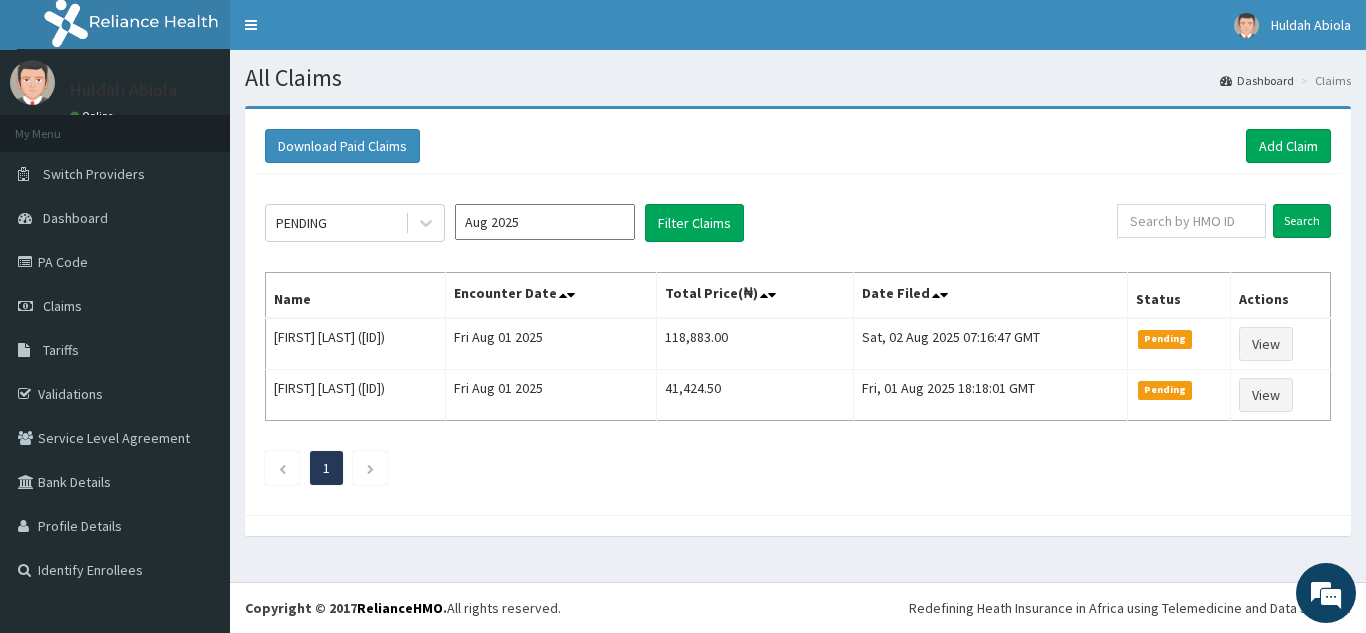 scroll, scrollTop: 0, scrollLeft: 0, axis: both 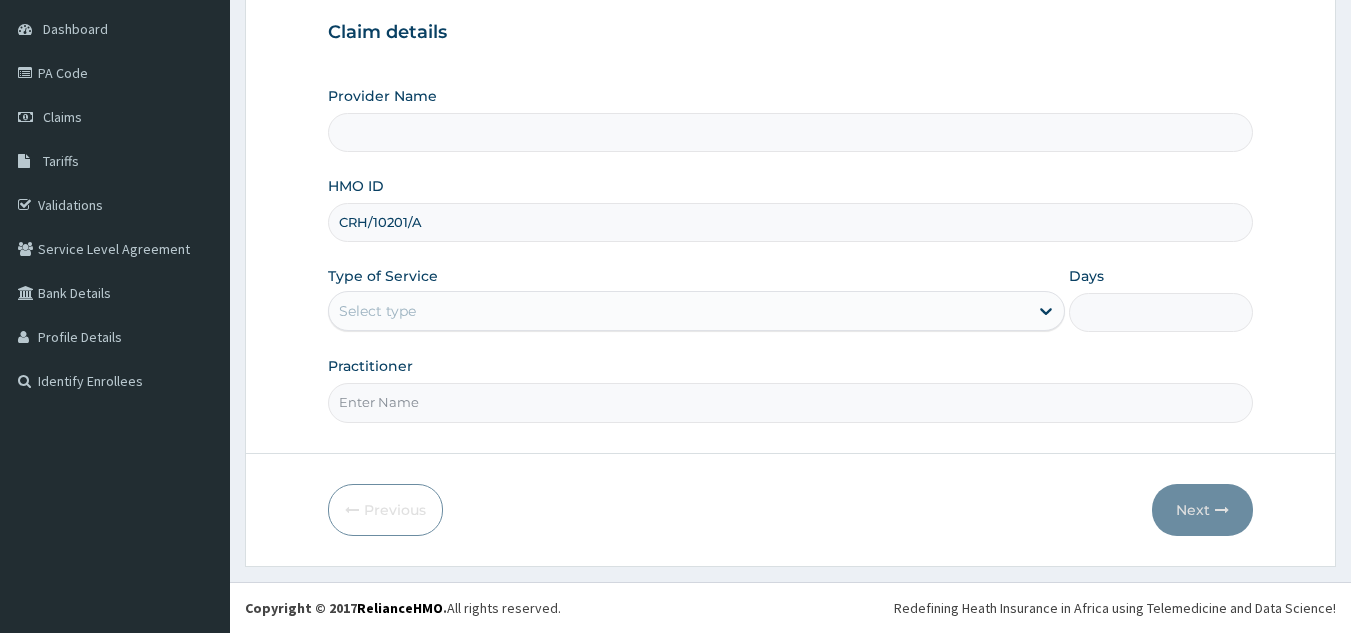 type on "CRH/10201/A" 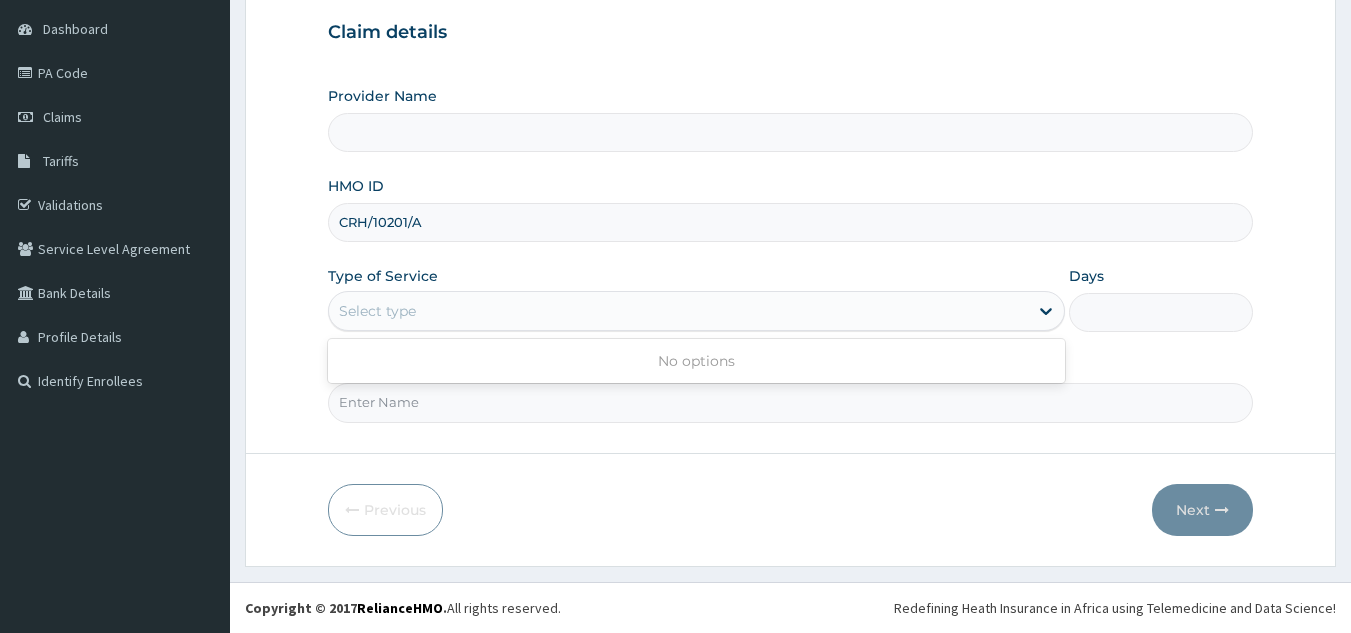 click on "Practitioner" at bounding box center [791, 402] 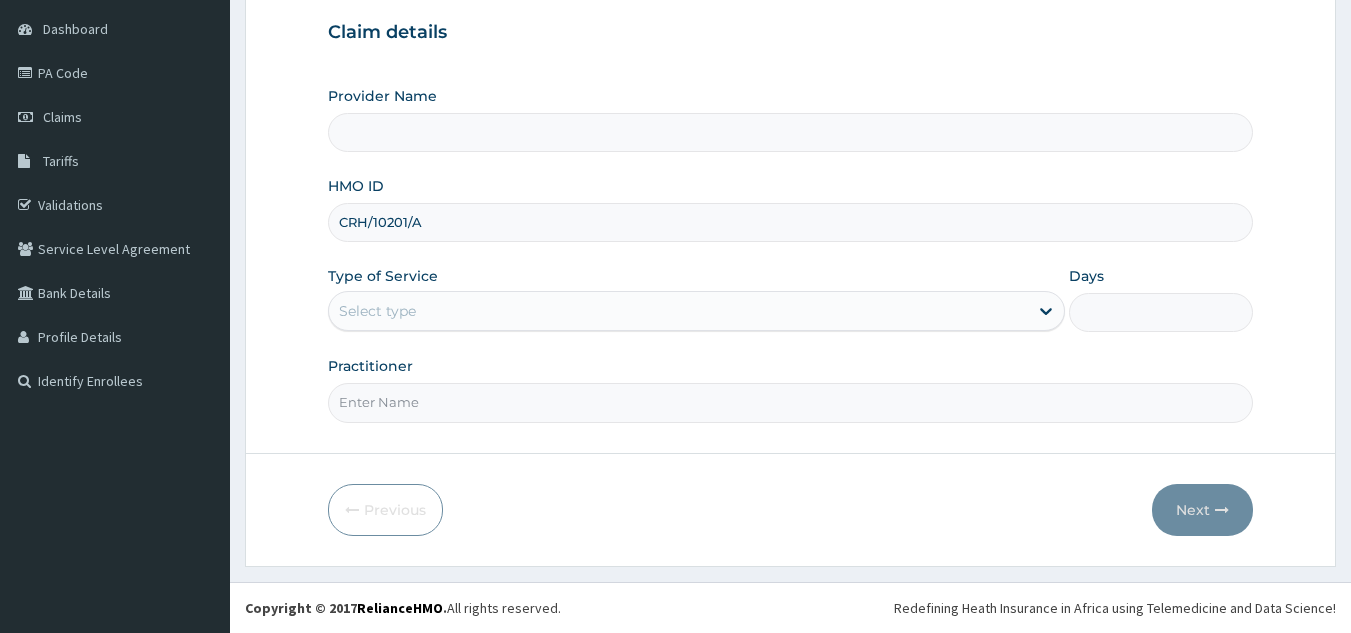 type on "Reliance Family Clinics (RFC) - Lekki" 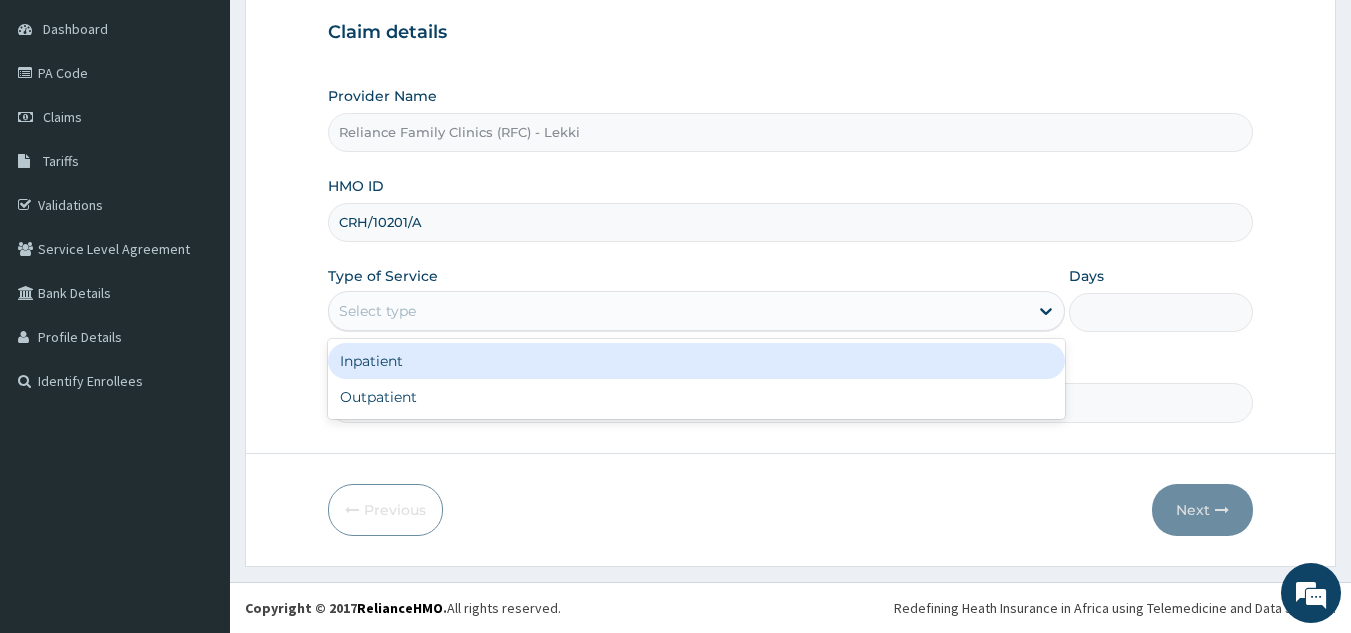 click on "Outpatient" at bounding box center (696, 397) 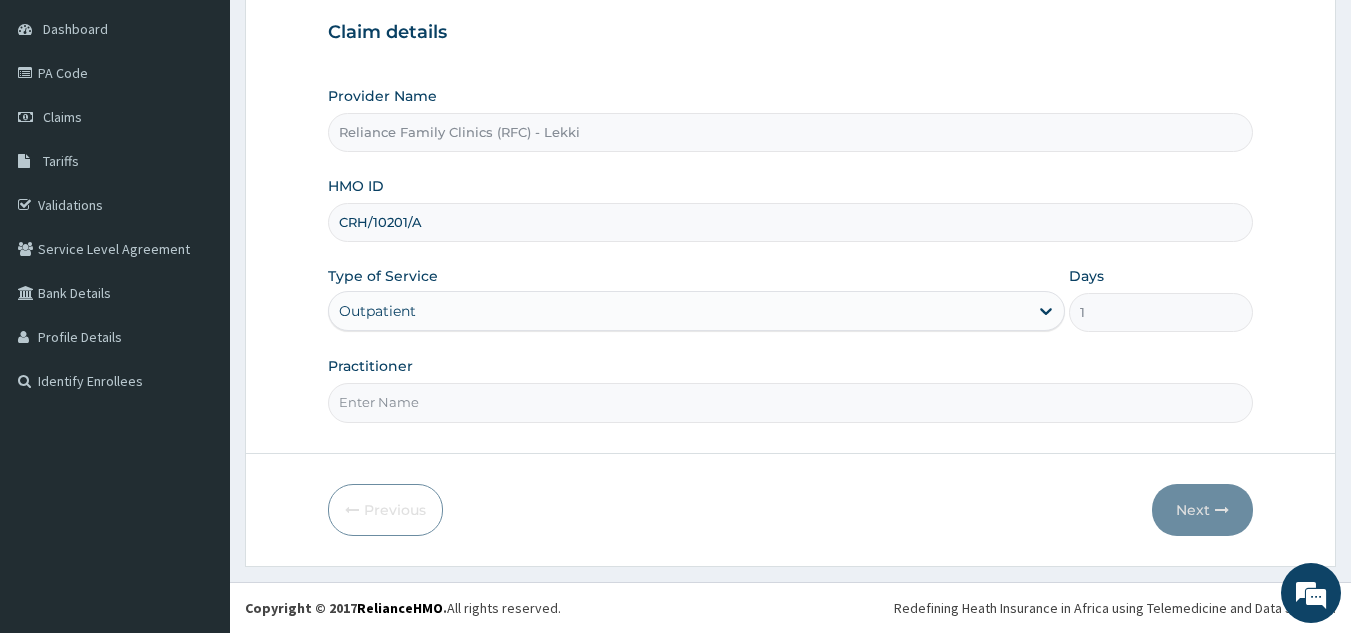 click on "Practitioner" at bounding box center [791, 402] 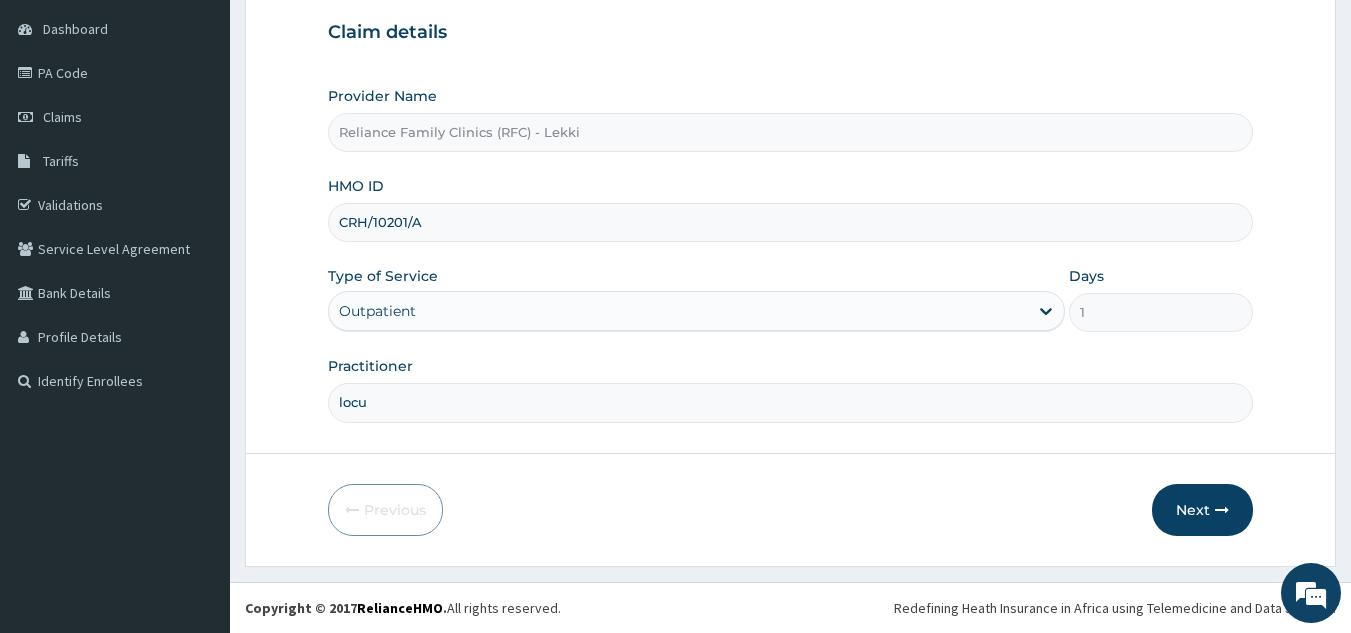 type on "locum" 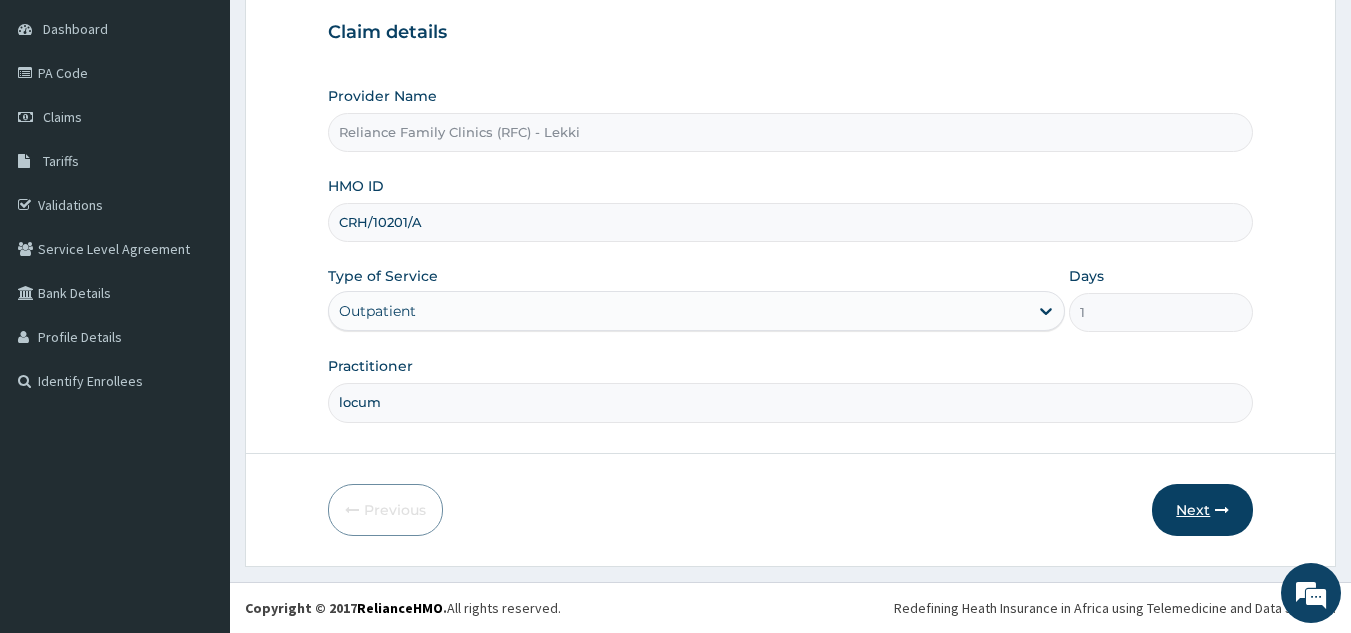 click on "Next" at bounding box center [1202, 510] 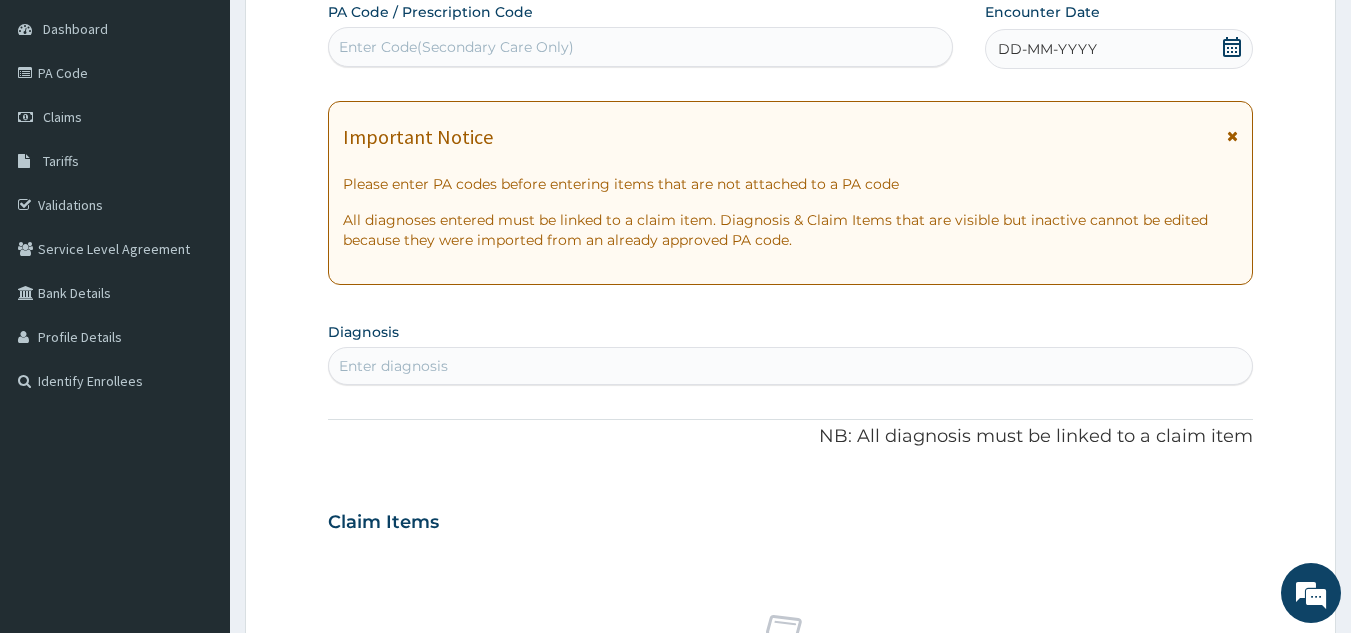 click on "DD-MM-YYYY" at bounding box center [1119, 49] 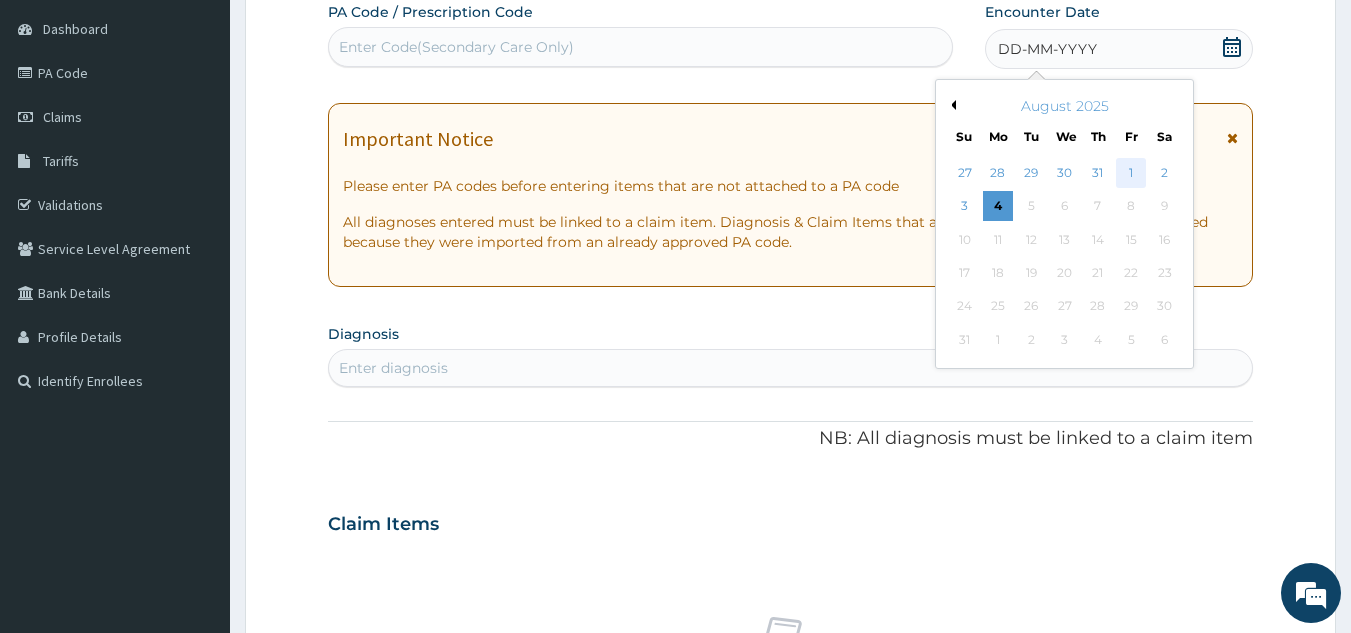 click on "1" at bounding box center [1131, 173] 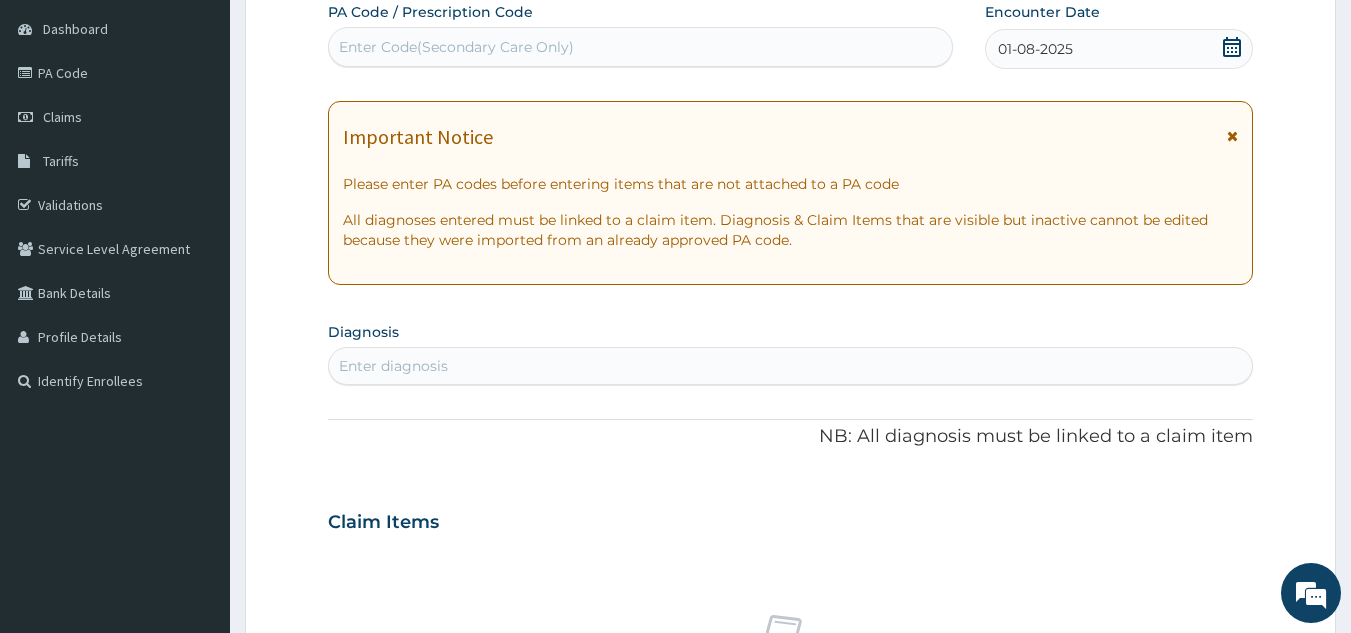 click on "Diagnosis Enter diagnosis" at bounding box center (791, 351) 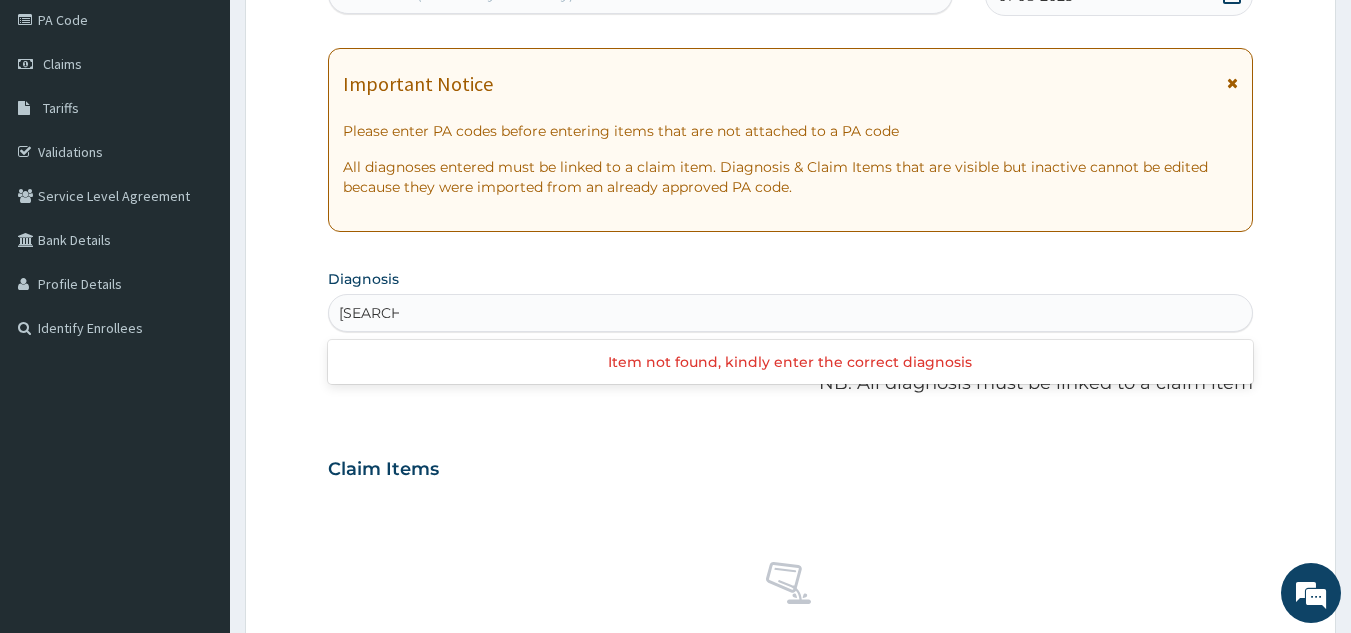 scroll, scrollTop: 273, scrollLeft: 0, axis: vertical 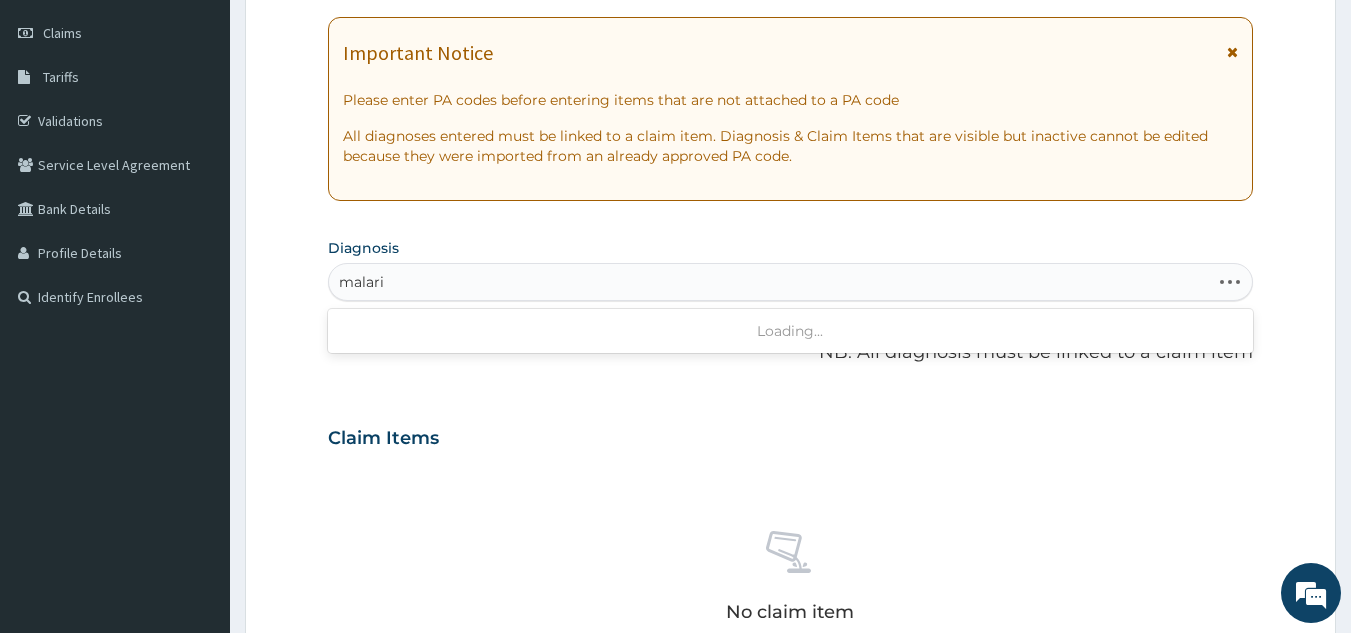 type on "malaria" 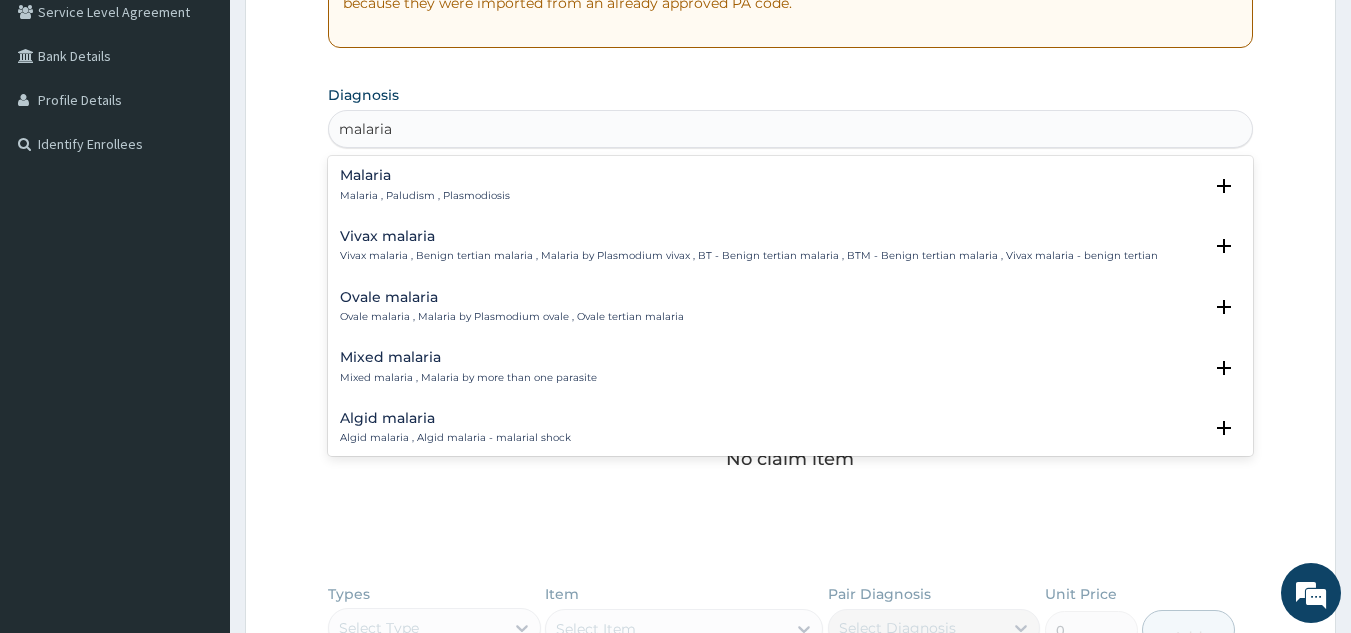 scroll, scrollTop: 434, scrollLeft: 0, axis: vertical 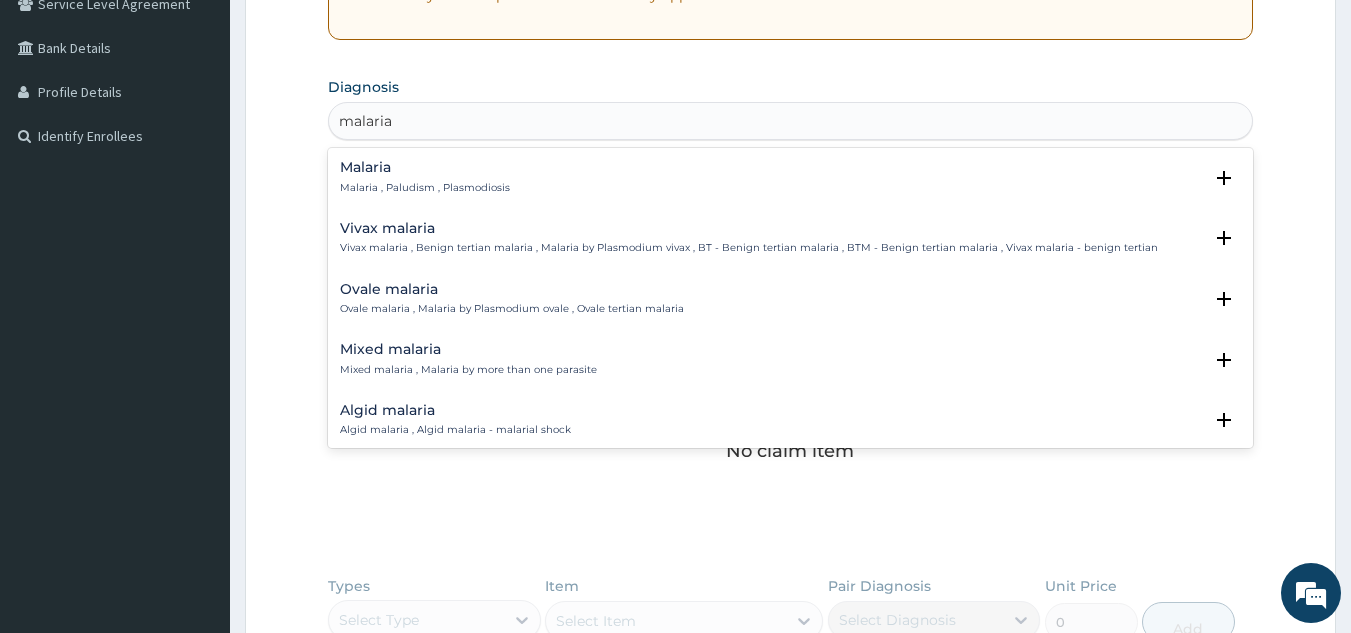 click on "Malaria , Paludism , Plasmodiosis" at bounding box center (425, 188) 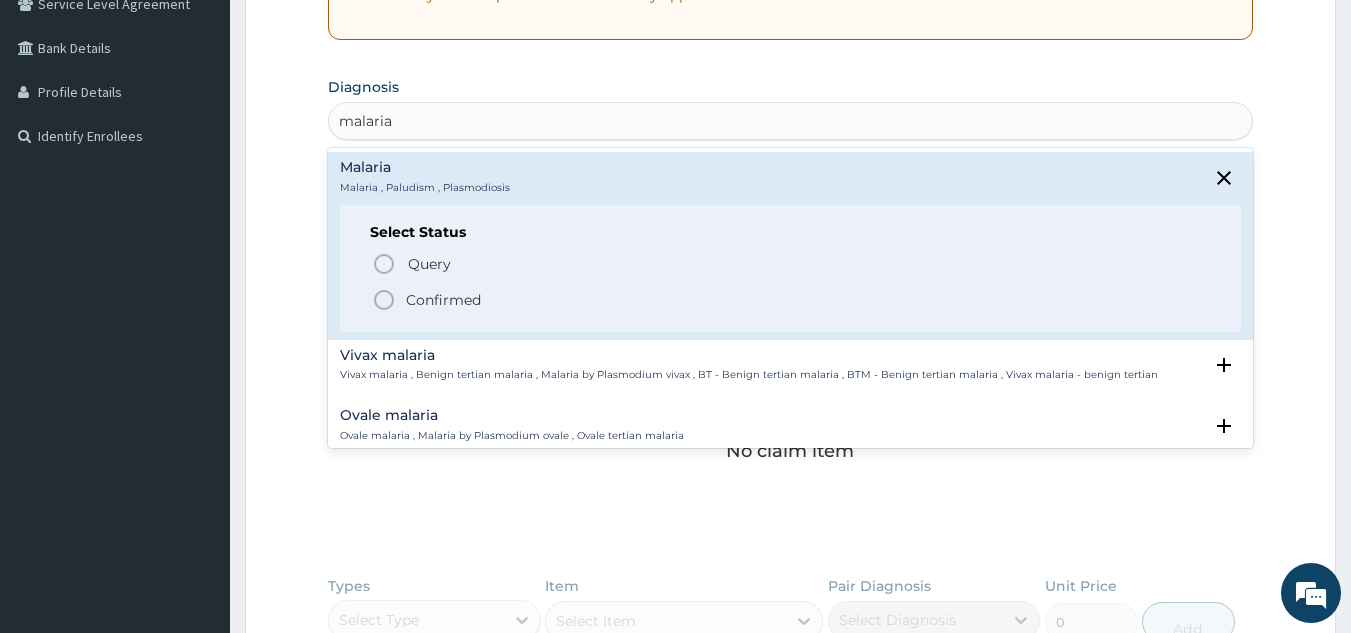 click on "Confirmed" at bounding box center [443, 300] 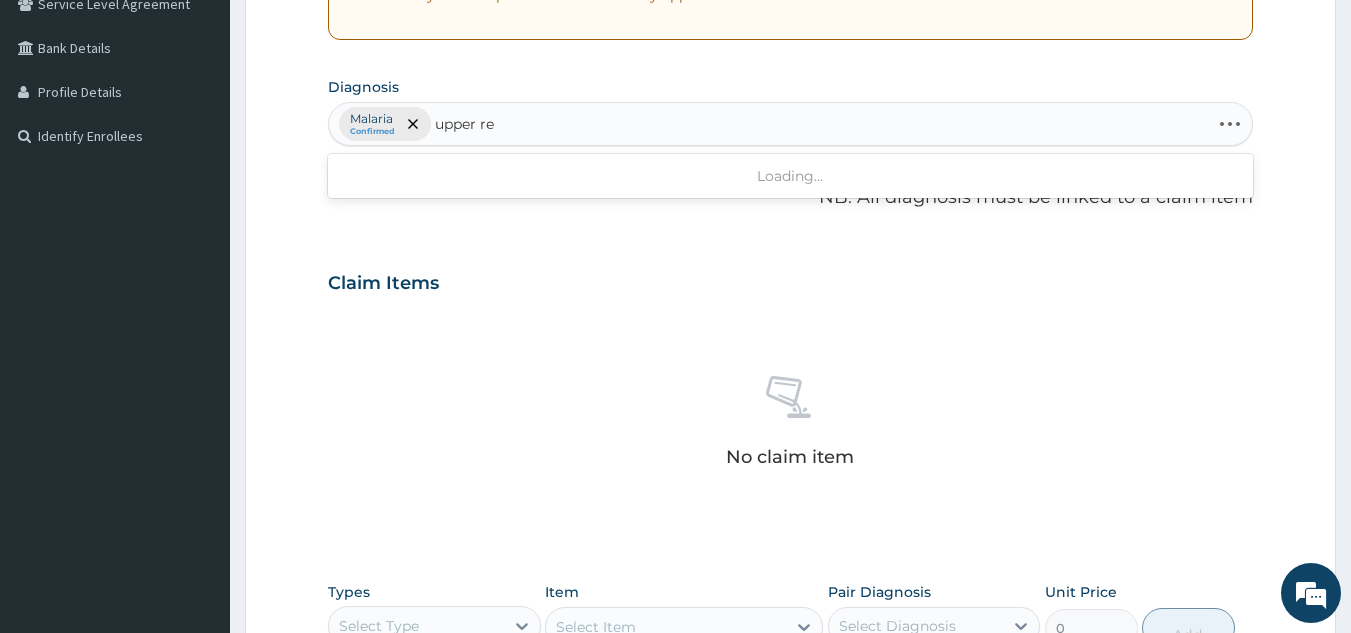 type on "upper res" 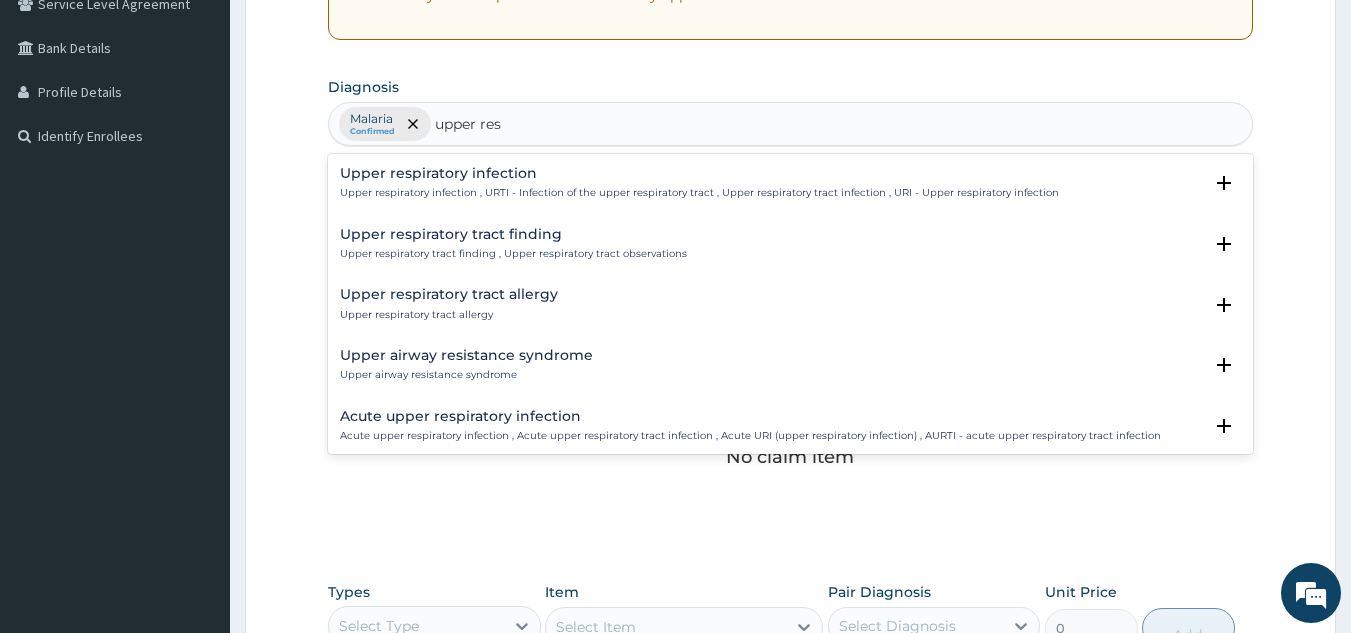 click on "Upper respiratory infection" at bounding box center (699, 173) 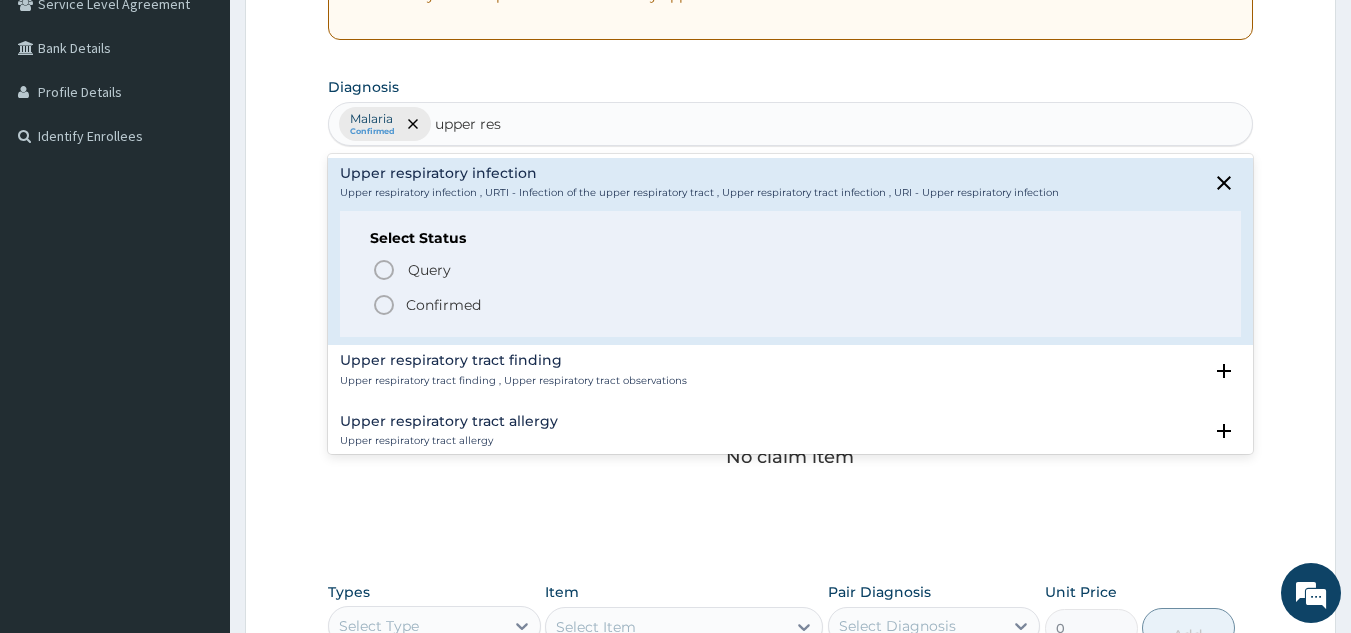 click on "Confirmed" at bounding box center [443, 305] 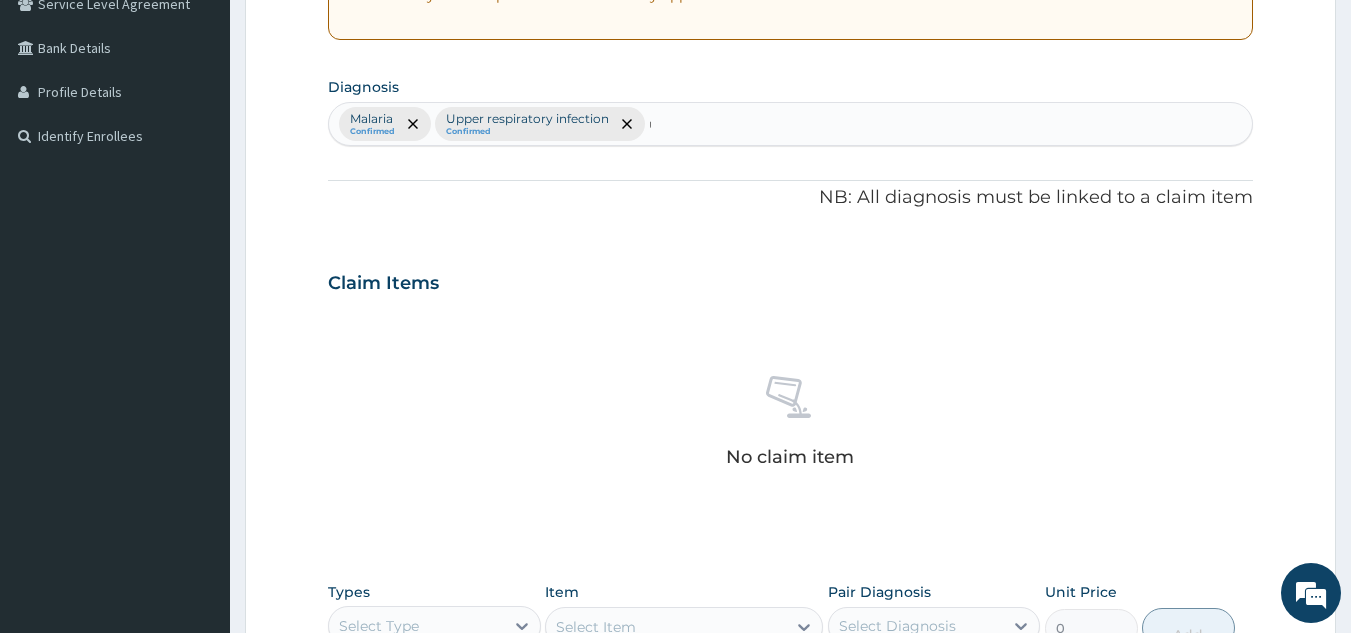 type 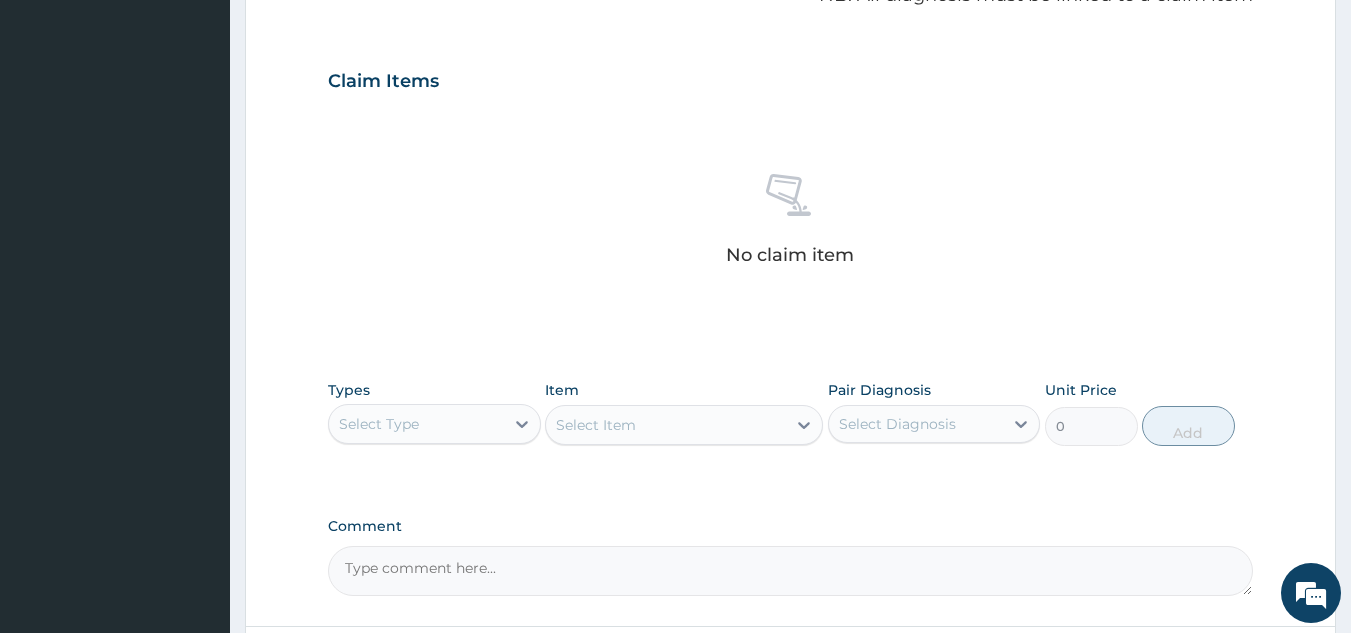 scroll, scrollTop: 809, scrollLeft: 0, axis: vertical 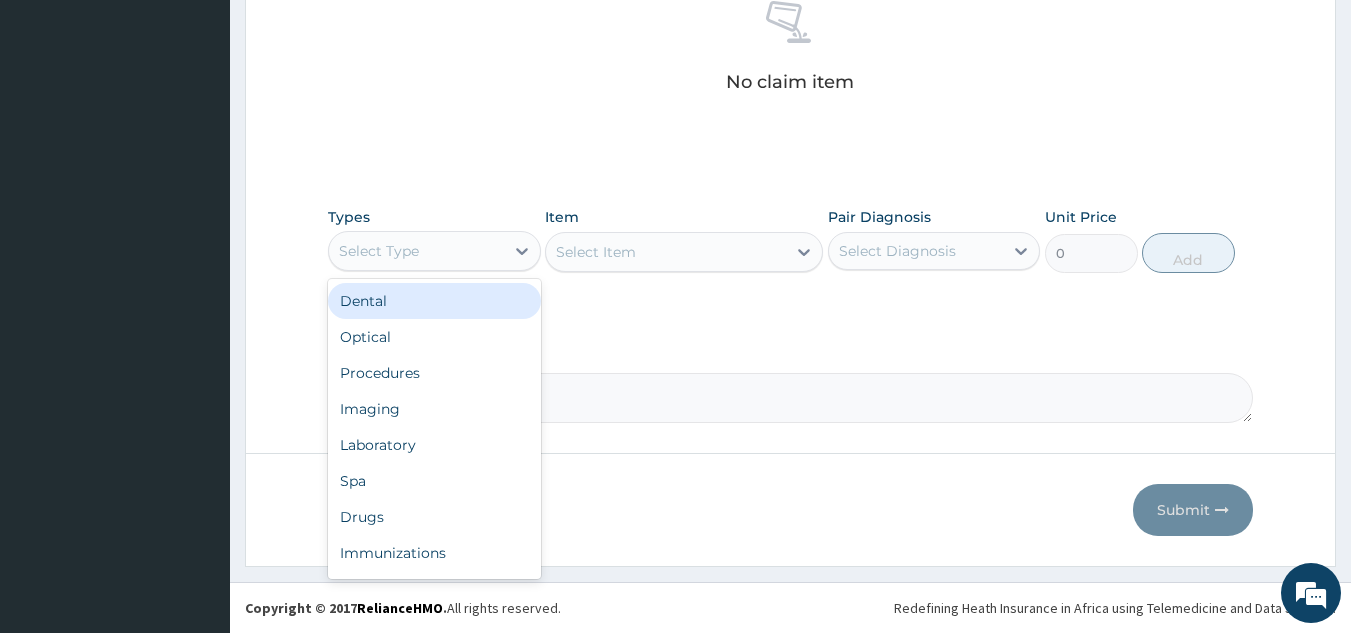 click on "Procedures" at bounding box center [434, 373] 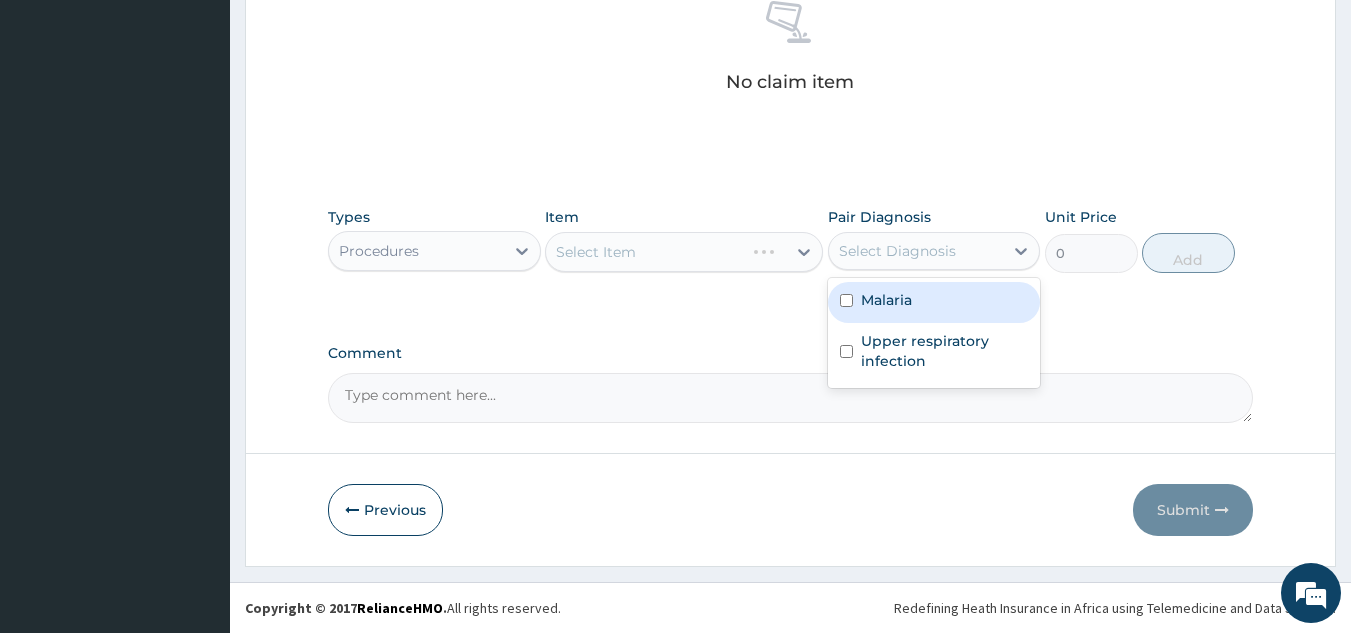 click on "Upper respiratory infection" at bounding box center [934, 353] 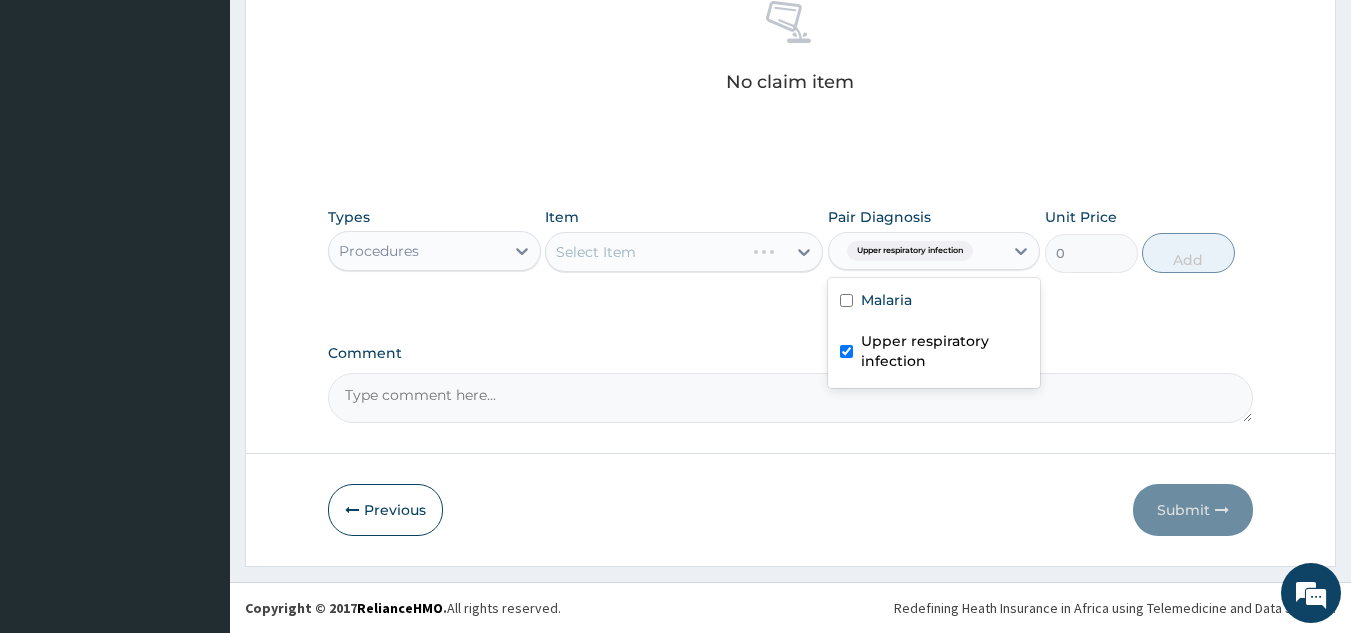 click on "Upper respiratory infection" at bounding box center (945, 351) 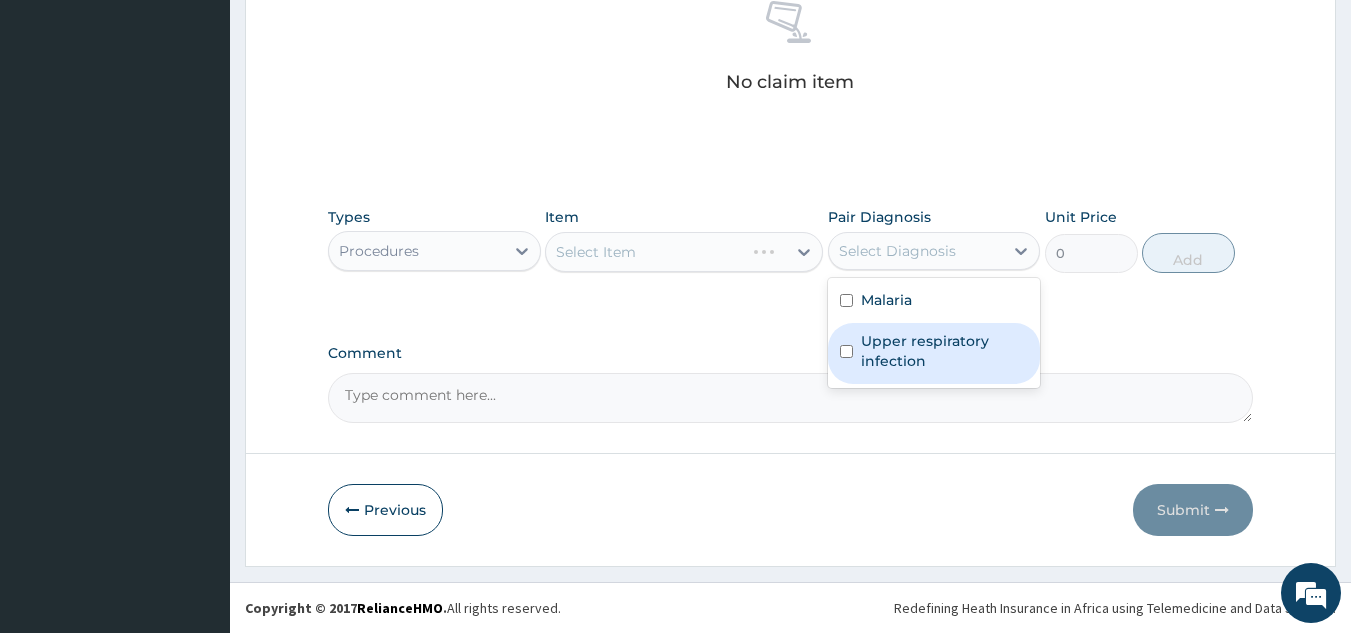 checkbox on "false" 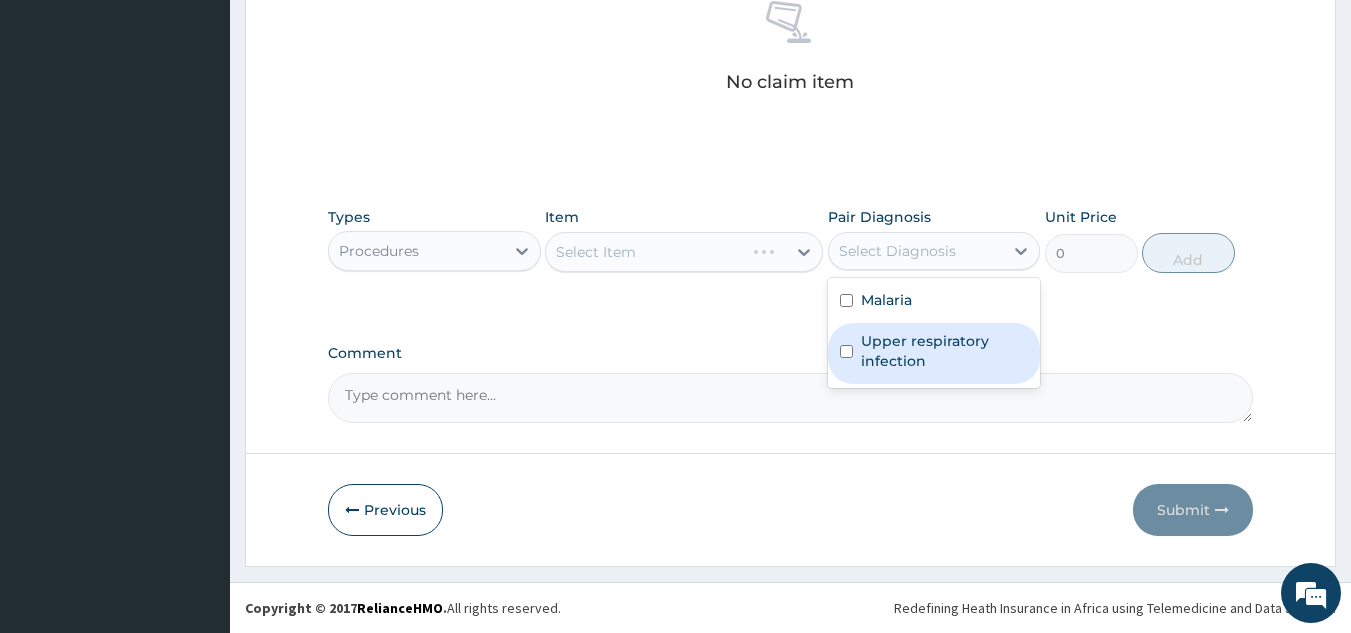 click on "Malaria" at bounding box center [934, 302] 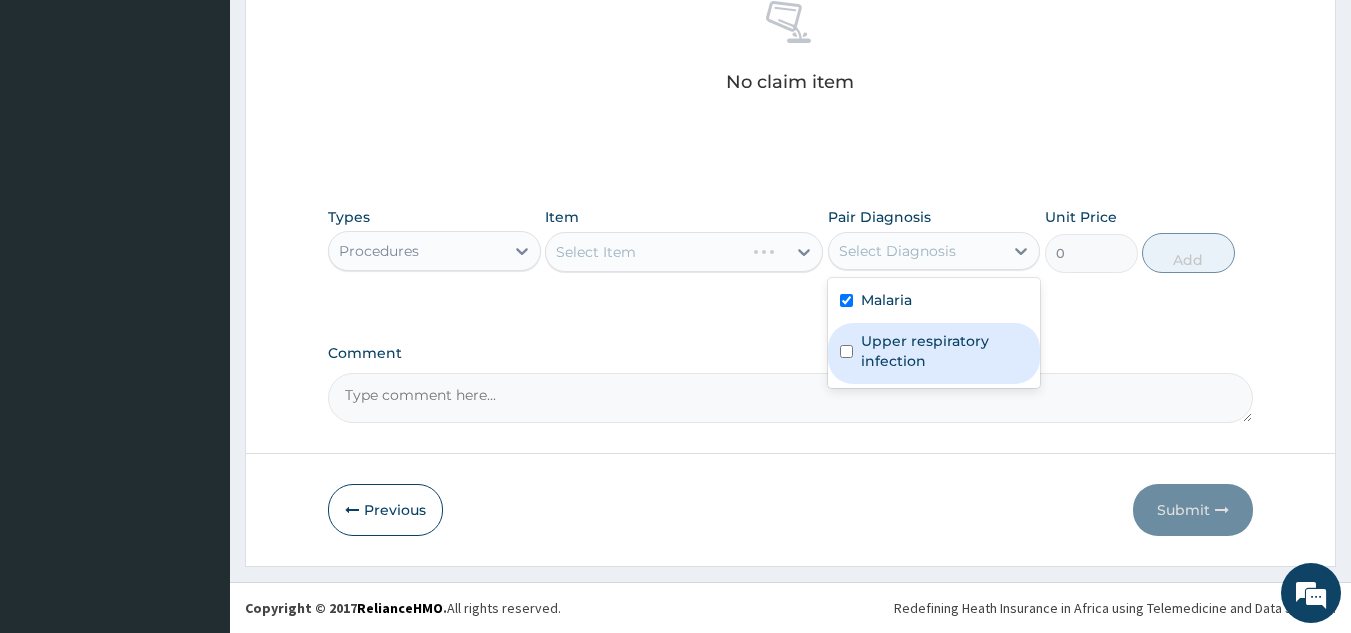 checkbox on "true" 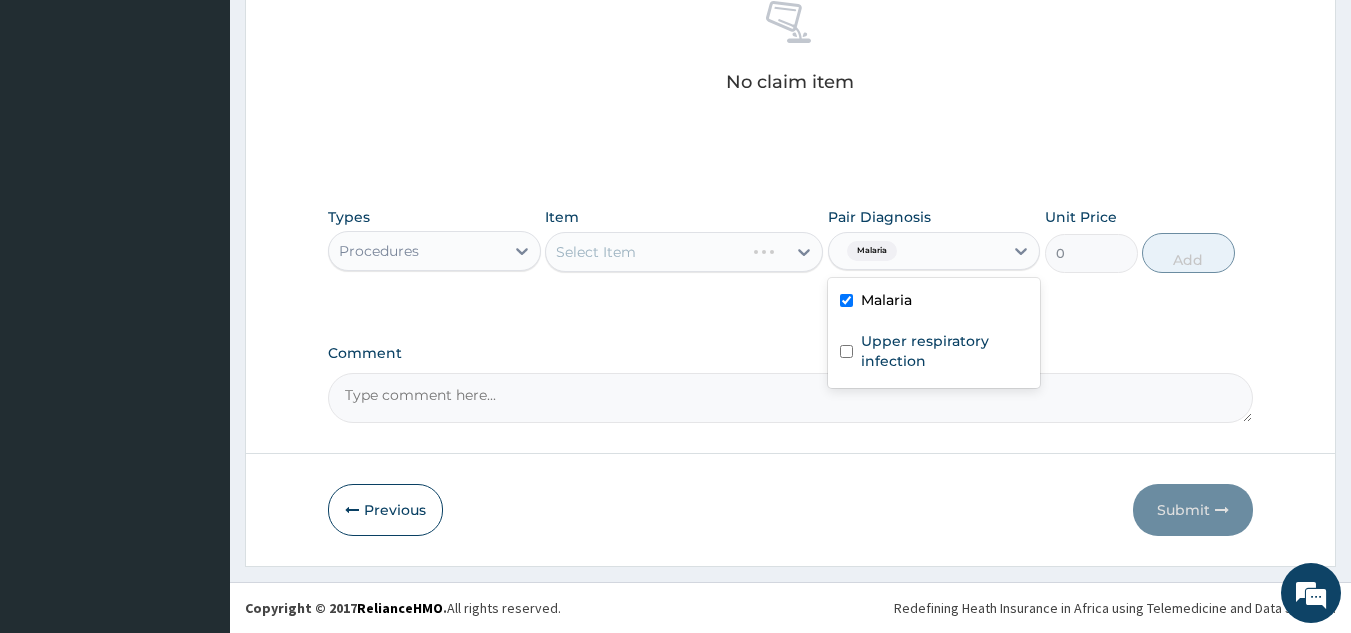 click on "Upper respiratory infection" at bounding box center (945, 351) 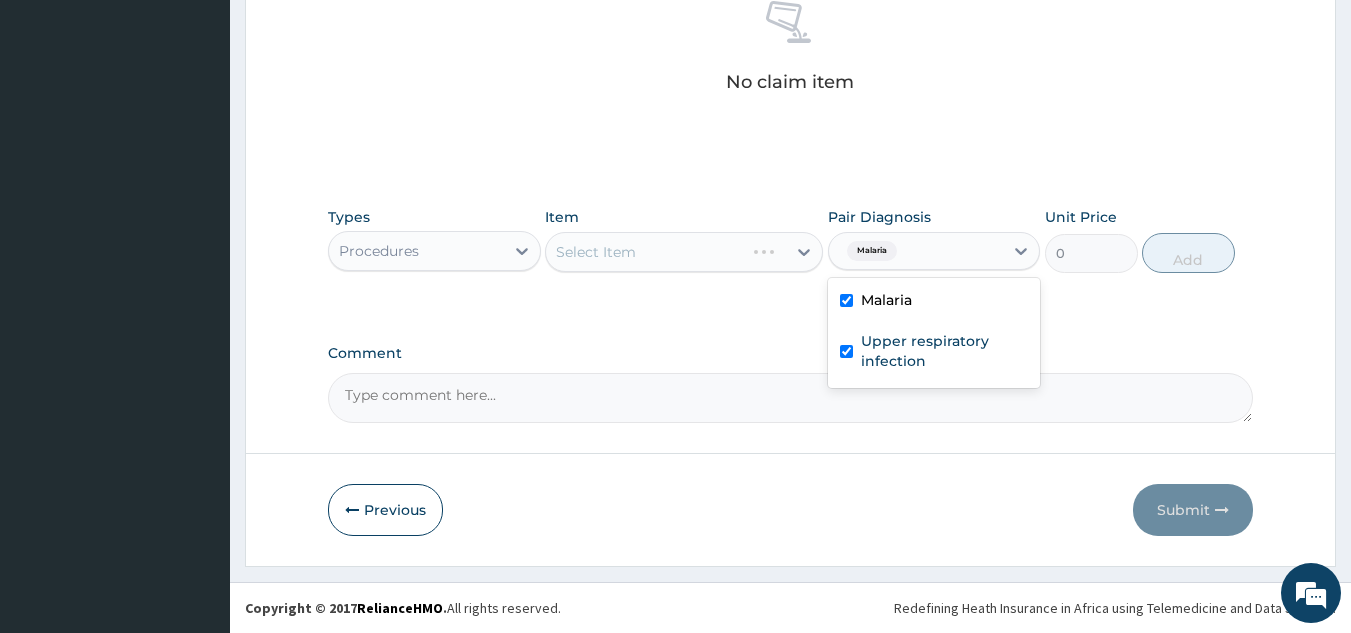 checkbox on "true" 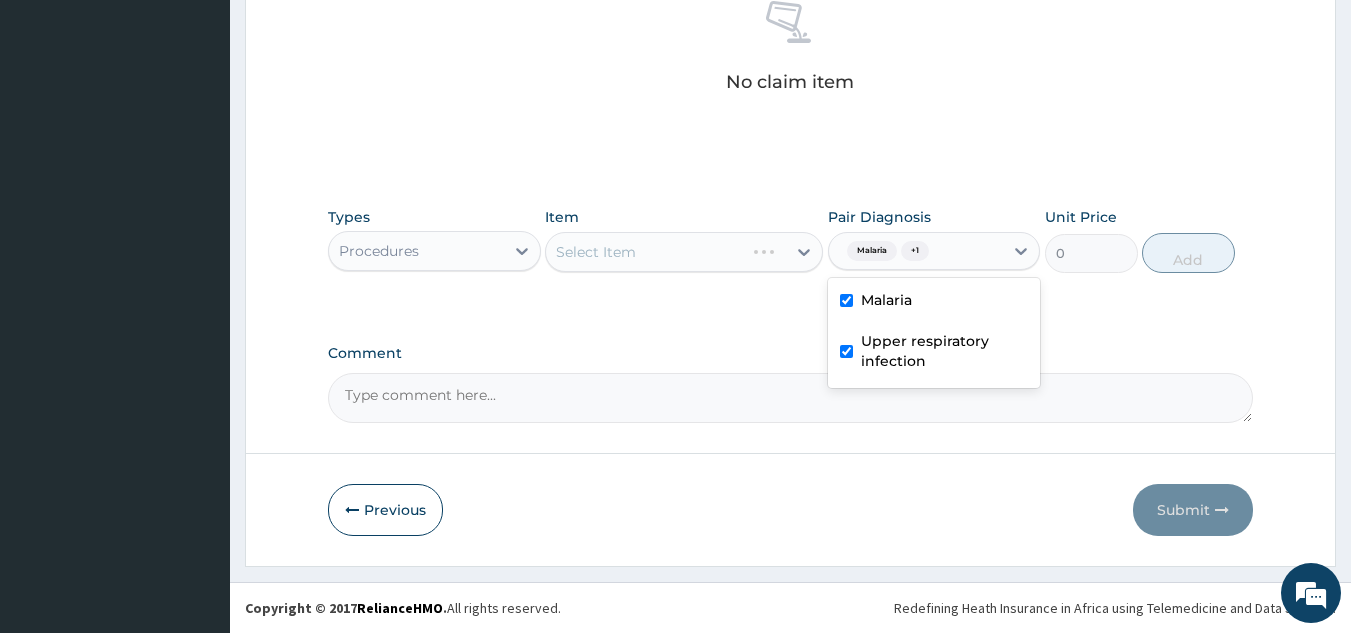 click on "Item Select Item" at bounding box center [684, 240] 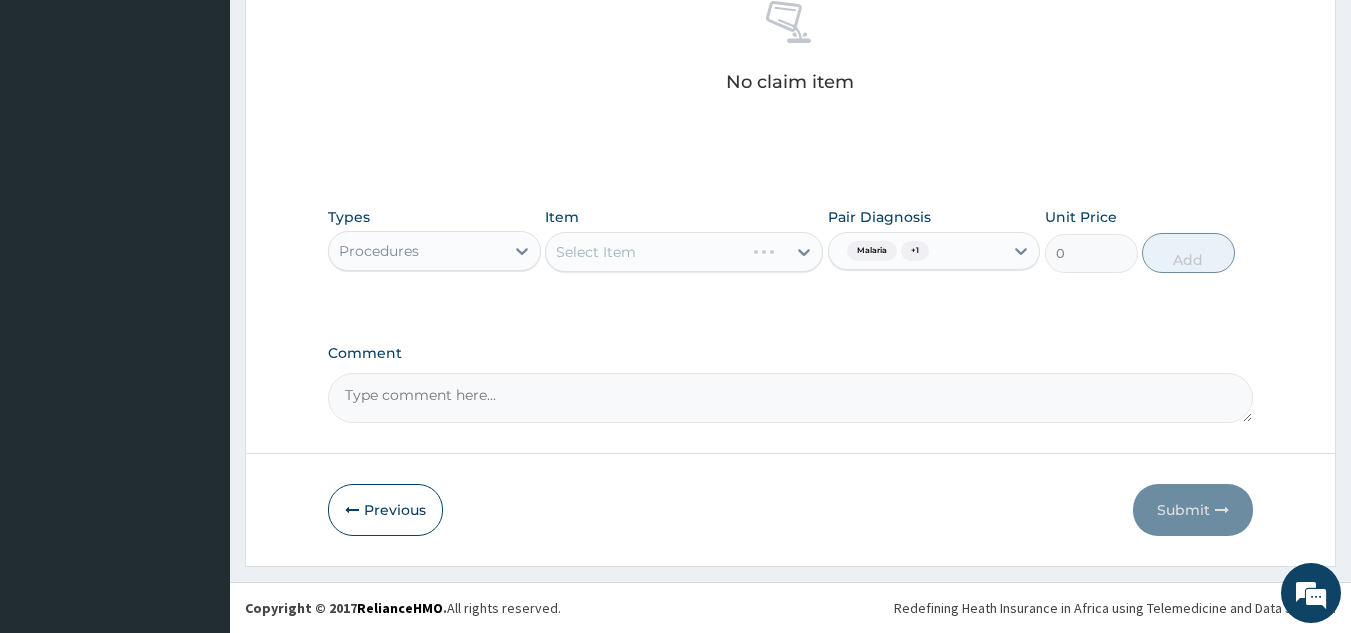 click on "Select Item" at bounding box center (684, 252) 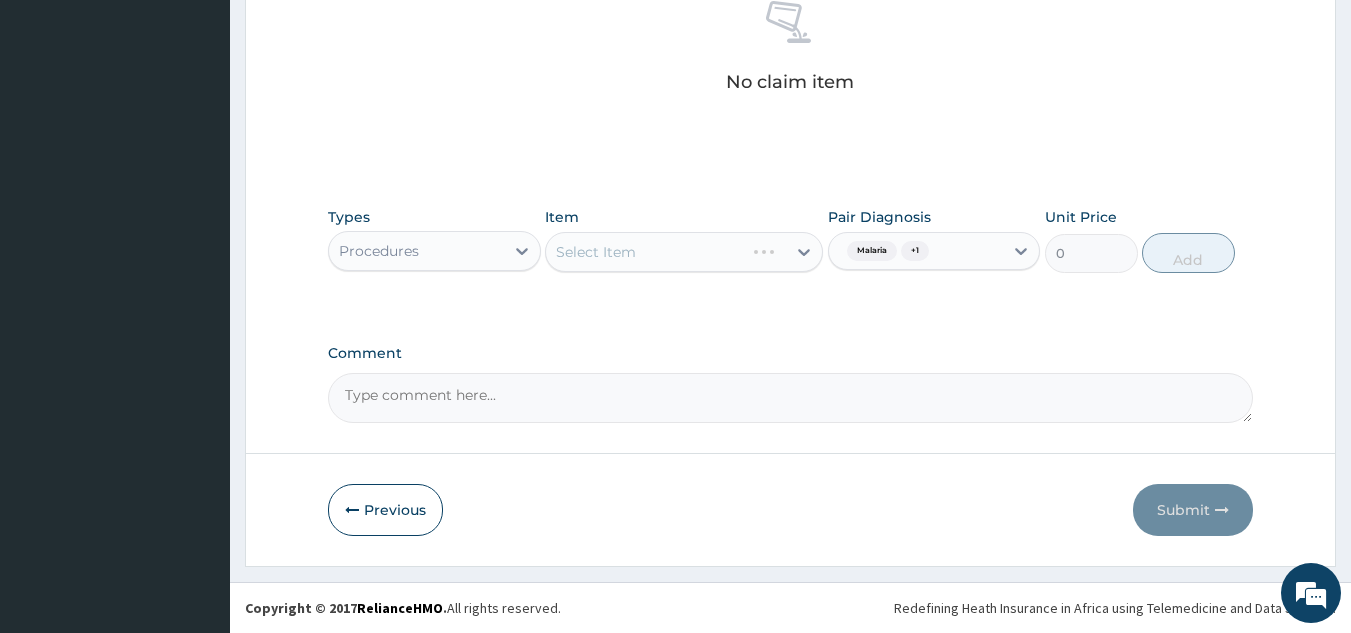 click on "Item Select Item" at bounding box center [684, 240] 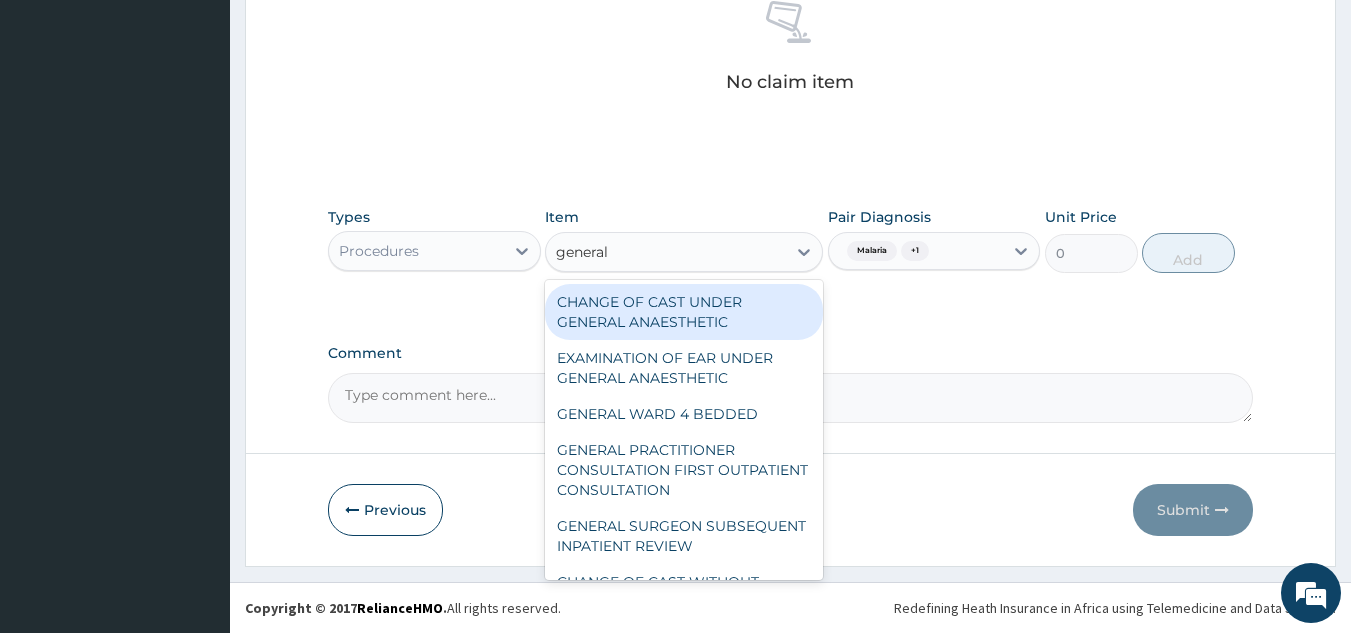 type on "general p" 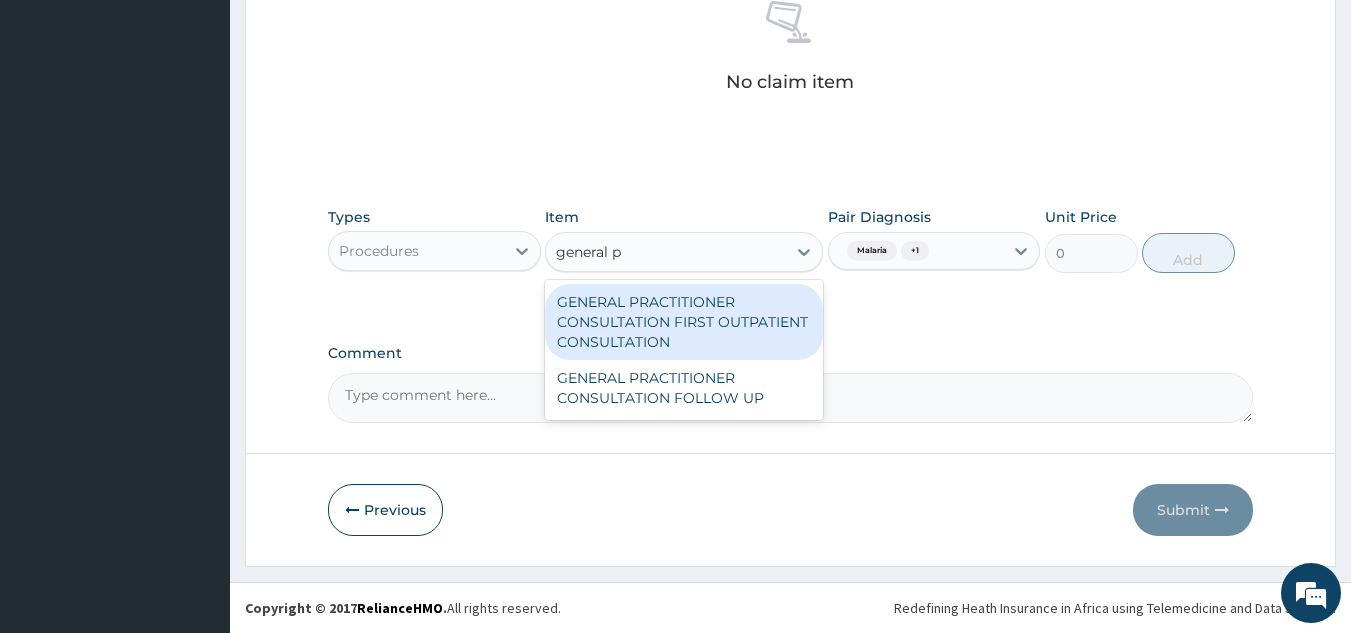 click on "GENERAL PRACTITIONER CONSULTATION FIRST OUTPATIENT CONSULTATION" at bounding box center (684, 322) 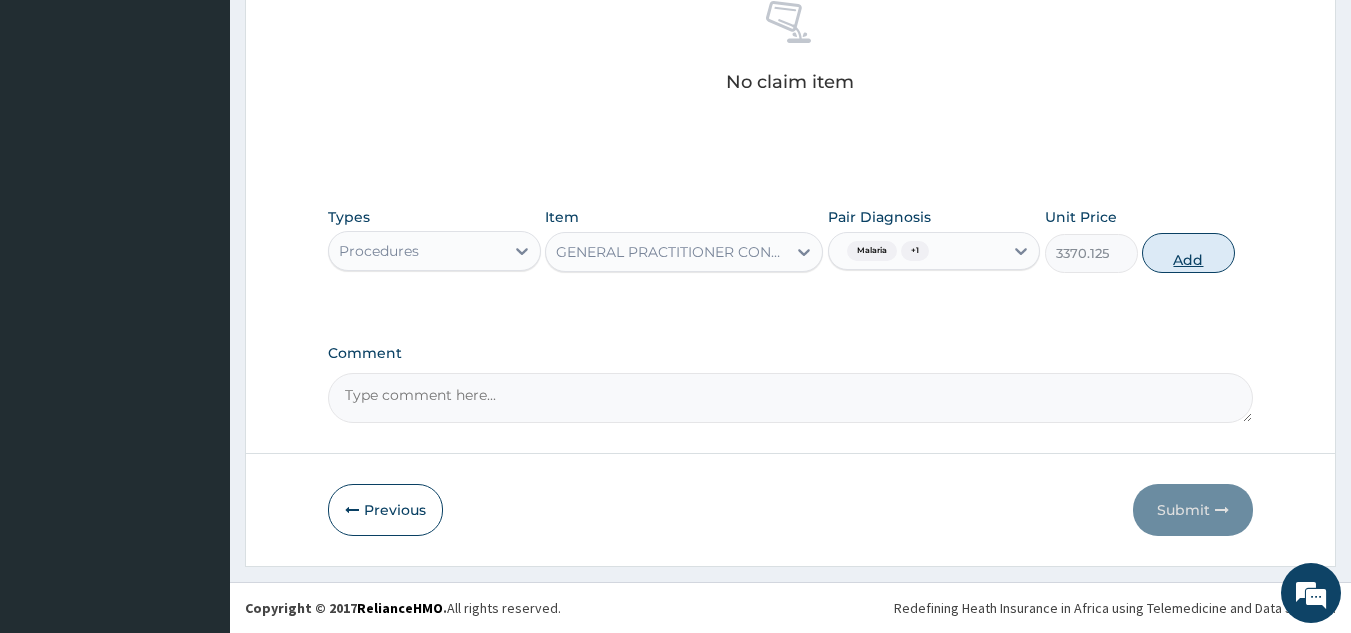 click on "Add" at bounding box center [1188, 253] 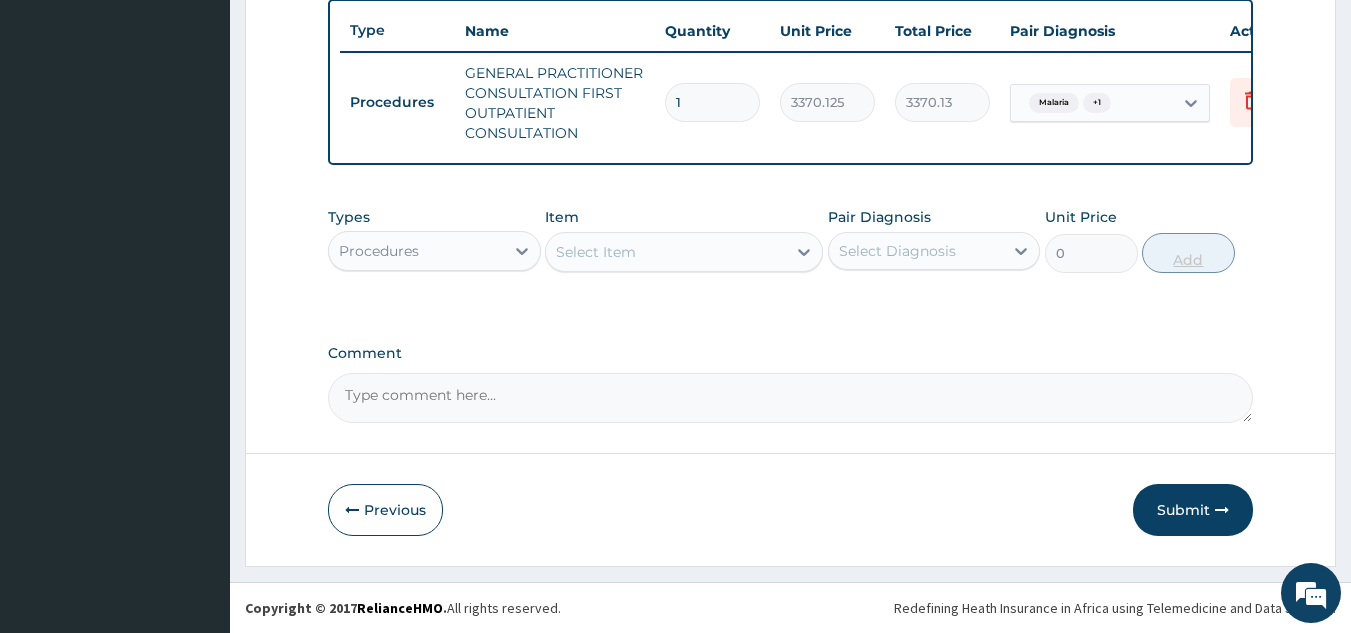 scroll, scrollTop: 760, scrollLeft: 0, axis: vertical 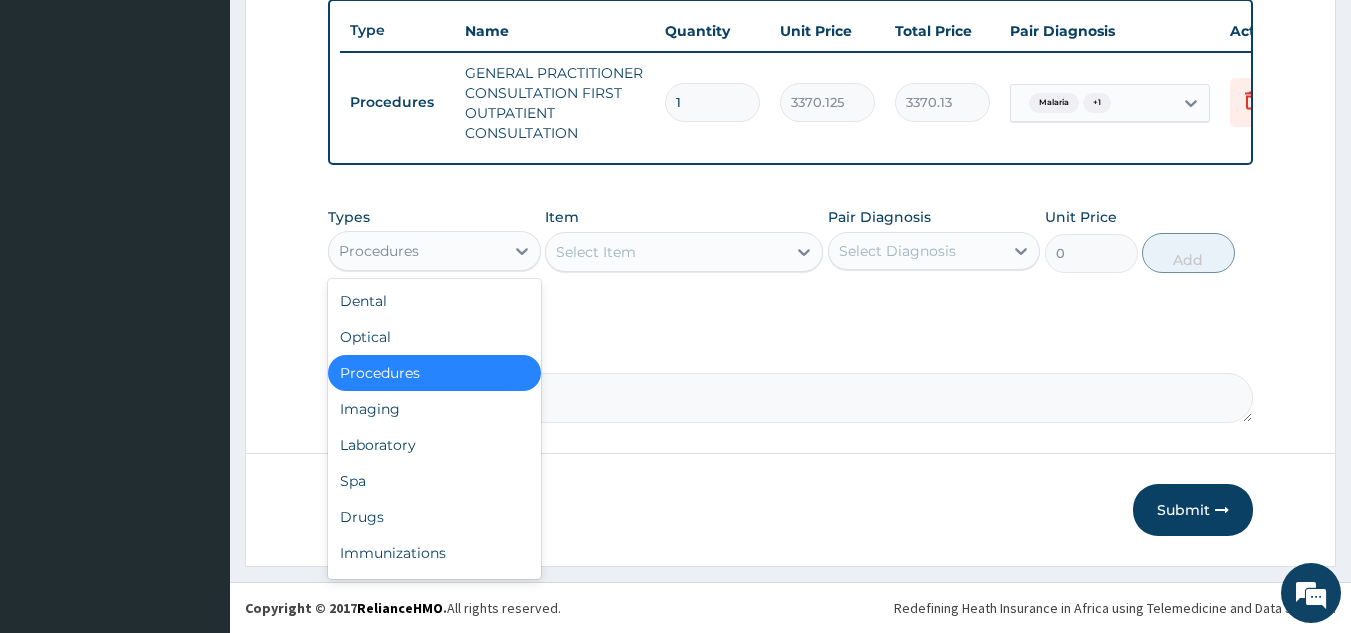 click on "Laboratory" at bounding box center [434, 445] 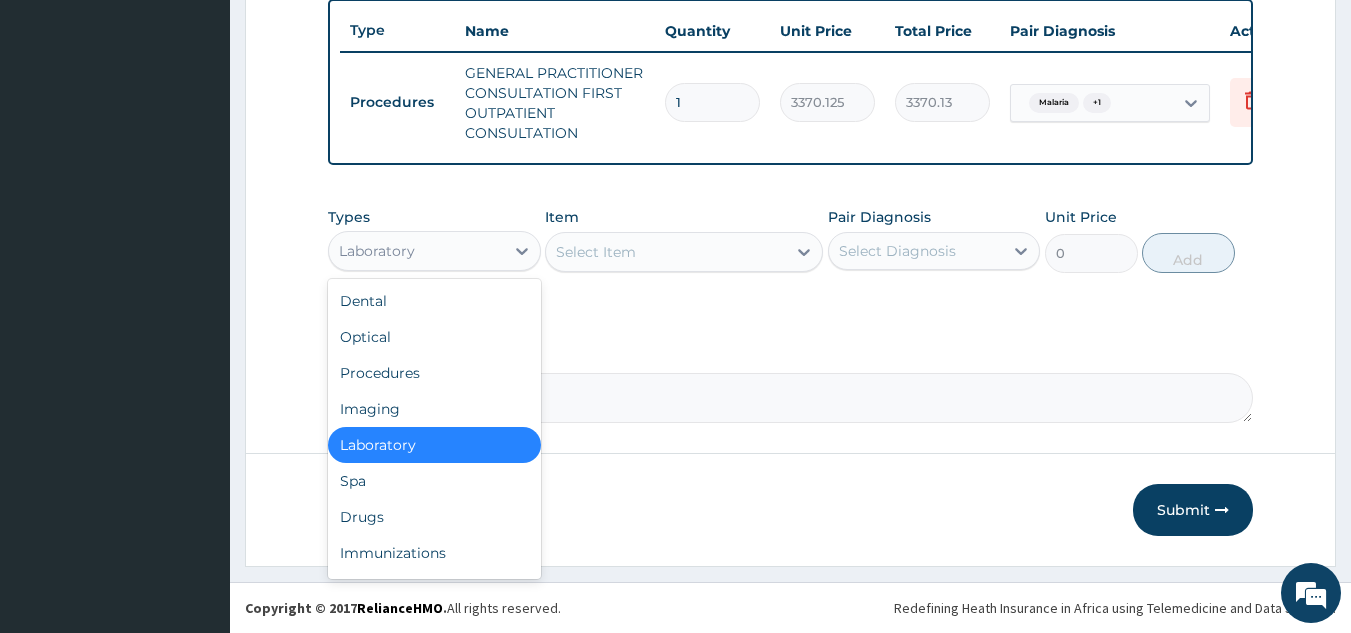click on "Drugs" at bounding box center (434, 517) 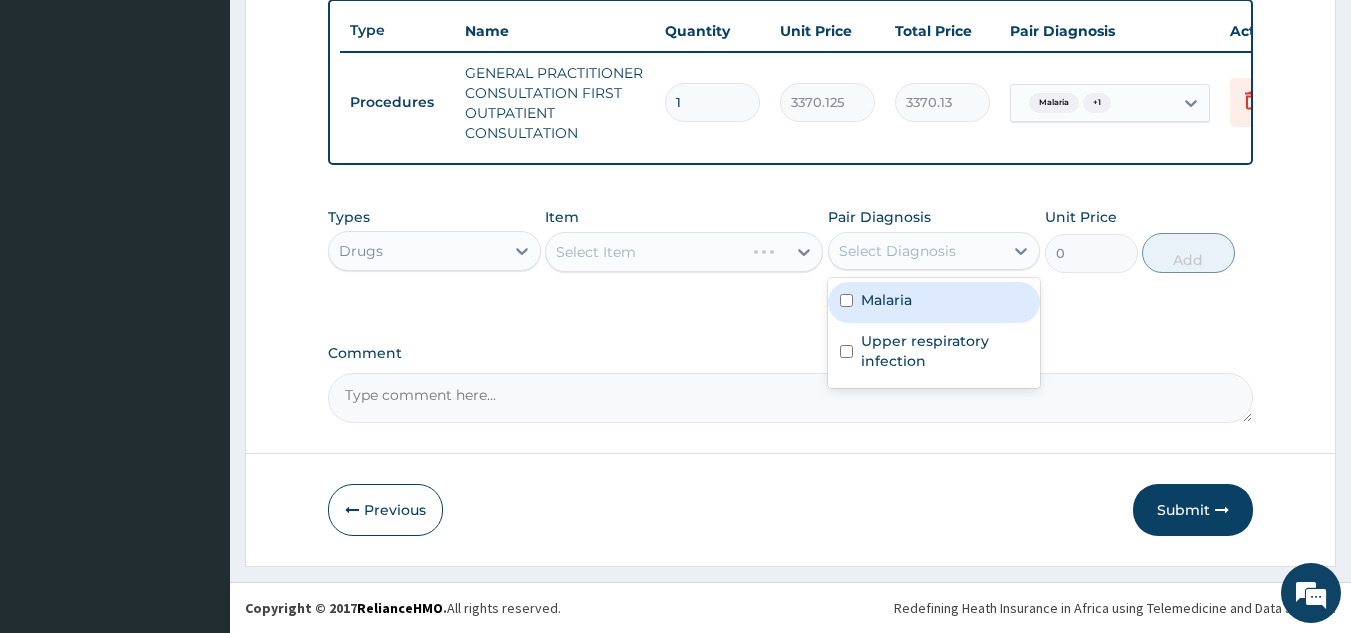 click on "Malaria" at bounding box center [934, 302] 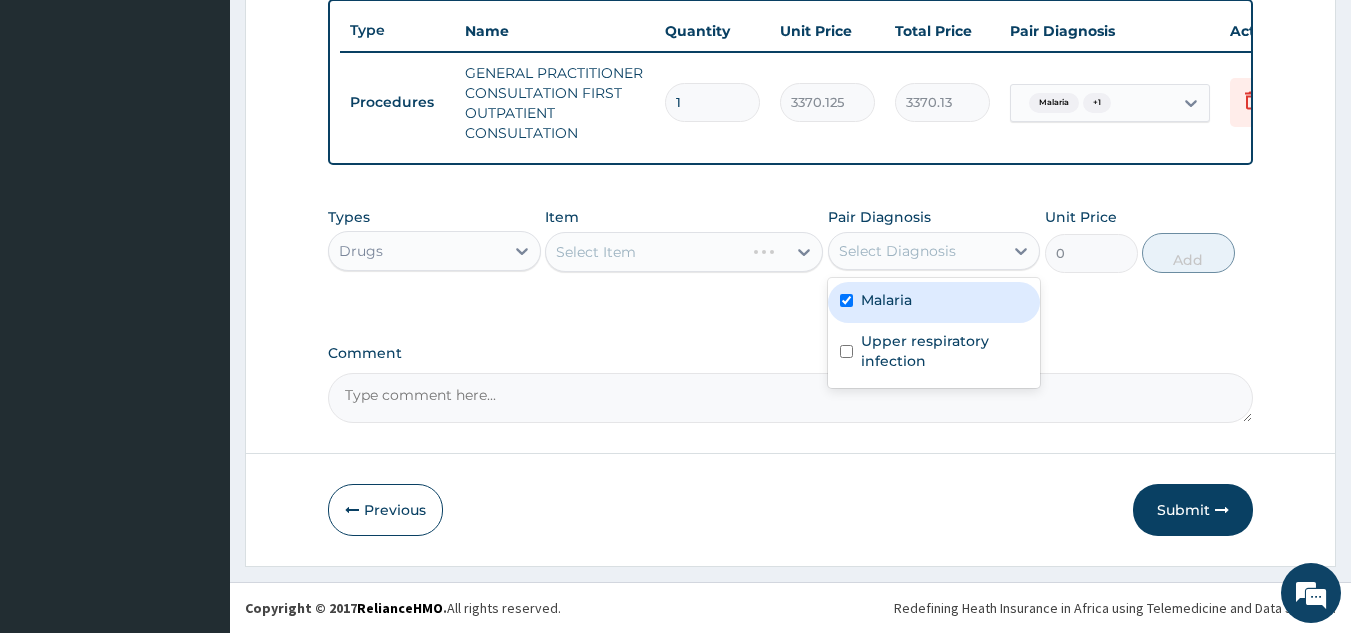 checkbox on "true" 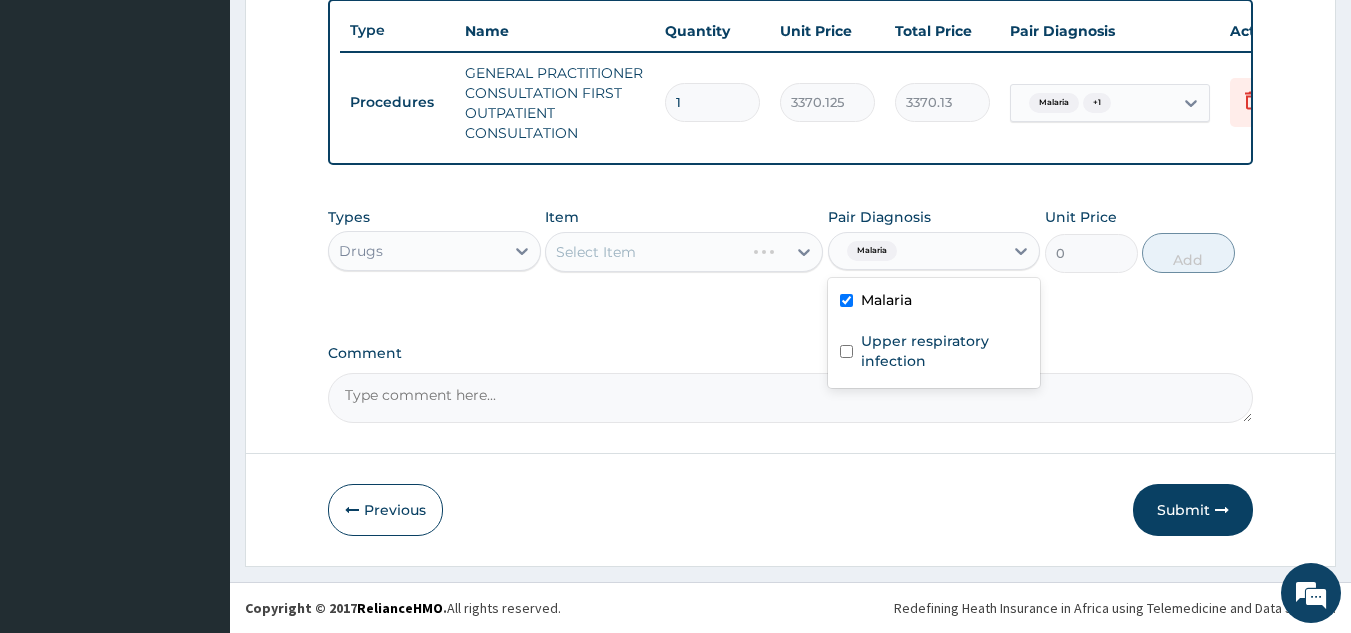 click on "Upper respiratory infection" at bounding box center (945, 351) 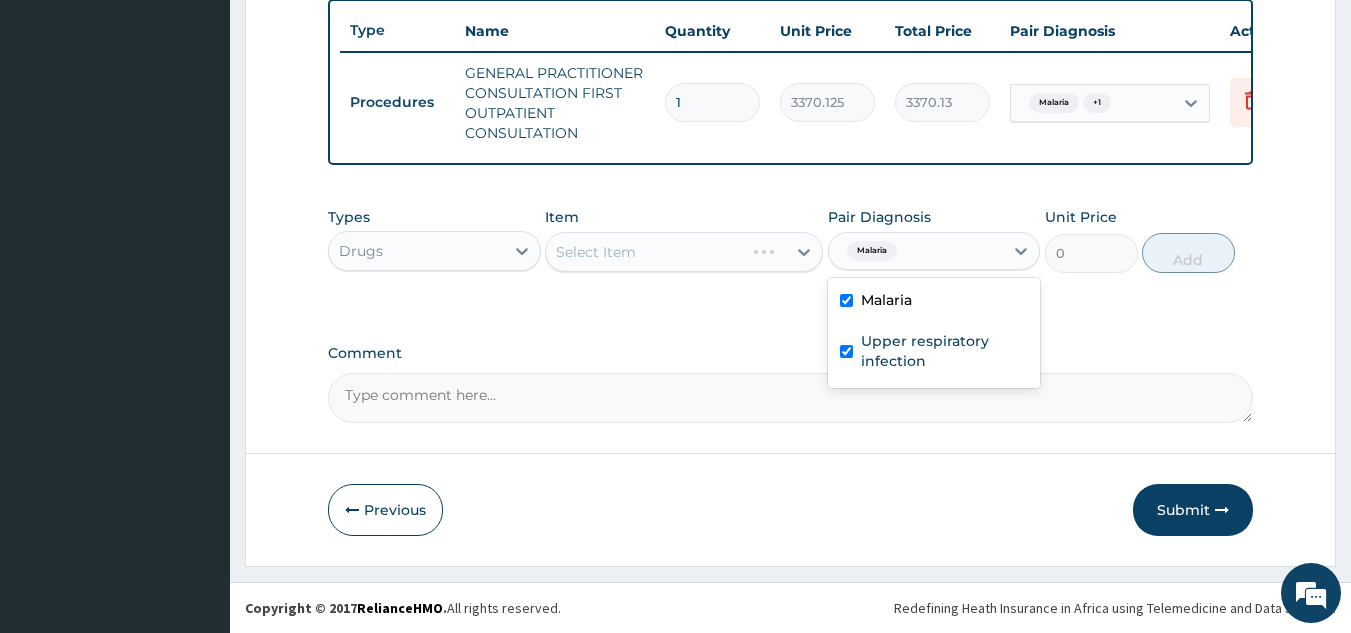 checkbox on "true" 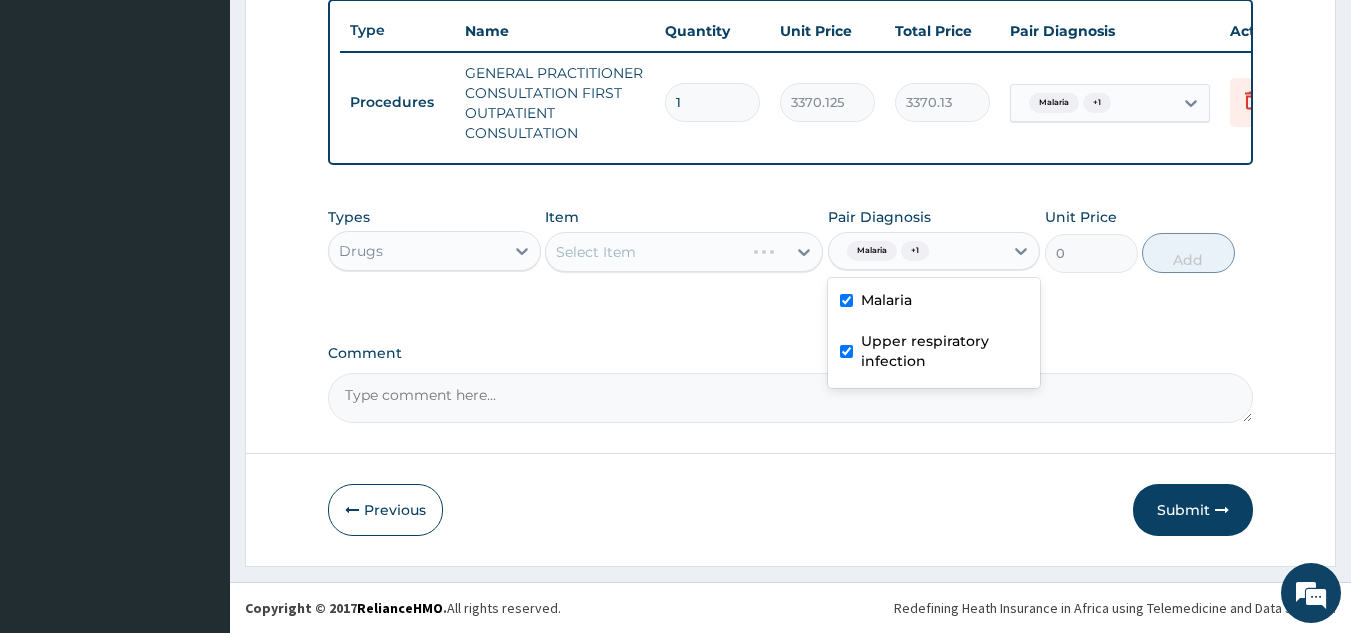 click on "Select Item" at bounding box center [684, 252] 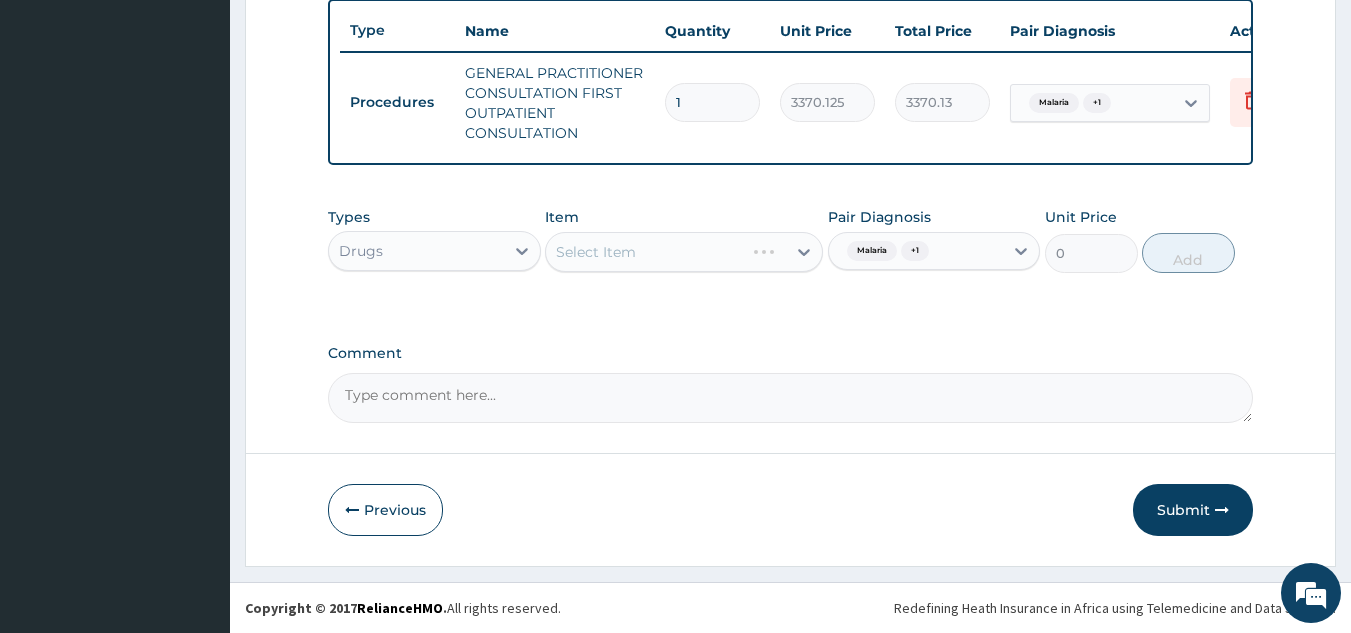 click on "Select Item" at bounding box center [684, 252] 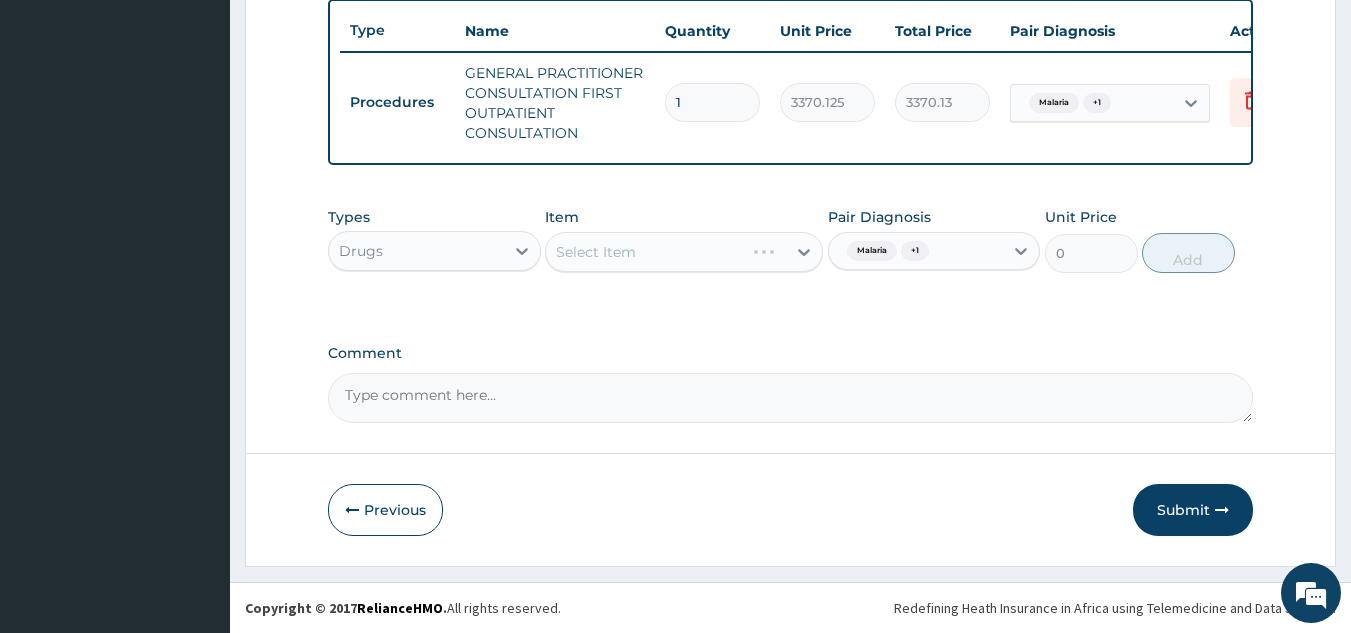 click on "Select Item" at bounding box center [684, 252] 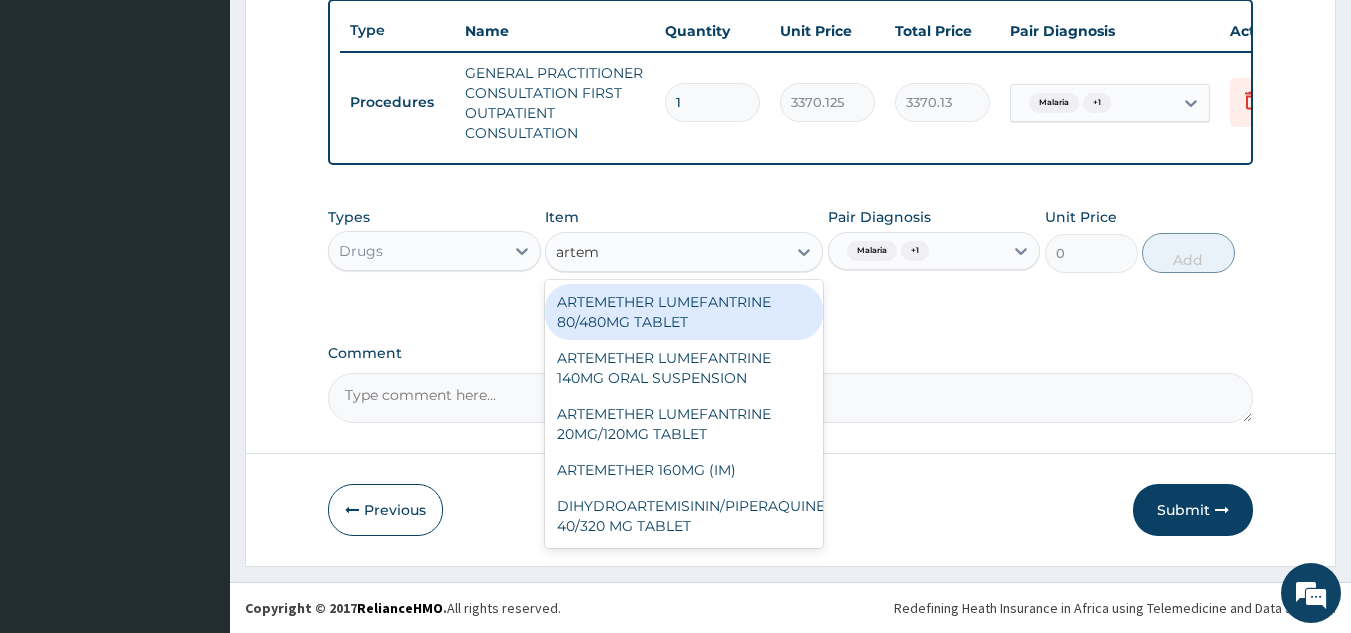 type on "arteme" 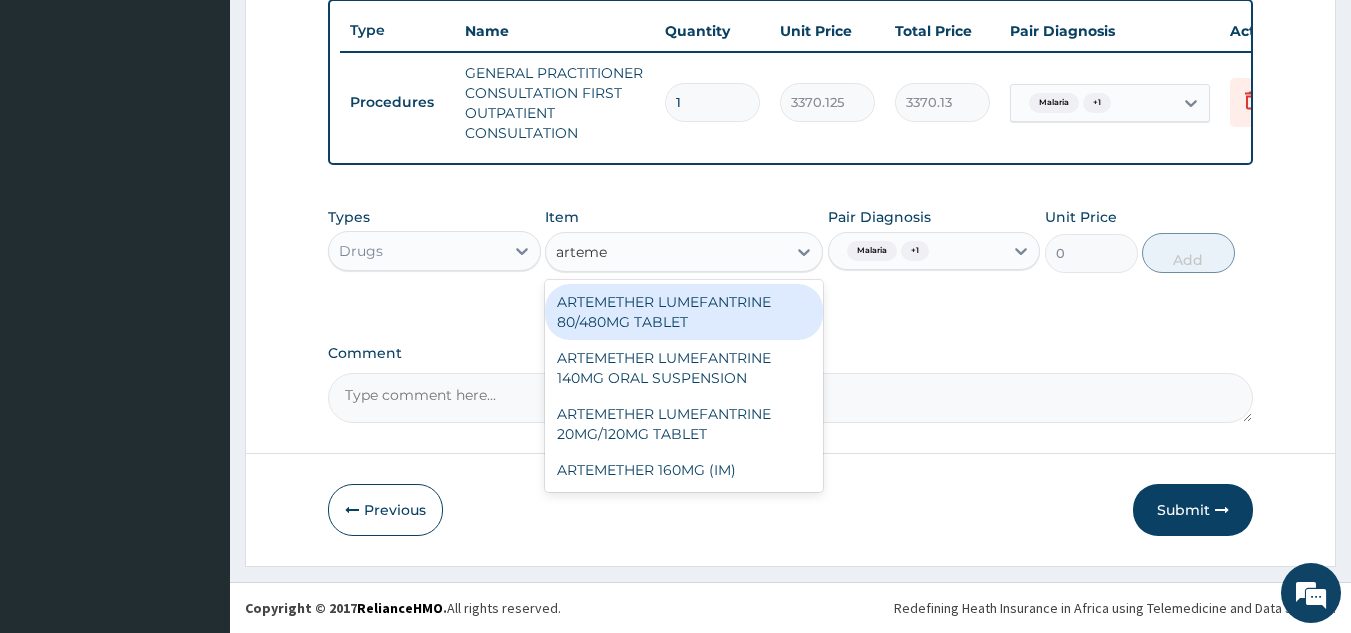 click on "ARTEMETHER LUMEFANTRINE 80/480MG TABLET" at bounding box center [684, 312] 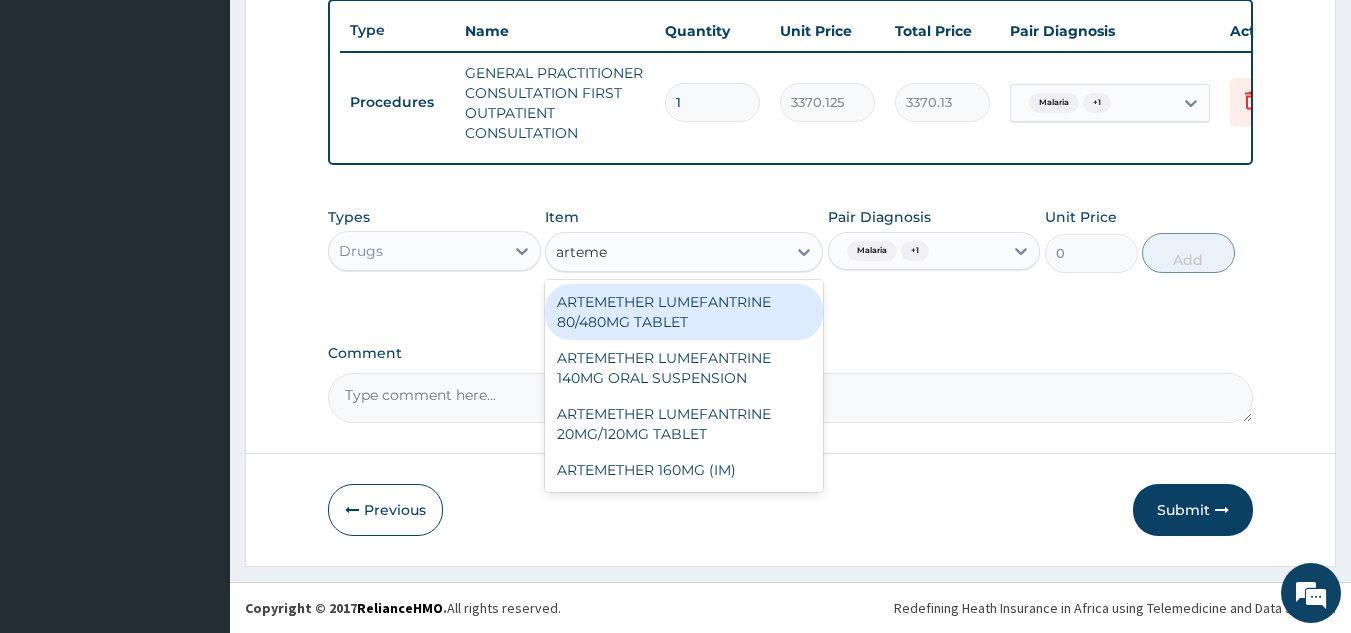 type 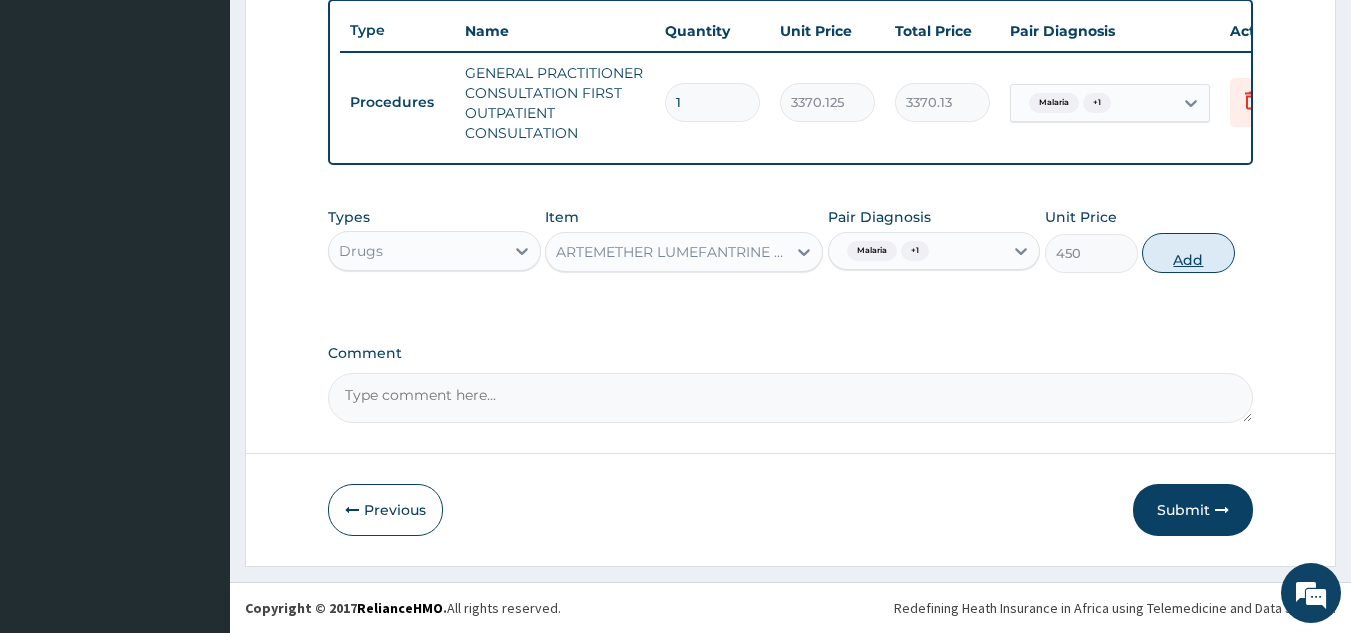 click on "Add" at bounding box center [1188, 253] 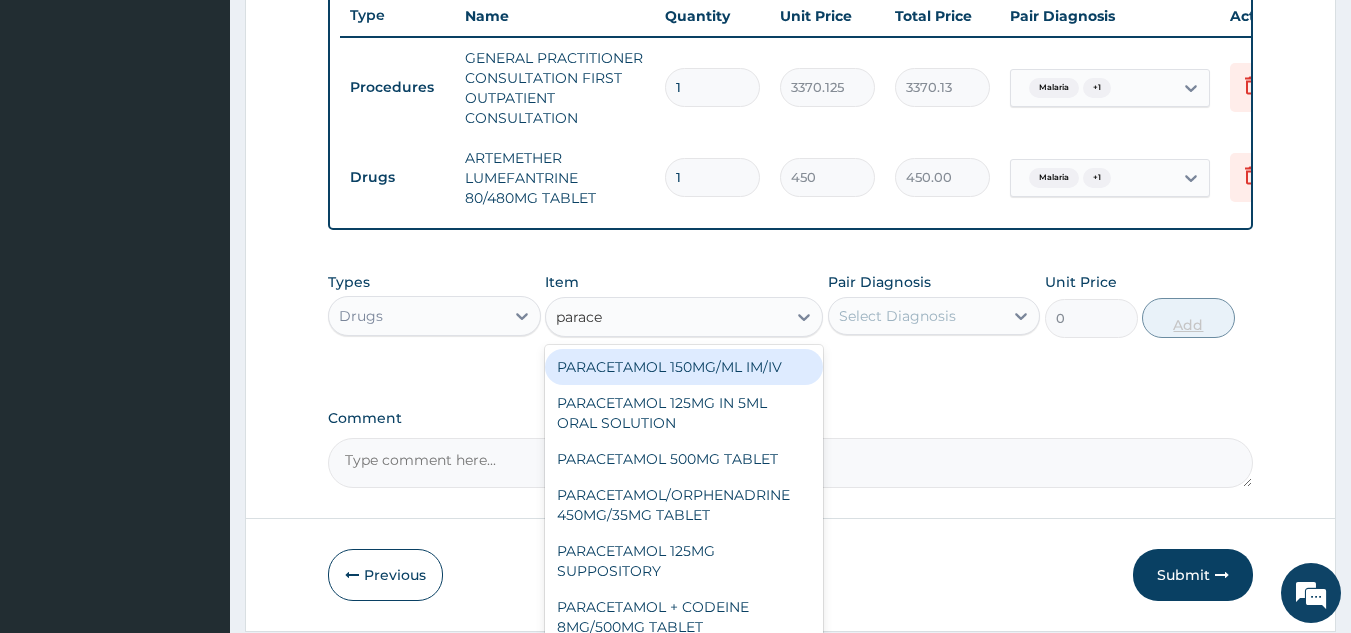 type on "paracet" 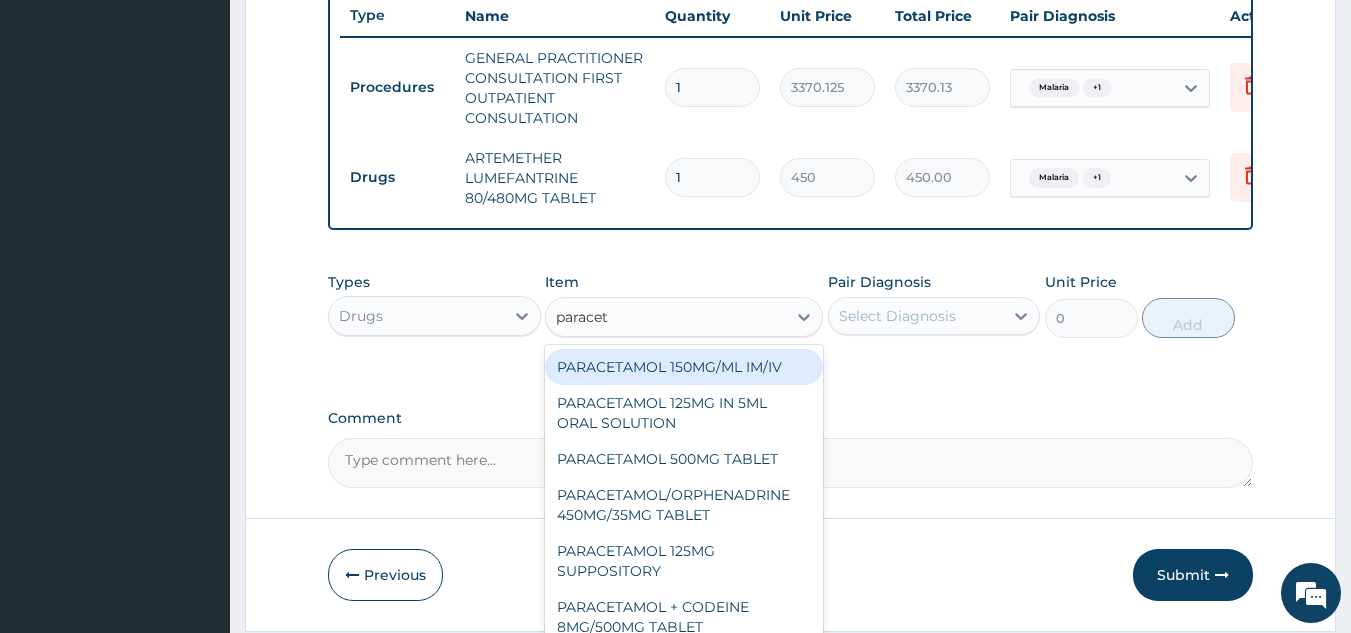 click on "PARACETAMOL 500MG TABLET" at bounding box center (684, 459) 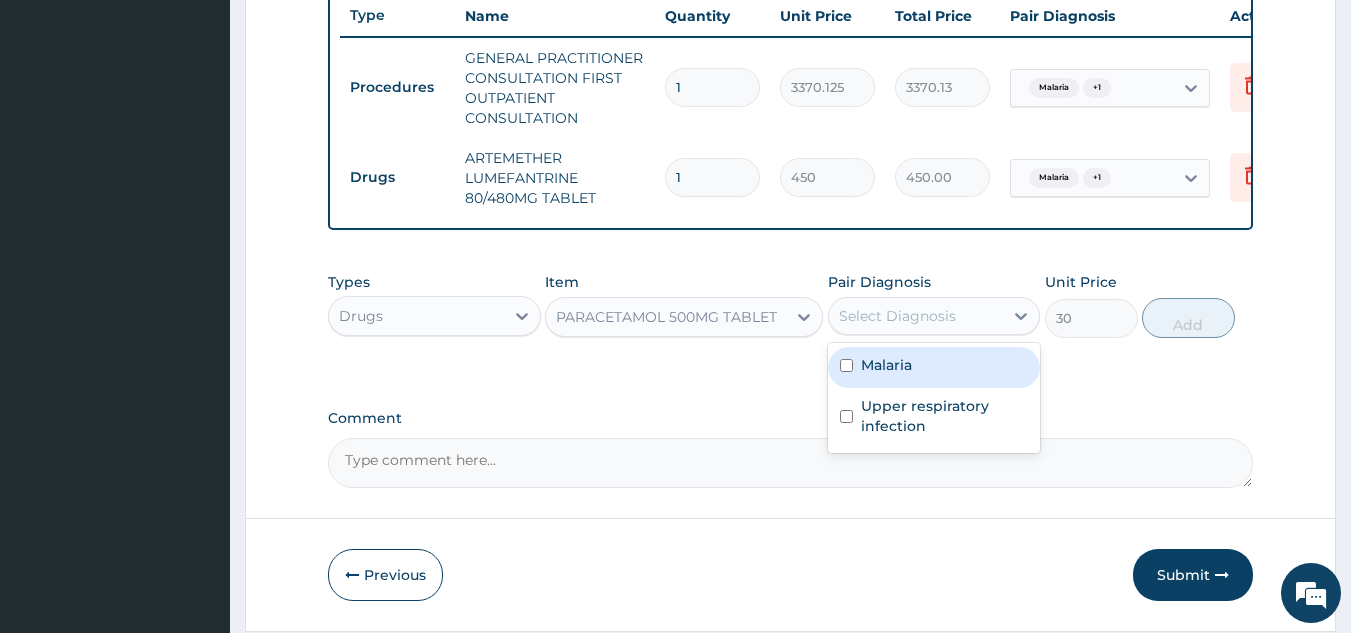 click on "Malaria" at bounding box center (934, 367) 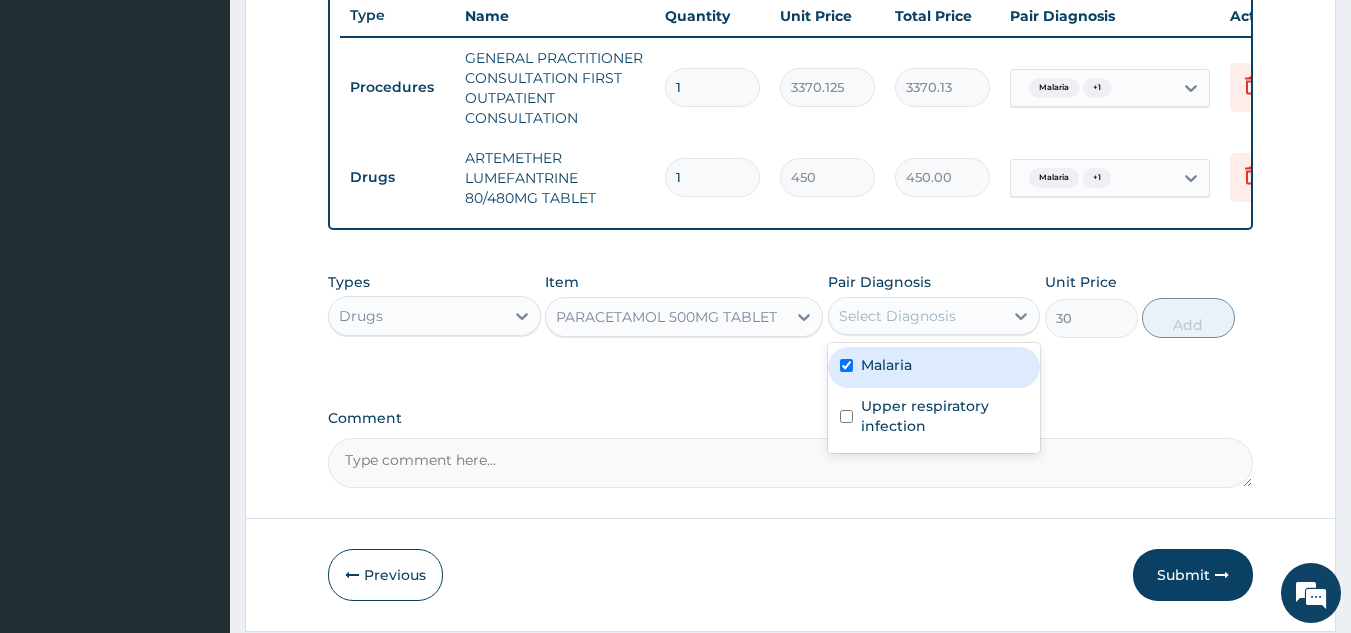 checkbox on "true" 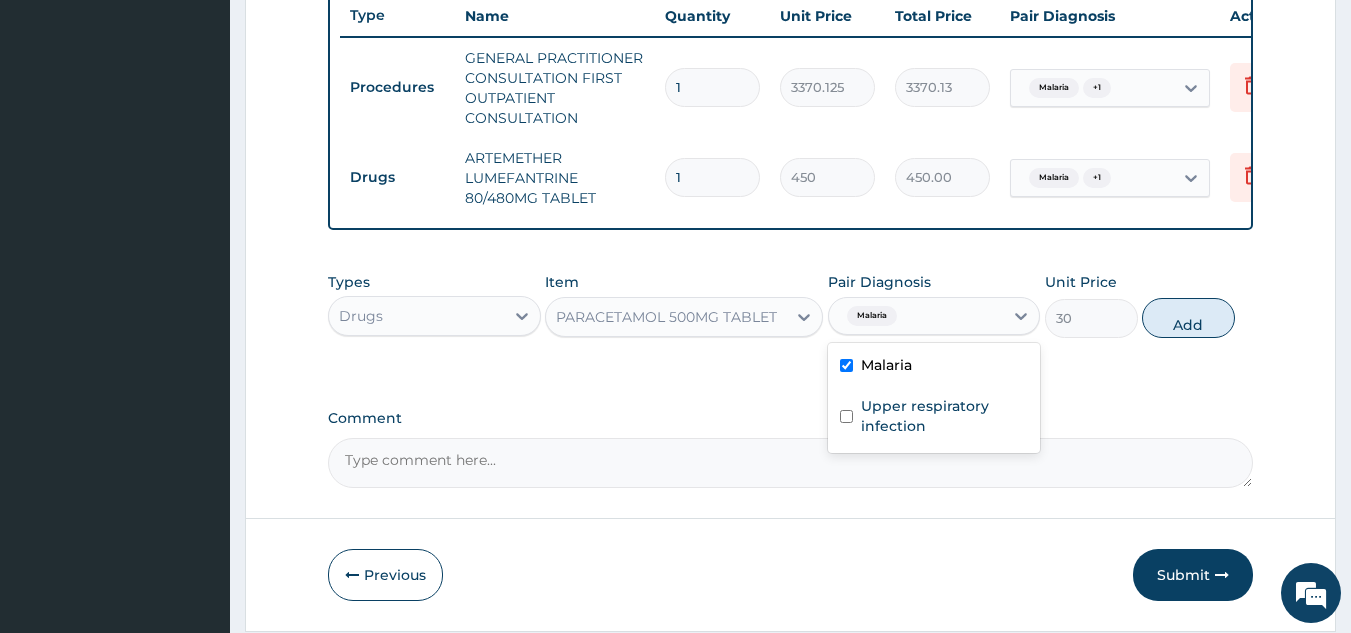 click on "Upper respiratory infection" at bounding box center (945, 416) 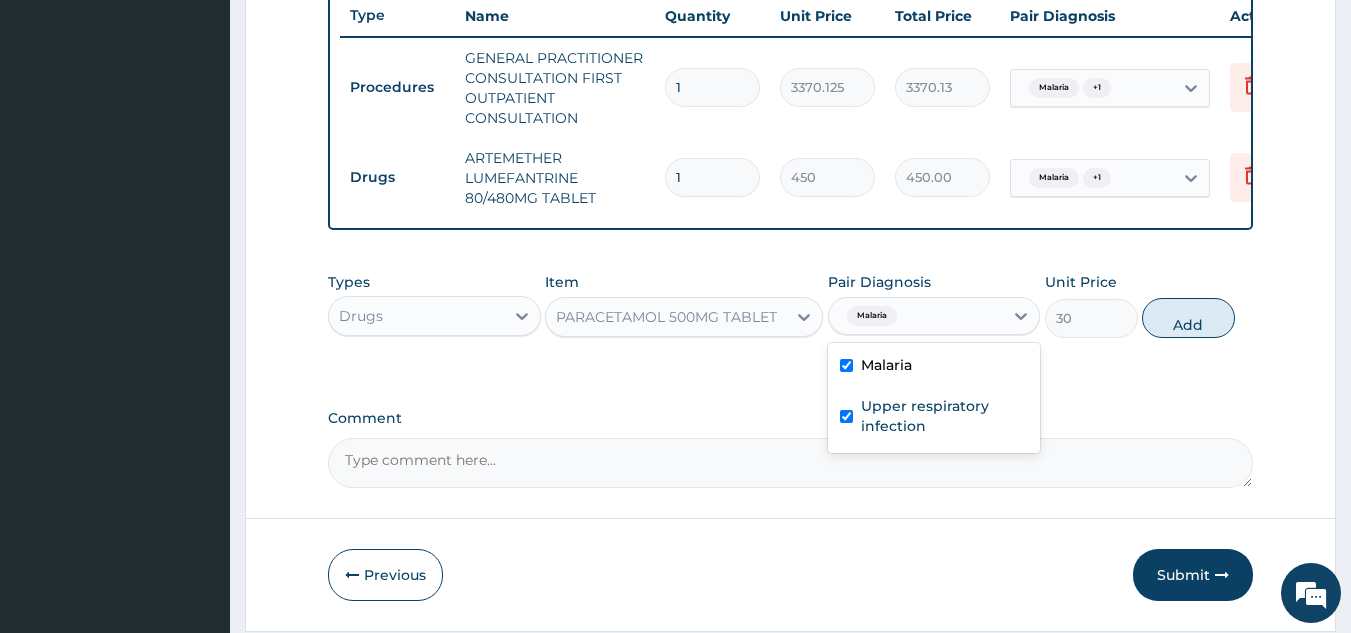 checkbox on "true" 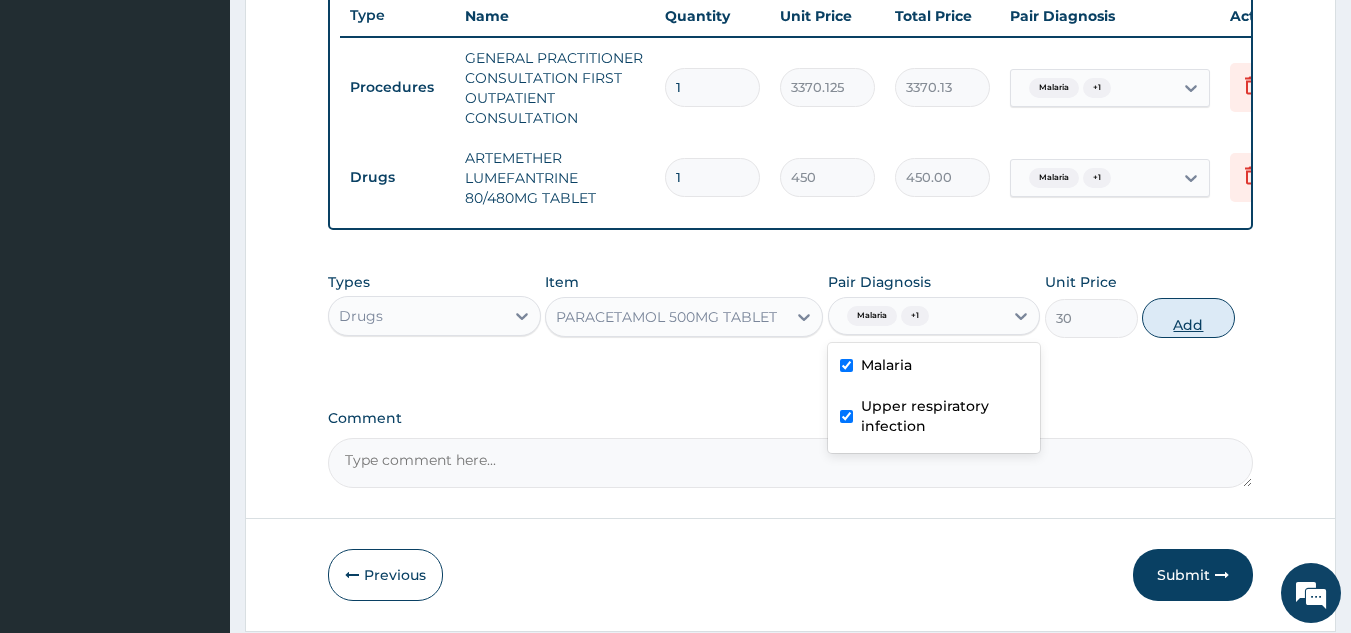click on "Add" at bounding box center (1188, 318) 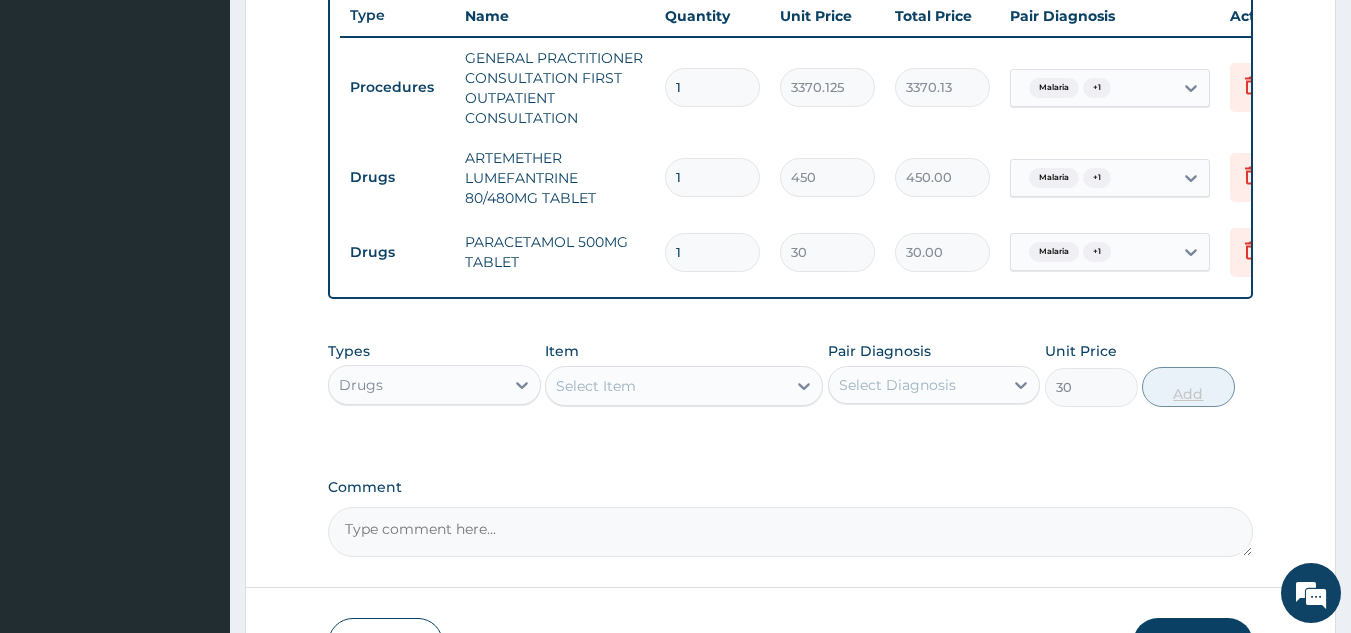 type on "0" 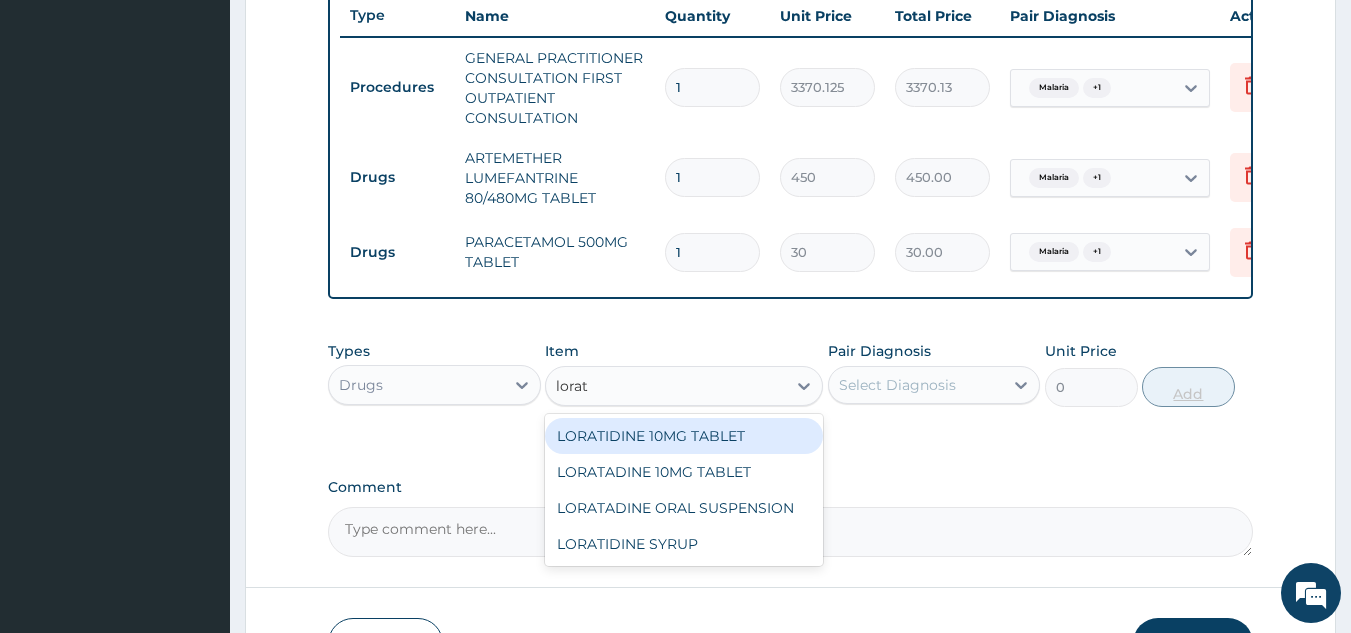 type on "lorata" 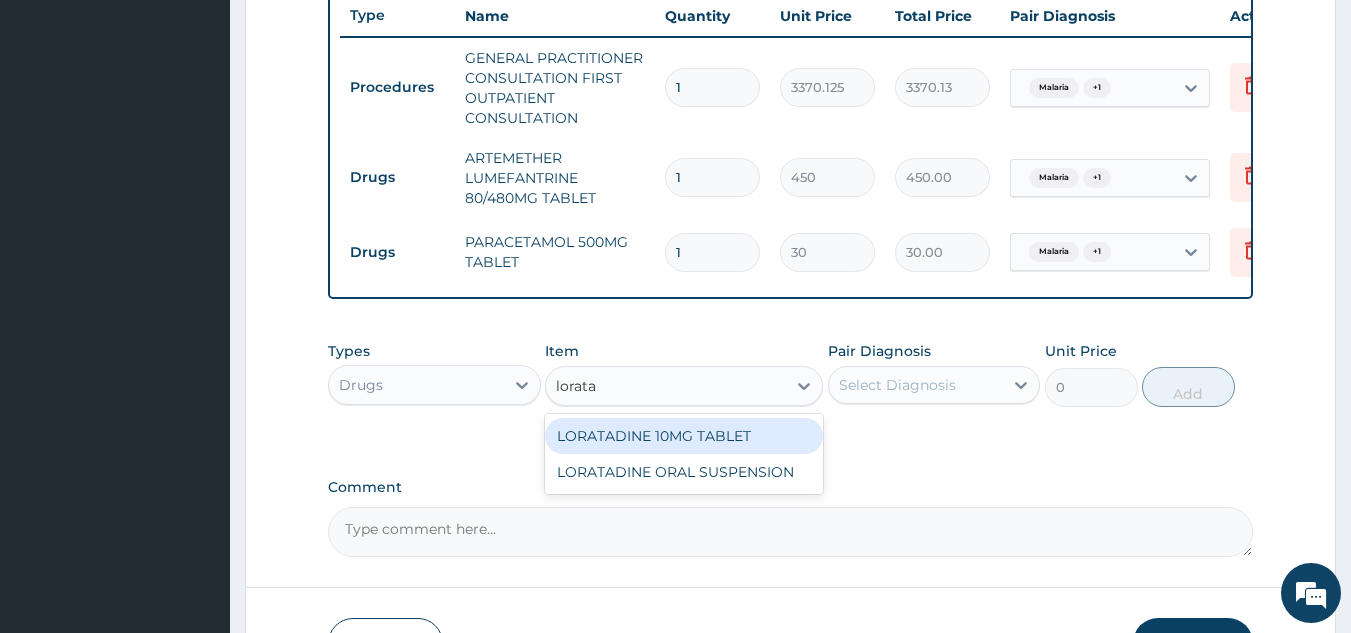 click on "LORATADINE 10MG TABLET" at bounding box center (684, 436) 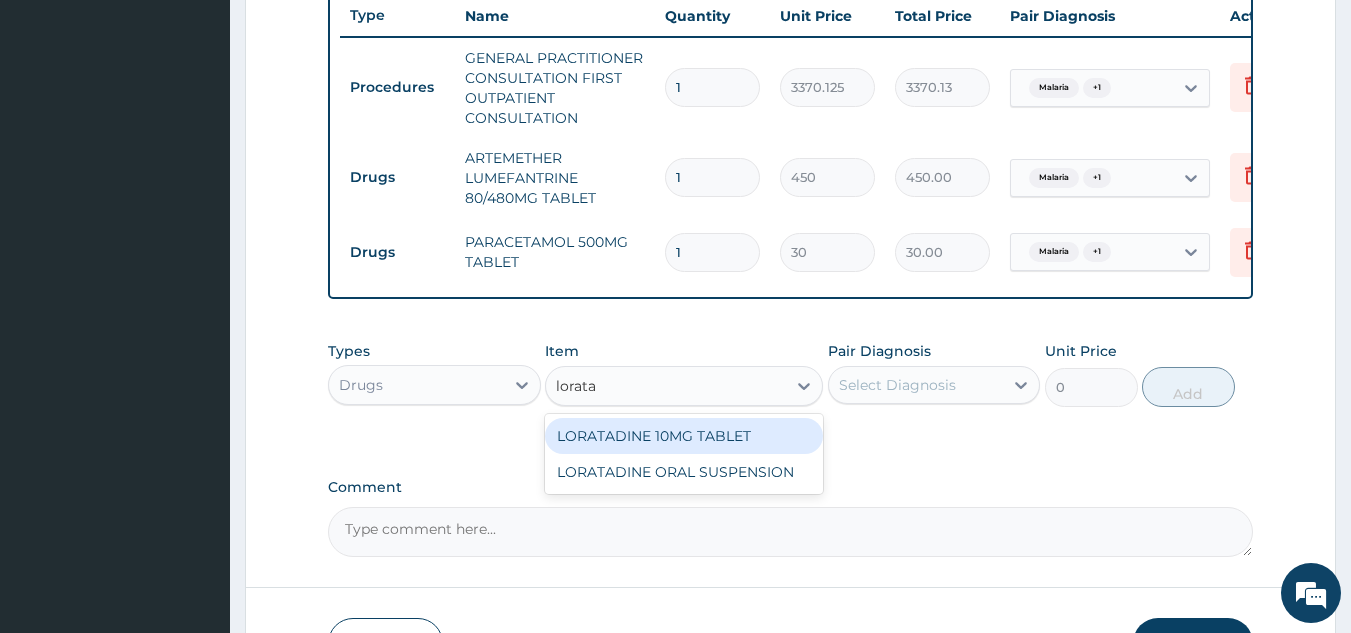 type 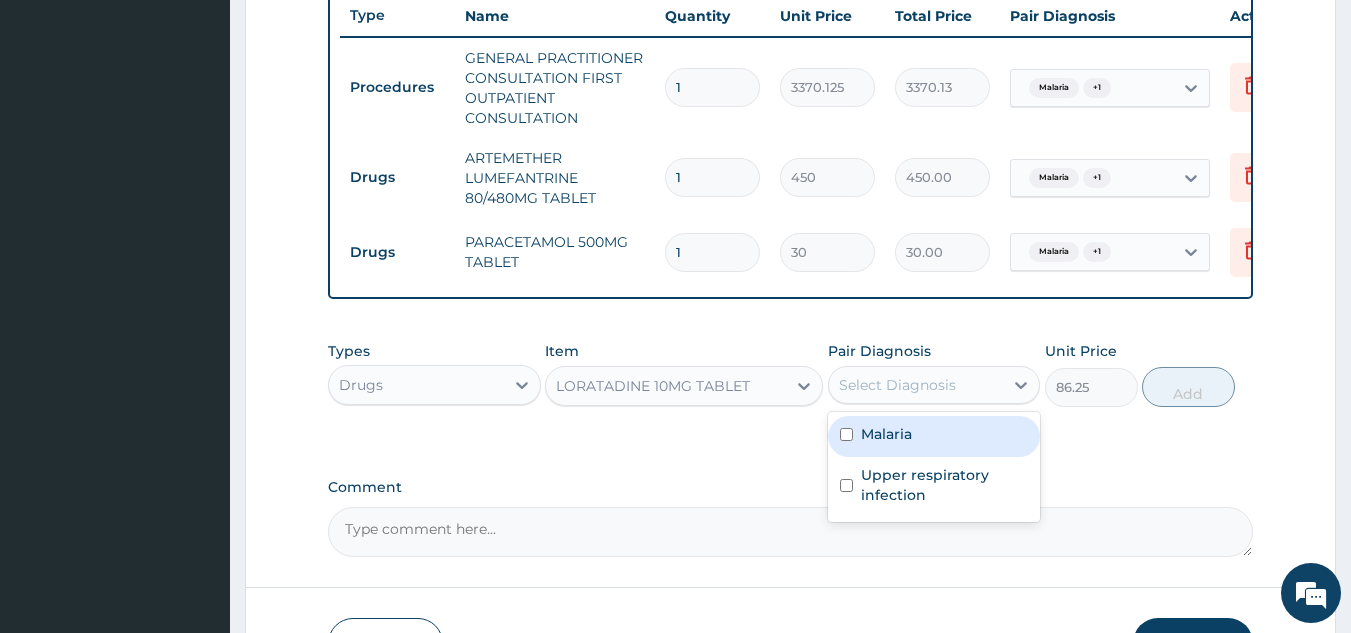 click on "Malaria" at bounding box center (934, 436) 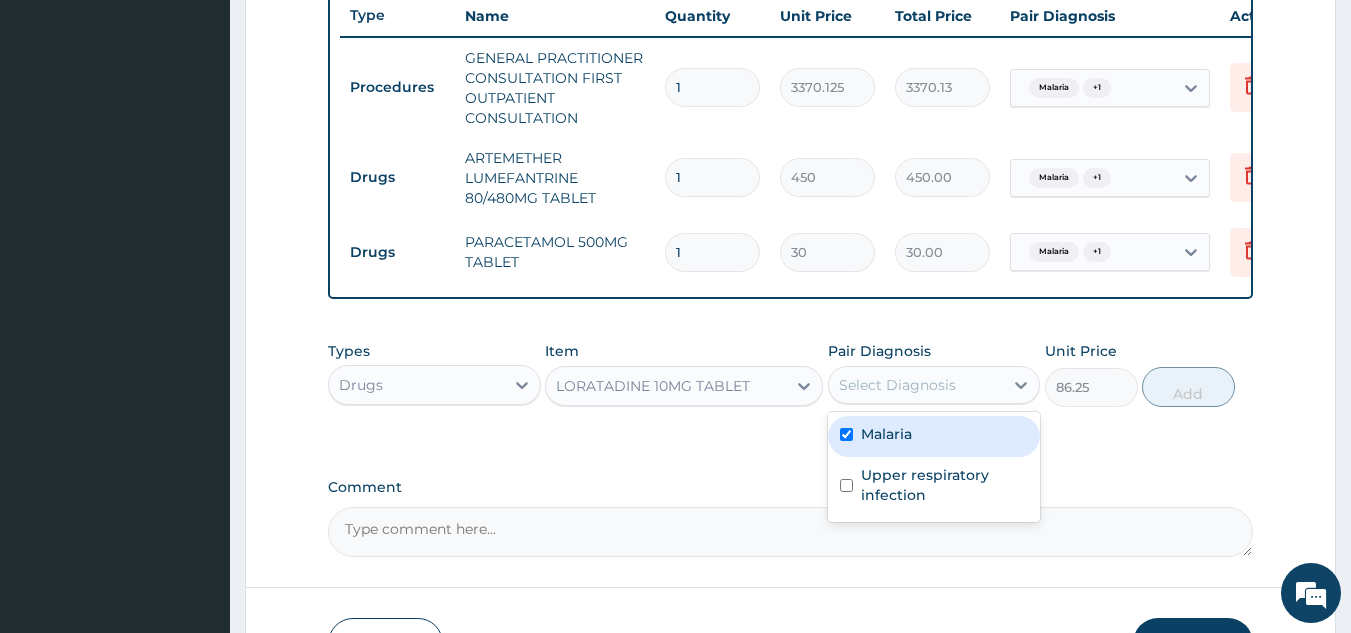 checkbox on "true" 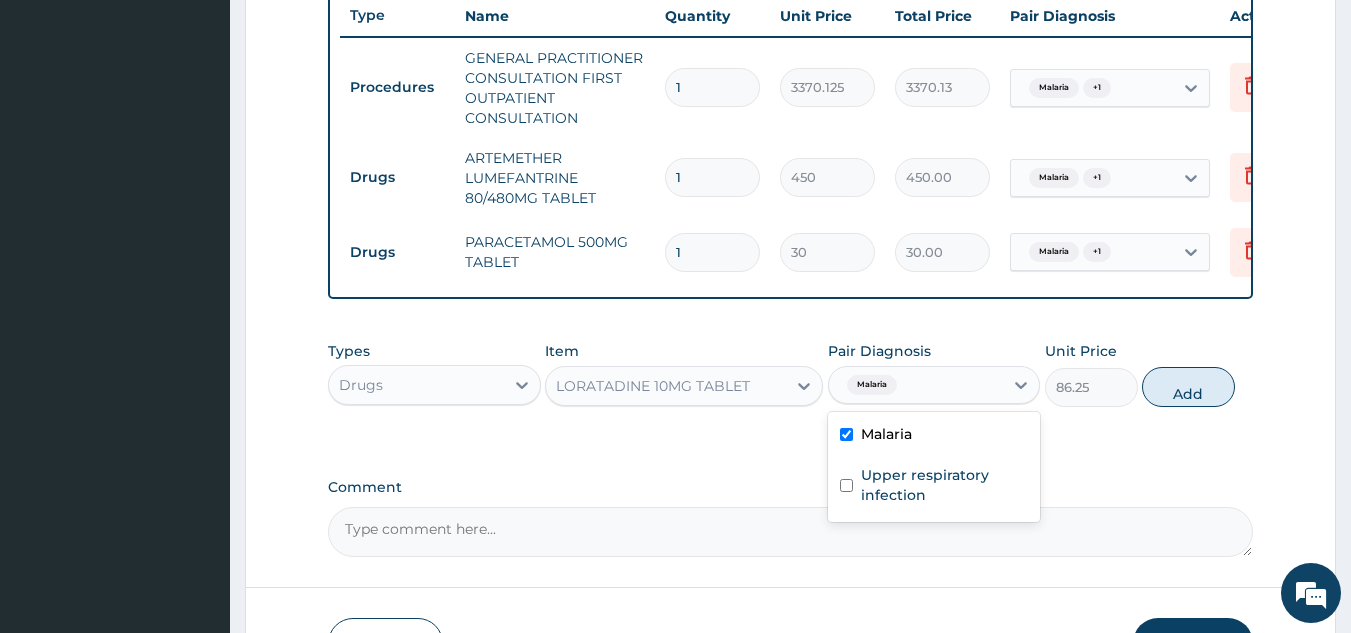 click on "Upper respiratory infection" at bounding box center [945, 485] 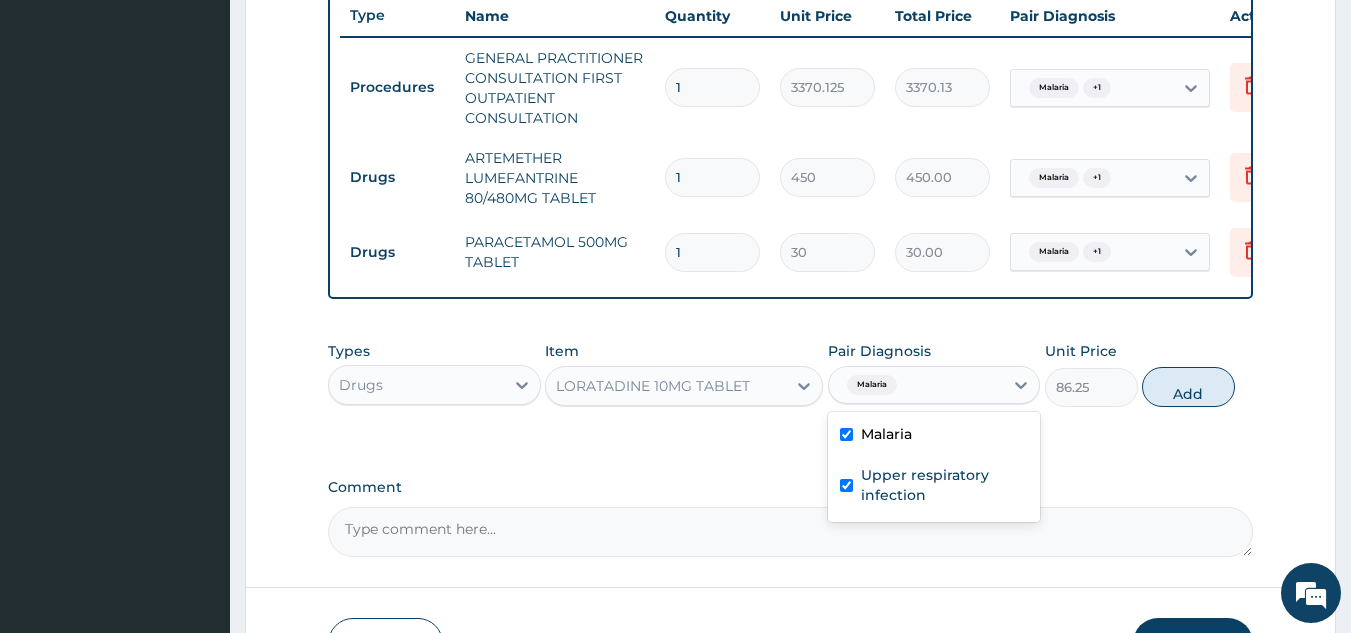 checkbox on "true" 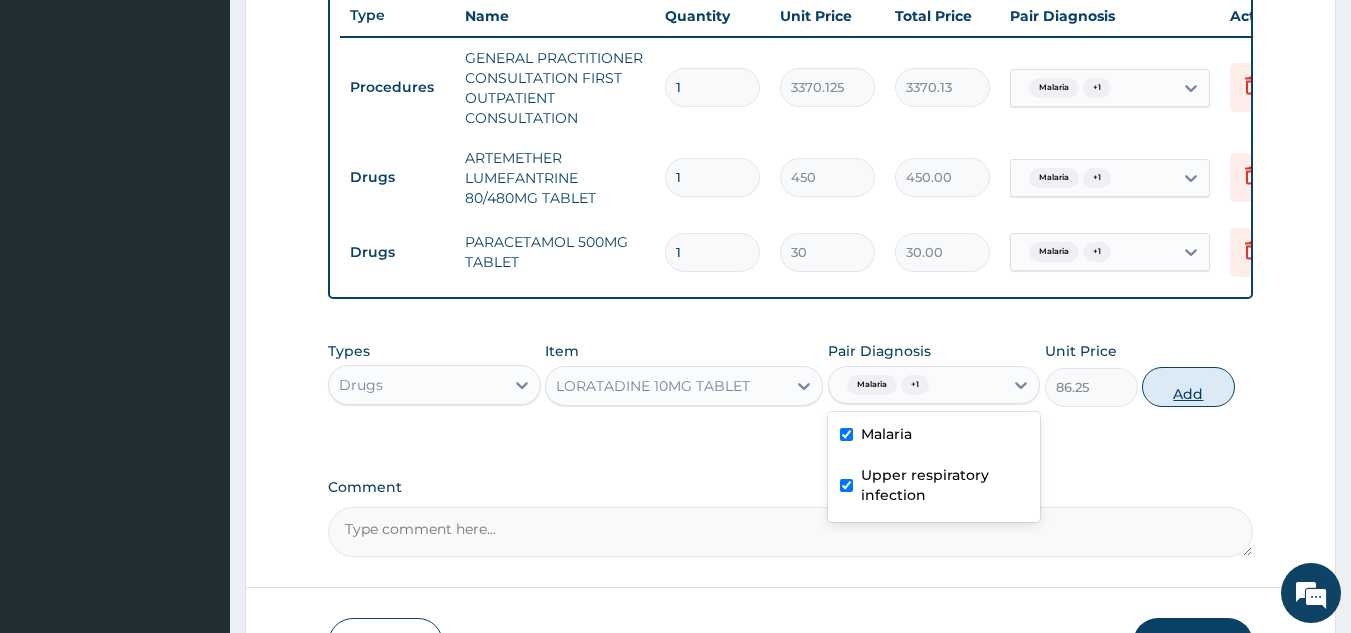click on "Add" at bounding box center [1188, 387] 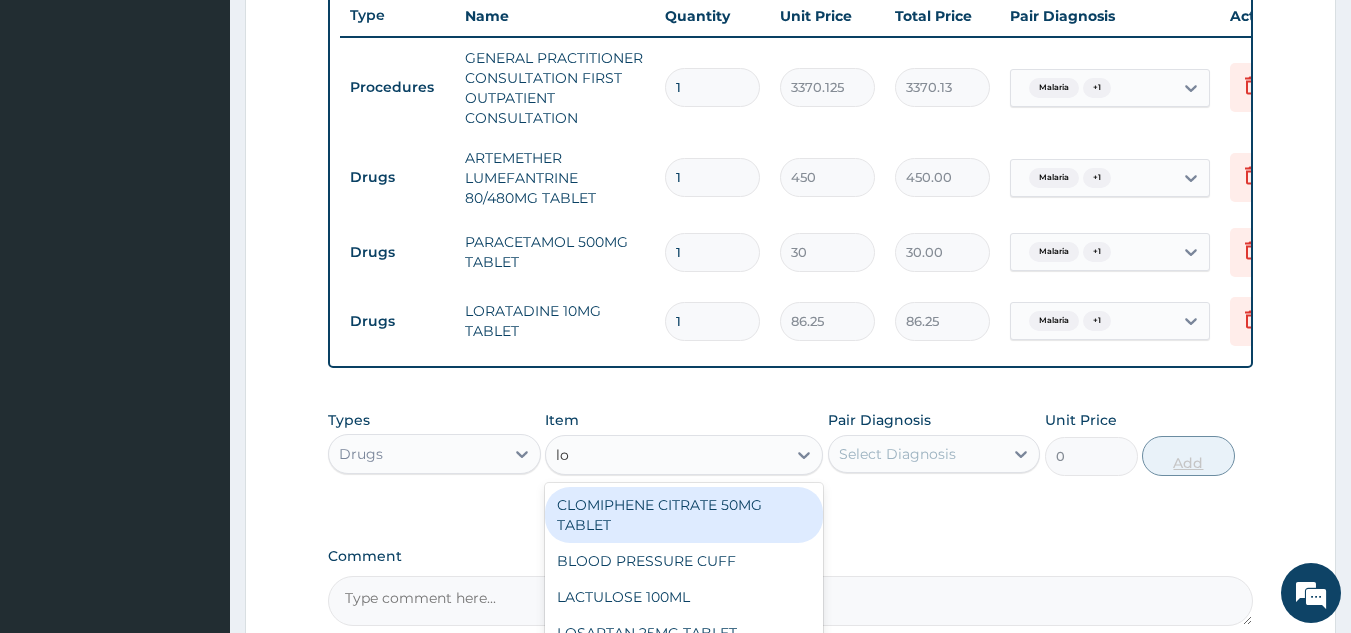 type on "loz" 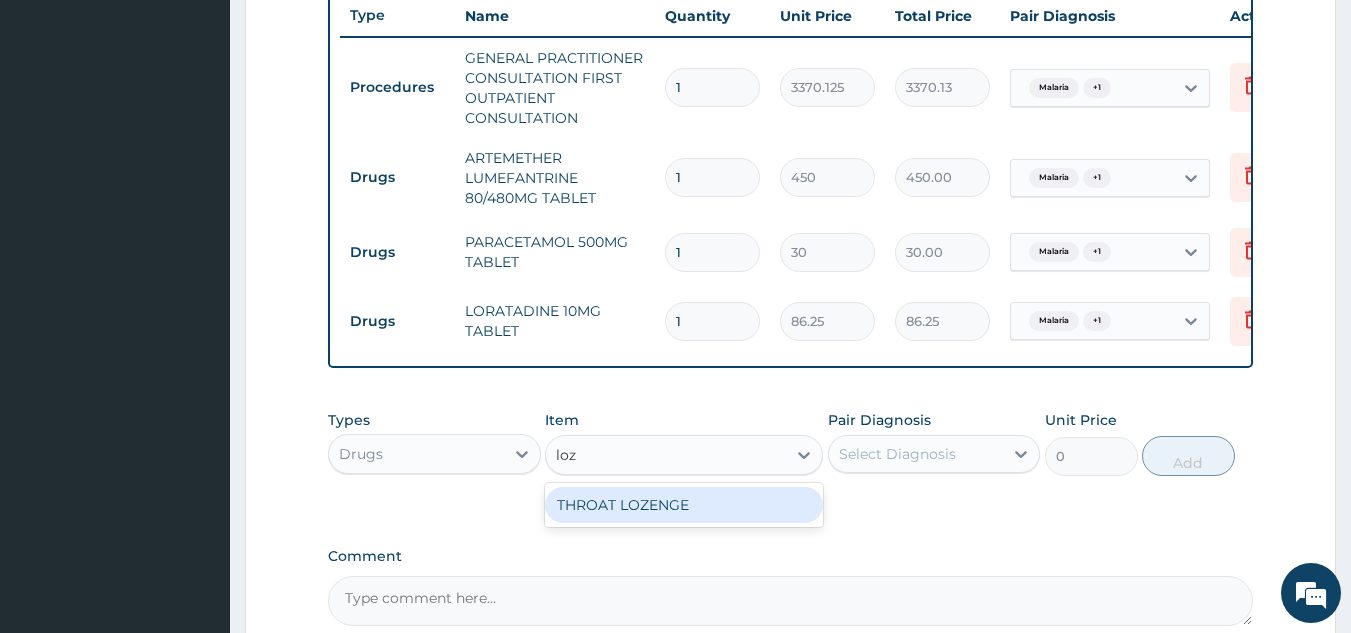 click on "THROAT LOZENGE" at bounding box center (684, 505) 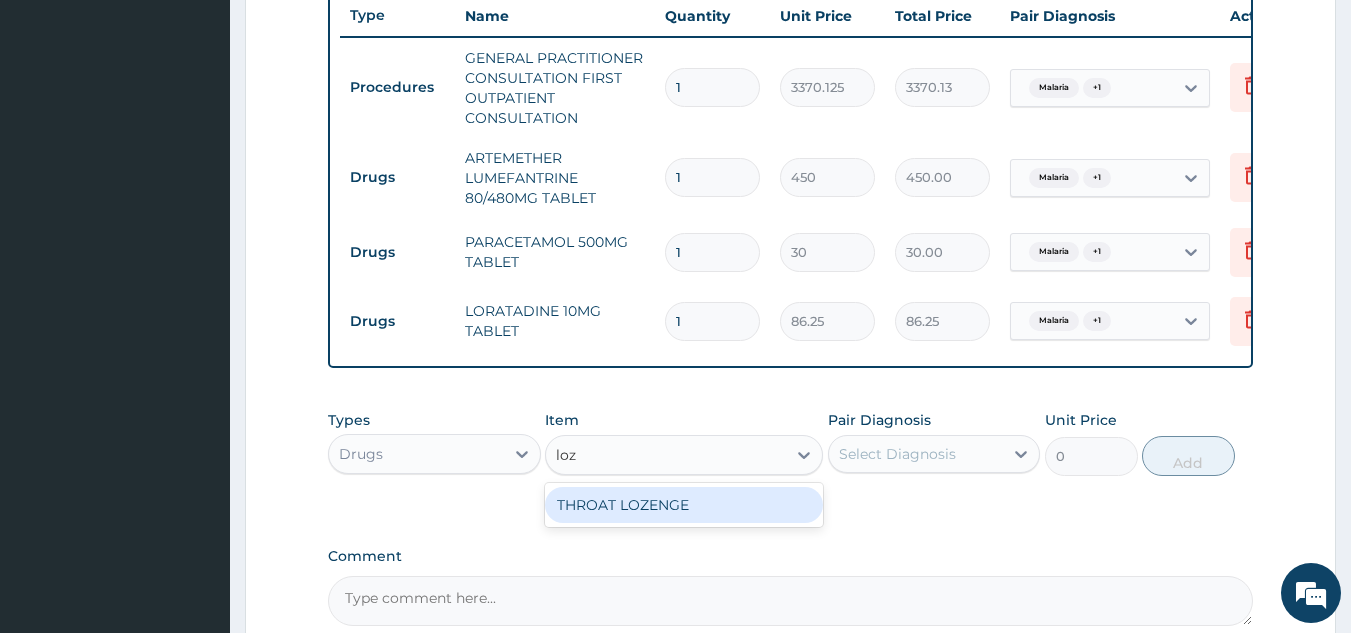 type 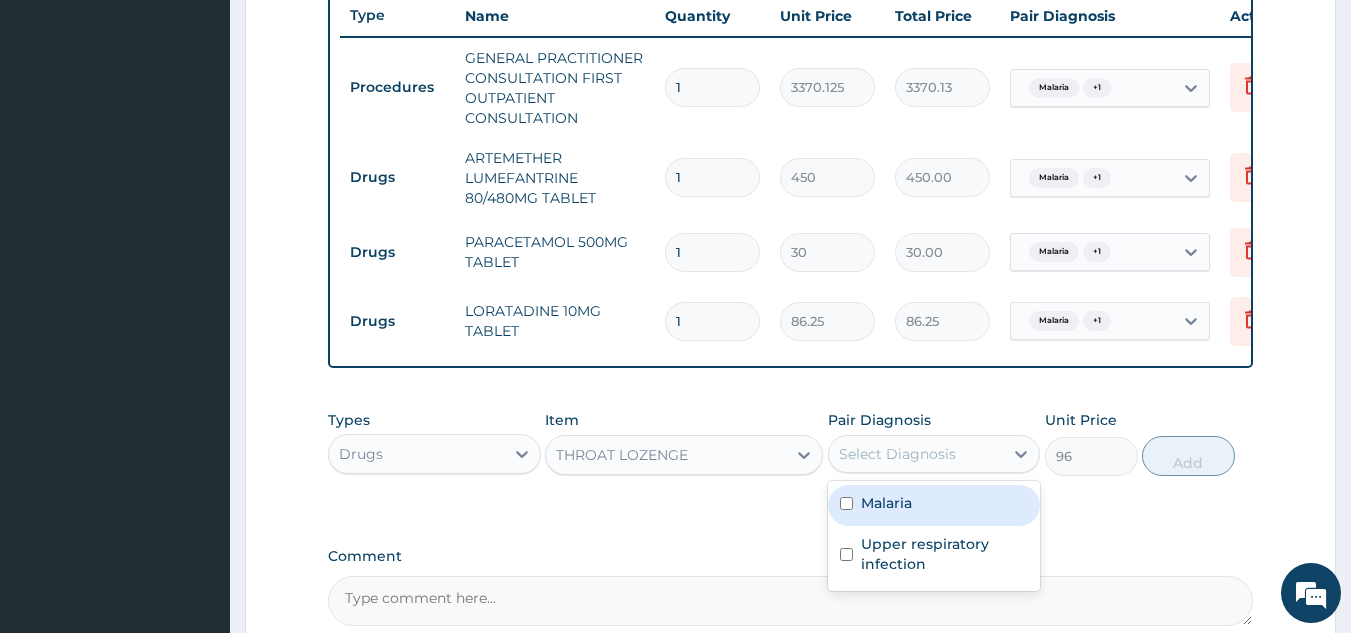 click on "Malaria" at bounding box center (934, 505) 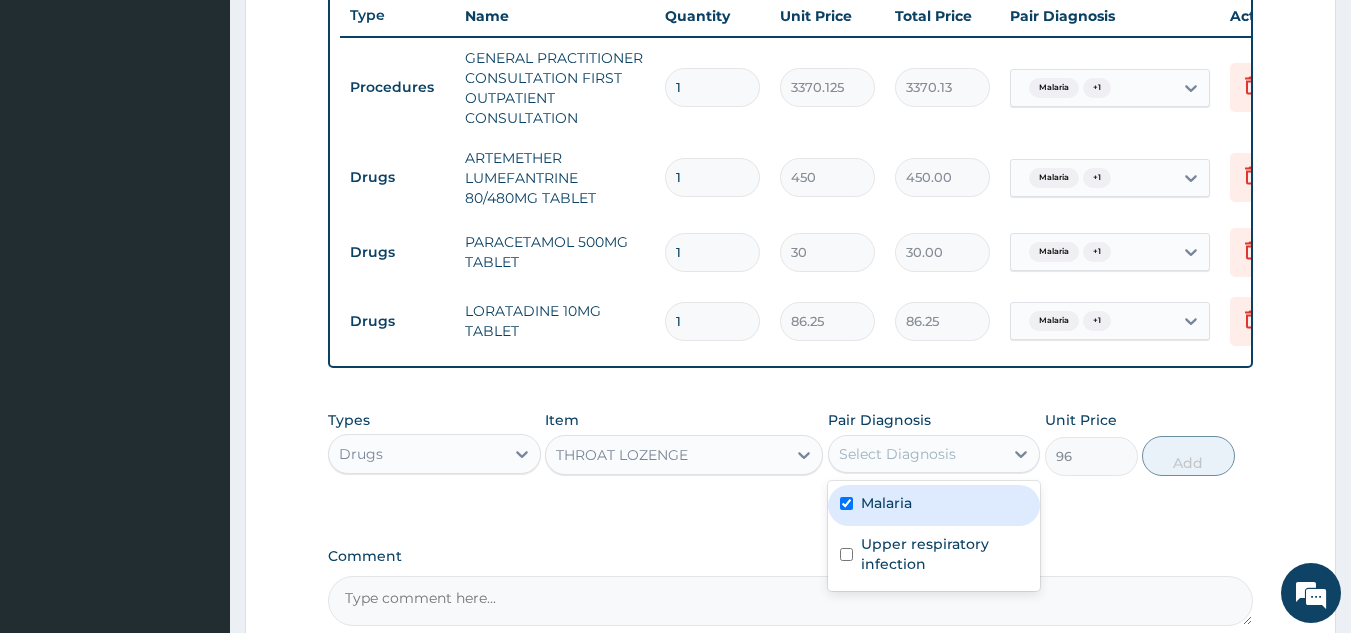 checkbox on "true" 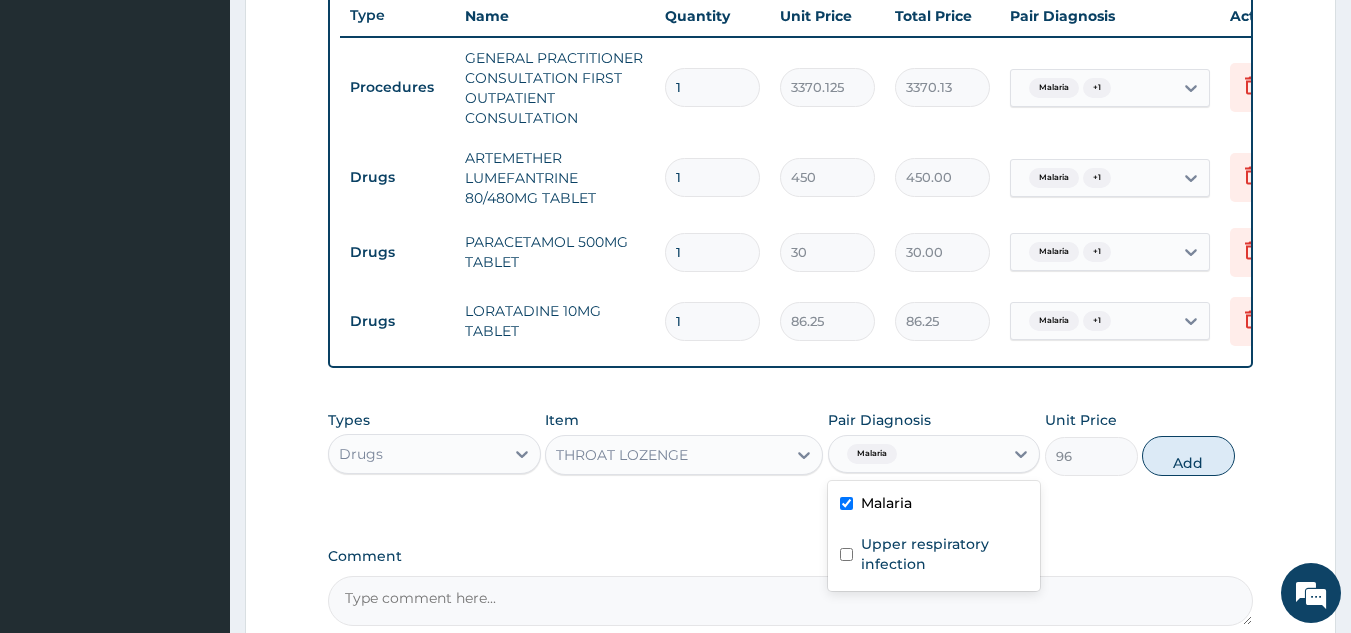 click on "Upper respiratory infection" at bounding box center (945, 554) 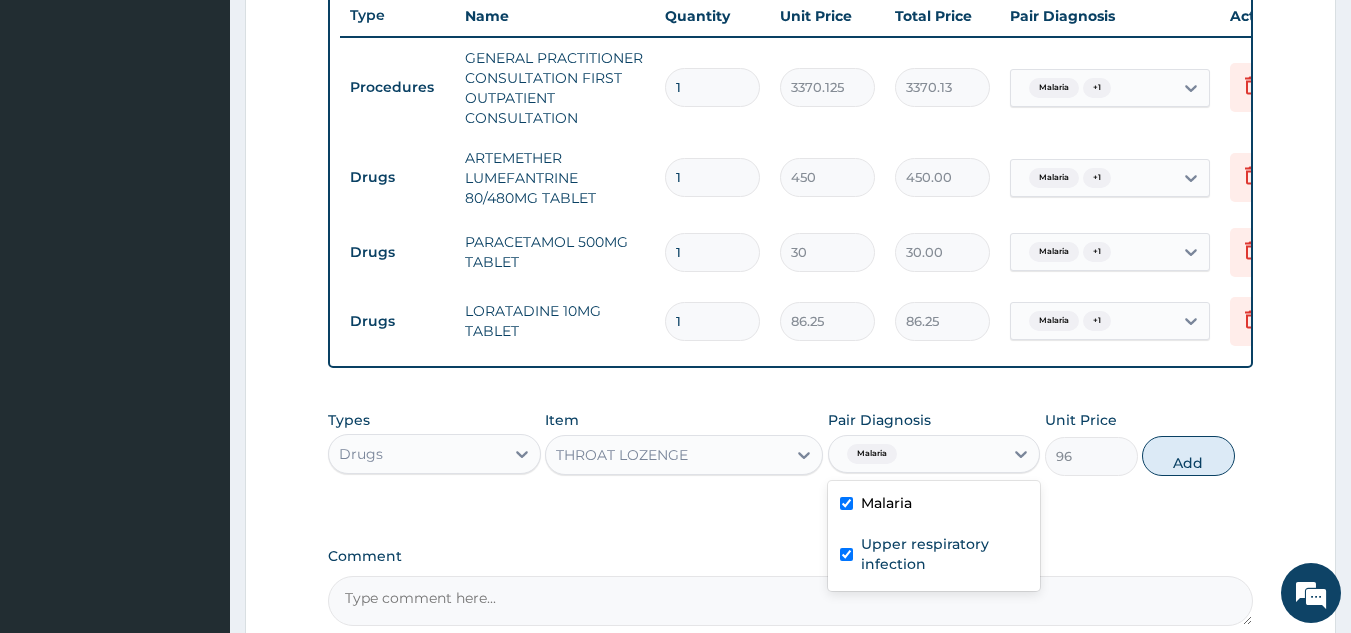 checkbox on "true" 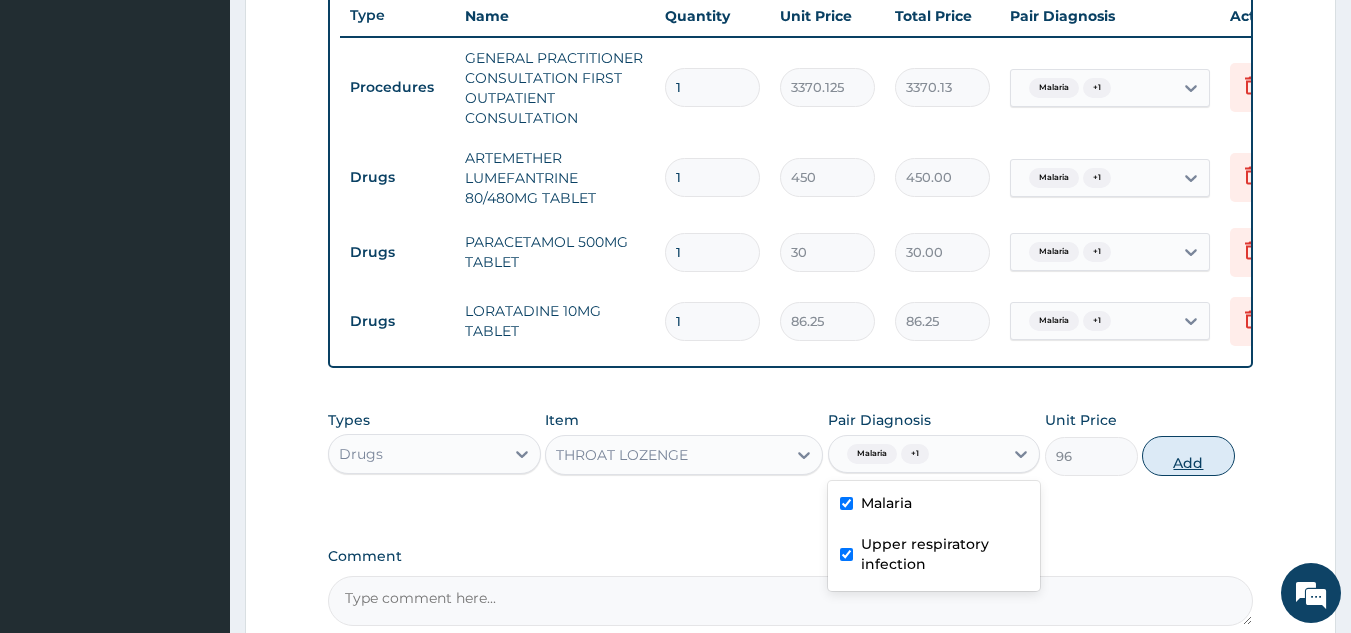 click on "Add" at bounding box center [1188, 456] 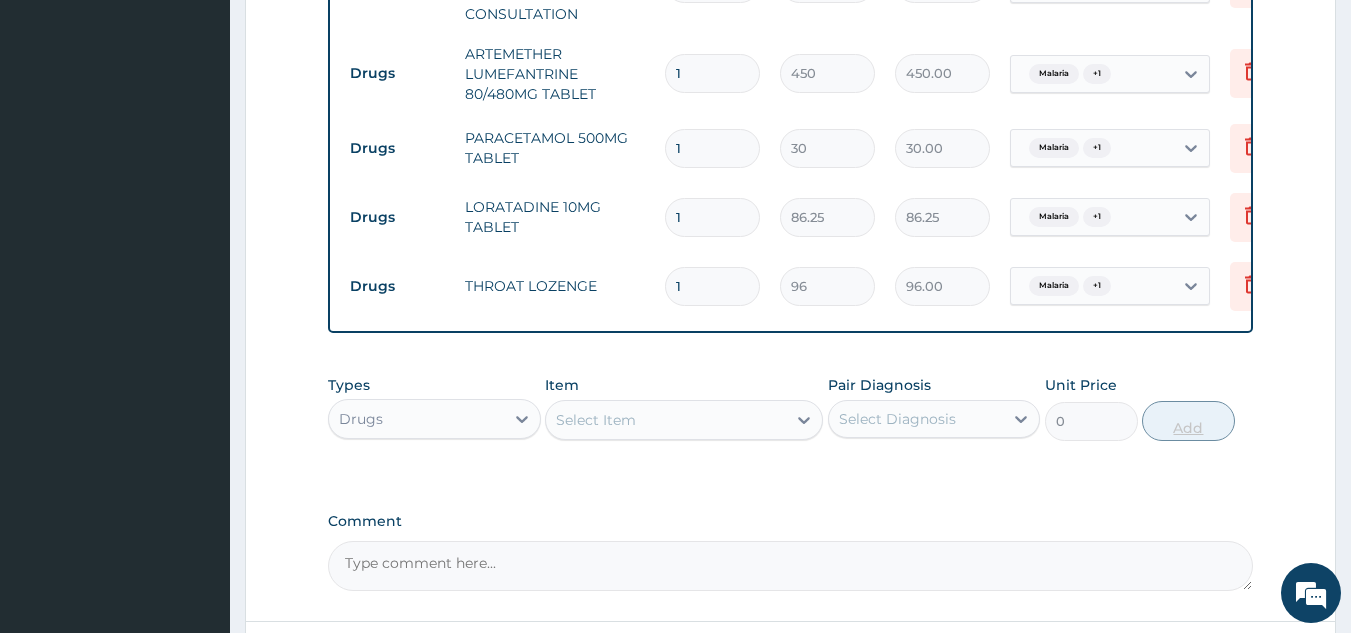 scroll, scrollTop: 1047, scrollLeft: 0, axis: vertical 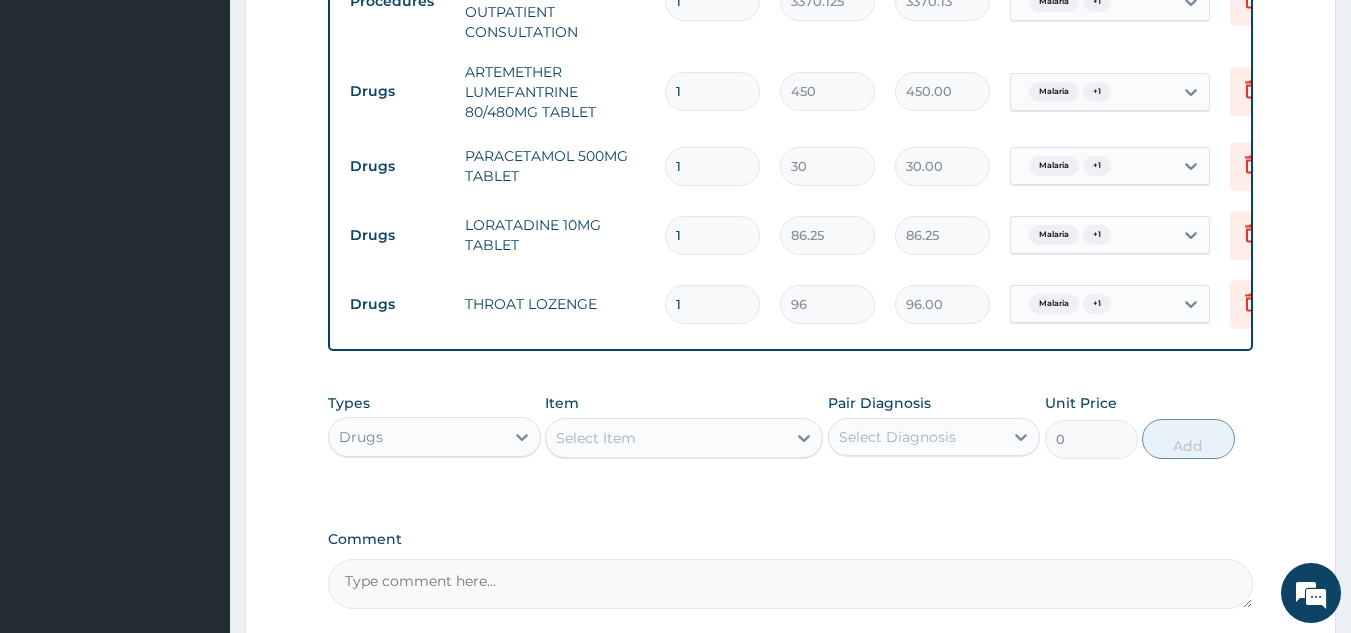 click on "1" at bounding box center [712, 91] 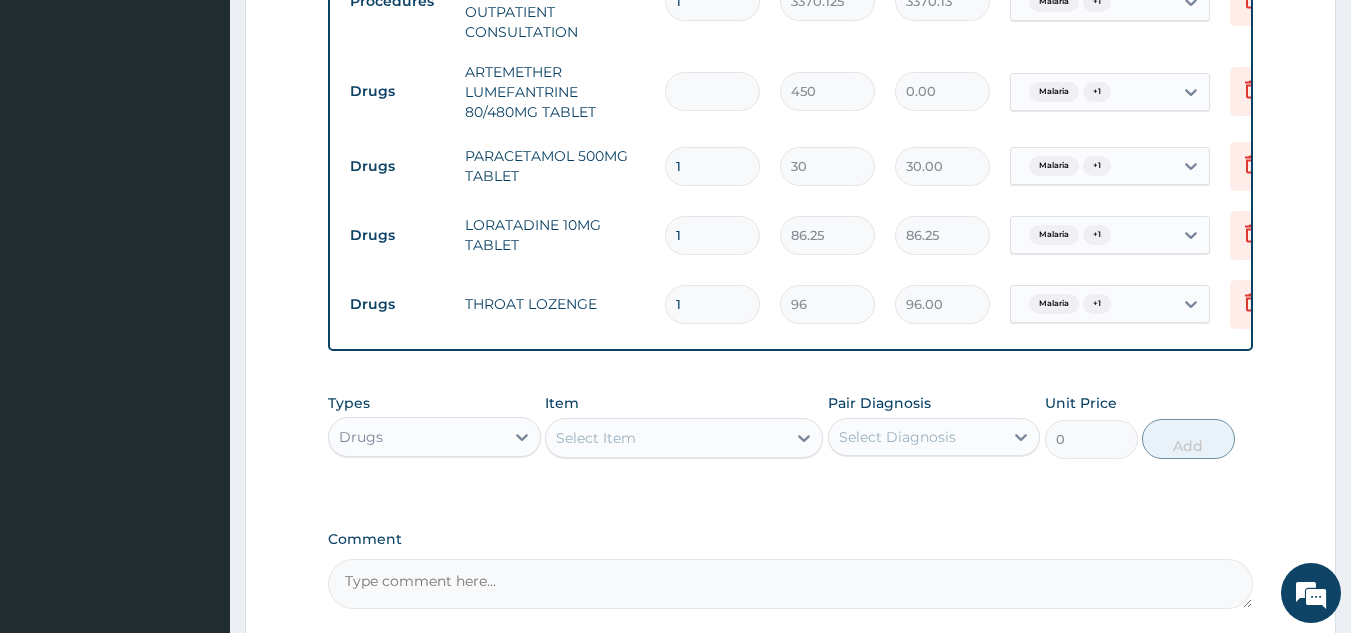 type on "6" 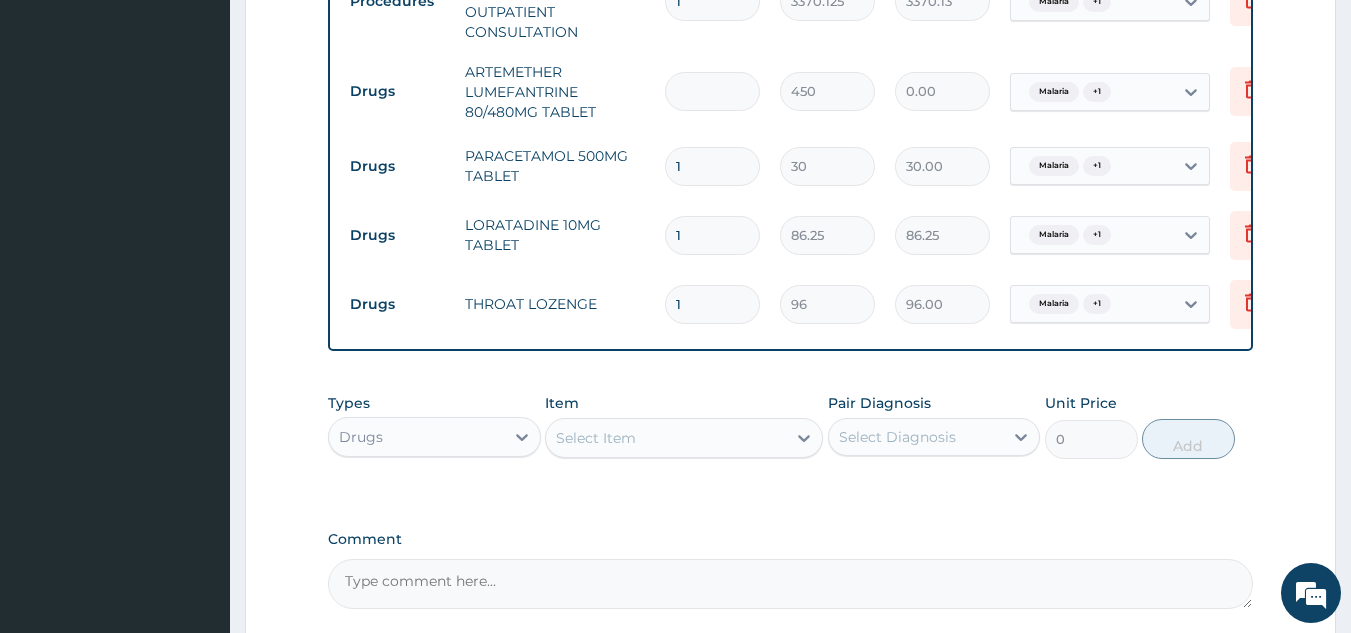 type on "2700.00" 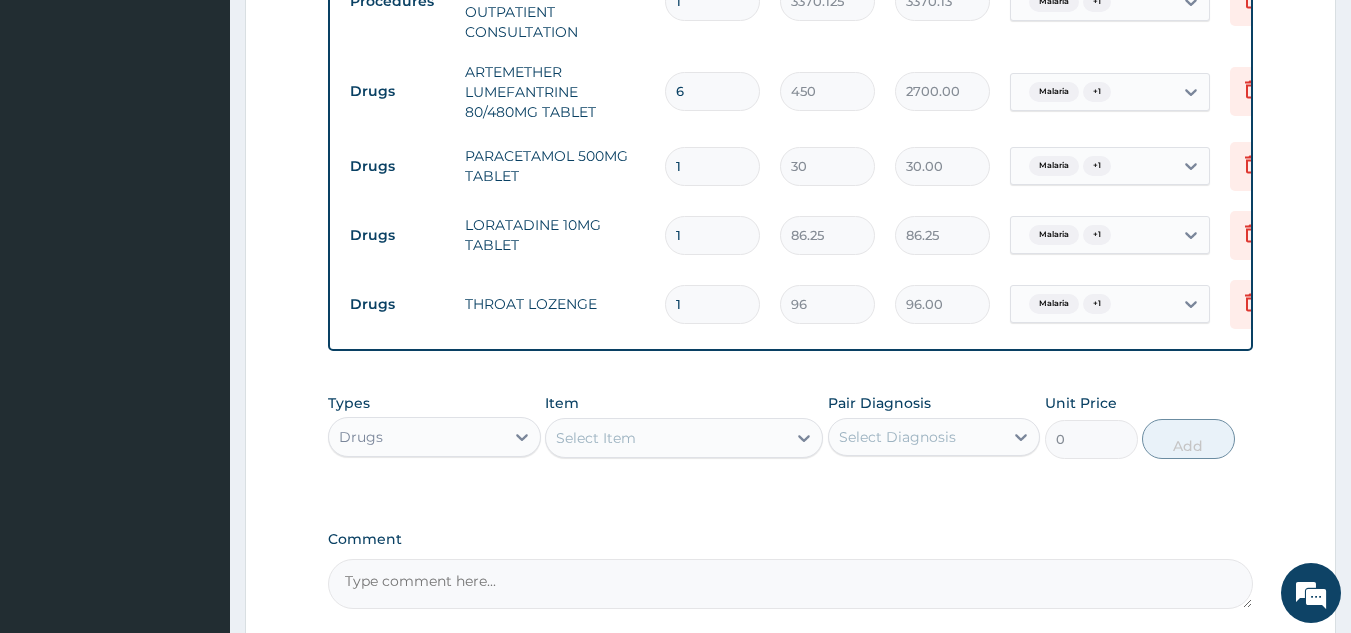 type on "6" 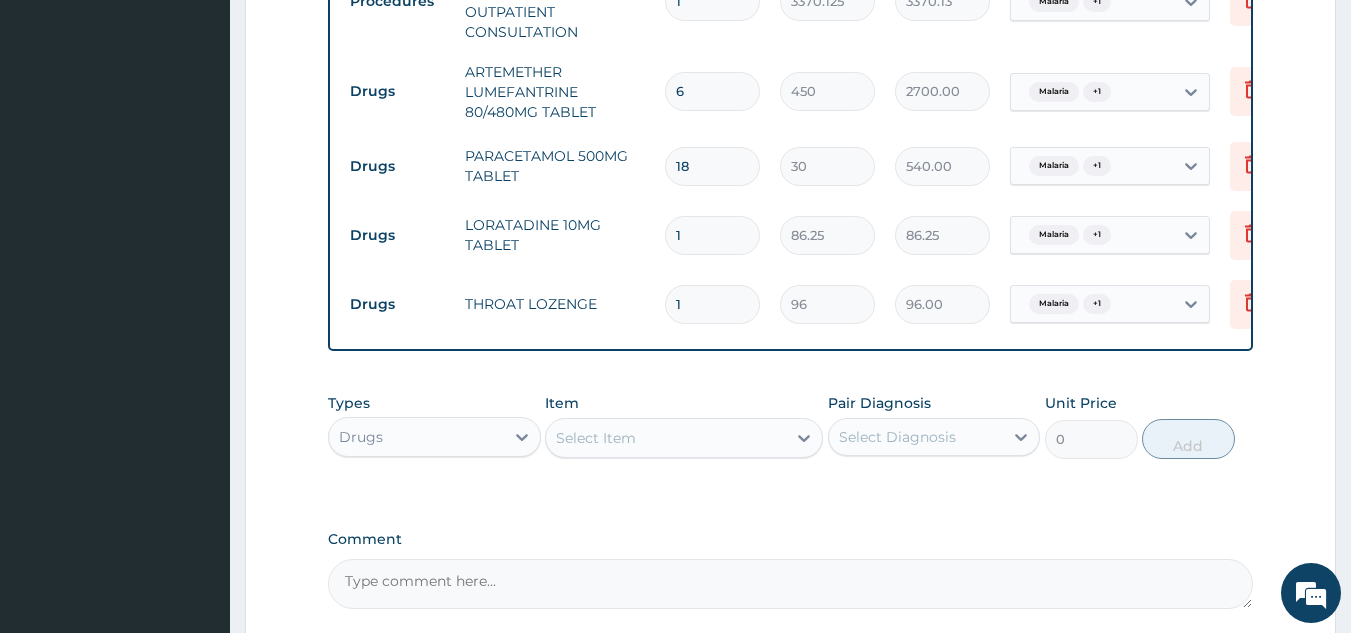 type on "18" 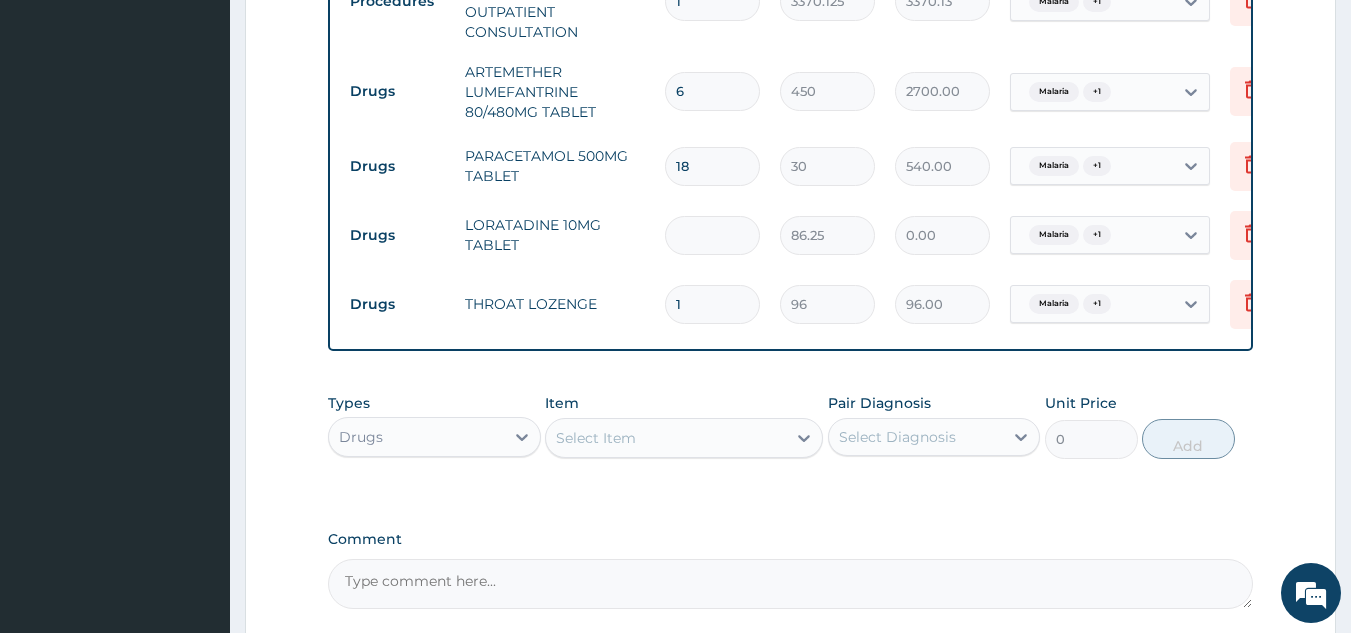 type on "5" 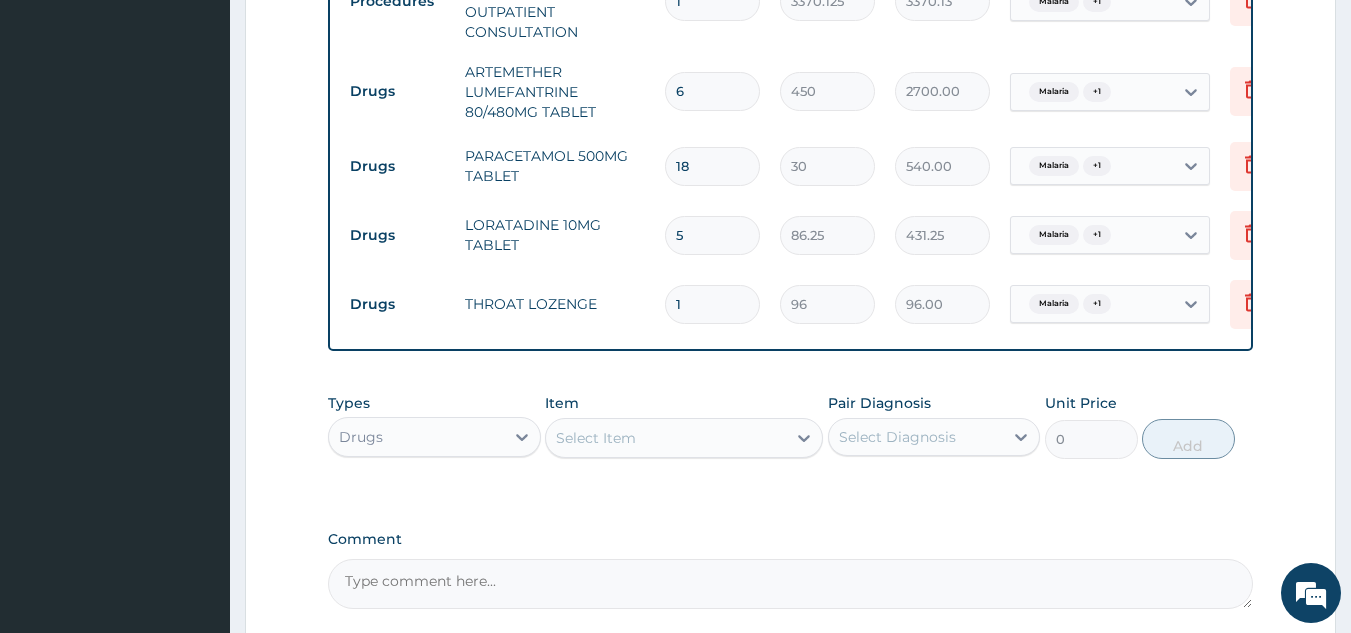 type on "5" 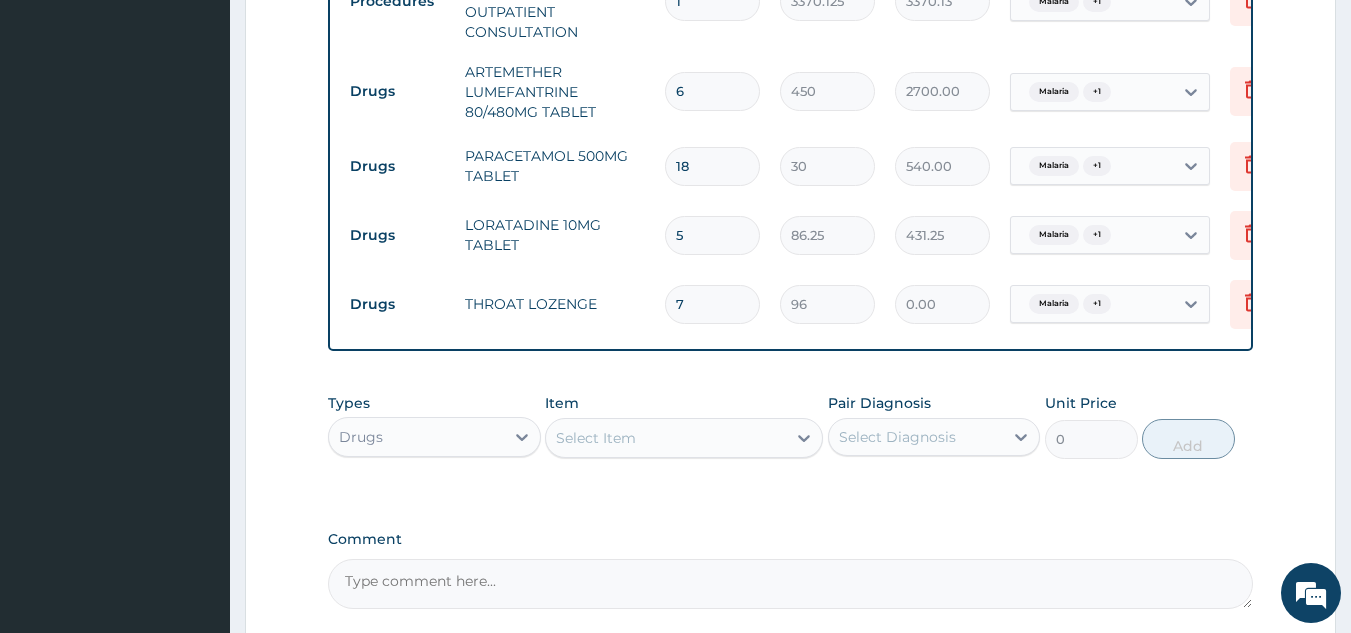 type on "76" 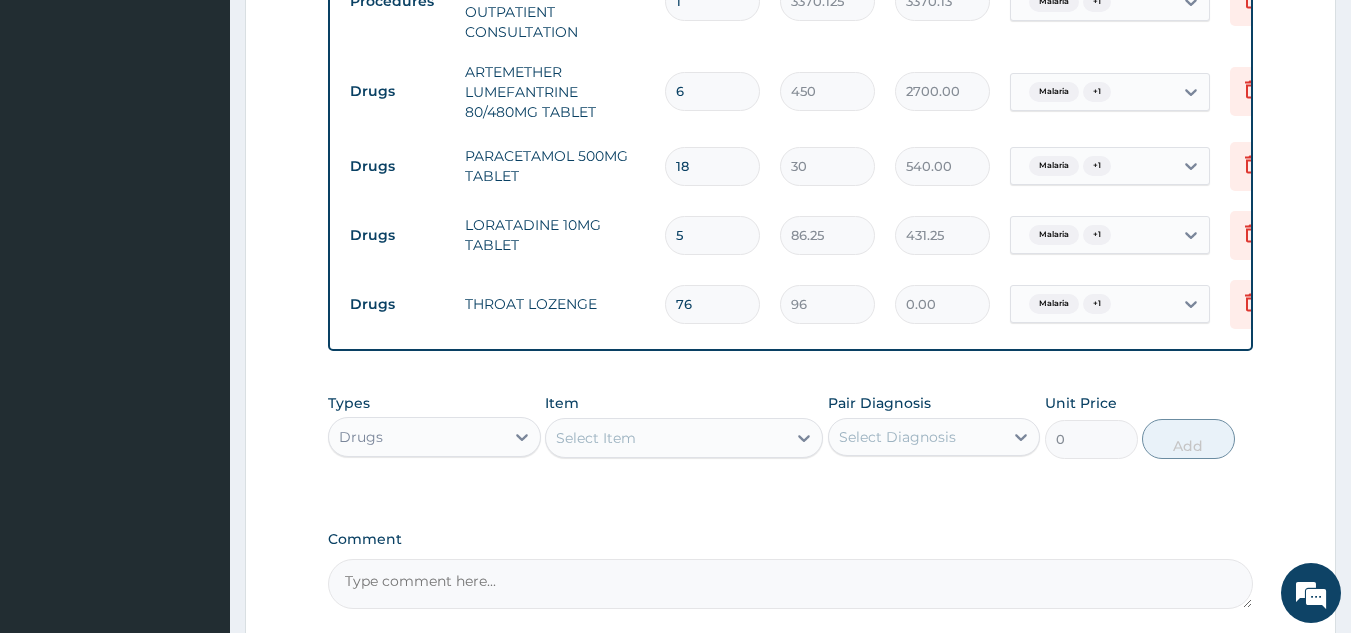 type on "7296.00" 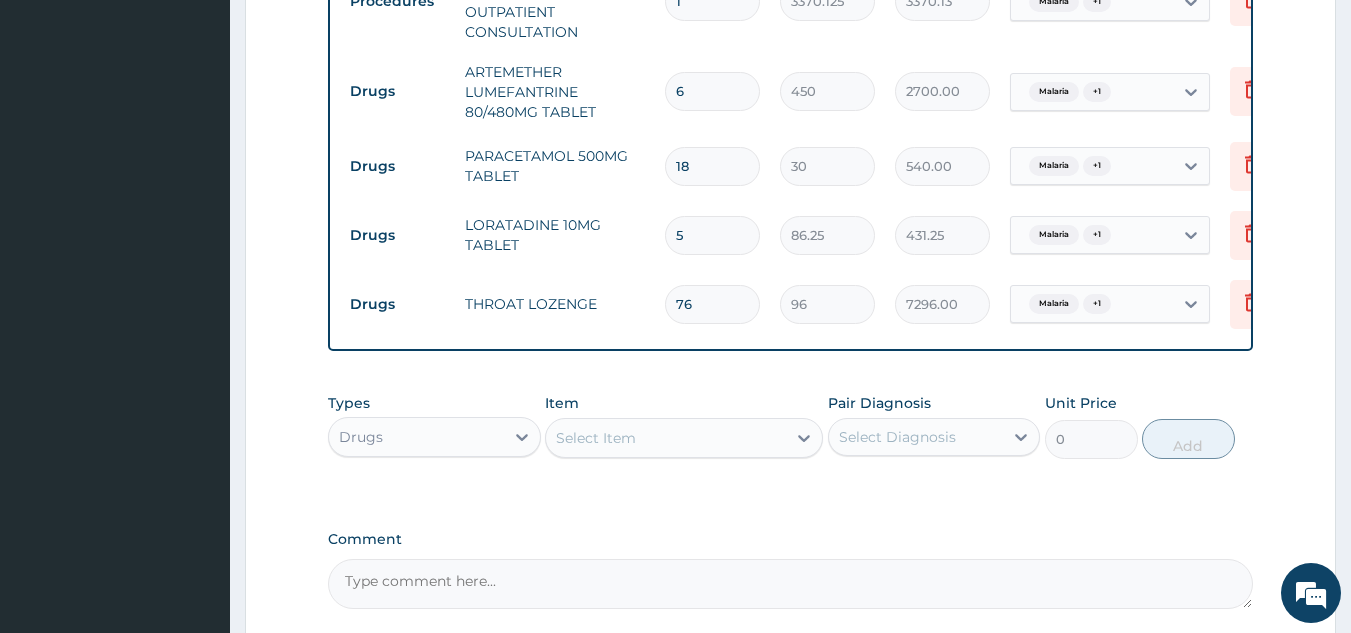 type on "7" 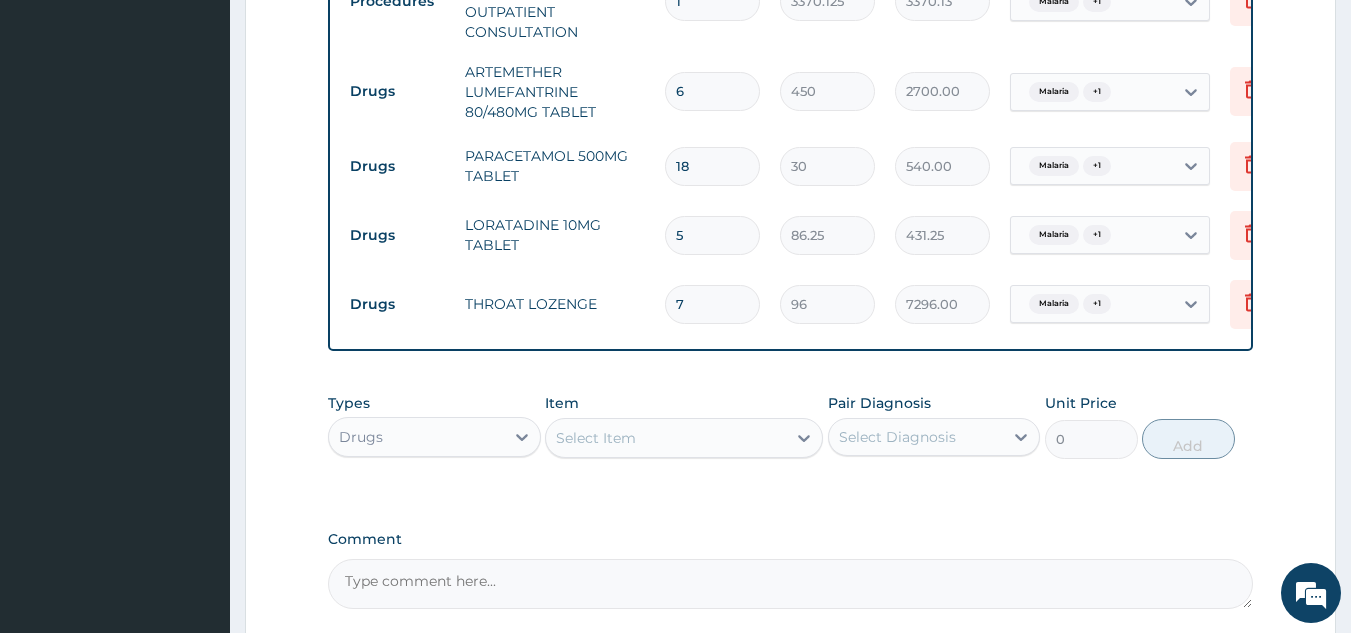 type on "672.00" 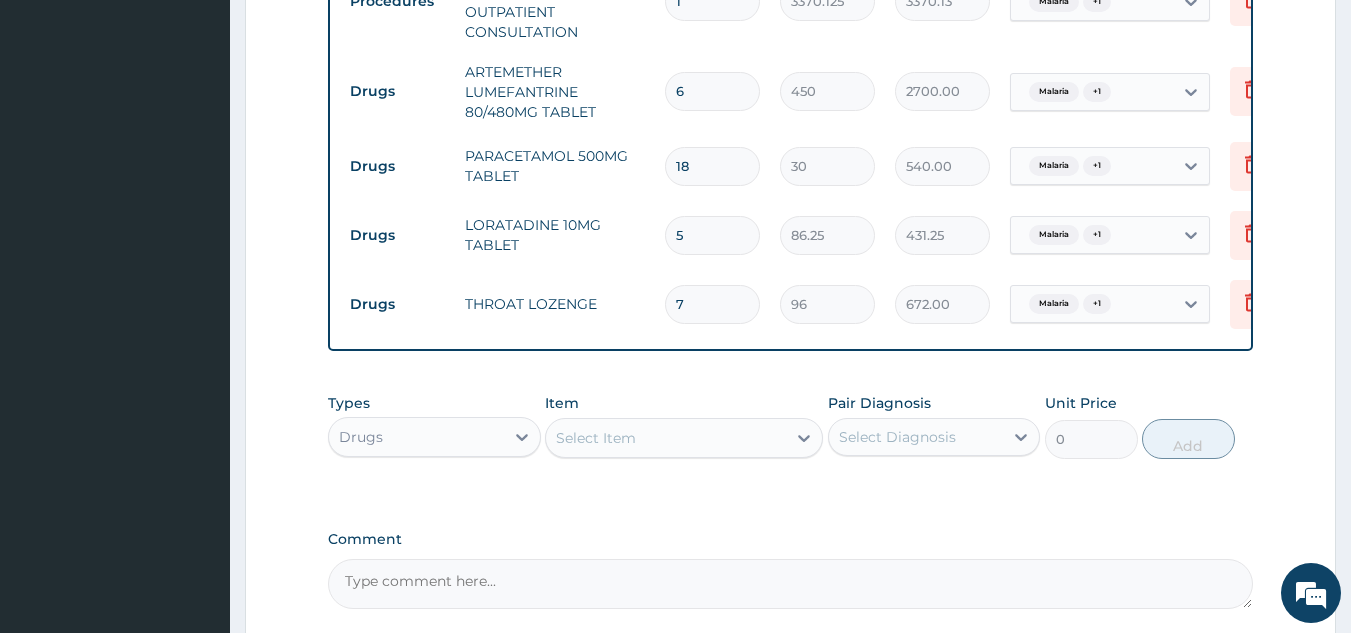 type 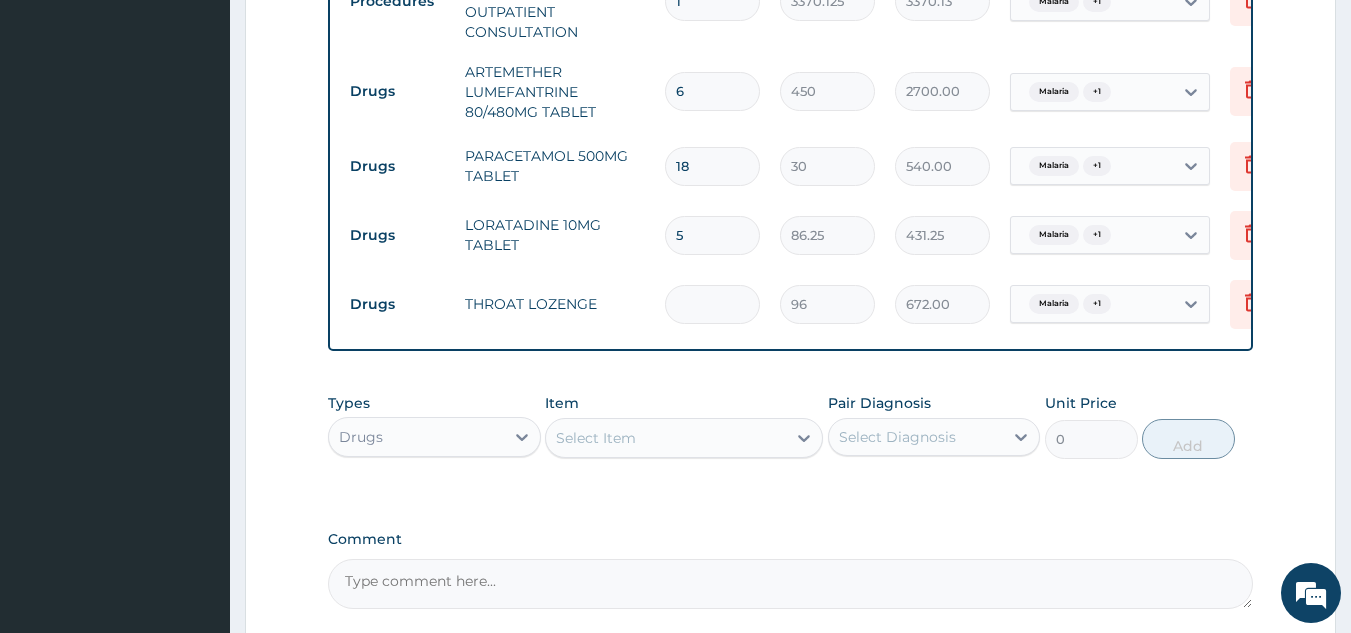 type on "0.00" 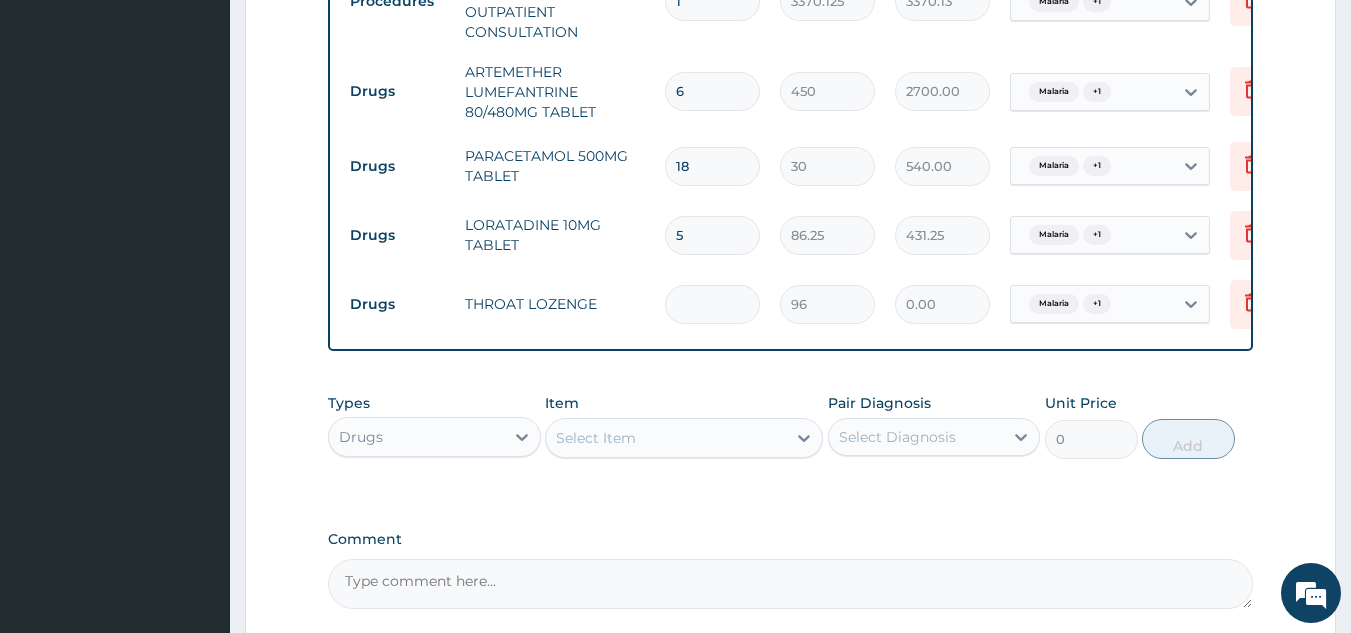 type on "6" 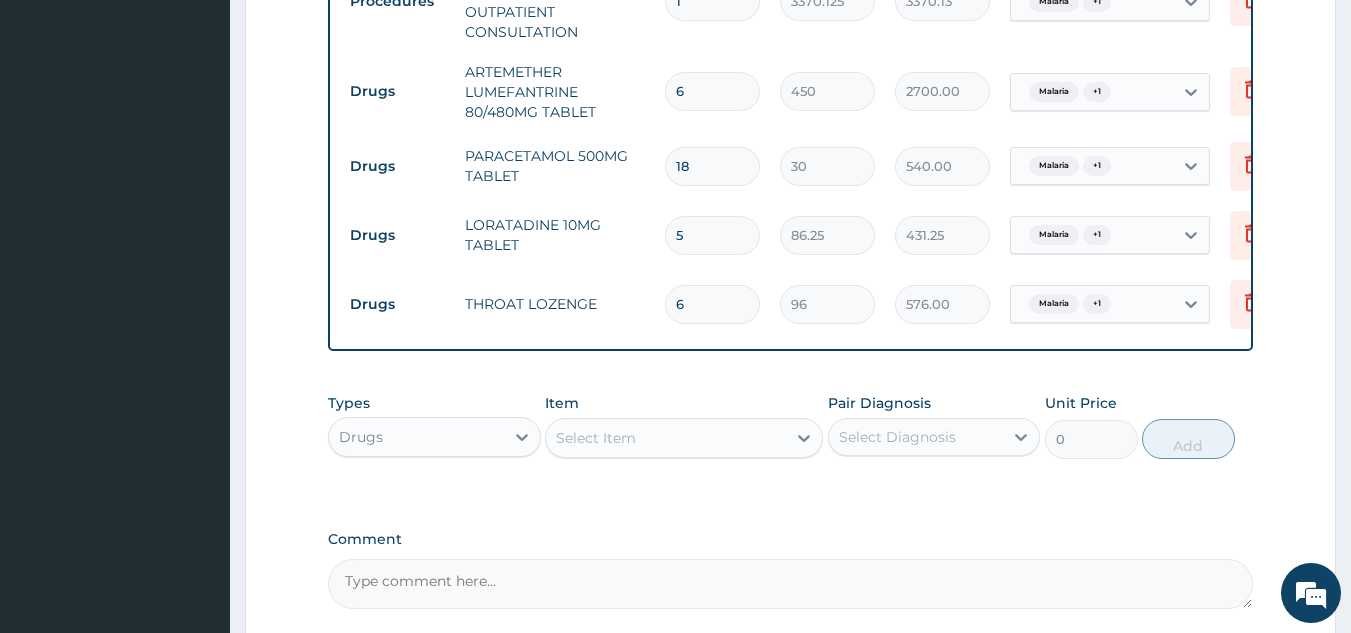 scroll, scrollTop: 1047, scrollLeft: 0, axis: vertical 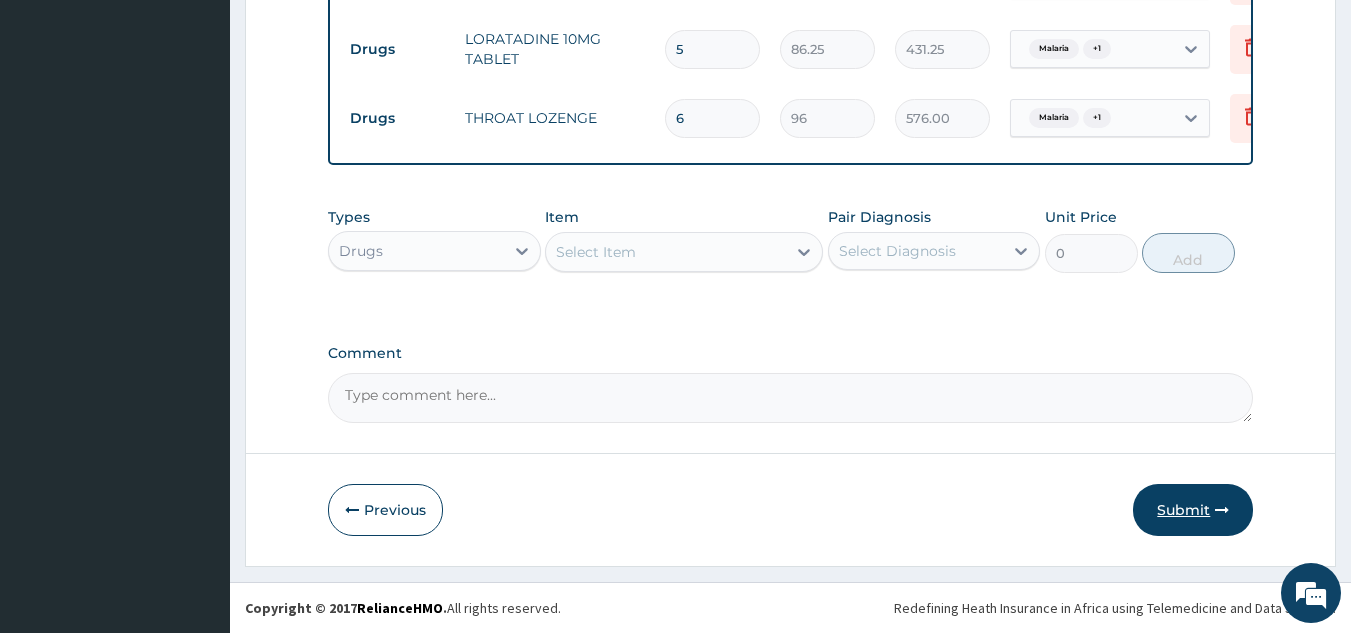 click on "Submit" at bounding box center (1193, 510) 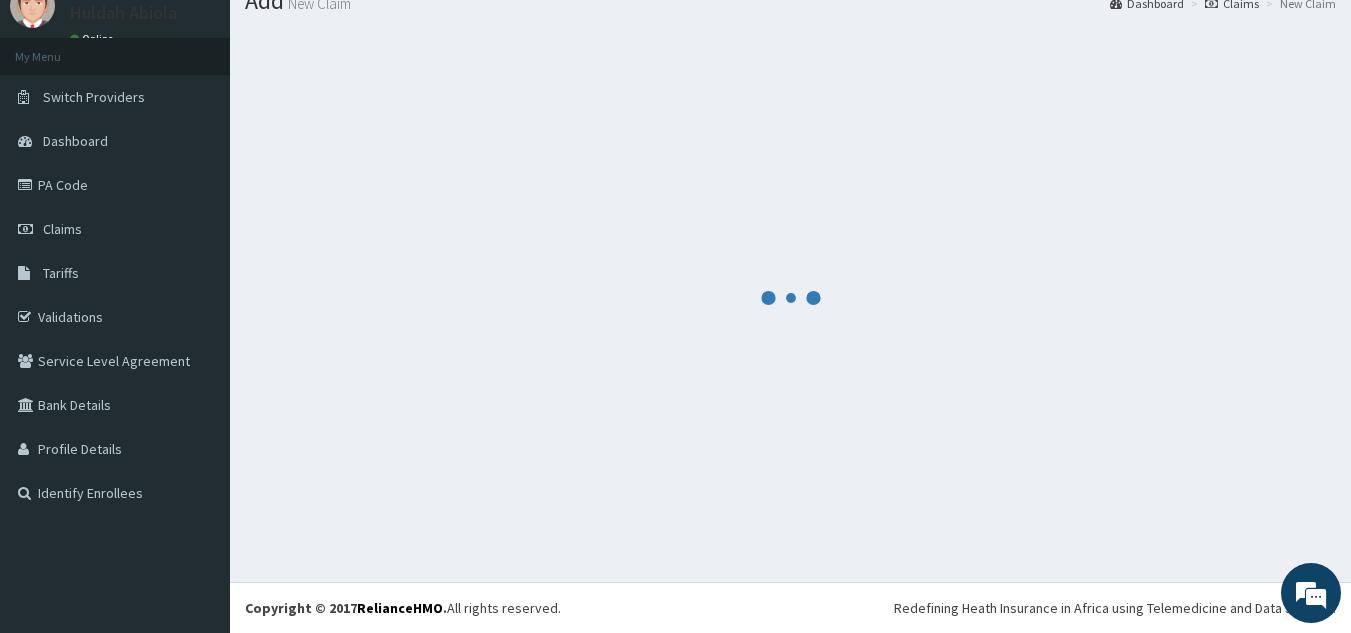 scroll, scrollTop: 1047, scrollLeft: 0, axis: vertical 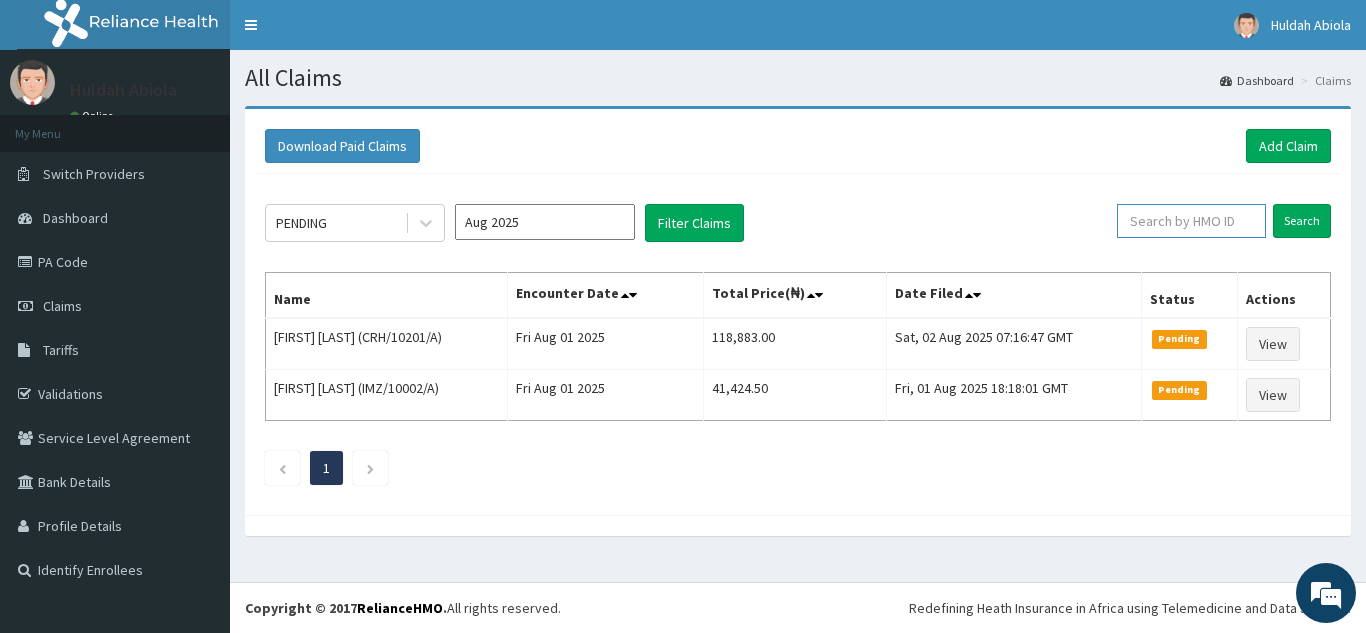 click at bounding box center [1191, 221] 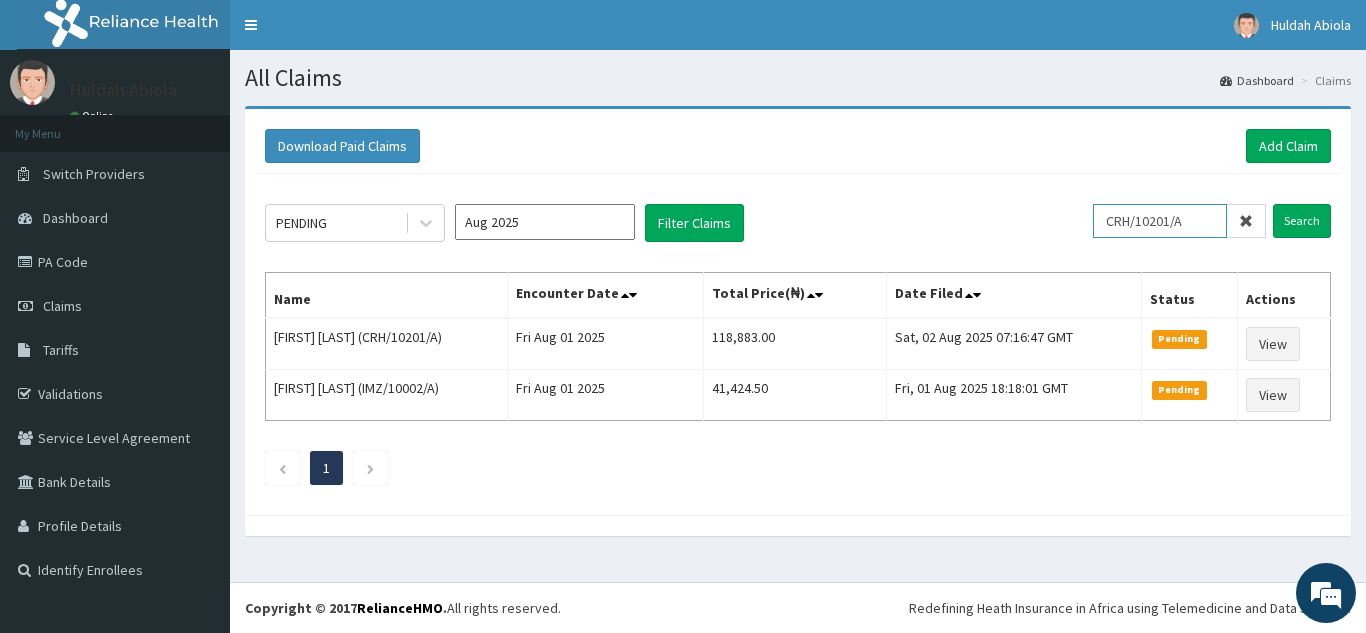 type on "CRH/10201/A" 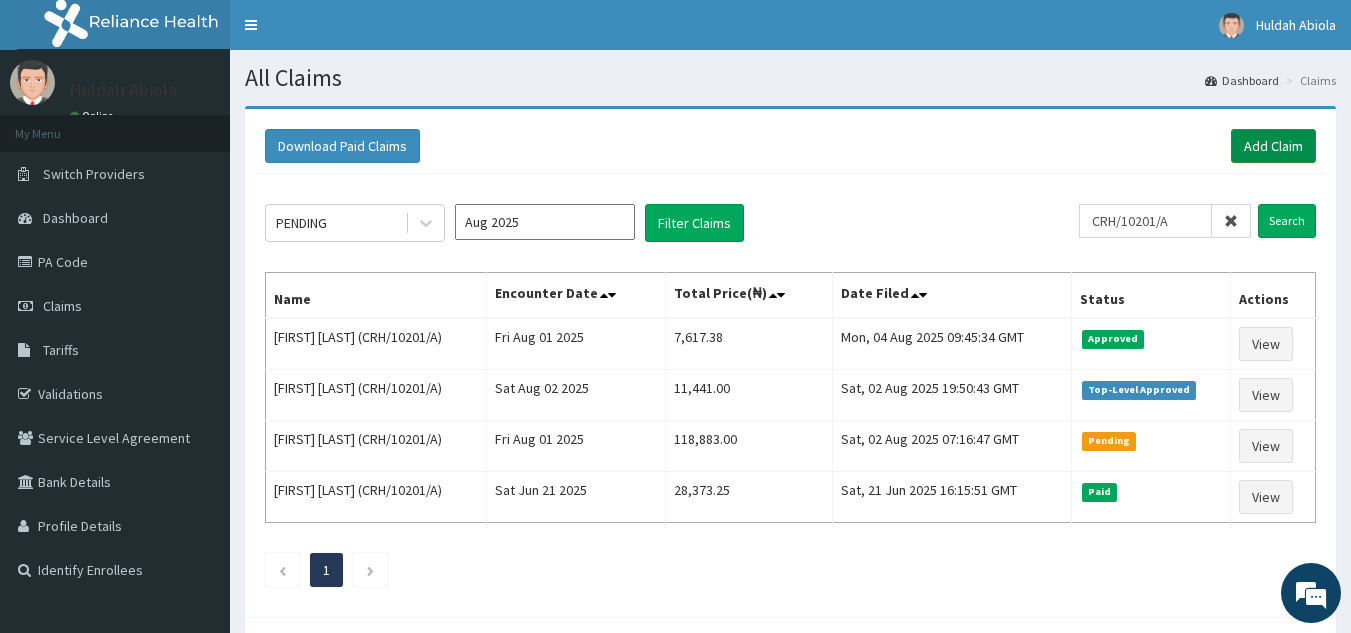 click on "Add Claim" at bounding box center (1273, 146) 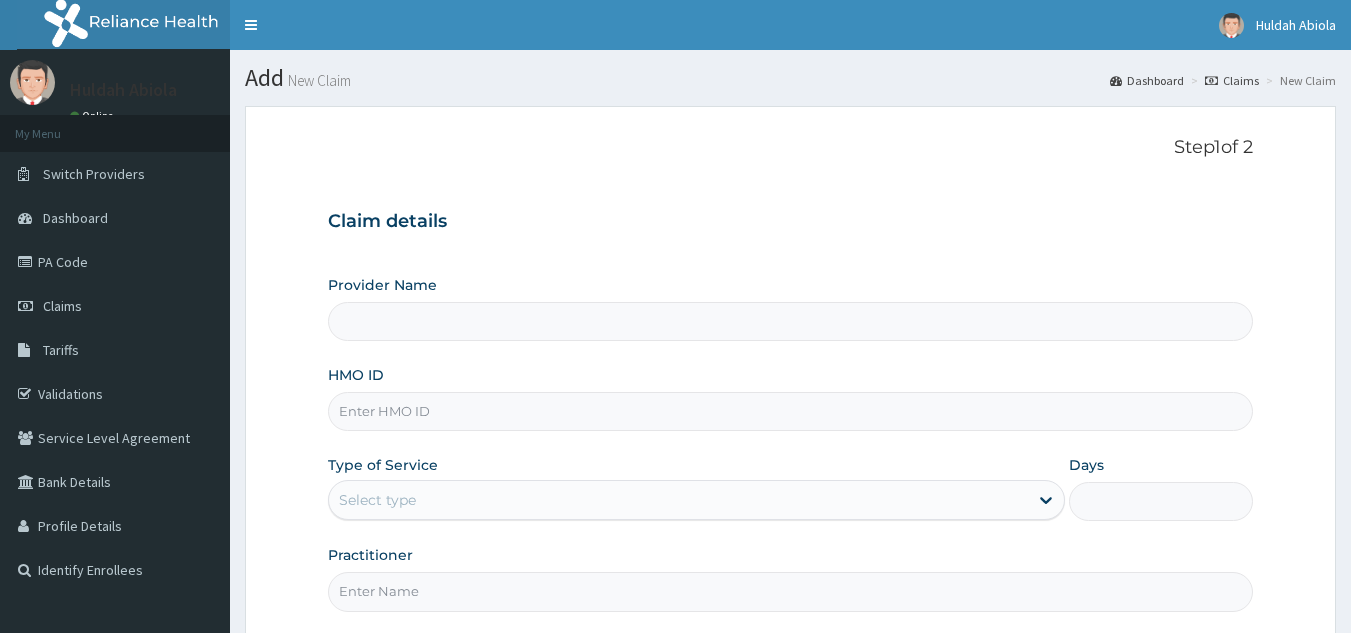 scroll, scrollTop: 0, scrollLeft: 0, axis: both 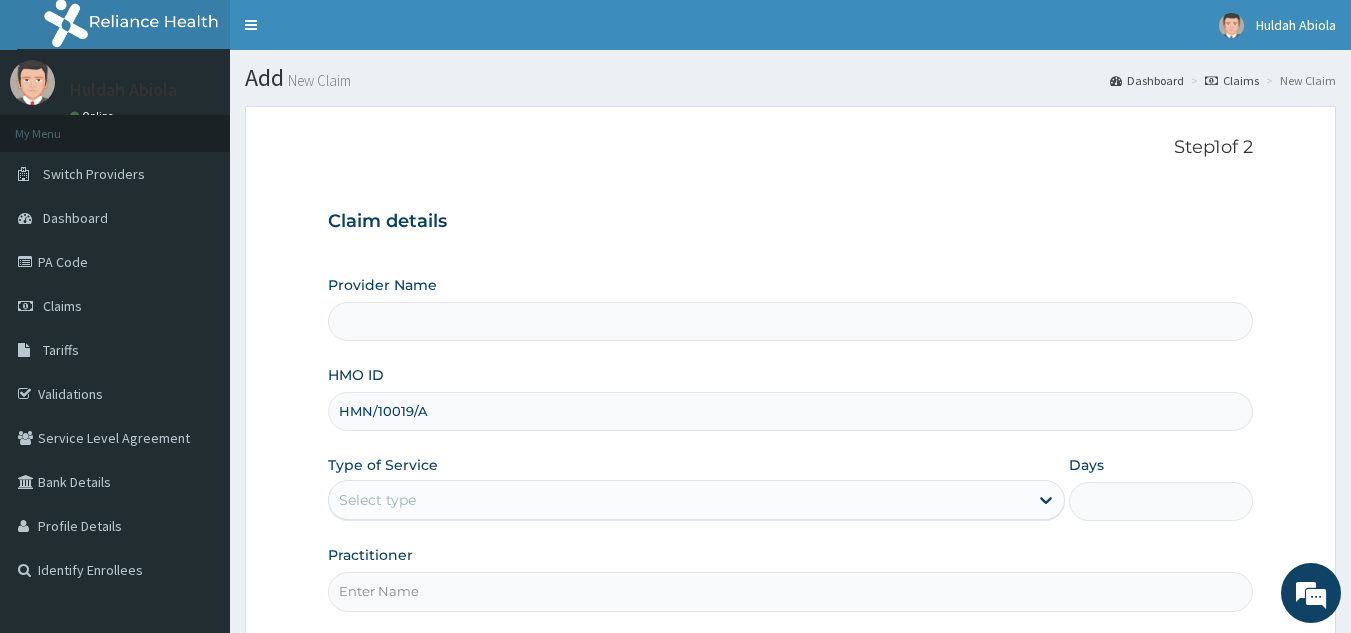 type on "Reliance Family Clinics (RFC) - Lekki" 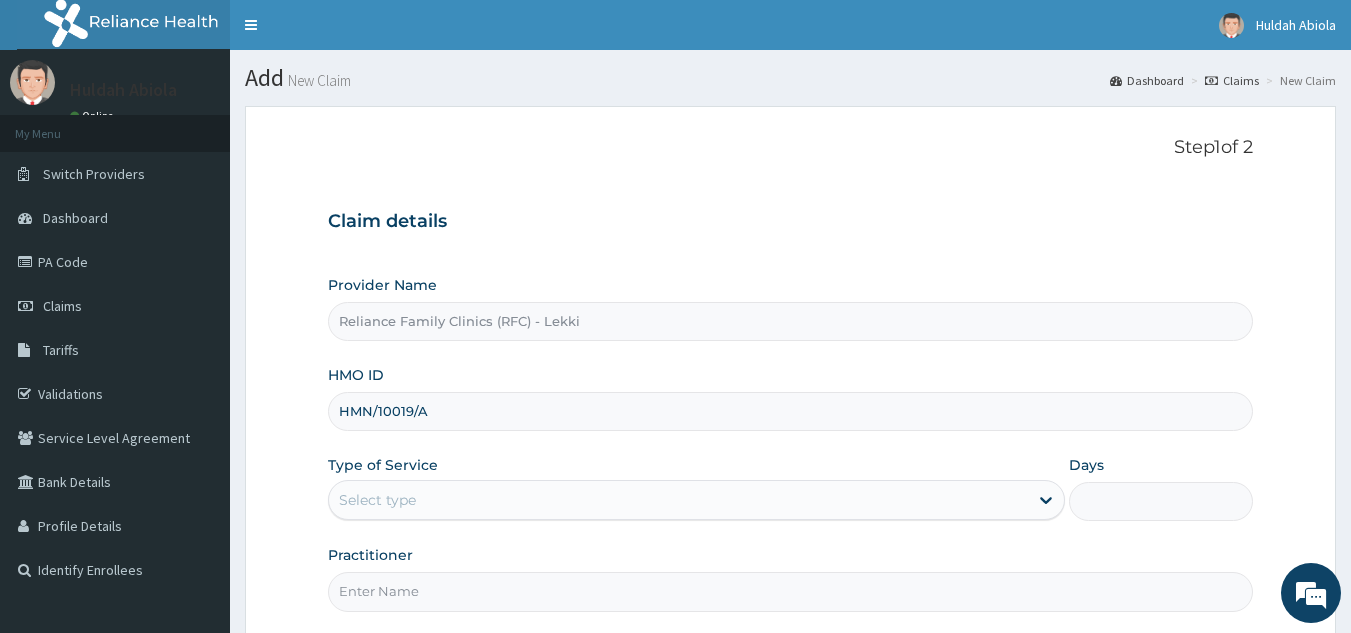 scroll, scrollTop: 189, scrollLeft: 0, axis: vertical 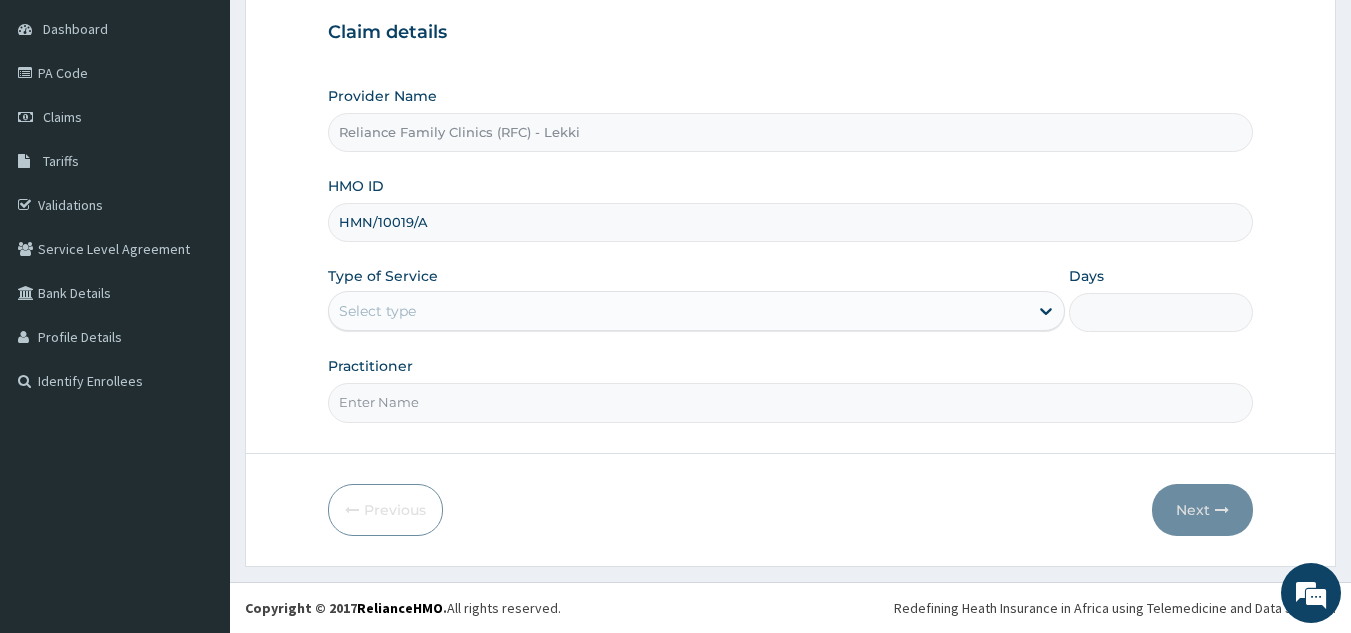 type on "HMN/10019/A" 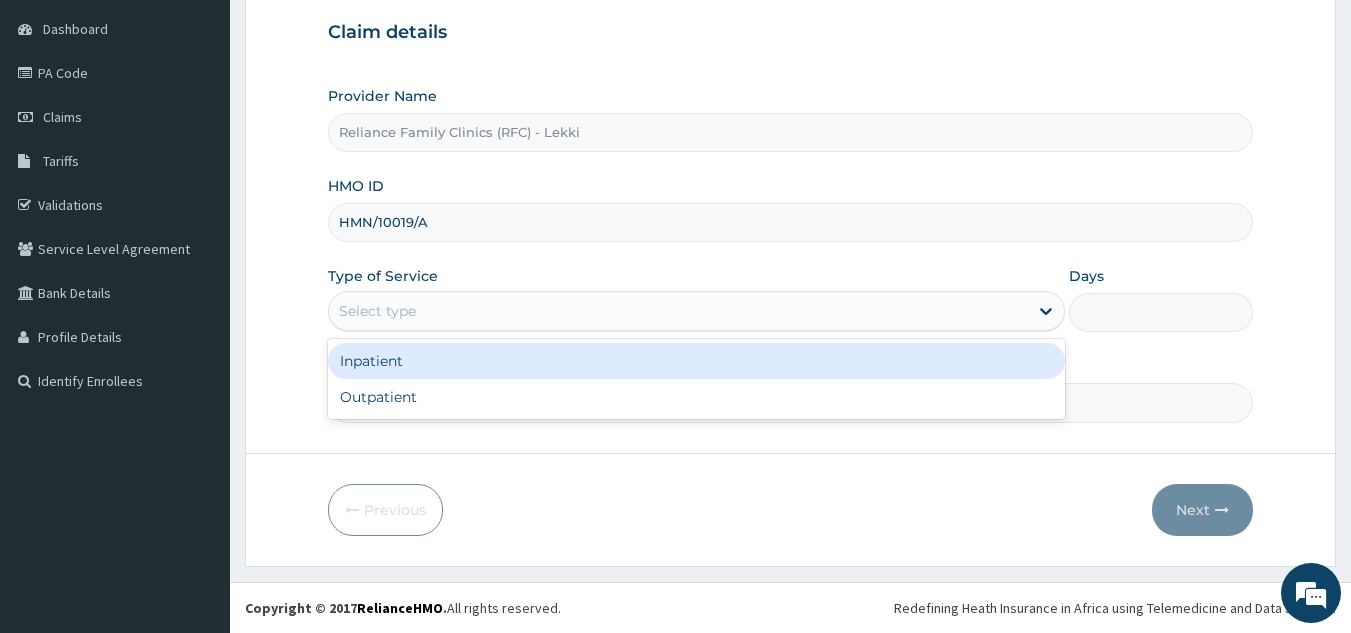click on "Outpatient" at bounding box center [696, 397] 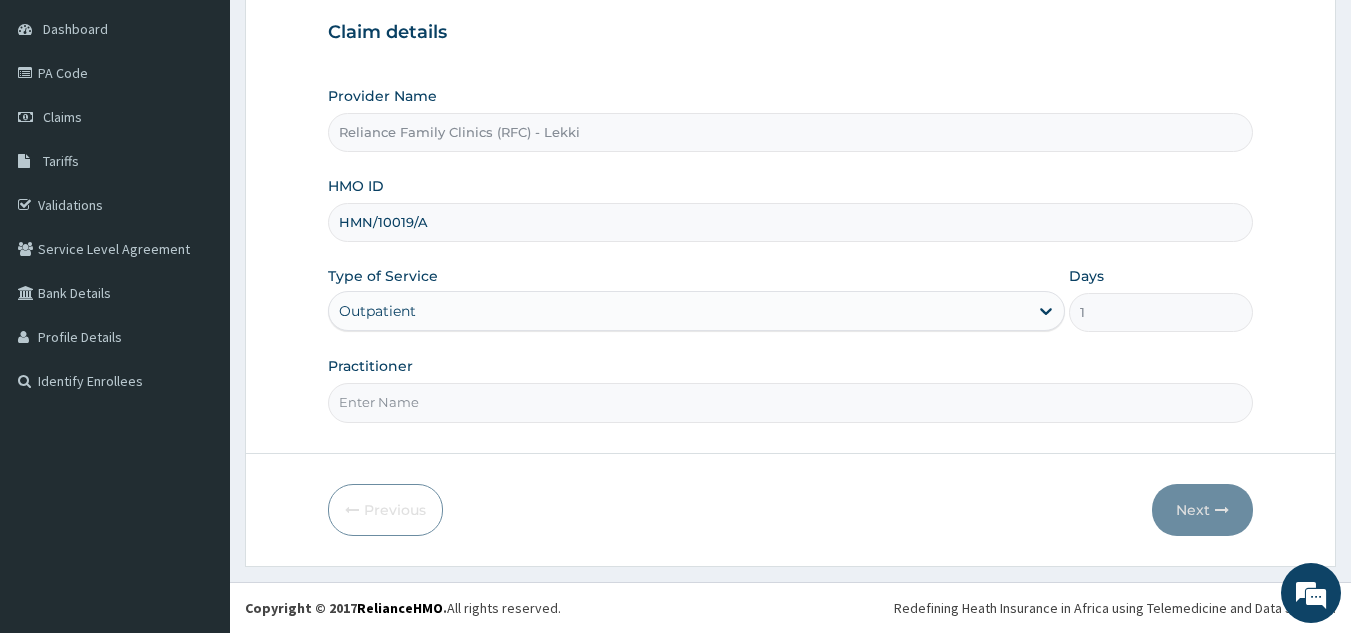 click on "Practitioner" at bounding box center [791, 402] 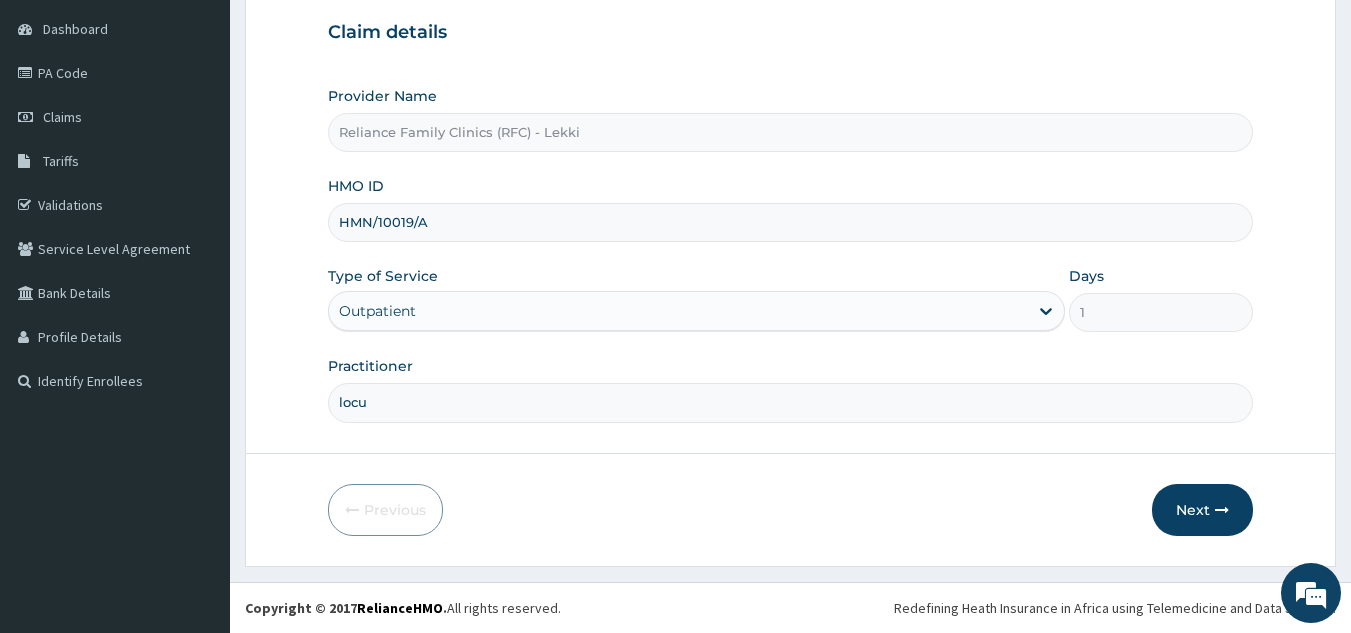 type on "locum" 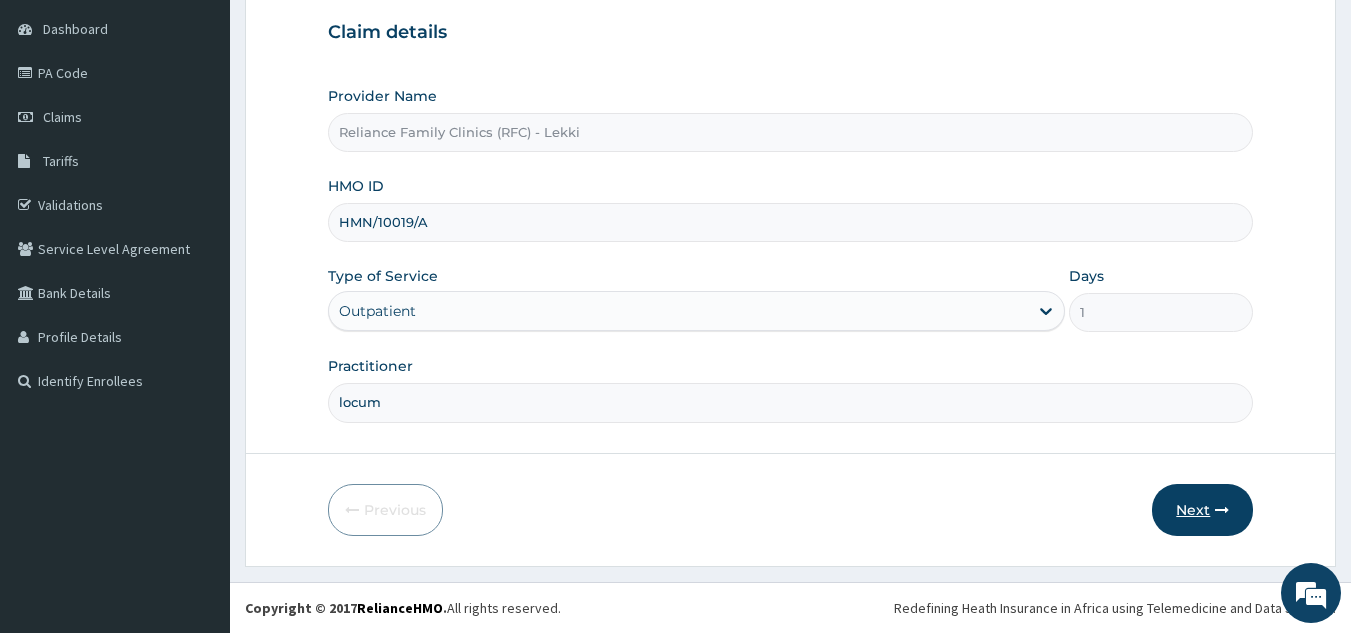 click on "Next" at bounding box center (1202, 510) 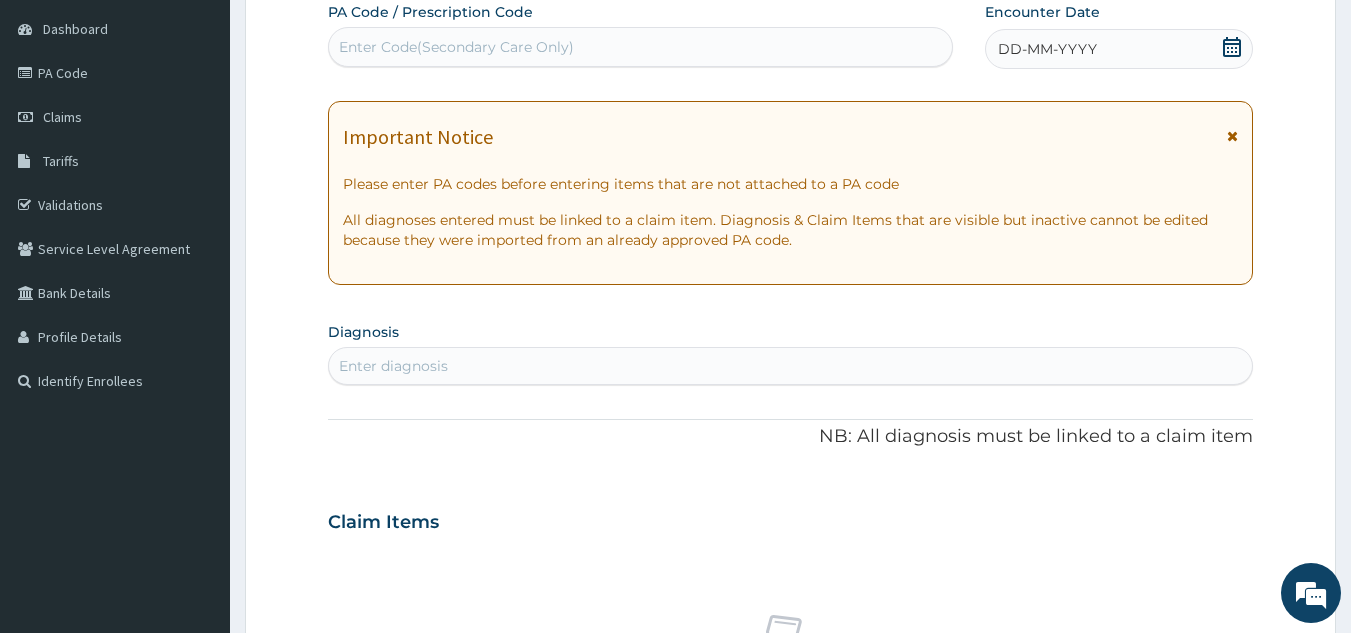 click on "DD-MM-YYYY" at bounding box center [1119, 49] 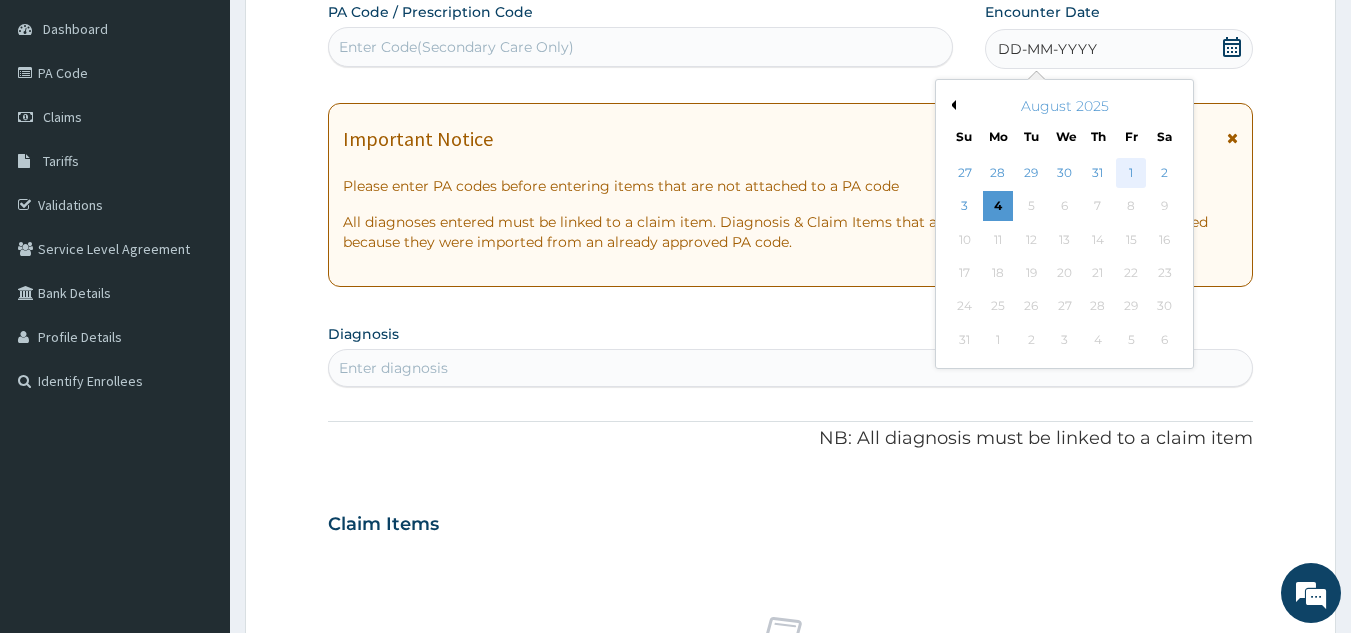 click on "1" at bounding box center [1131, 173] 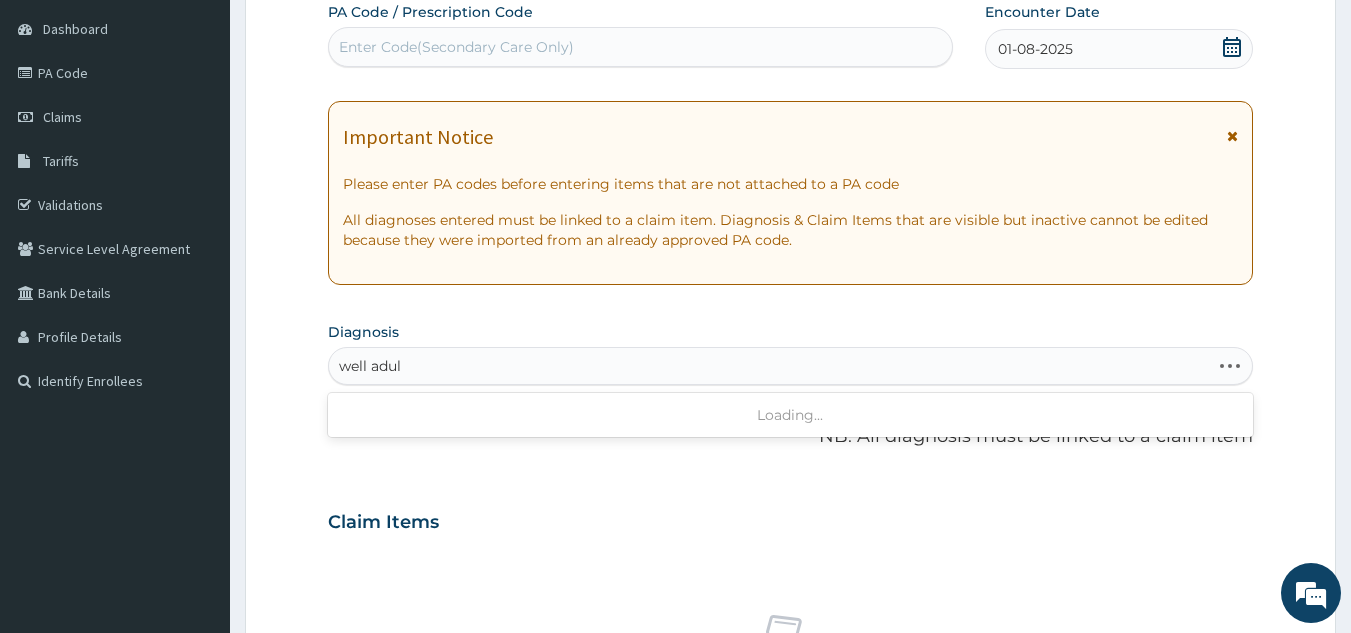 type on "well adult" 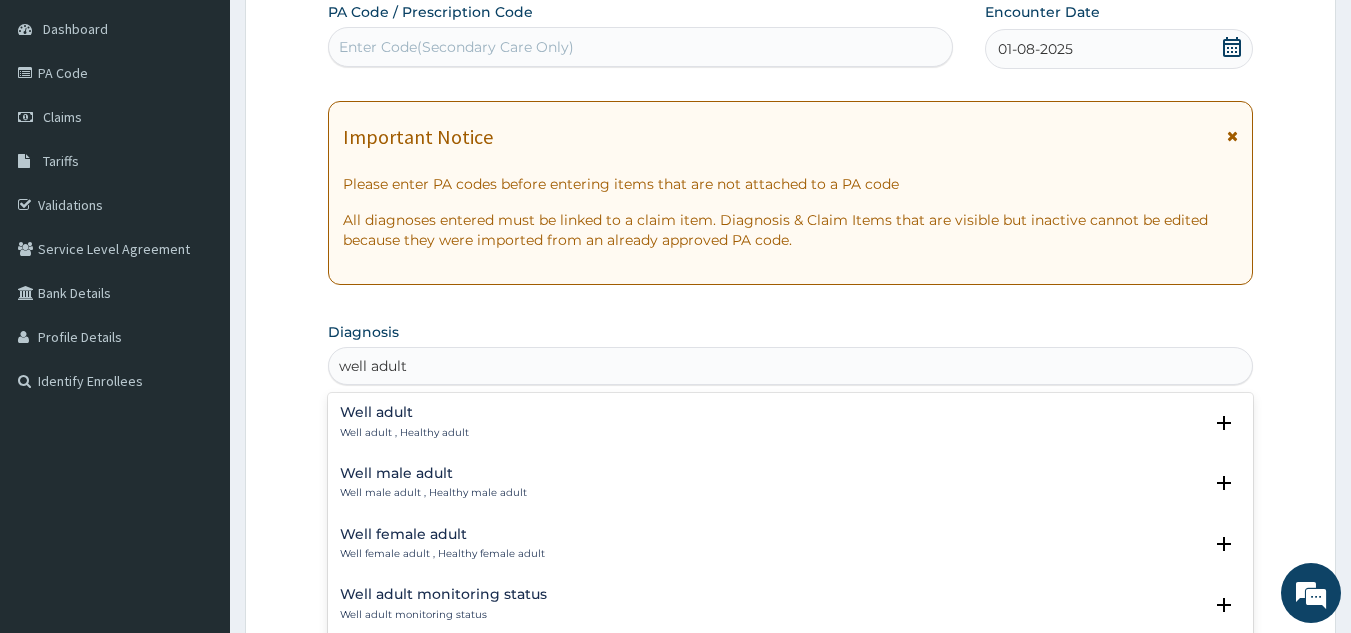 click on "Well adult Well adult , Healthy adult" at bounding box center (791, 422) 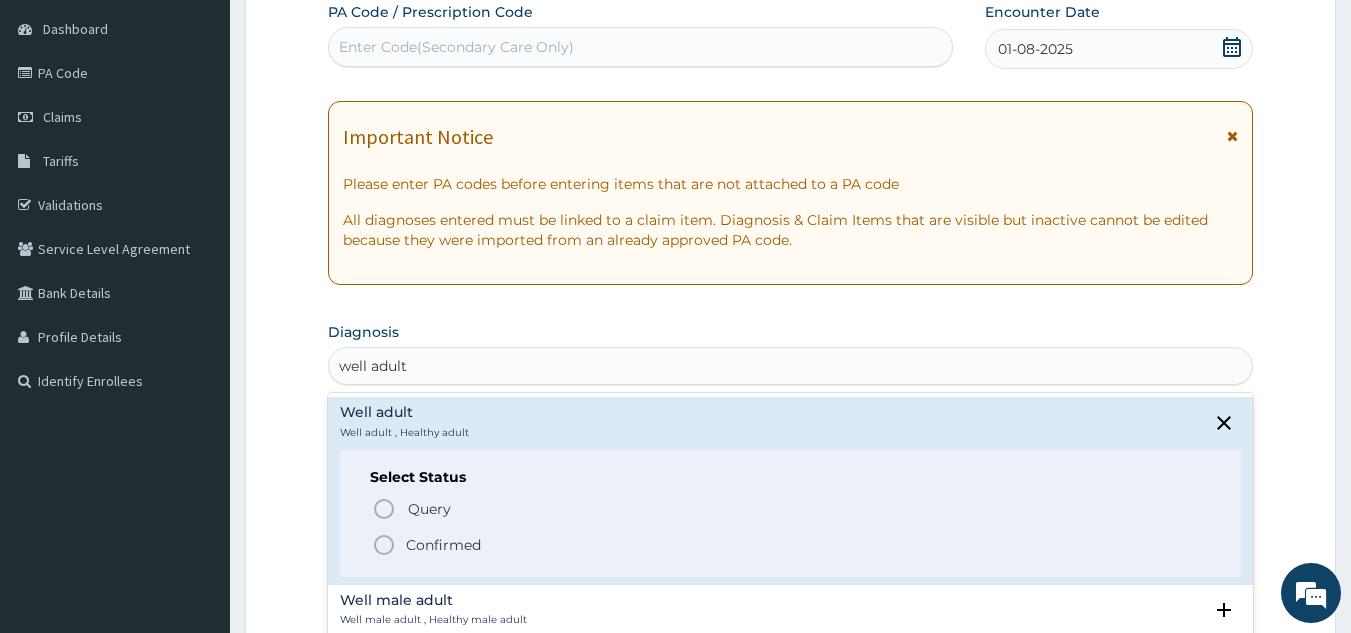 click on "Confirmed" at bounding box center [792, 545] 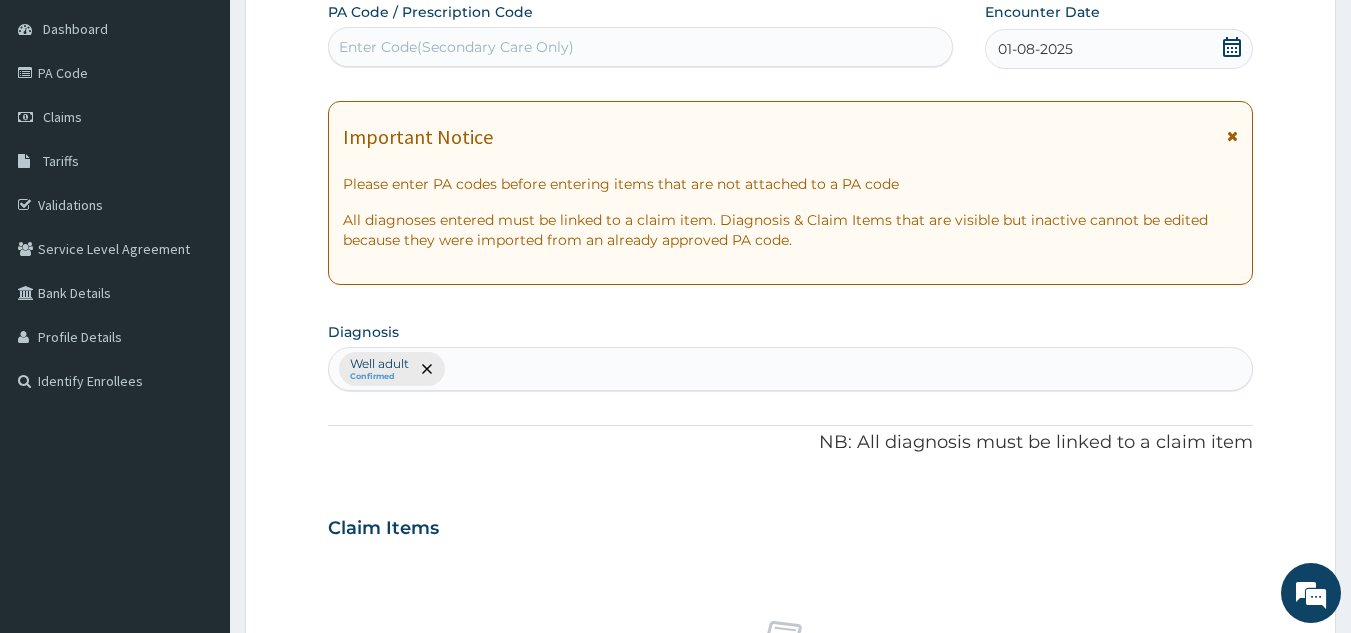scroll, scrollTop: 0, scrollLeft: 0, axis: both 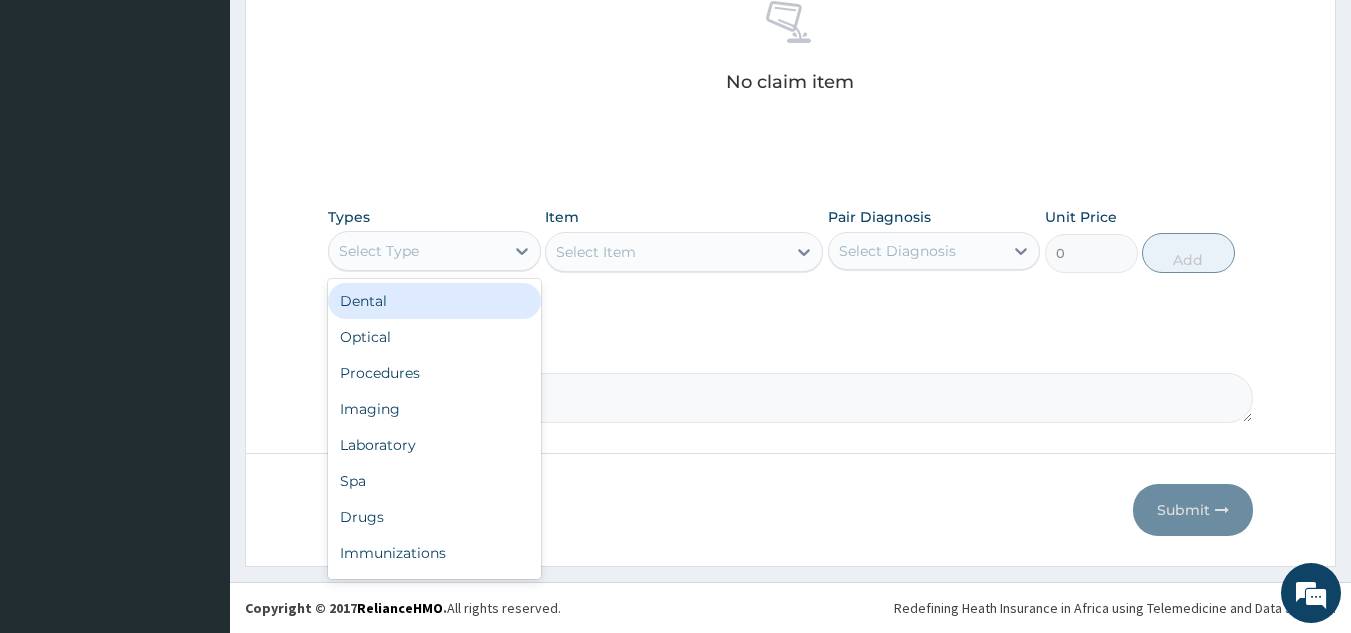click on "Procedures" at bounding box center [434, 373] 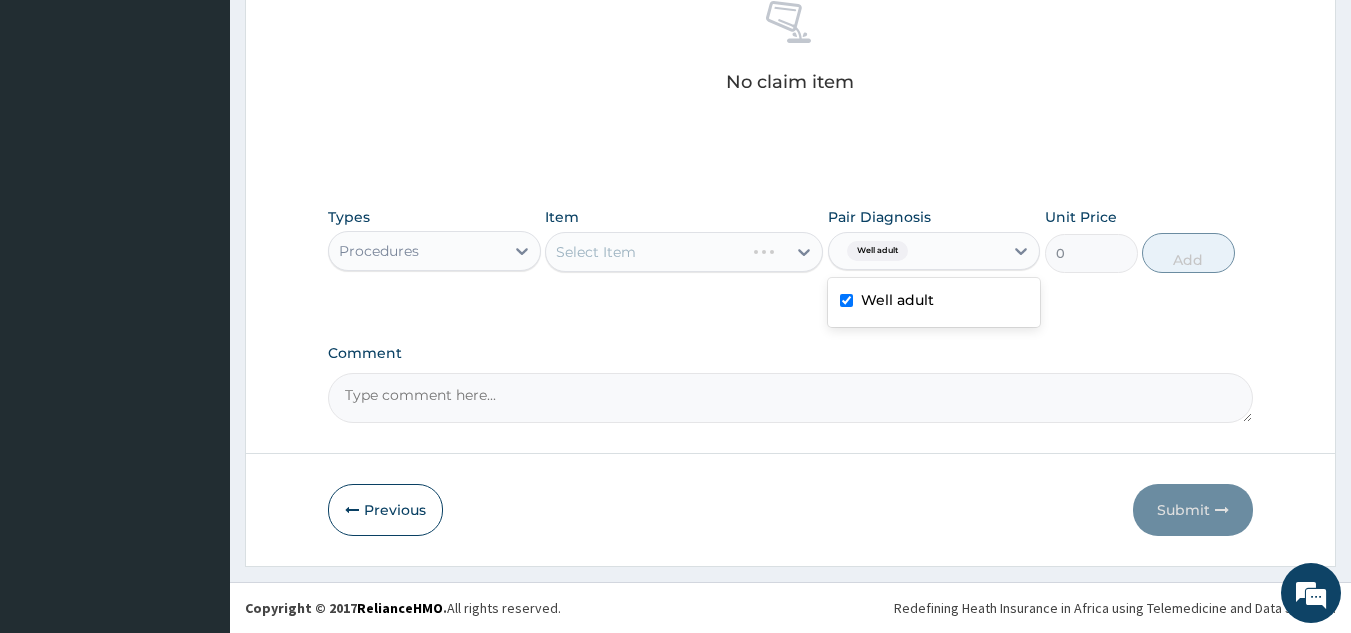 click on "Select Item" at bounding box center (684, 252) 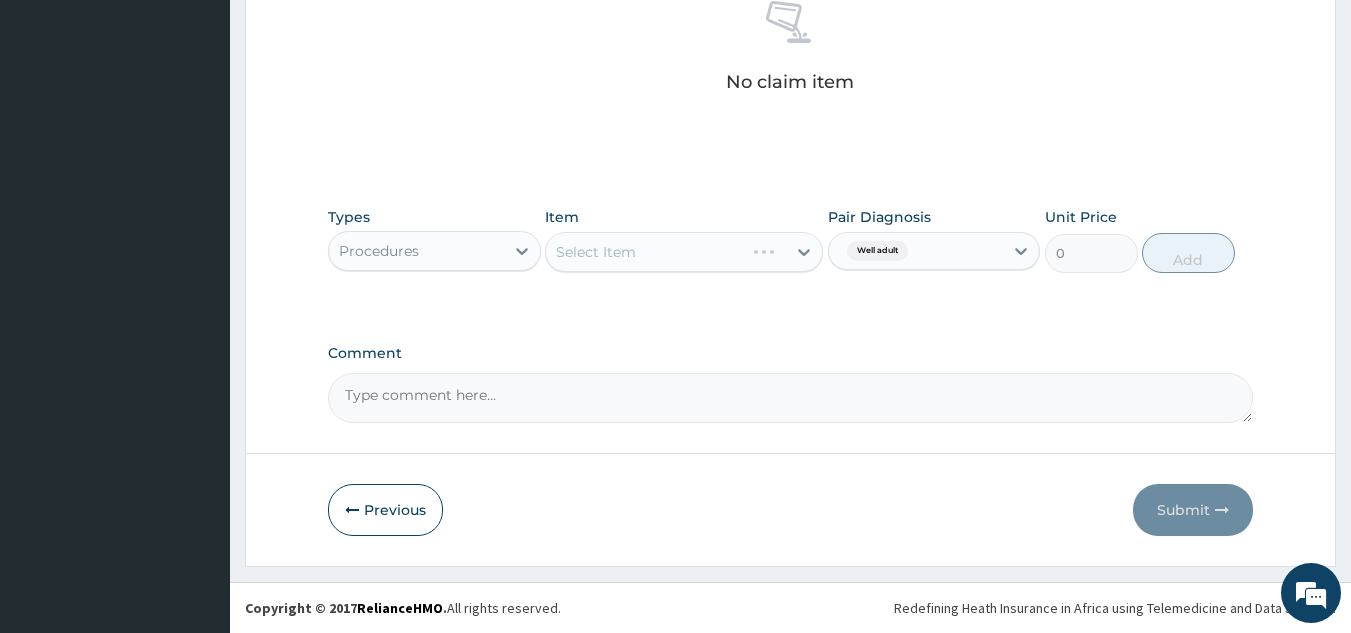 click on "Select Item" at bounding box center (684, 252) 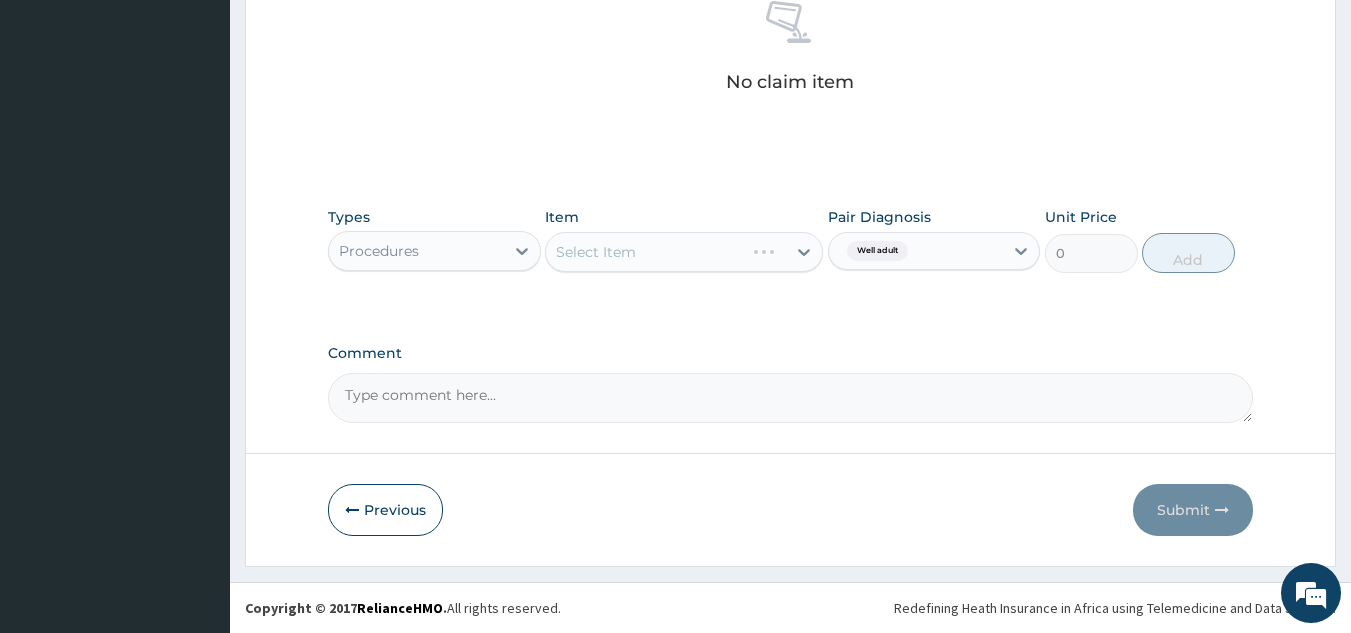click on "Select Item" at bounding box center [684, 252] 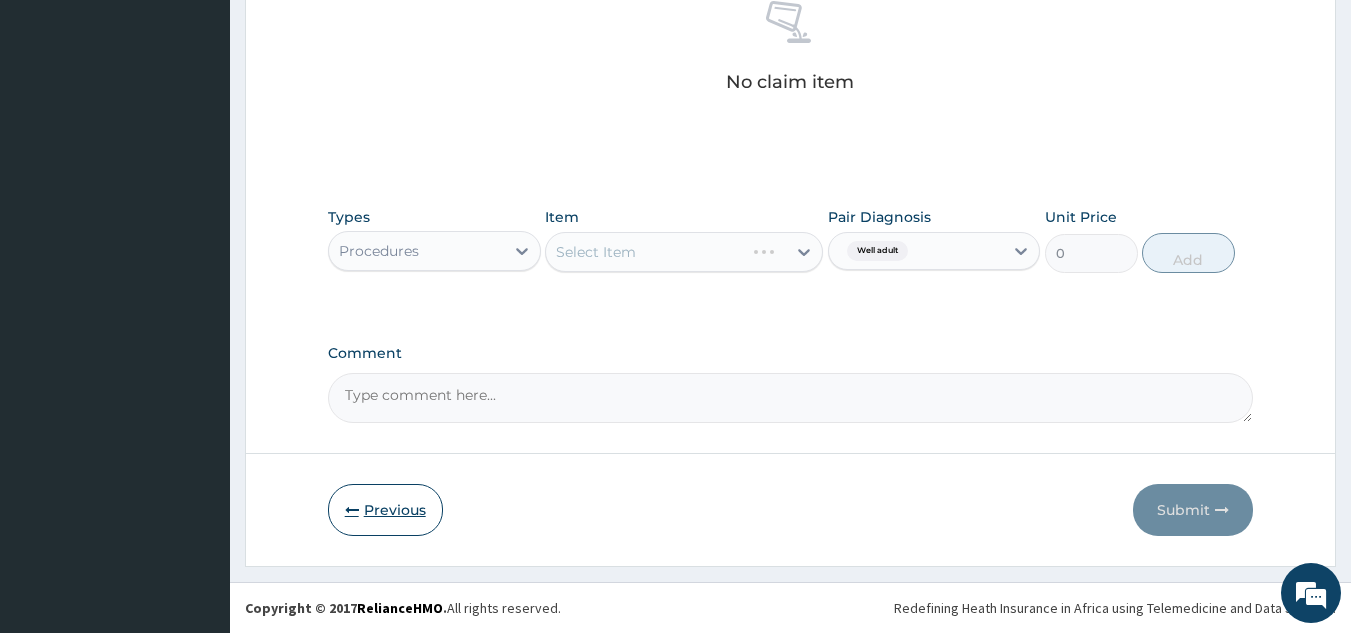 click on "Previous" at bounding box center (385, 510) 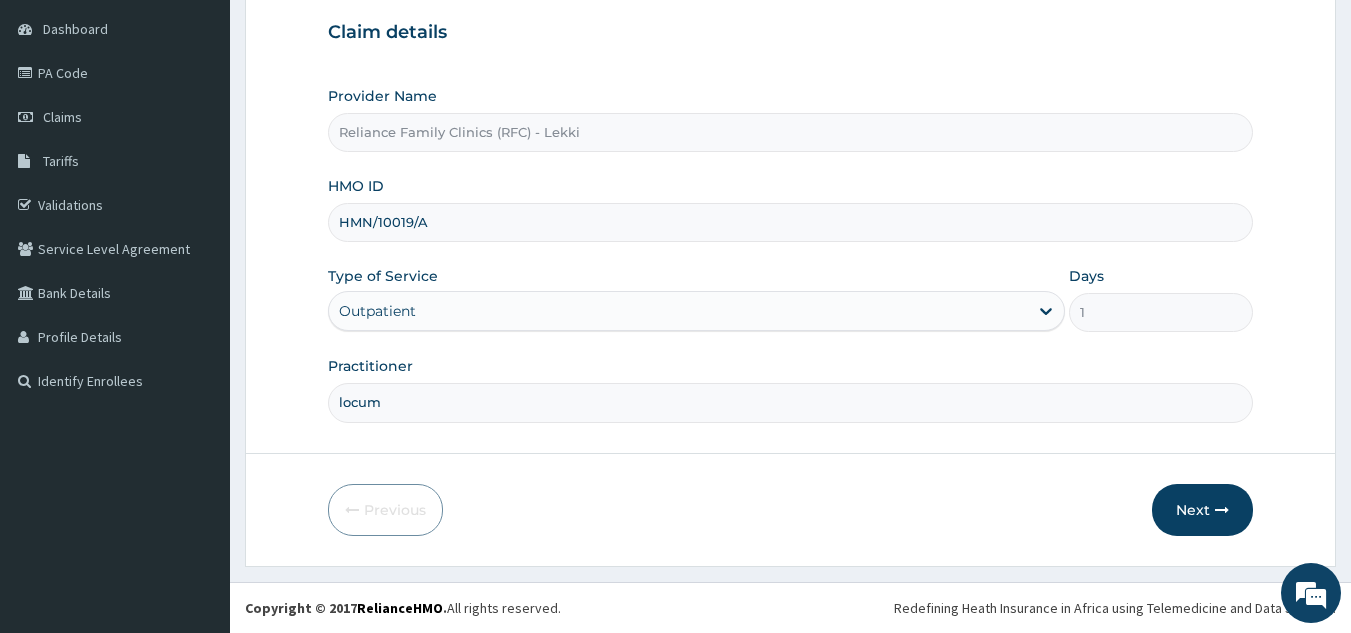 drag, startPoint x: 448, startPoint y: 223, endPoint x: 327, endPoint y: 228, distance: 121.103264 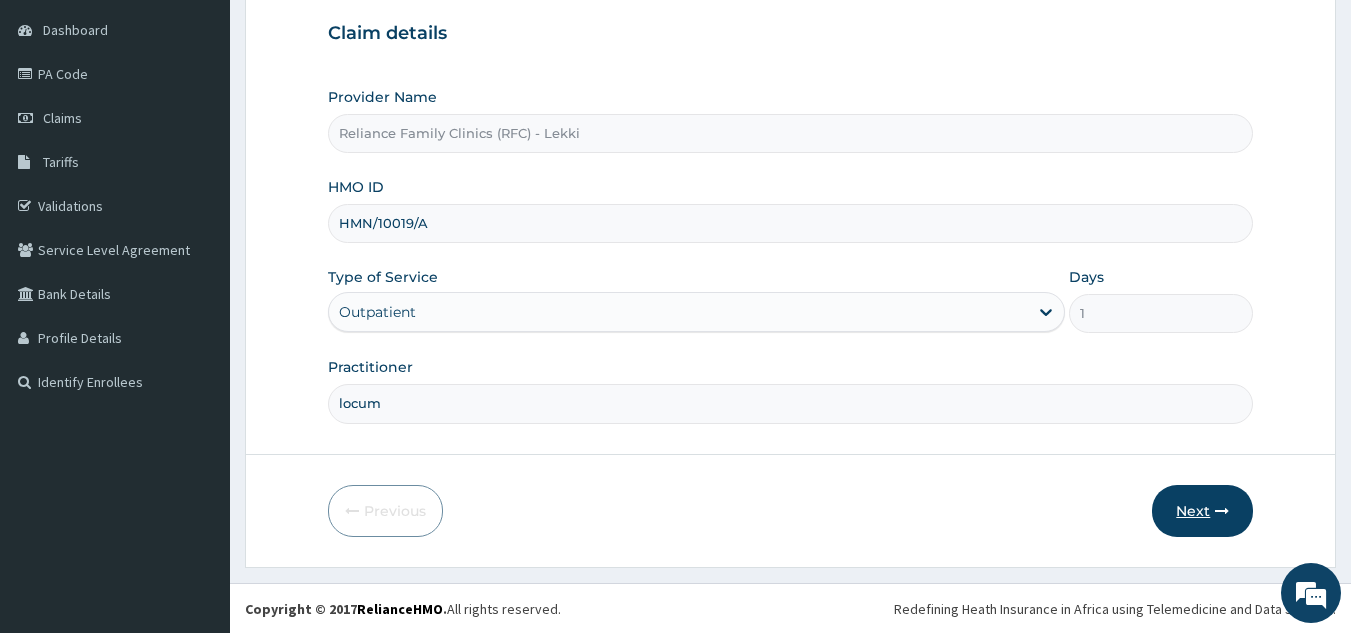 click on "Next" at bounding box center [1202, 511] 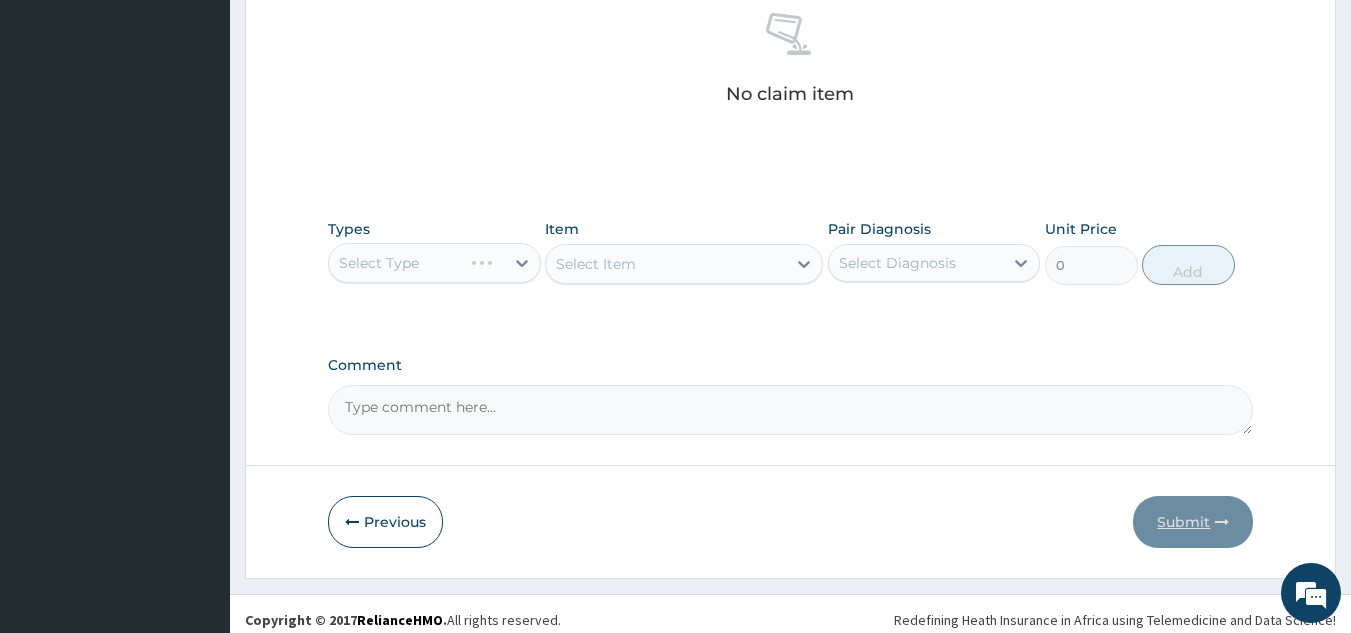 scroll, scrollTop: 808, scrollLeft: 0, axis: vertical 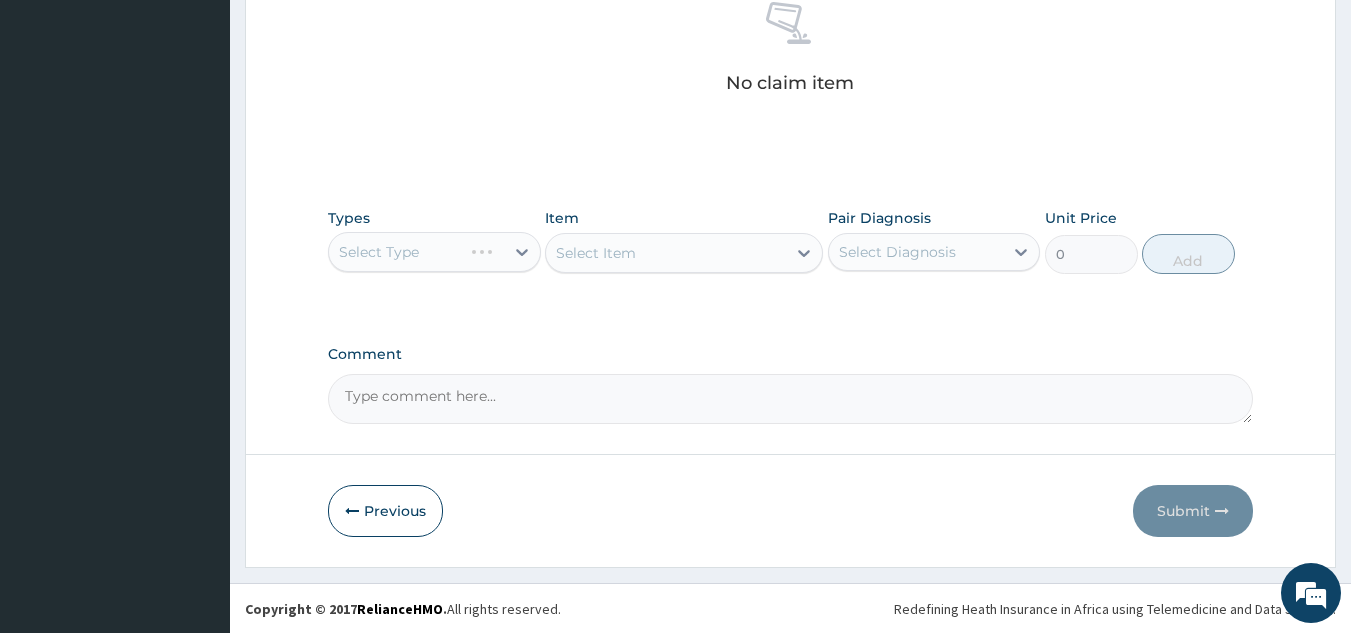 click on "Types Select Type" at bounding box center (434, 241) 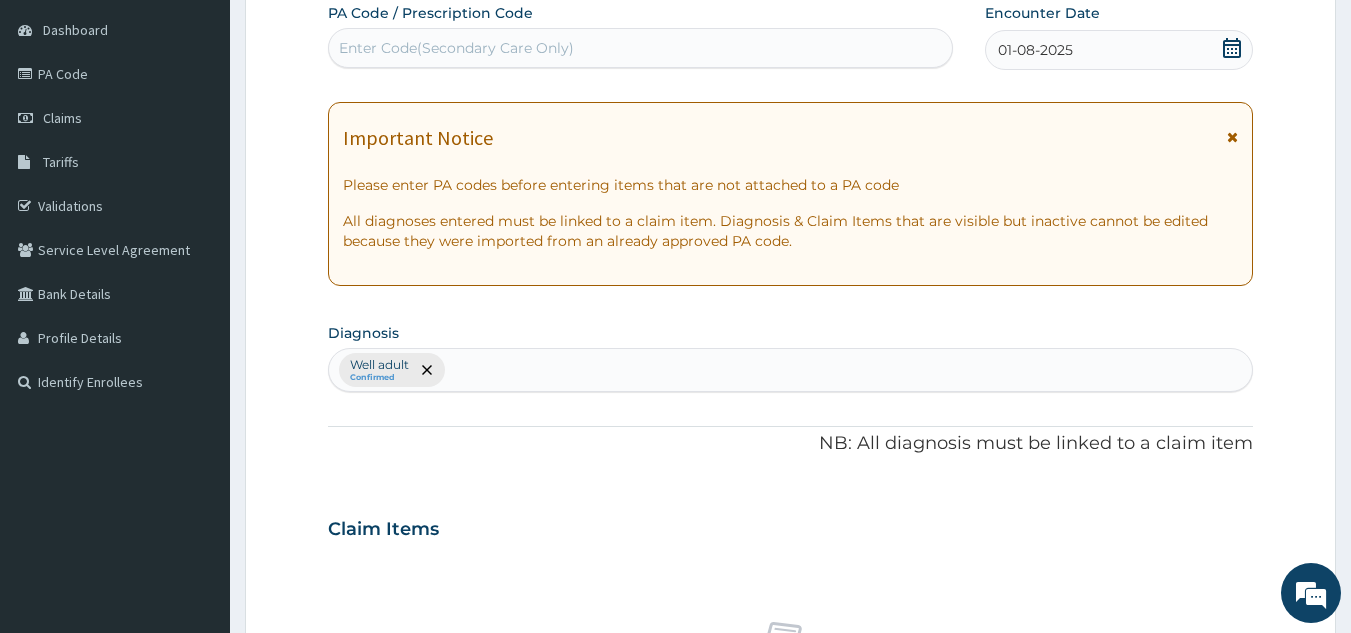 scroll, scrollTop: 0, scrollLeft: 0, axis: both 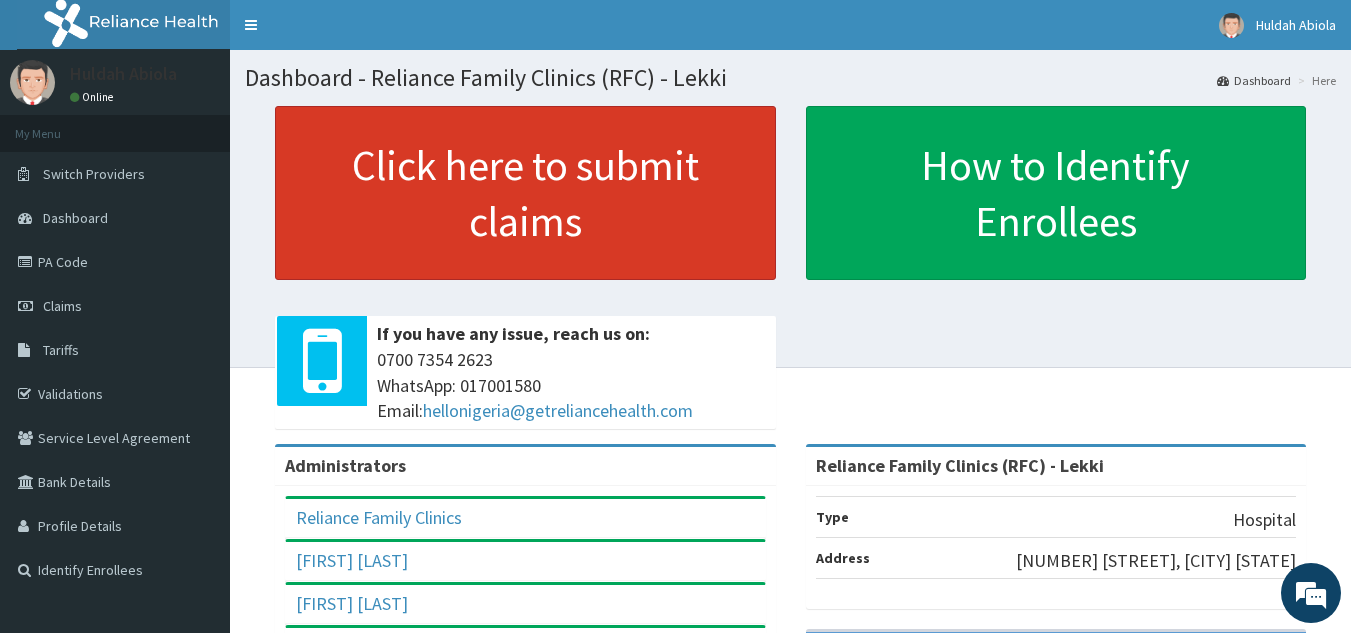 click on "Click here to submit claims" at bounding box center (525, 193) 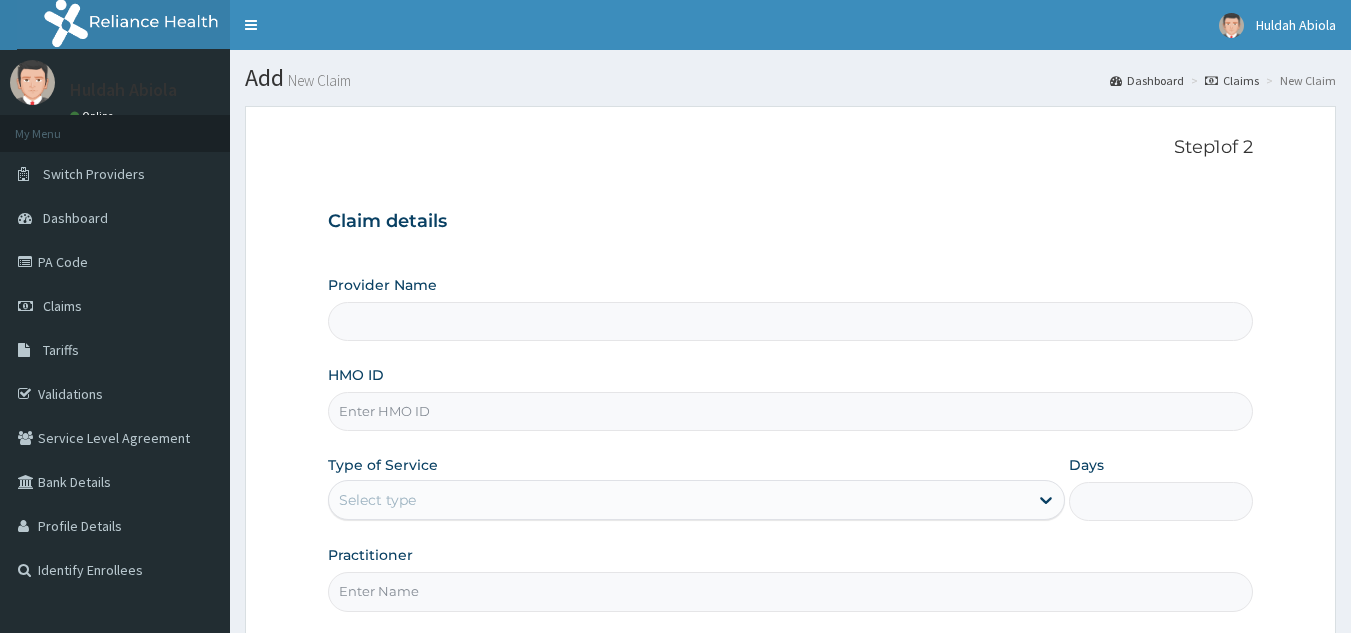 click on "HMO ID" at bounding box center [791, 411] 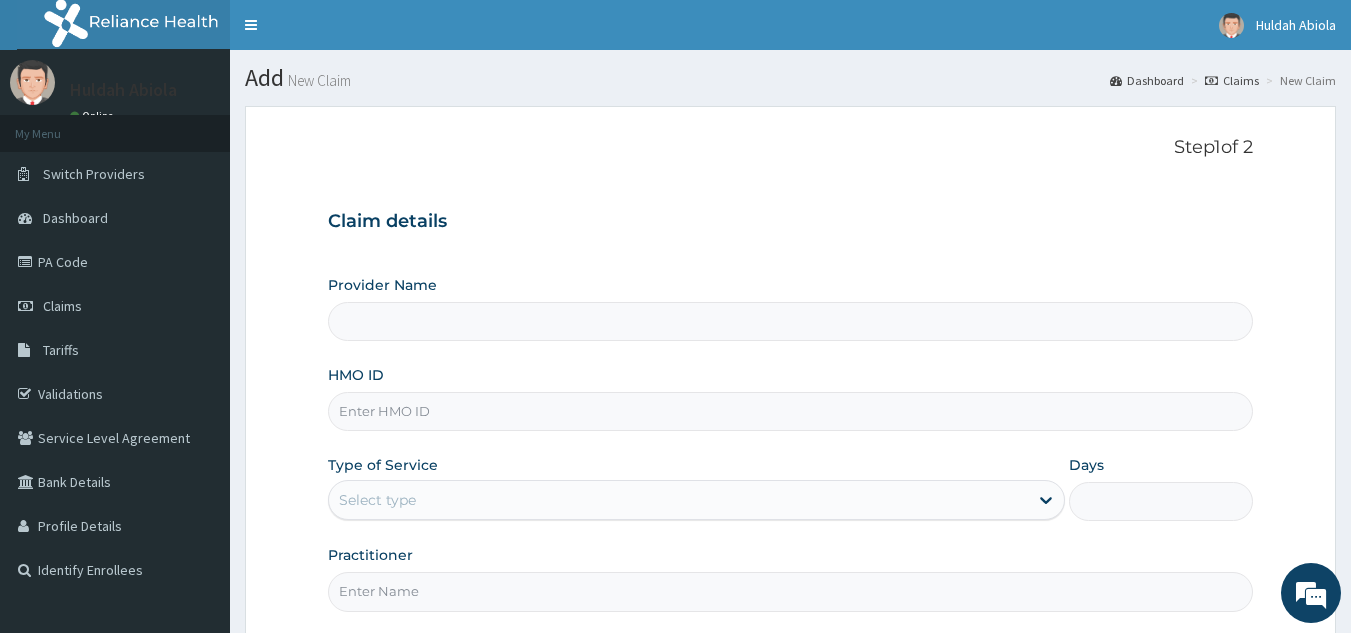 type on "Reliance Family Clinics (RFC) - Lekki" 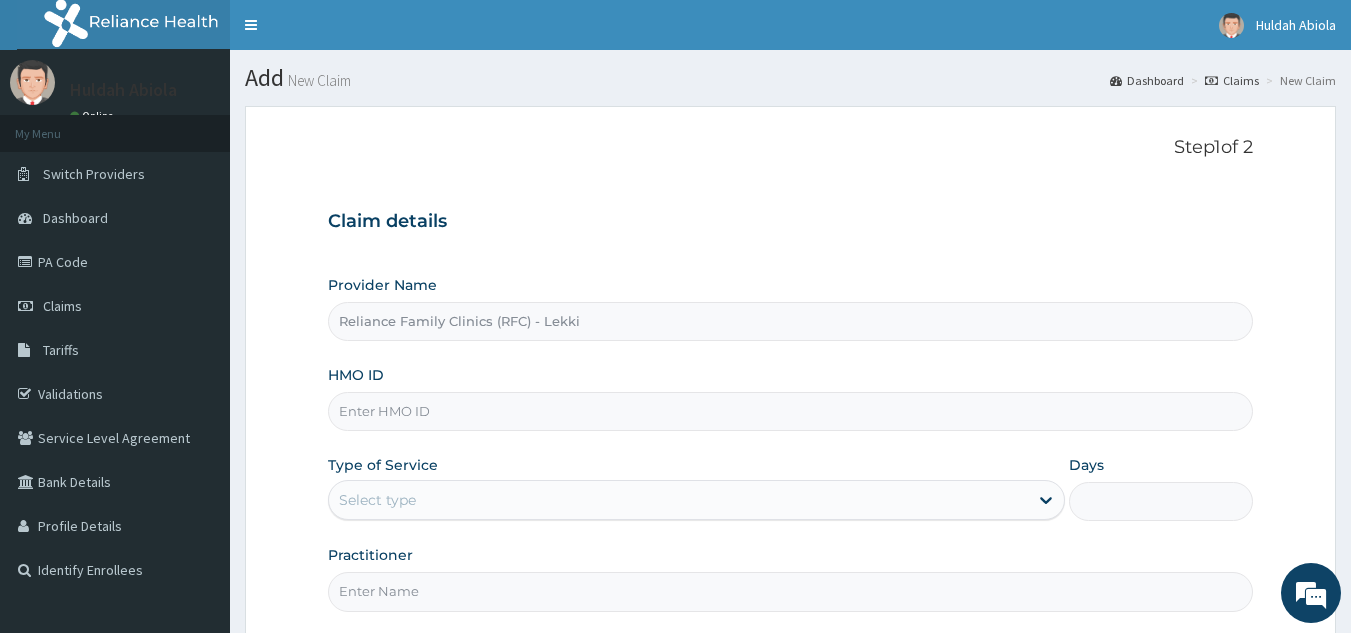 paste on "HMN/10019/A" 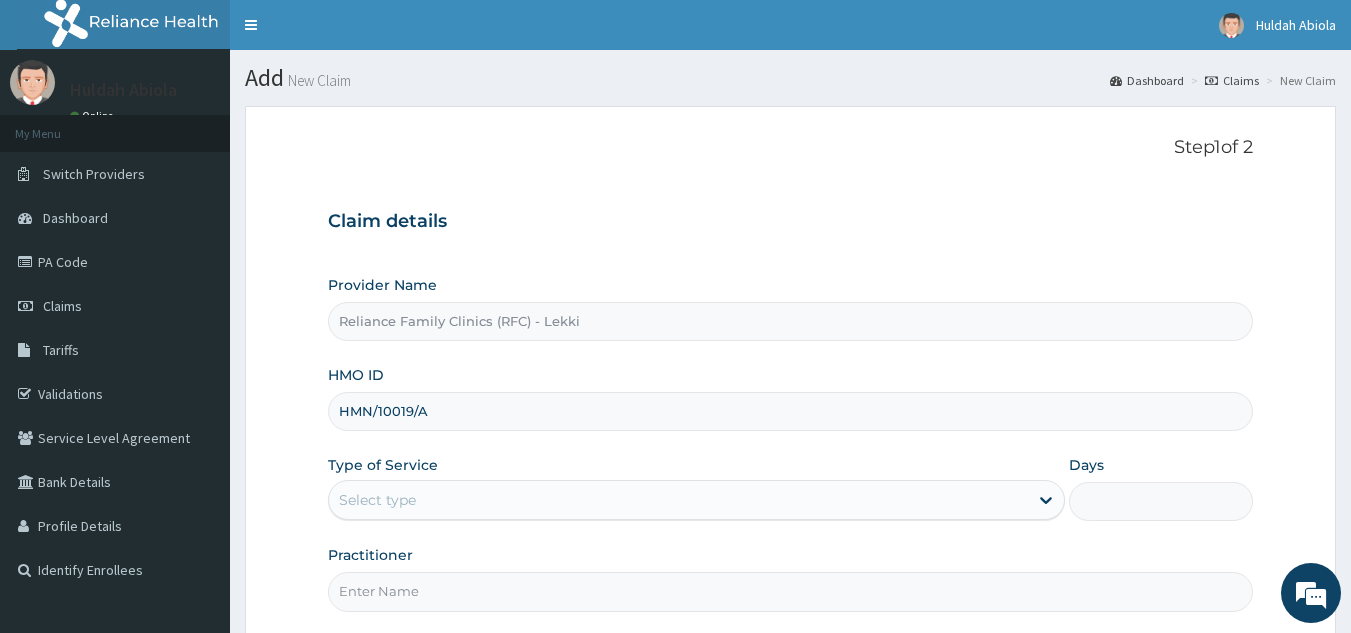 type on "HMN/10019/A" 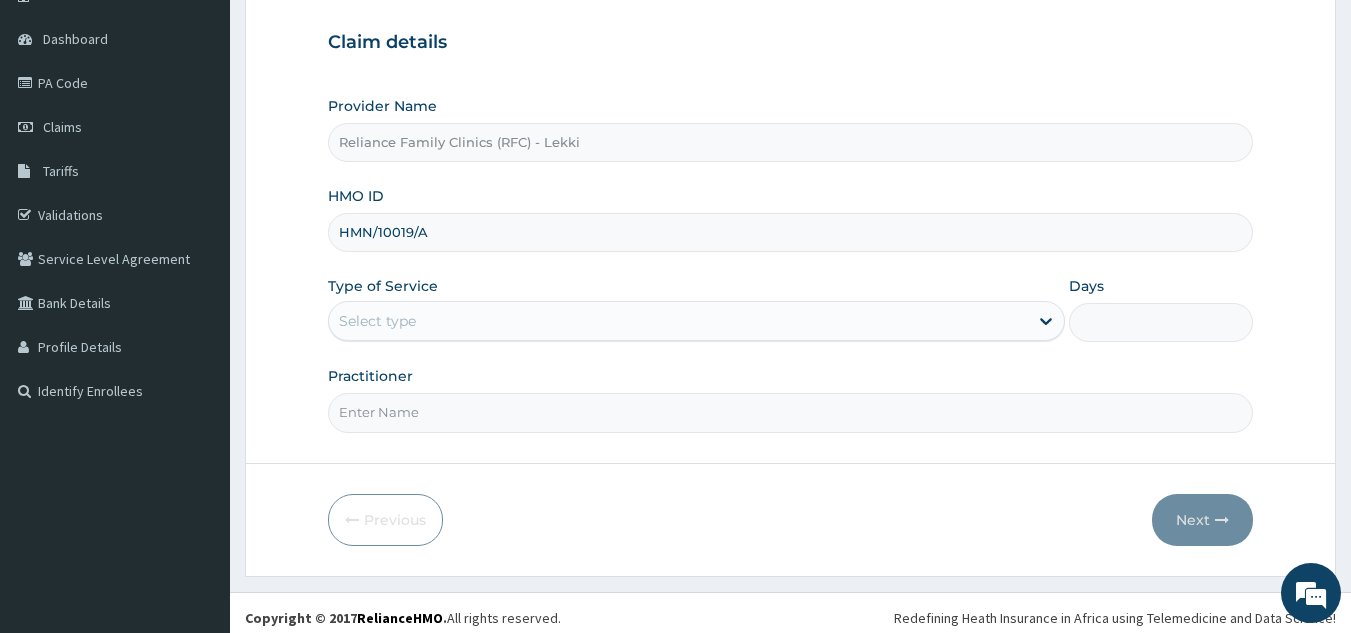 scroll, scrollTop: 189, scrollLeft: 0, axis: vertical 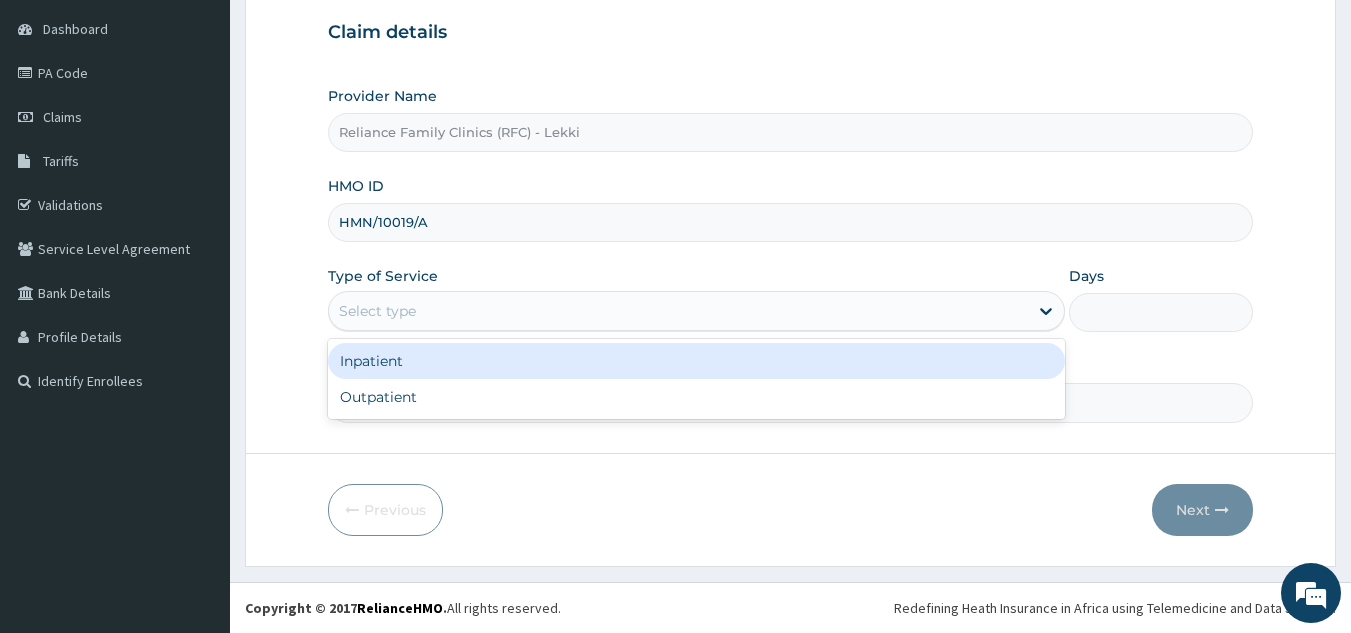 click on "Outpatient" at bounding box center [696, 397] 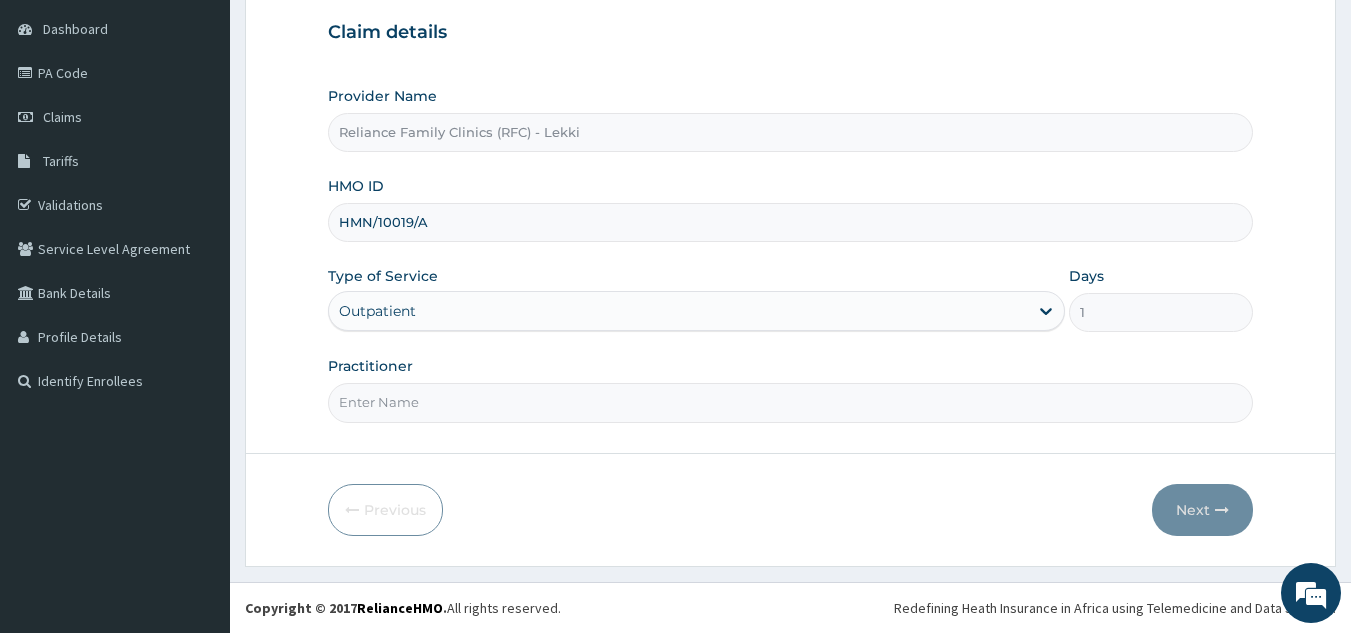 click on "Practitioner" at bounding box center (791, 402) 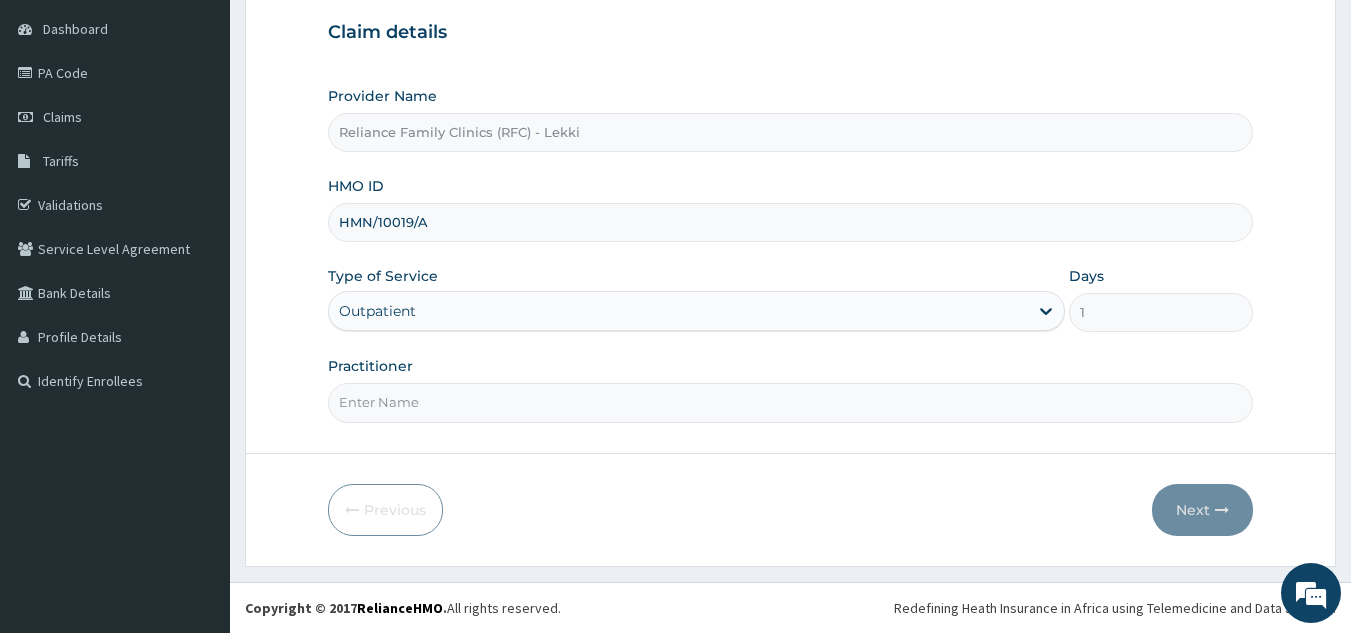scroll, scrollTop: 0, scrollLeft: 0, axis: both 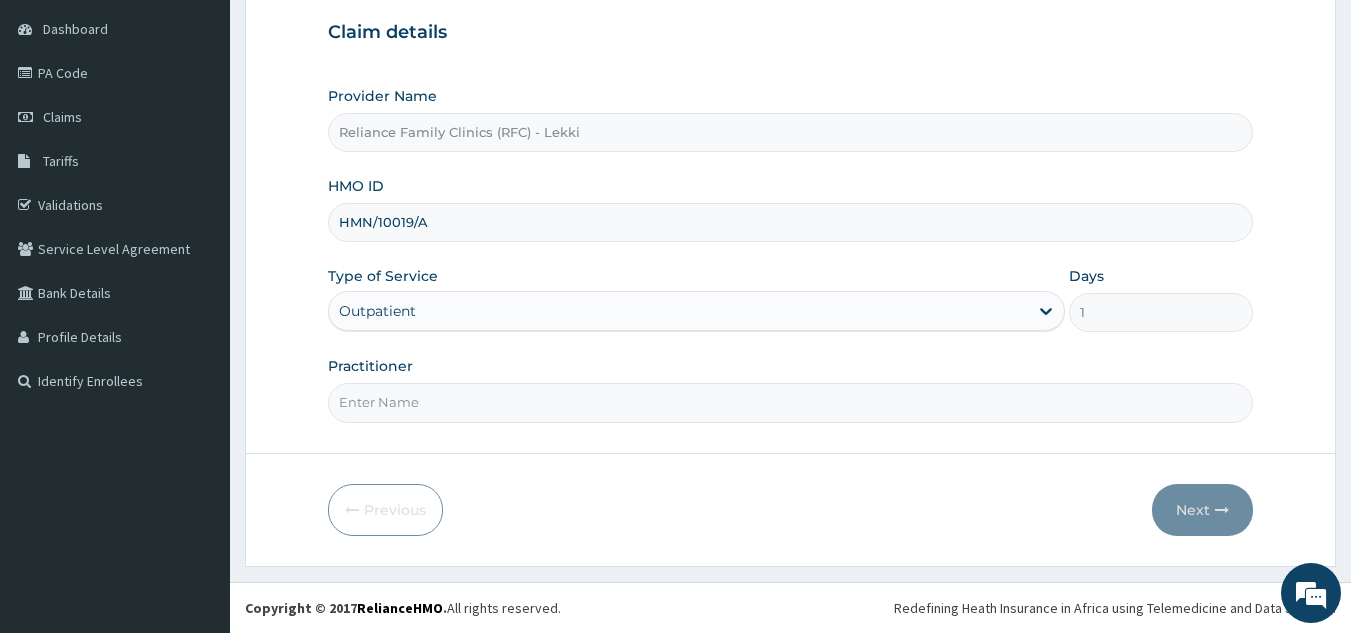 click on "Practitioner" at bounding box center (791, 402) 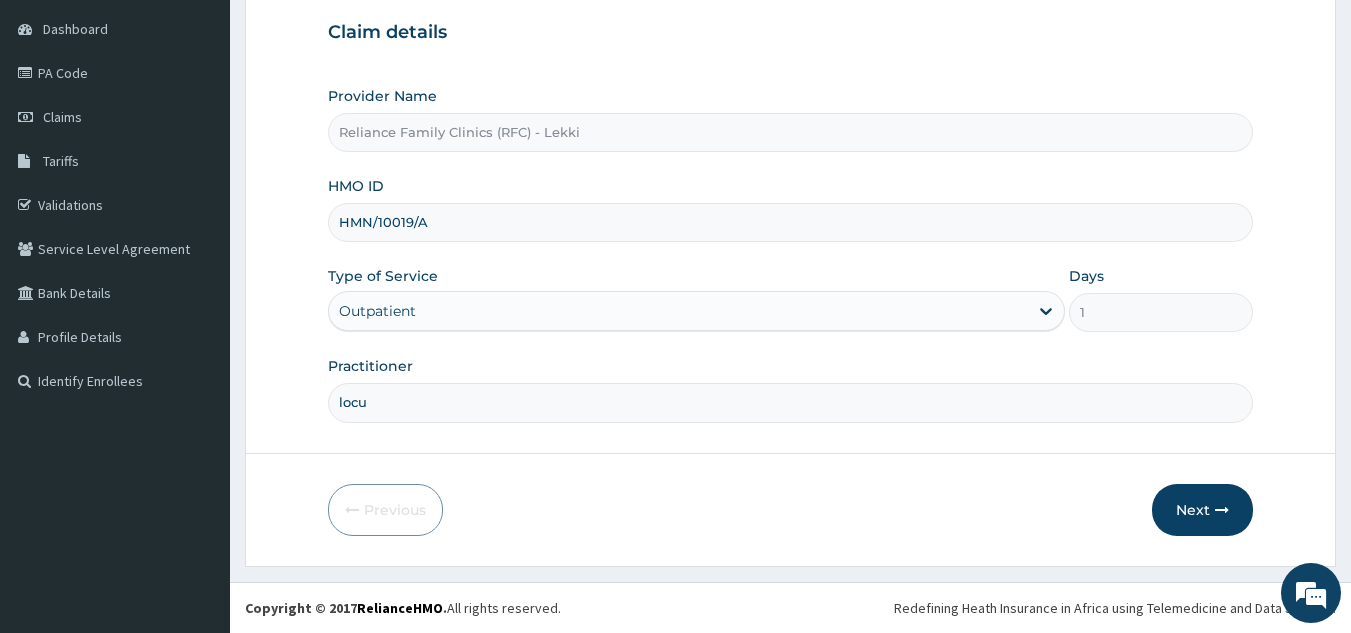 type on "locum" 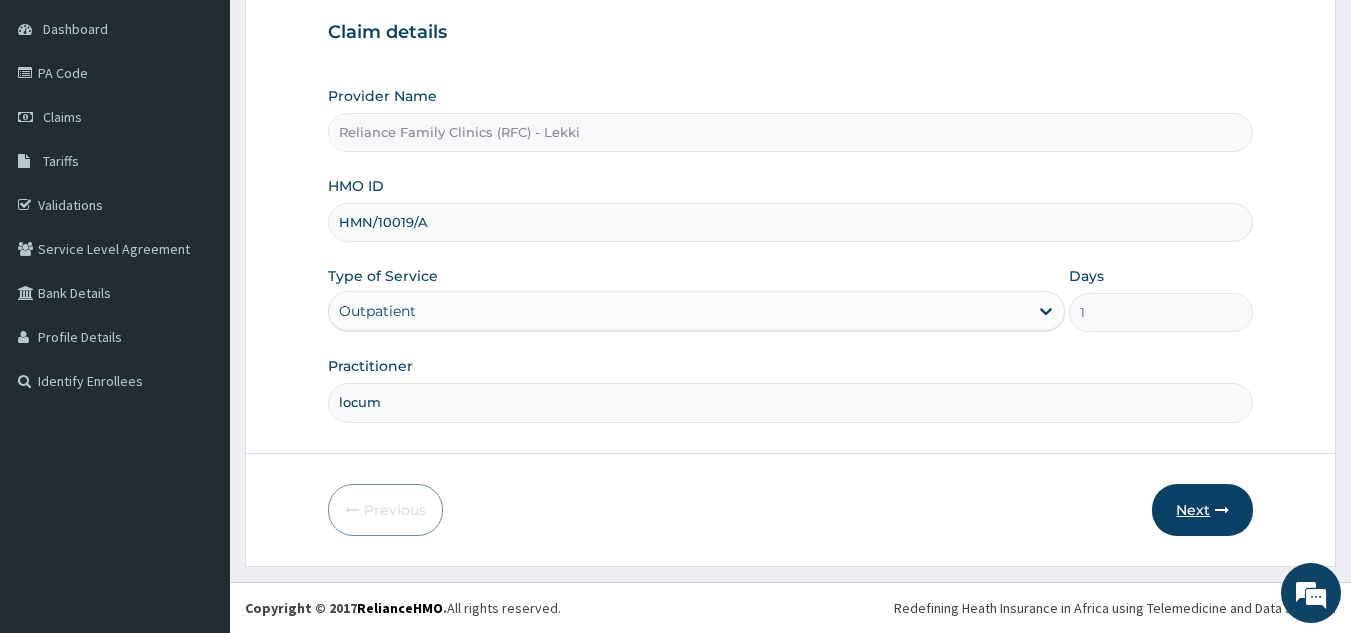 click on "Next" at bounding box center (1202, 510) 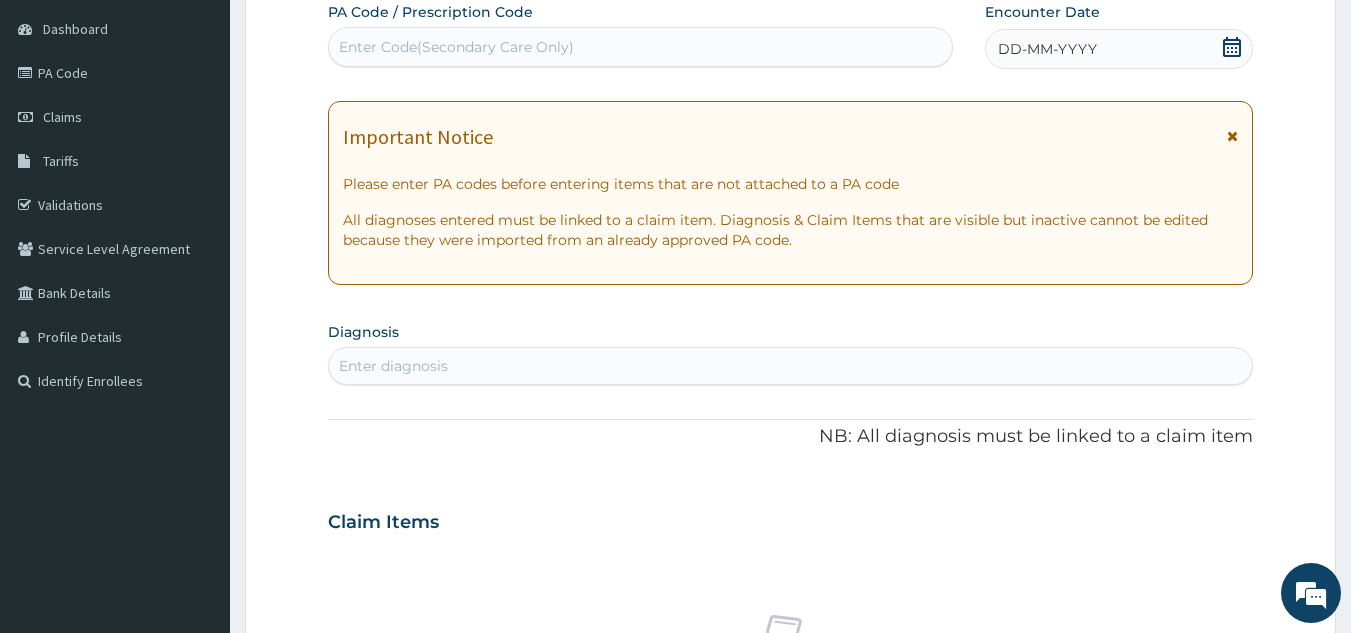 click on "DD-MM-YYYY" at bounding box center (1119, 49) 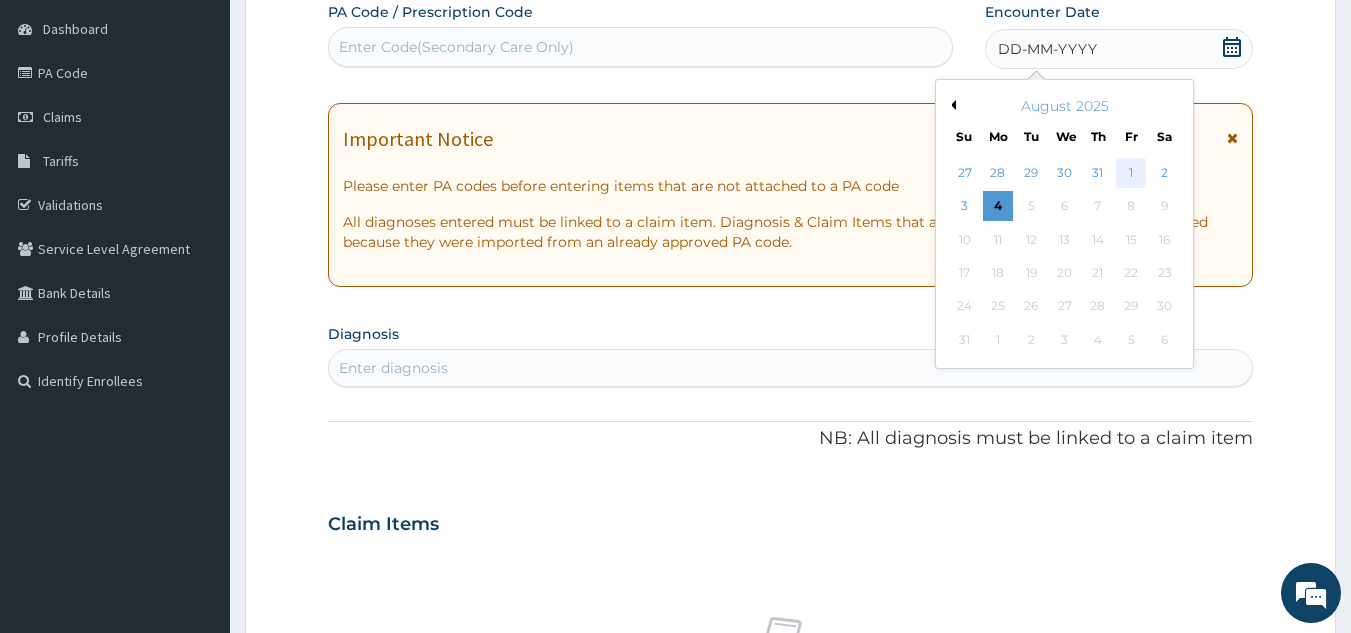click on "1" at bounding box center (1131, 173) 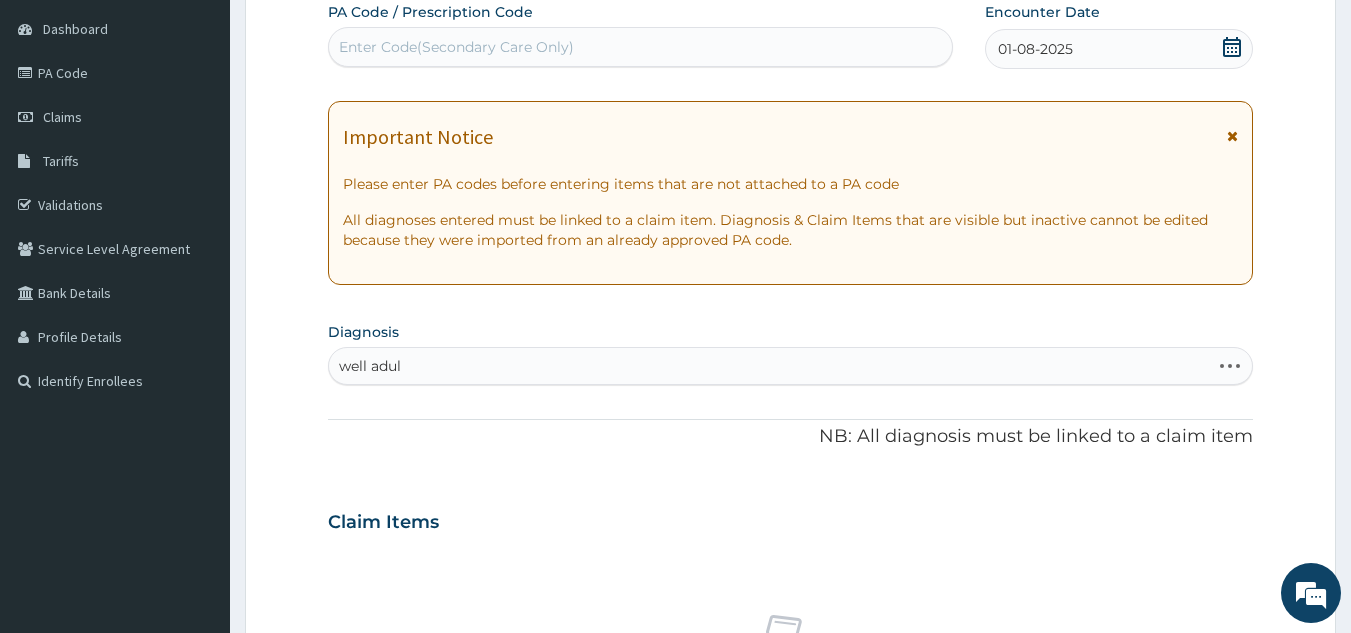 type on "well adult" 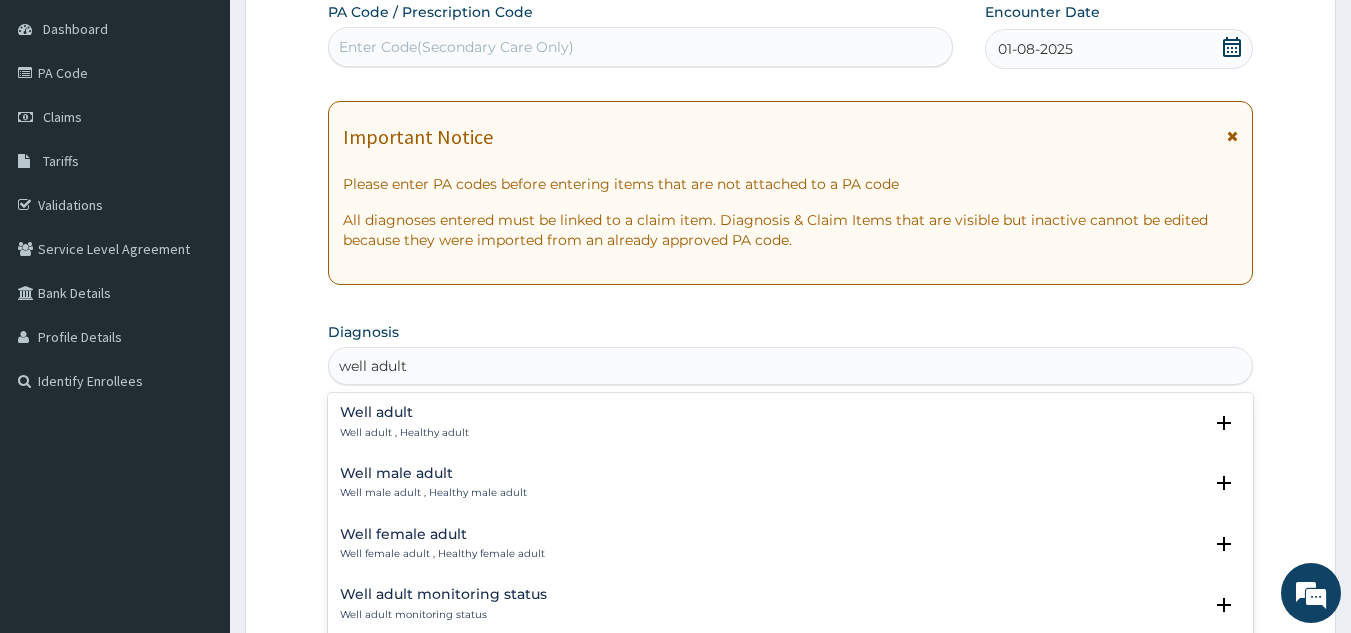 click on "Well adult Well adult , Healthy adult" at bounding box center [404, 422] 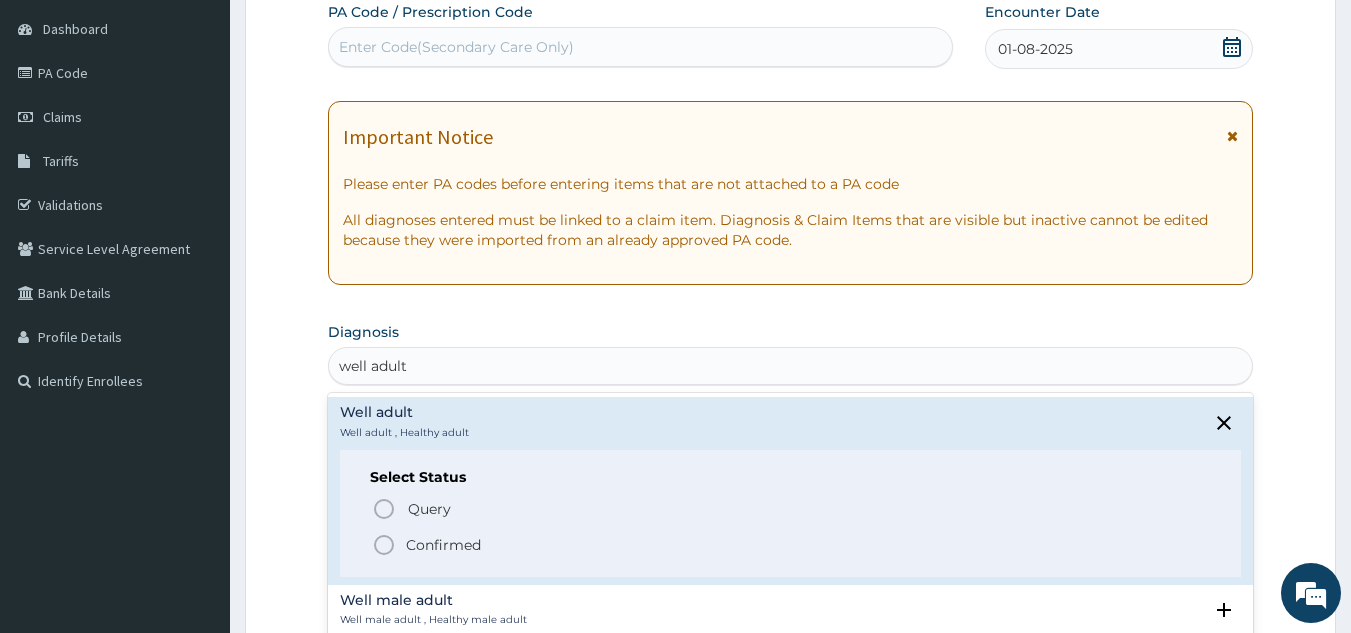 click on "Confirmed" at bounding box center (792, 545) 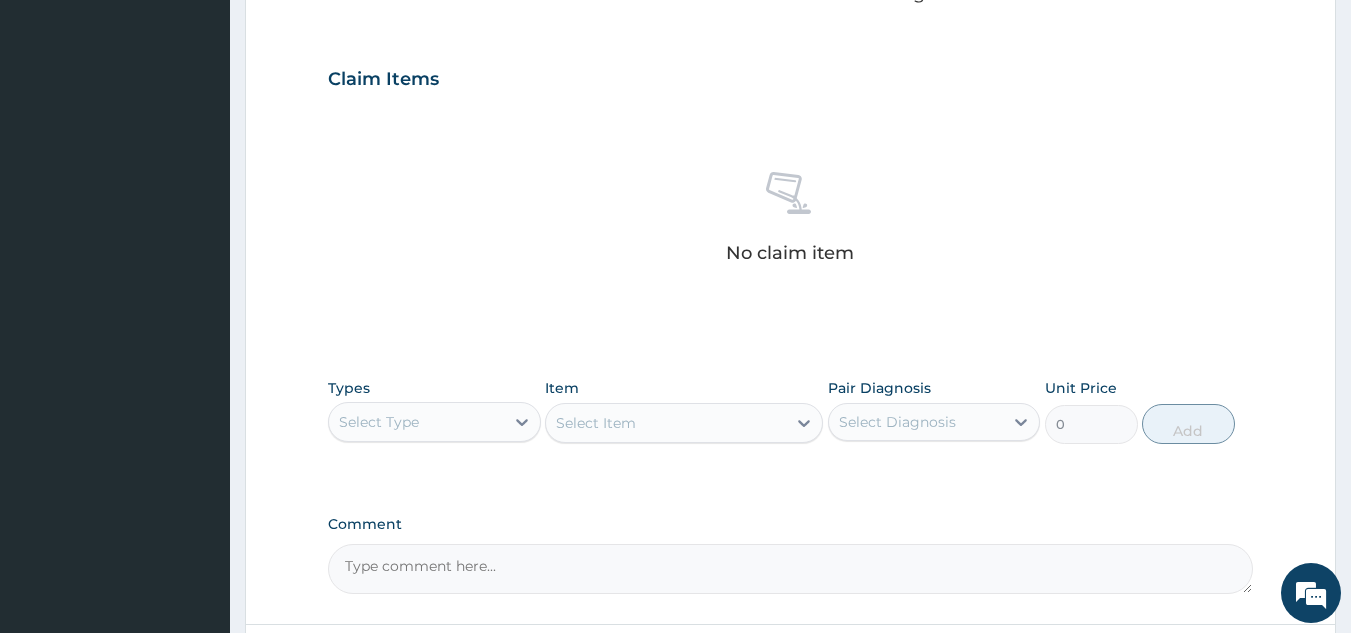 scroll, scrollTop: 809, scrollLeft: 0, axis: vertical 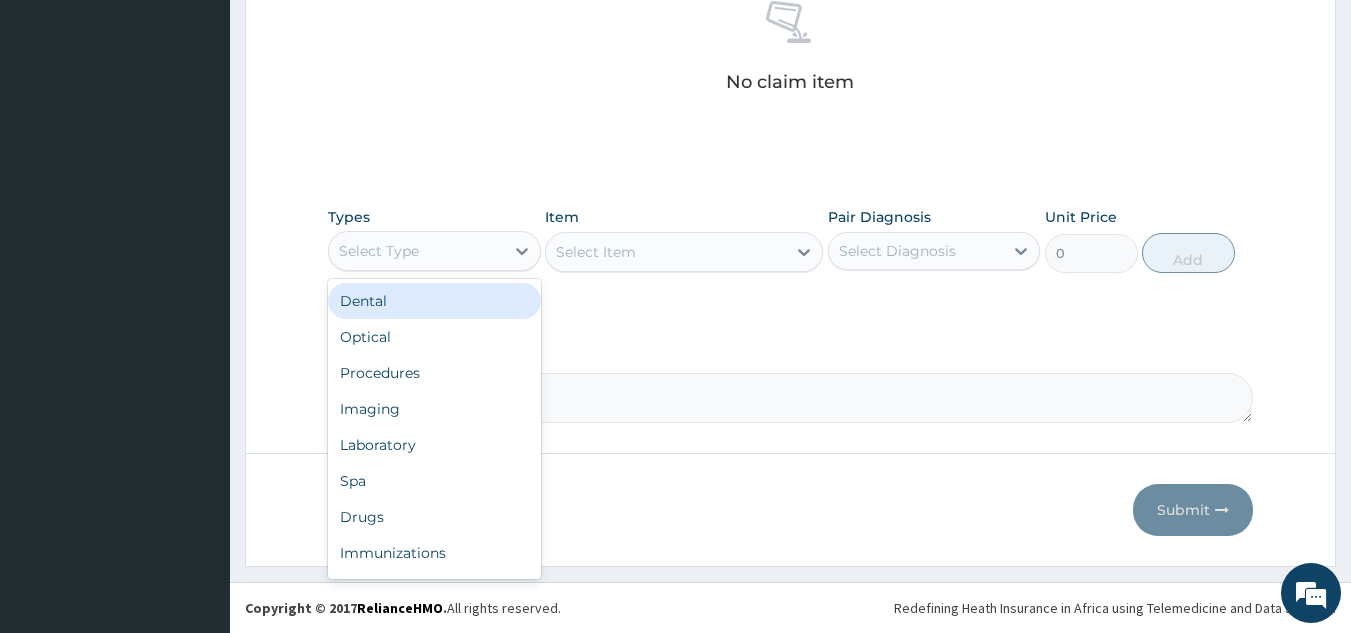 click on "Procedures" at bounding box center (434, 373) 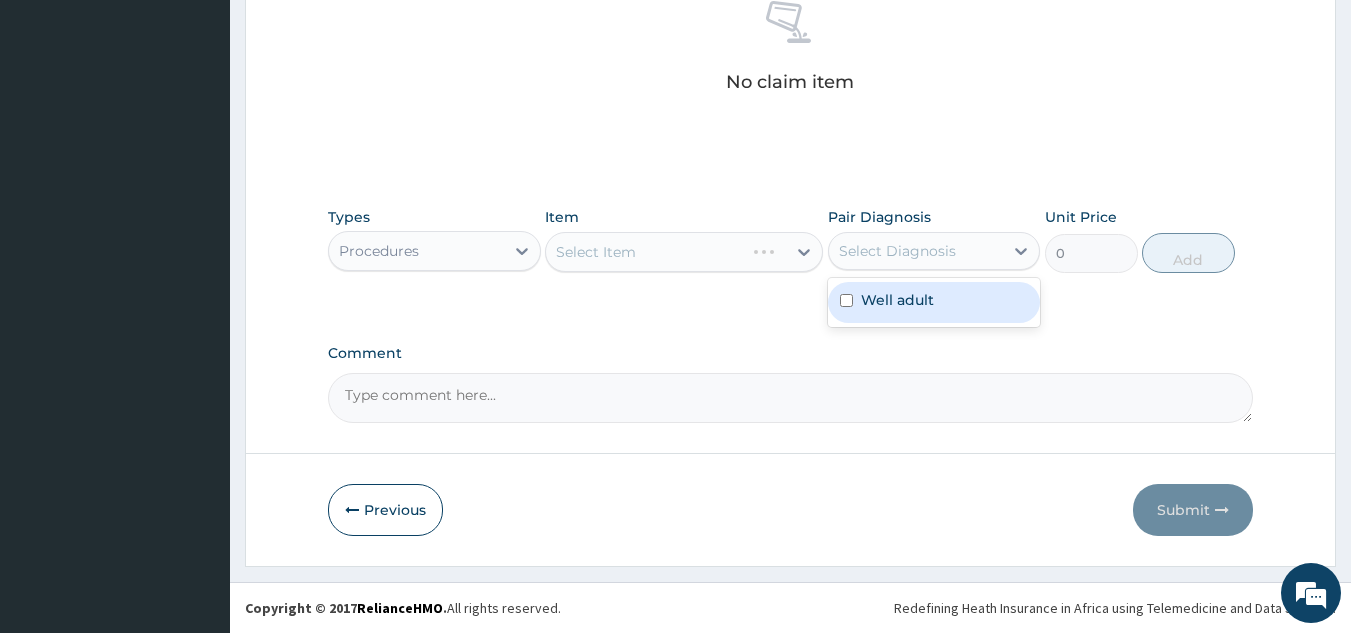 click on "Well adult" at bounding box center (934, 302) 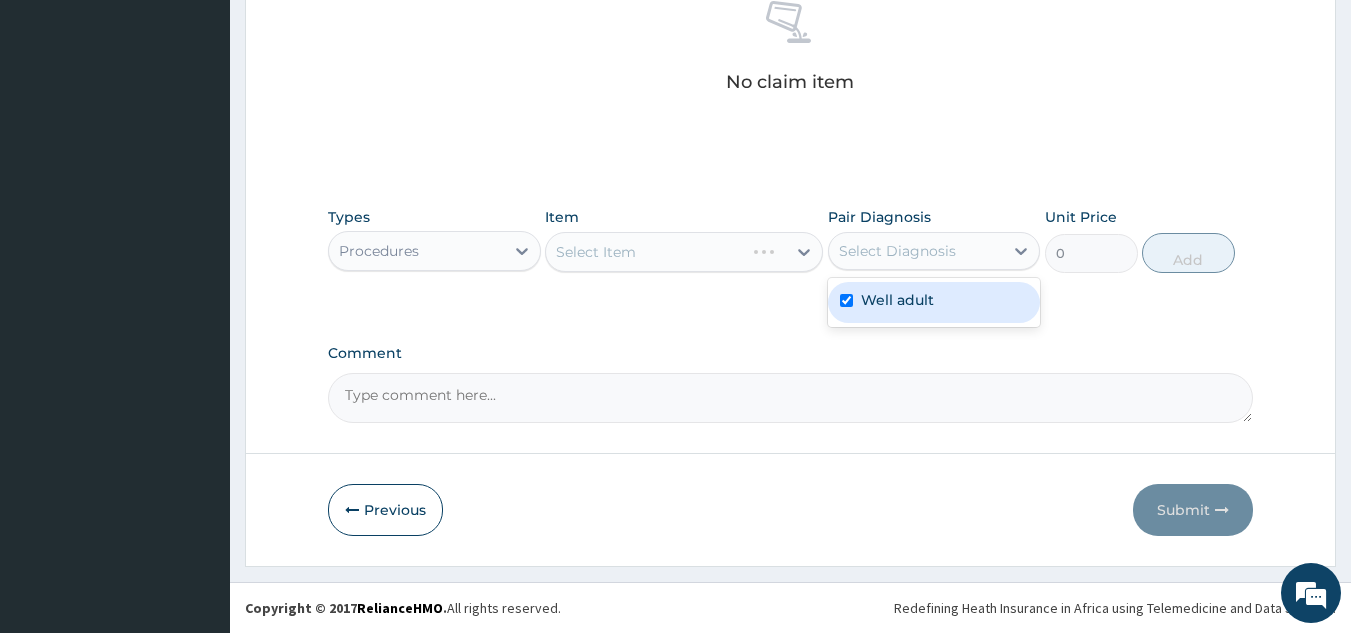 checkbox on "true" 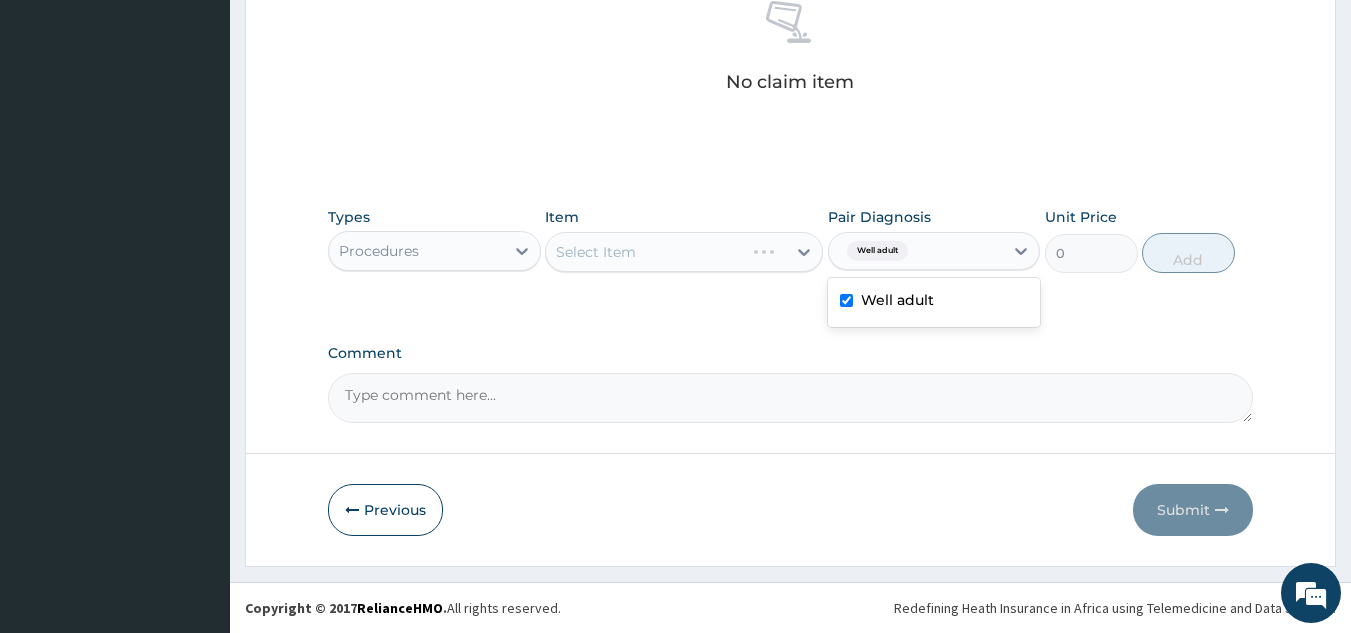 click on "Select Item" at bounding box center (684, 252) 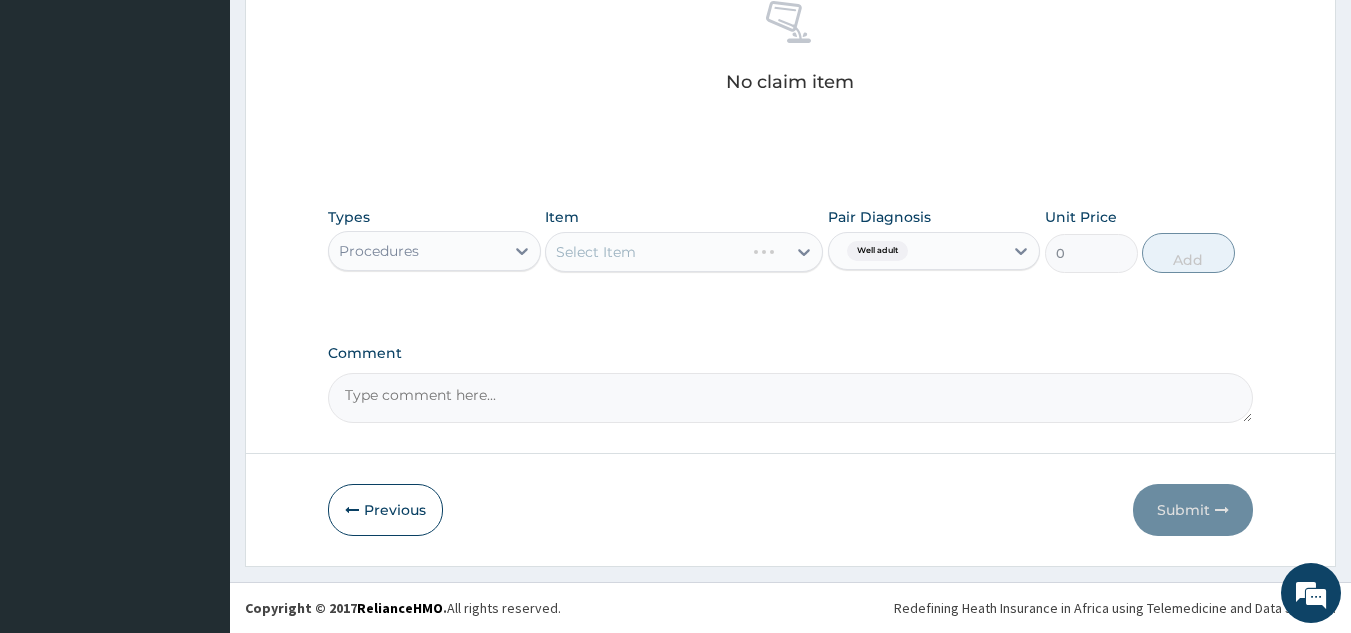 click on "Select Item" at bounding box center (684, 252) 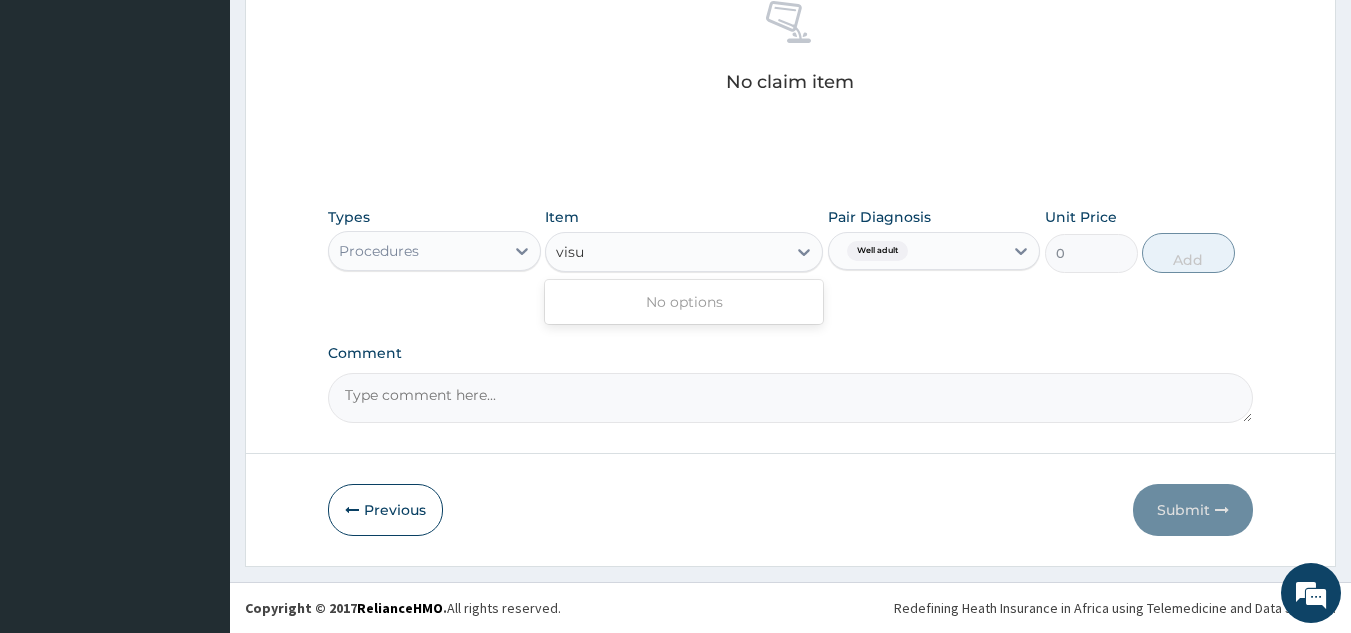 type on "visua" 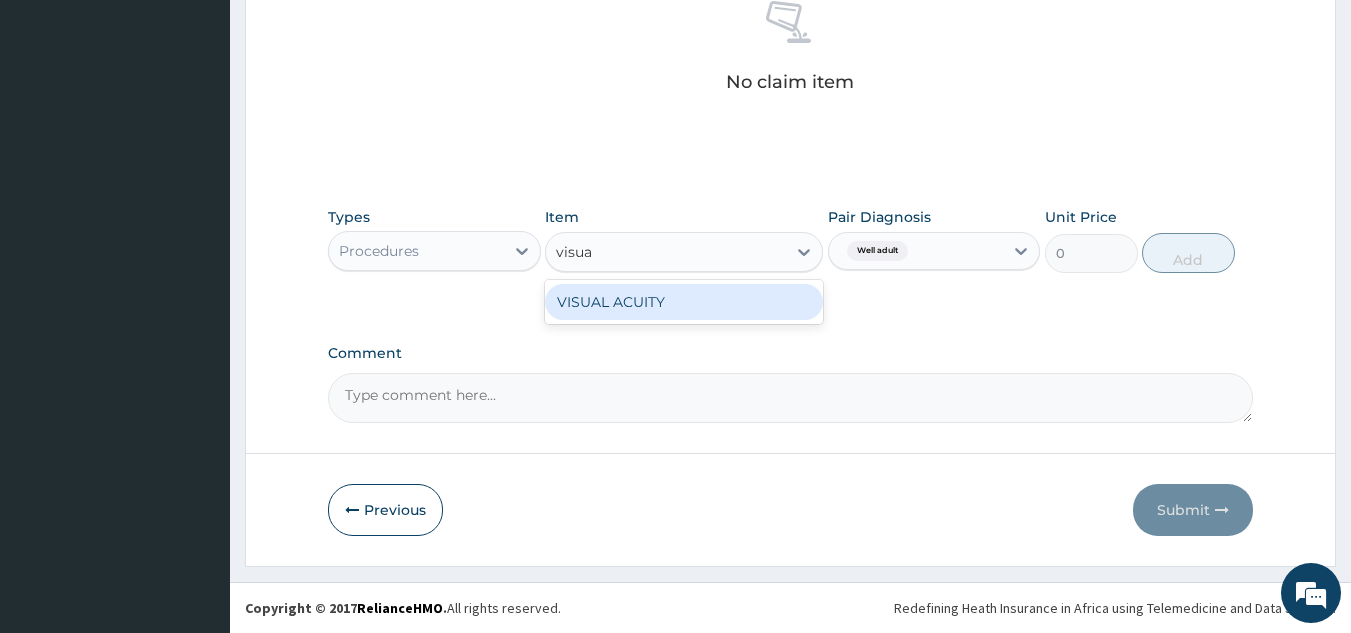 click on "VISUAL ACUITY" at bounding box center [684, 302] 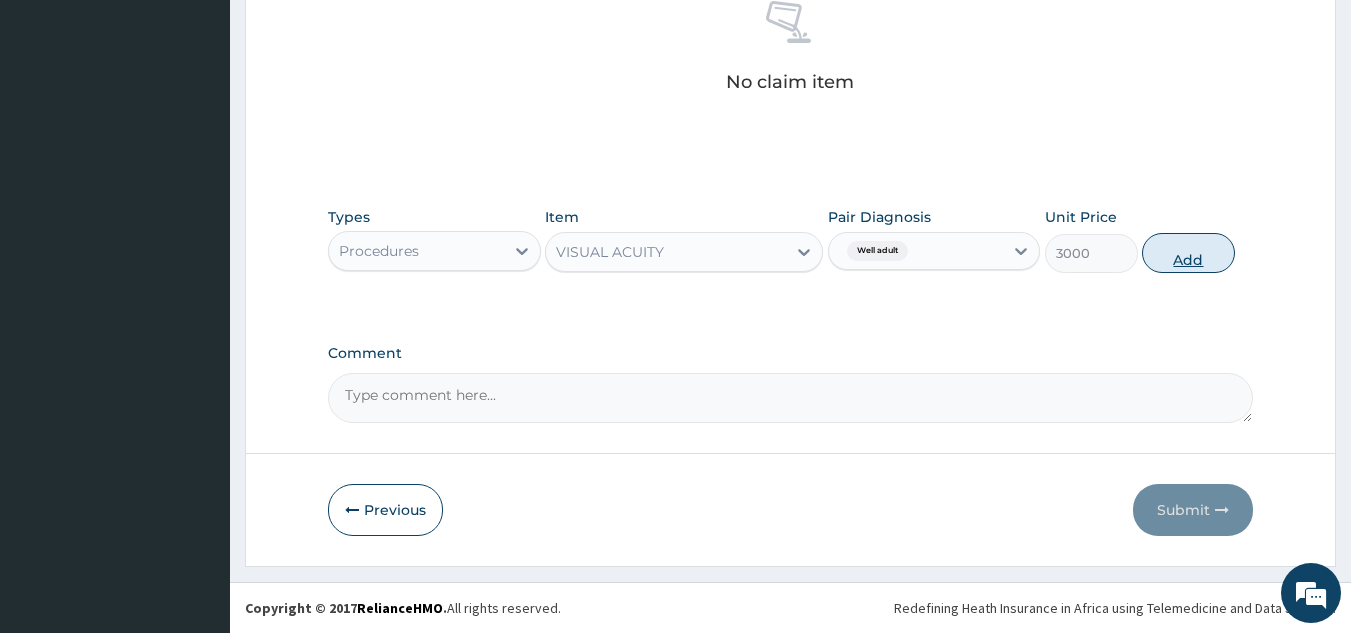 click on "Add" at bounding box center [1188, 253] 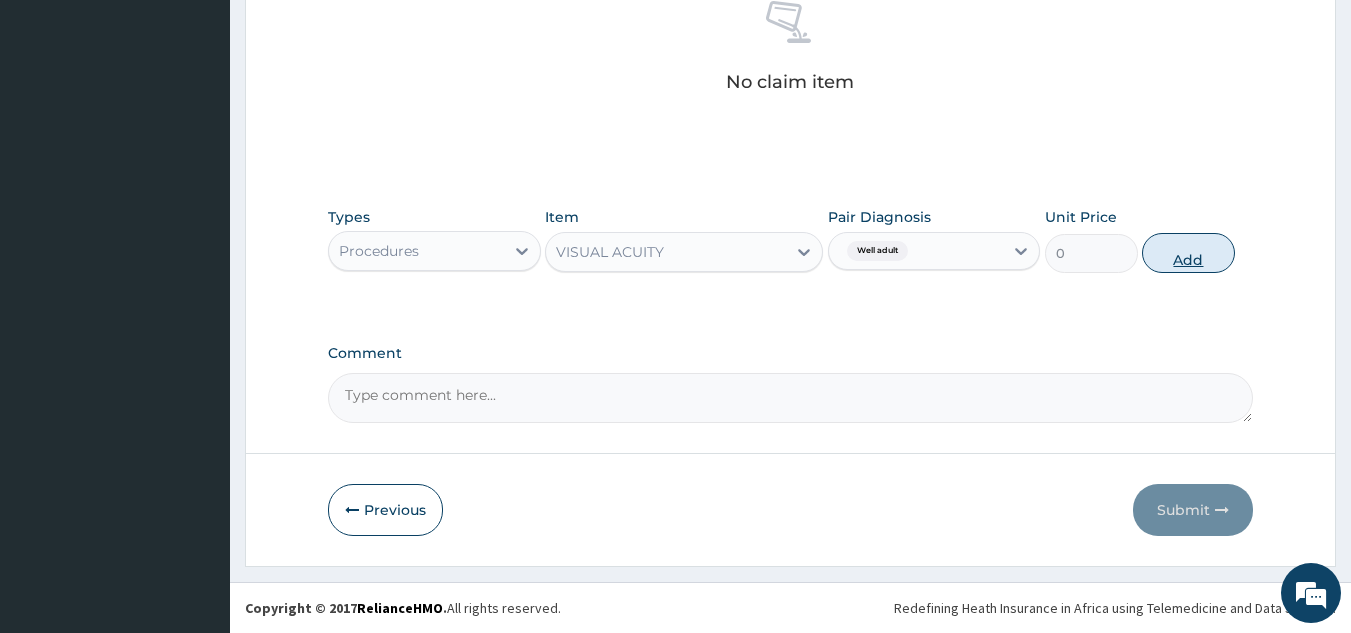 scroll, scrollTop: 729, scrollLeft: 0, axis: vertical 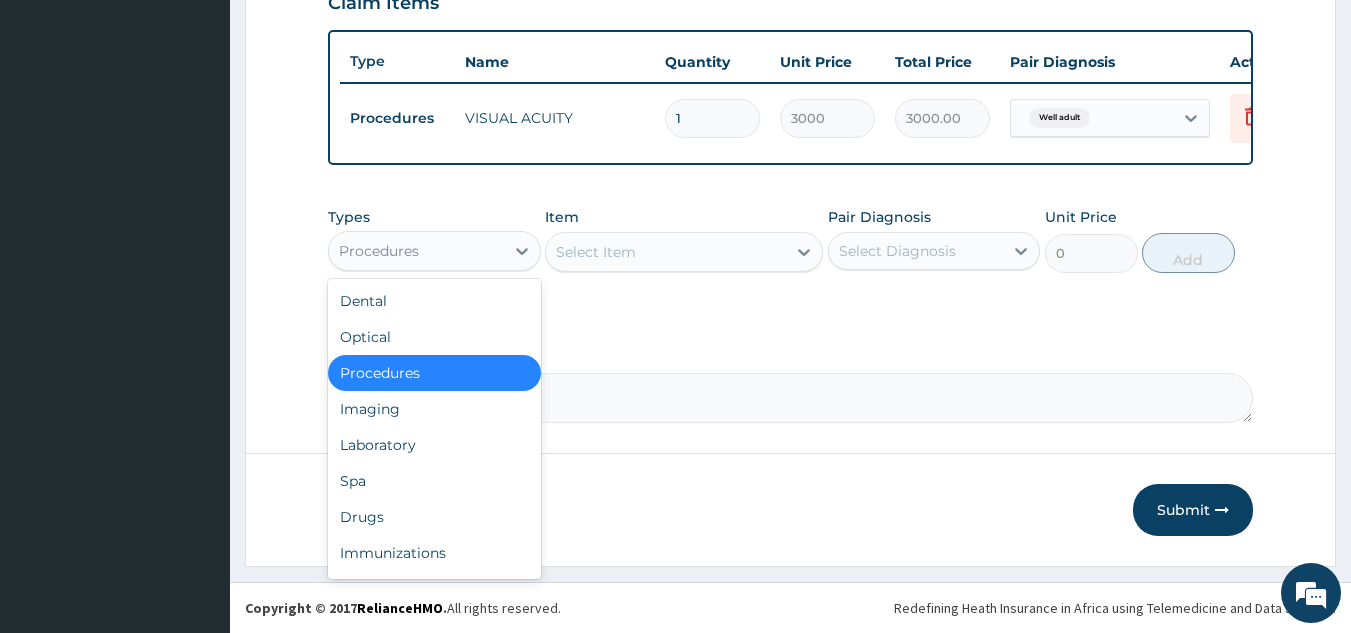 click on "Laboratory" at bounding box center [434, 445] 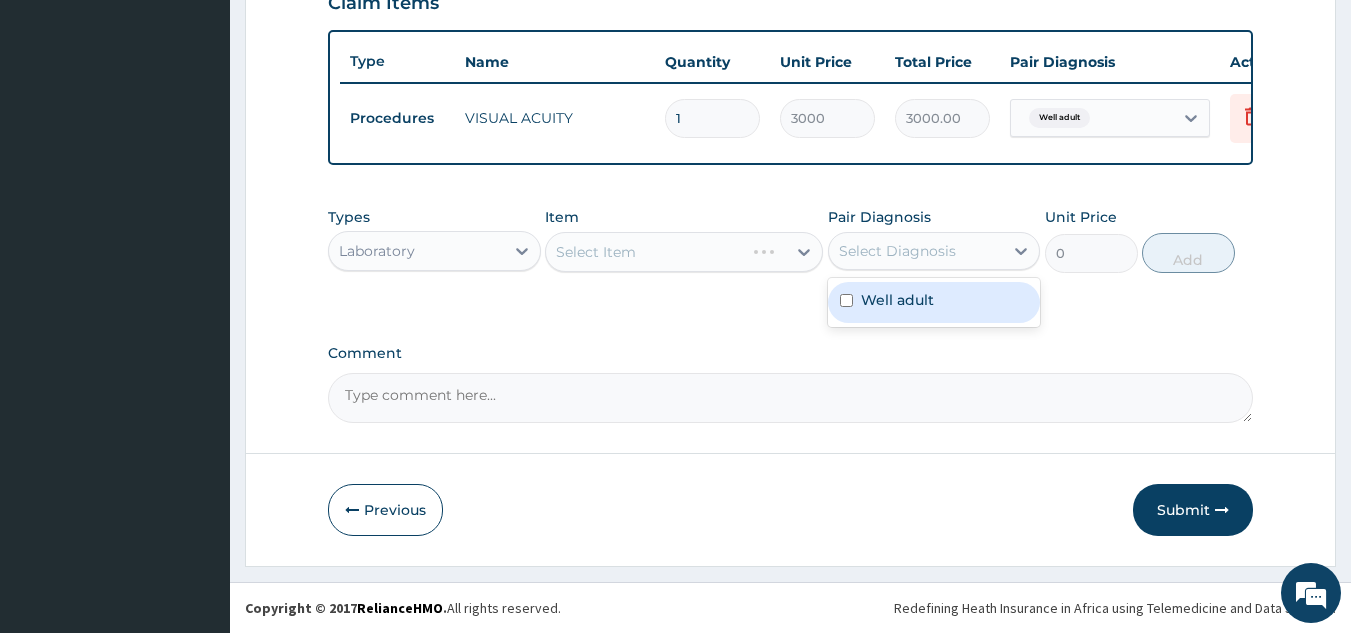 click on "Well adult" at bounding box center [897, 300] 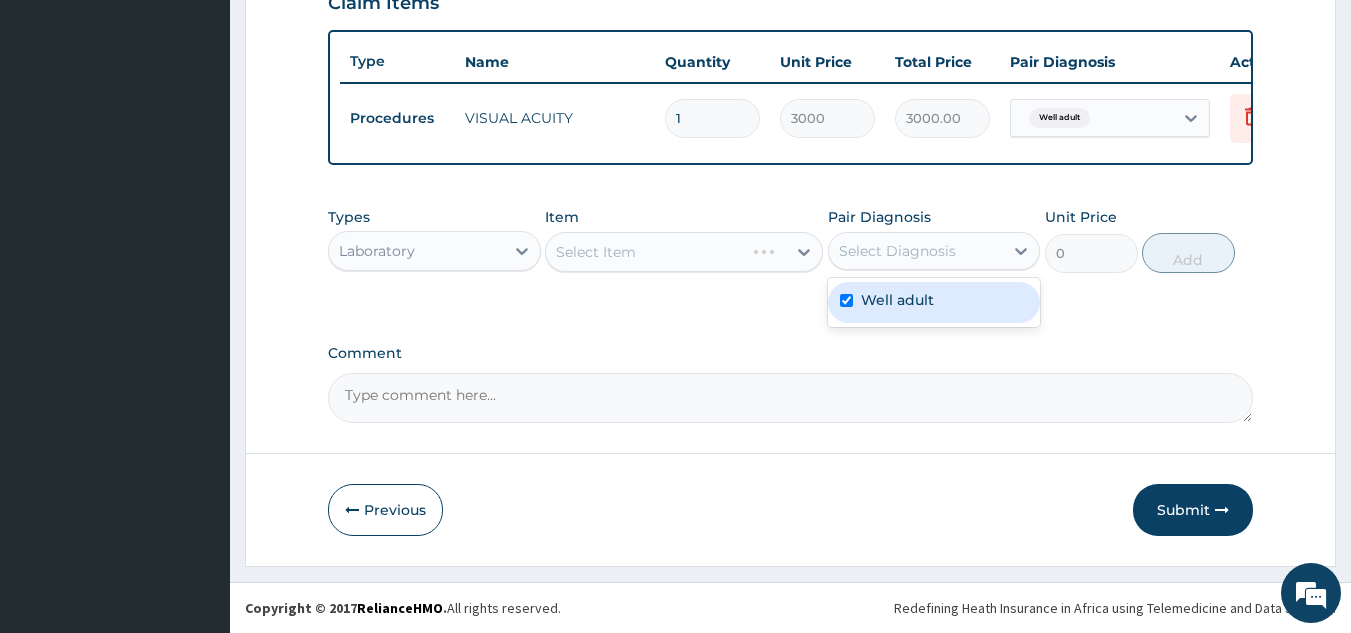 checkbox on "true" 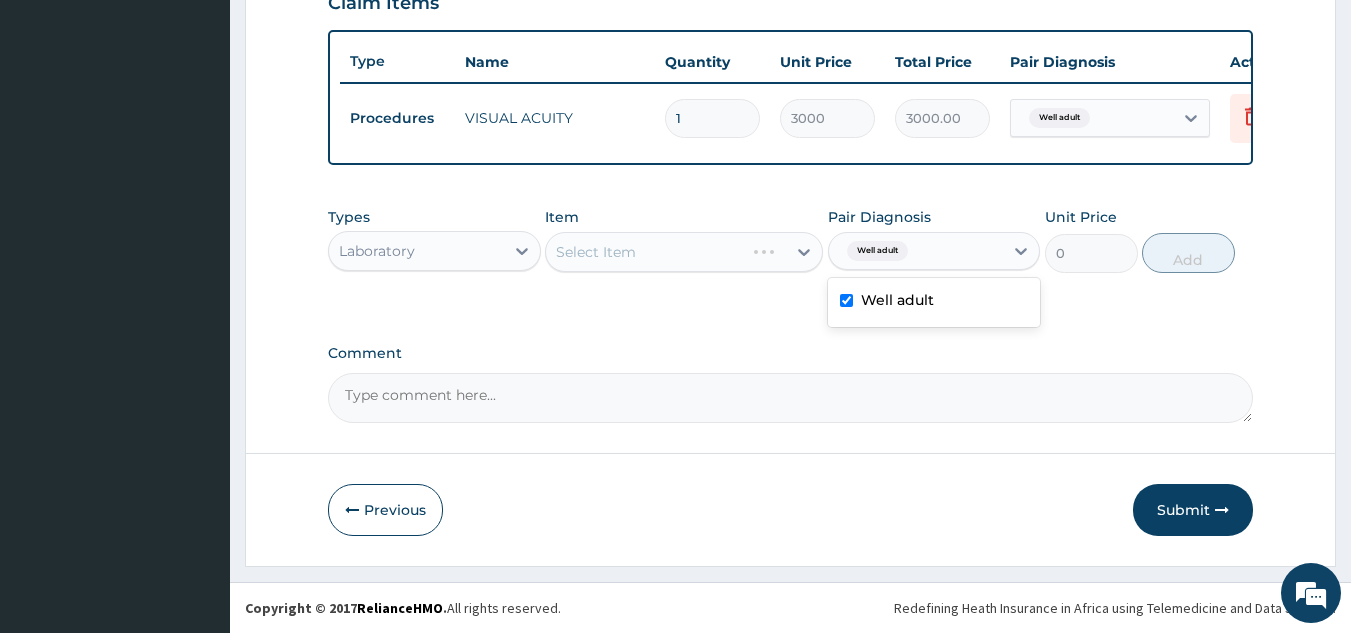 click on "Select Item" at bounding box center (684, 252) 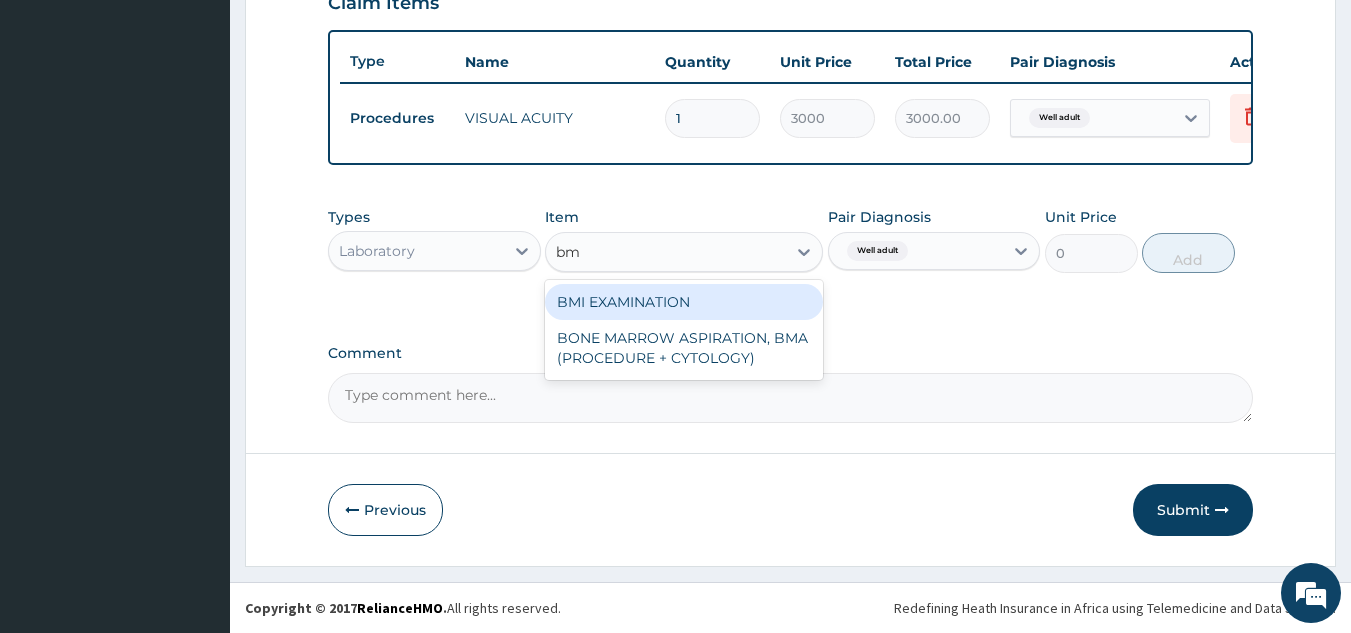 type on "bmi" 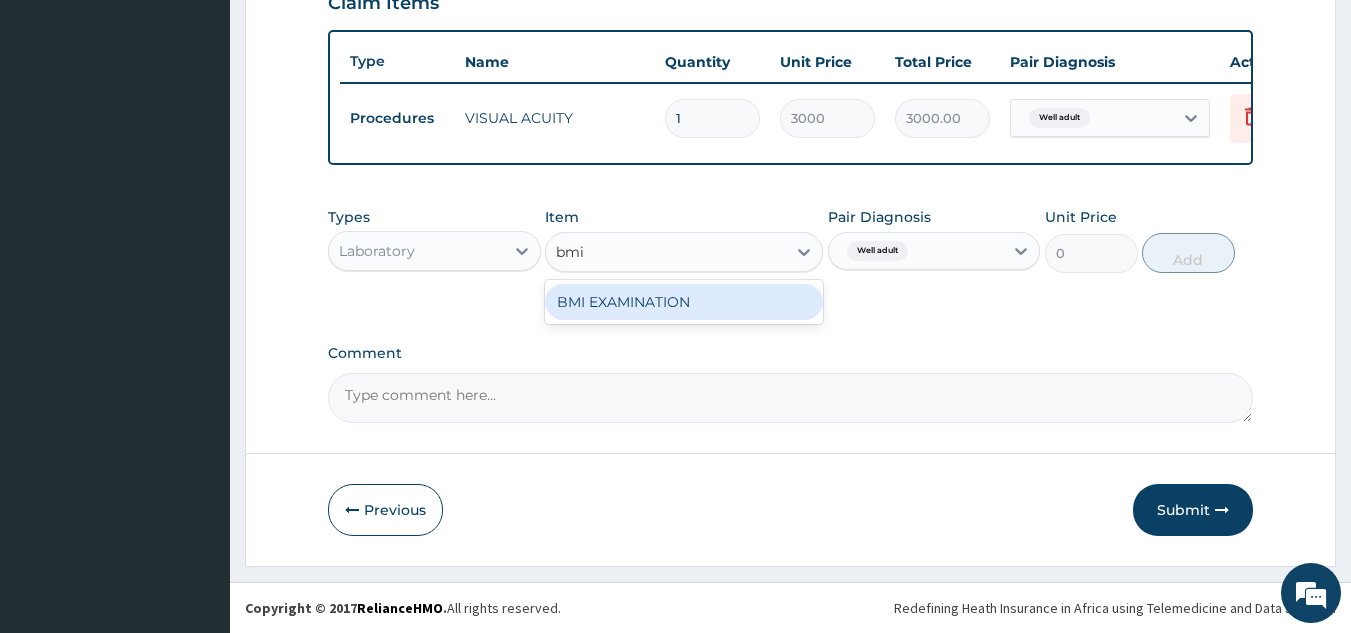 click on "BMI EXAMINATION" at bounding box center (684, 302) 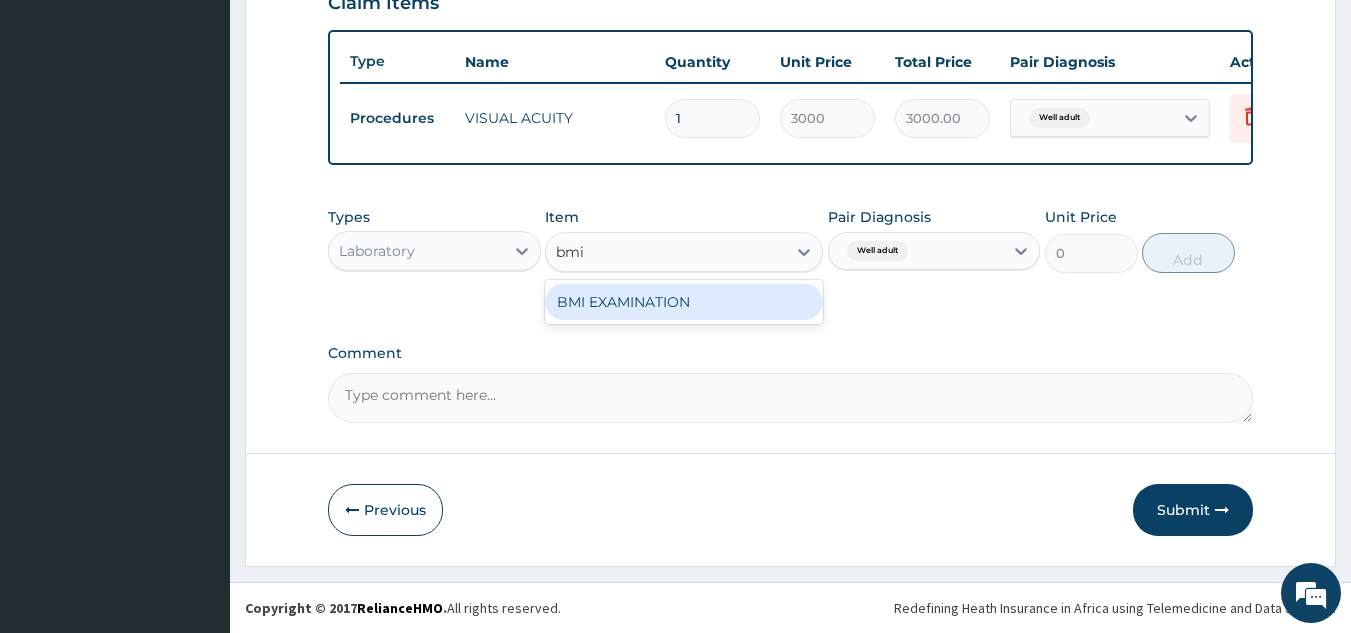 type 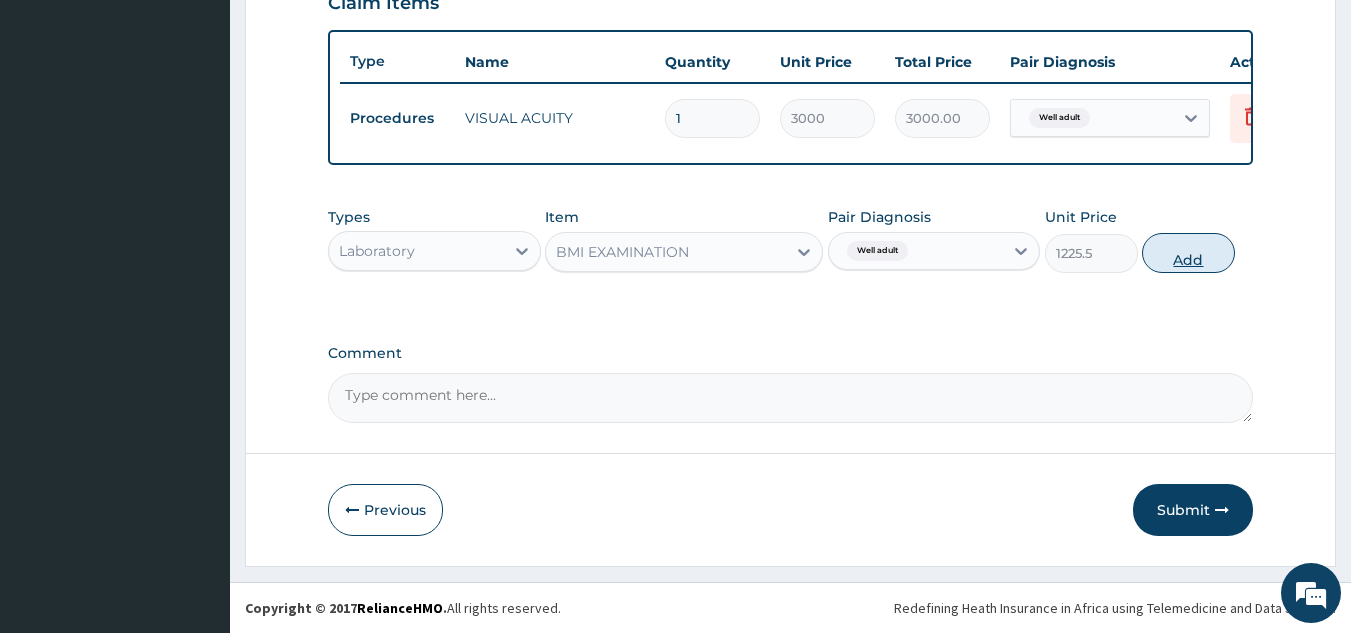 click on "Add" at bounding box center [1188, 253] 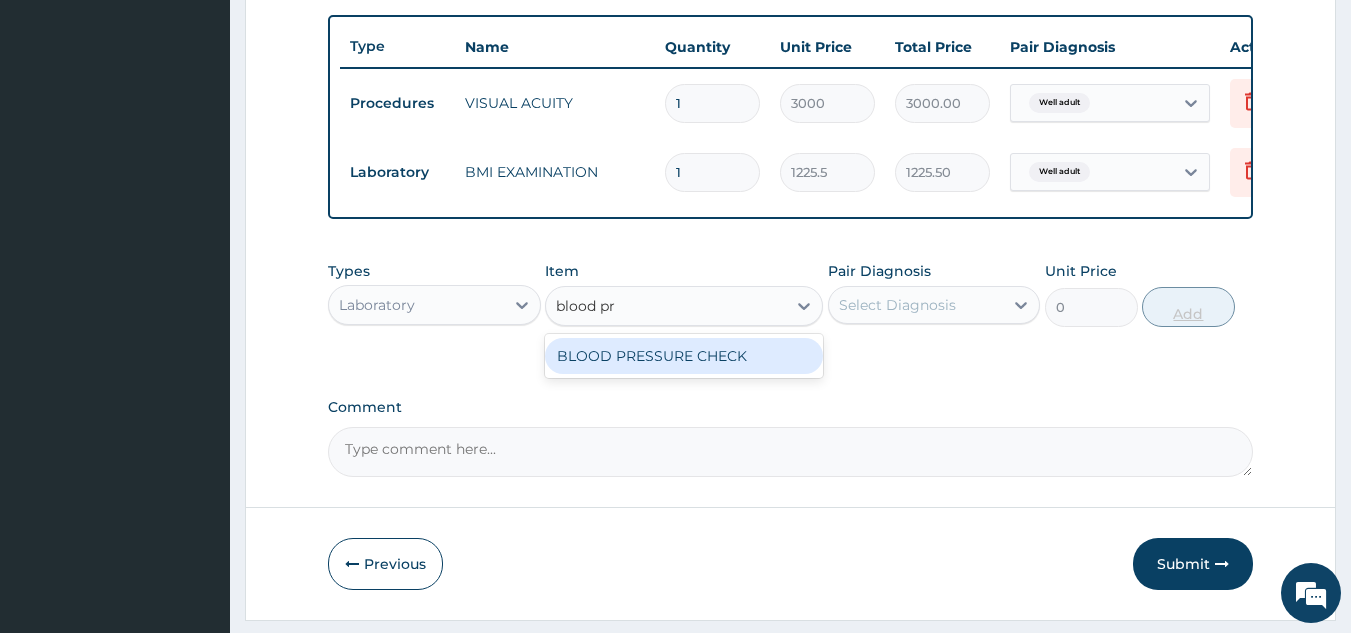 type on "blood pre" 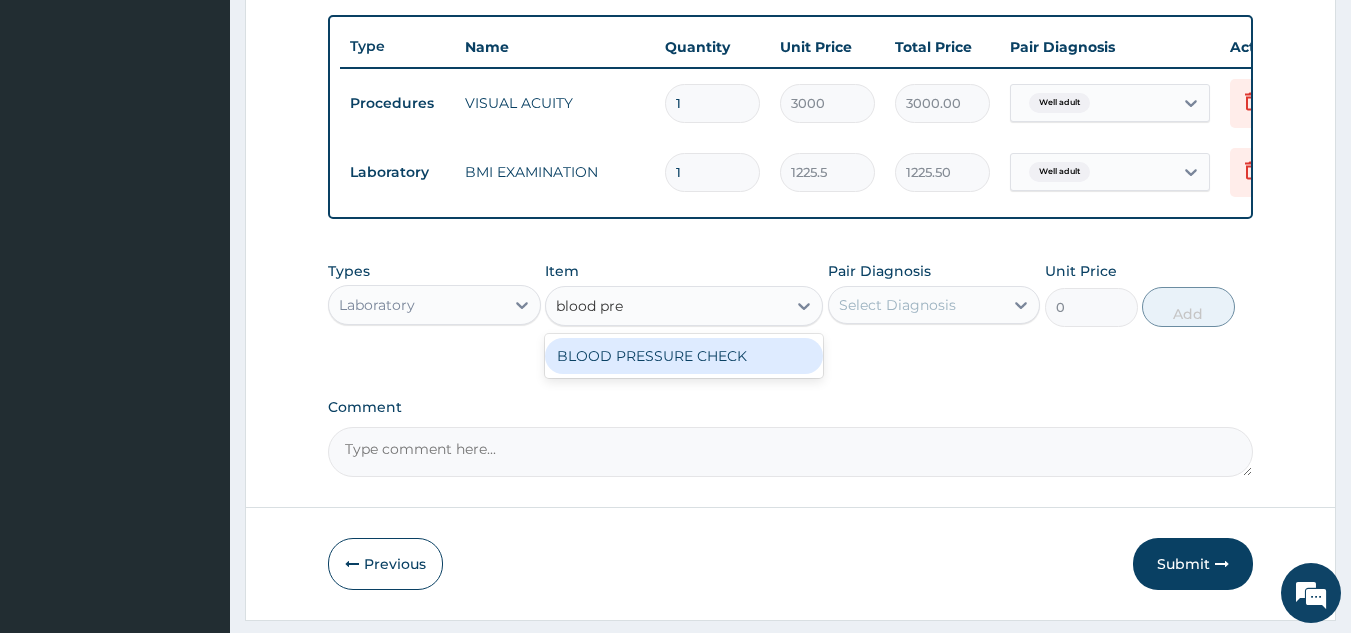 click on "BLOOD PRESSURE CHECK" at bounding box center (684, 356) 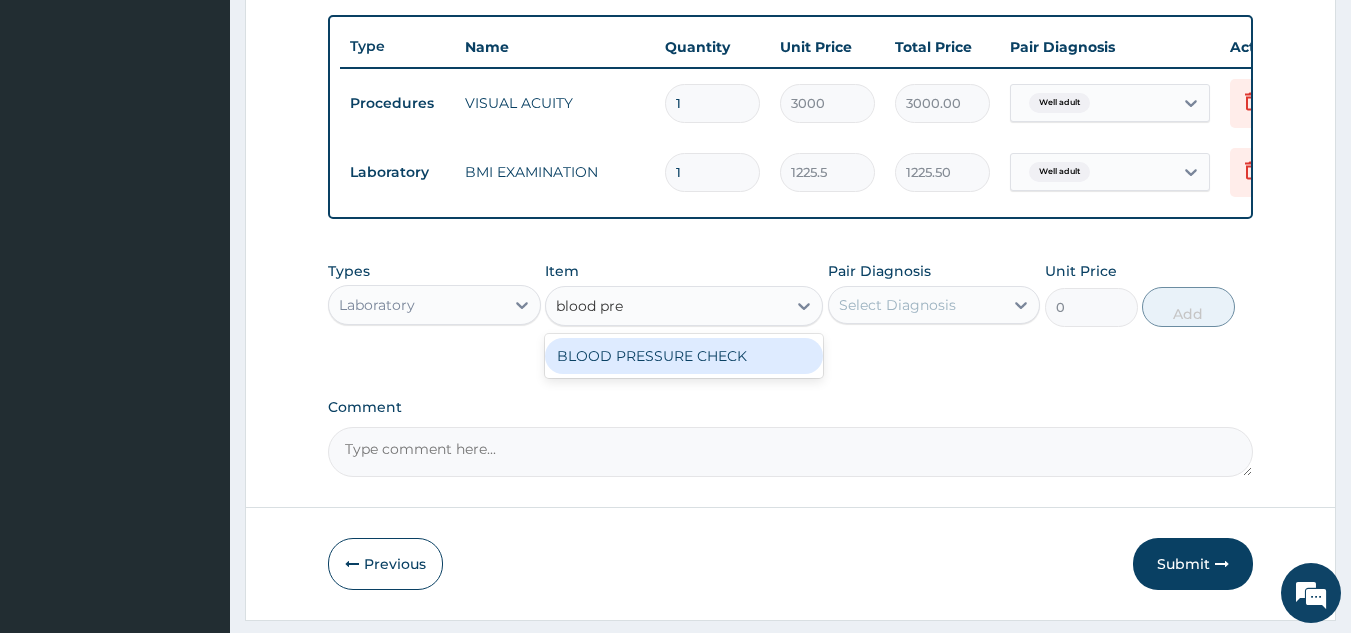 type 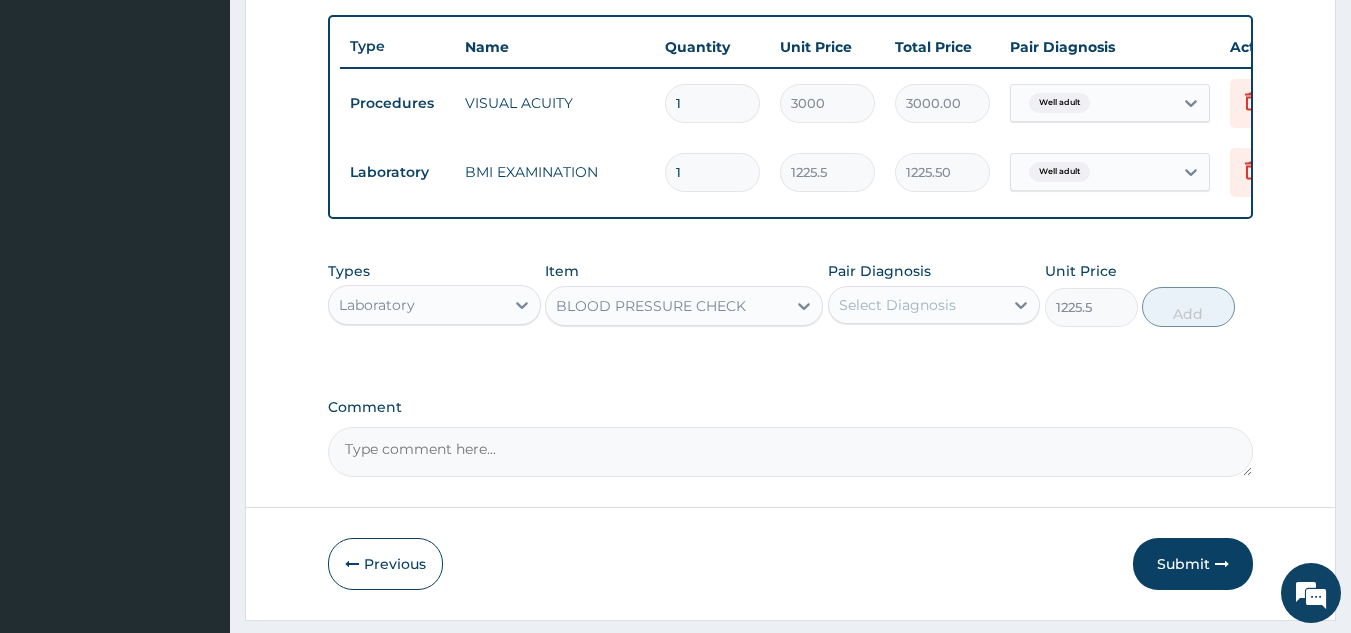 click on "Types Laboratory Item option BLOOD PRESSURE CHECK, selected.   Select is focused ,type to refine list, press Down to open the menu,  BLOOD PRESSURE CHECK Pair Diagnosis Select Diagnosis Unit Price 1225.5 Add" at bounding box center (791, 294) 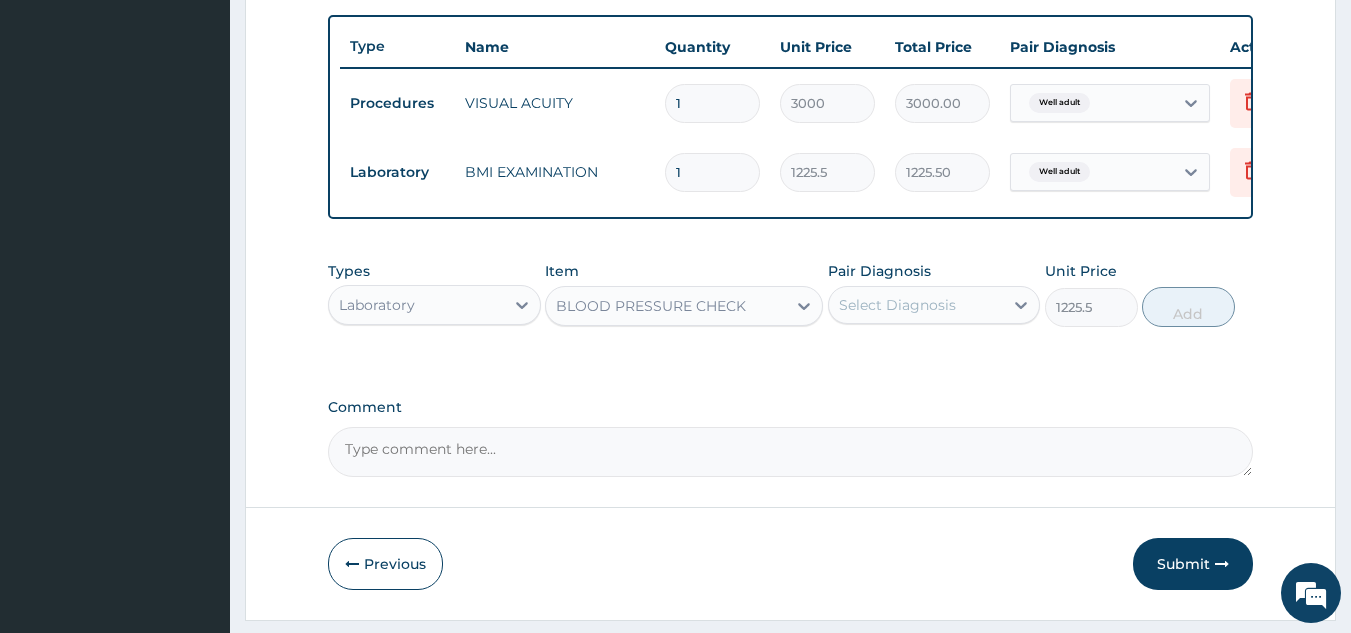 click on "PA Code / Prescription Code Enter Code(Secondary Care Only) Encounter Date 01-08-2025 Important Notice Please enter PA codes before entering items that are not attached to a PA code   All diagnoses entered must be linked to a claim item. Diagnosis & Claim Items that are visible but inactive cannot be edited because they were imported from an already approved PA code. Diagnosis Well adult Confirmed NB: All diagnosis must be linked to a claim item Claim Items Type Name Quantity Unit Price Total Price Pair Diagnosis Actions Procedures VISUAL ACUITY 1 3000 3000.00 Well adult Delete Laboratory BMI EXAMINATION 1 1225.5 1225.50 Well adult Delete Types Laboratory Item BLOOD PRESSURE CHECK Pair Diagnosis Select Diagnosis Unit Price 1225.5 Add Comment" at bounding box center (791, -31) 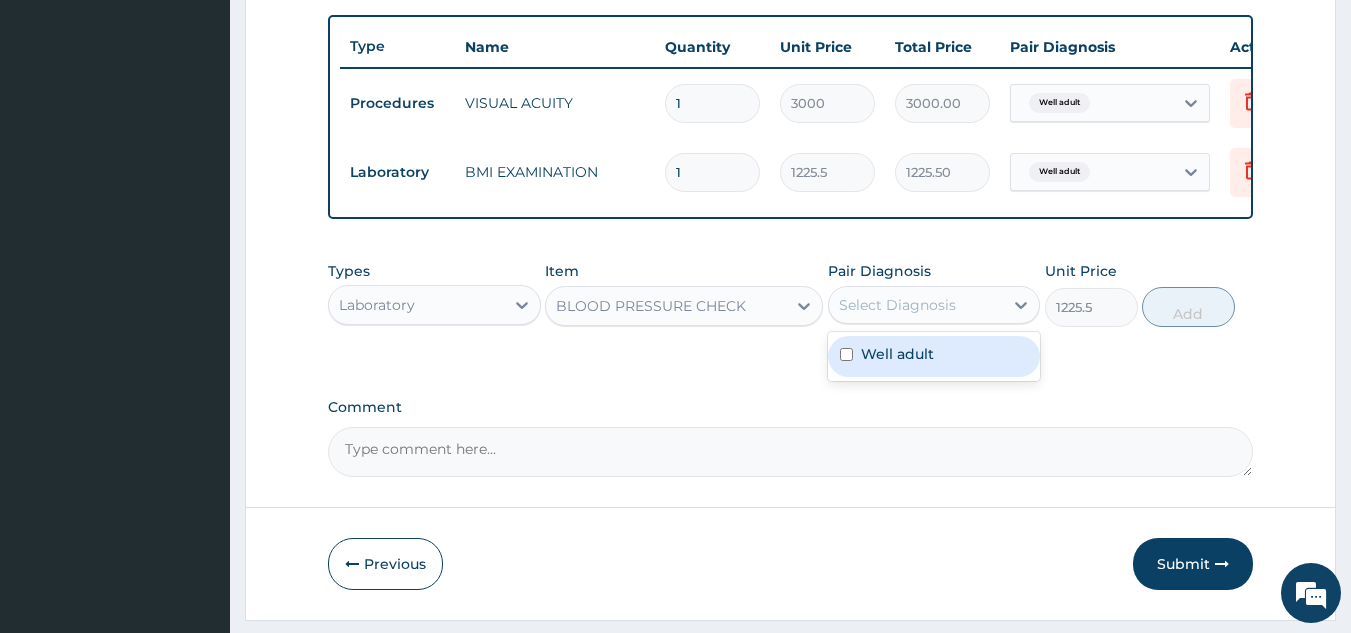 click on "Well adult" at bounding box center [897, 354] 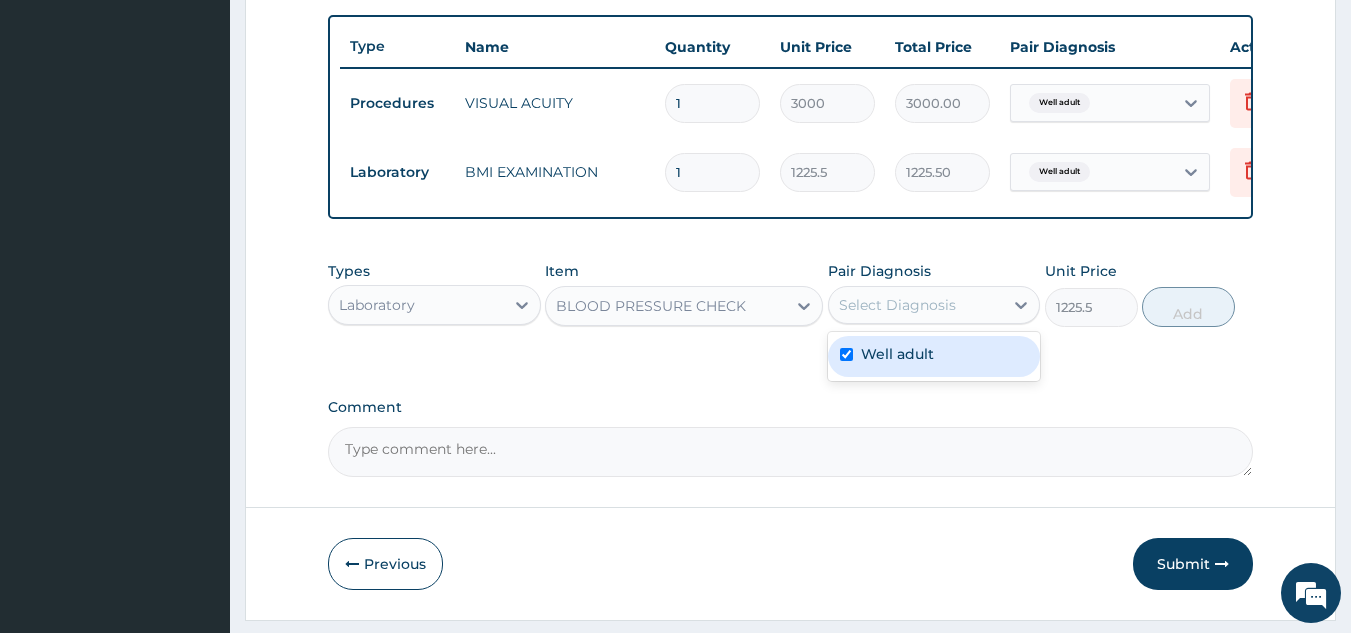 checkbox on "true" 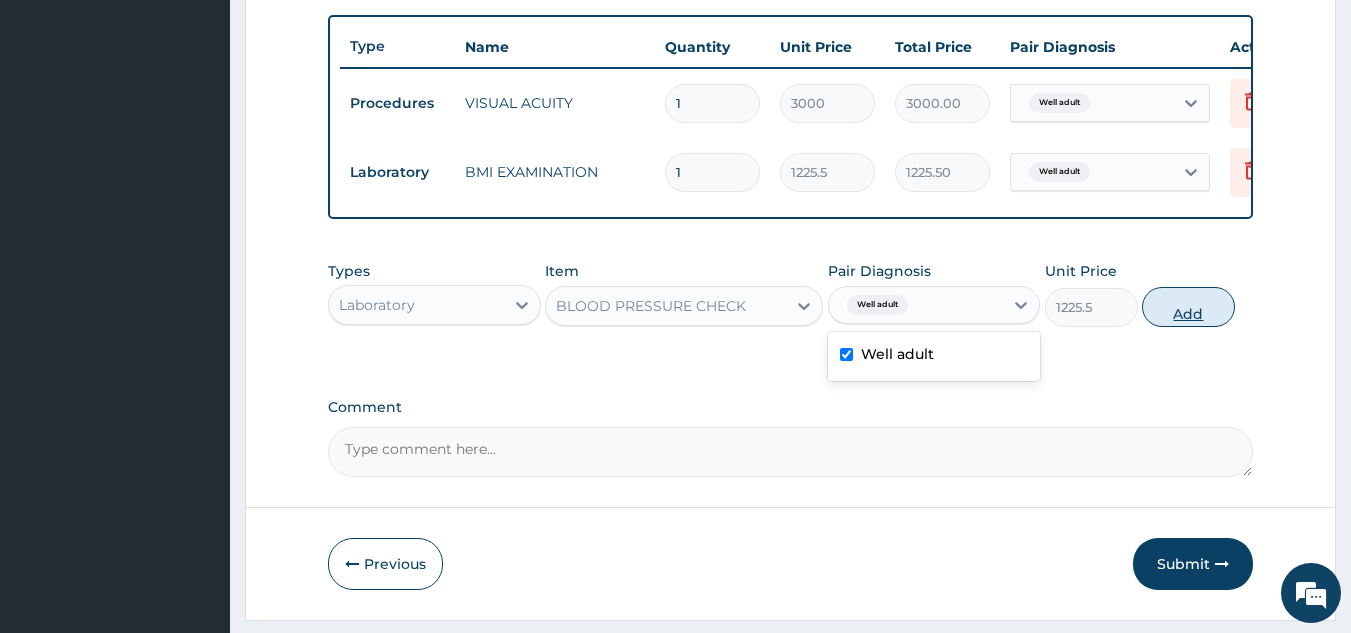 click on "Add" at bounding box center (1188, 307) 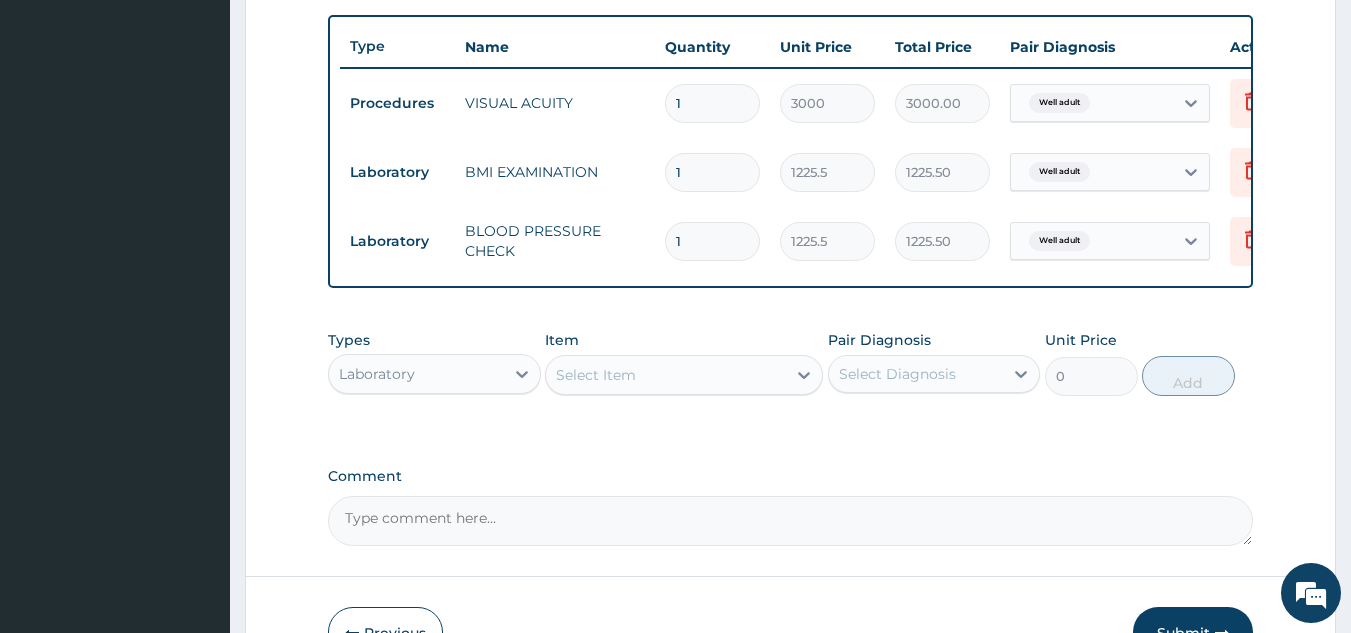 click on "Item Select Item" at bounding box center (684, 363) 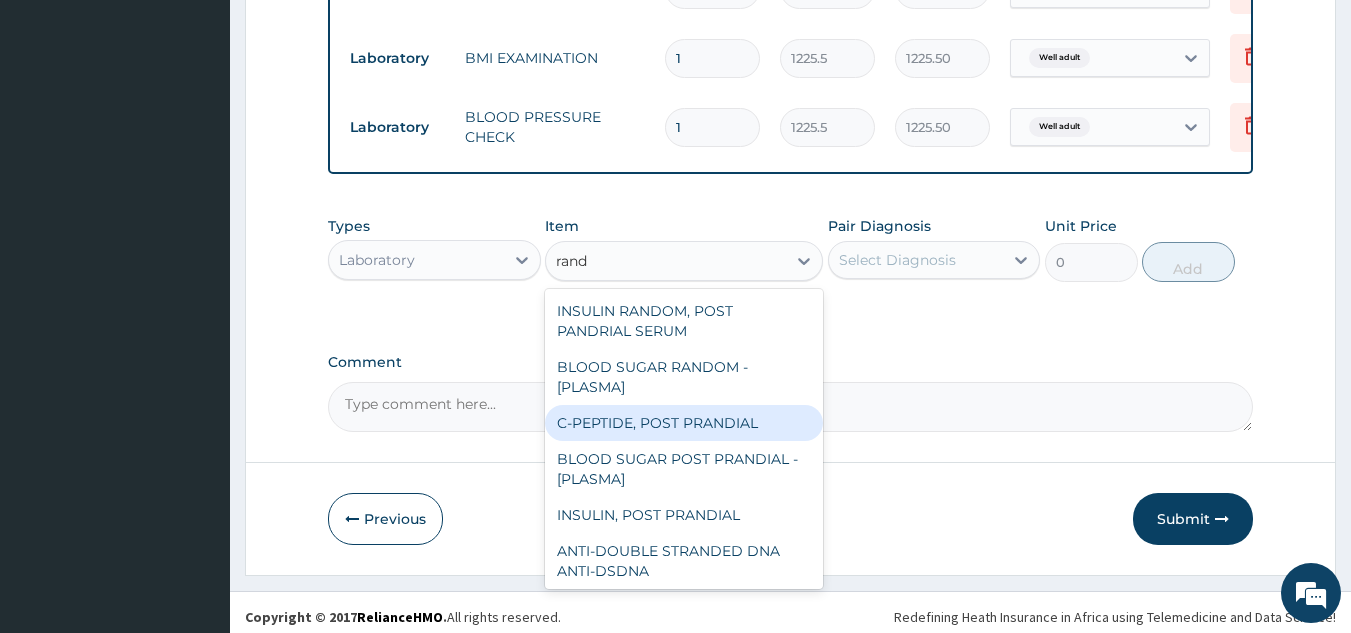 scroll, scrollTop: 867, scrollLeft: 0, axis: vertical 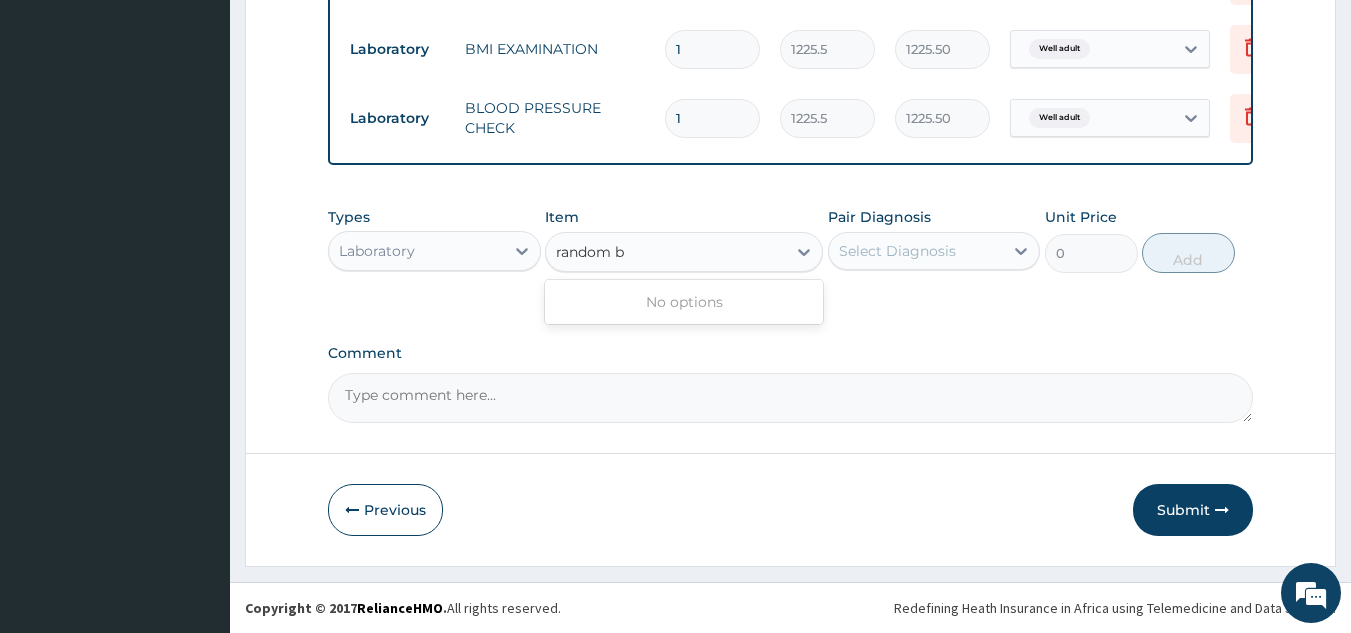 type on "random" 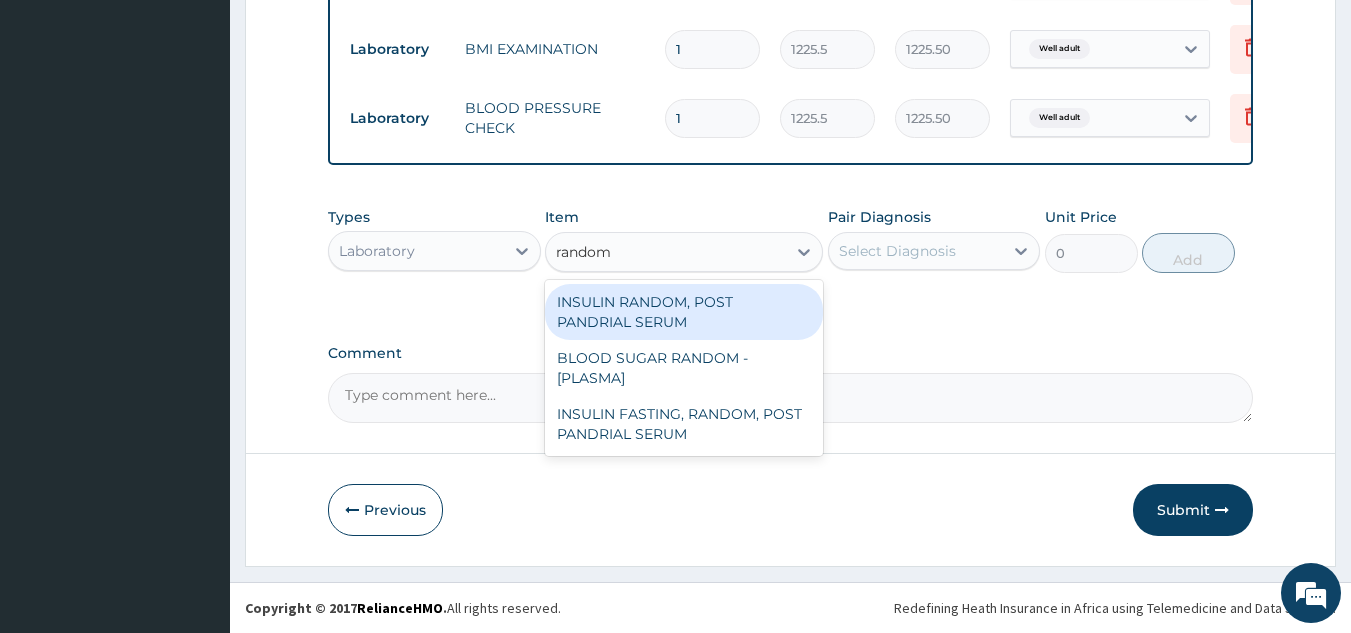 click on "BLOOD SUGAR RANDOM - [PLASMA]" at bounding box center [684, 368] 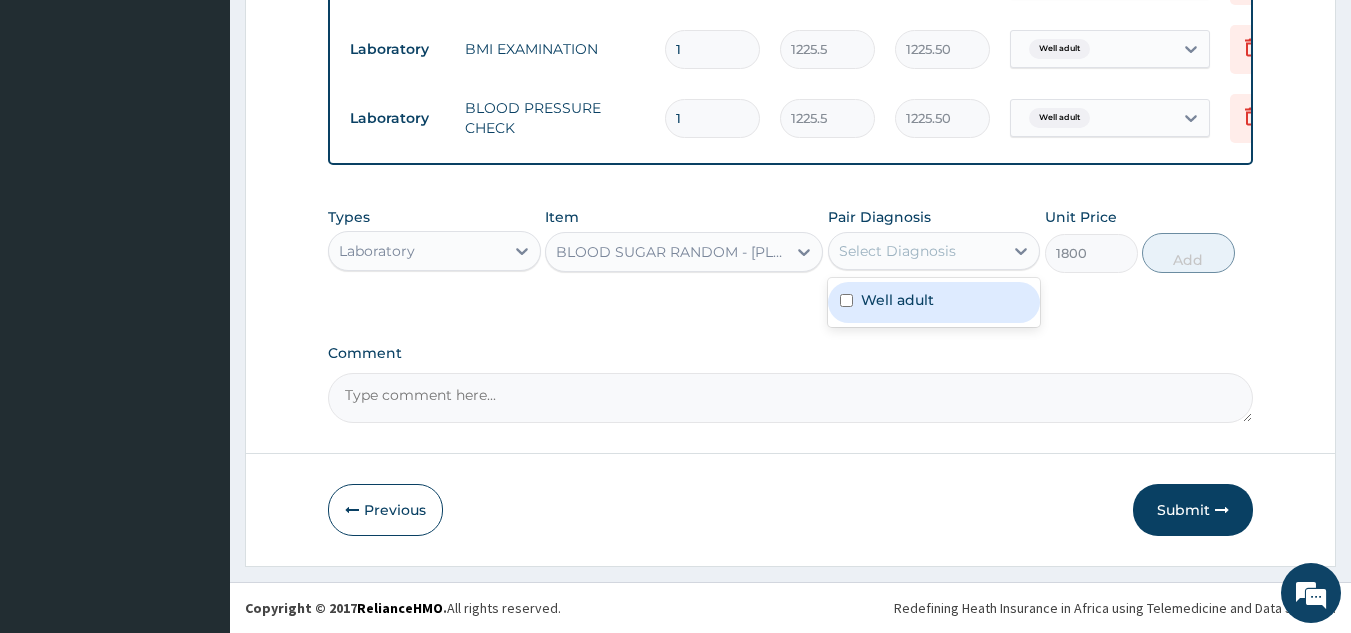 click on "Well adult" at bounding box center (934, 302) 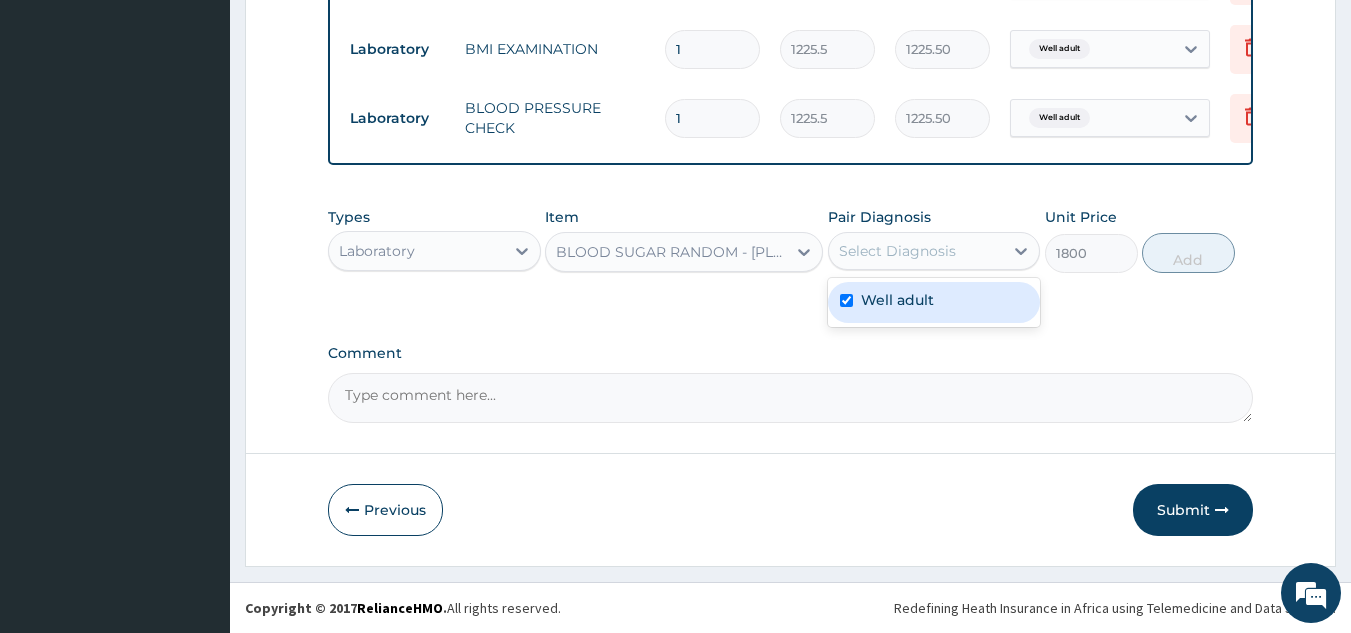 checkbox on "true" 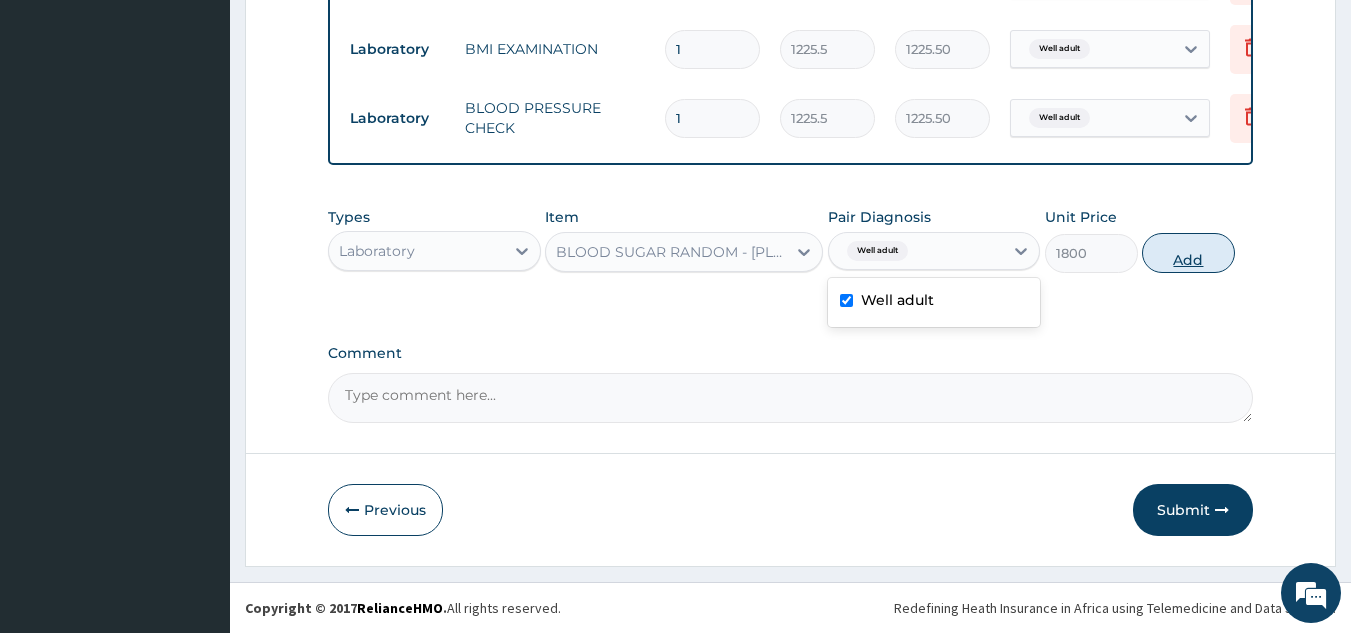 click on "Add" at bounding box center [1188, 253] 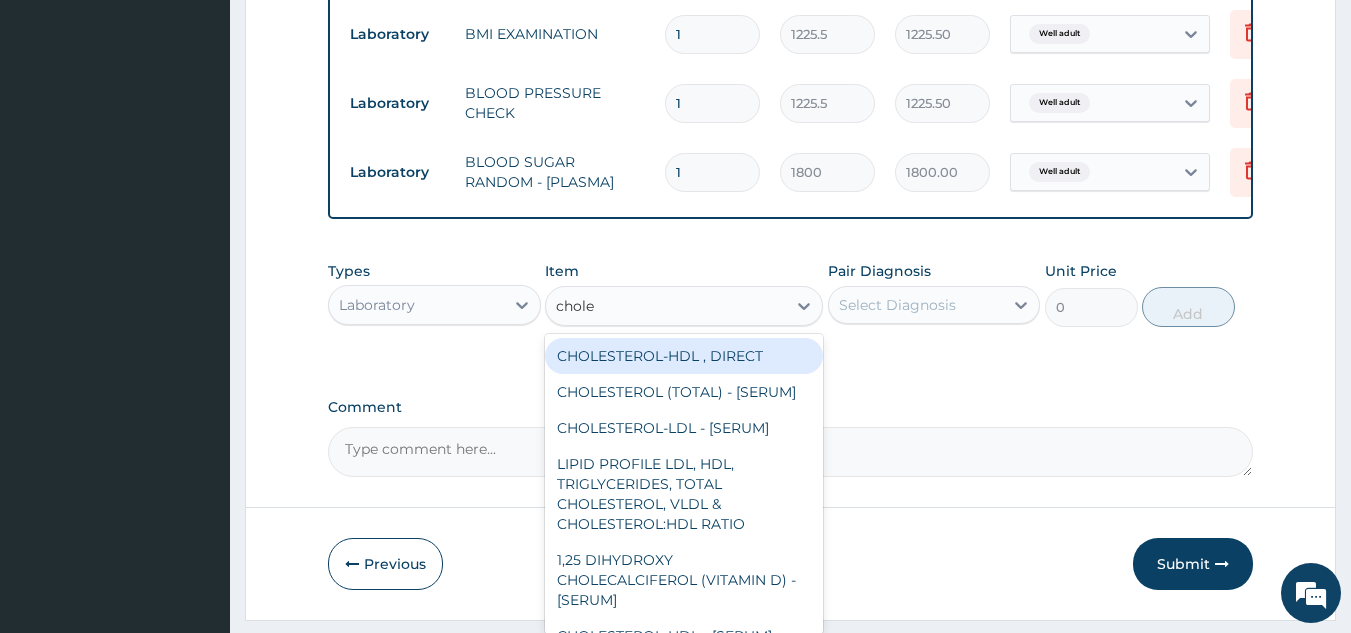 type on "choles" 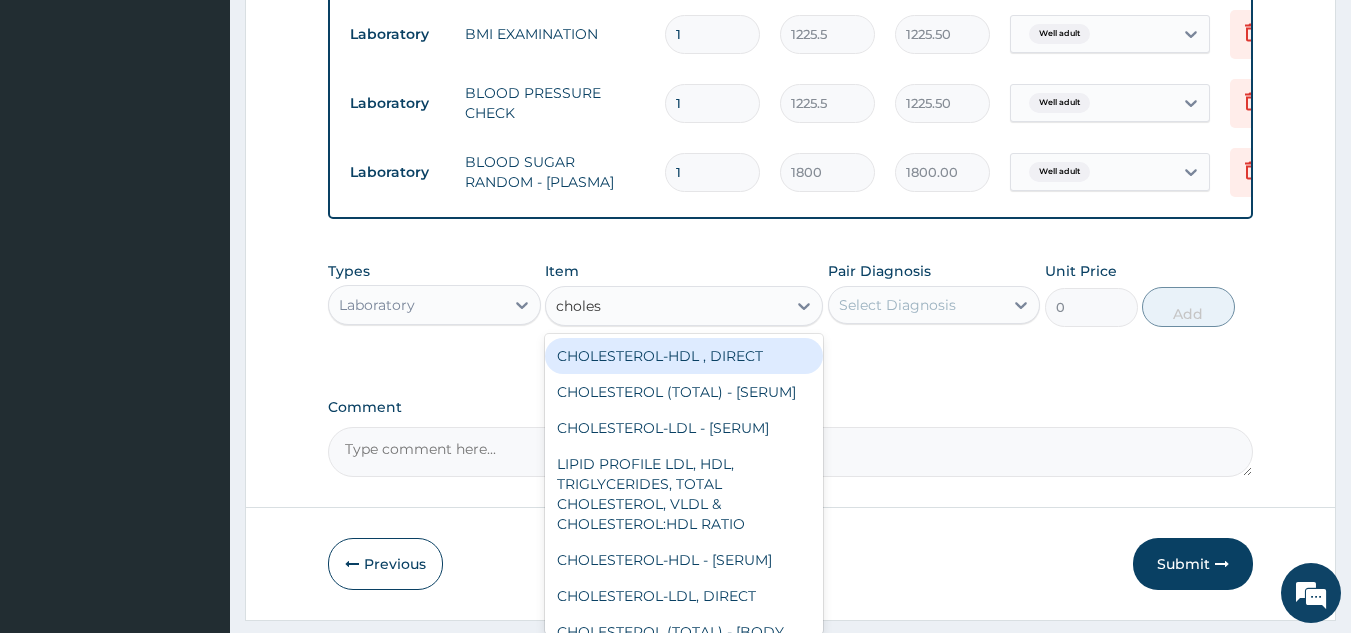 click on "CHOLESTEROL-HDL , DIRECT" at bounding box center [684, 356] 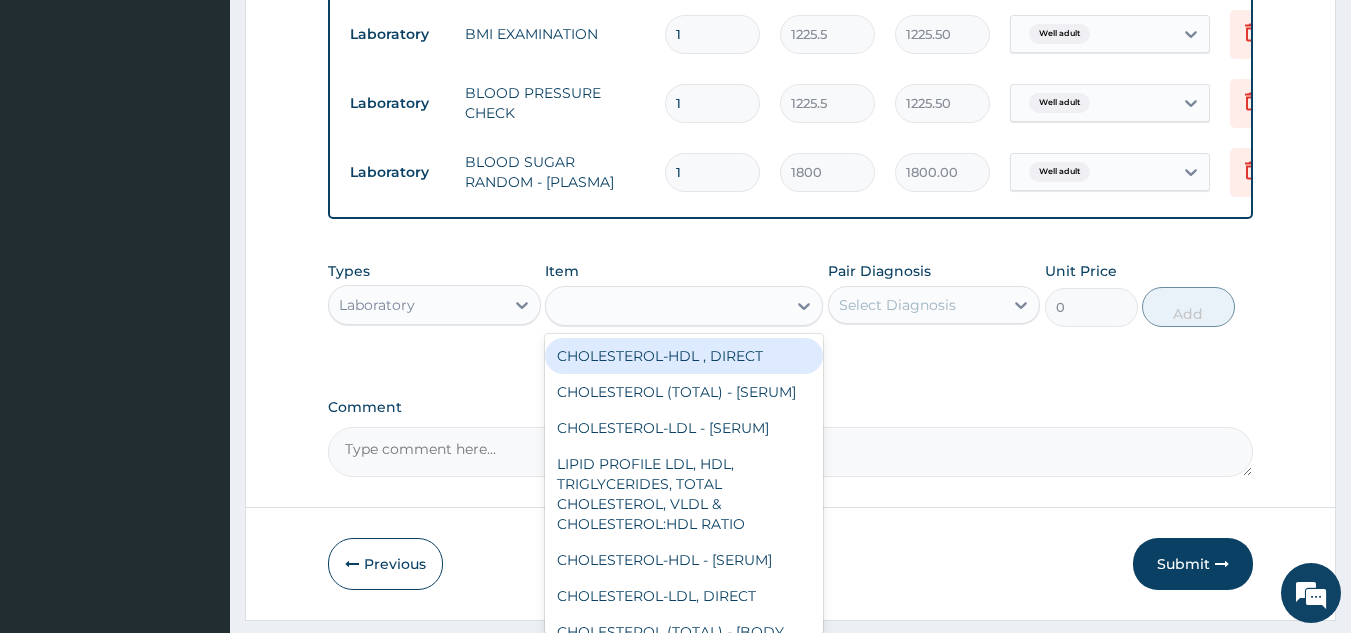 type on "2880" 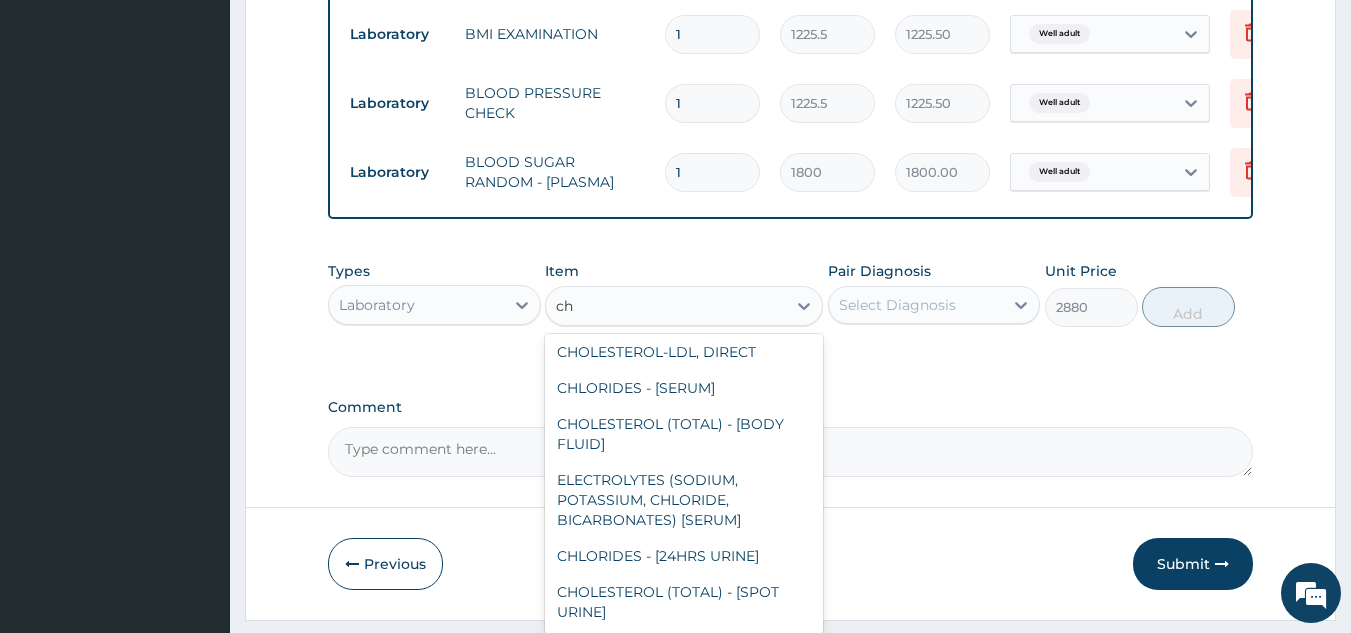 scroll, scrollTop: 0, scrollLeft: 0, axis: both 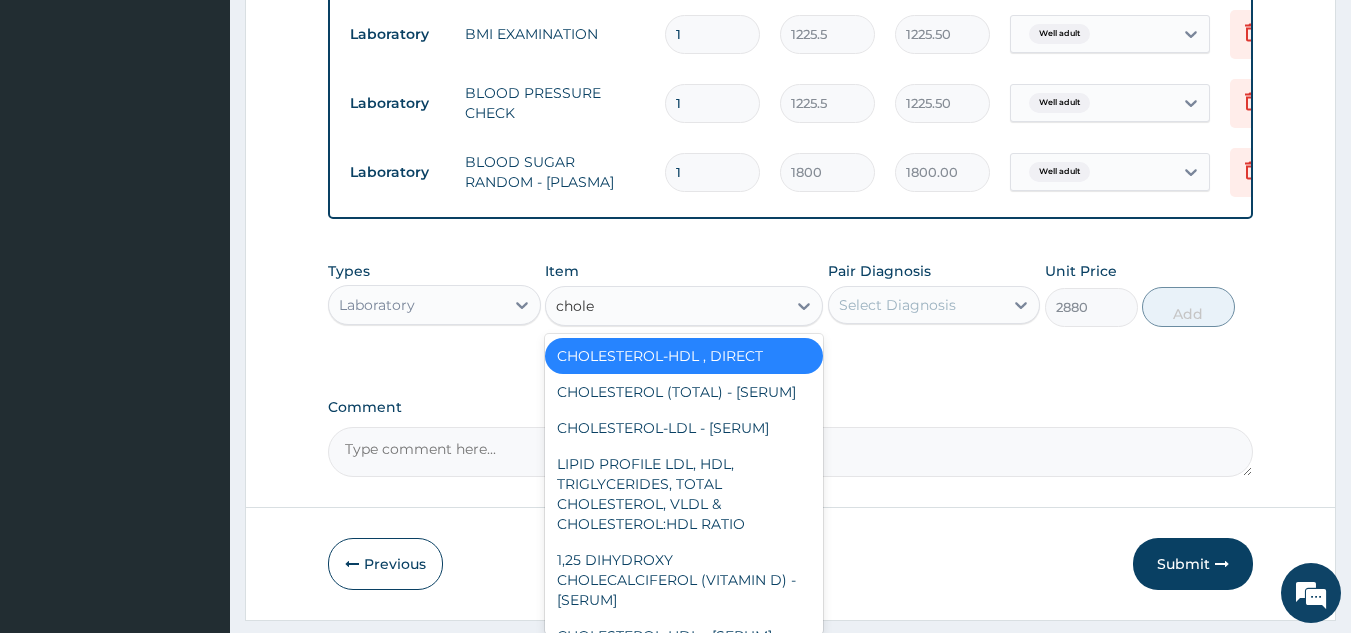 type on "choles" 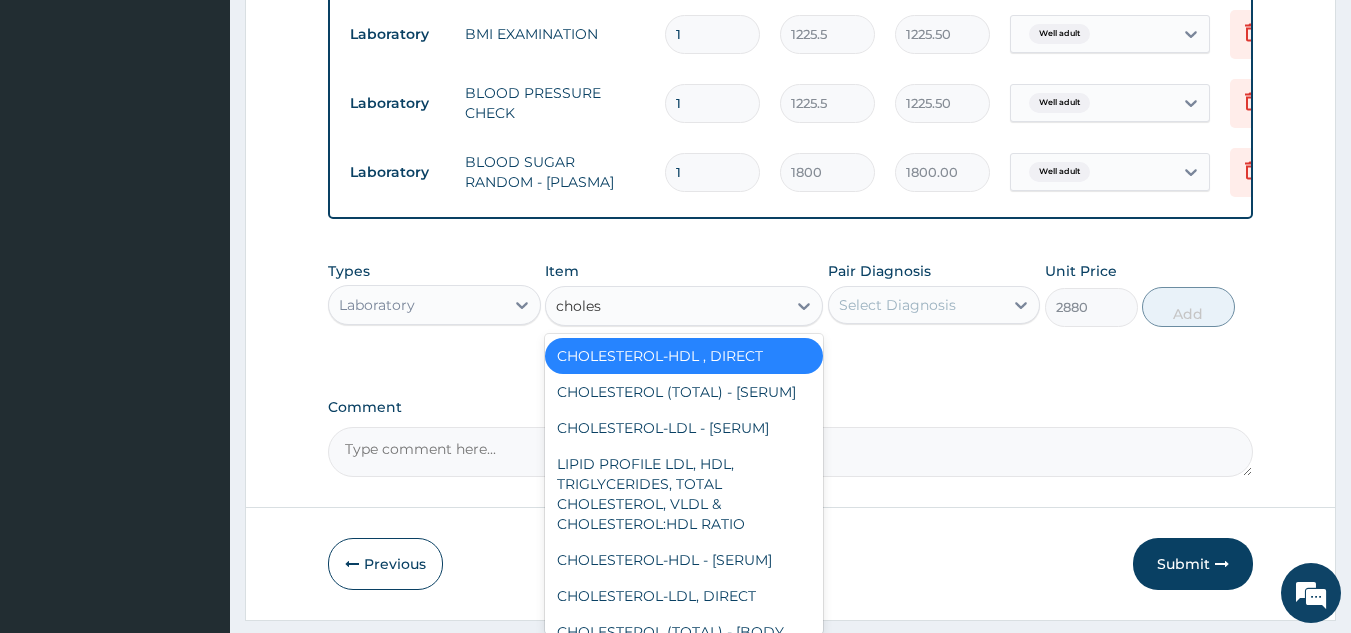 click on "CHOLESTEROL (TOTAL) - [SERUM]" at bounding box center (684, 392) 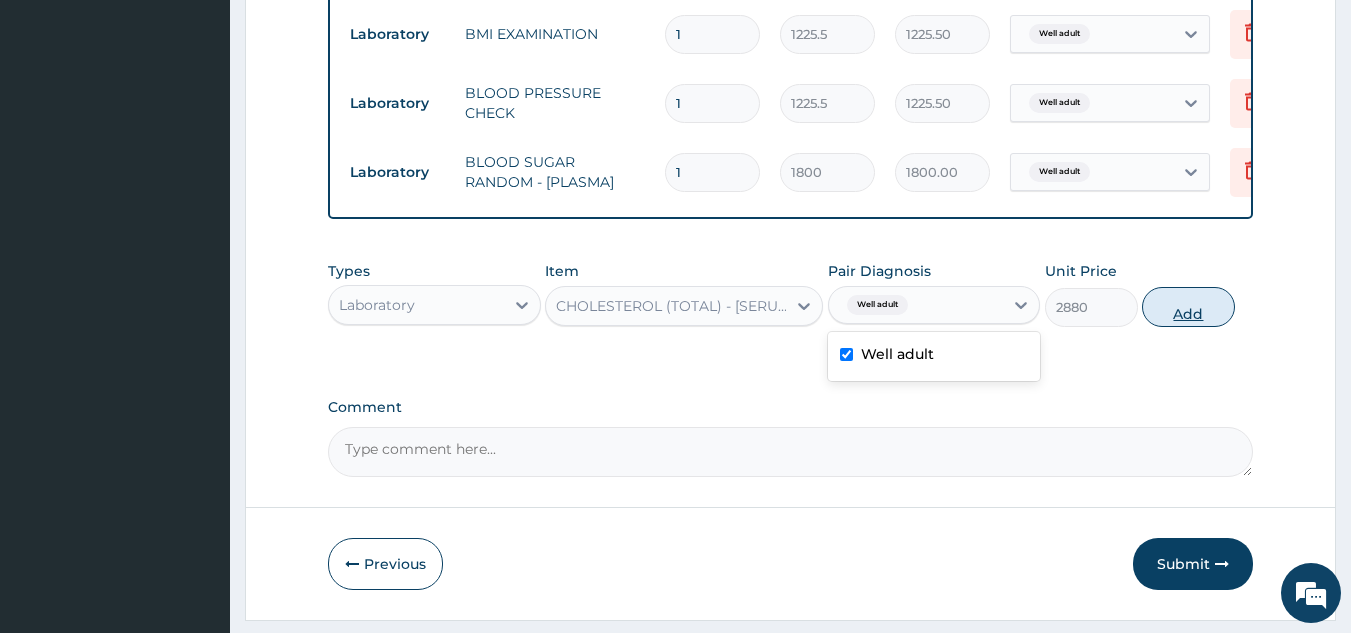 click on "Add" at bounding box center (1188, 307) 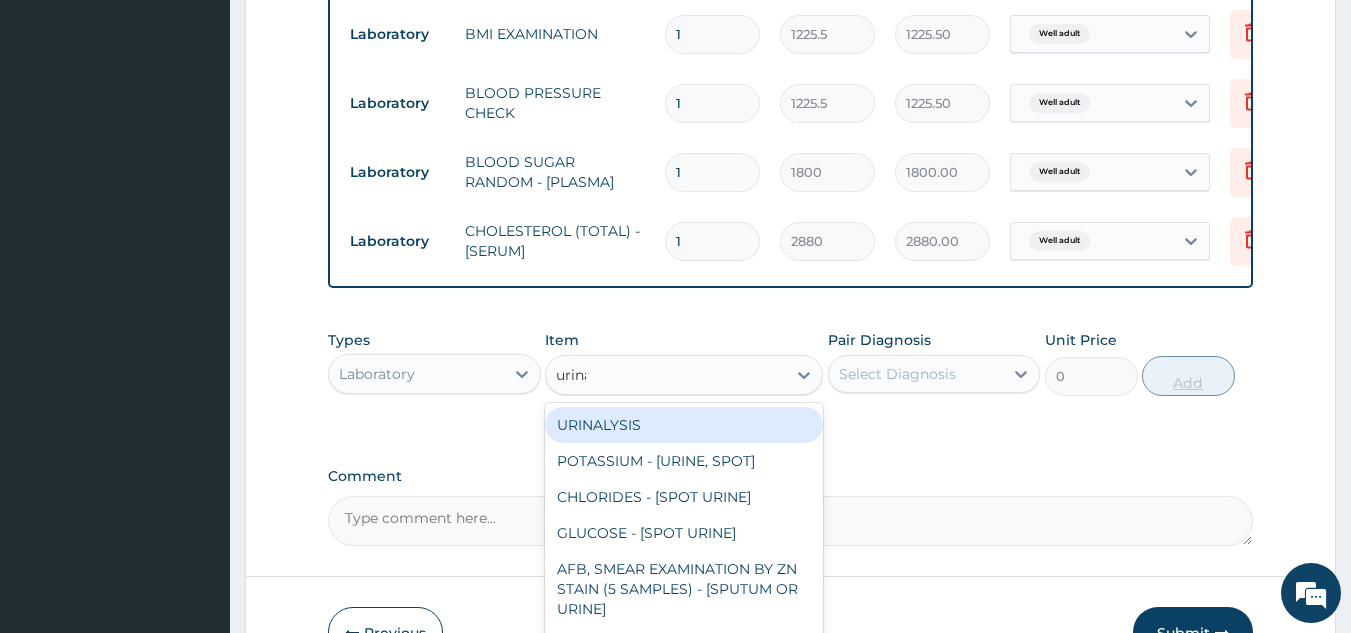 type on "urinal" 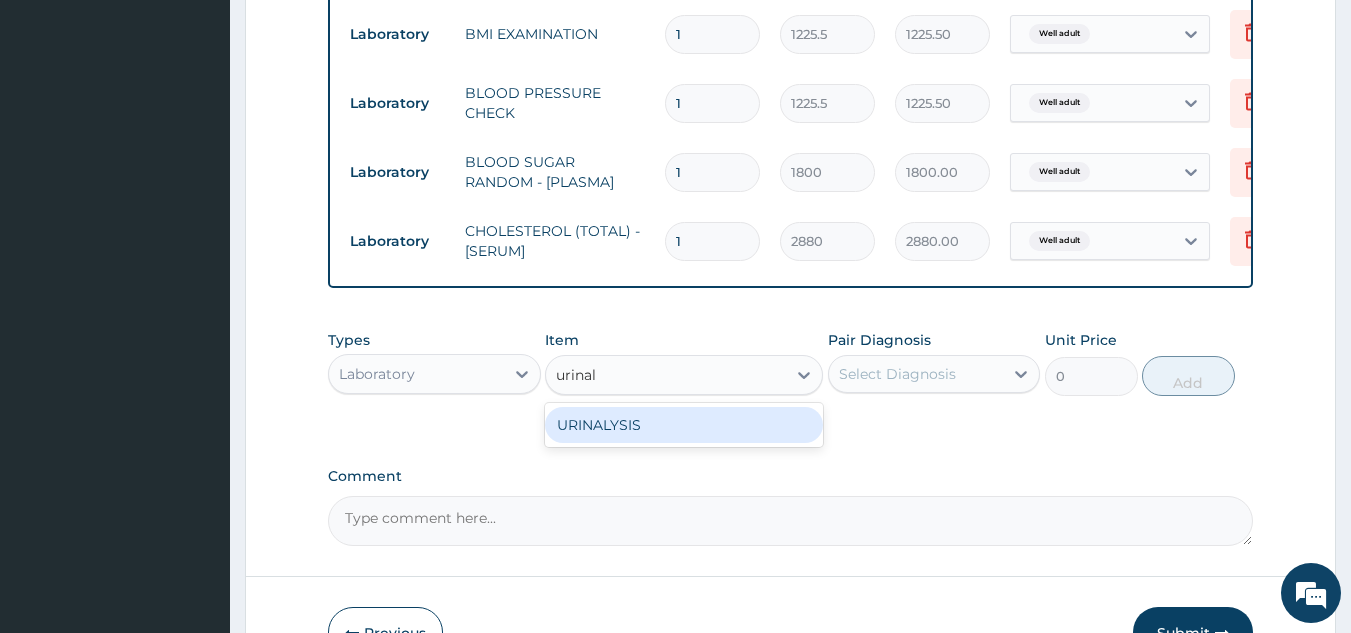 click on "URINALYSIS" at bounding box center (684, 425) 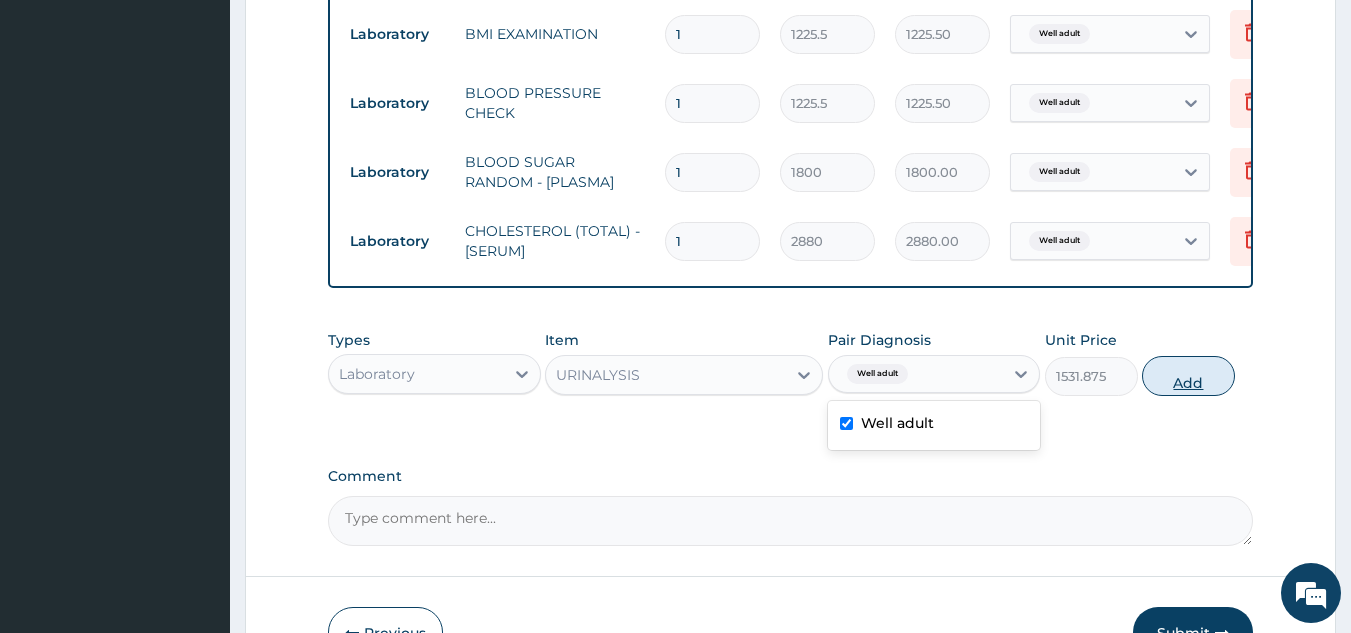 click on "Add" at bounding box center (1188, 376) 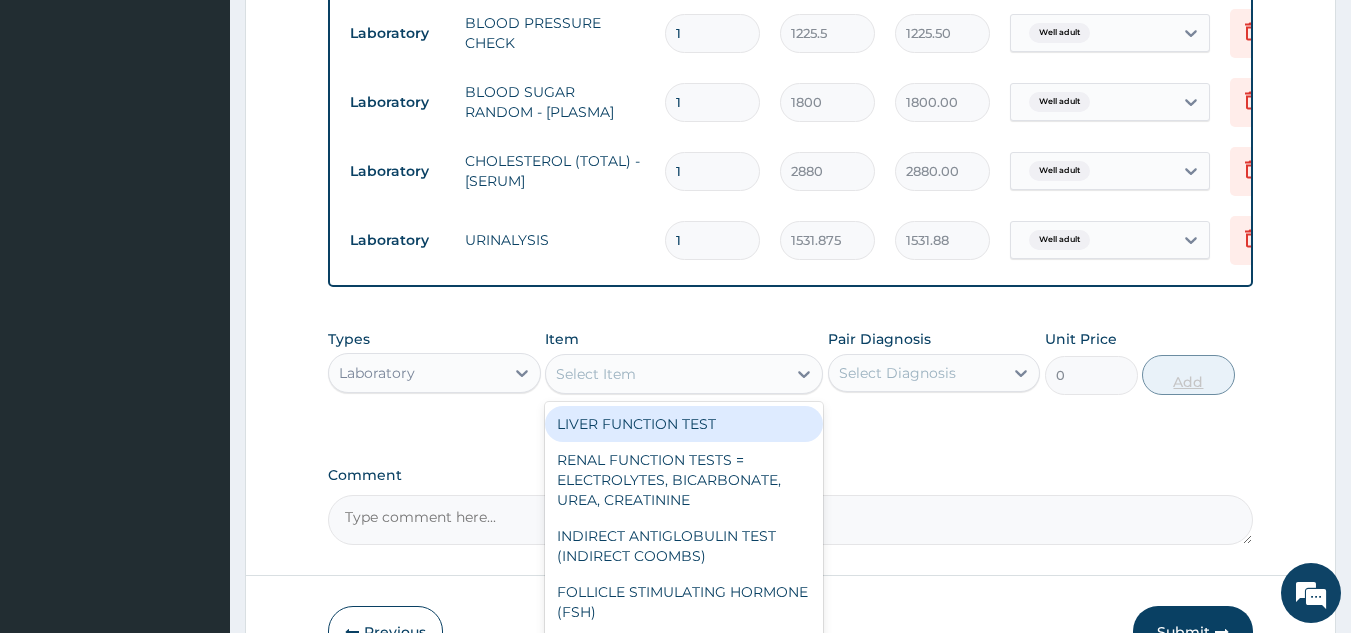 scroll, scrollTop: 945, scrollLeft: 0, axis: vertical 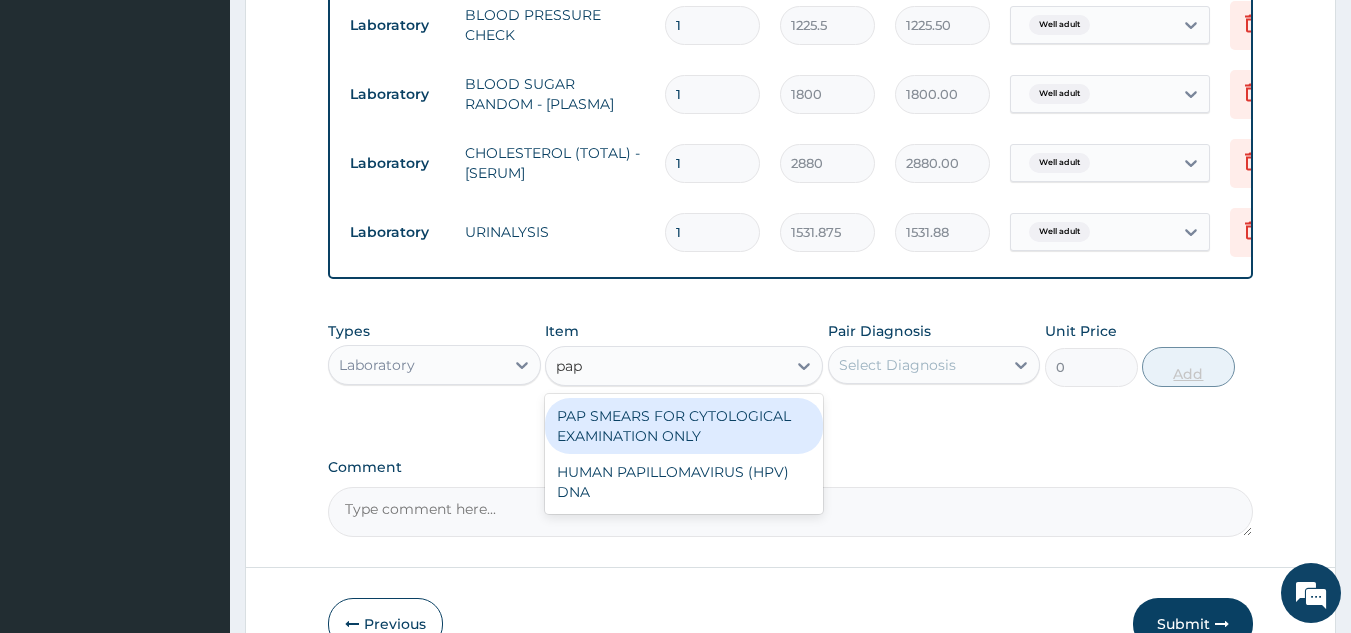 type on "pap s" 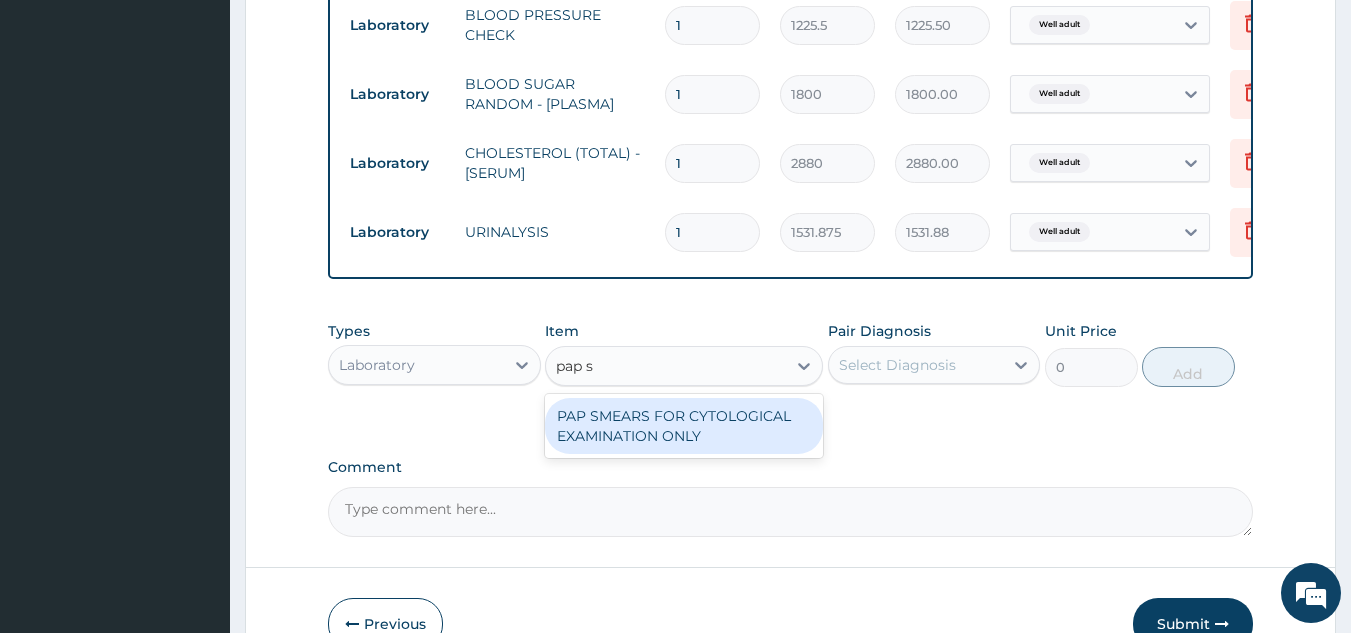 click on "PAP SMEARS FOR CYTOLOGICAL EXAMINATION ONLY" at bounding box center (684, 426) 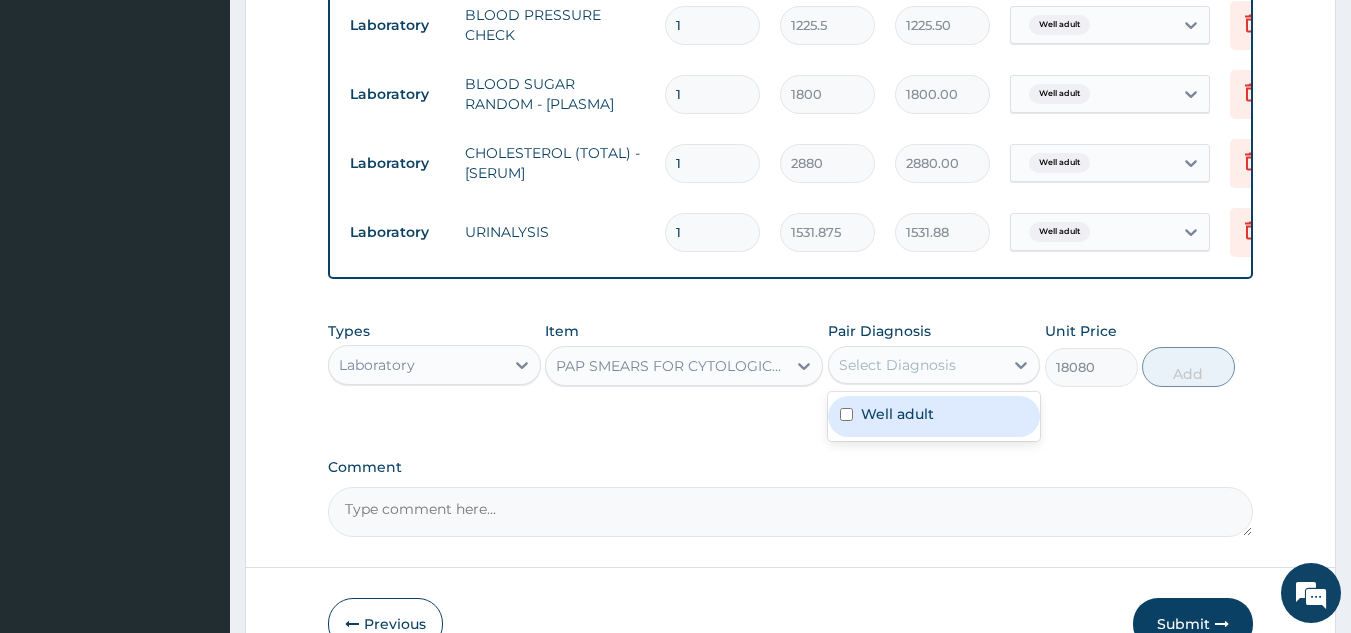 click on "Well adult" at bounding box center [934, 416] 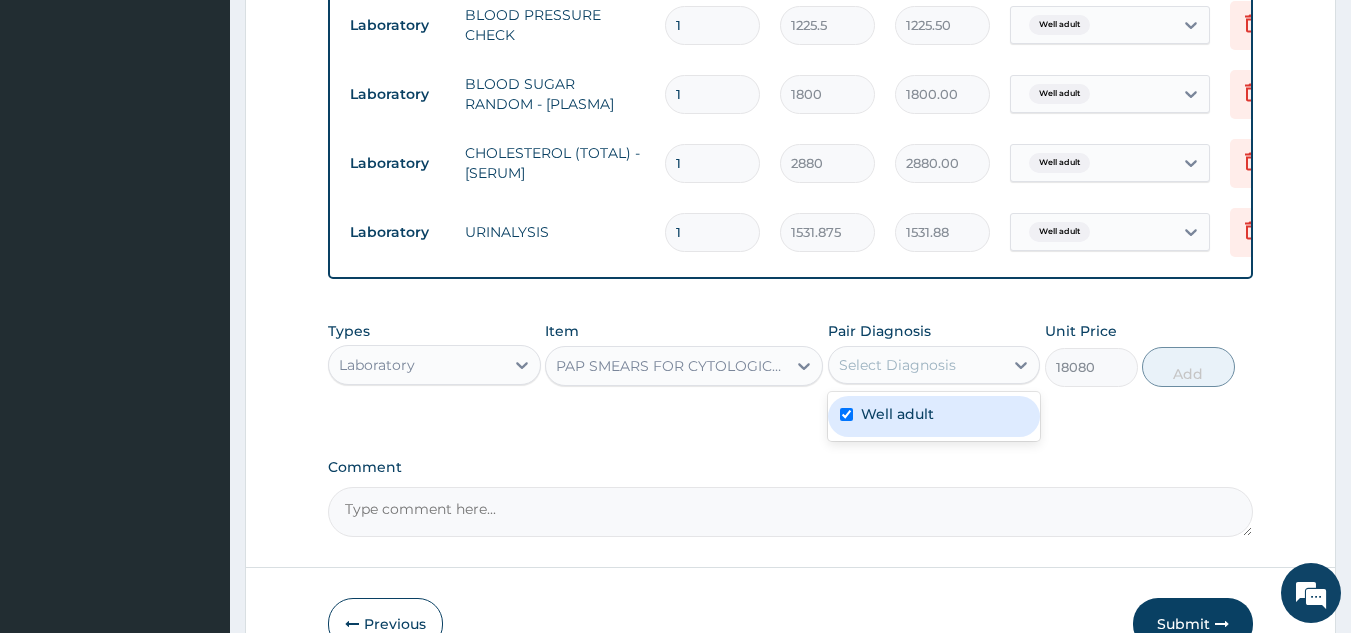 checkbox on "true" 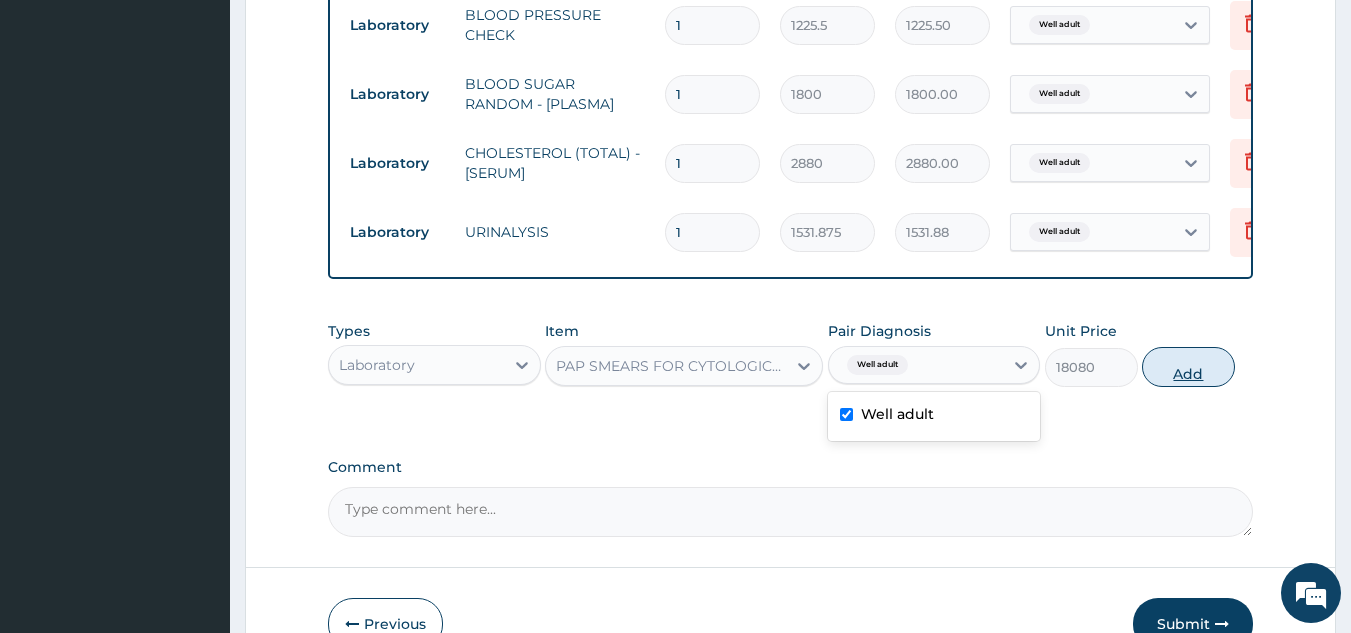 click on "Add" at bounding box center [1188, 367] 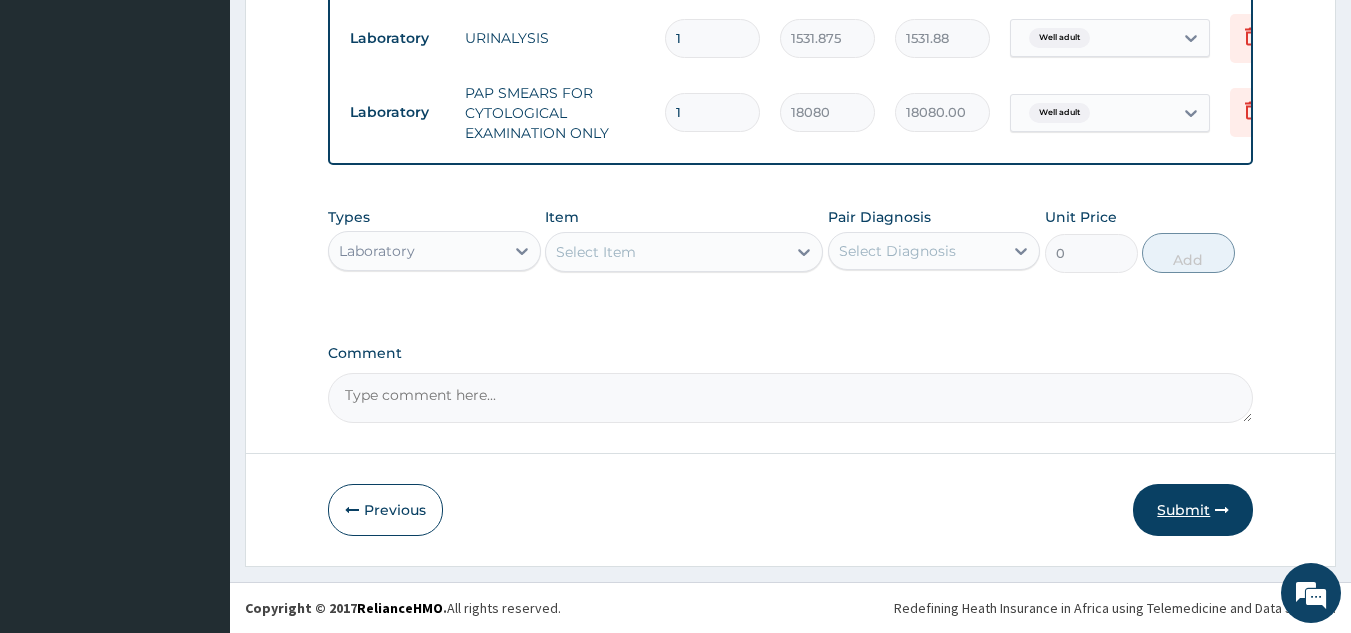 click on "Submit" at bounding box center [1193, 510] 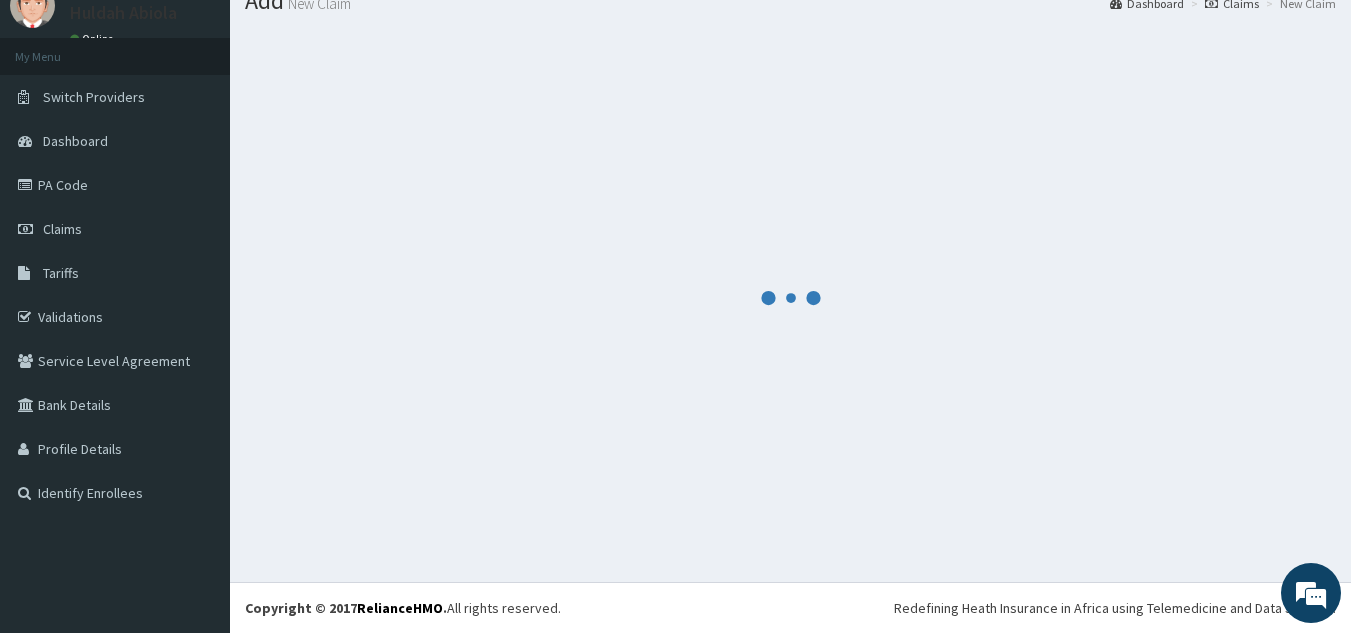 scroll, scrollTop: 1154, scrollLeft: 0, axis: vertical 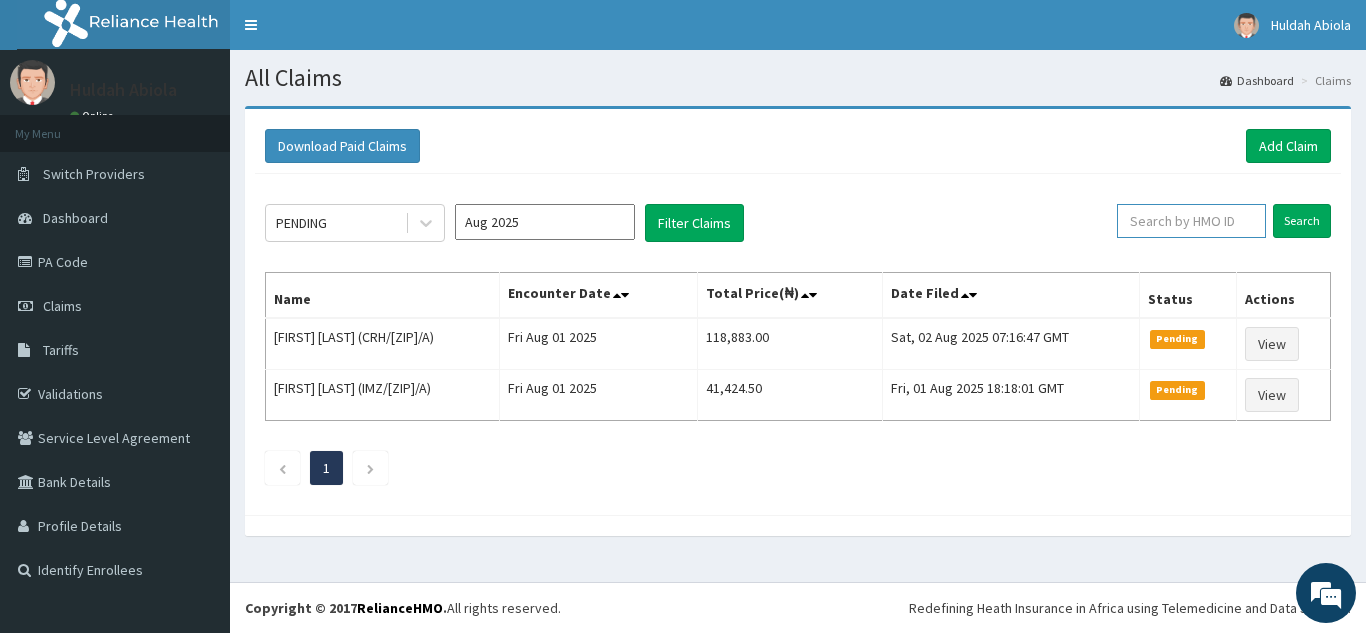 click at bounding box center (1191, 221) 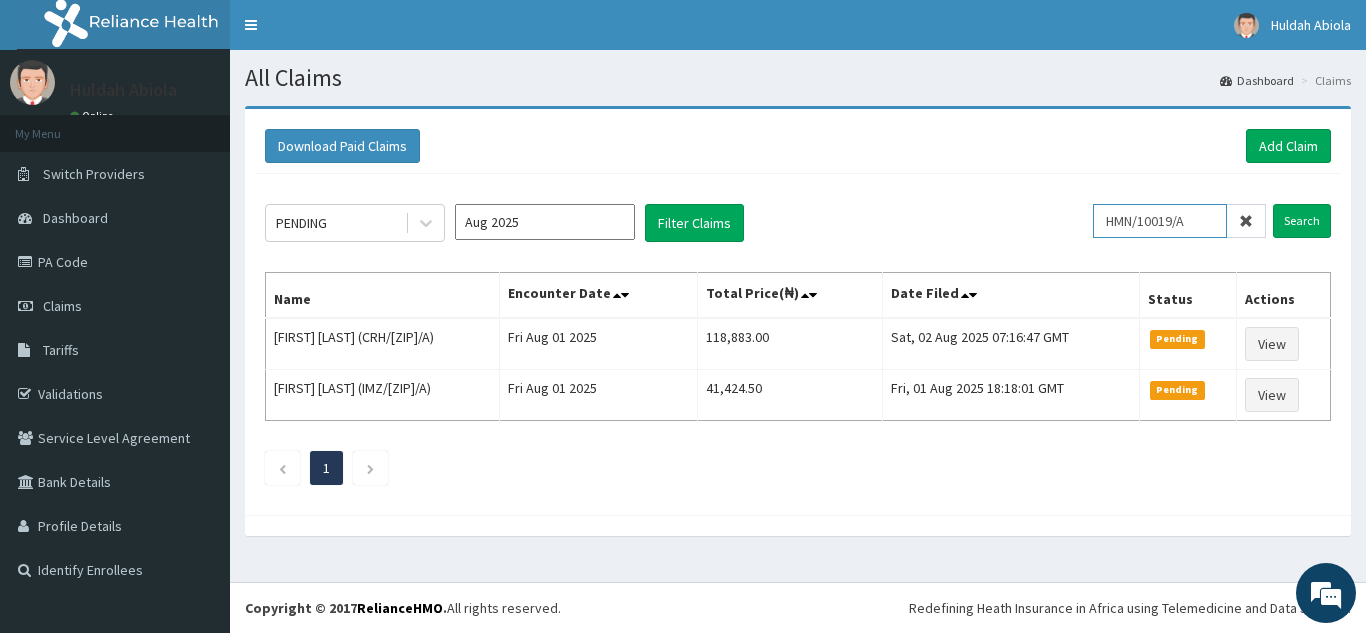 type on "HMN/10019/A" 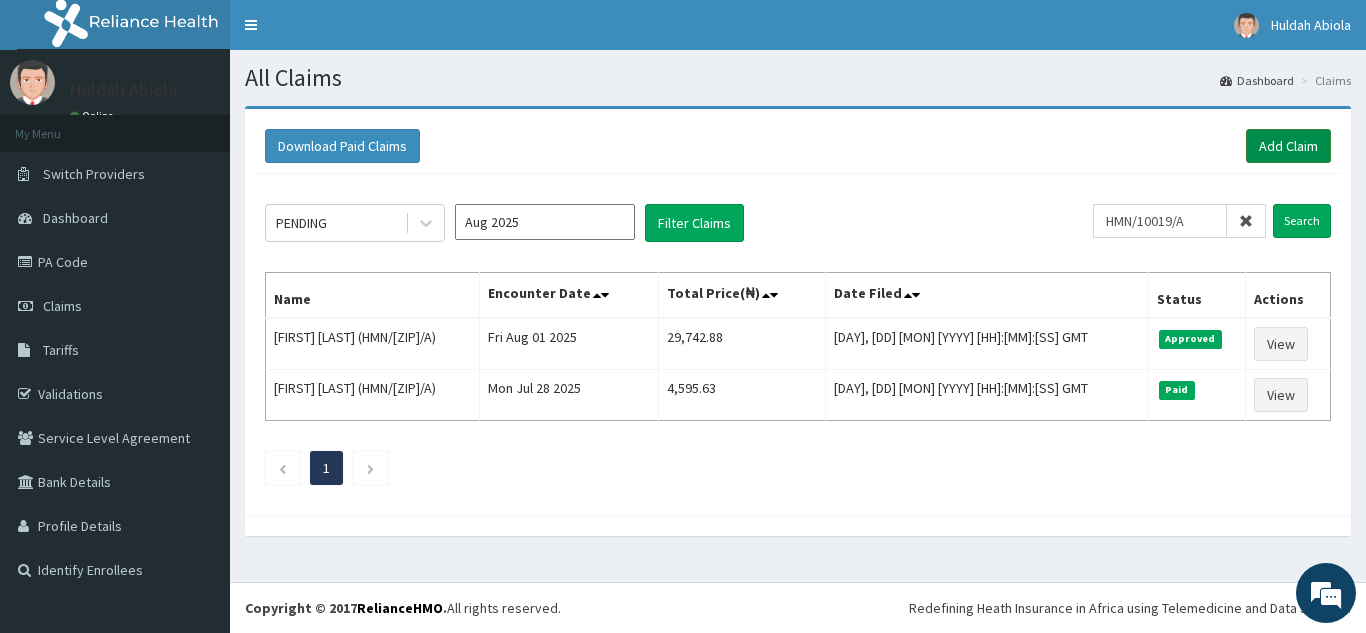 click on "Add Claim" at bounding box center [1288, 146] 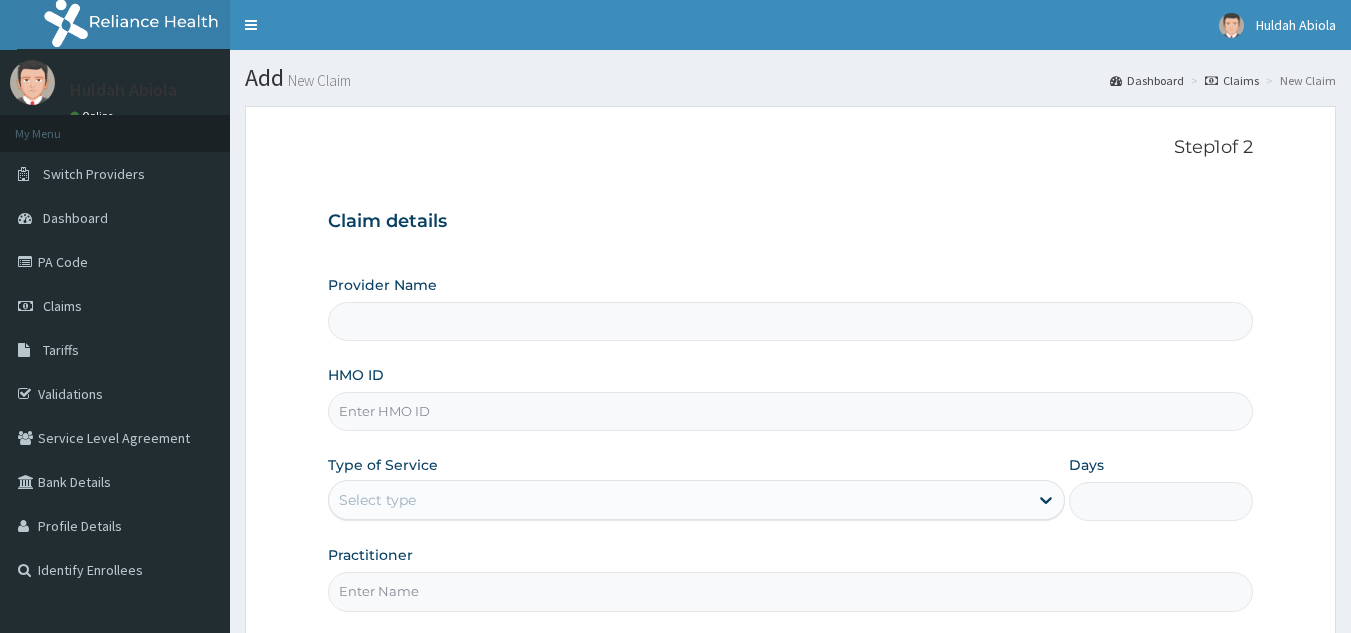 scroll, scrollTop: 0, scrollLeft: 0, axis: both 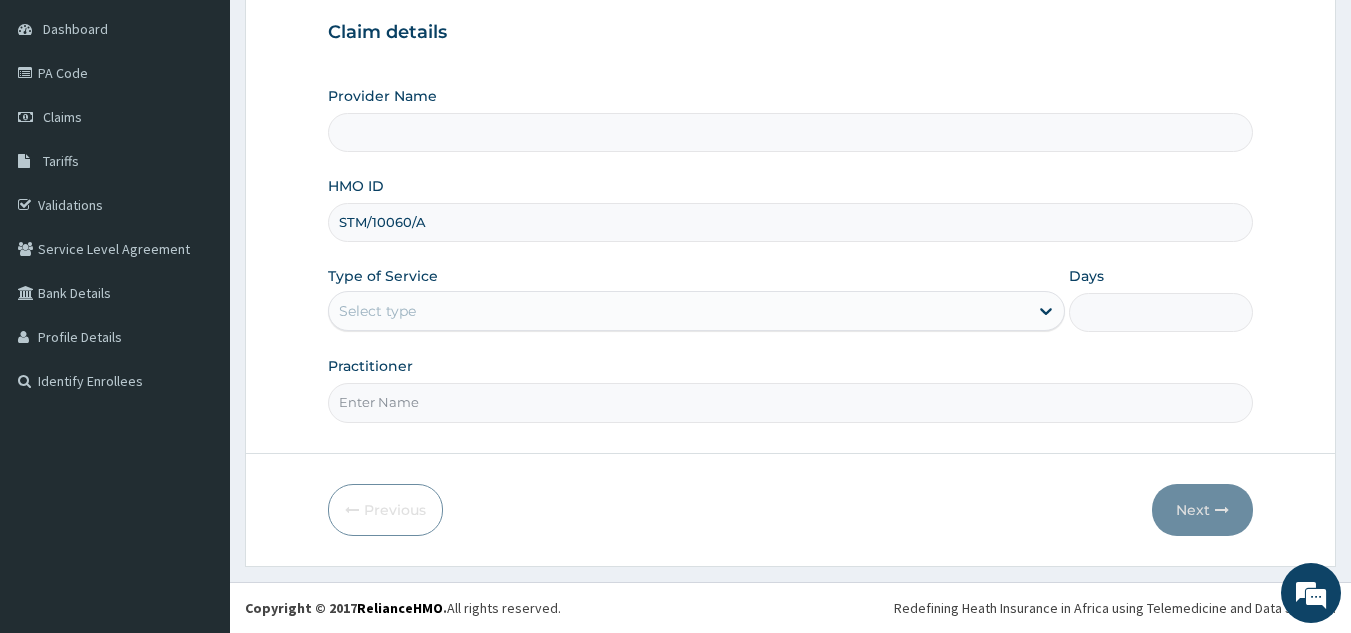type on "STM/10060/A" 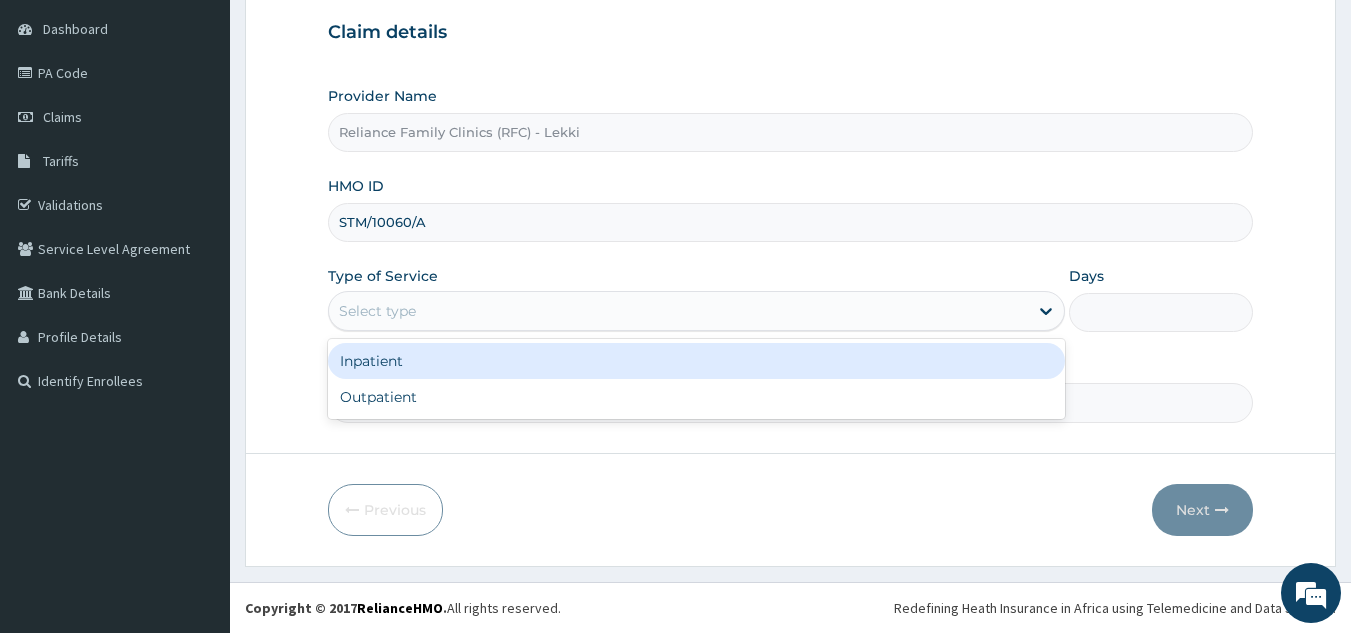 click on "Outpatient" at bounding box center [696, 397] 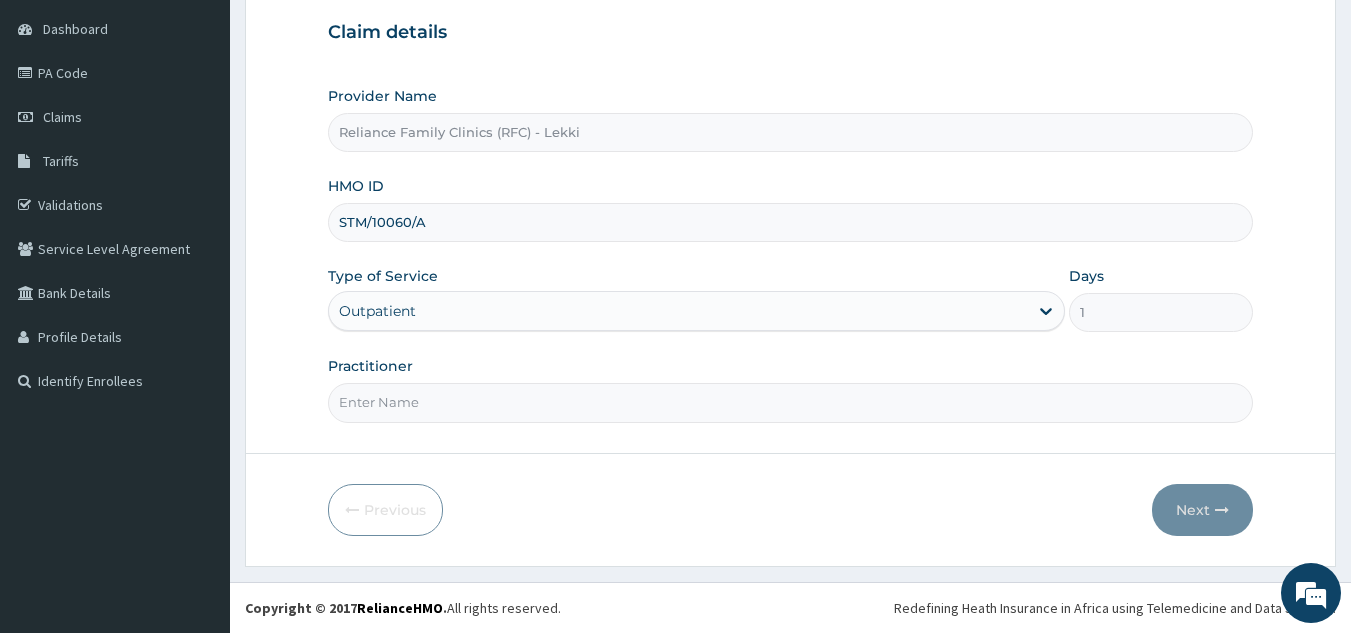 click on "Practitioner" at bounding box center (791, 402) 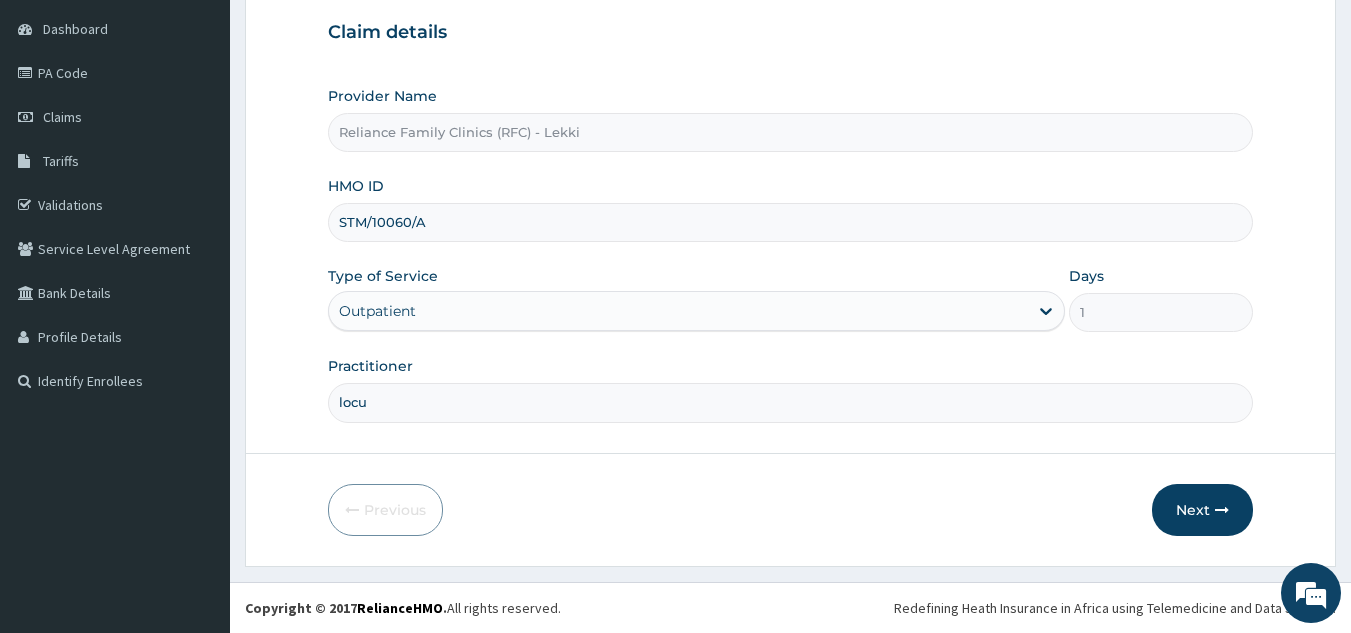 type on "locum" 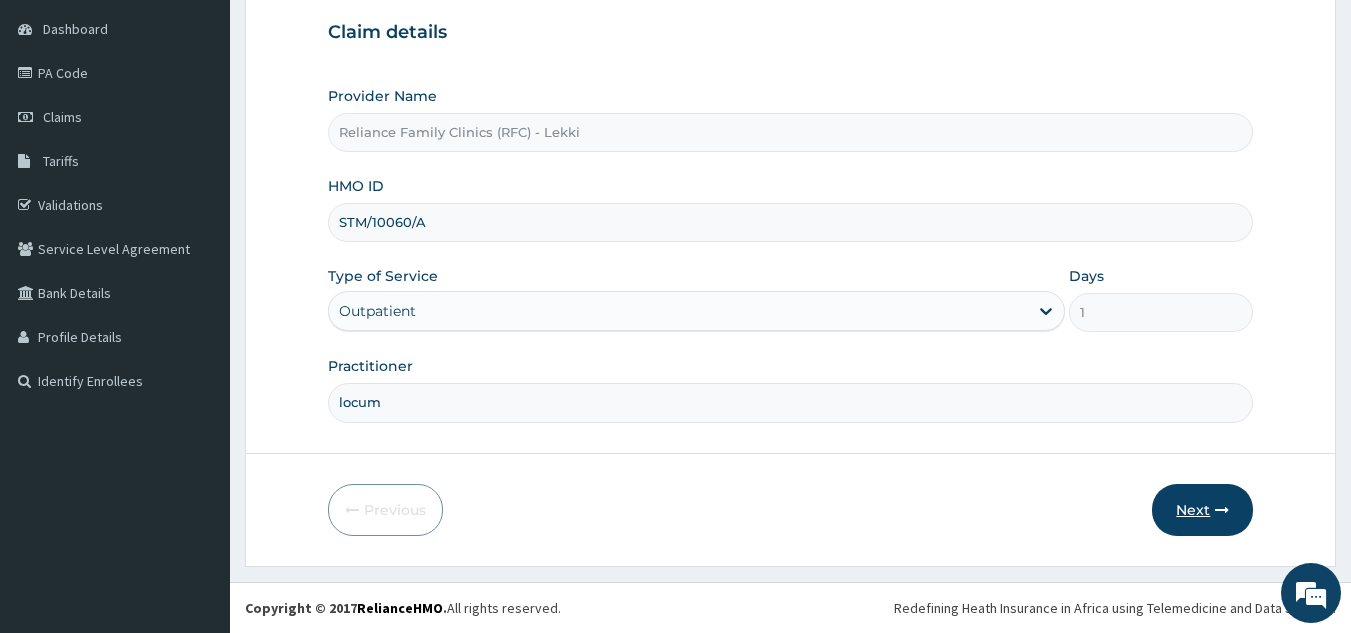 click on "Next" at bounding box center (1202, 510) 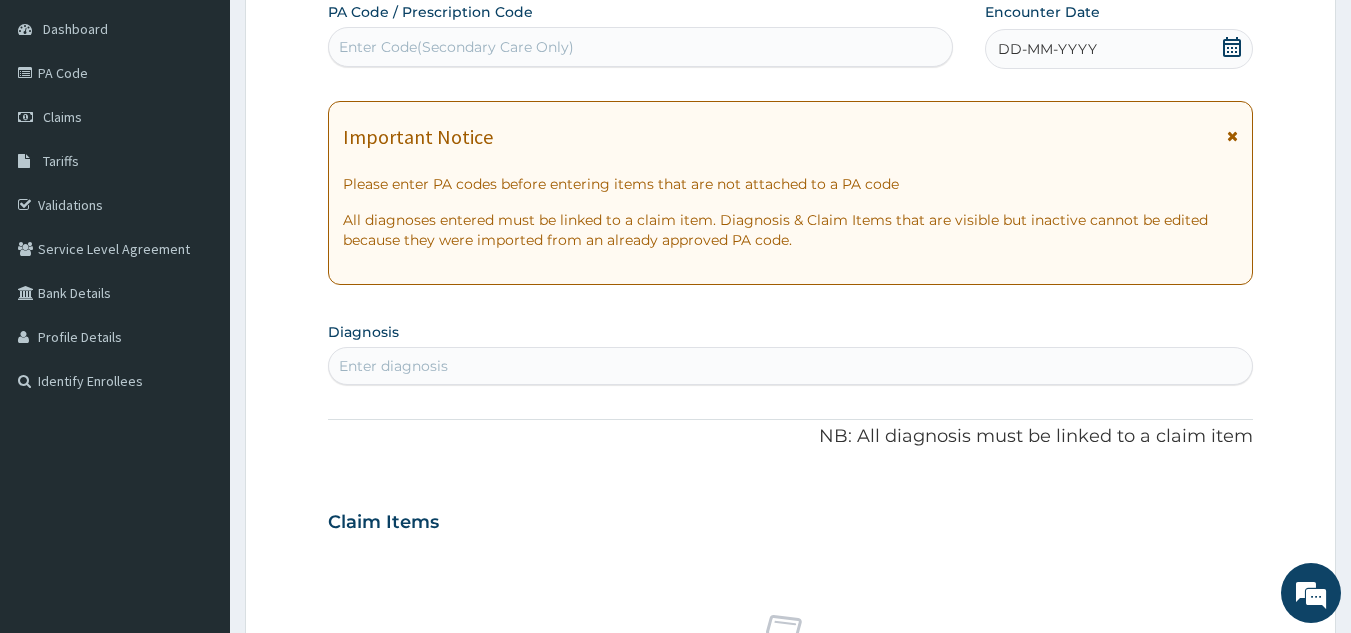 scroll, scrollTop: 0, scrollLeft: 0, axis: both 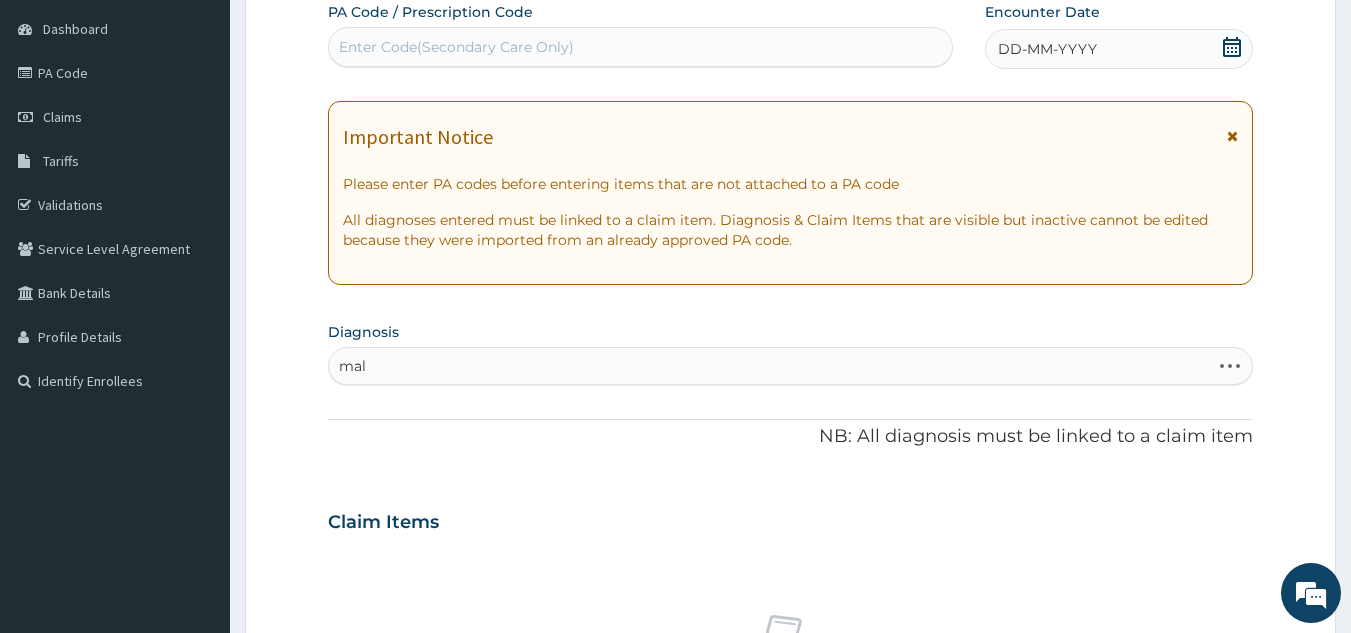 type on "mal" 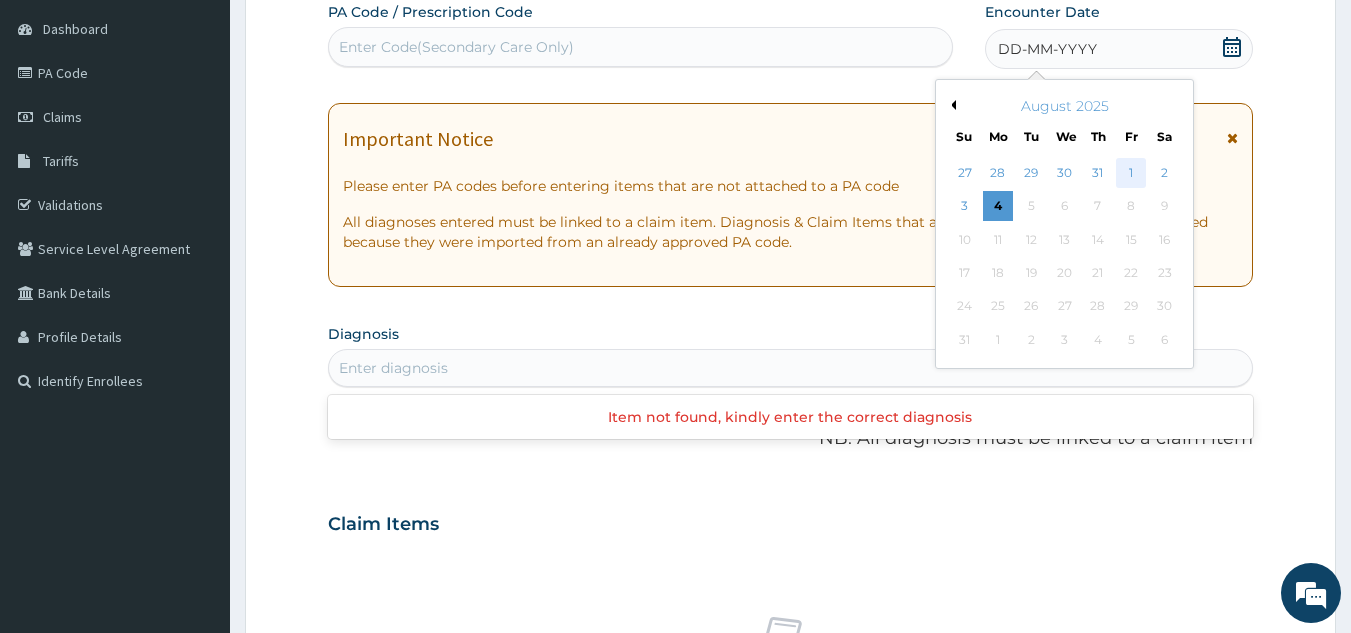 click on "1" at bounding box center [1131, 173] 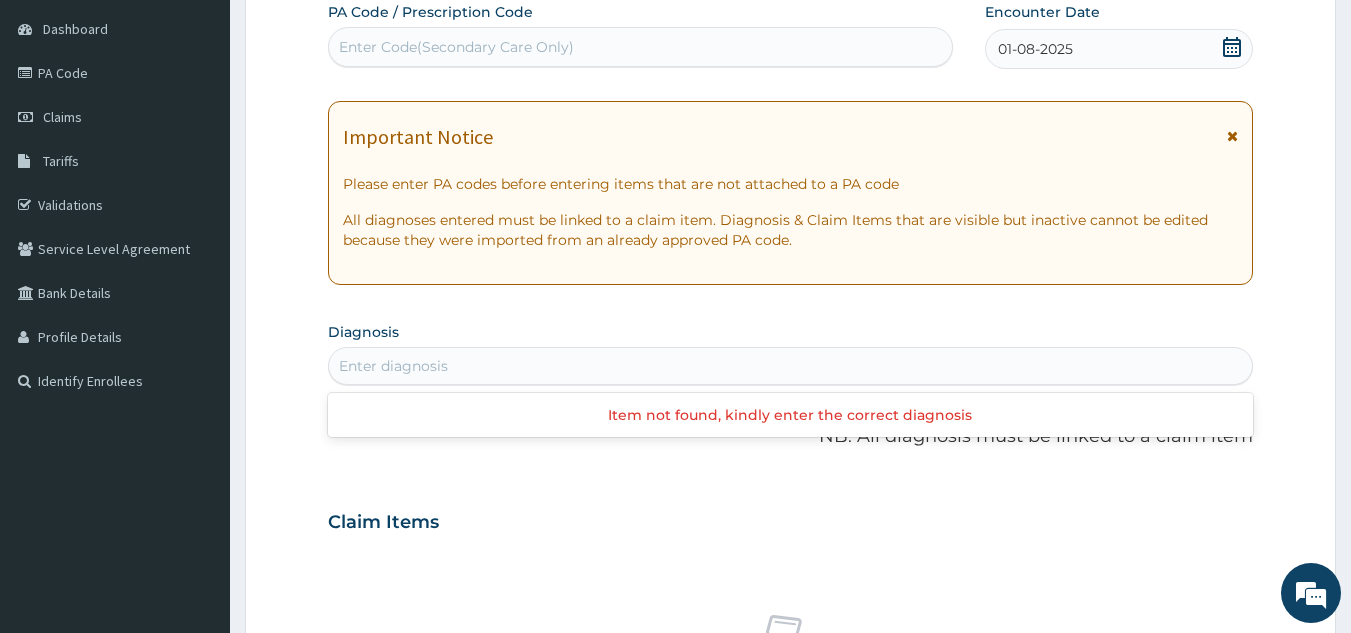 click on "PA Code / Prescription Code Enter Code(Secondary Care Only) Encounter Date 01-08-2025 Important Notice Please enter PA codes before entering items that are not attached to a PA code   All diagnoses entered must be linked to a claim item. Diagnosis & Claim Items that are visible but inactive cannot be edited because they were imported from an already approved PA code. Diagnosis Enter diagnosis Item not found, kindly enter the correct diagnosis NB: All diagnosis must be linked to a claim item Claim Items No claim item Types Select Type Item Select Item Pair Diagnosis Select Diagnosis Unit Price 0 Add Comment" at bounding box center [791, 519] 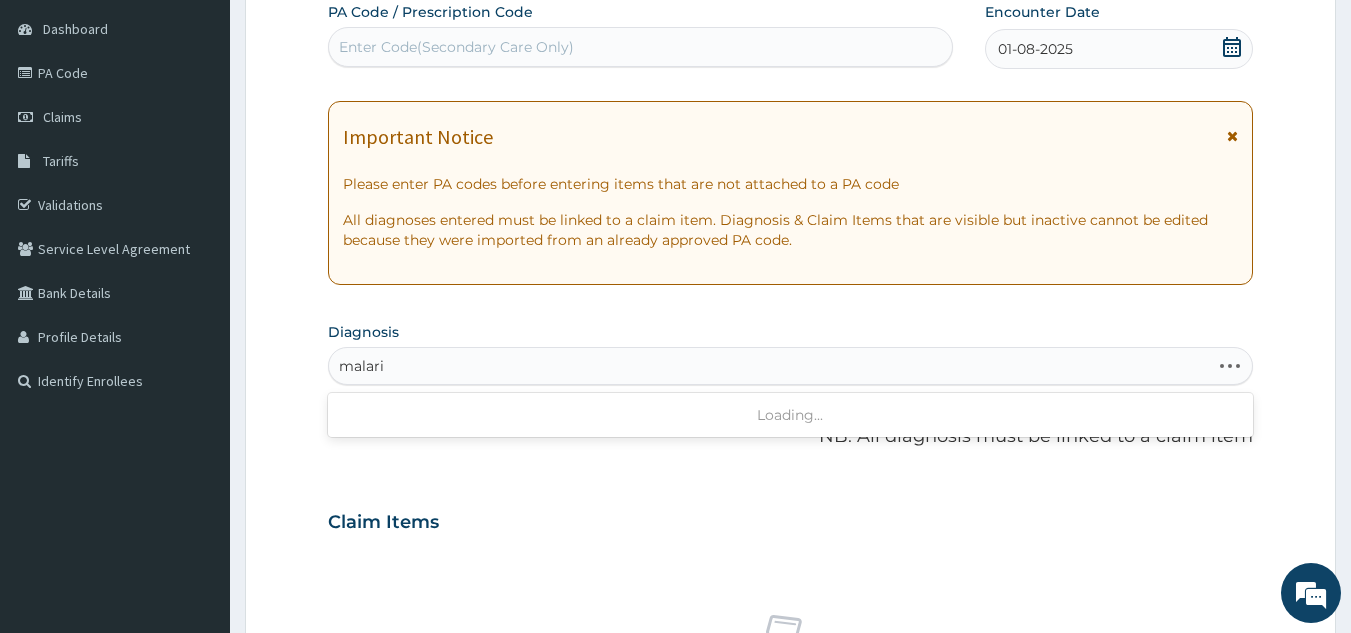 type on "malaria" 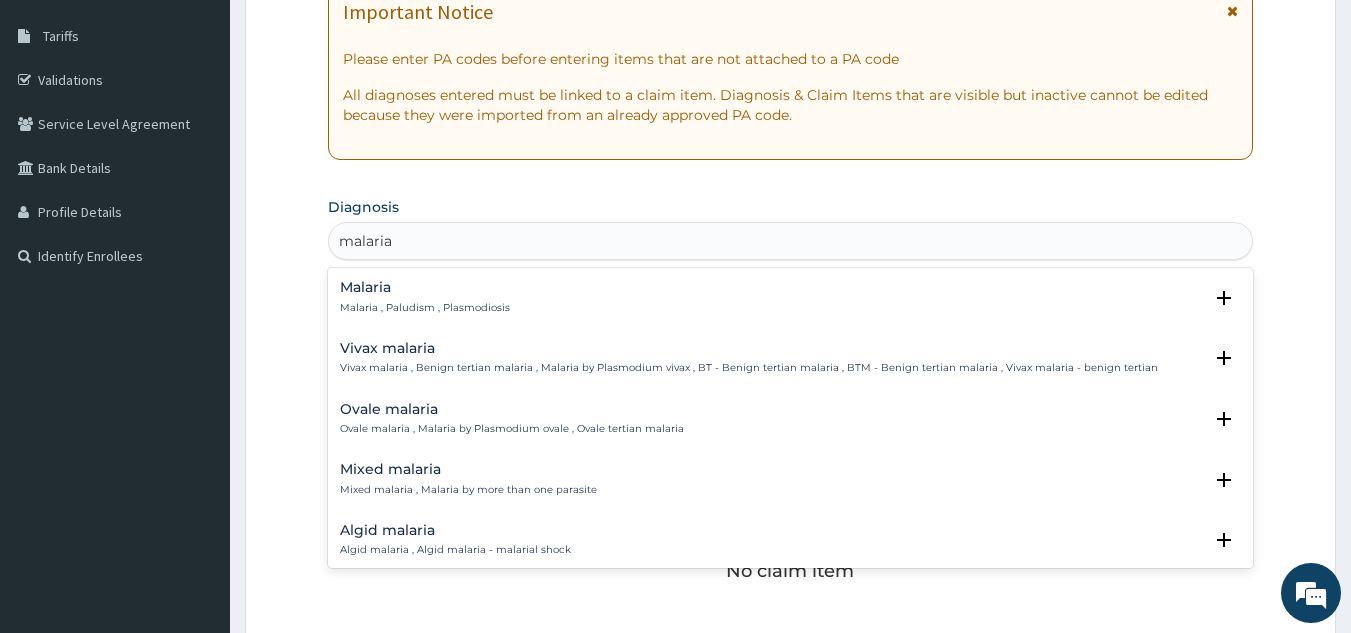 scroll, scrollTop: 316, scrollLeft: 0, axis: vertical 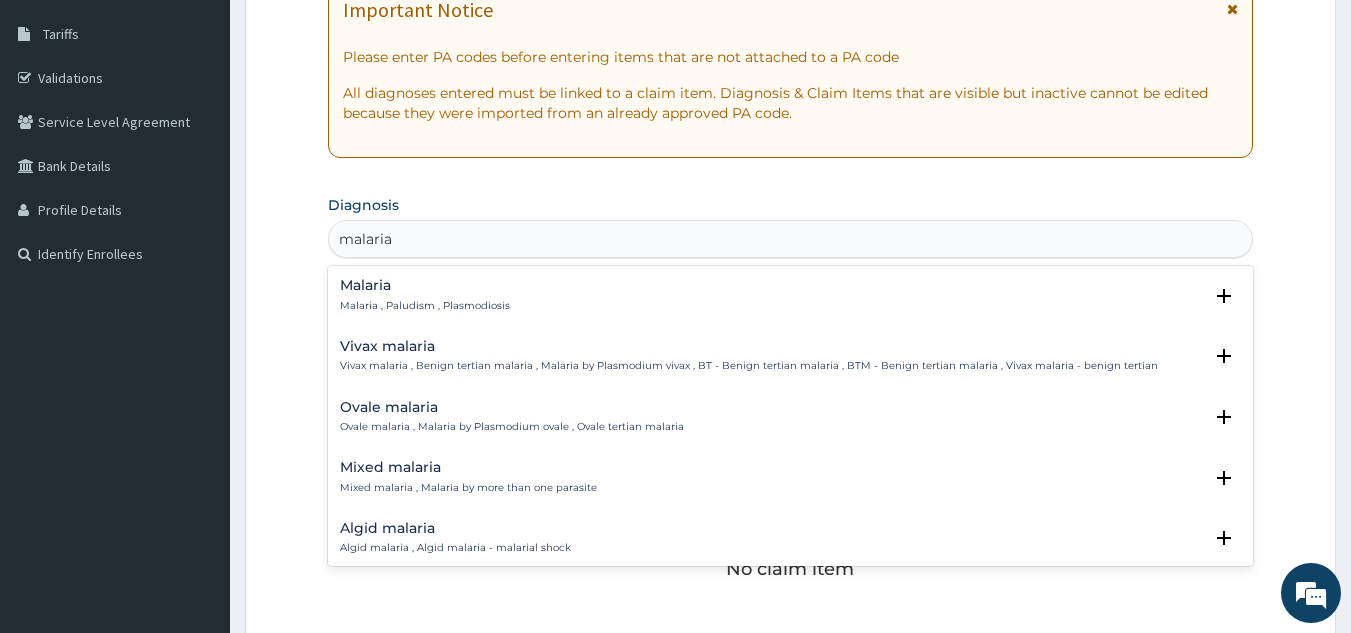 click on "Malaria , Paludism , Plasmodiosis" at bounding box center [425, 306] 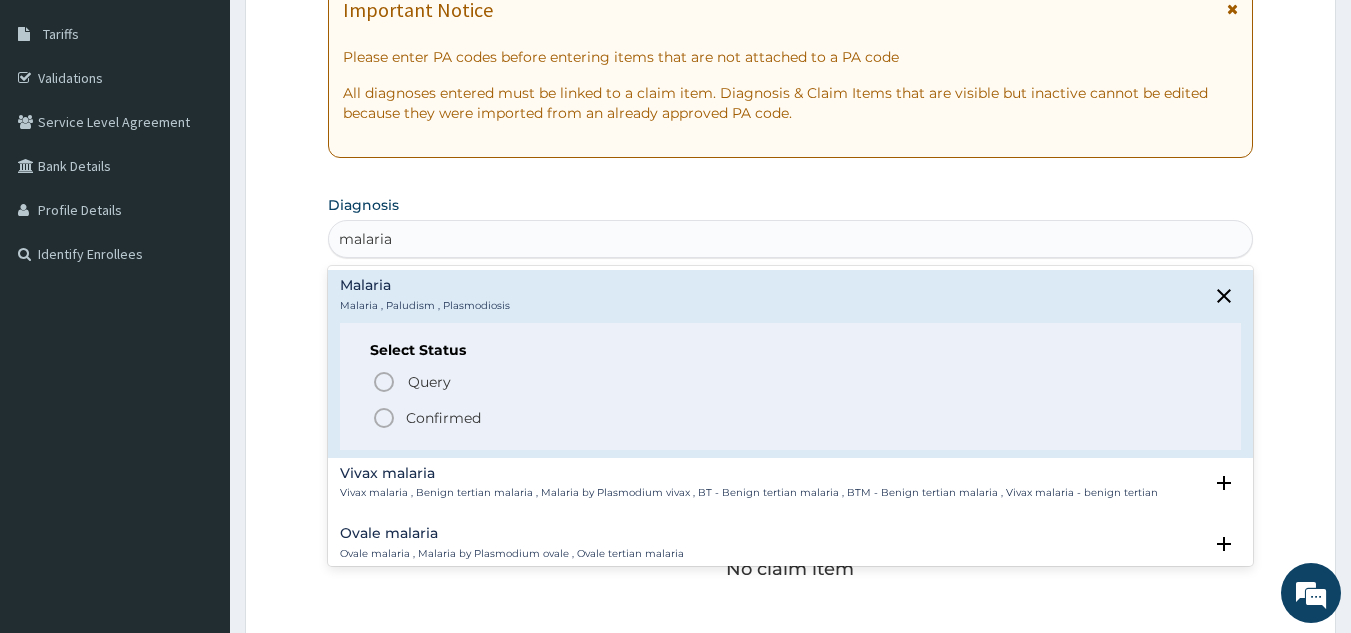 click on "Confirmed" at bounding box center (792, 418) 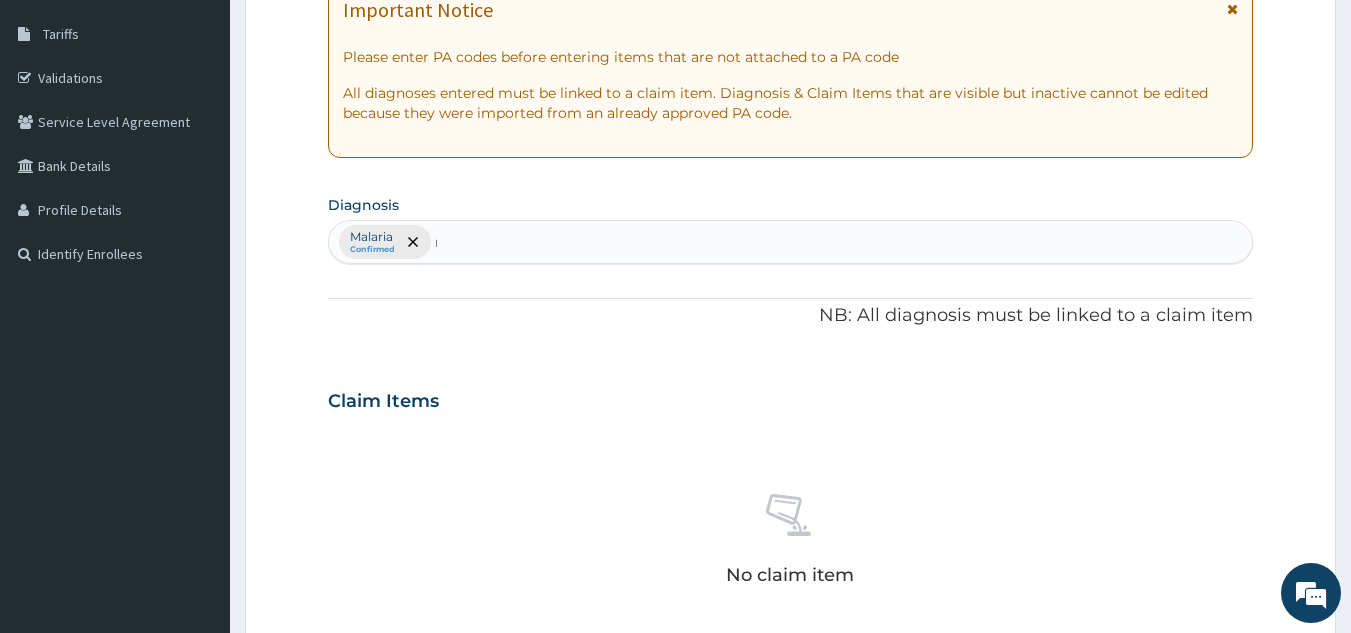 type 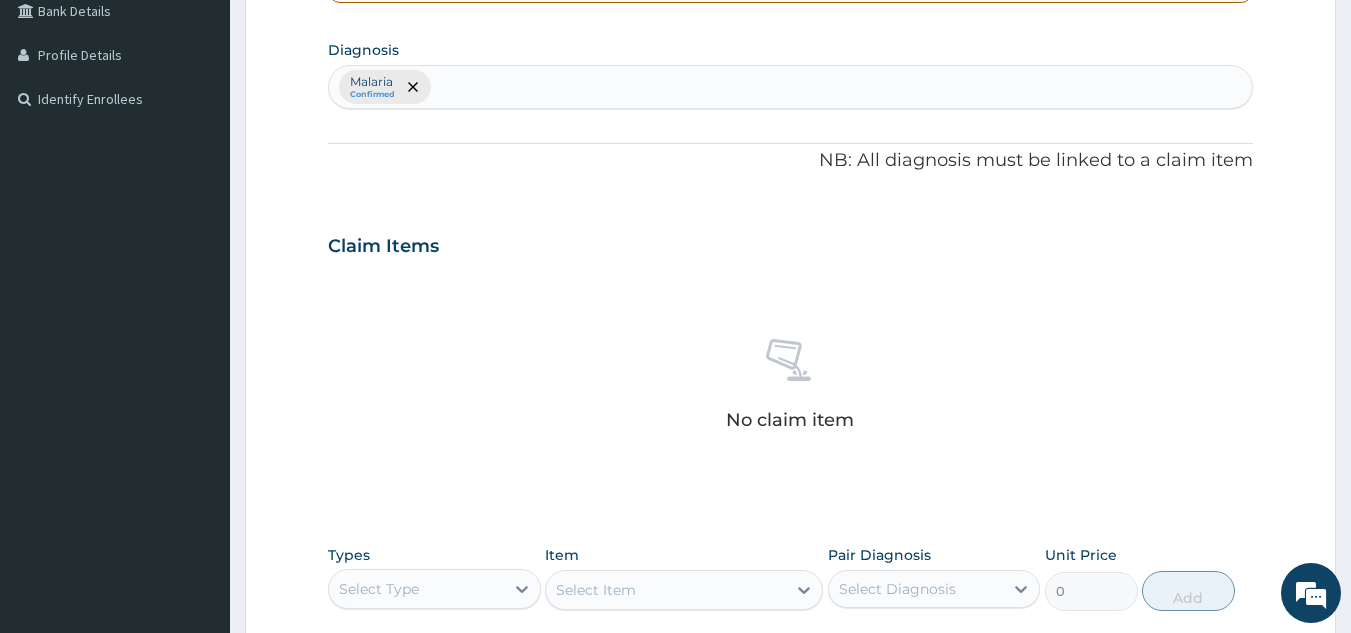 scroll, scrollTop: 809, scrollLeft: 0, axis: vertical 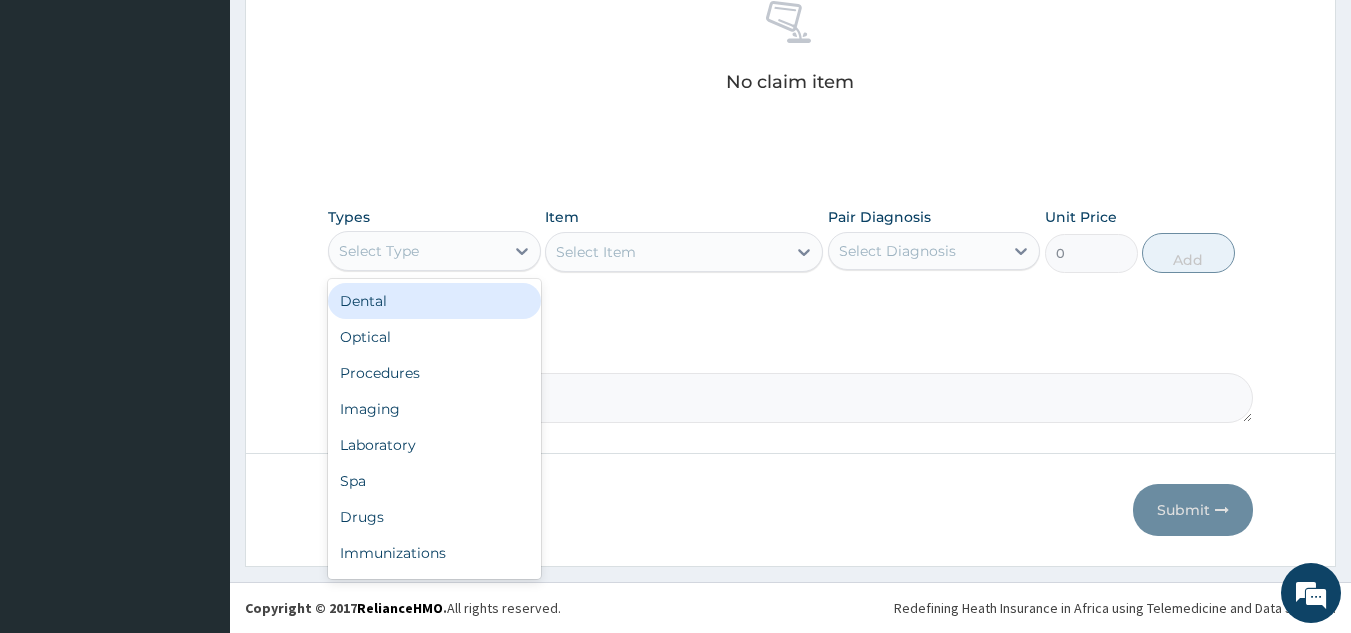 click on "Procedures" at bounding box center [434, 373] 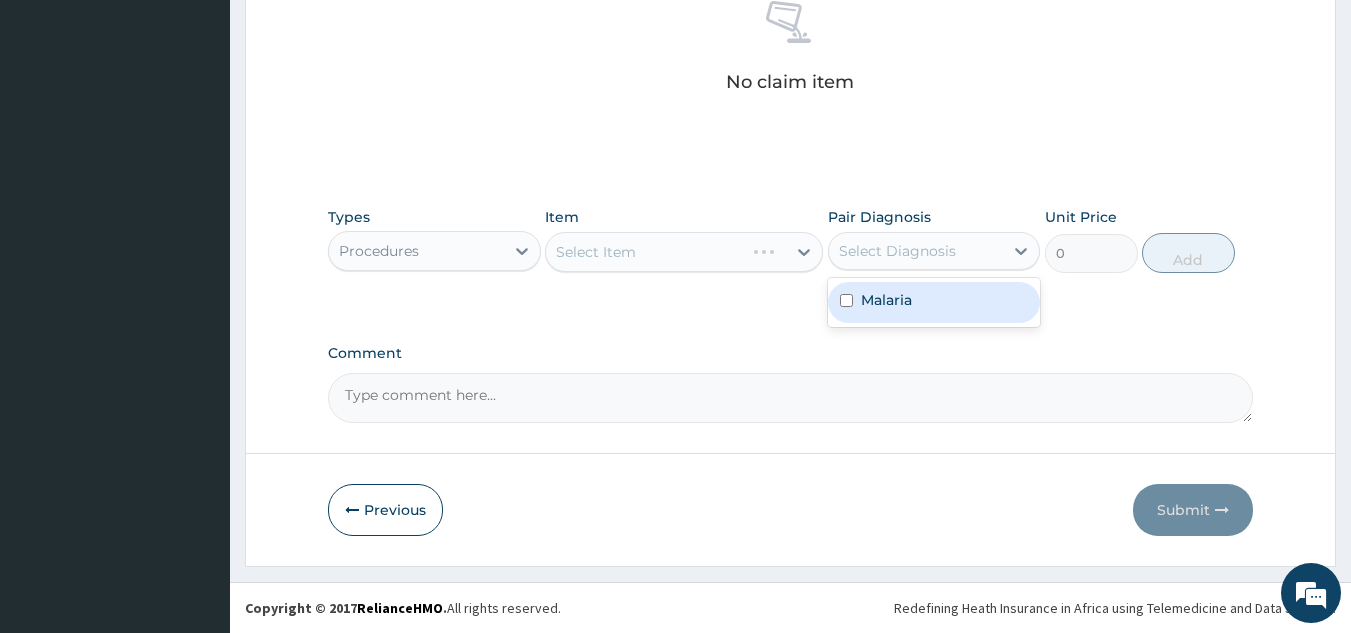 click on "Malaria" at bounding box center [886, 300] 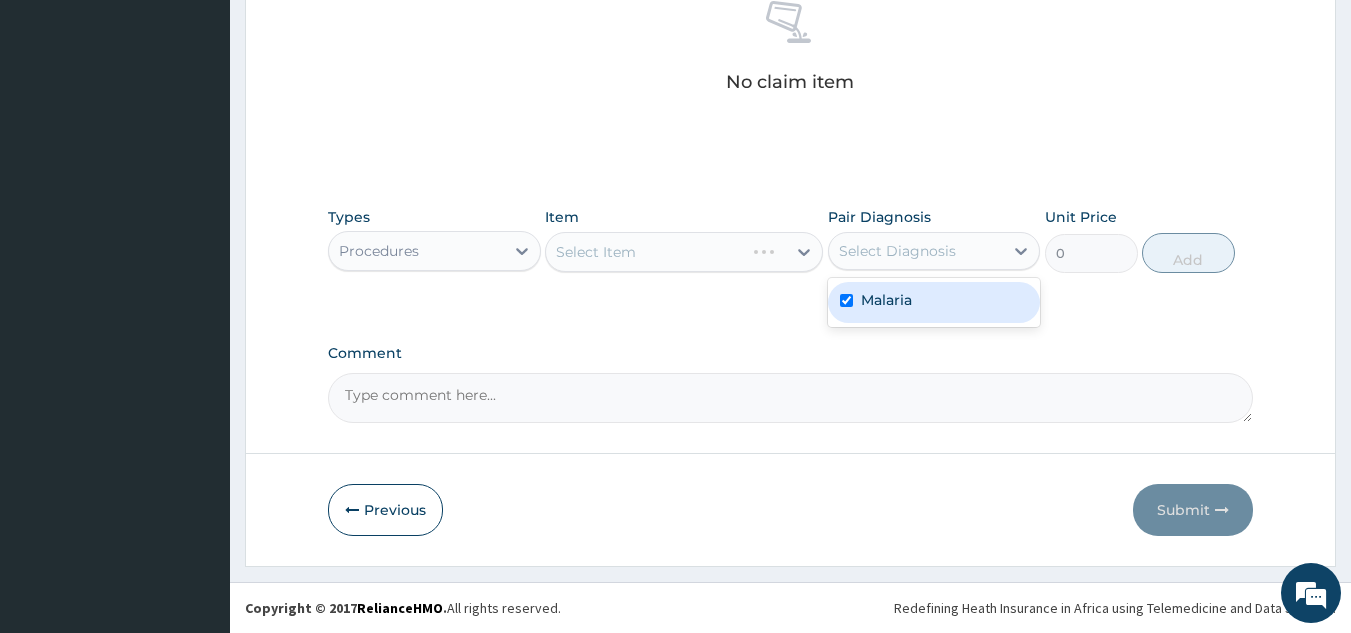 checkbox on "true" 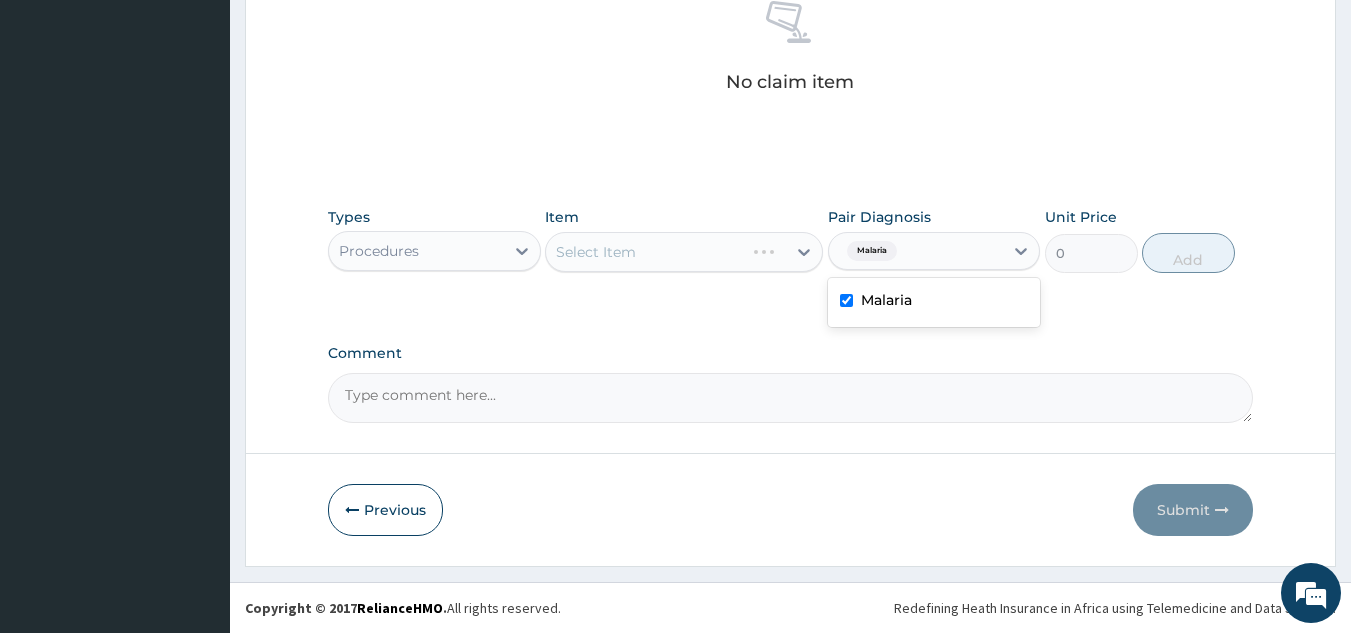 click on "Select Item" at bounding box center (684, 252) 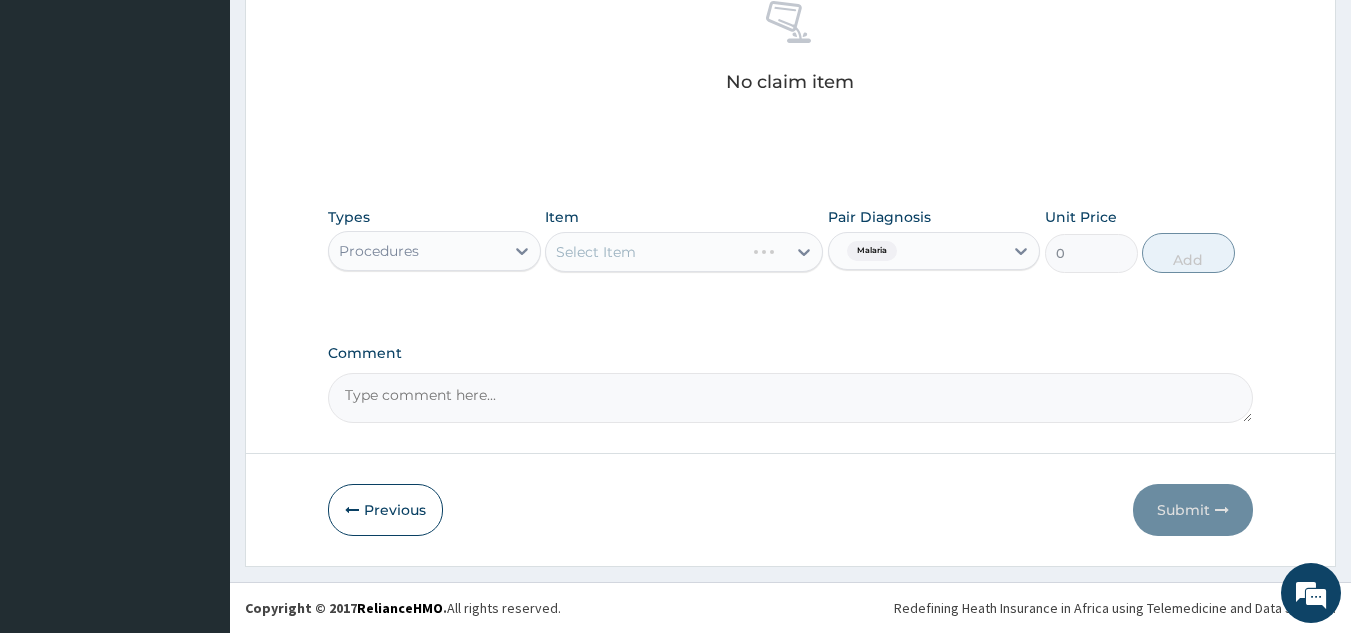 click on "Select Item" at bounding box center [684, 252] 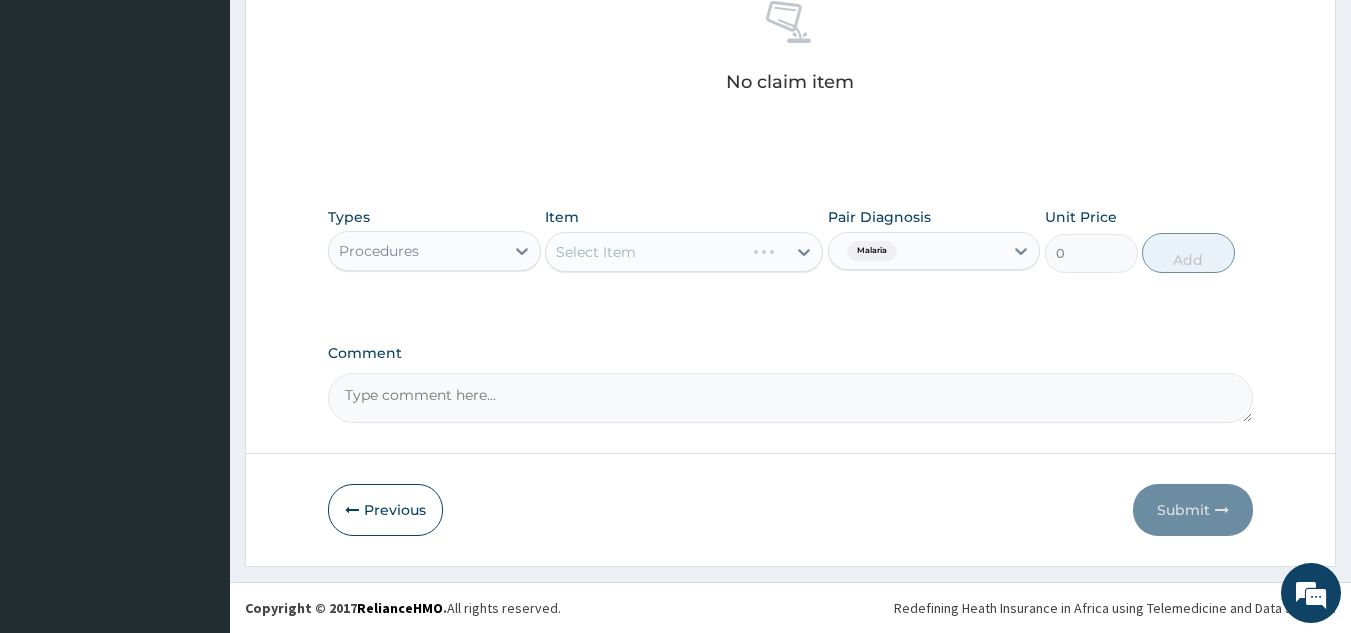click on "Select Item" at bounding box center [684, 252] 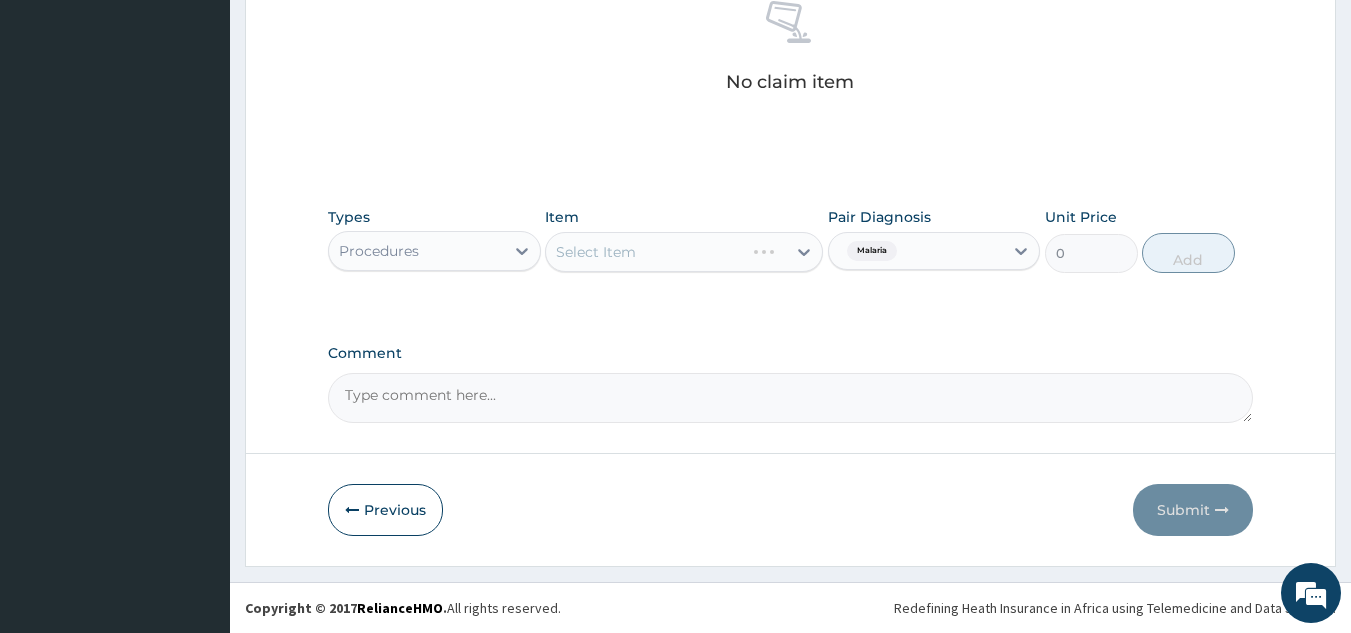 click on "Select Item" at bounding box center (684, 252) 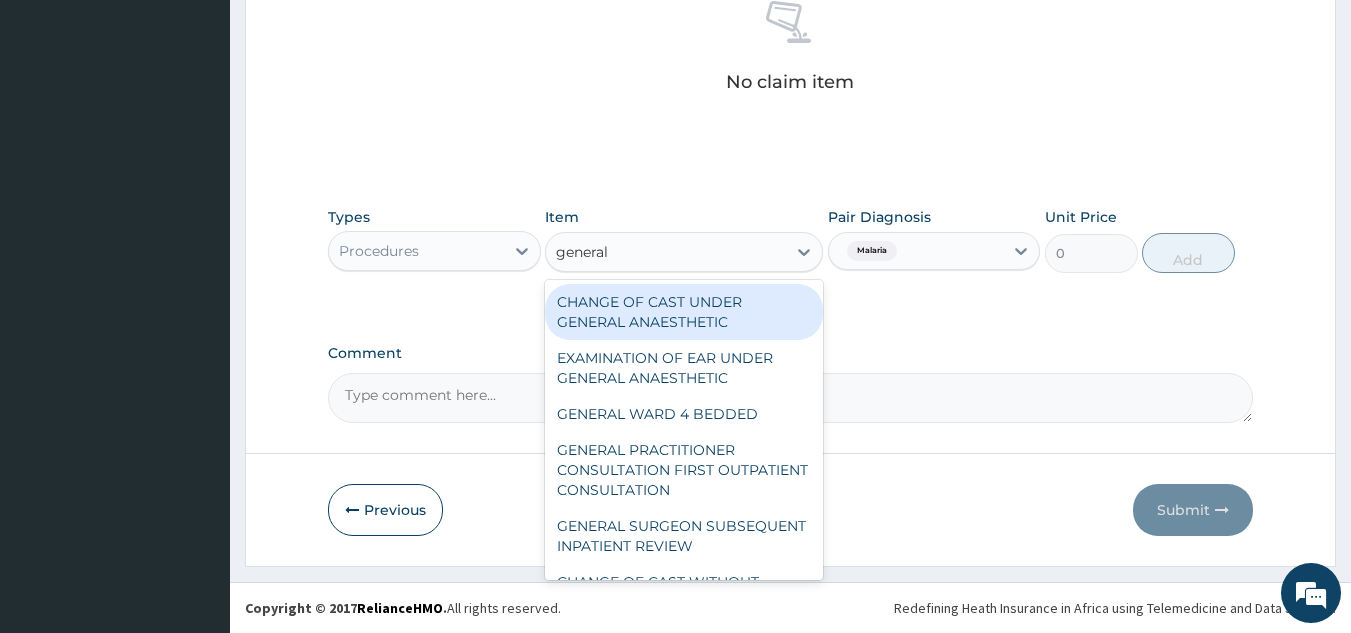type on "general p" 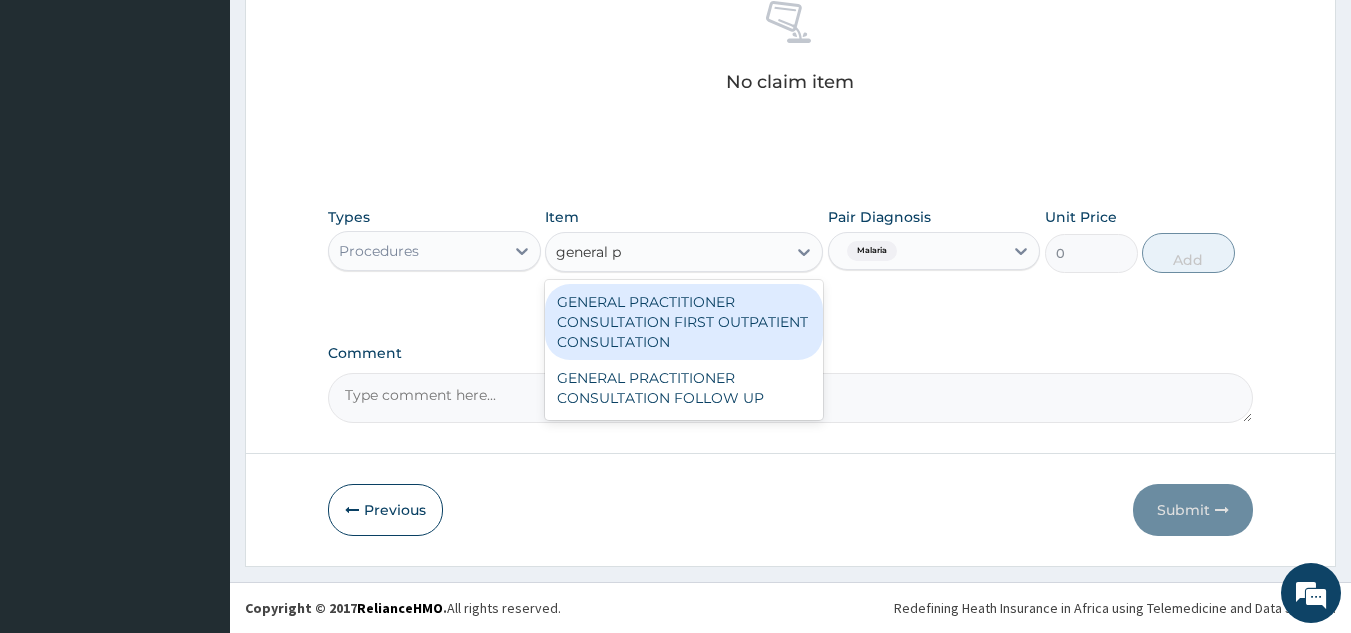 click on "GENERAL PRACTITIONER CONSULTATION FIRST OUTPATIENT CONSULTATION" at bounding box center (684, 322) 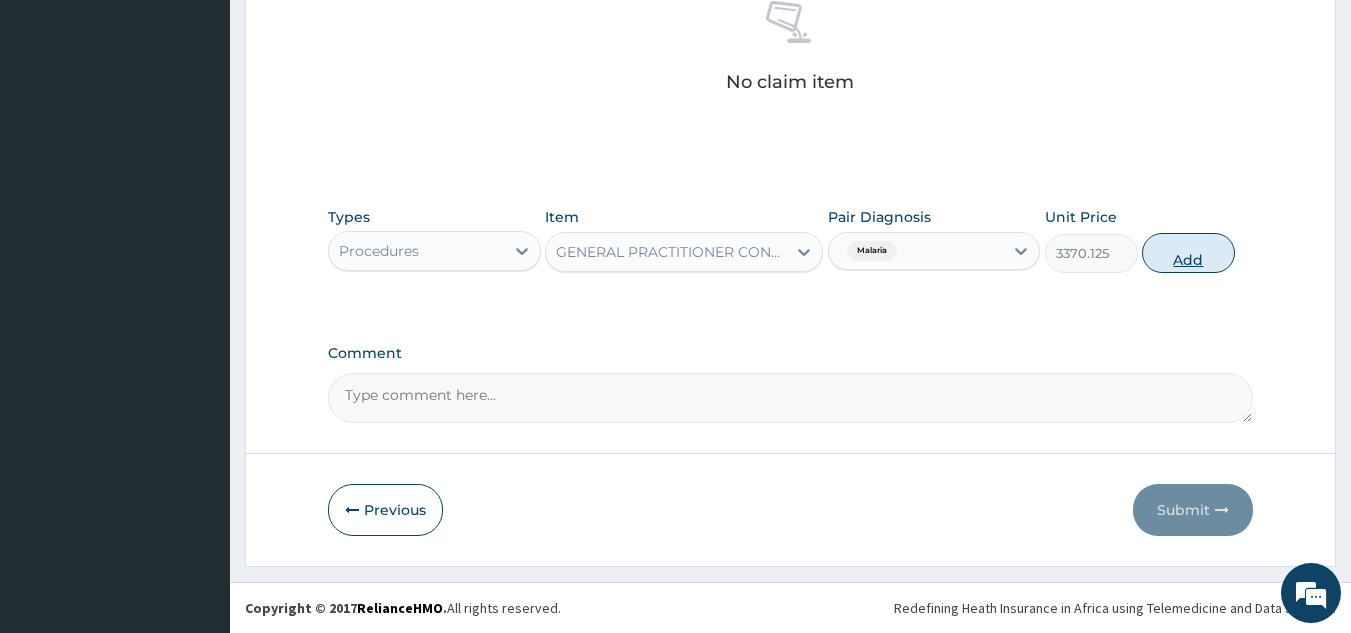click on "Add" at bounding box center (1188, 253) 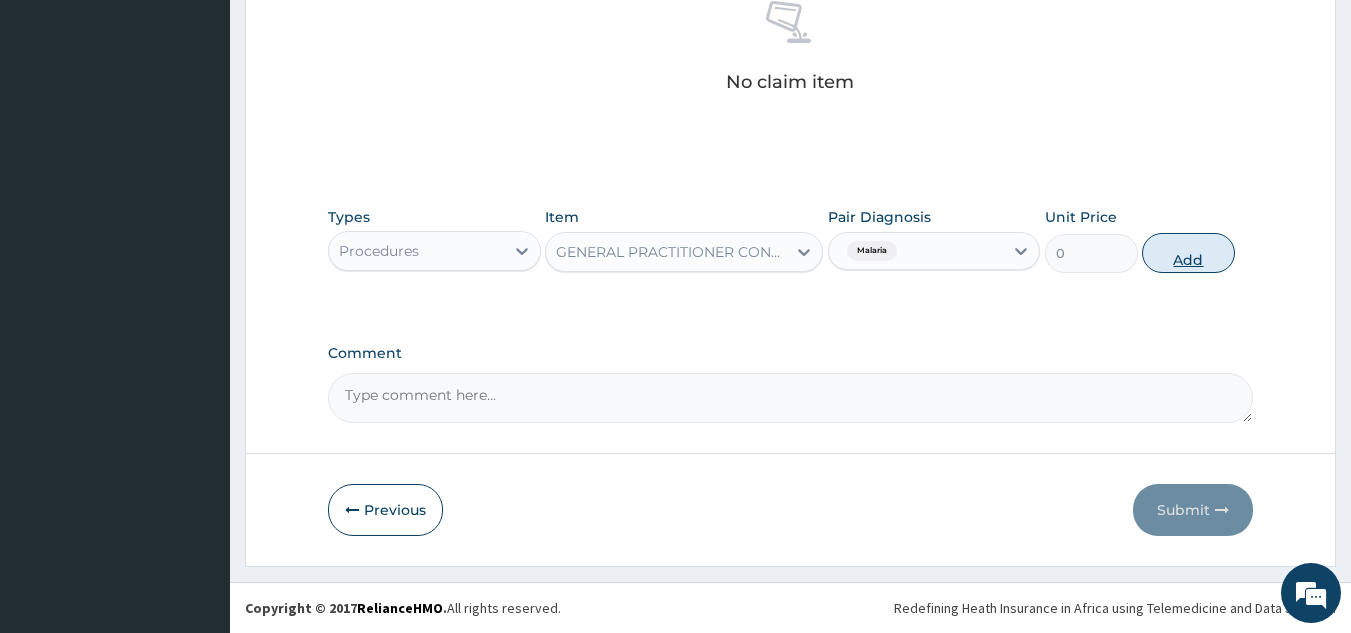 scroll, scrollTop: 760, scrollLeft: 0, axis: vertical 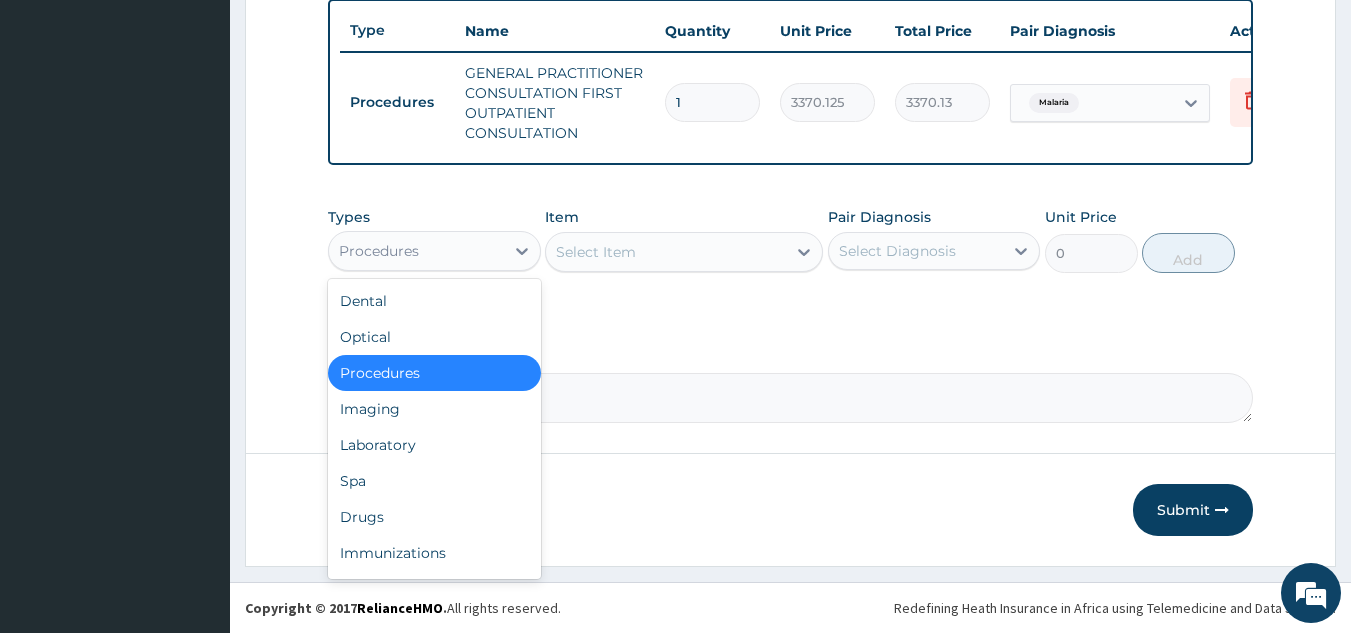 click on "Laboratory" at bounding box center (434, 445) 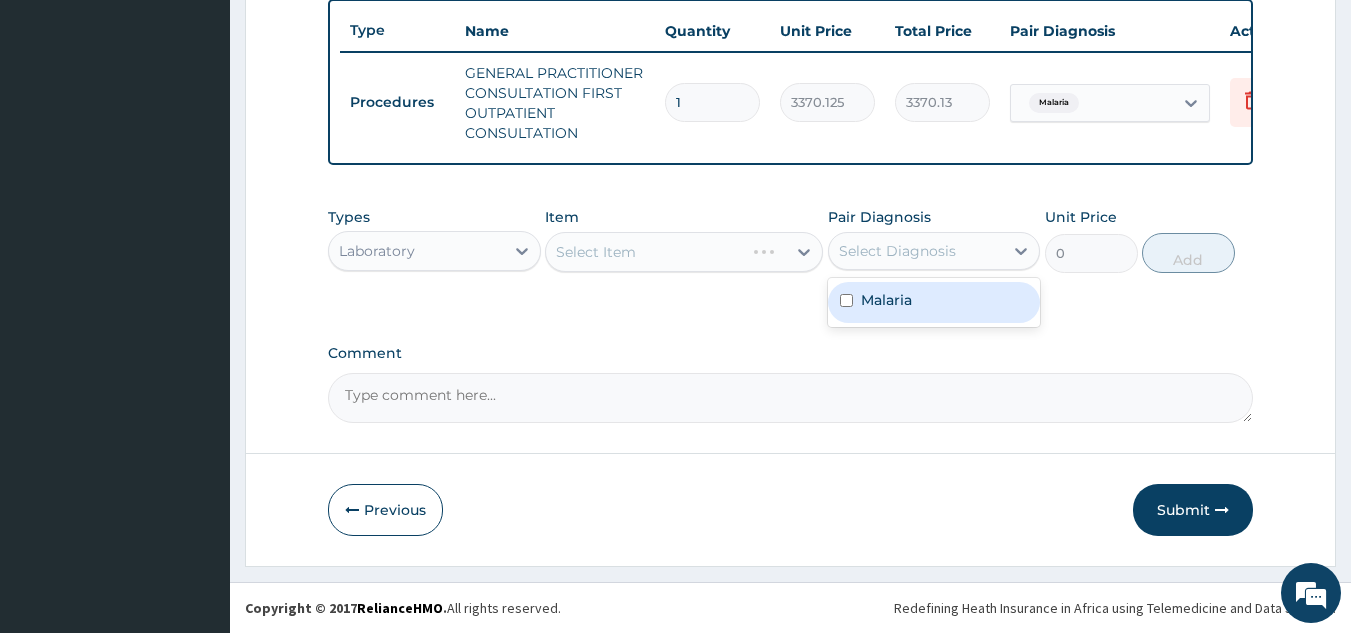 click on "Malaria" at bounding box center [934, 302] 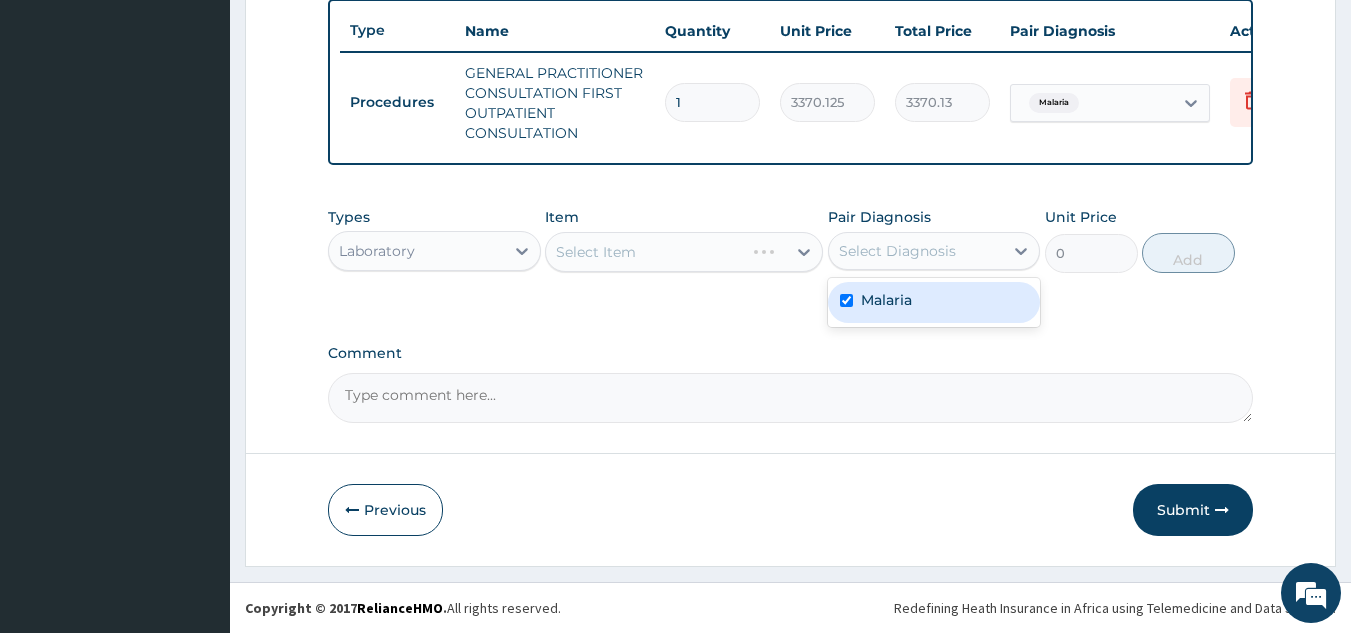checkbox on "true" 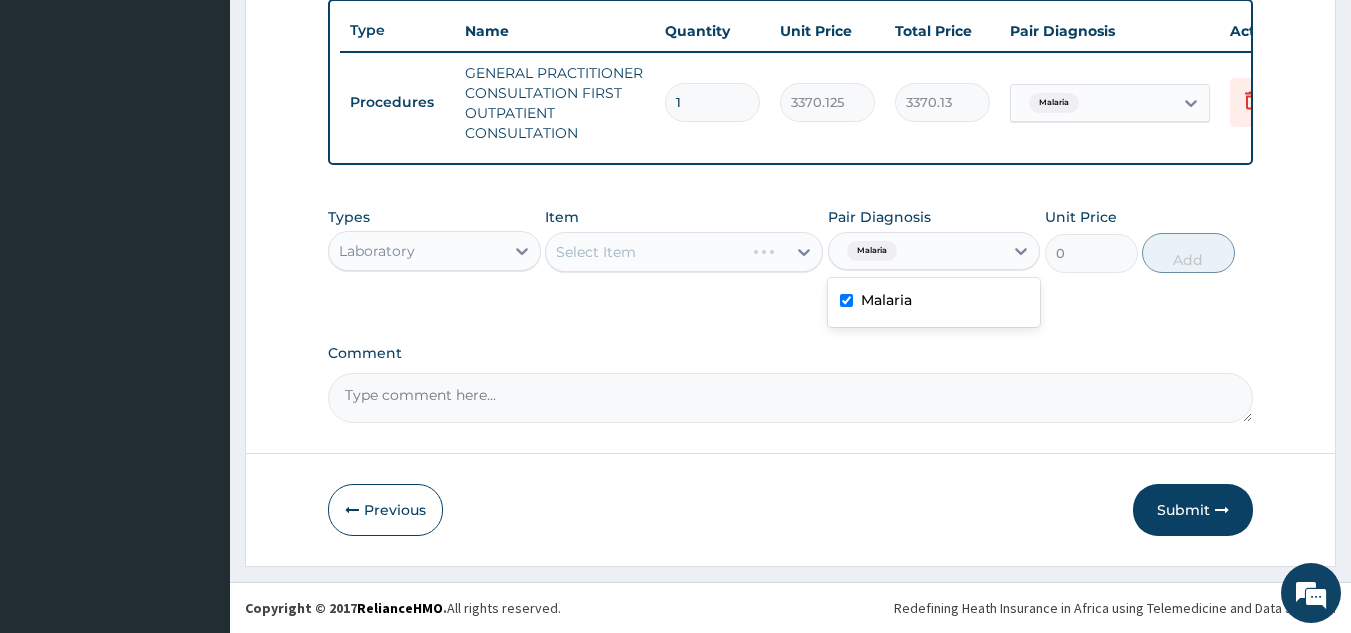 click on "Select Item" at bounding box center (684, 252) 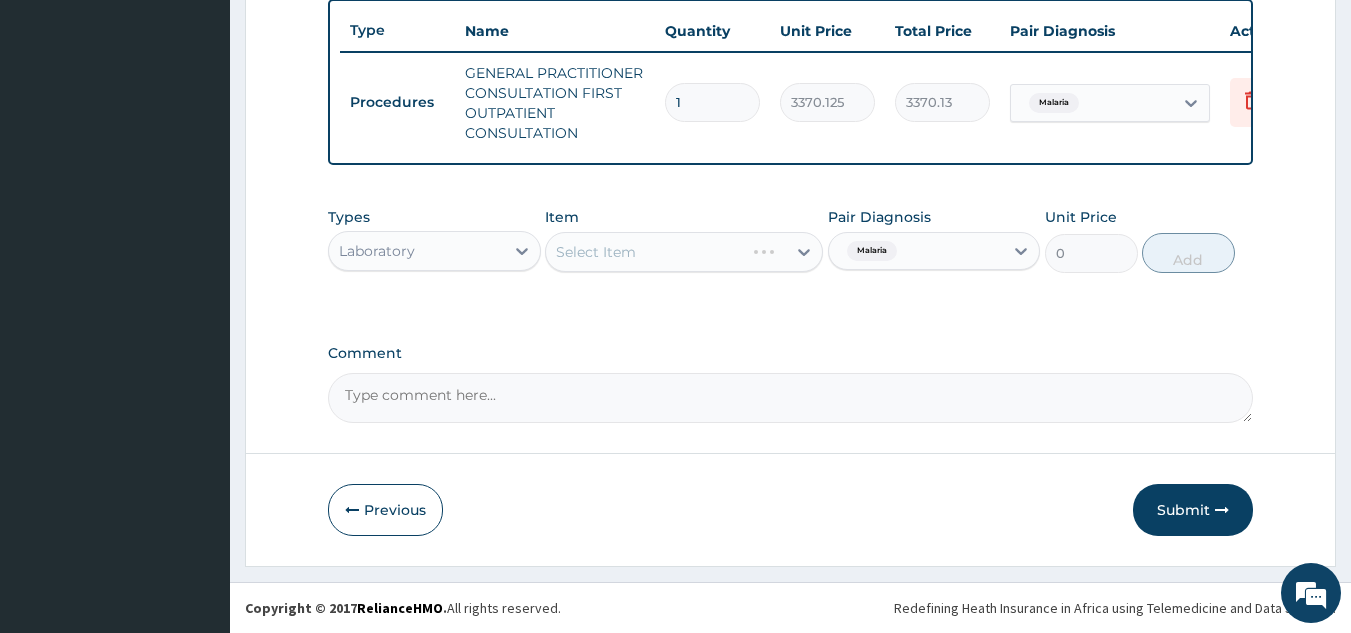 click on "Select Item" at bounding box center [684, 252] 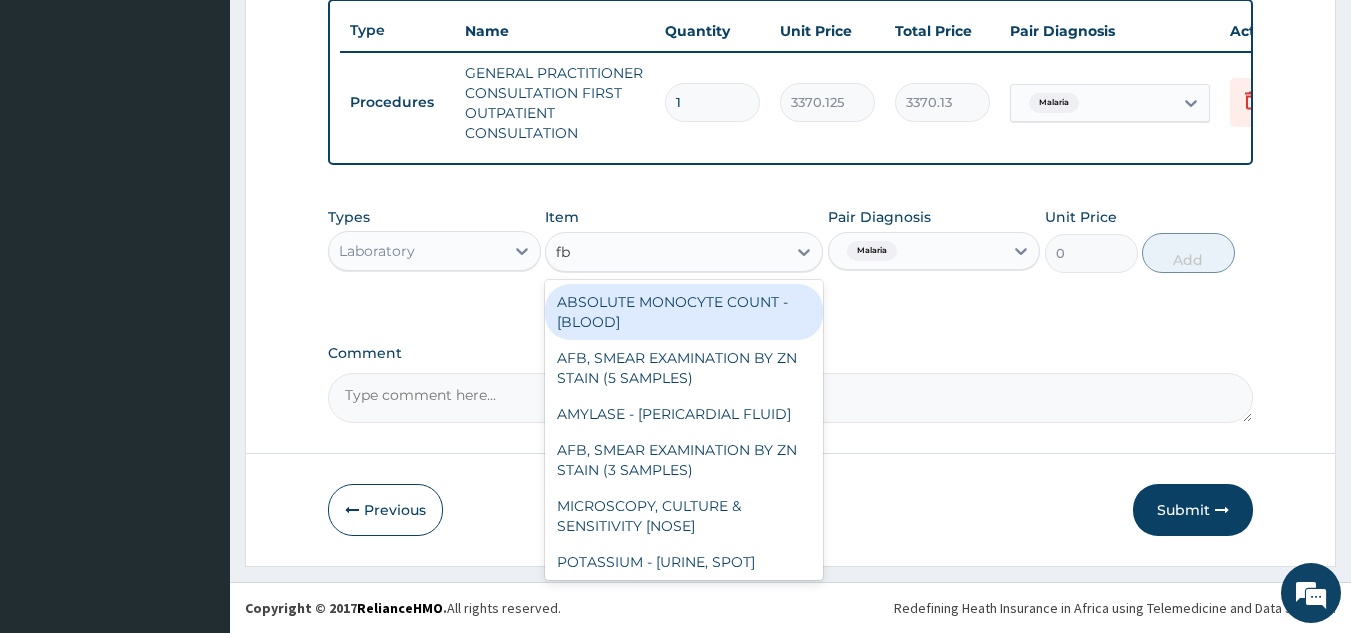 type on "fbc" 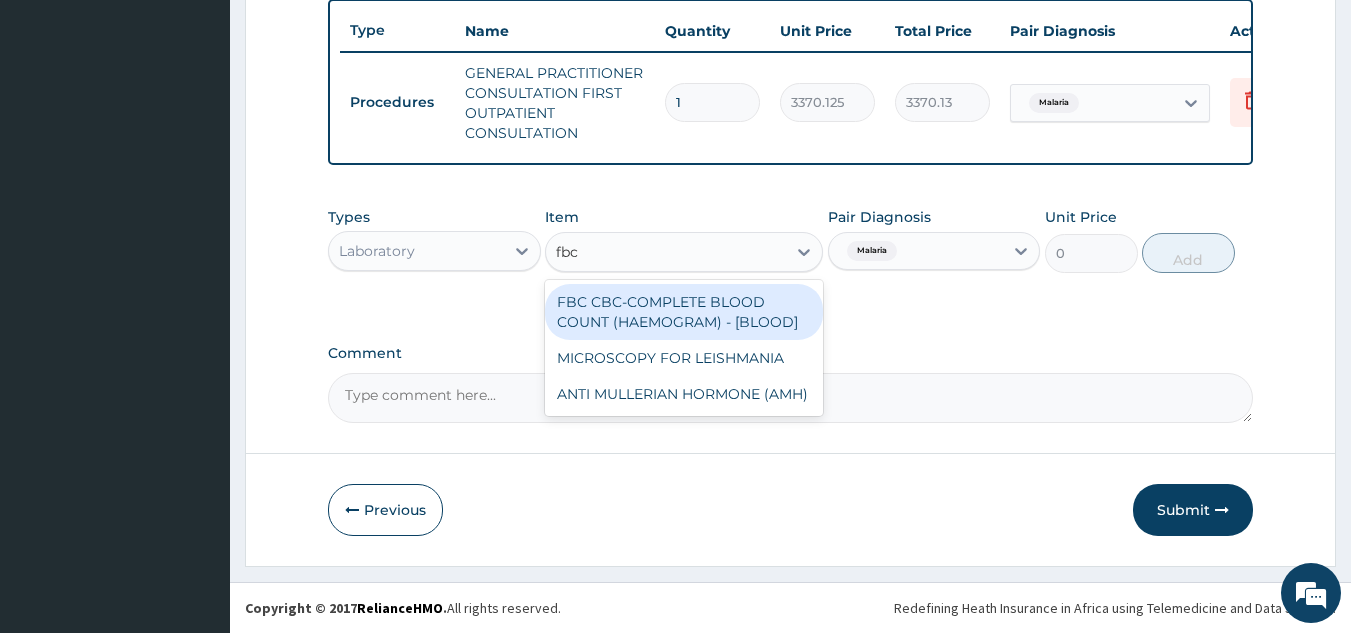 click on "FBC CBC-COMPLETE BLOOD COUNT (HAEMOGRAM) - [BLOOD]" at bounding box center (684, 312) 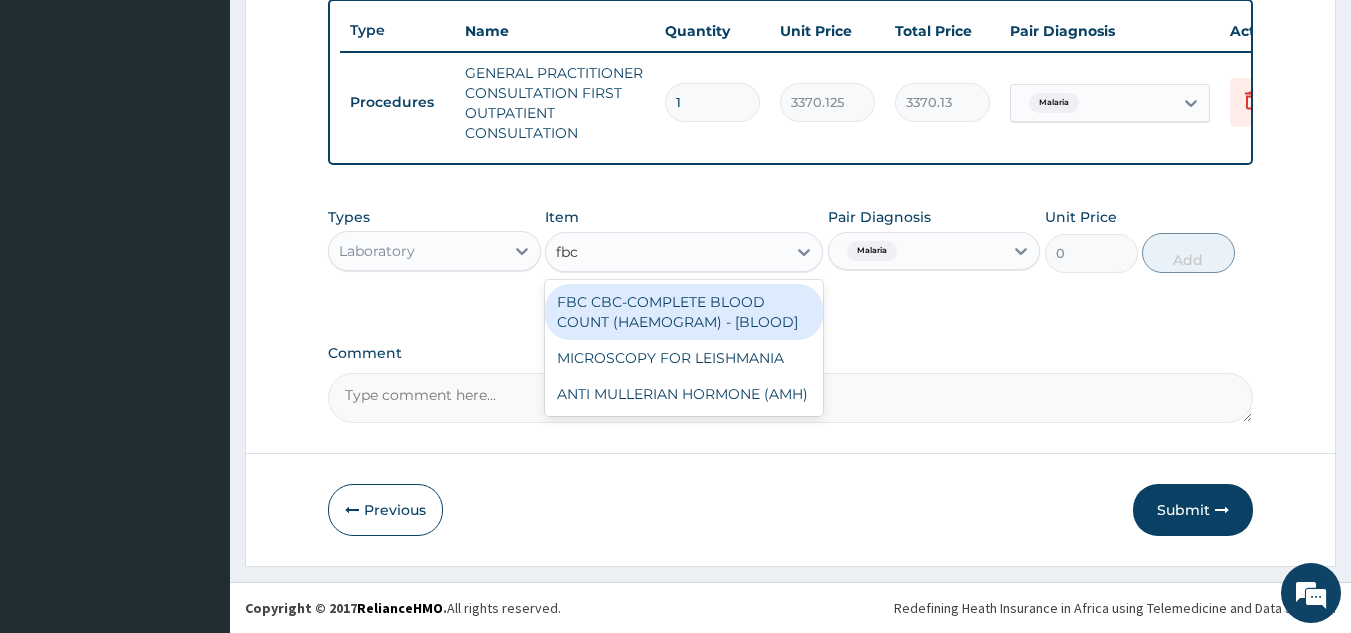 type 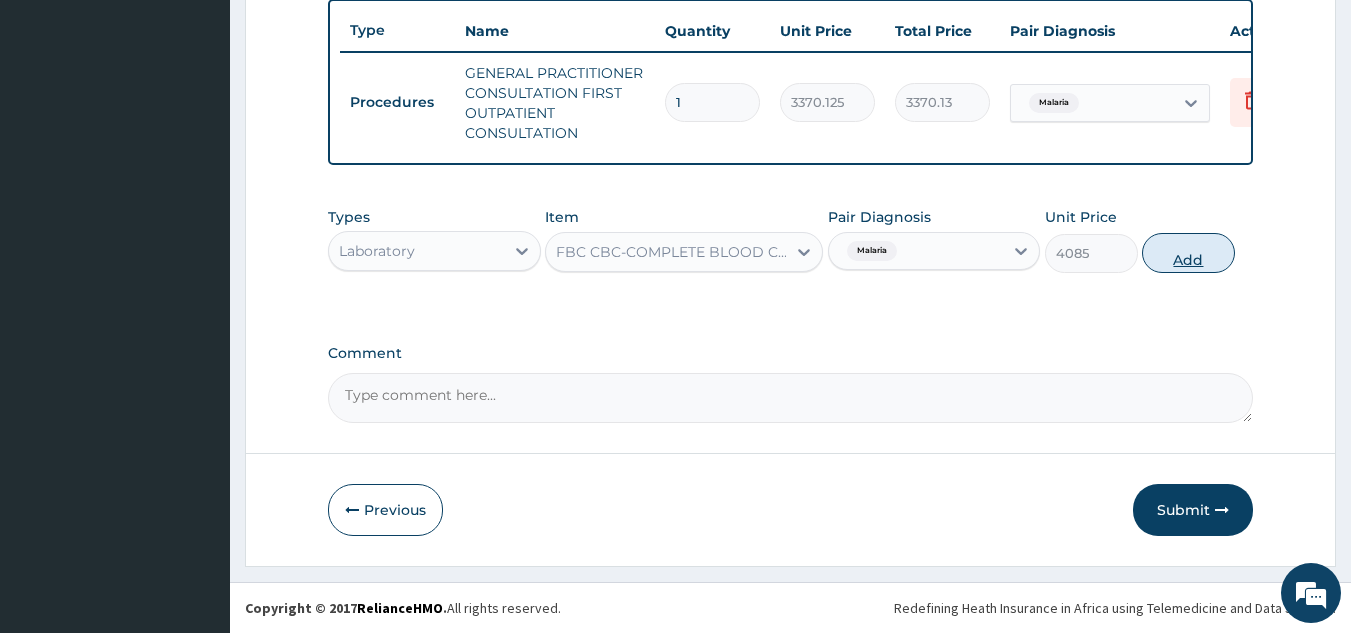 click on "Add" at bounding box center (1188, 253) 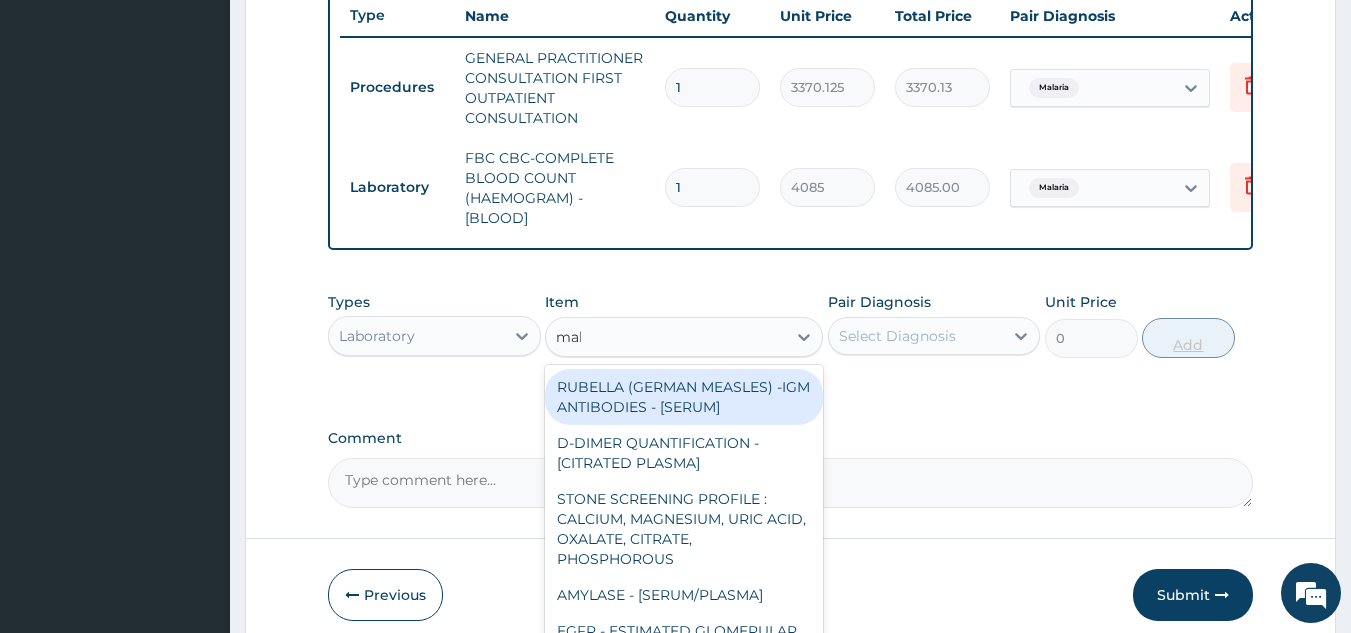 type on "mala" 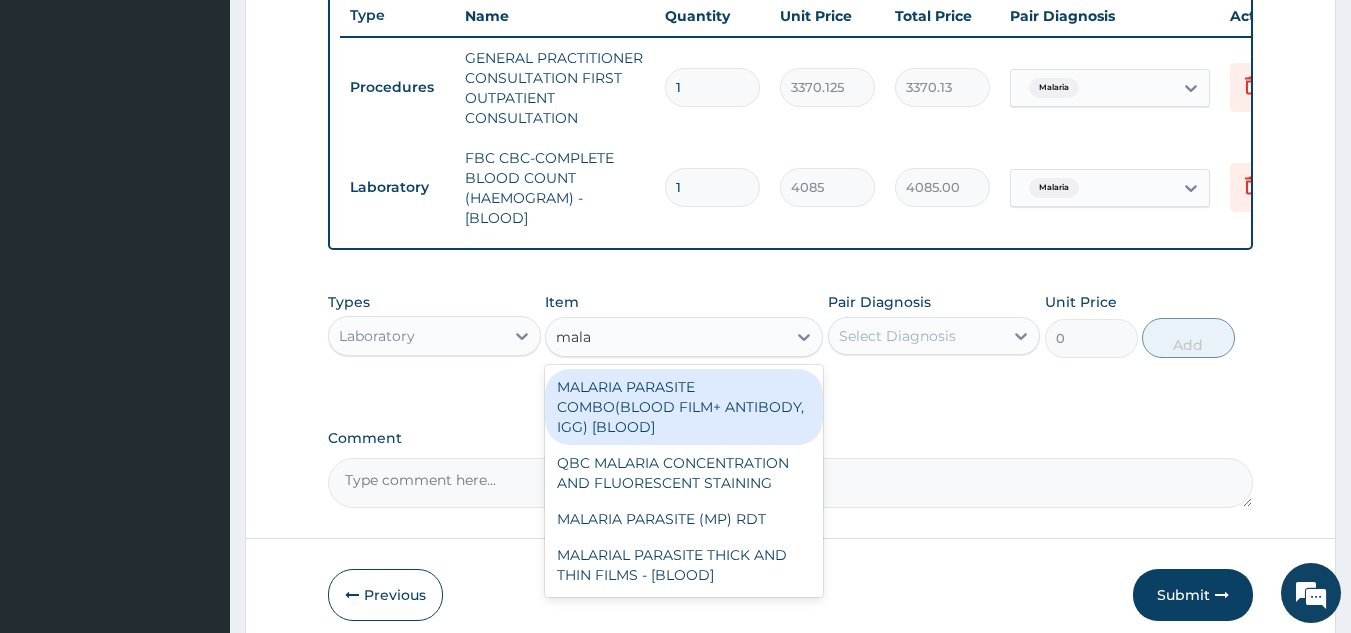 click on "MALARIA PARASITE (MP) RDT" at bounding box center [684, 519] 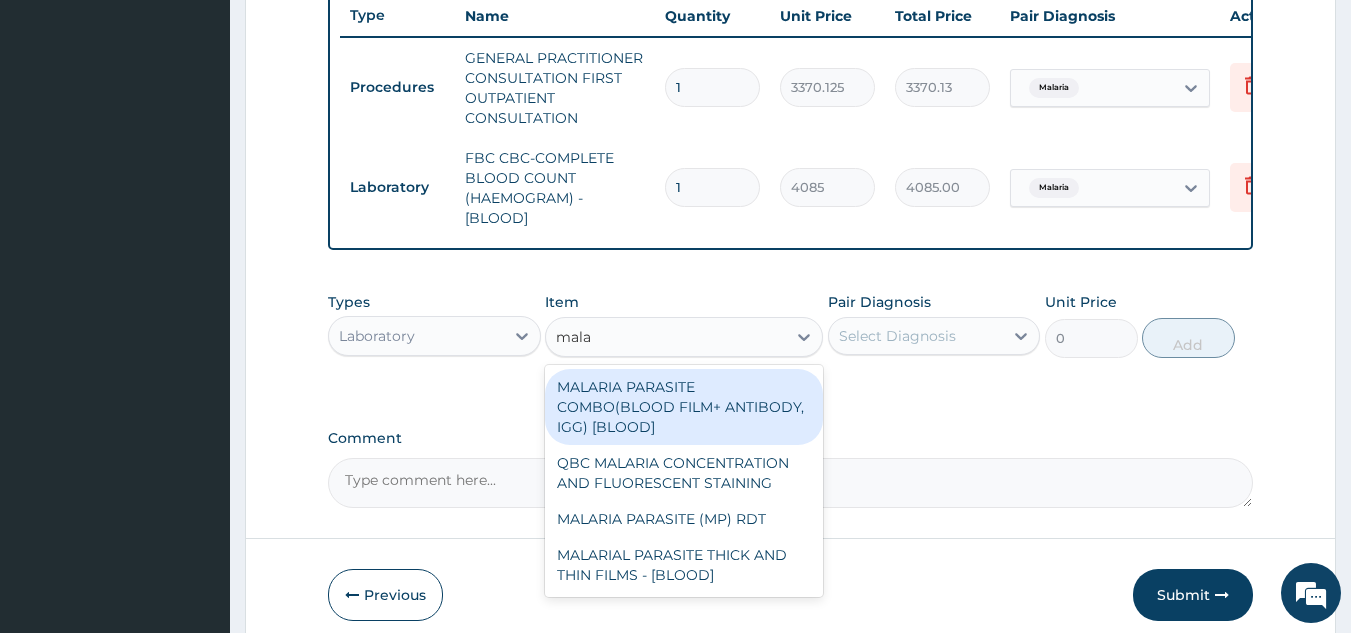 type 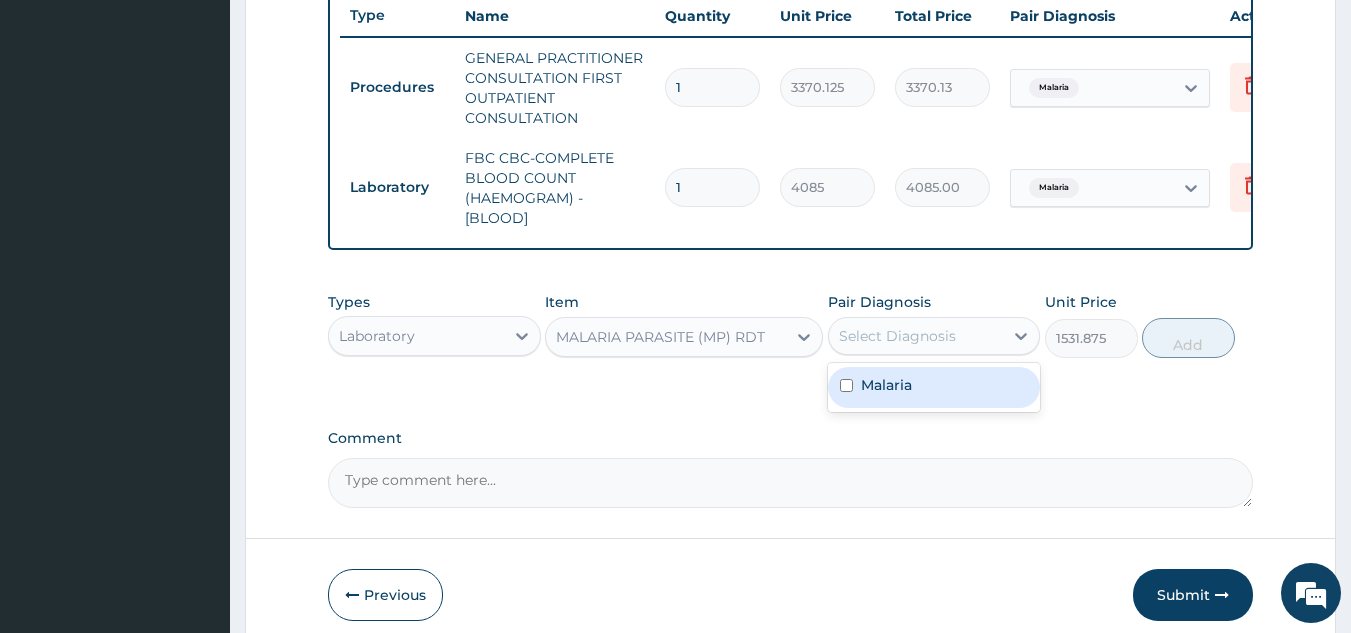 click on "Malaria" at bounding box center (934, 387) 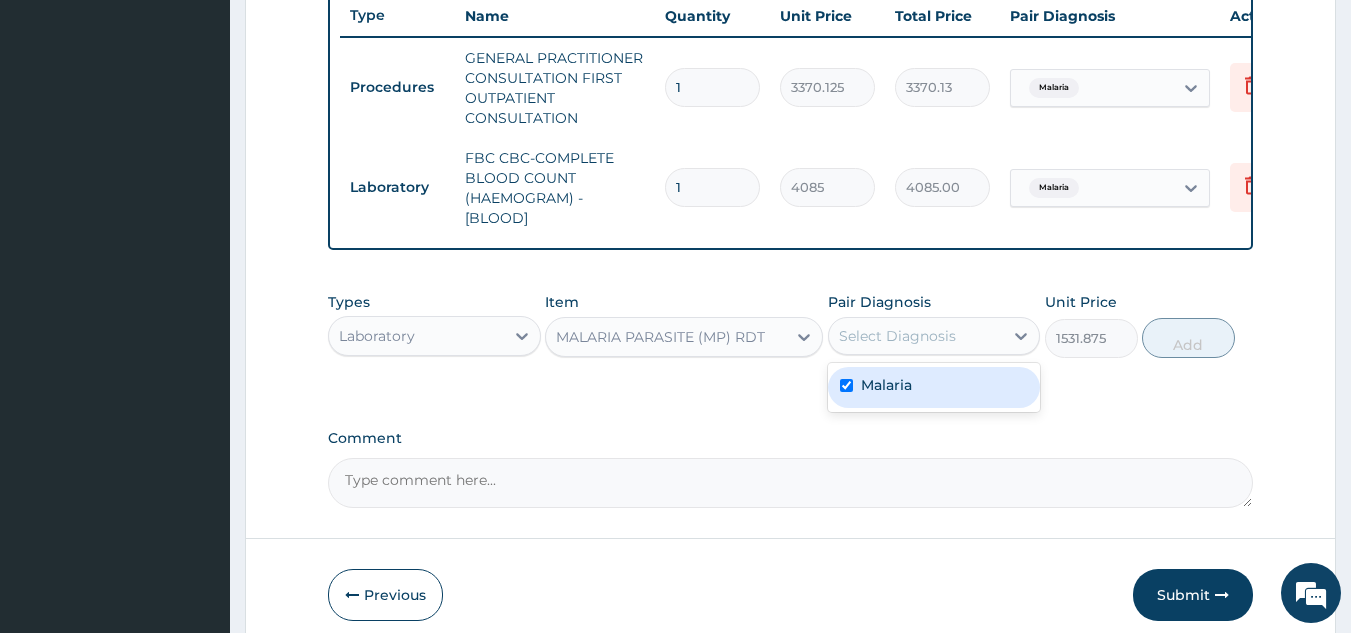 checkbox on "true" 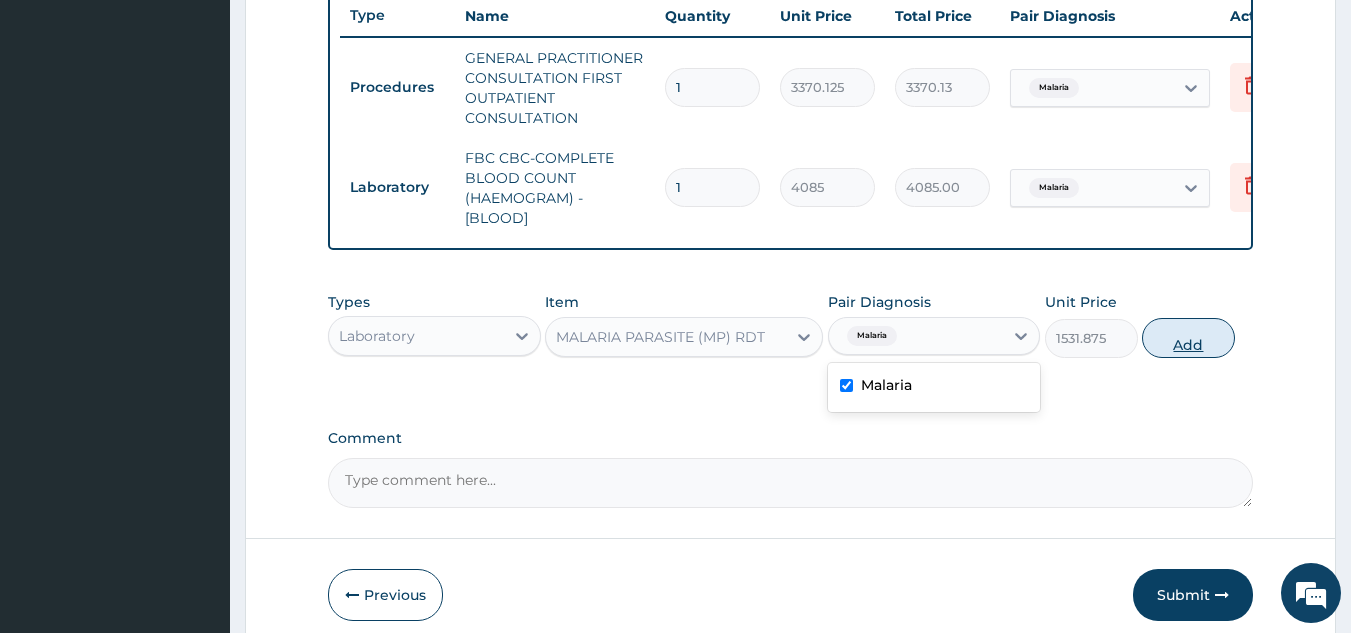 click on "Add" at bounding box center [1188, 338] 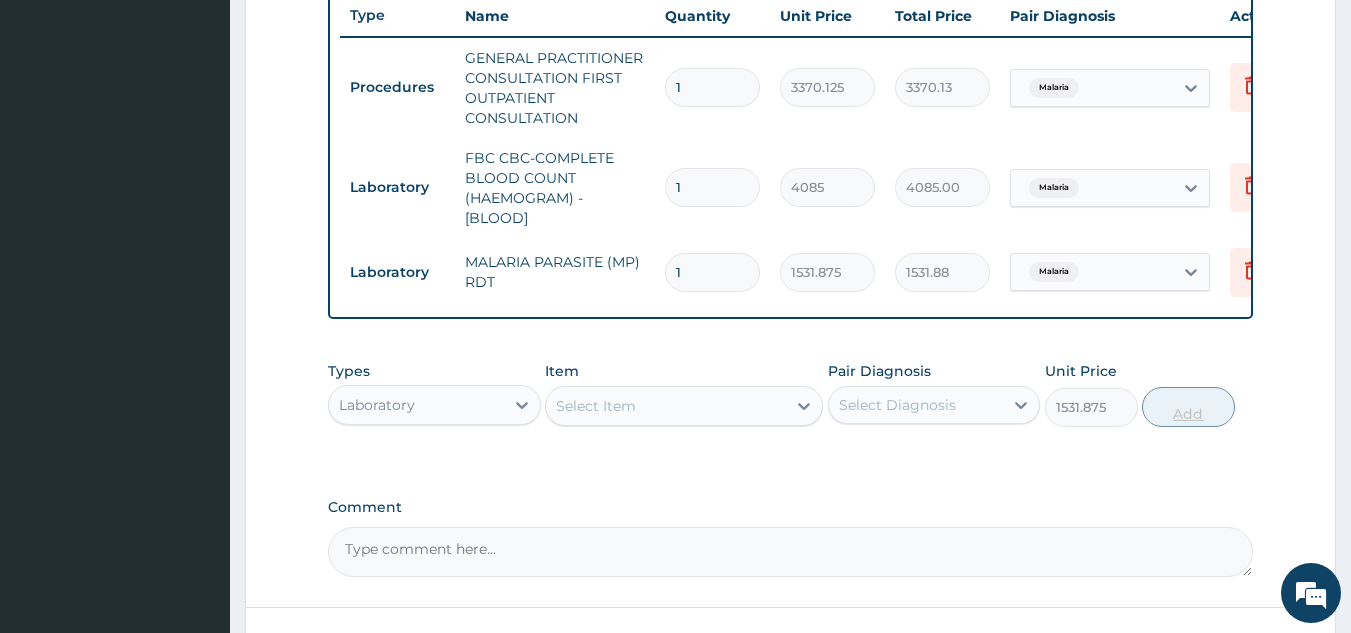 type on "0" 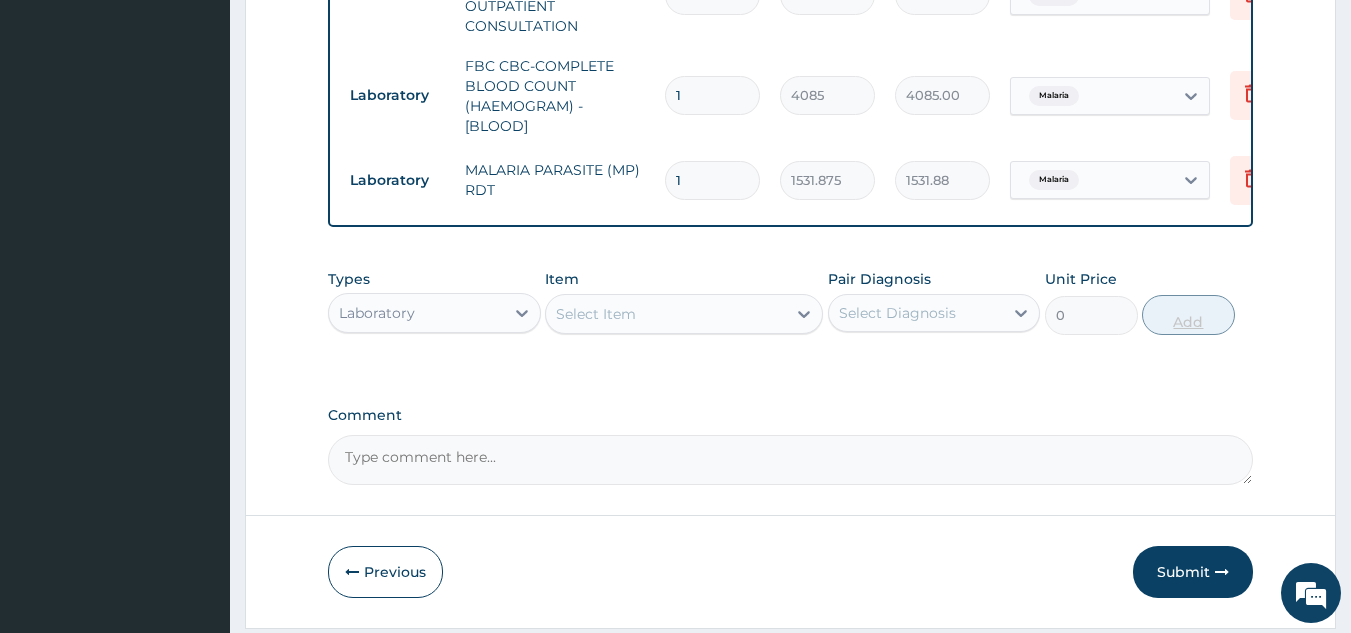 scroll, scrollTop: 929, scrollLeft: 0, axis: vertical 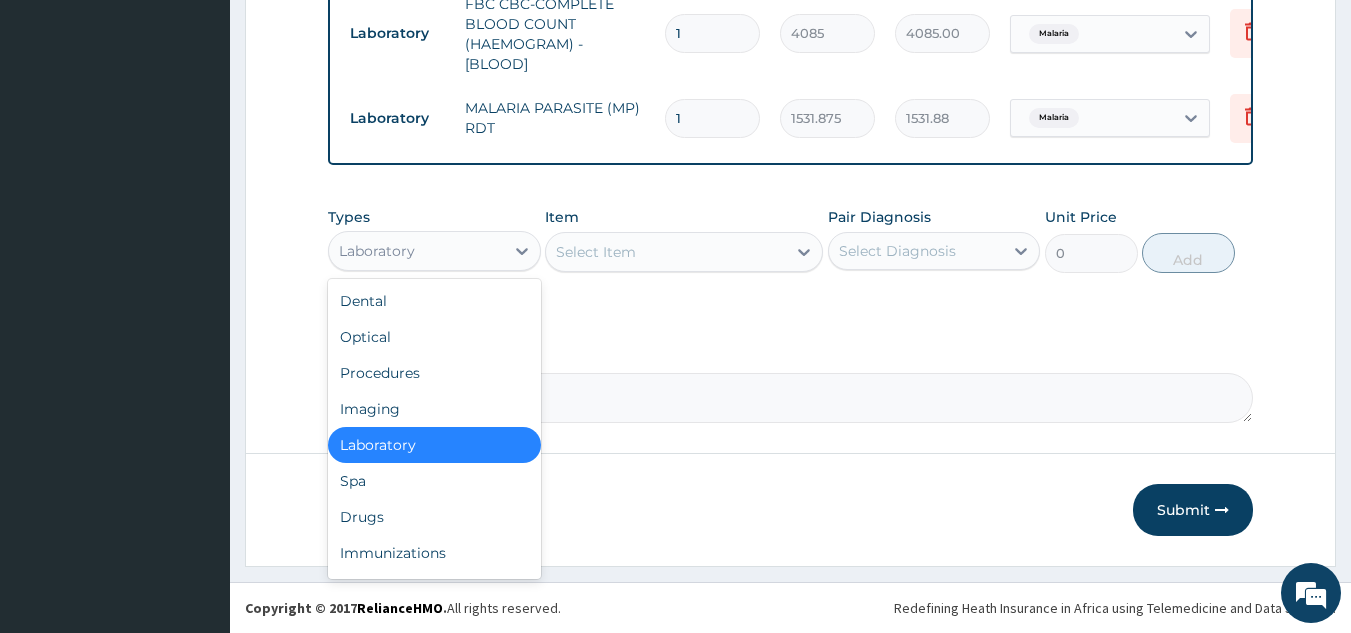 click on "Drugs" at bounding box center (434, 517) 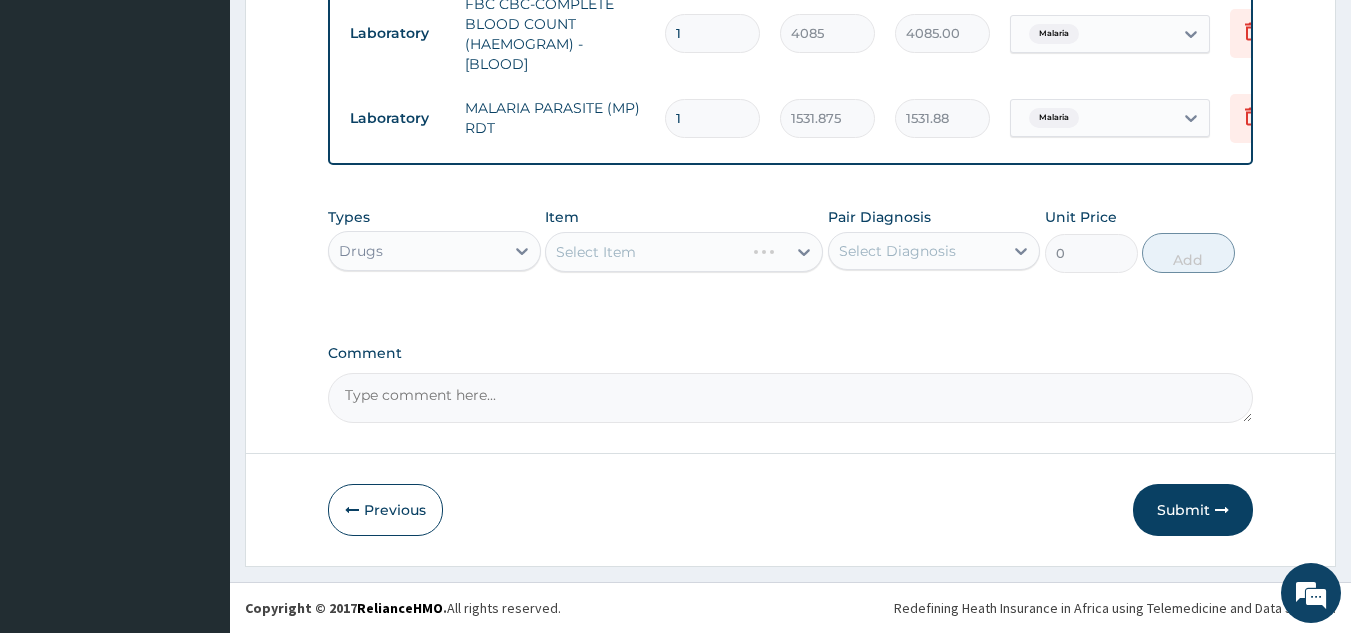 click on "PA Code / Prescription Code Enter Code(Secondary Care Only) Encounter Date 01-08-2025 Important Notice Please enter PA codes before entering items that are not attached to a PA code   All diagnoses entered must be linked to a claim item. Diagnosis & Claim Items that are visible but inactive cannot be edited because they were imported from an already approved PA code. Diagnosis Malaria Confirmed NB: All diagnosis must be linked to a claim item Claim Items Type Name Quantity Unit Price Total Price Pair Diagnosis Actions Procedures GENERAL PRACTITIONER CONSULTATION FIRST OUTPATIENT CONSULTATION 1 3370.125 3370.13 Malaria Delete Laboratory FBC CBC-COMPLETE BLOOD COUNT (HAEMOGRAM) - [BLOOD] 1 4085 4085.00 Malaria Delete Laboratory MALARIA PARASITE (MP) RDT 1 1531.875 1531.88 Malaria Delete Types option Drugs, selected.   Select is focused ,type to refine list, press Down to open the menu,  Drugs Item Select Item Pair Diagnosis Select Diagnosis Unit Price 0 Add Comment" at bounding box center (791, -150) 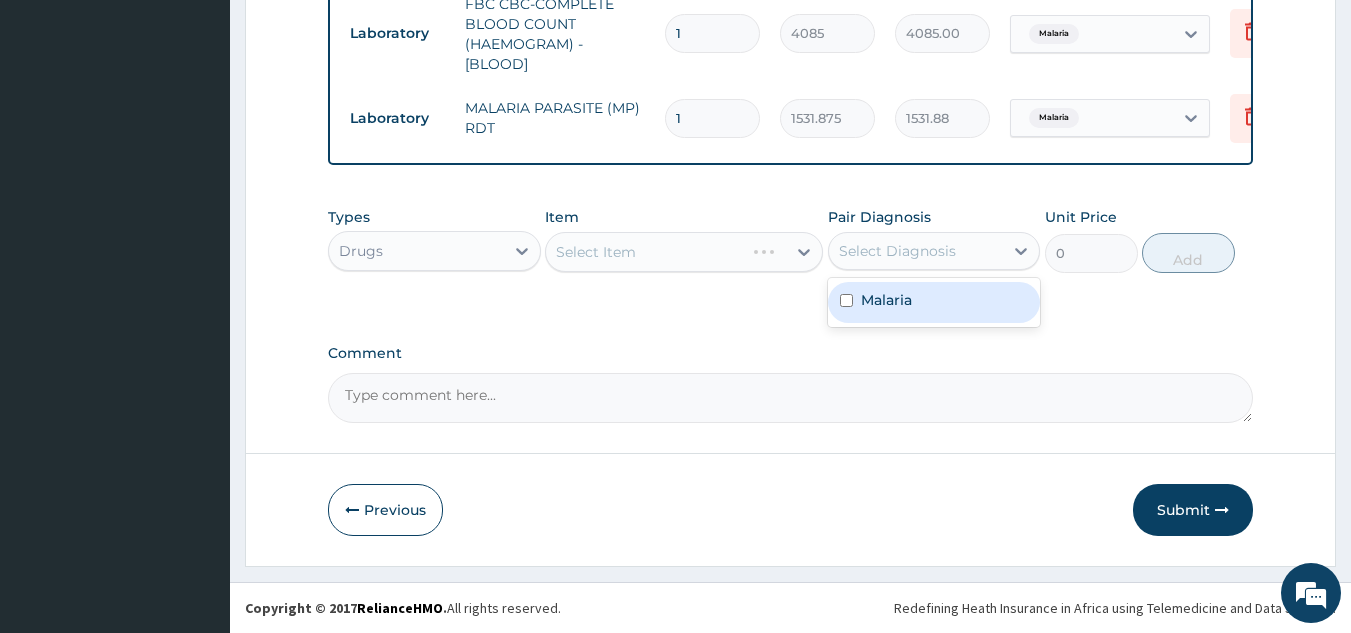 click on "Malaria" at bounding box center (934, 302) 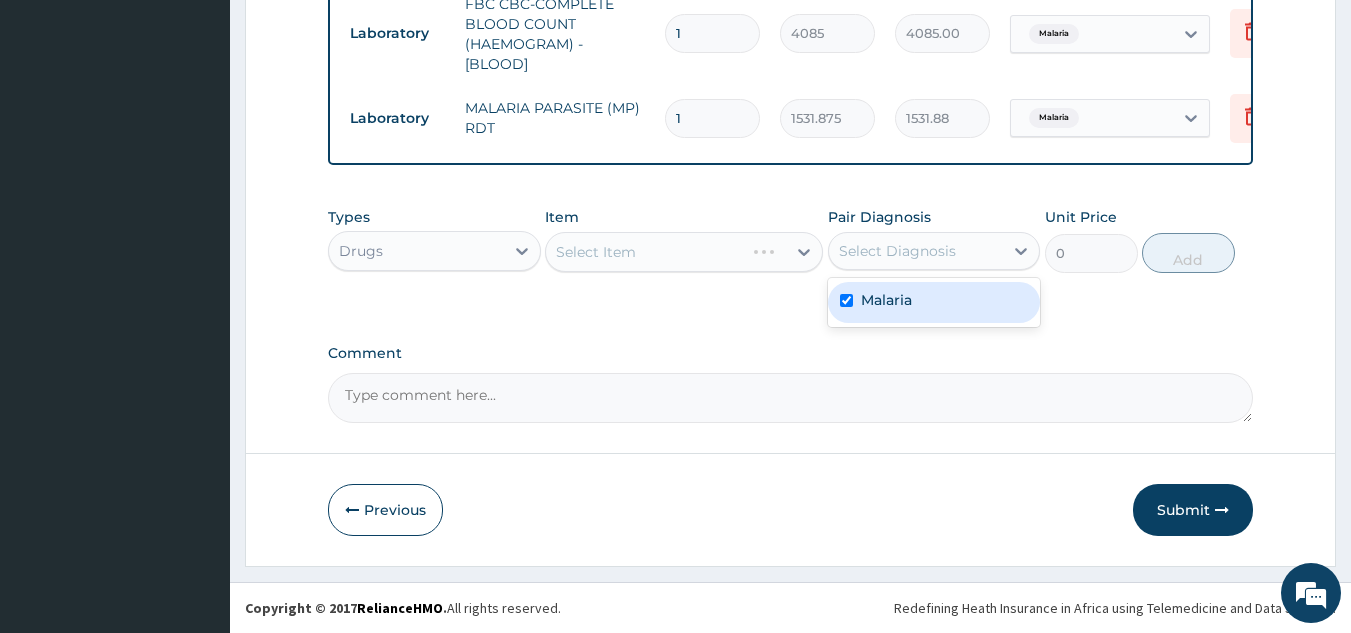 checkbox on "true" 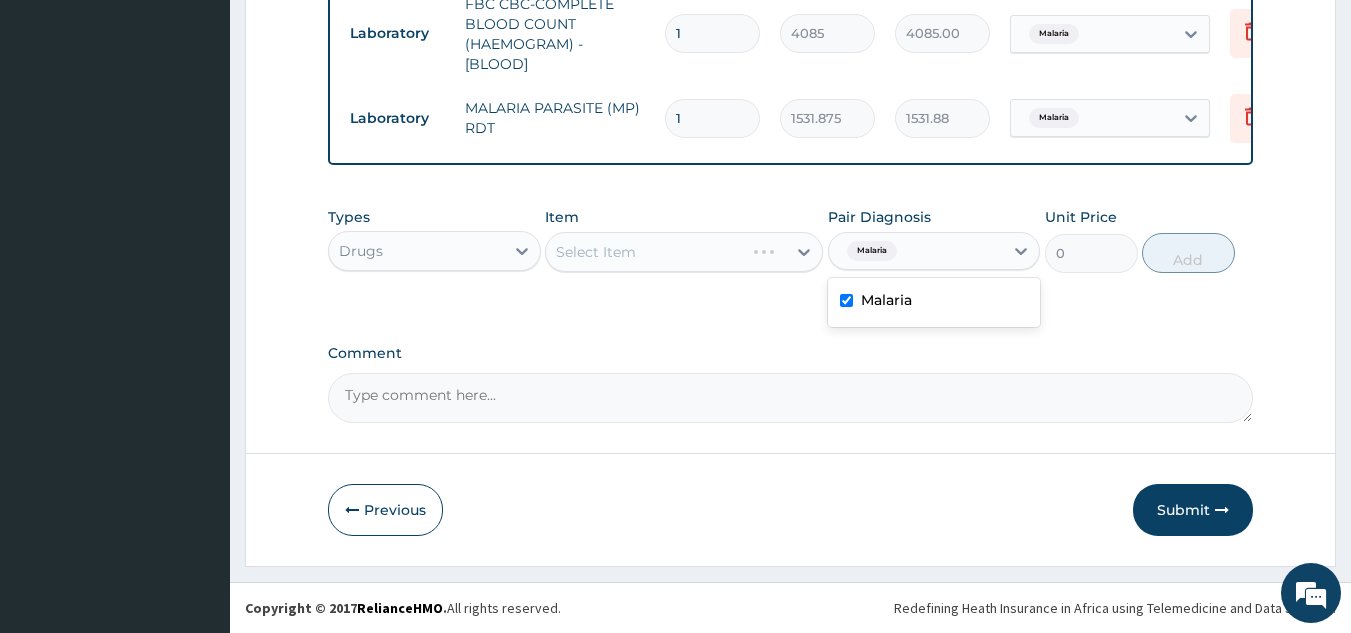 click on "Select Item" at bounding box center [684, 252] 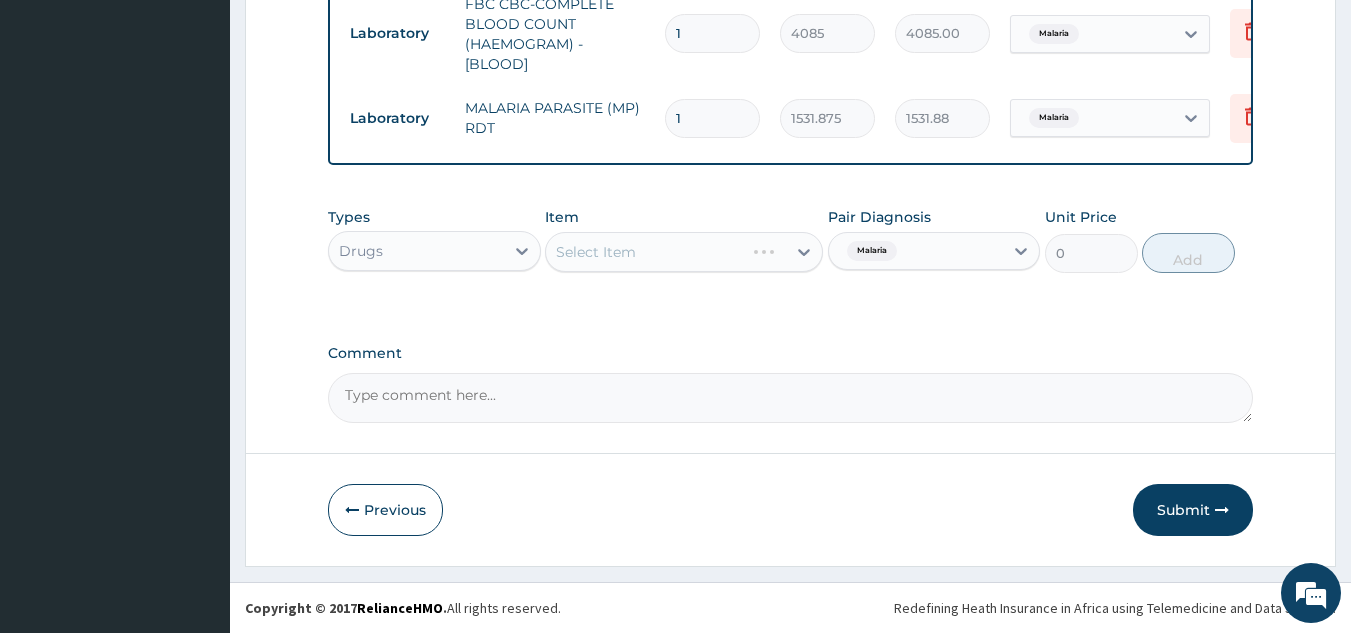 click on "Select Item" at bounding box center [684, 252] 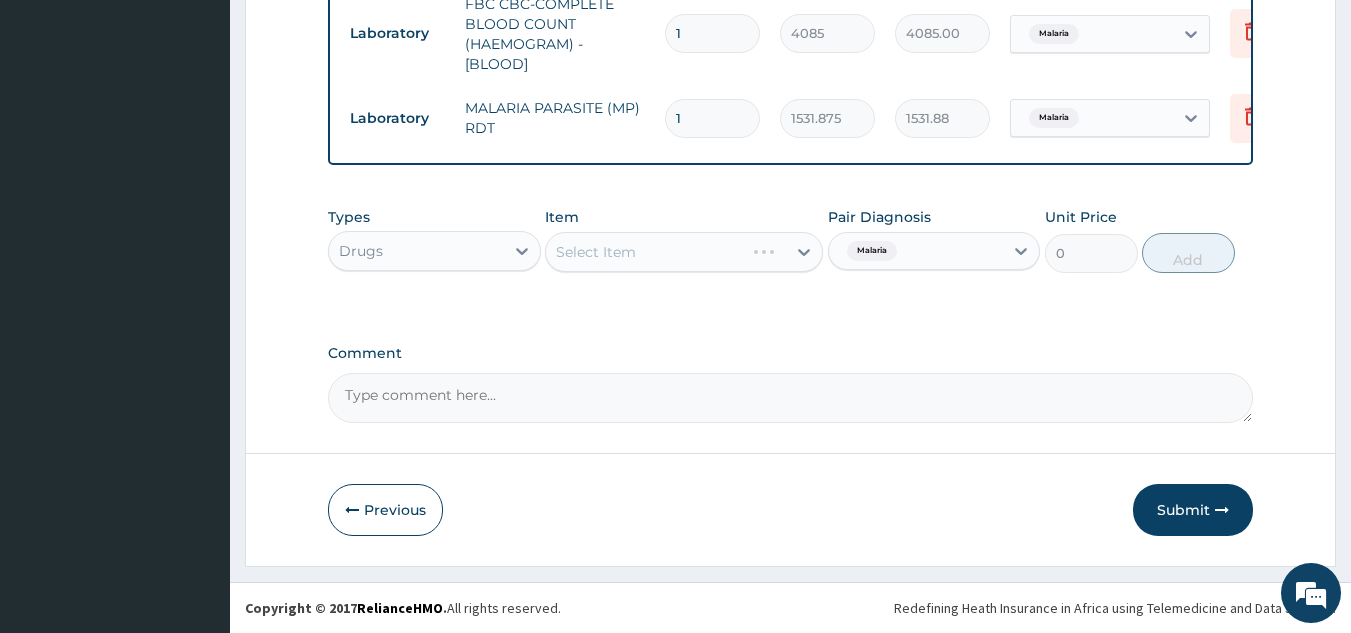 click on "Select Item" at bounding box center (684, 252) 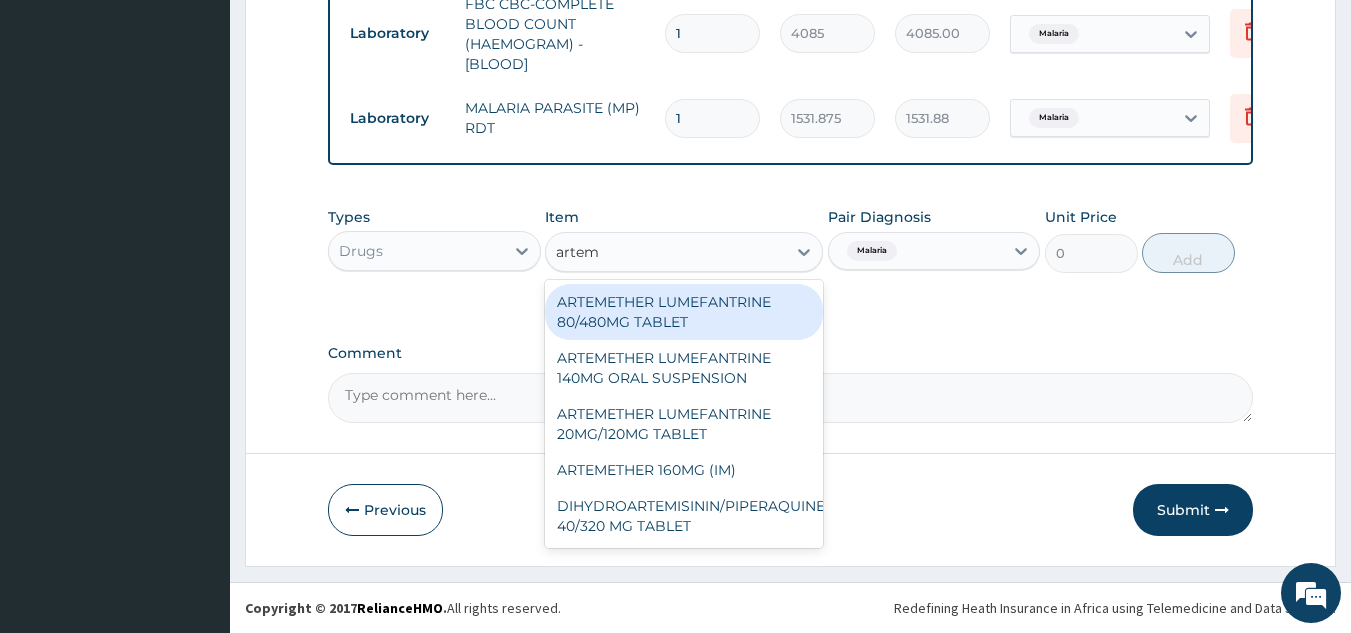 type on "arteme" 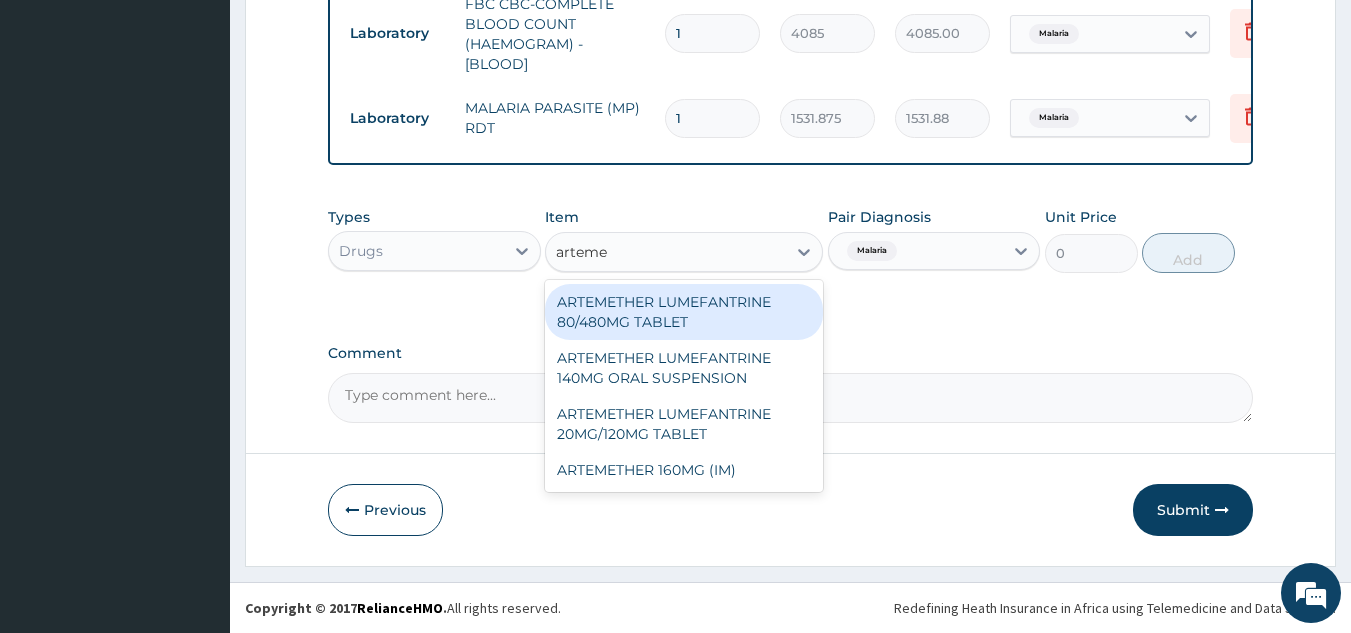 click on "ARTEMETHER LUMEFANTRINE 80/480MG TABLET" at bounding box center (684, 312) 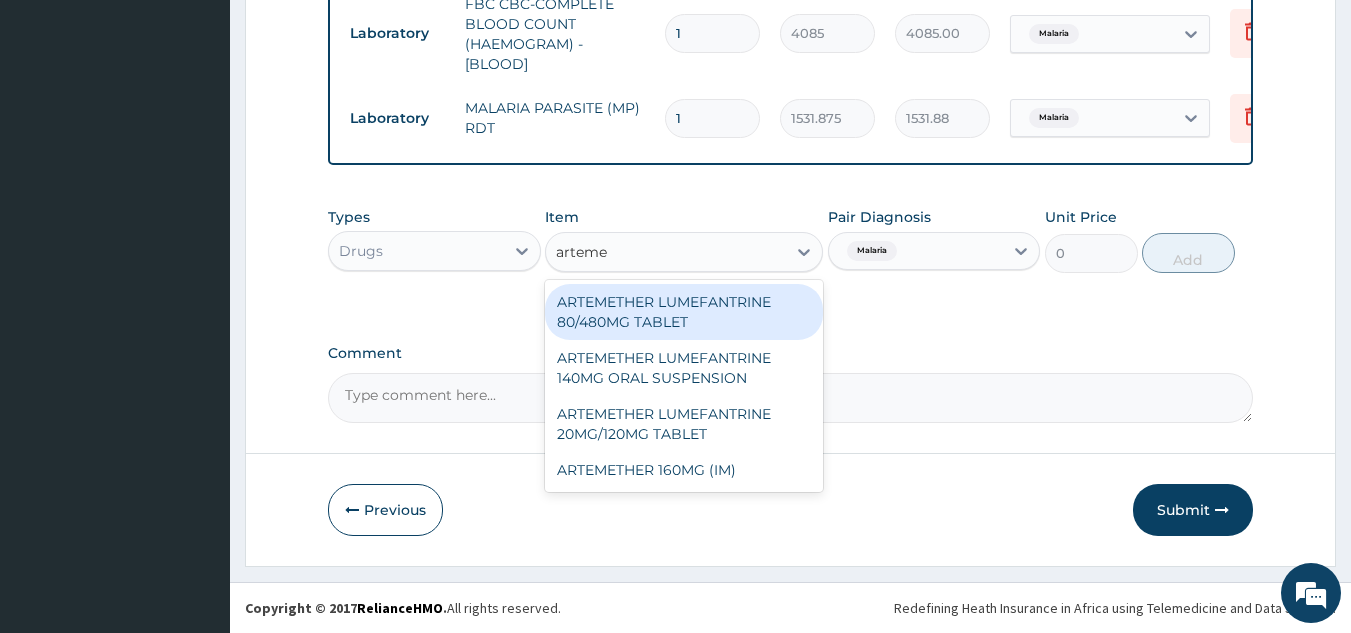 type 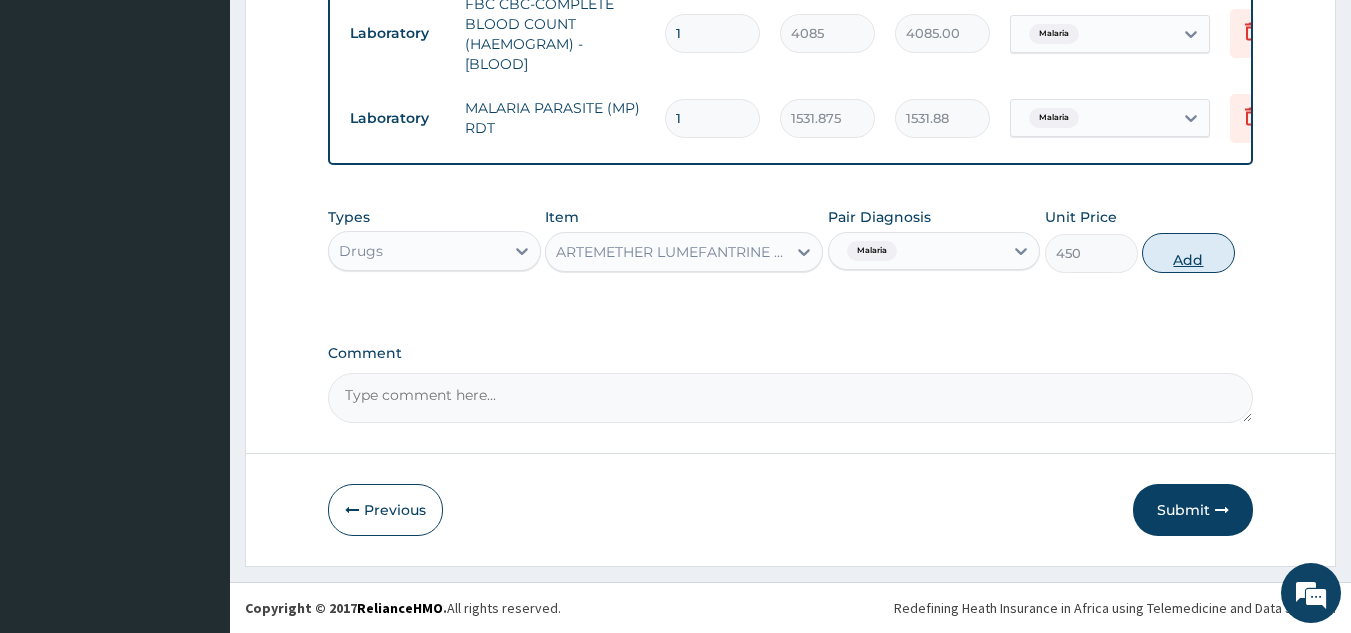 click on "Add" at bounding box center [1188, 253] 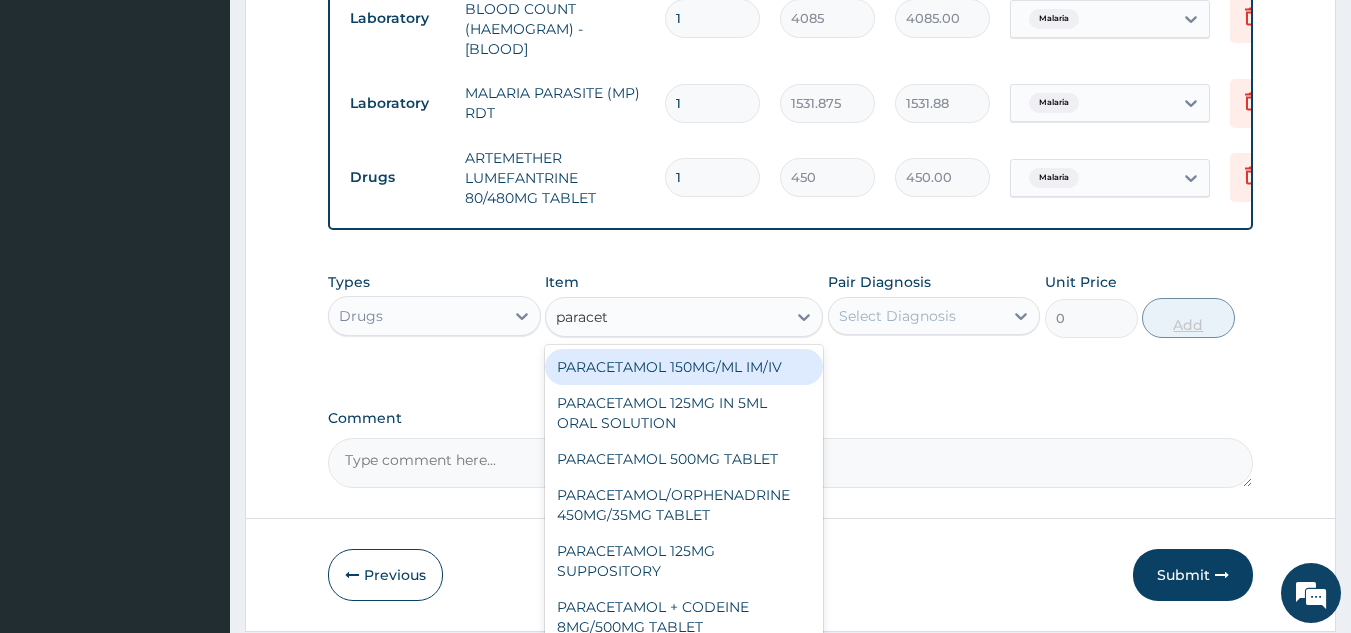 type on "paraceta" 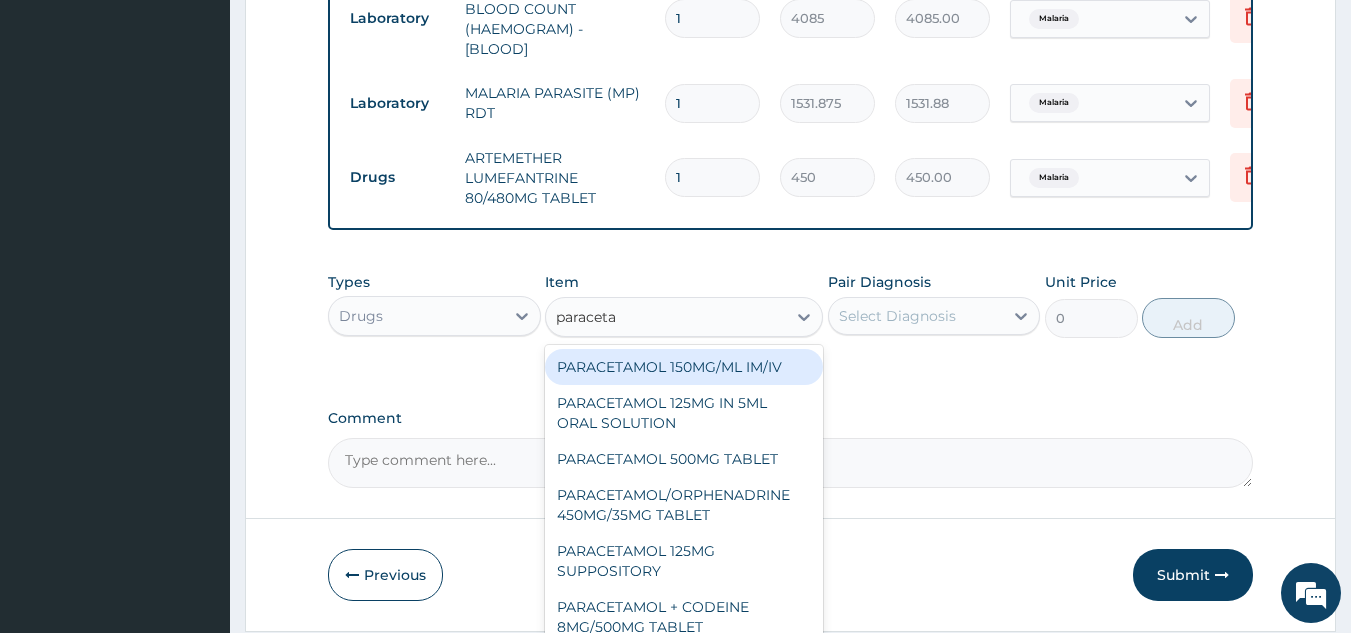 click on "PARACETAMOL 500MG TABLET" at bounding box center (684, 459) 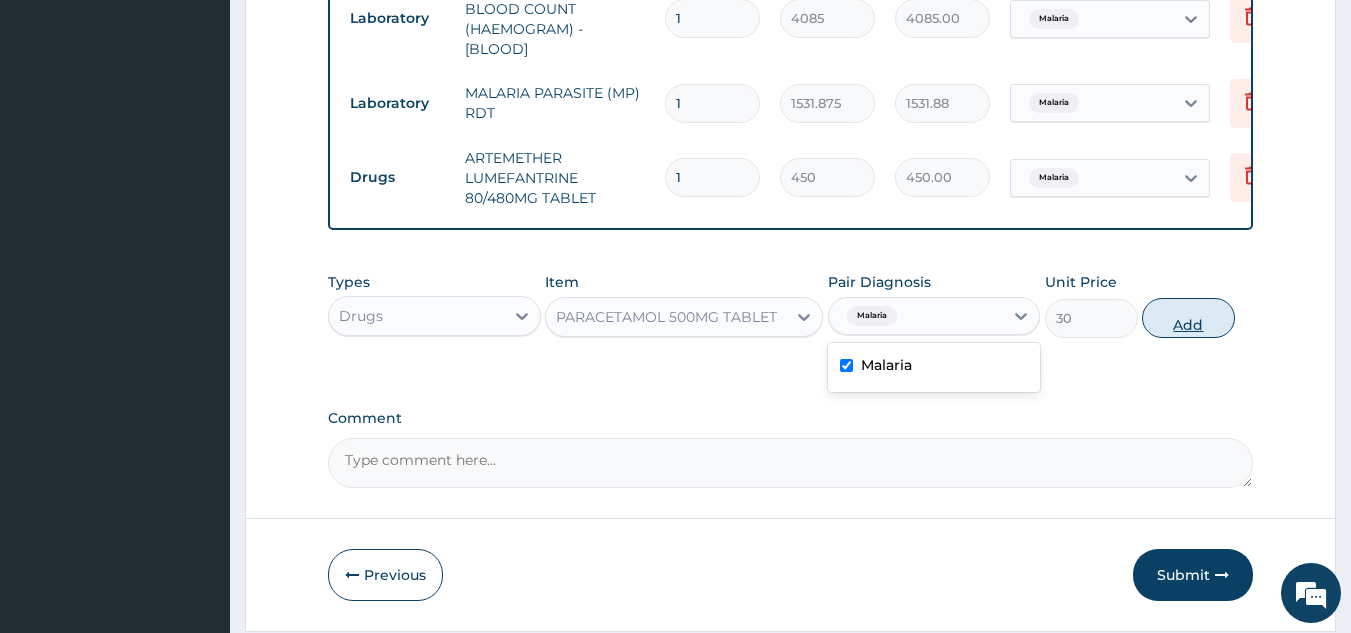 click on "Add" at bounding box center [1188, 318] 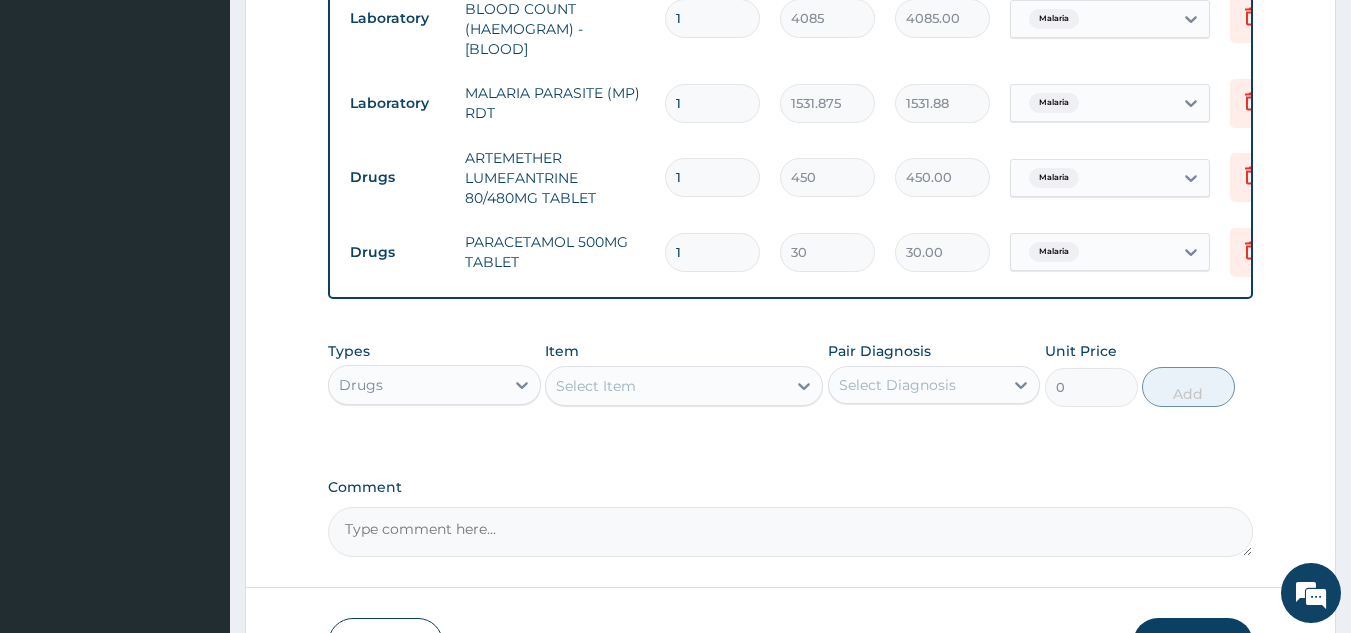 click on "1" at bounding box center [712, 177] 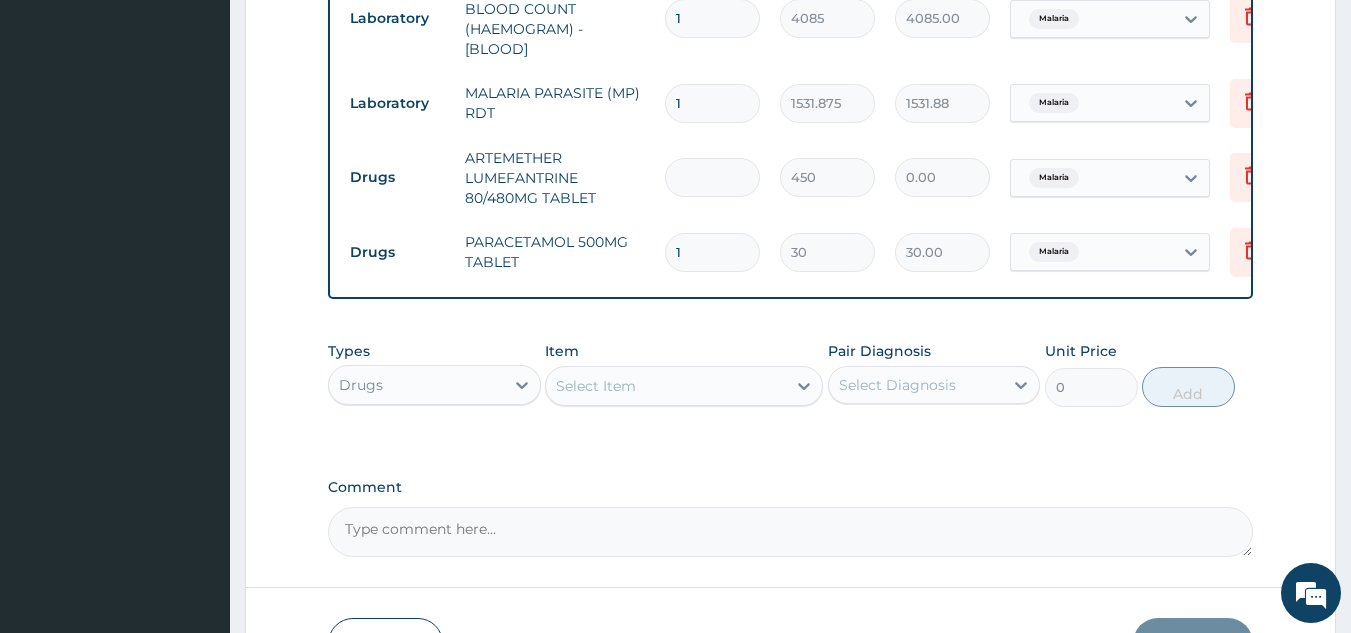type on "6" 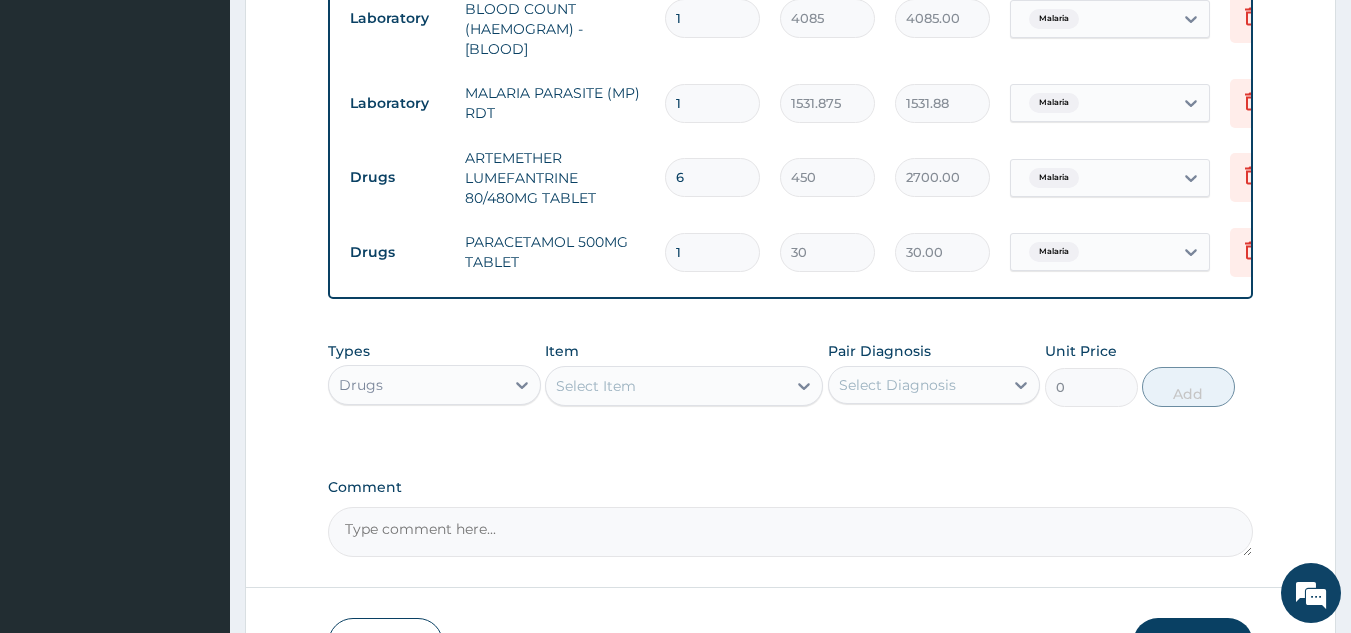 type on "6" 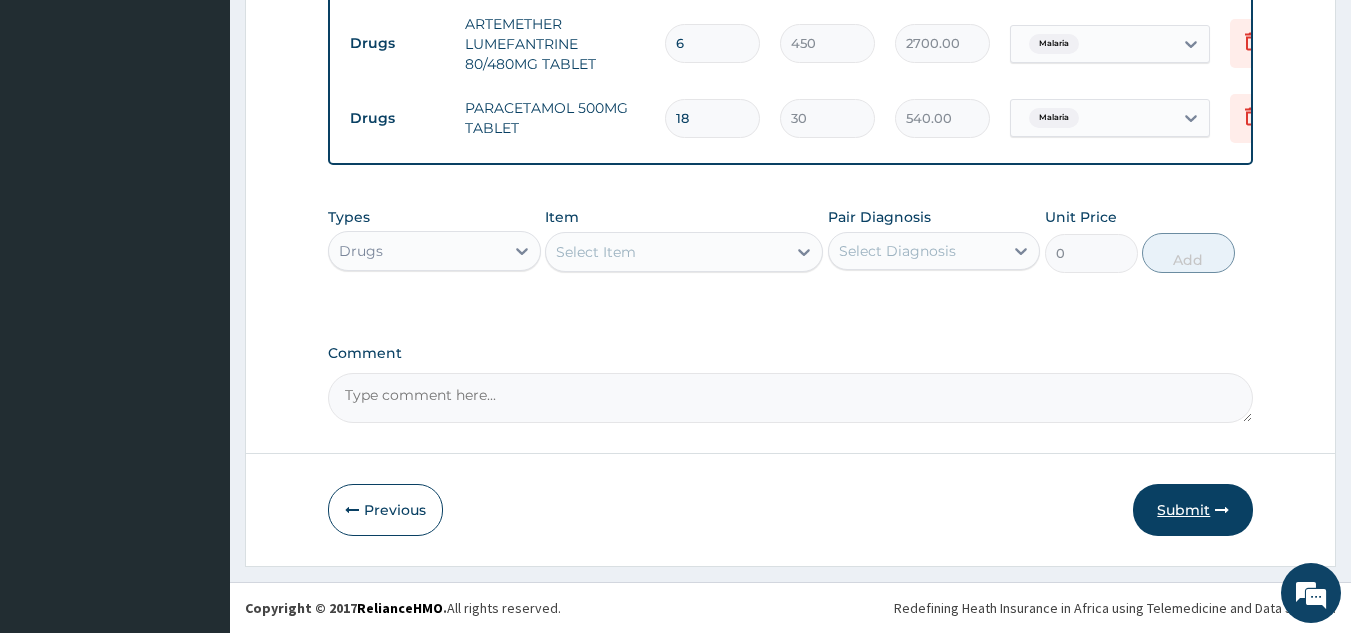 click on "Submit" at bounding box center (1193, 510) 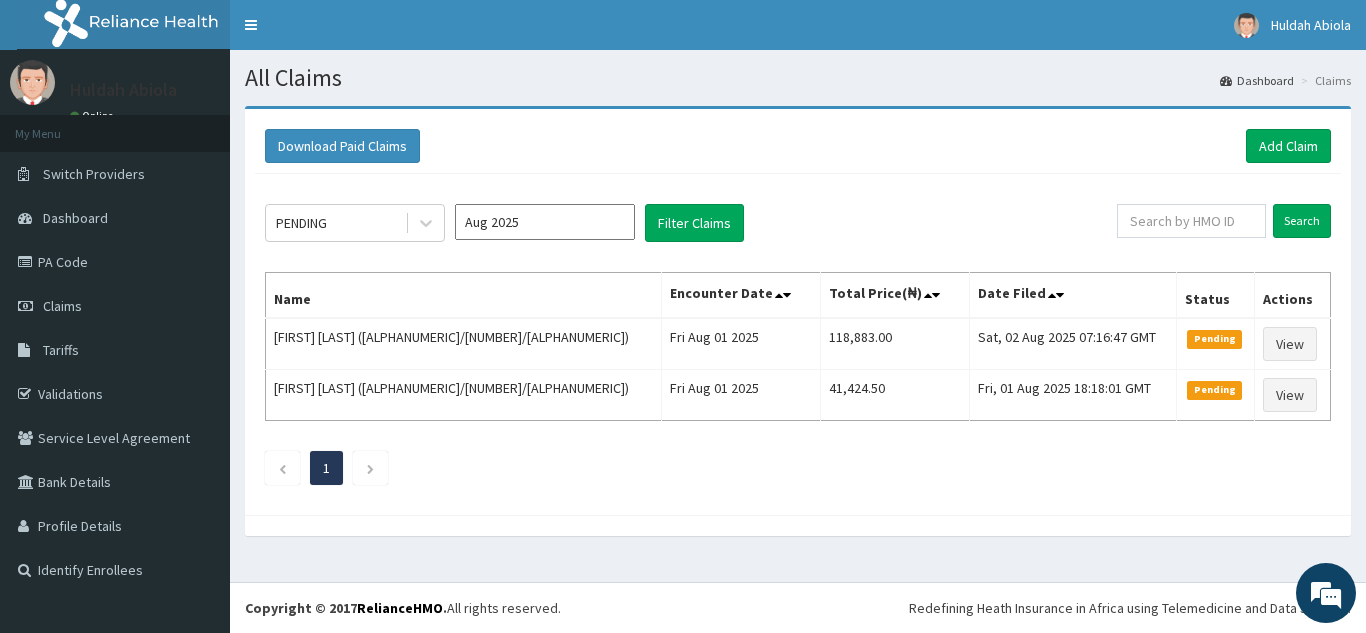 scroll, scrollTop: 0, scrollLeft: 0, axis: both 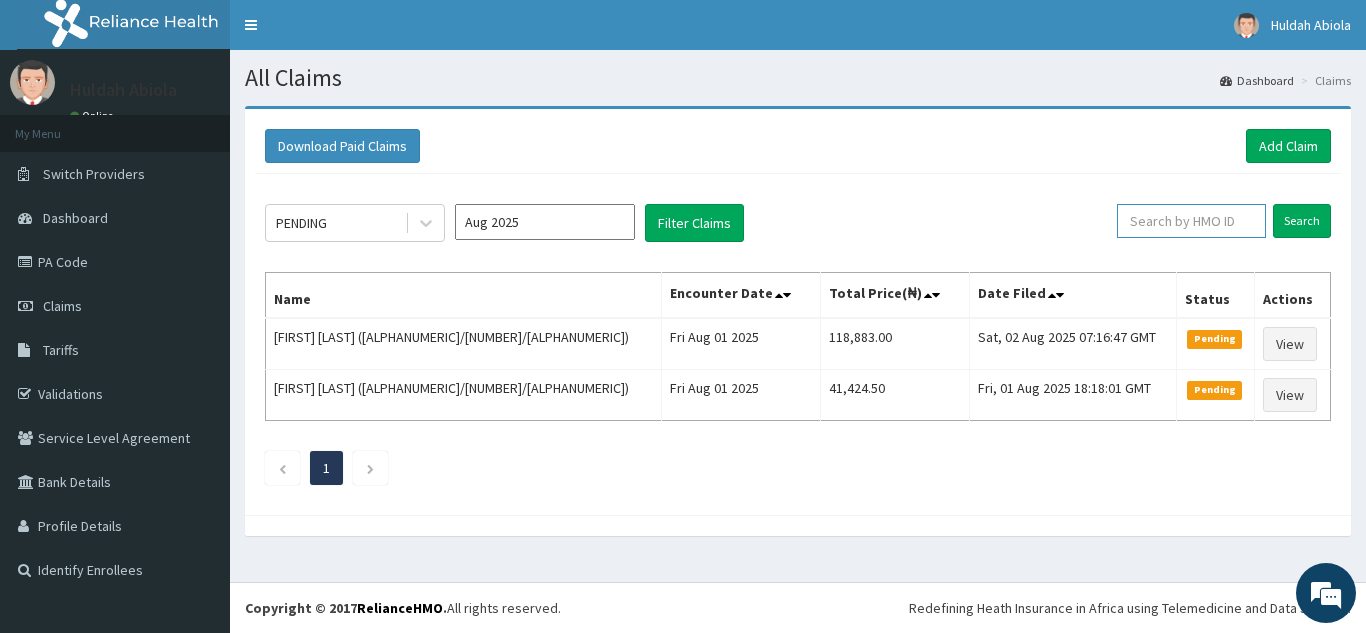 click at bounding box center [1191, 221] 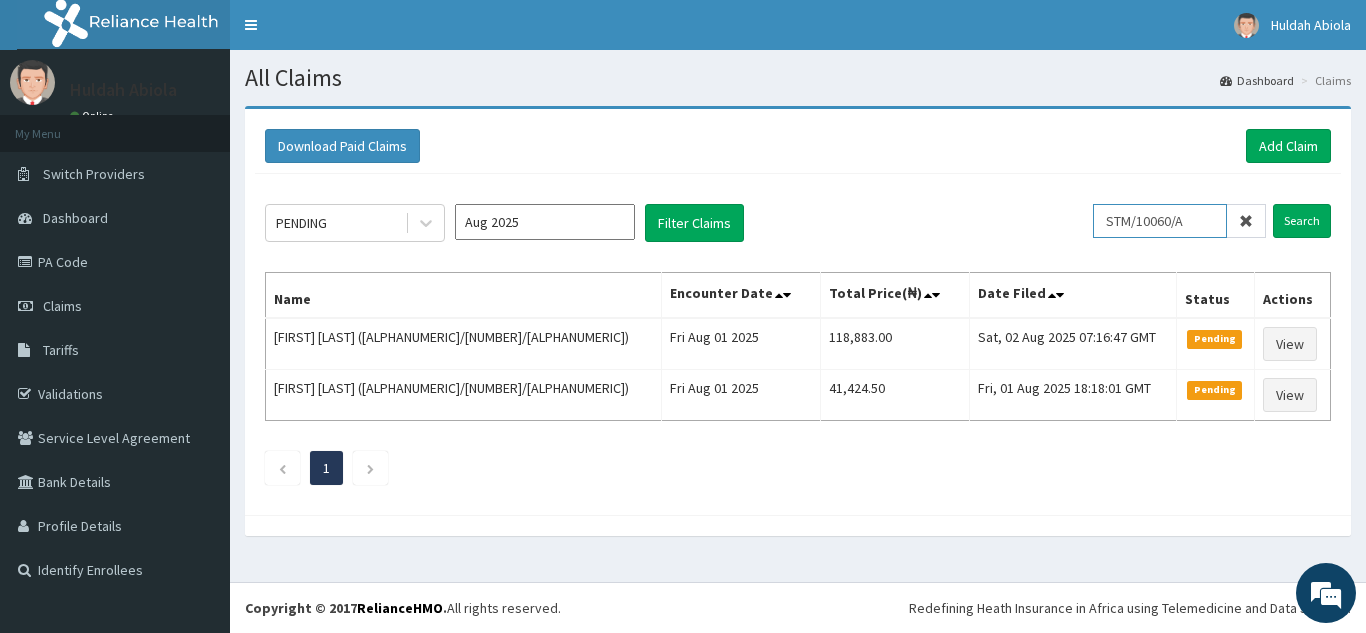 type on "STM/10060/A" 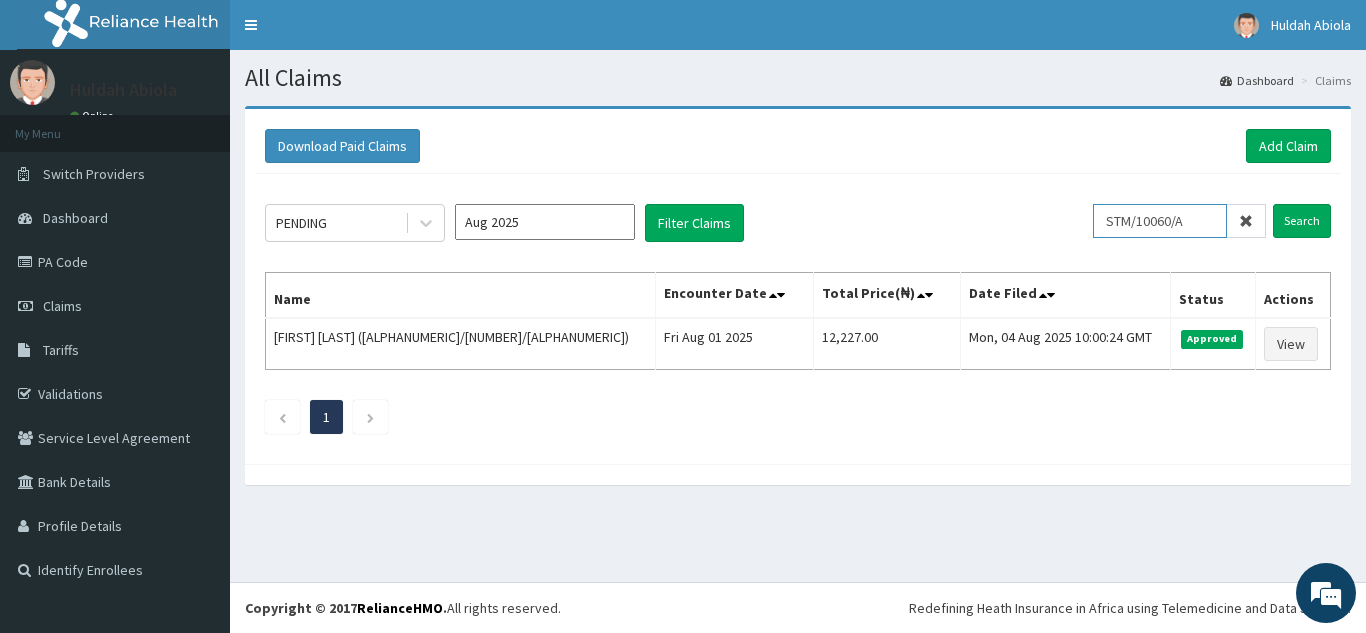 scroll, scrollTop: 0, scrollLeft: 0, axis: both 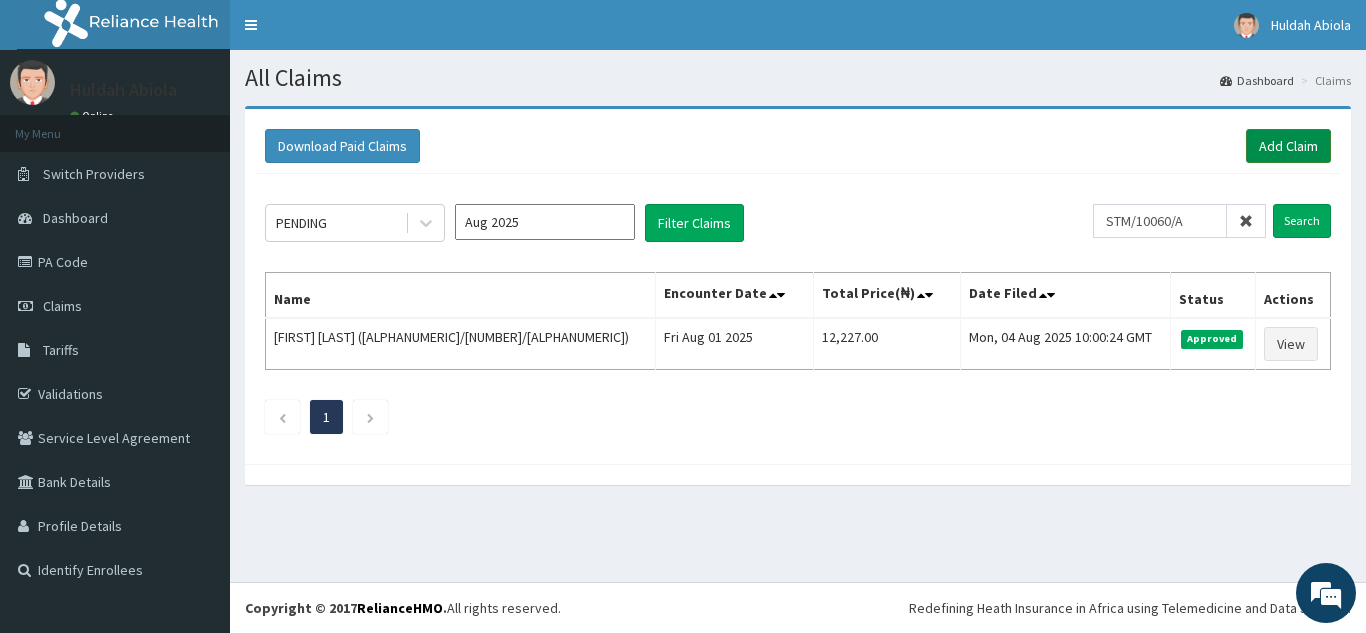 click on "Add Claim" at bounding box center [1288, 146] 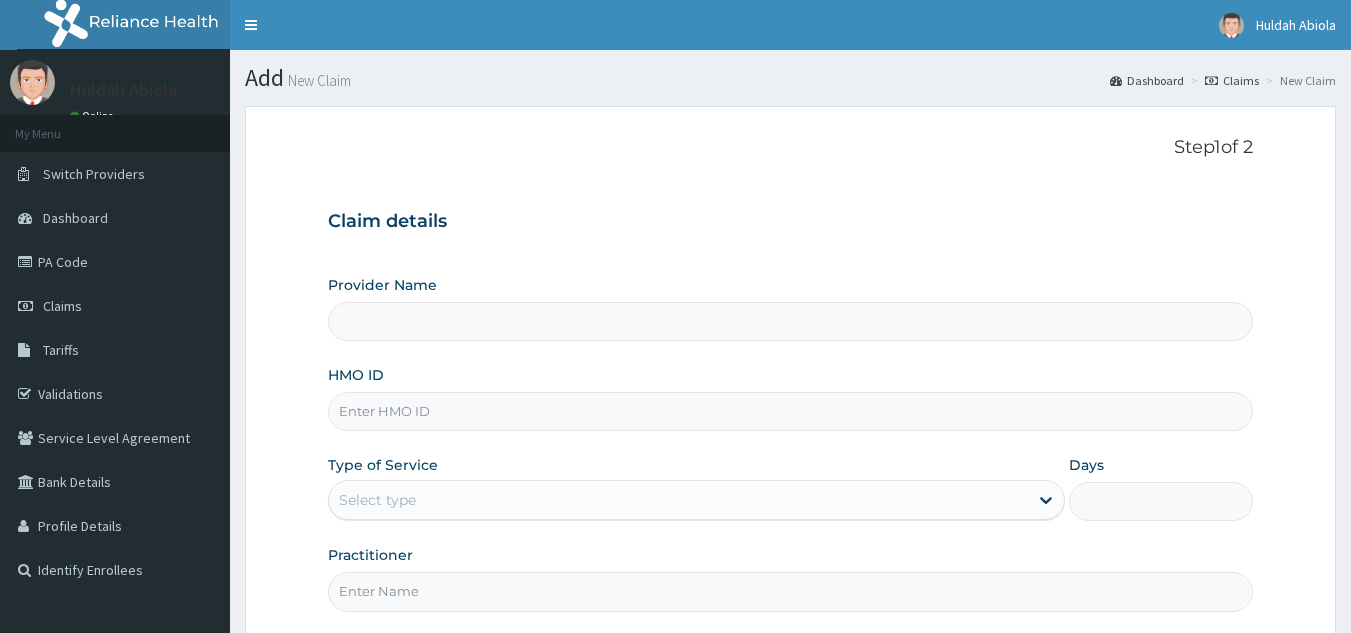scroll, scrollTop: 0, scrollLeft: 0, axis: both 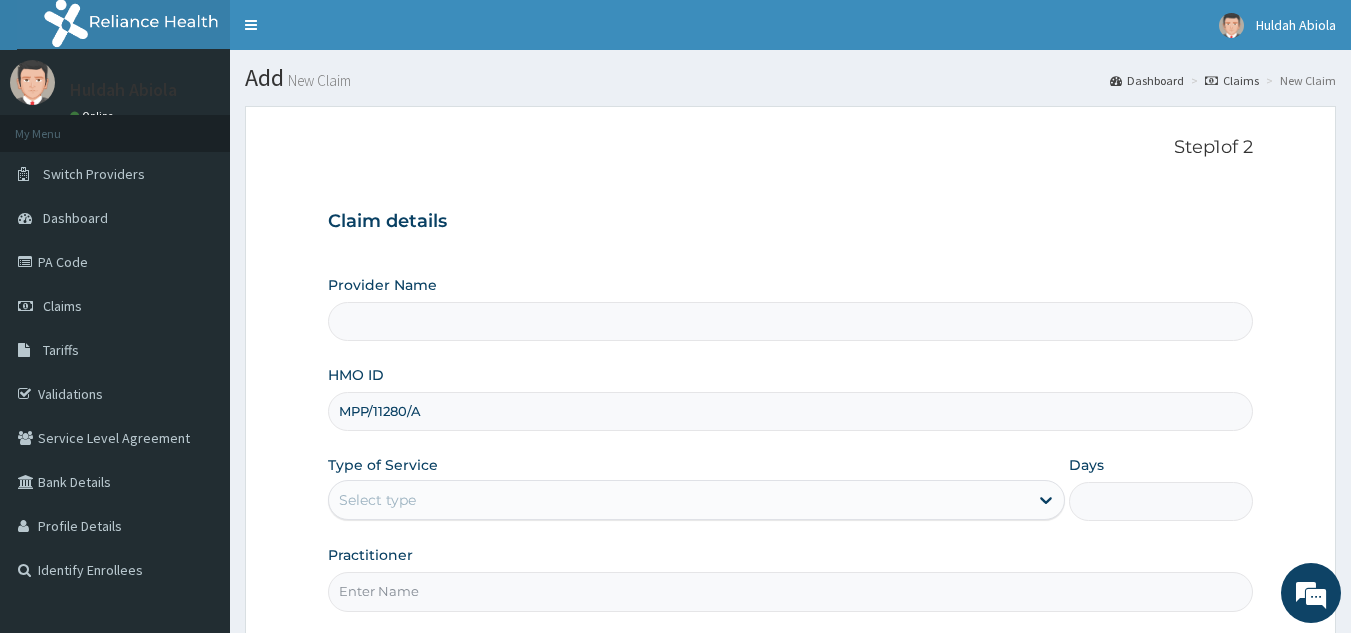 type on "Reliance Family Clinics (RFC) - Lekki" 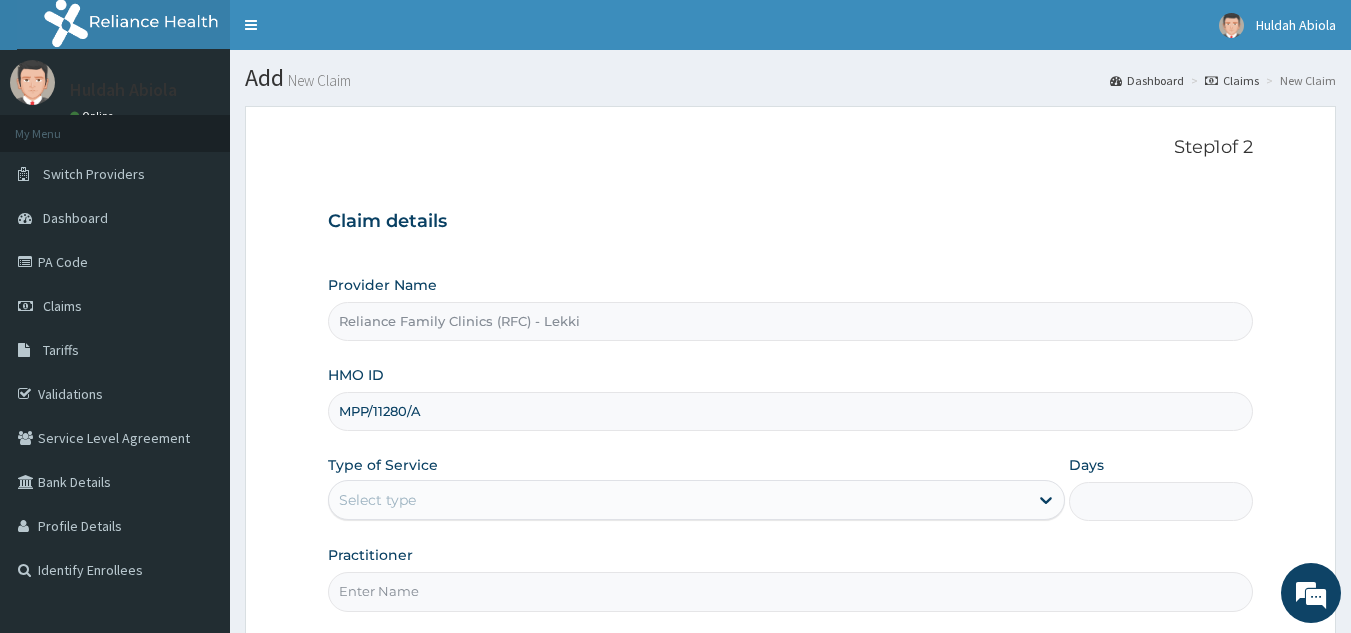 scroll, scrollTop: 189, scrollLeft: 0, axis: vertical 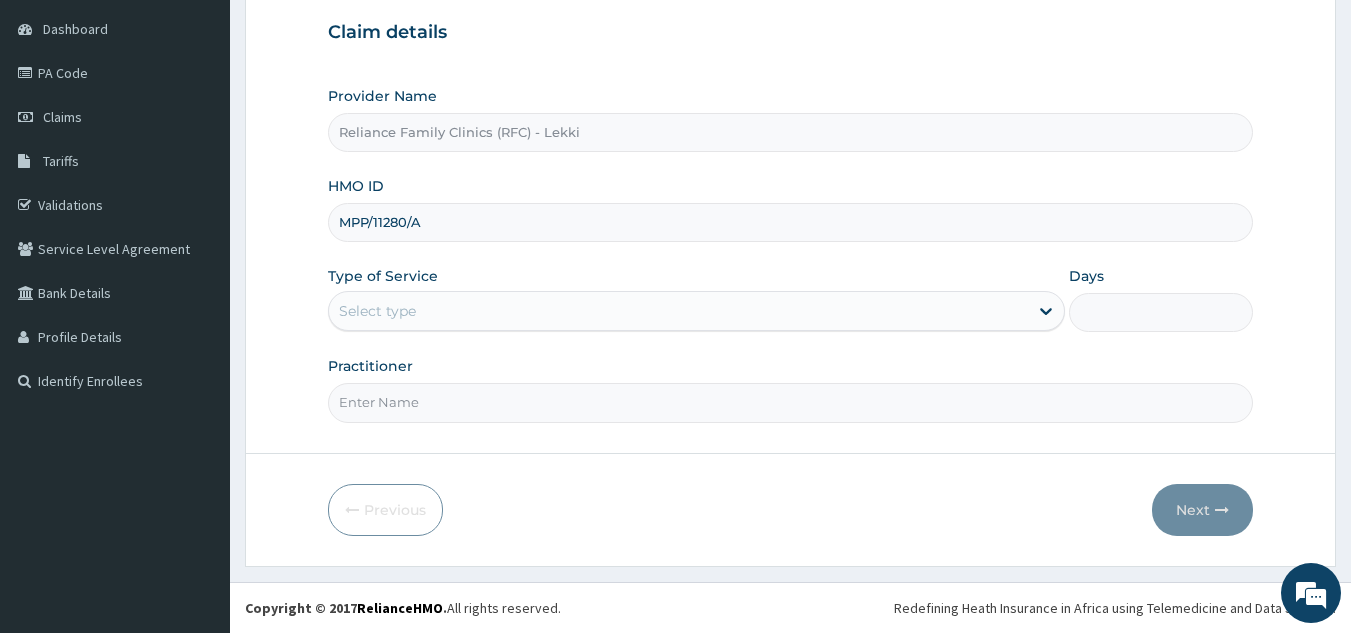 type on "MPP/11280/A" 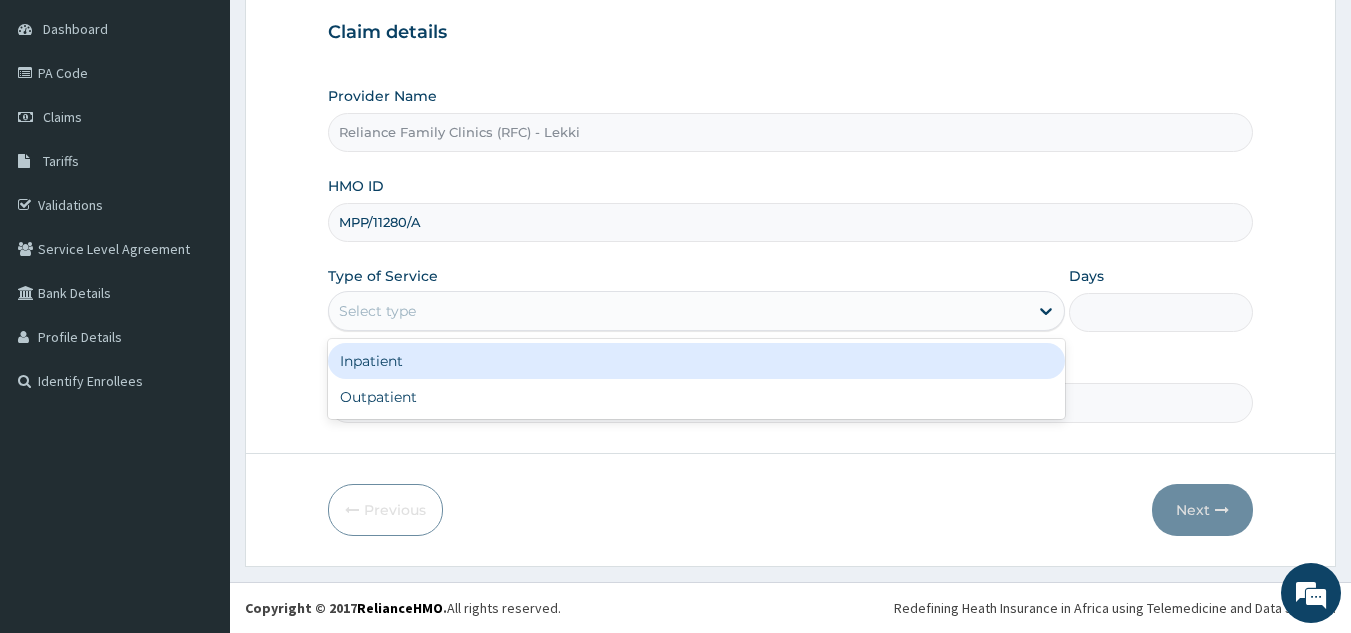 click on "Outpatient" at bounding box center (696, 397) 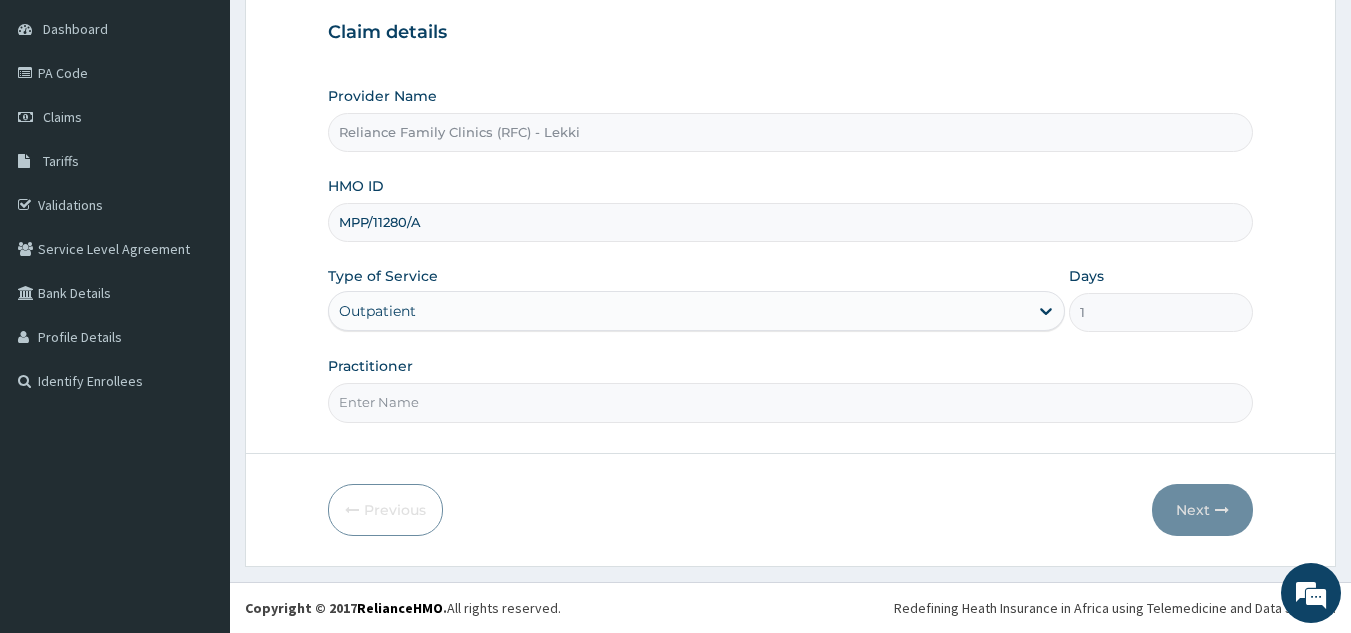 click on "Practitioner" at bounding box center (791, 402) 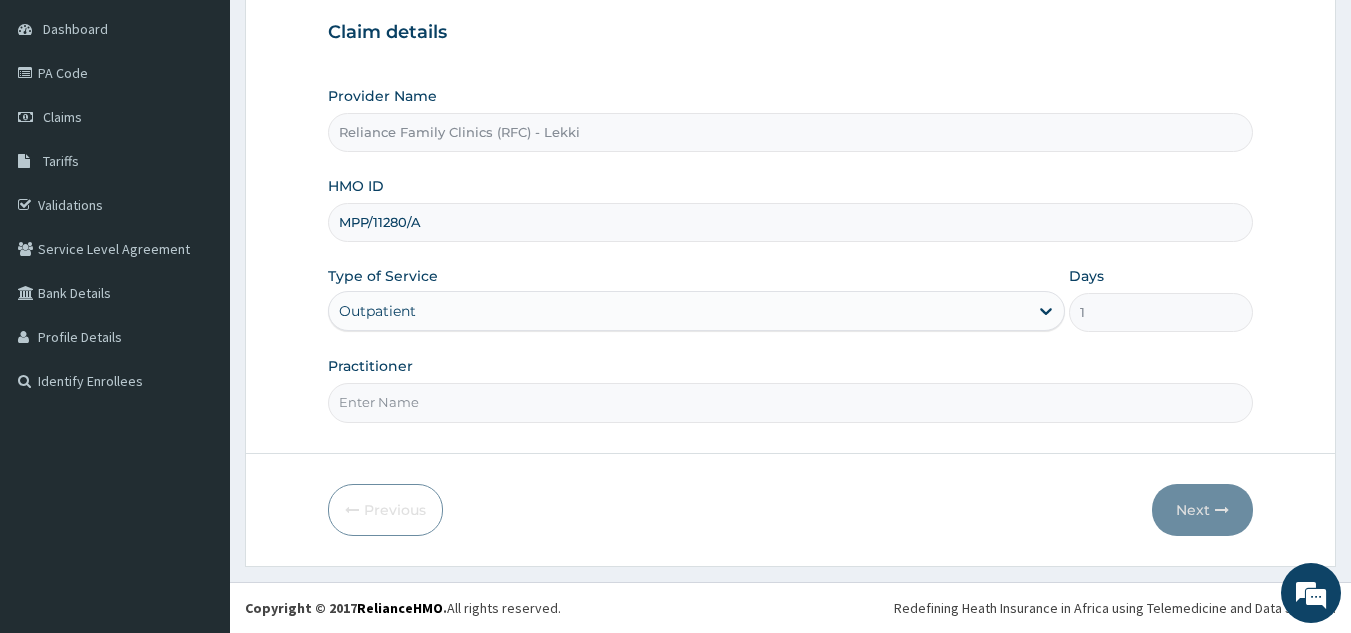 click on "Practitioner" at bounding box center (791, 402) 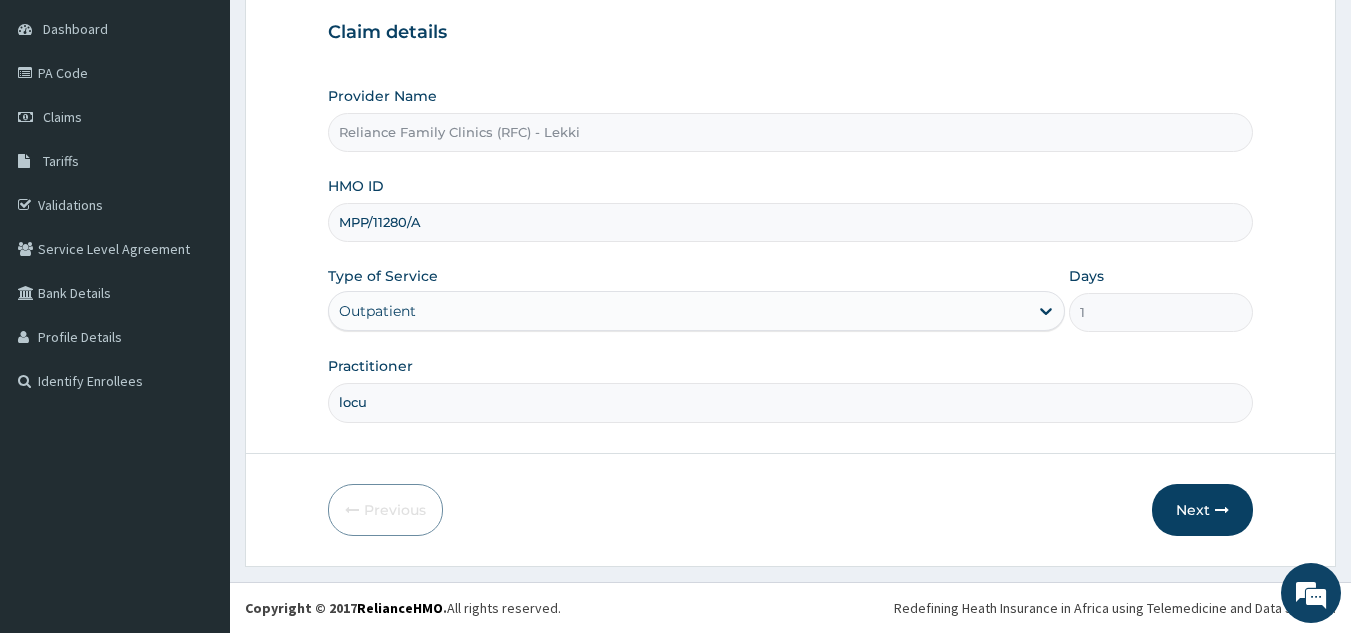 type on "locum" 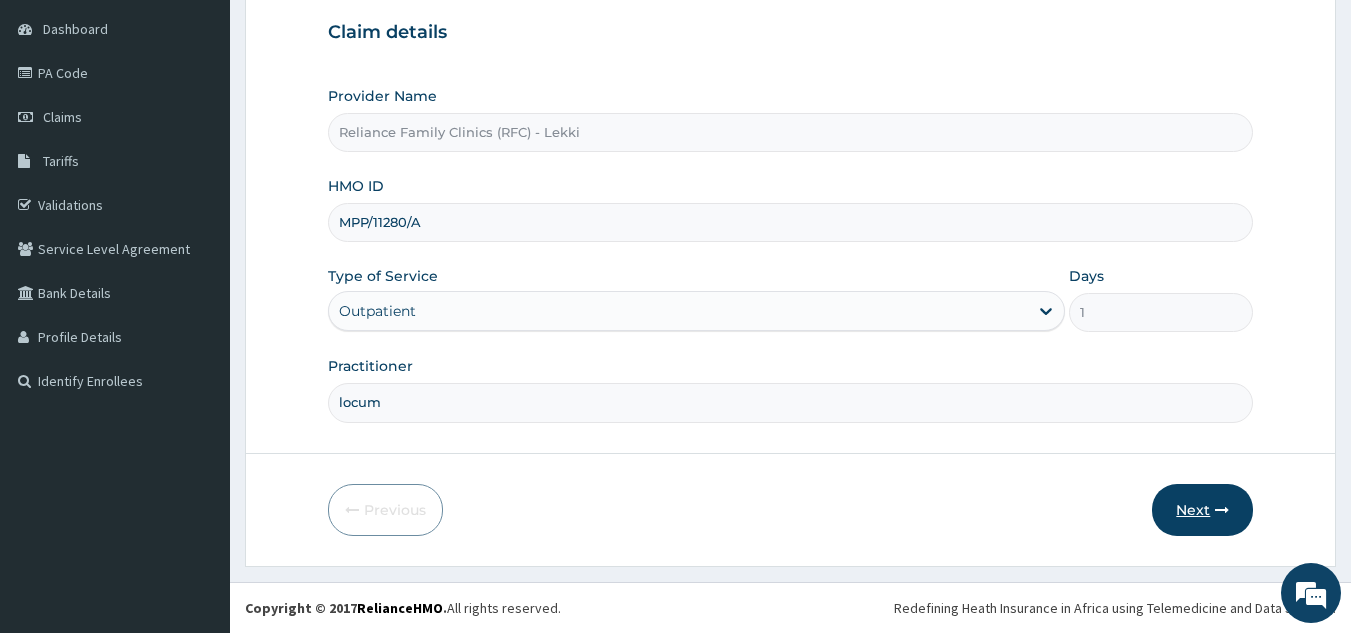 click on "Next" at bounding box center [1202, 510] 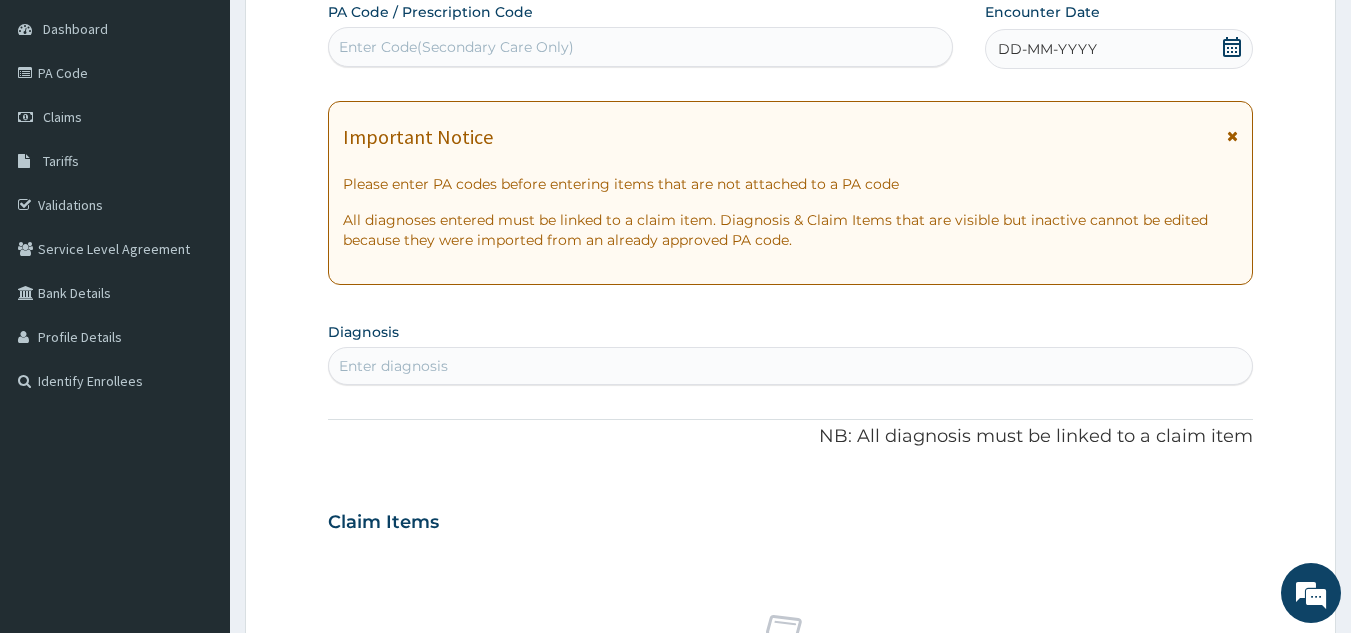 click on "DD-MM-YYYY" at bounding box center (1047, 49) 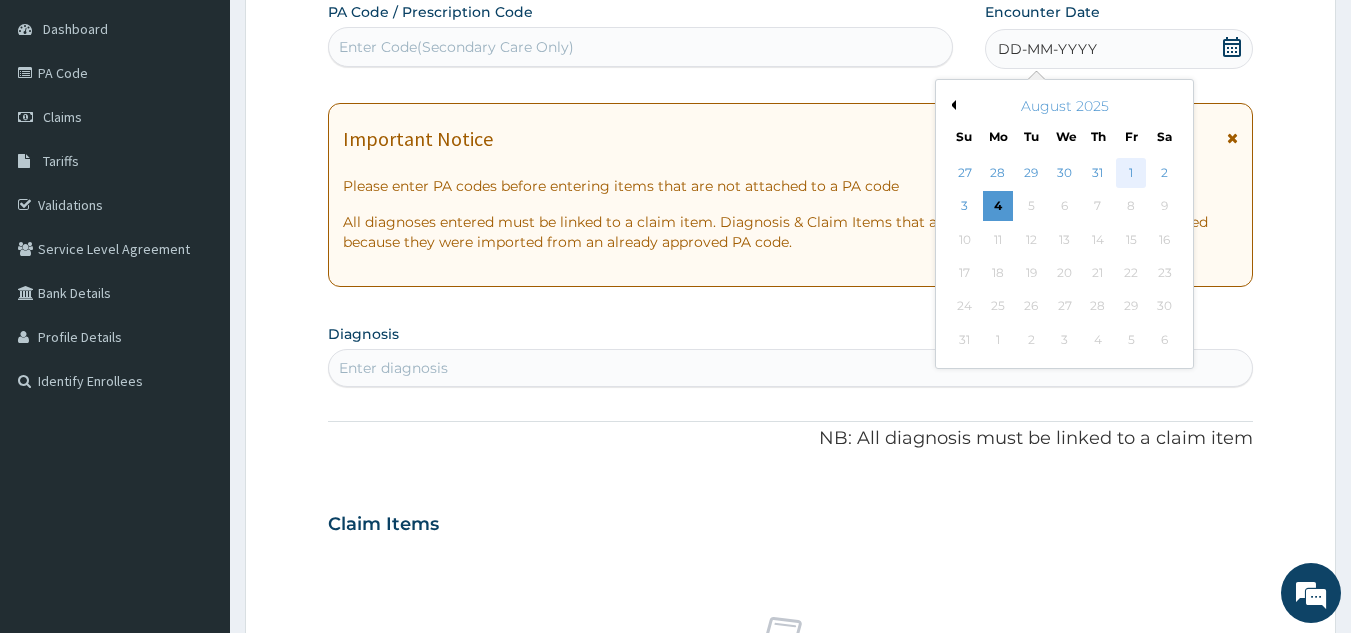 click on "1" at bounding box center [1131, 173] 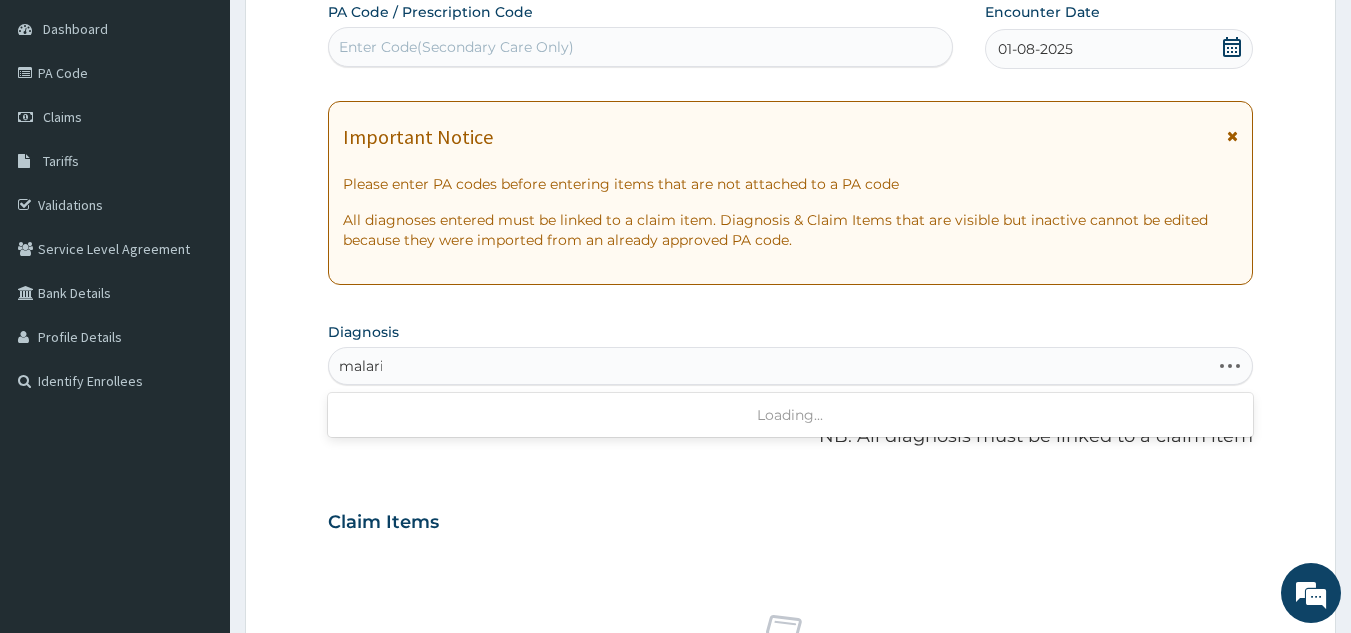 type on "malaria" 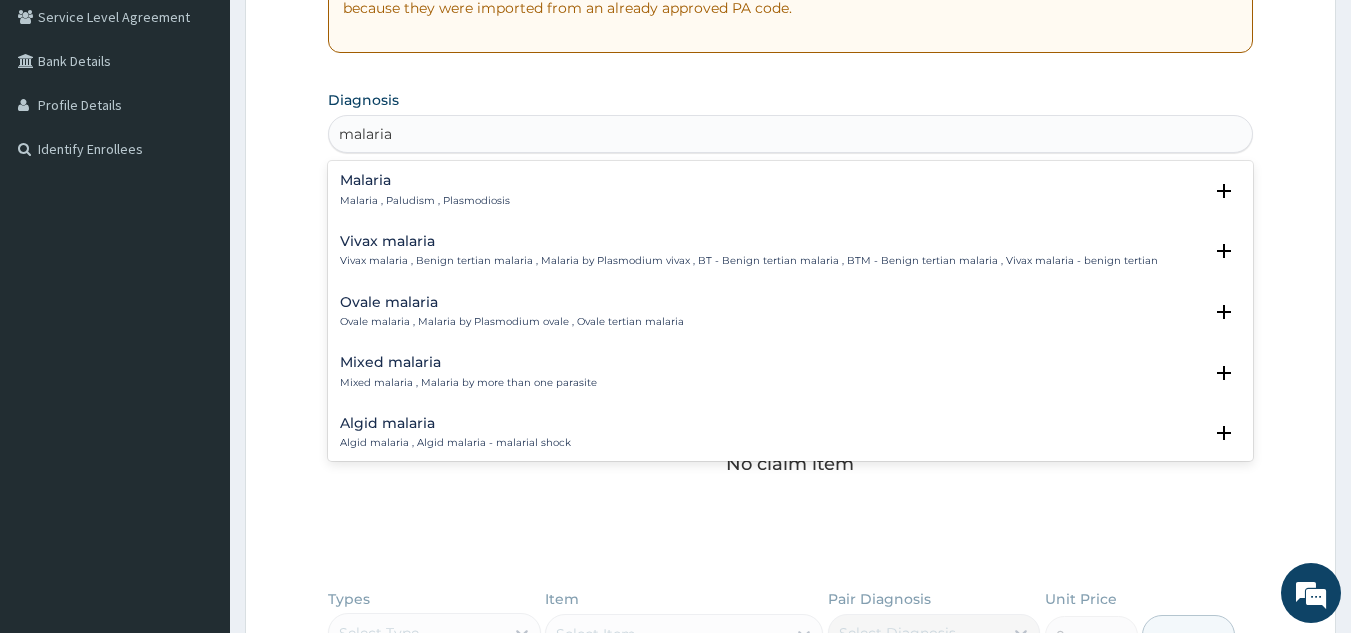 scroll, scrollTop: 440, scrollLeft: 0, axis: vertical 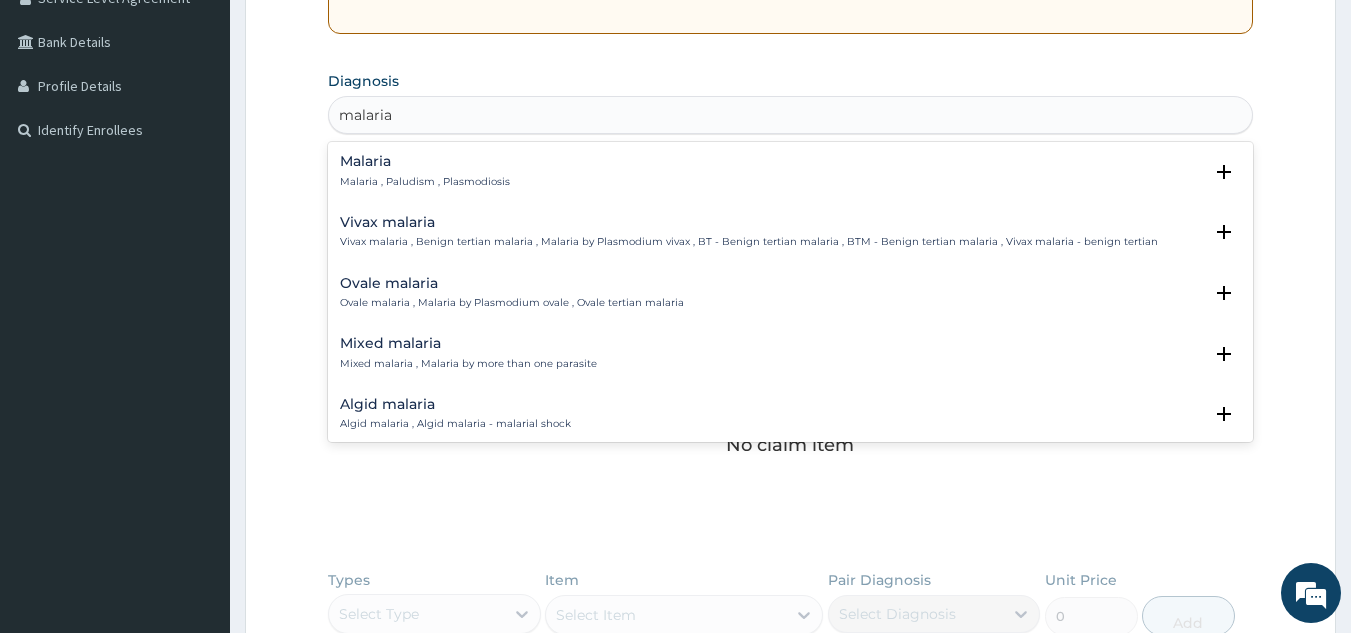 click on "Malaria Malaria , Paludism , Plasmodiosis" at bounding box center [791, 171] 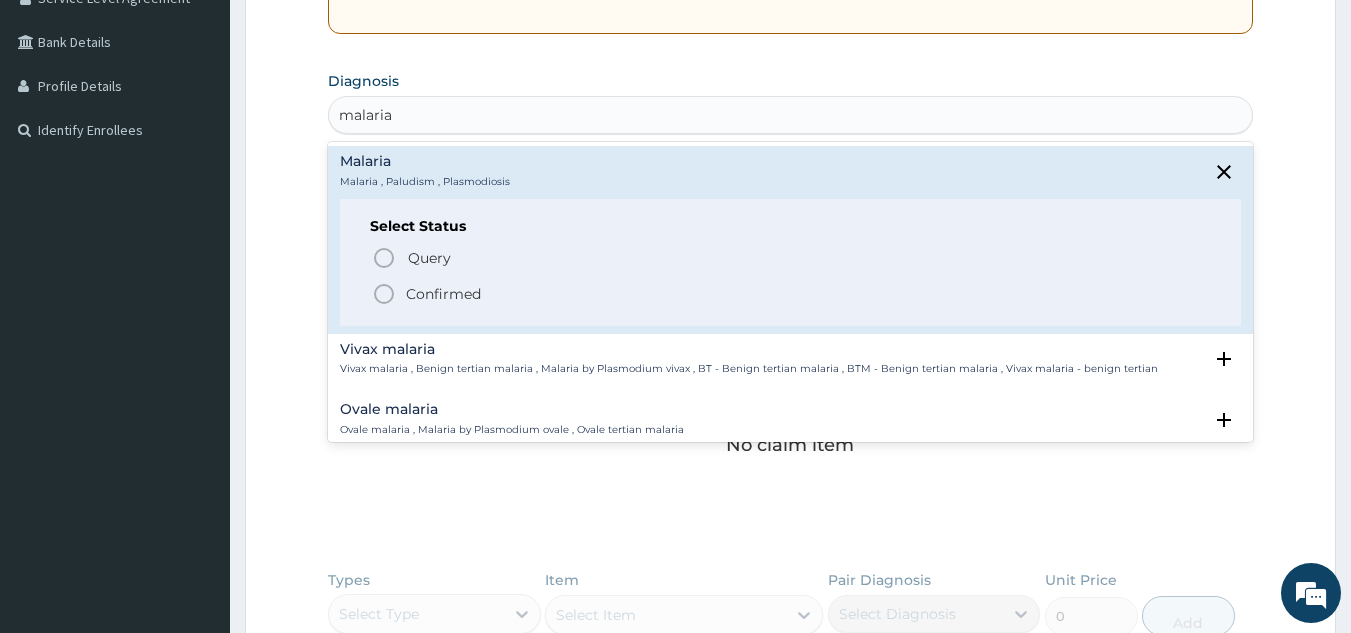 click on "Confirmed" at bounding box center [792, 294] 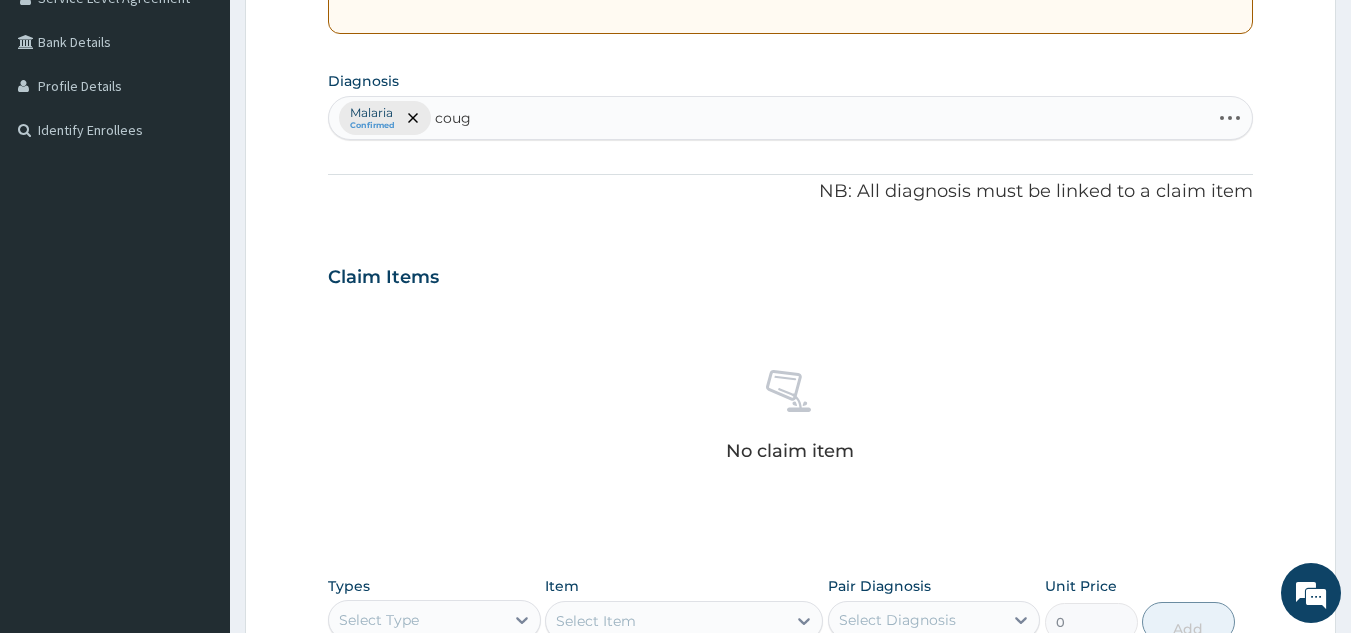 type on "cough" 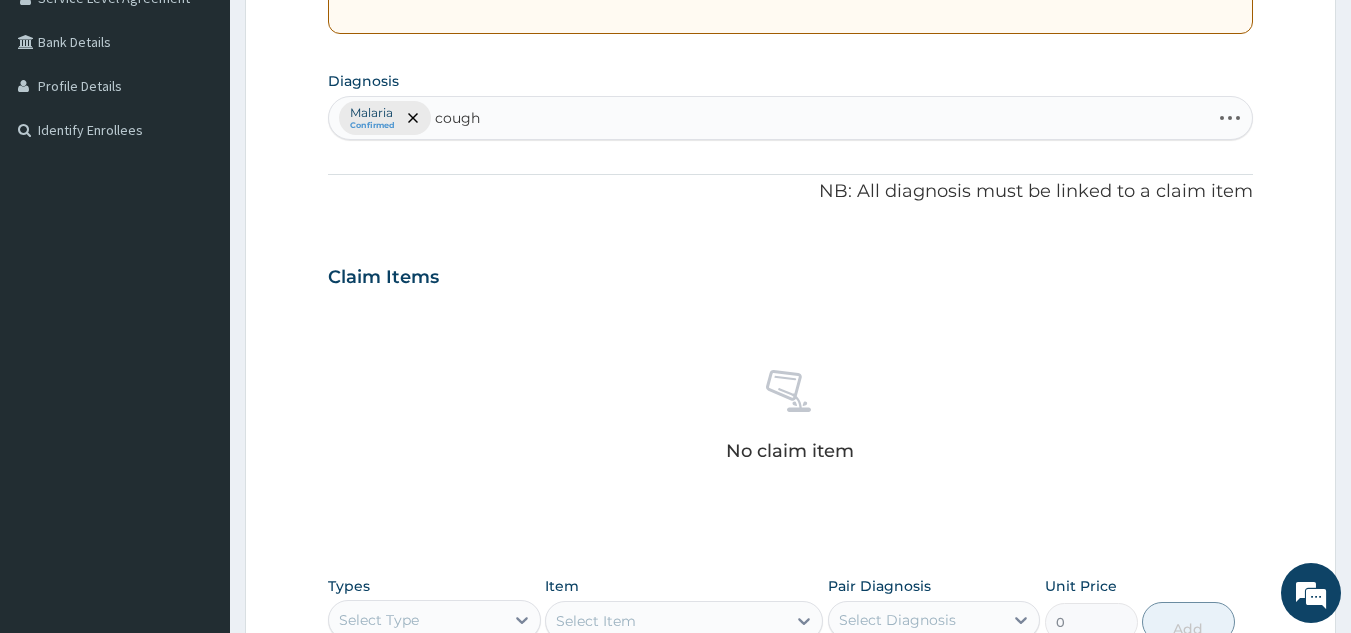 scroll, scrollTop: 0, scrollLeft: 0, axis: both 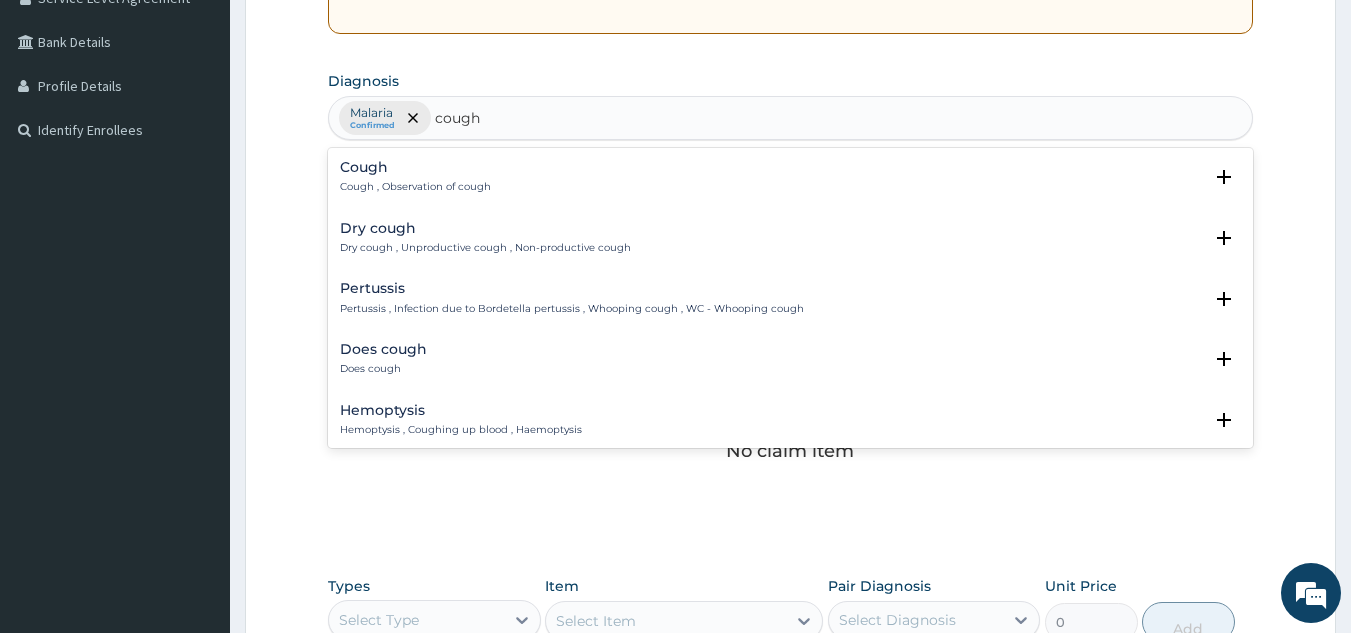 click on "Cough Cough , Observation of cough" at bounding box center (415, 177) 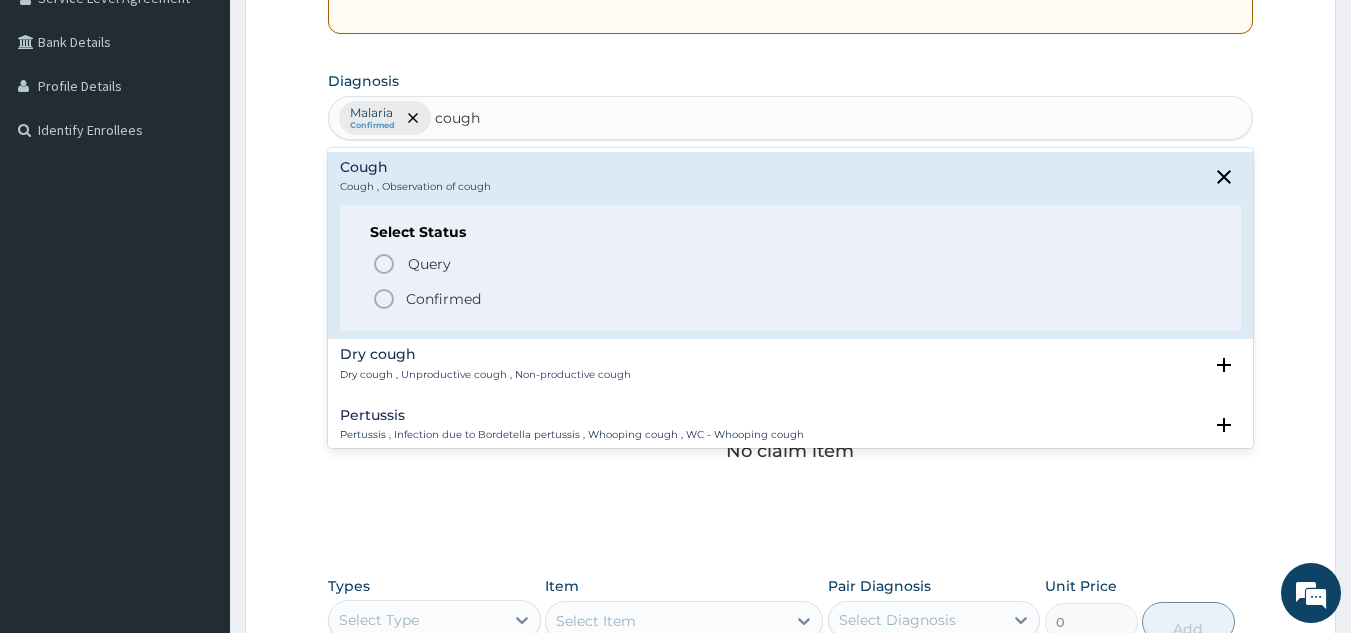 click on "Confirmed" at bounding box center (443, 299) 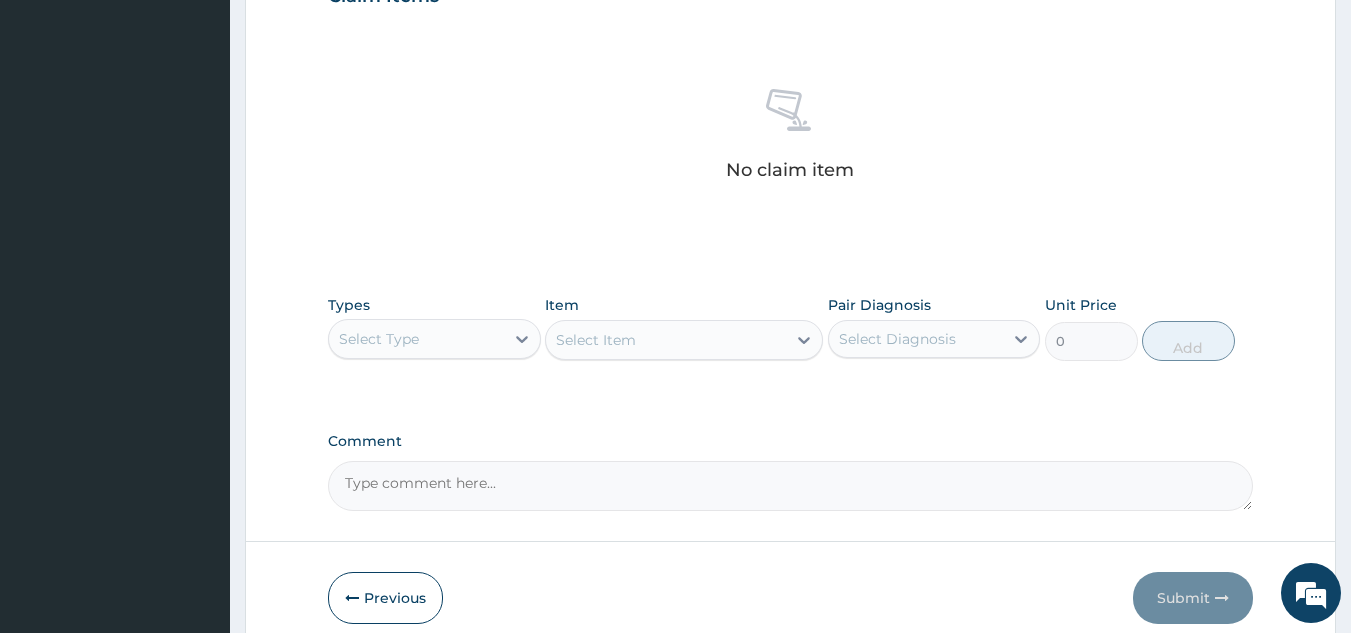 scroll, scrollTop: 809, scrollLeft: 0, axis: vertical 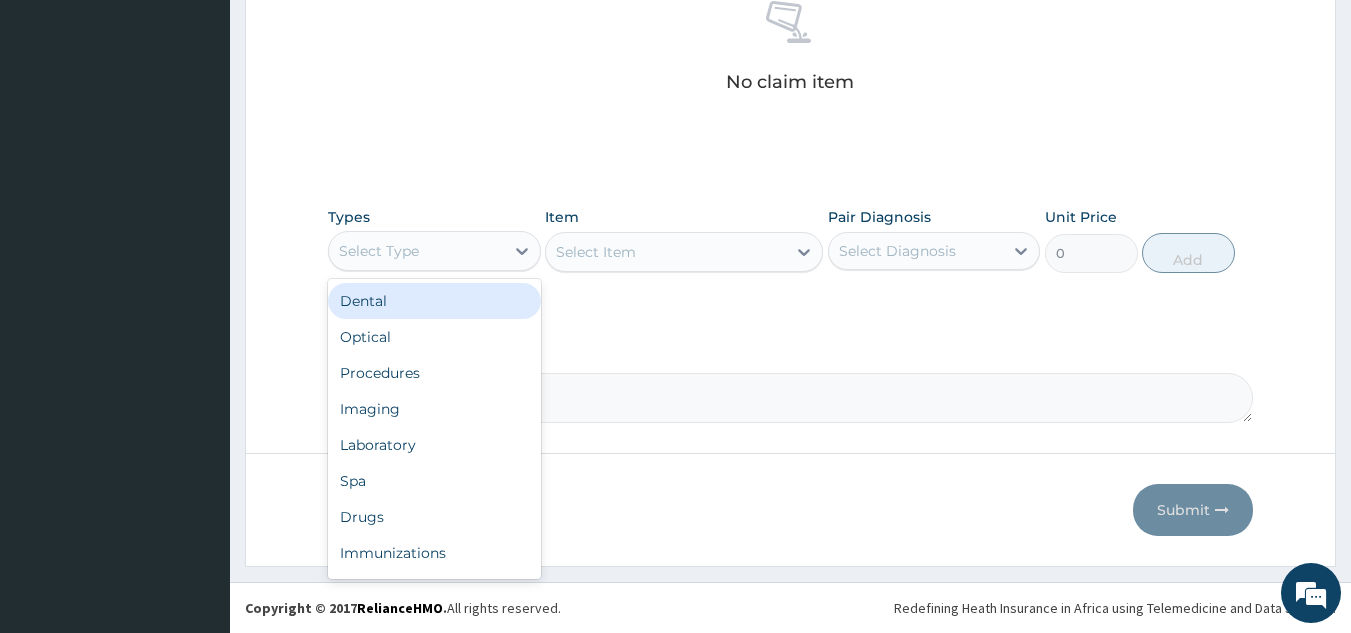 click on "Procedures" at bounding box center (434, 373) 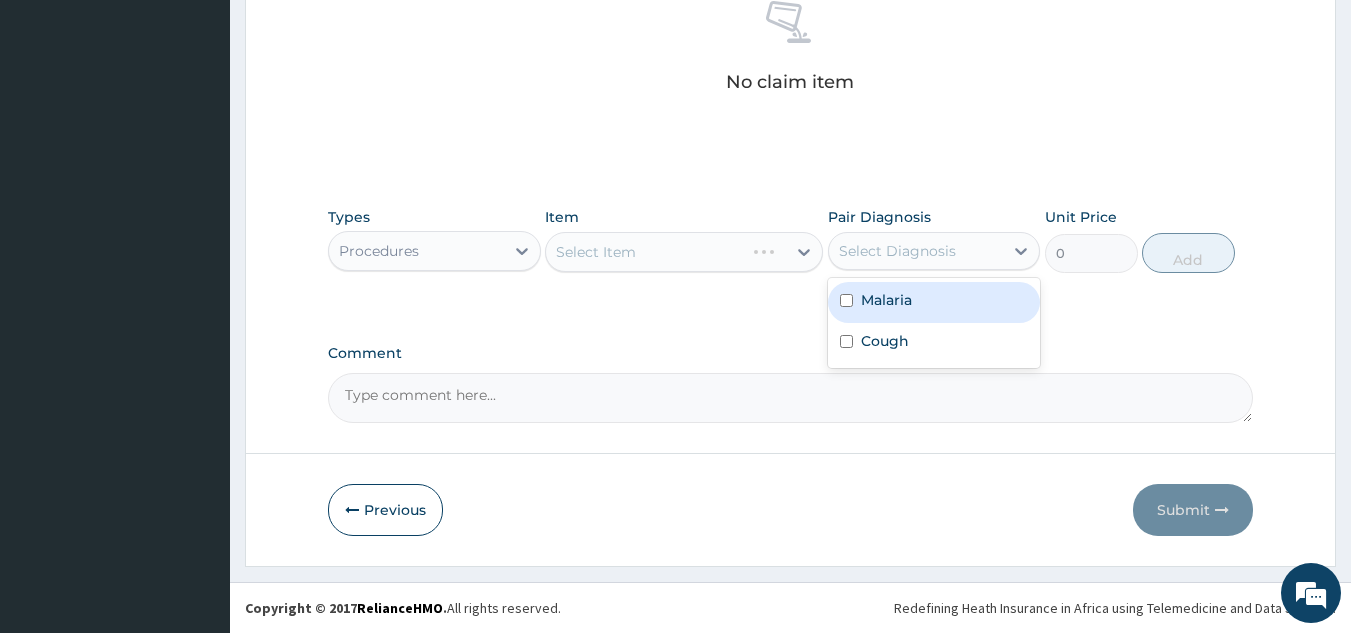 click on "Malaria" at bounding box center [934, 302] 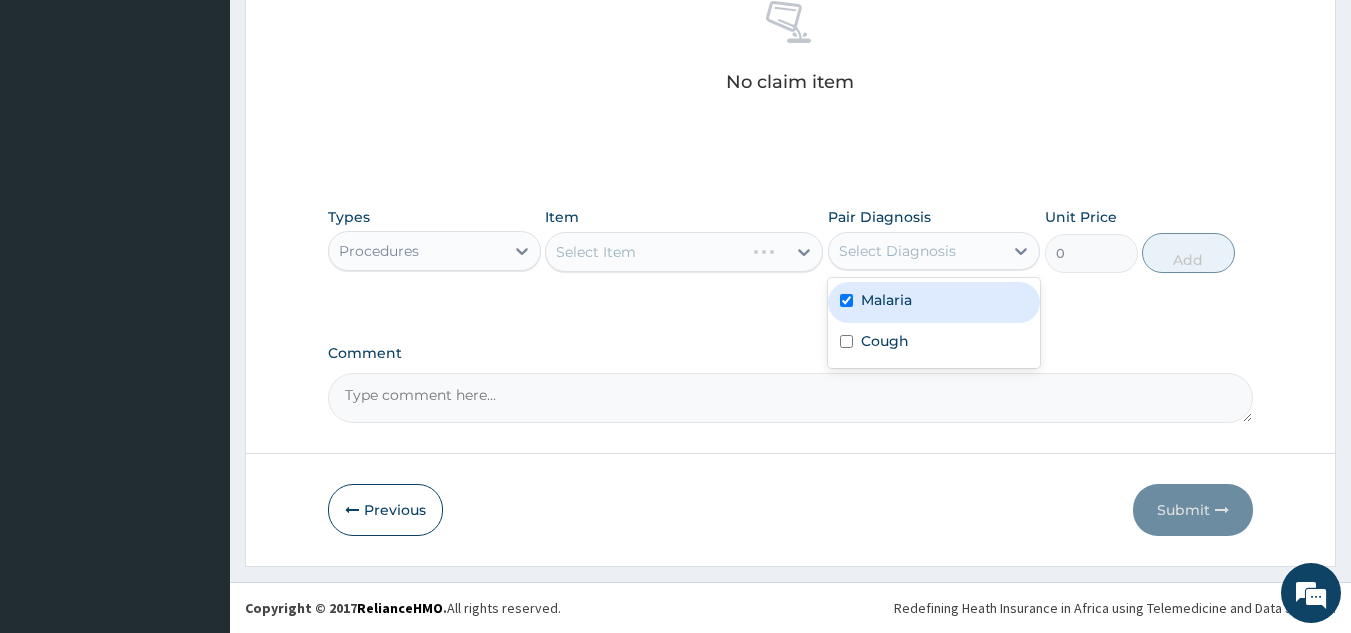 checkbox on "true" 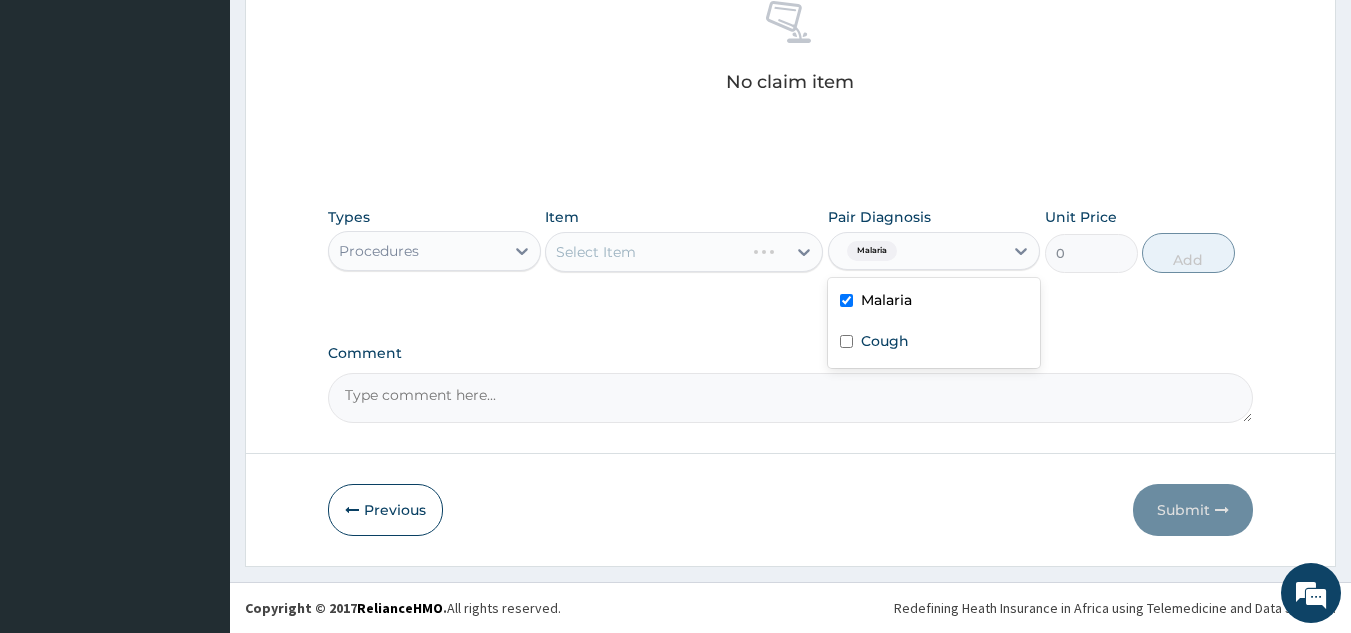 click on "Cough" at bounding box center [934, 343] 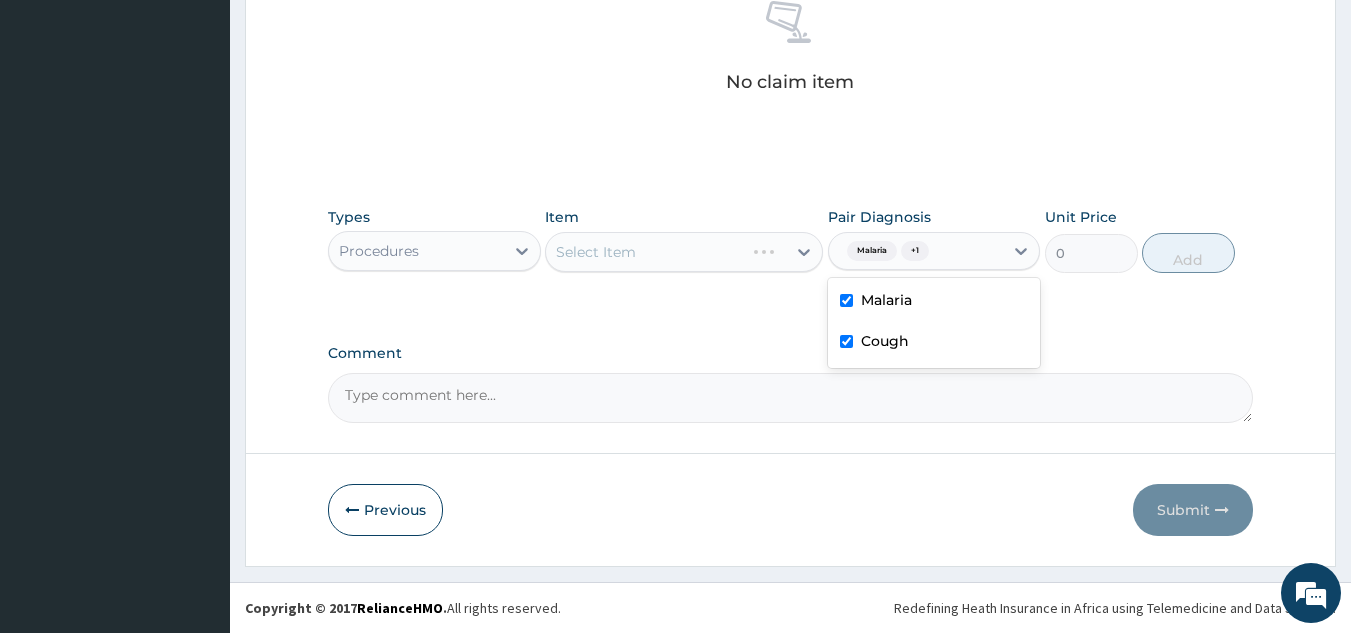 checkbox on "true" 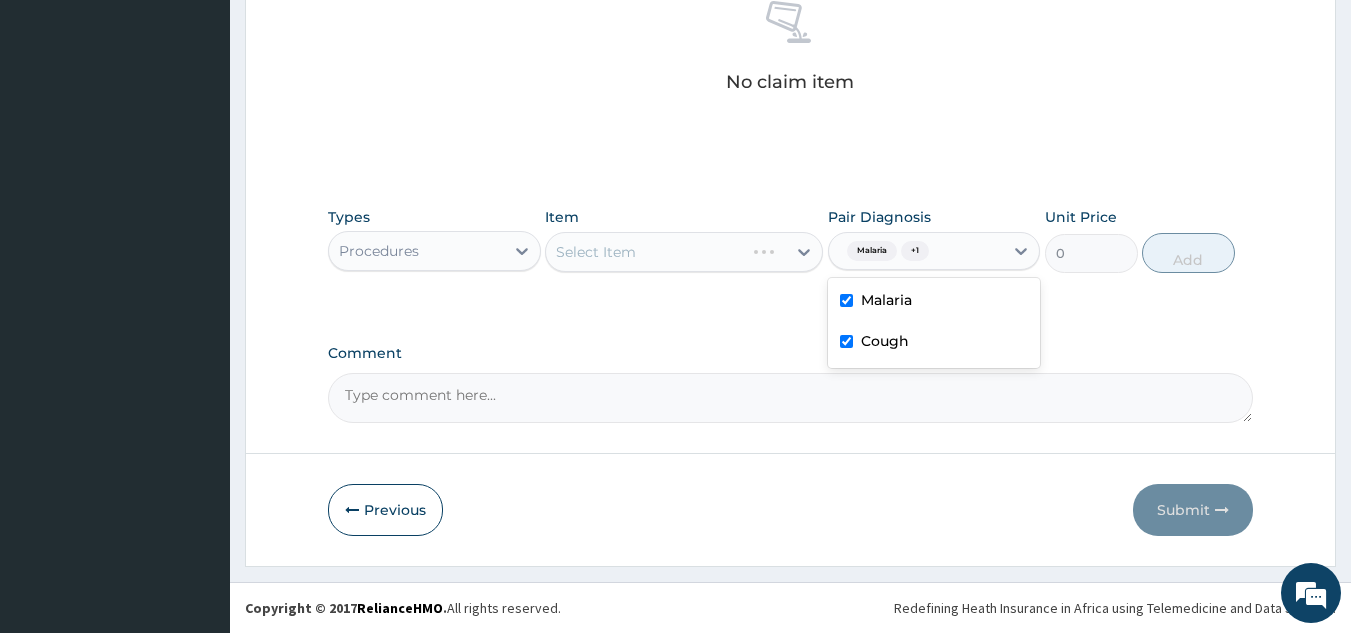 click on "Select Item" at bounding box center (684, 252) 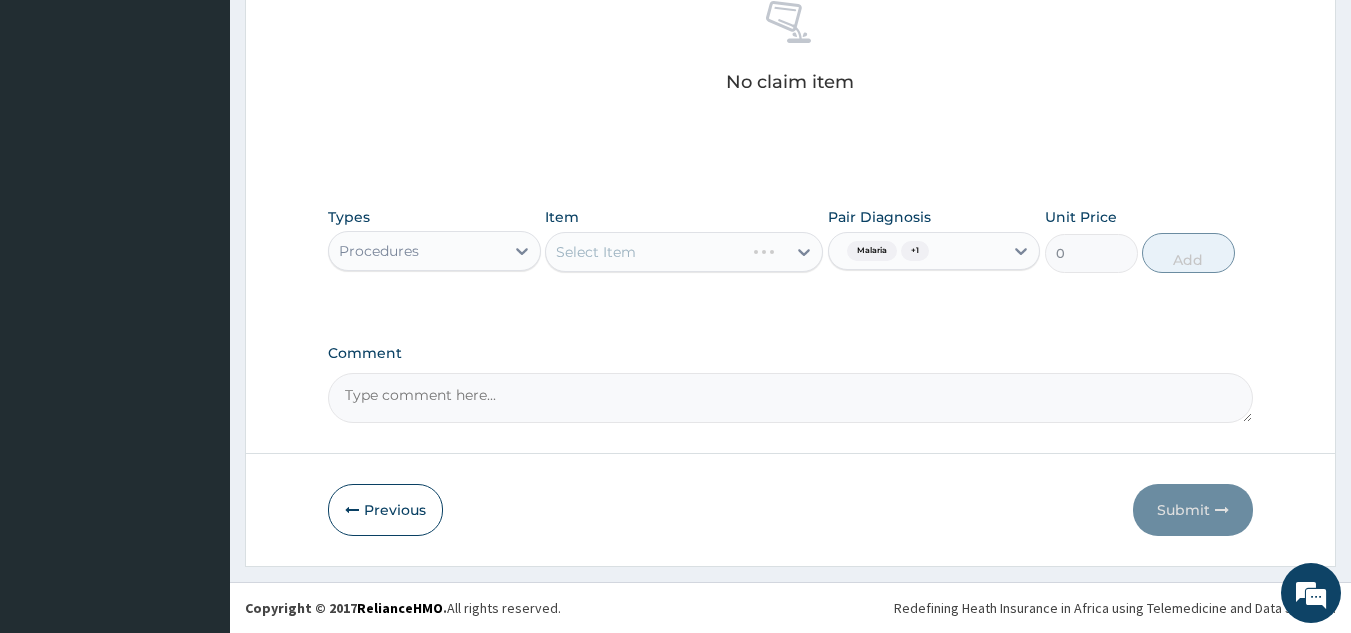 click on "Select Item" at bounding box center (684, 252) 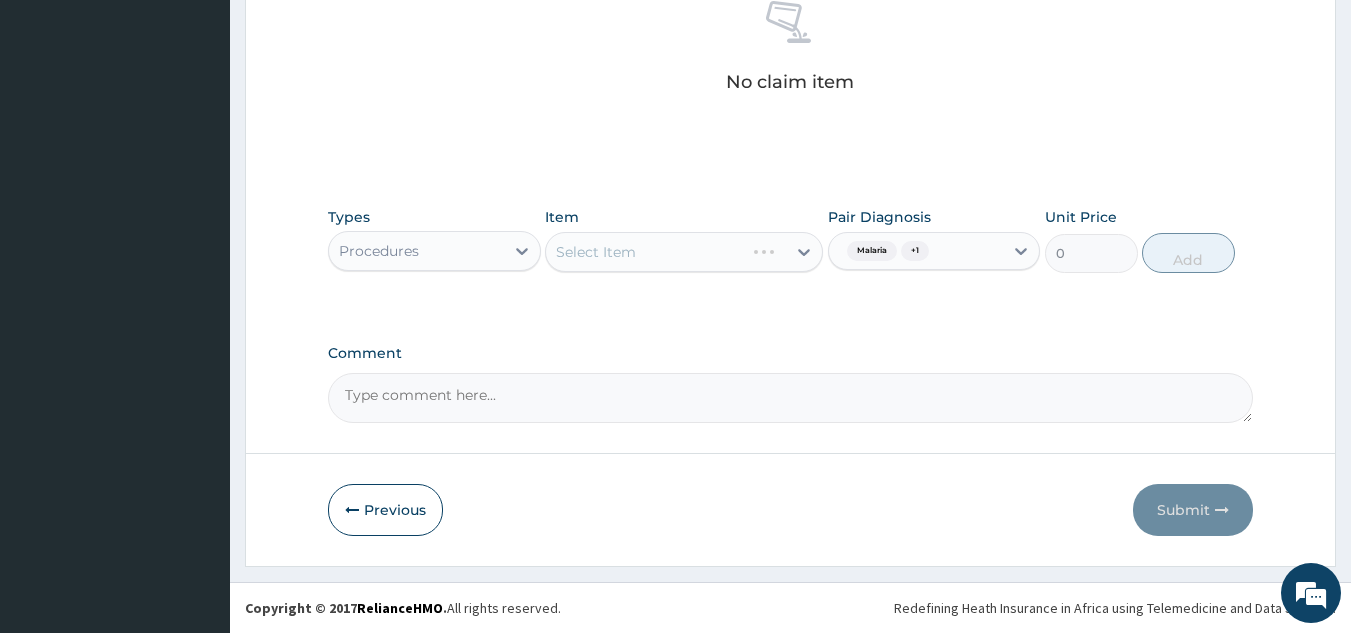click on "Item Select Item" at bounding box center (684, 240) 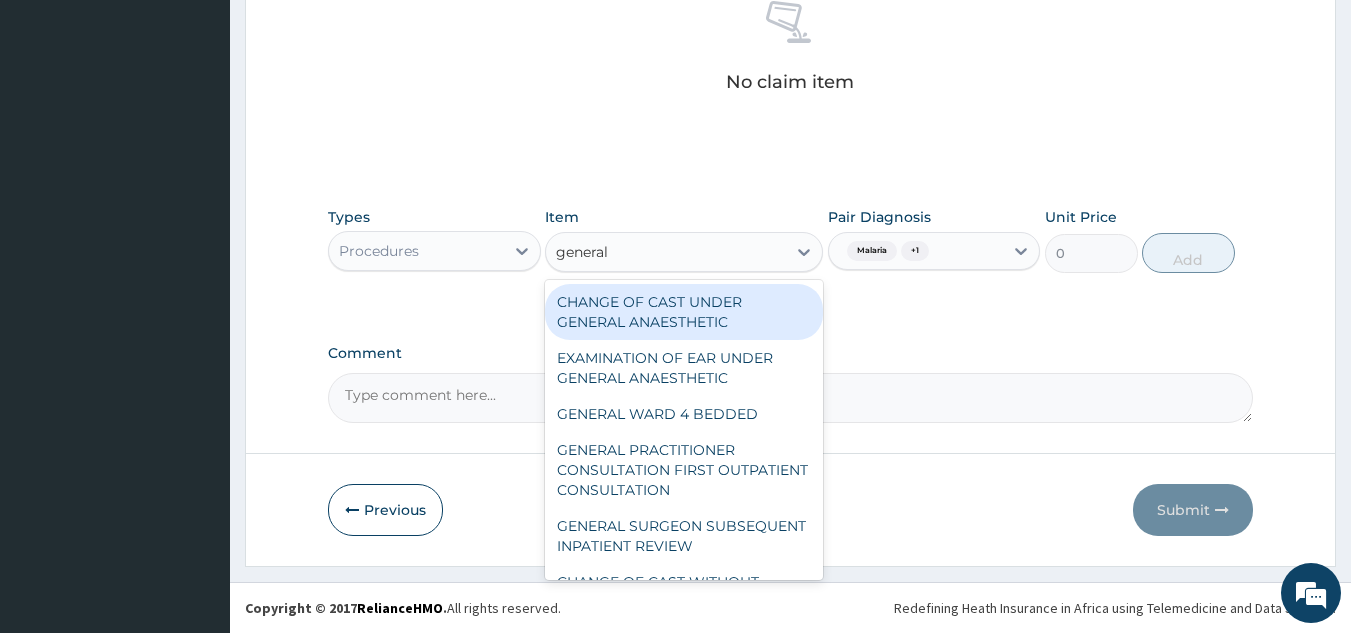 type on "general p" 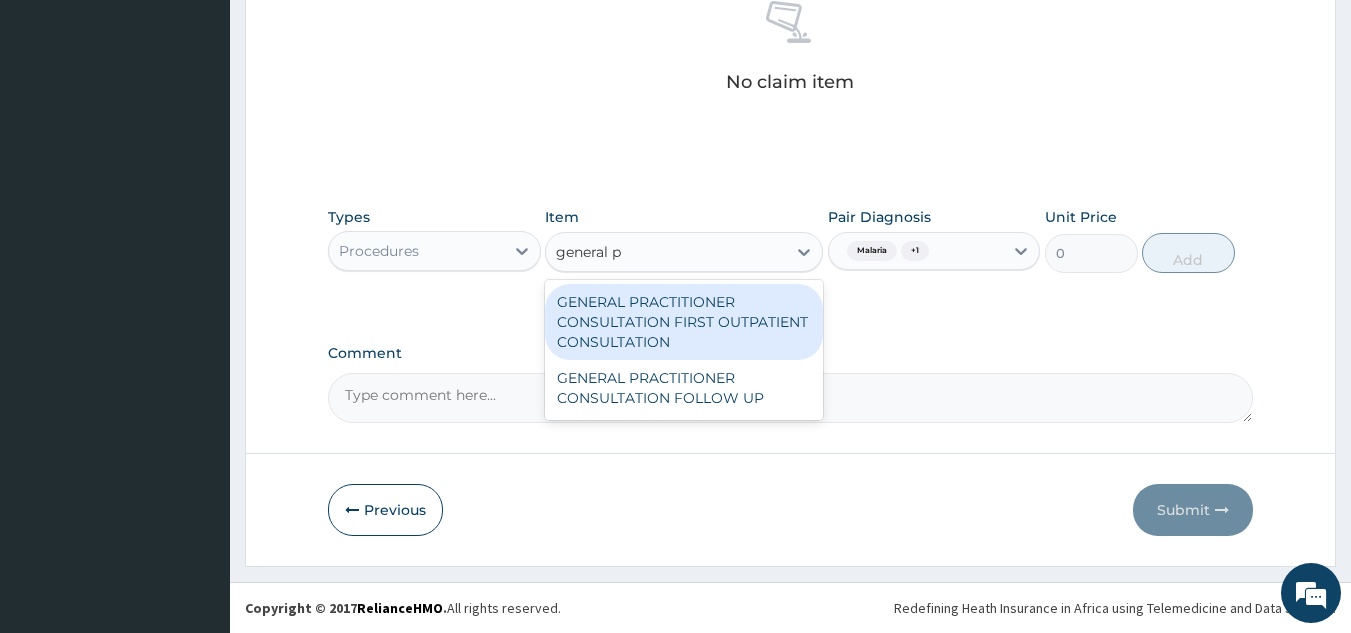 click on "GENERAL PRACTITIONER CONSULTATION FIRST OUTPATIENT CONSULTATION" at bounding box center [684, 322] 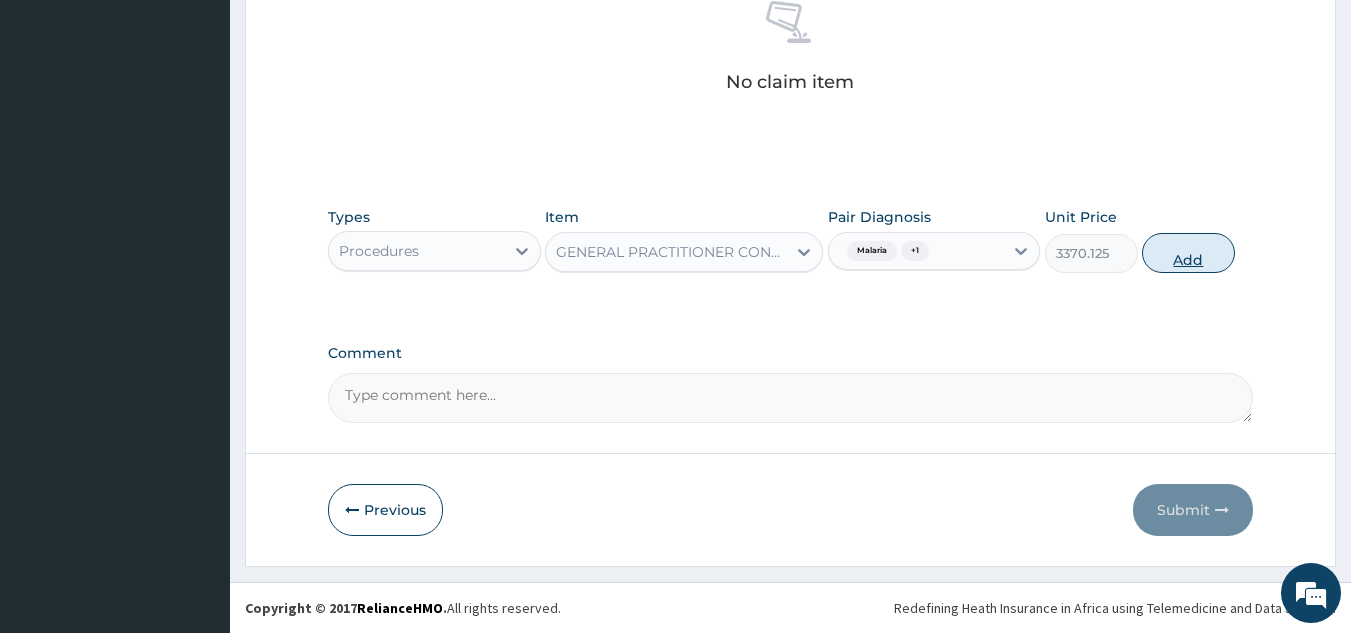 click on "Add" at bounding box center (1188, 253) 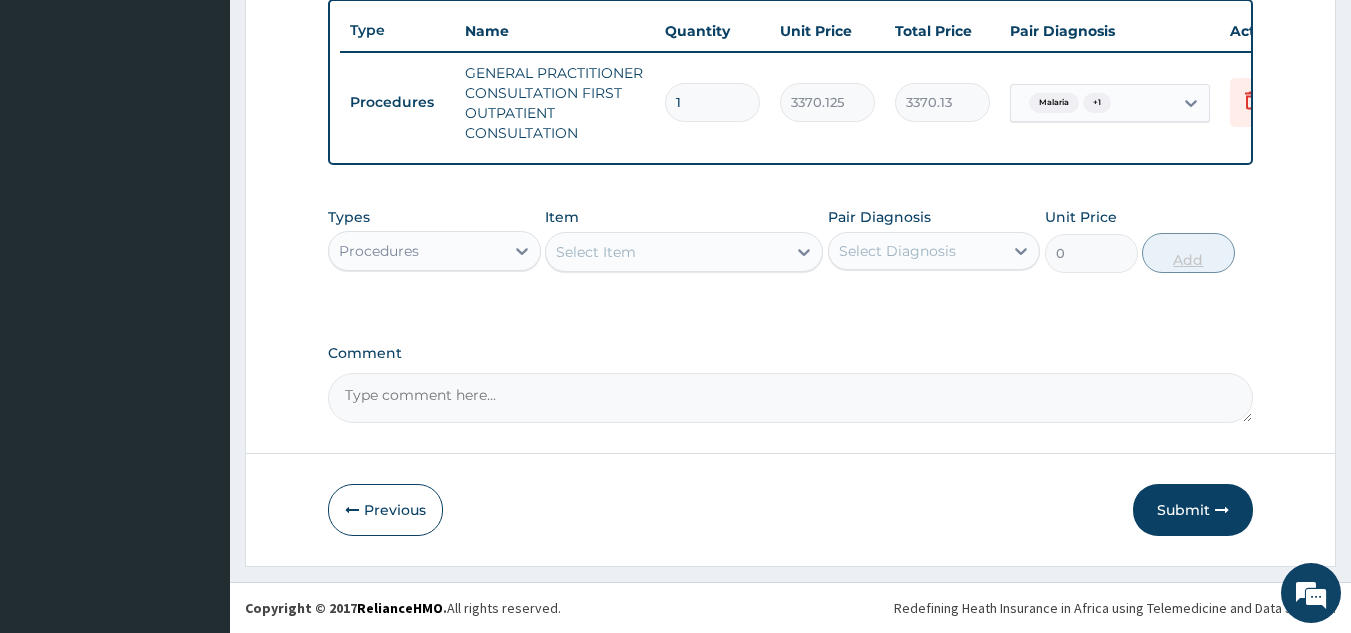 scroll, scrollTop: 760, scrollLeft: 0, axis: vertical 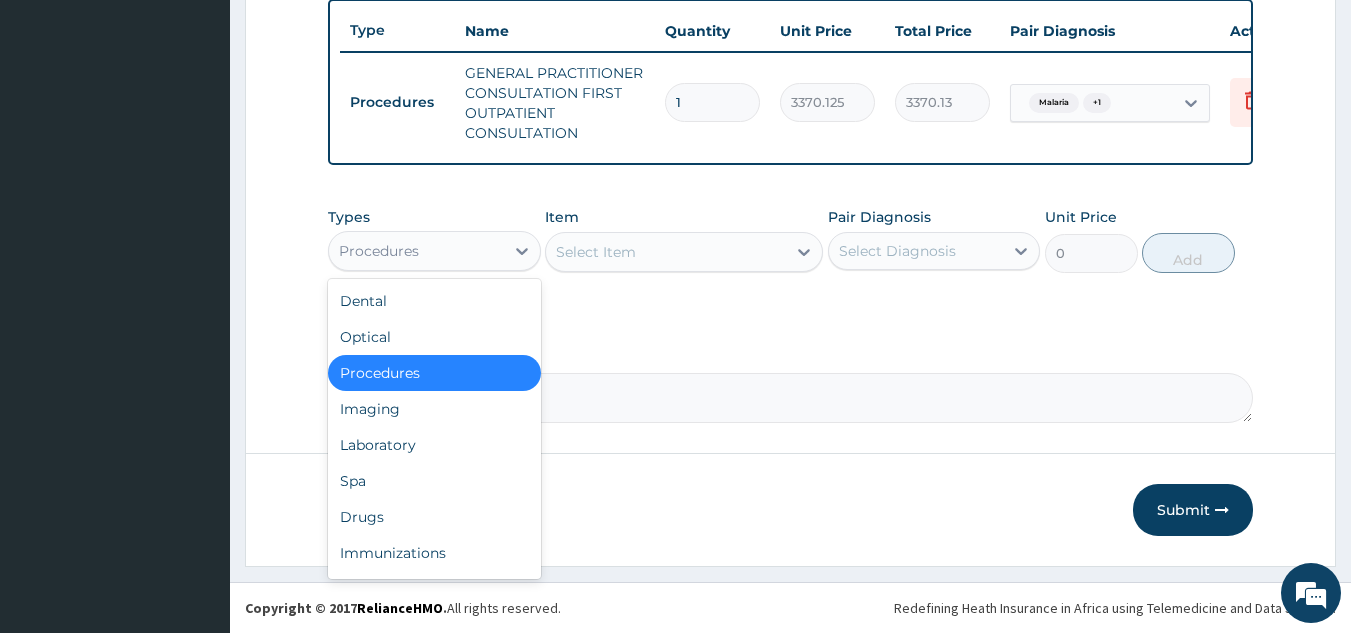 click on "Laboratory" at bounding box center (434, 445) 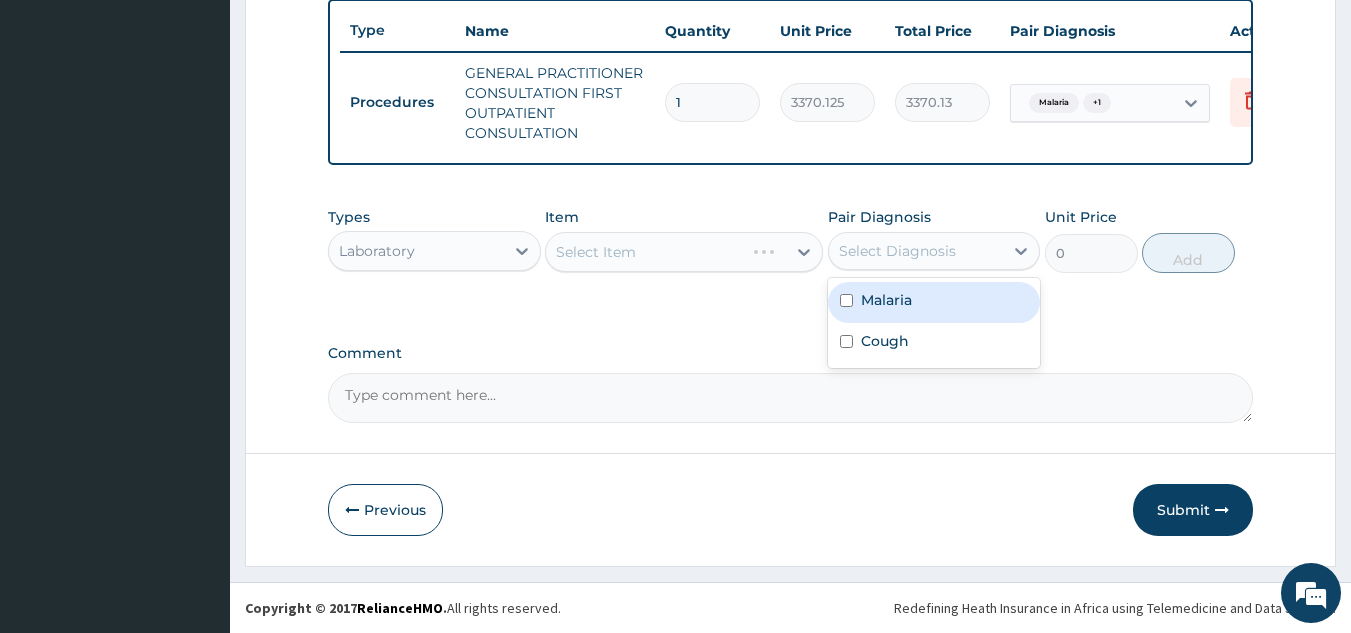 click on "Malaria" at bounding box center (934, 302) 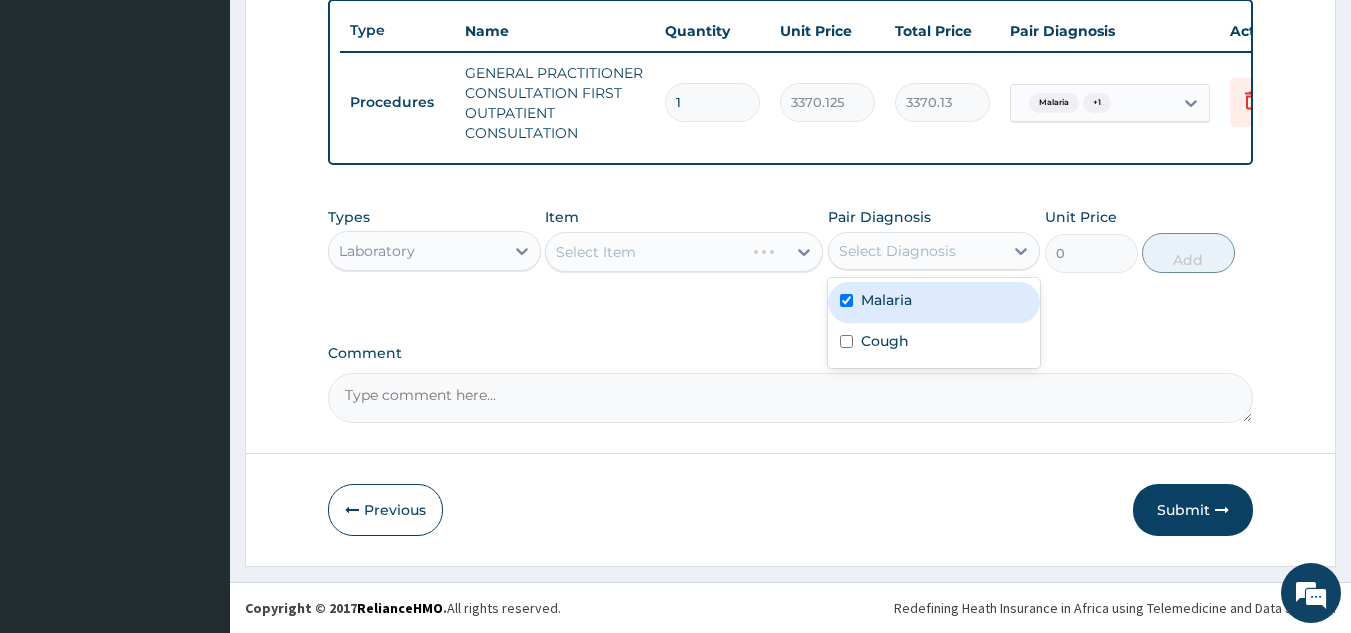 checkbox on "true" 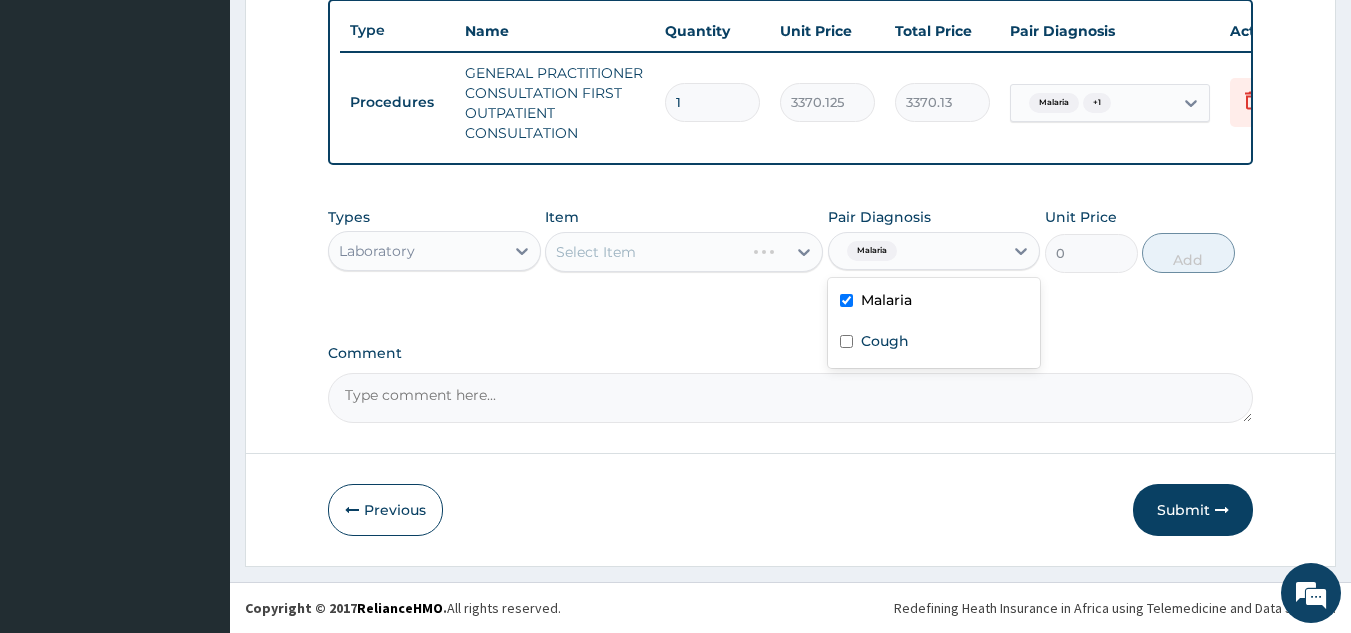 click on "Cough" at bounding box center [885, 341] 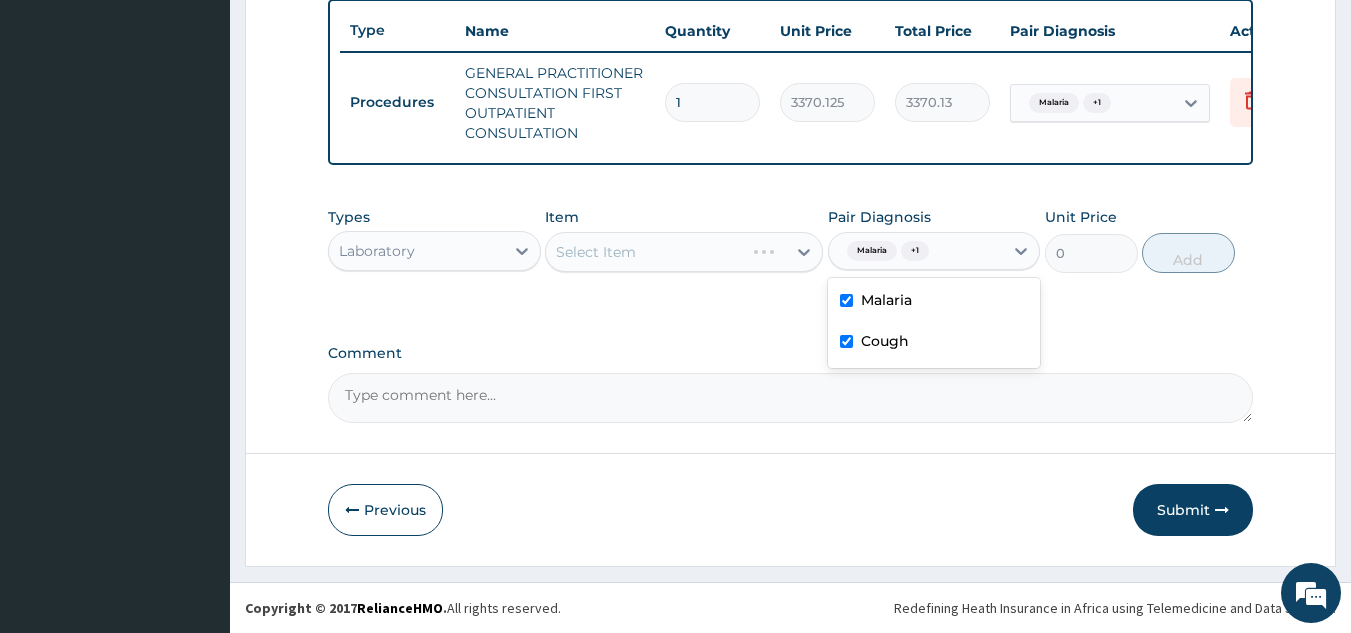 checkbox on "true" 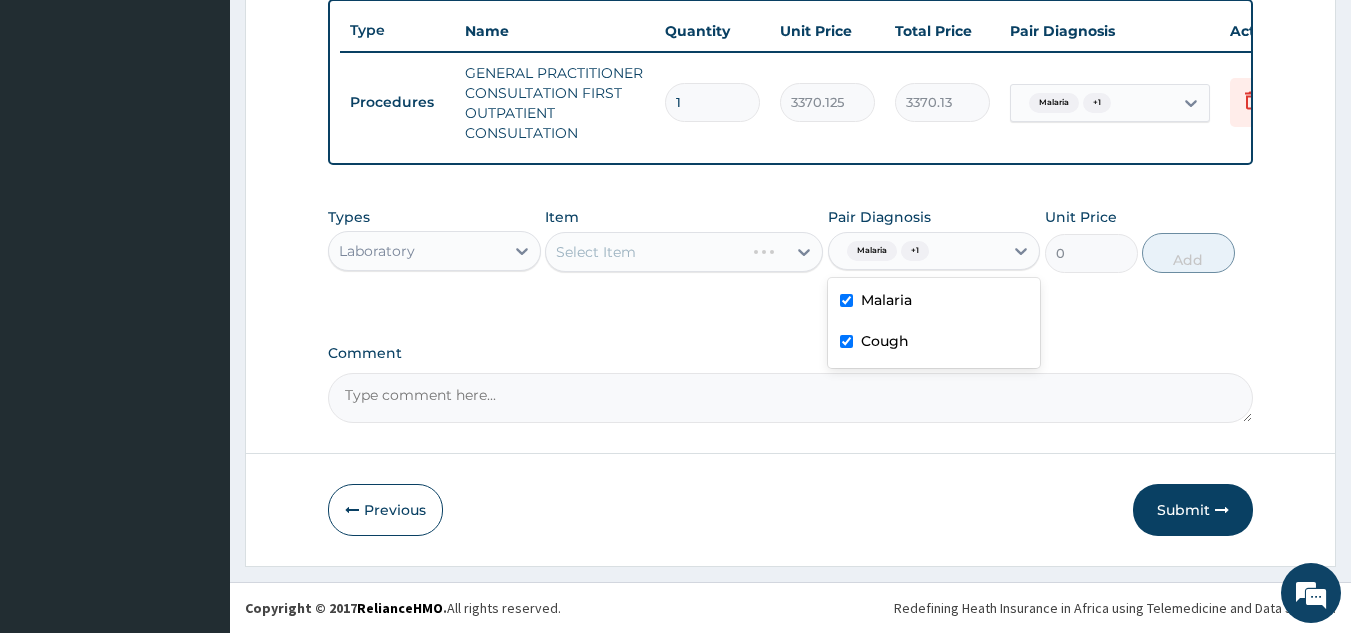 click on "Select Item" at bounding box center [684, 252] 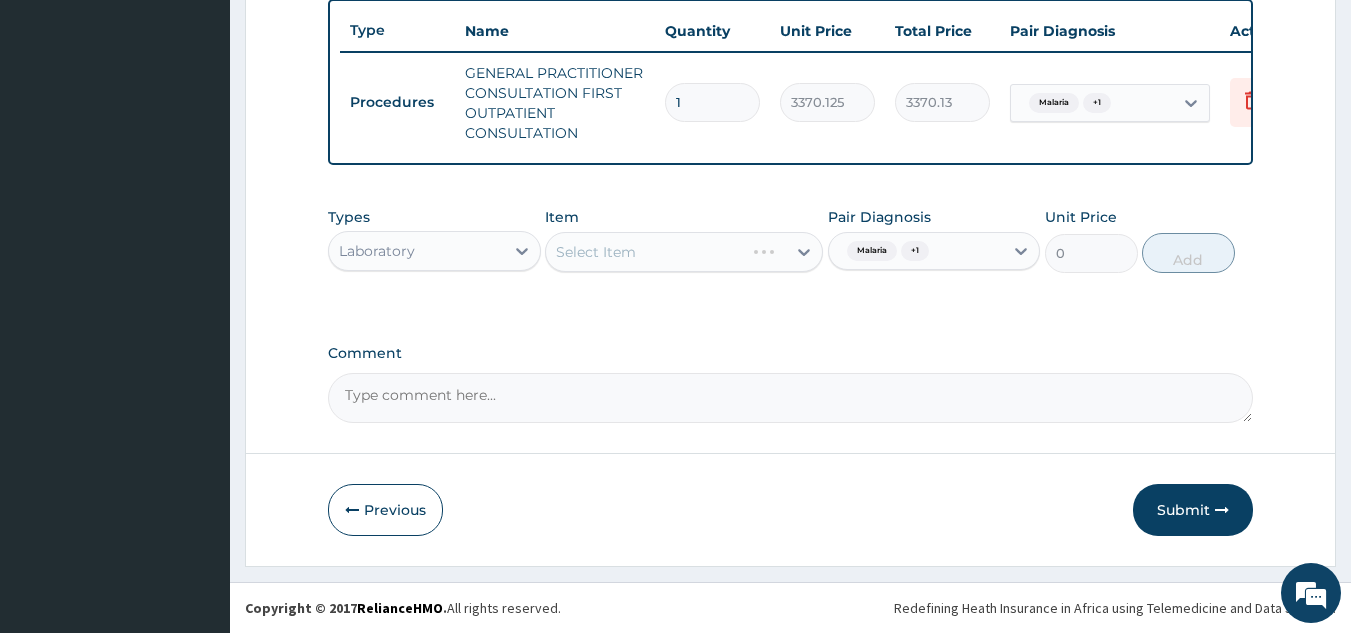 click on "Select Item" at bounding box center [684, 252] 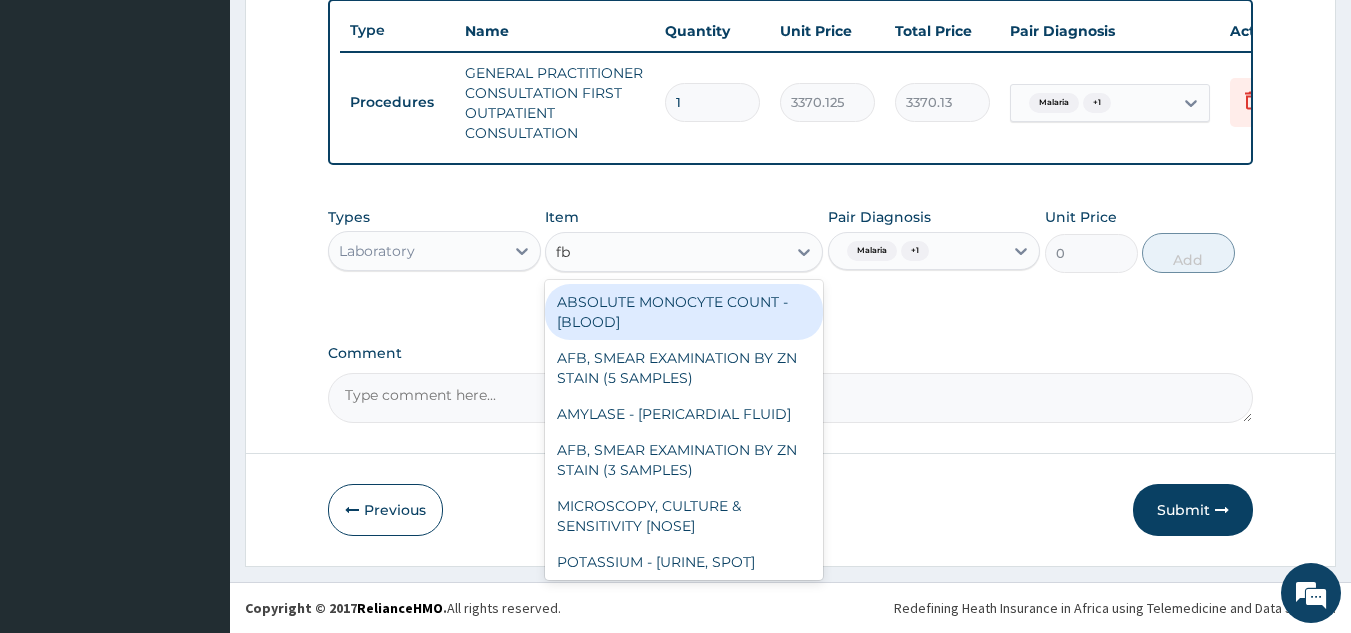type on "fbc" 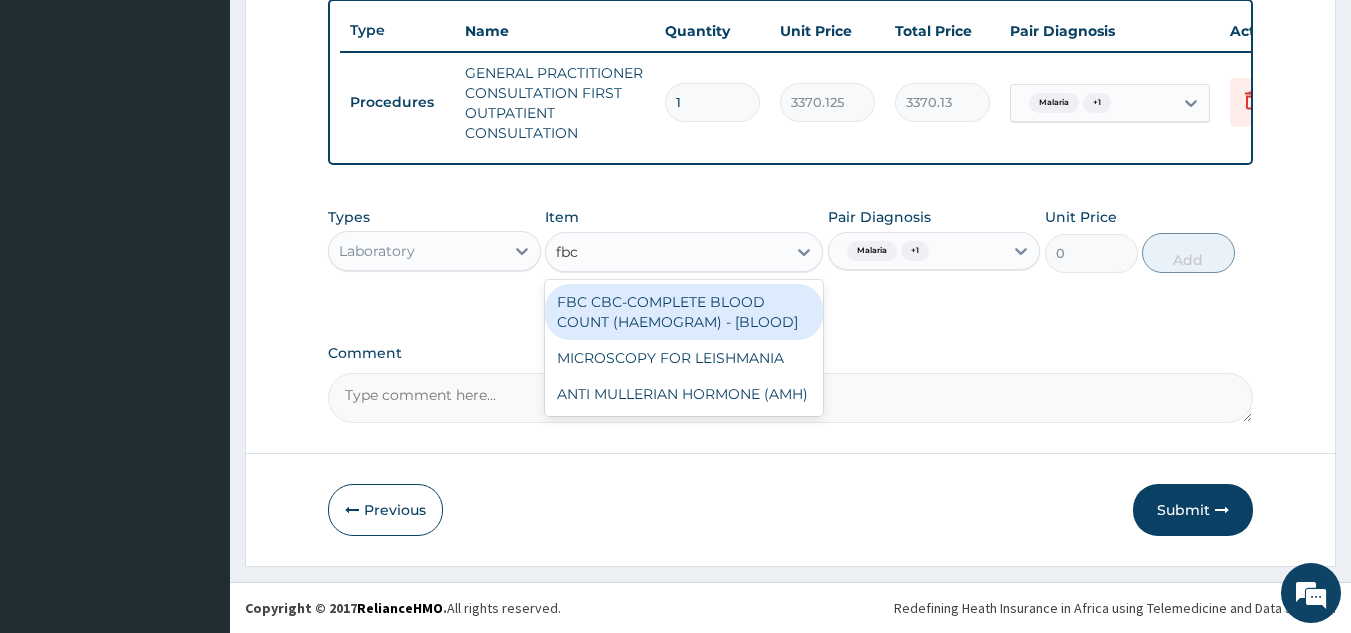 click on "FBC CBC-COMPLETE BLOOD COUNT (HAEMOGRAM) - [BLOOD]" at bounding box center [684, 312] 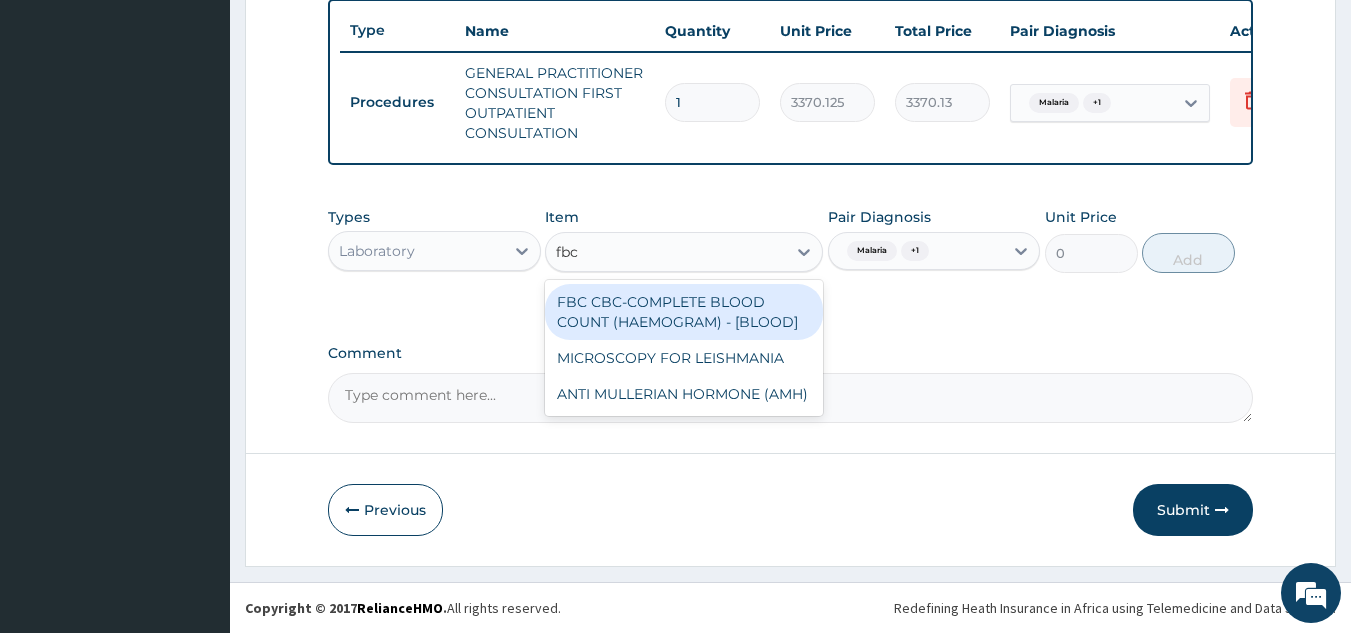 type 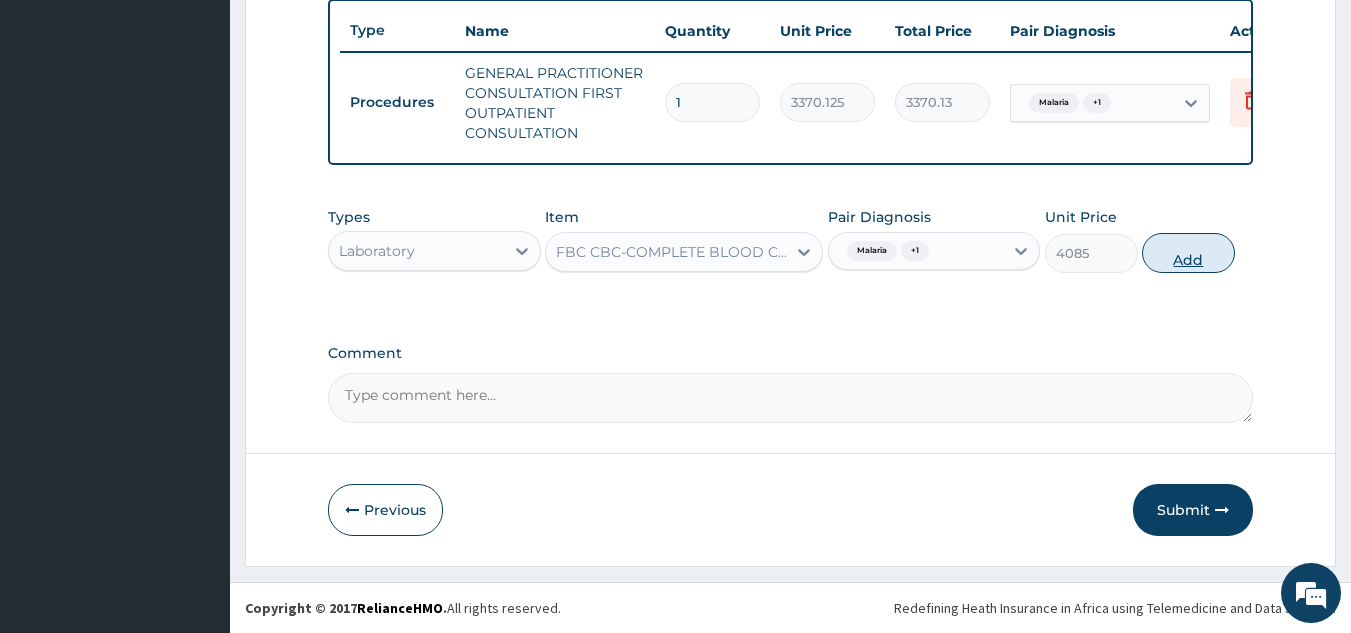 click on "Add" at bounding box center (1188, 253) 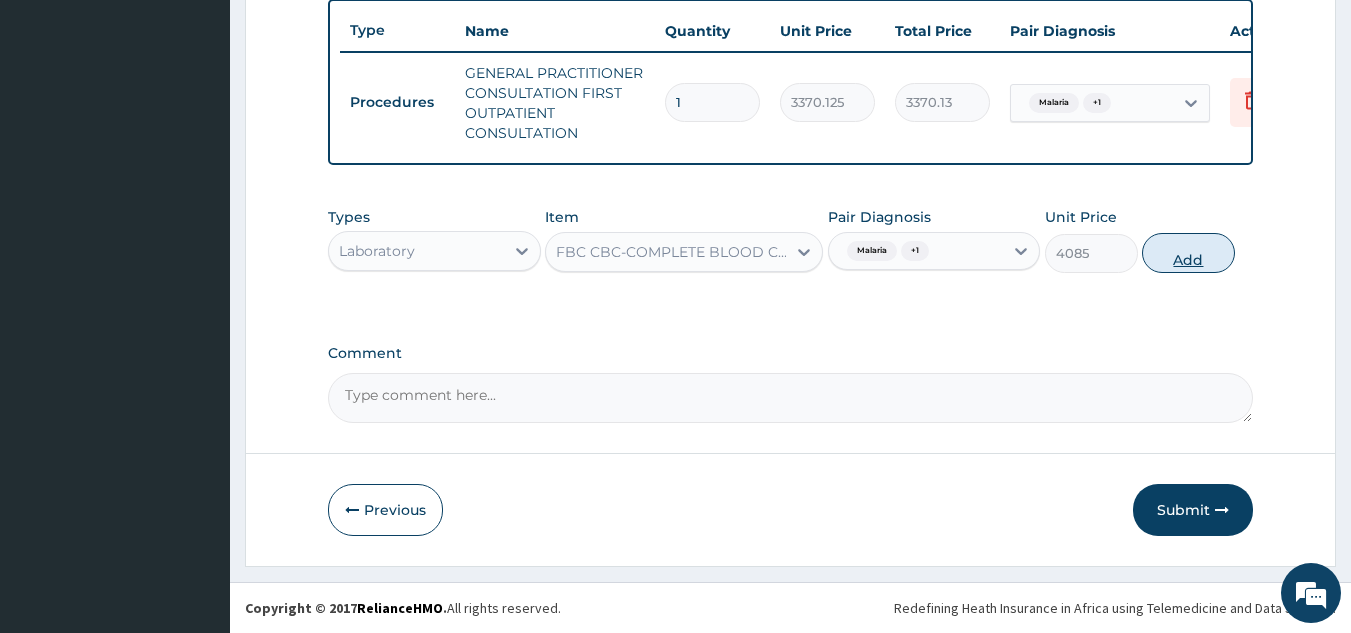 type on "0" 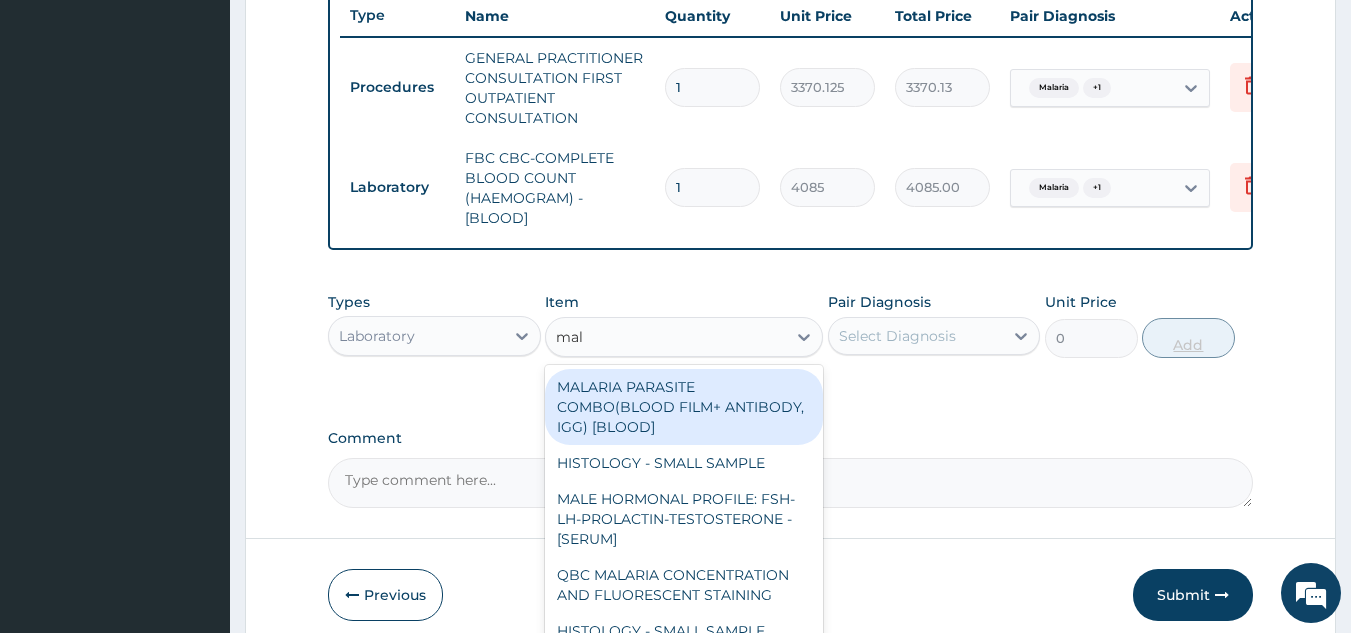 type on "mala" 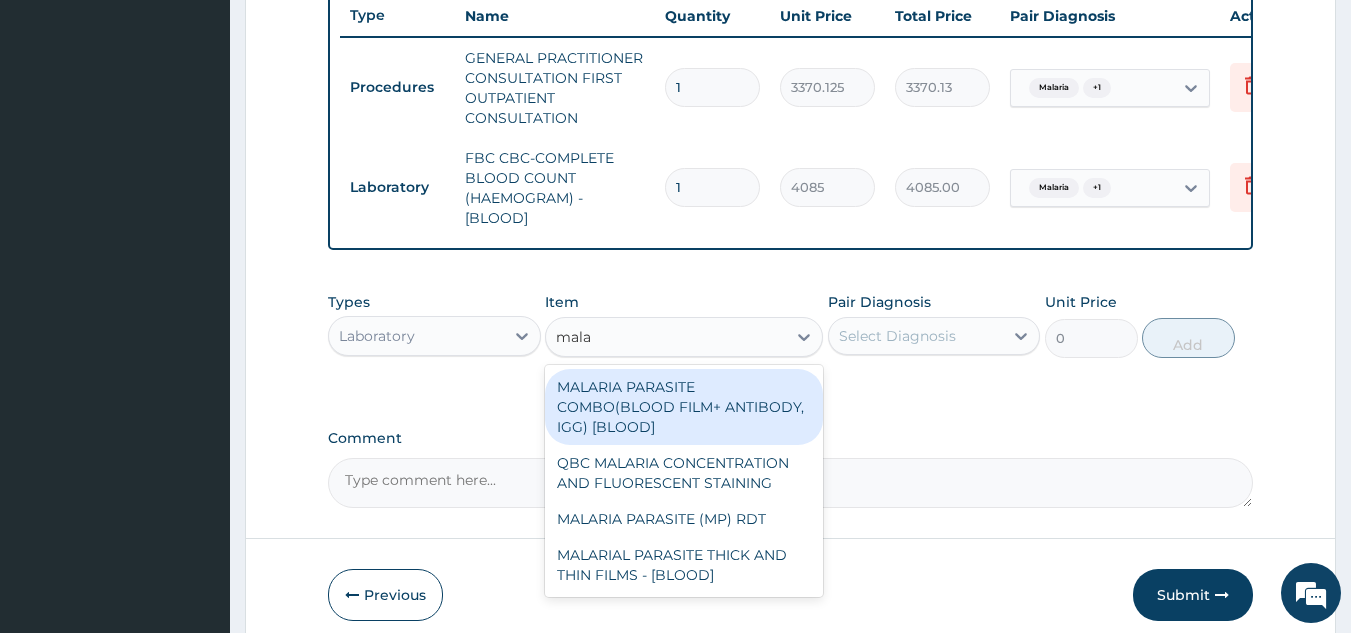 click on "MALARIA PARASITE (MP) RDT" at bounding box center [684, 519] 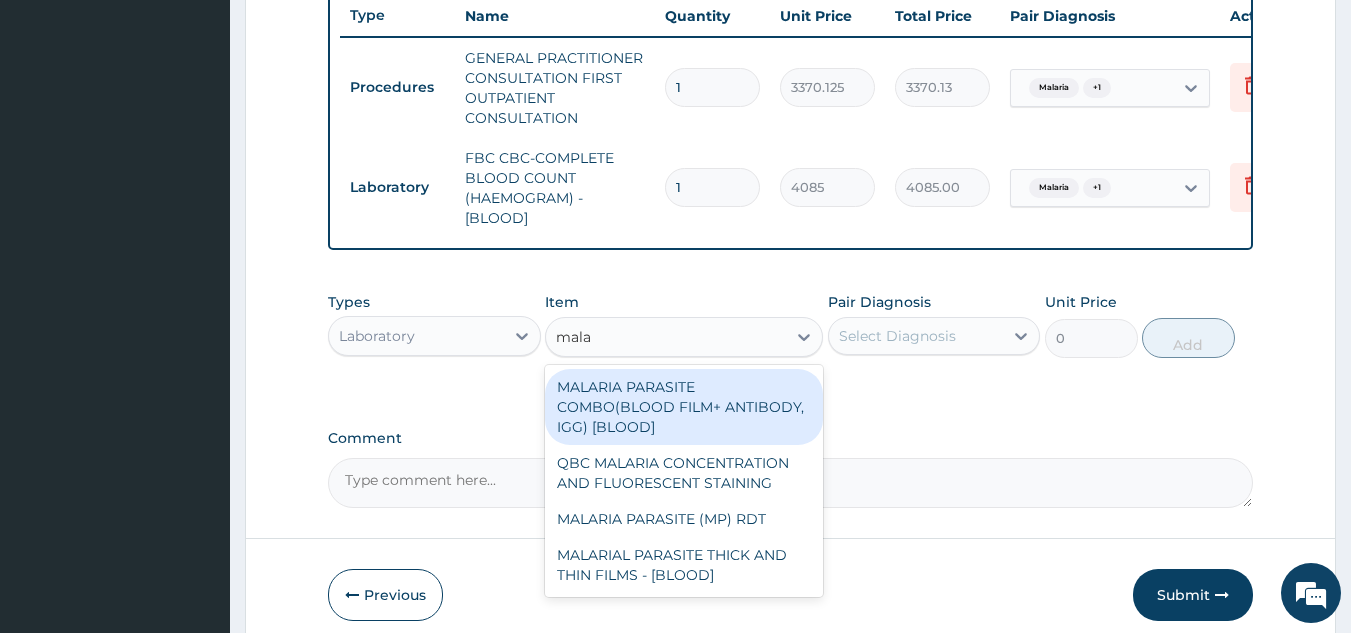 type 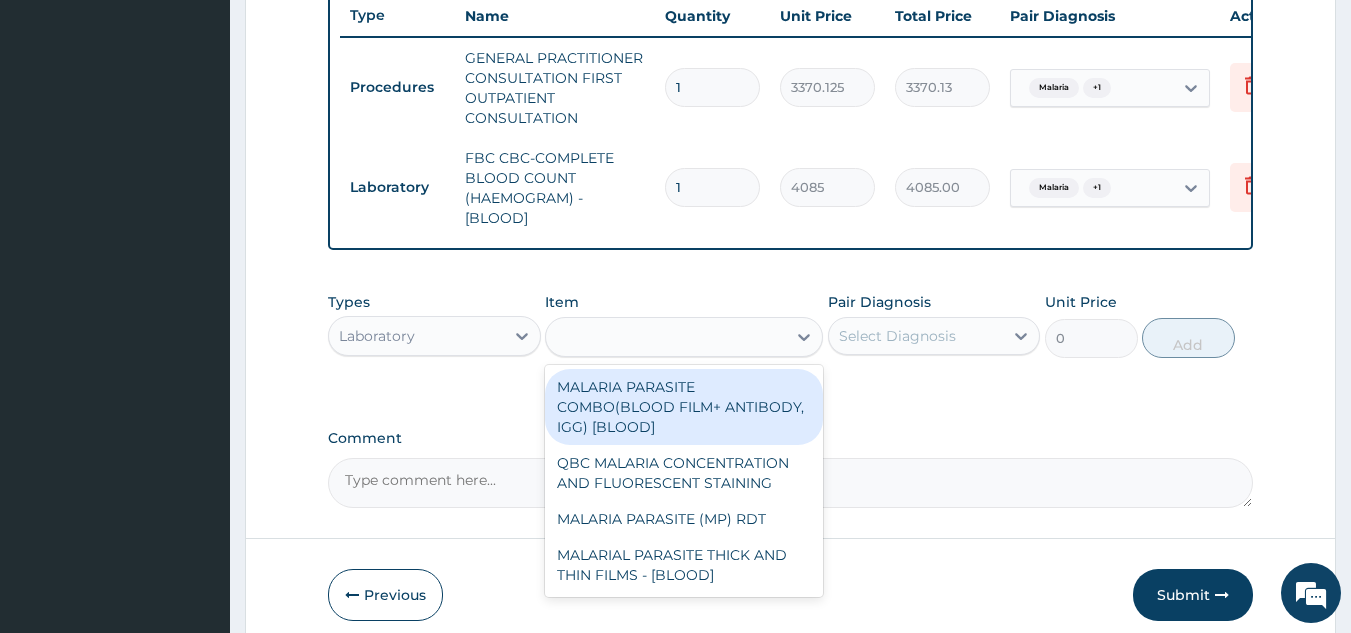 type on "1531.875" 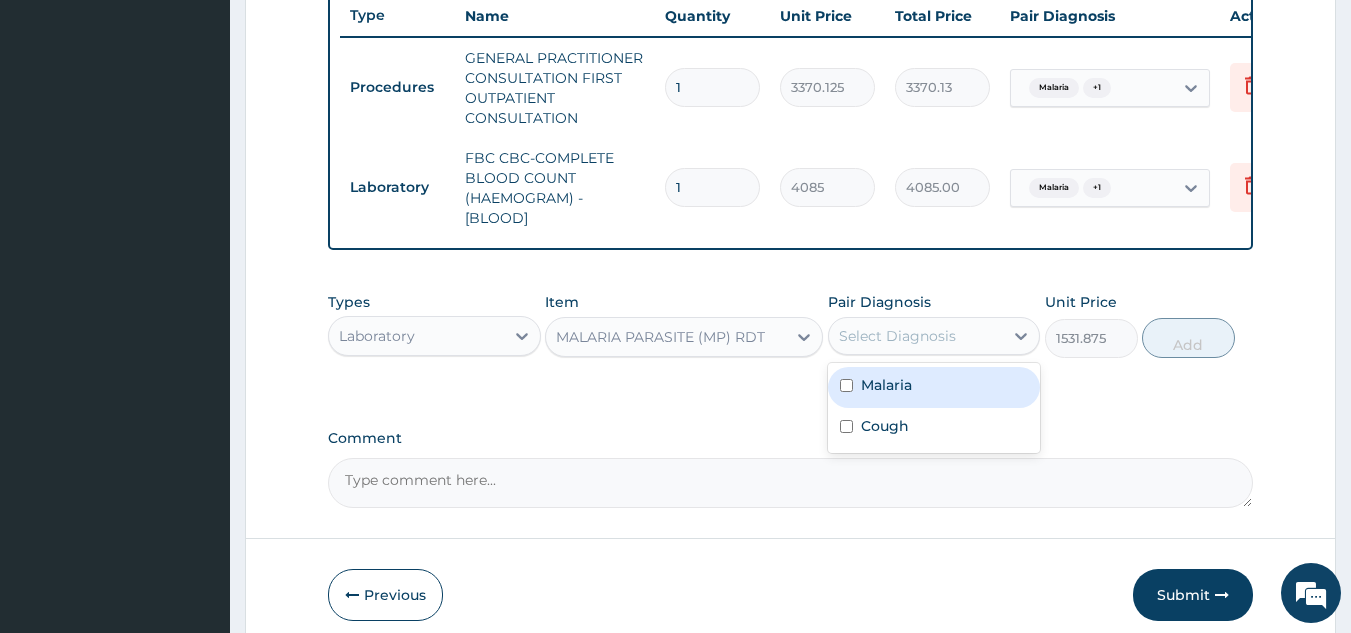click on "Malaria" at bounding box center (934, 387) 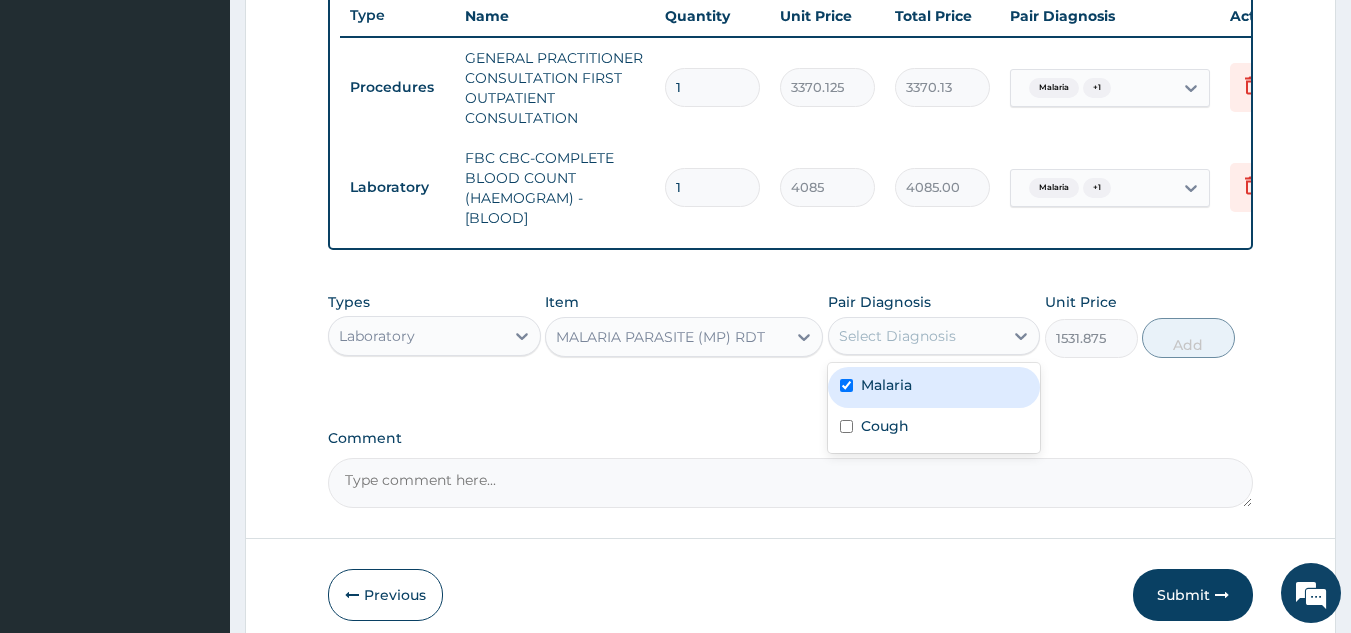 checkbox on "true" 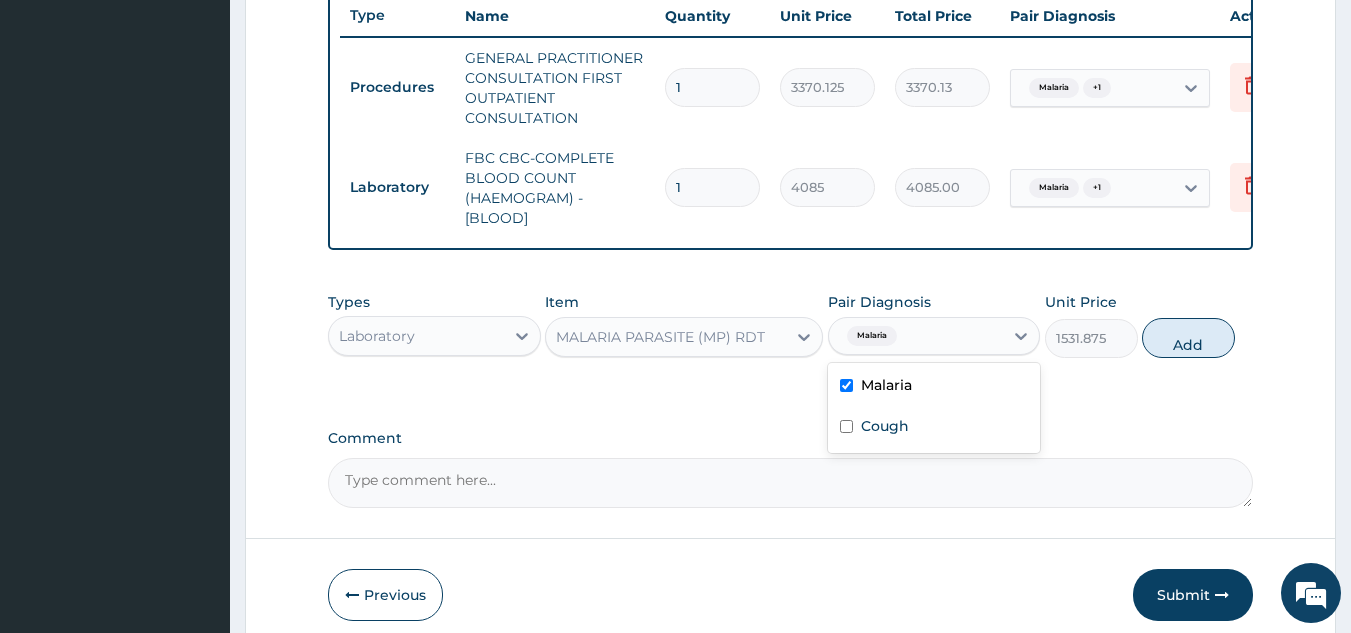 click on "Cough" at bounding box center [934, 428] 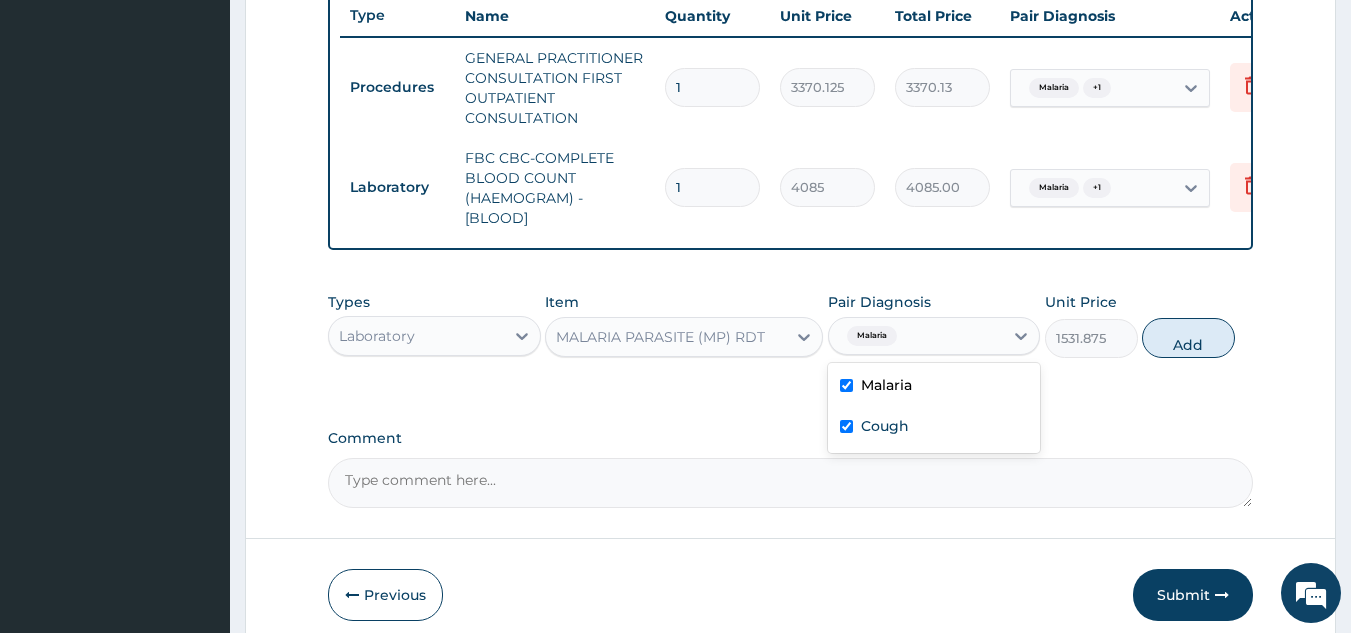 checkbox on "true" 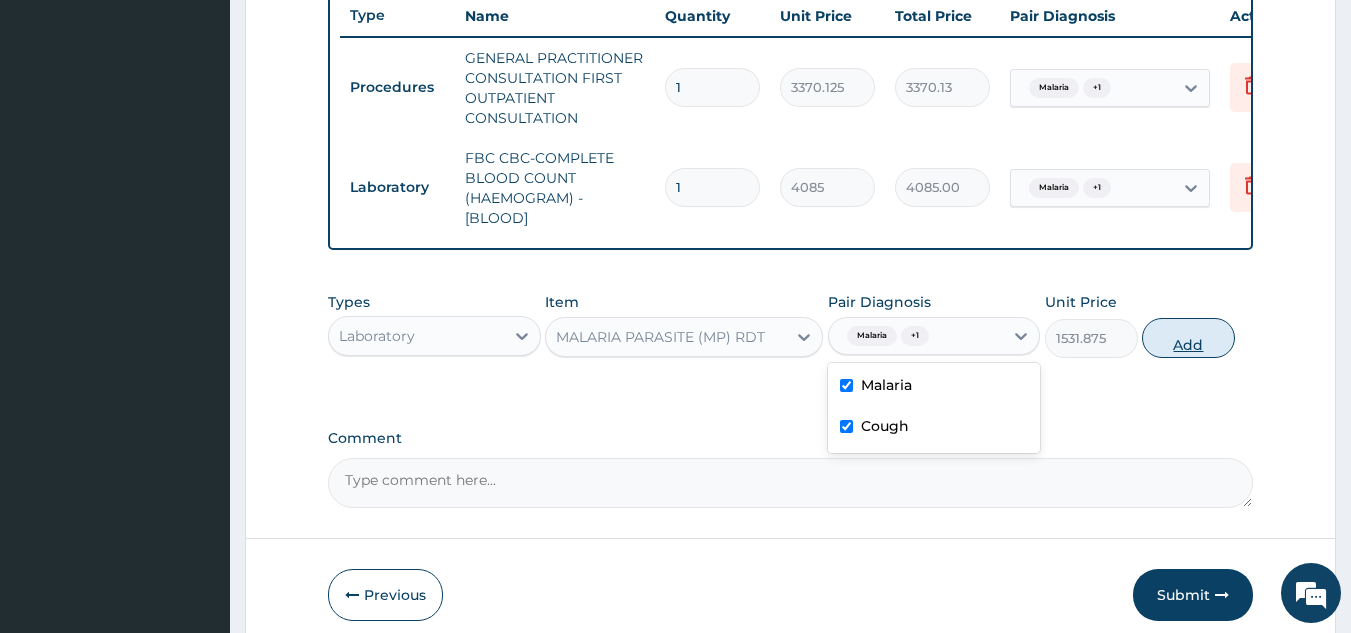 click on "Add" at bounding box center (1188, 338) 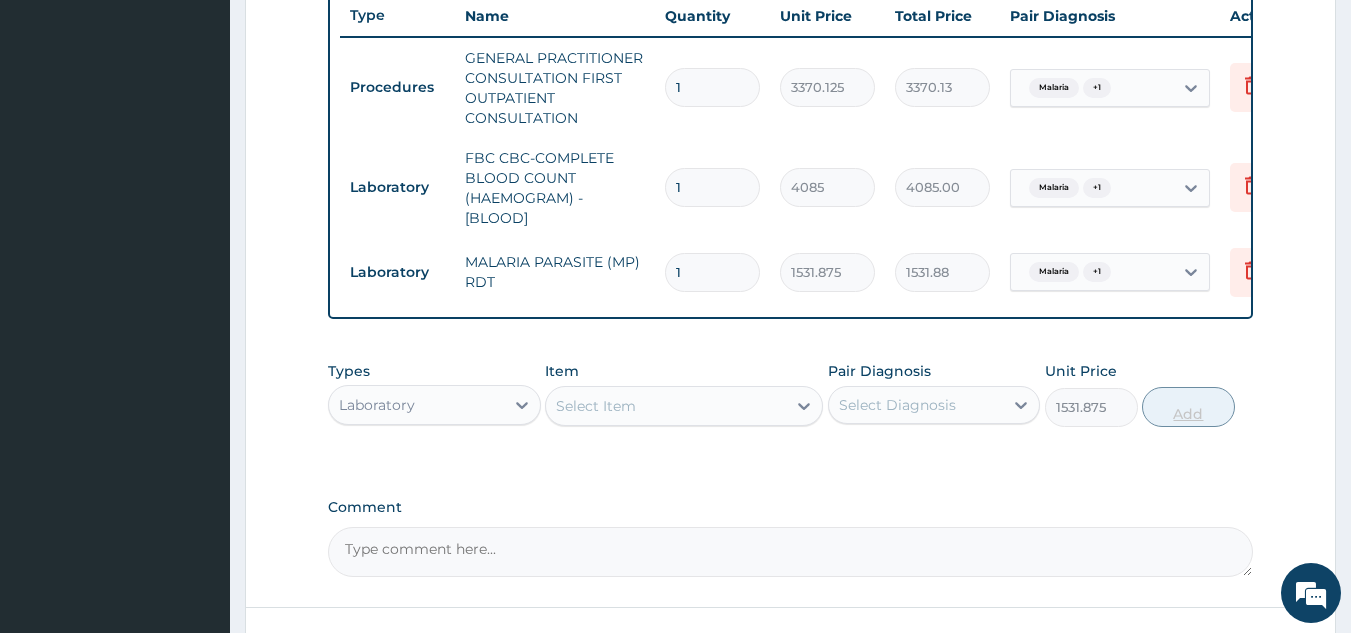 type on "0" 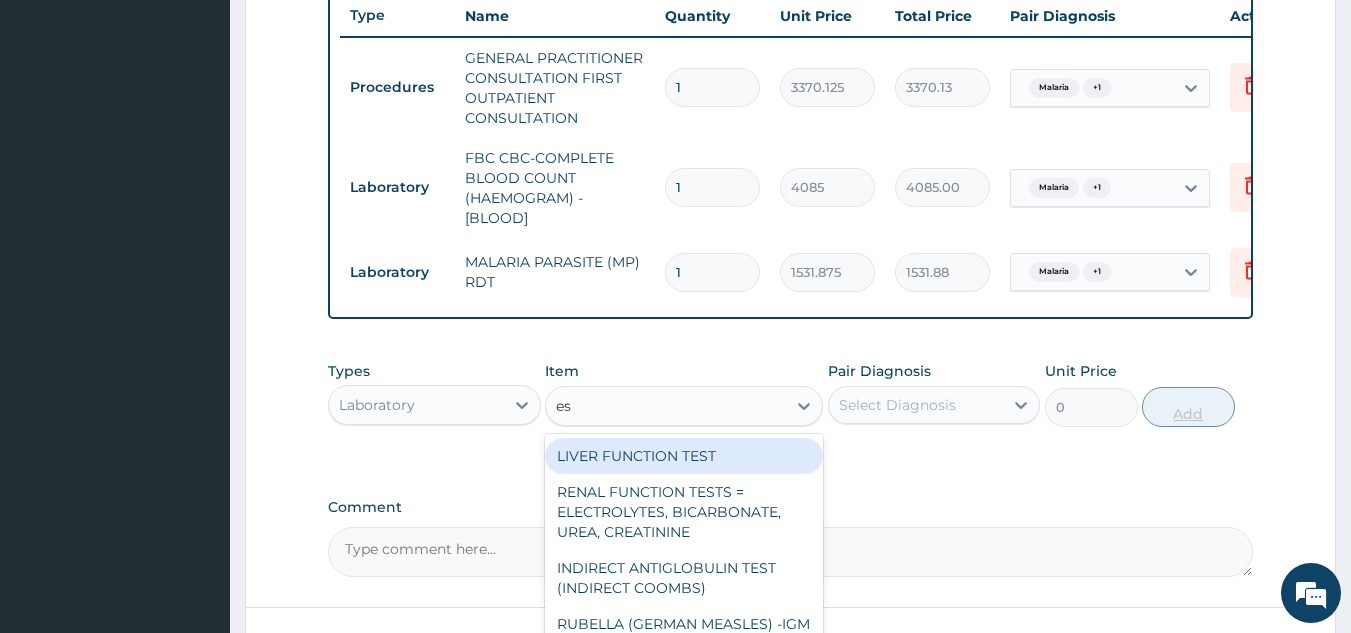 type on "esr" 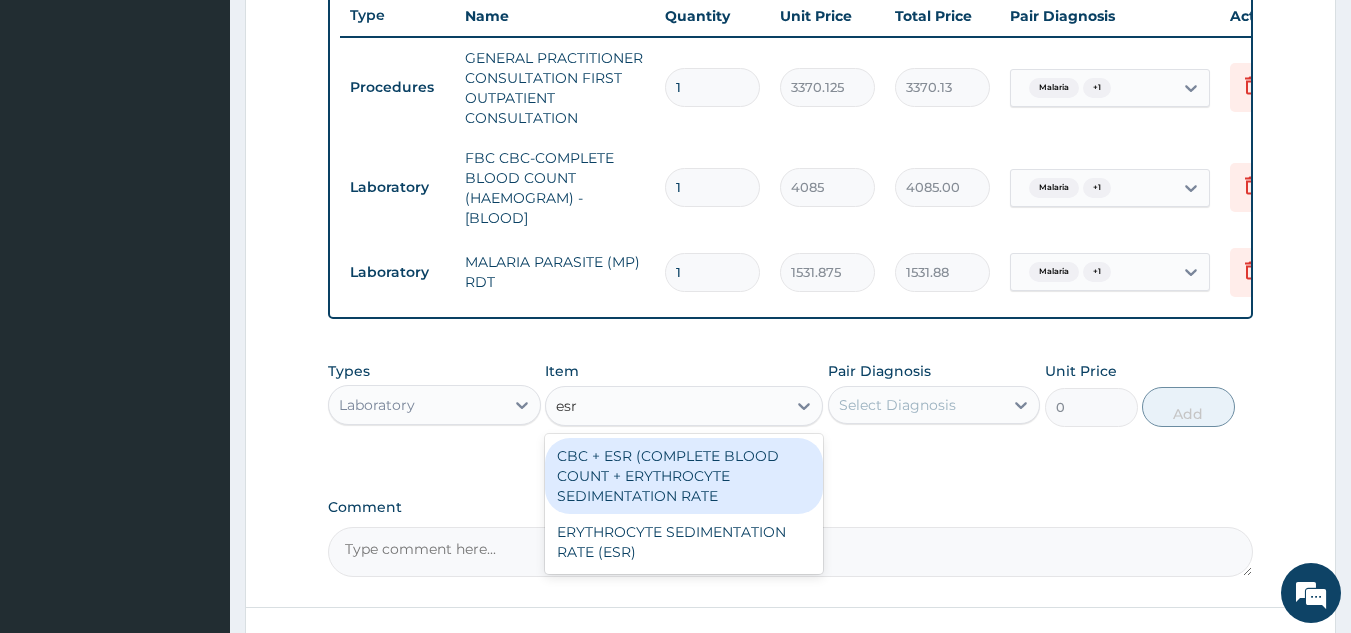click on "ERYTHROCYTE SEDIMENTATION RATE (ESR)" at bounding box center [684, 542] 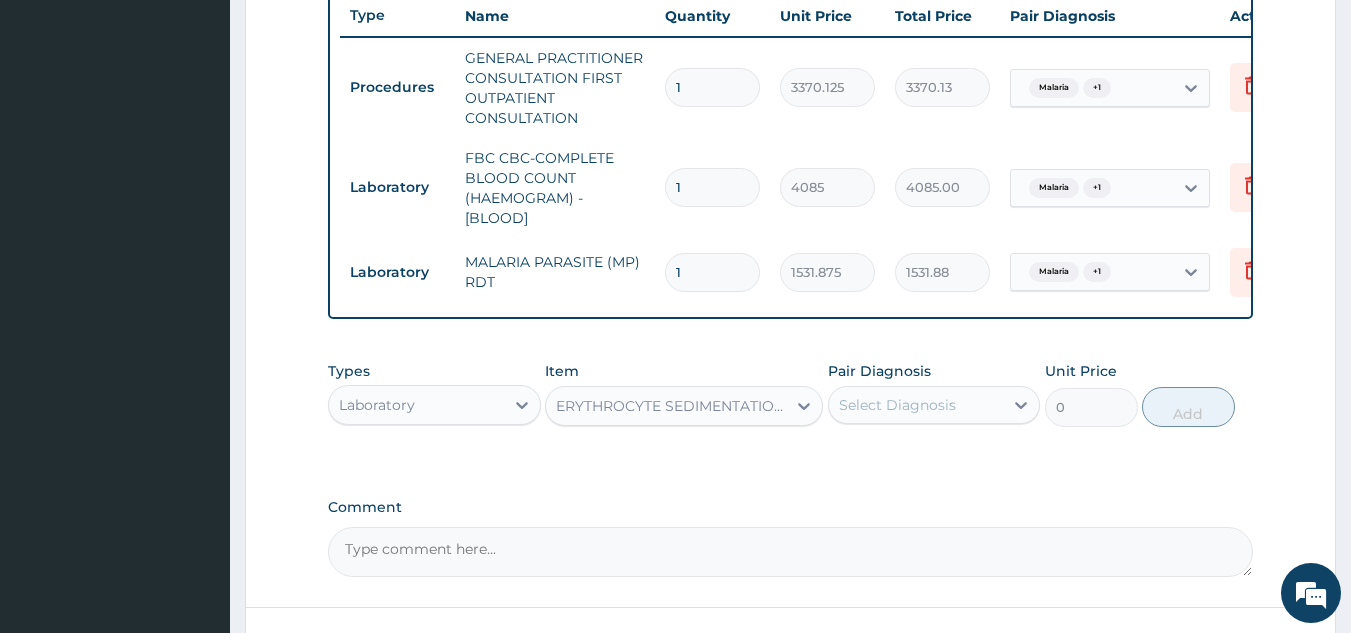 type 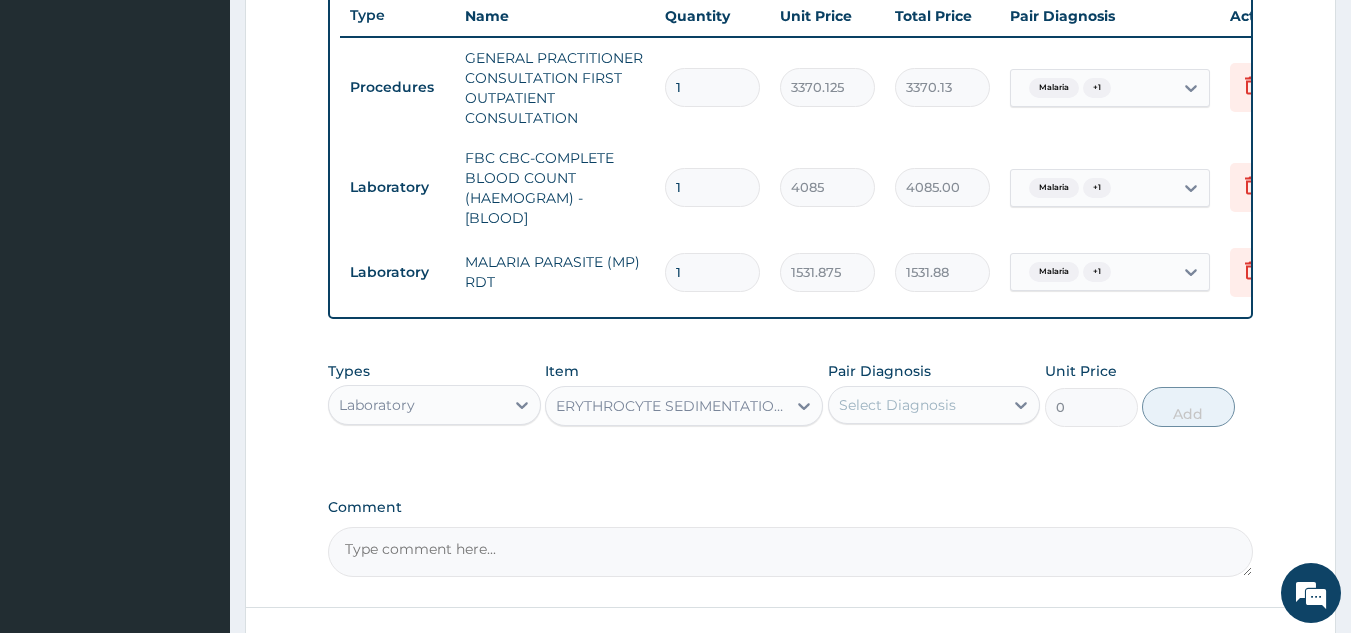 type on "2553.125" 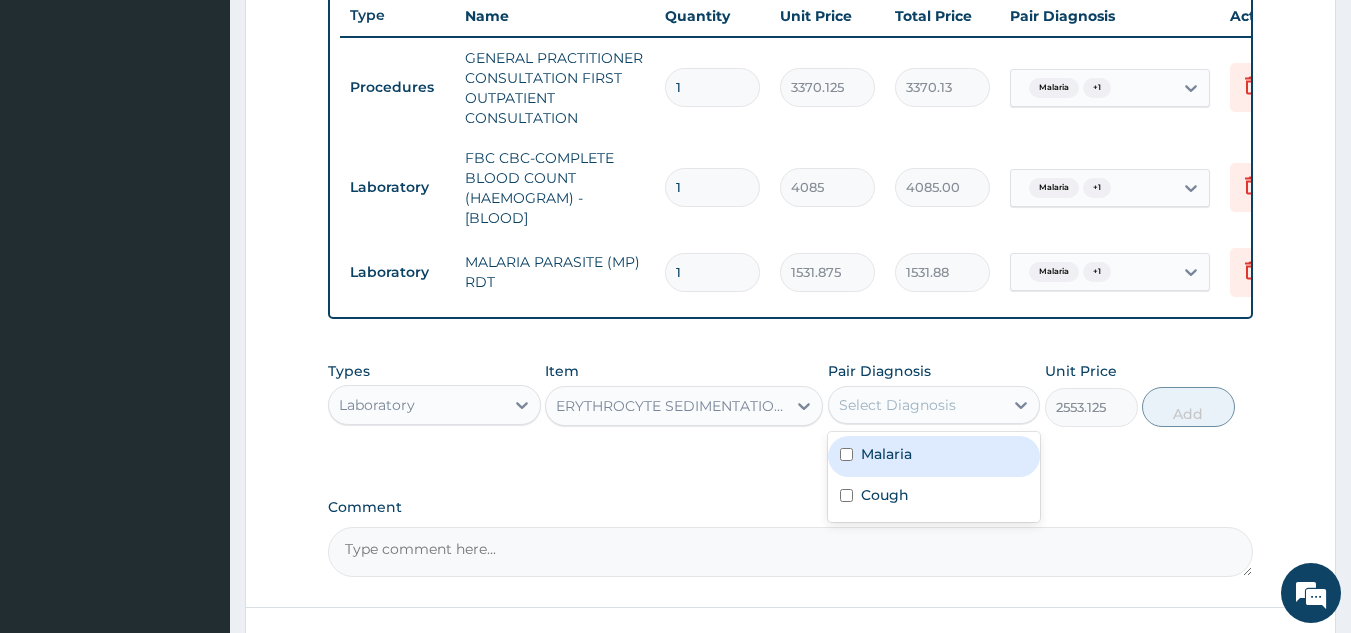 click on "Malaria" at bounding box center (934, 456) 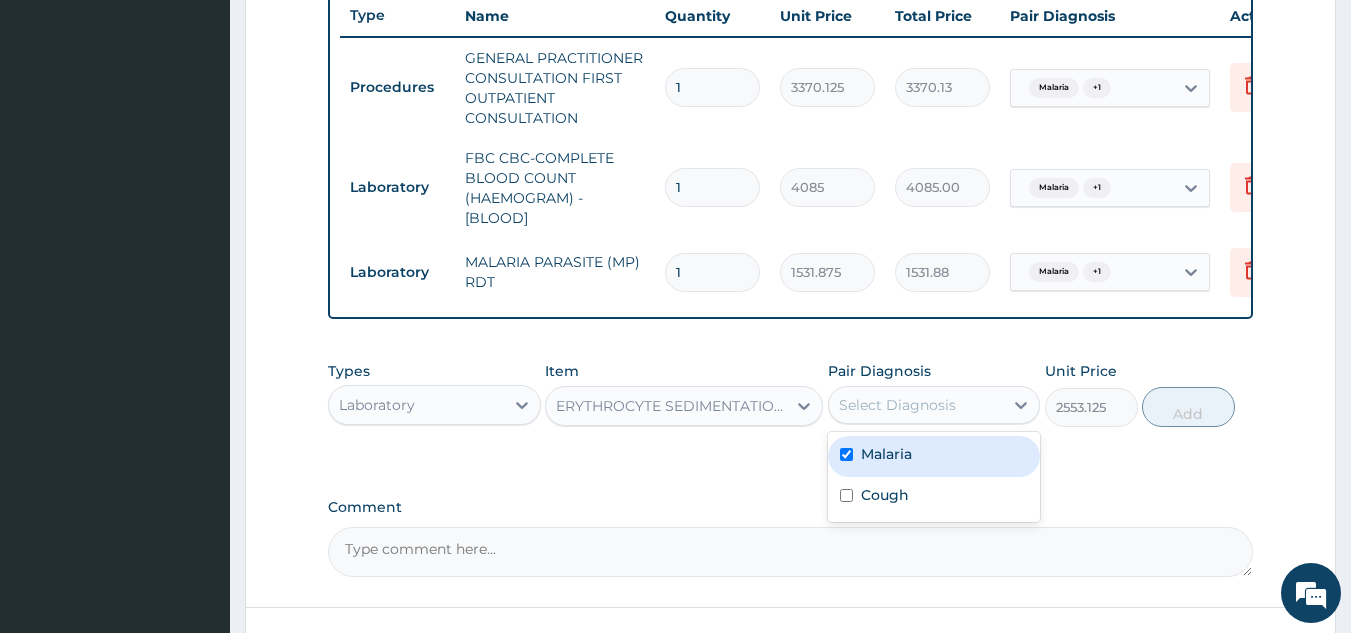 checkbox on "true" 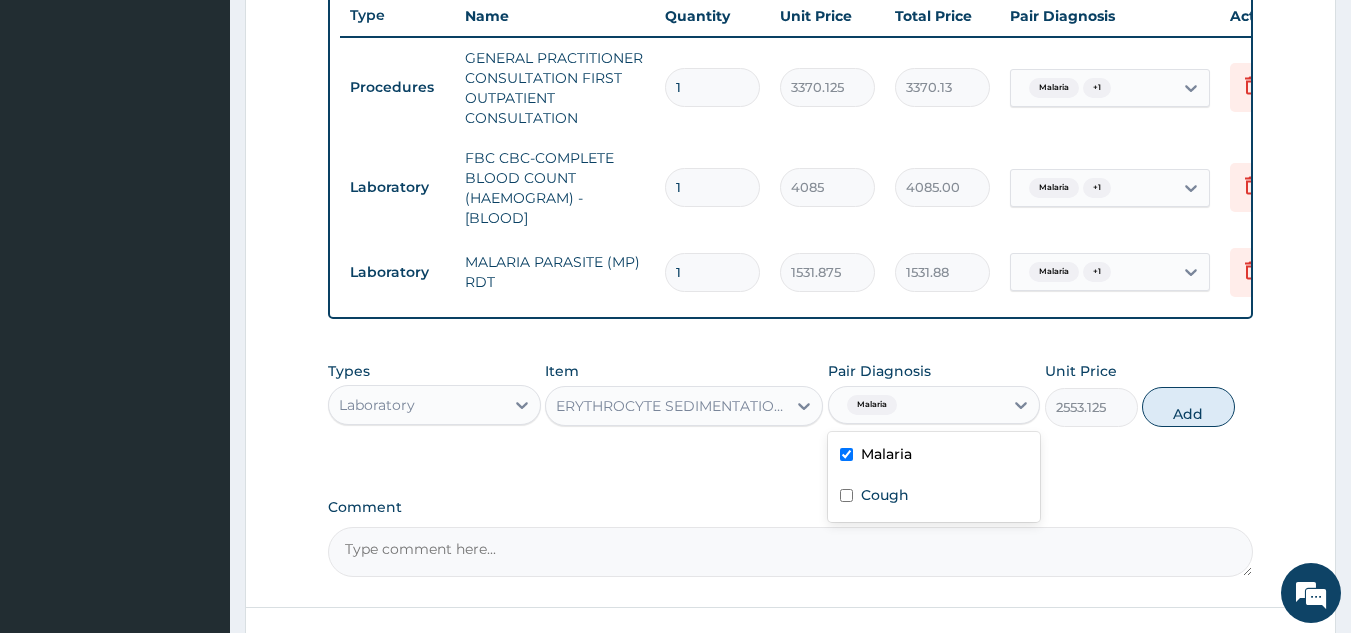 click on "Cough" at bounding box center [934, 497] 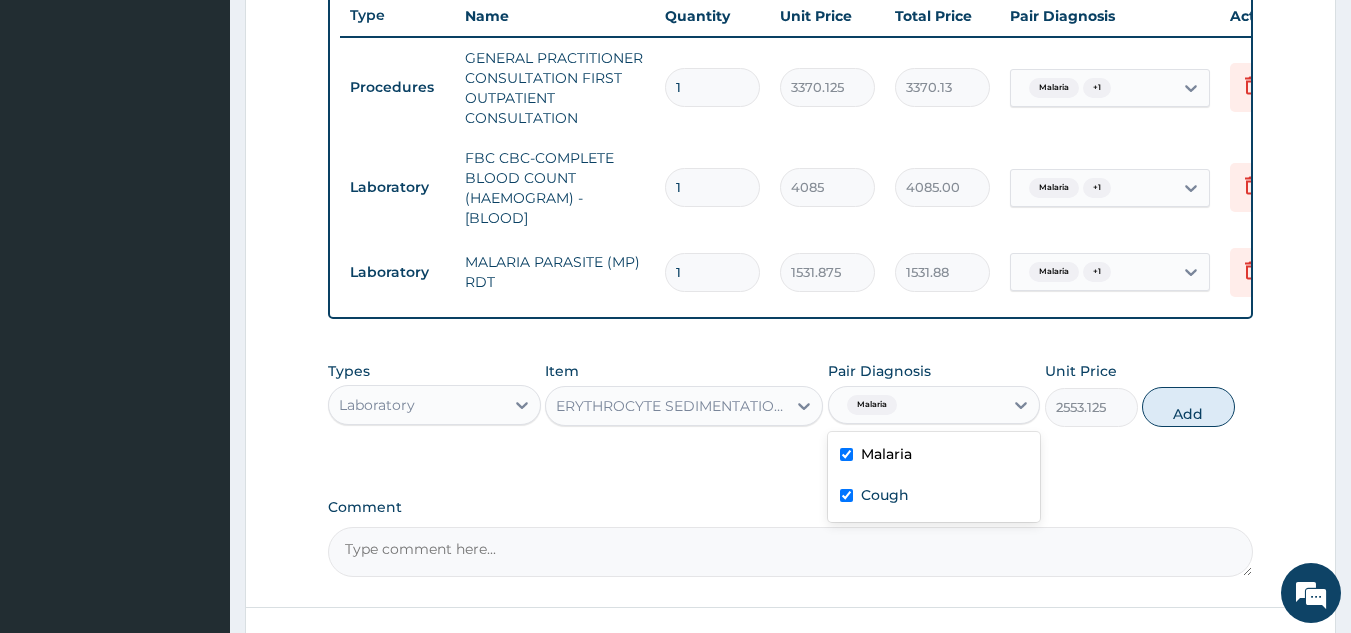 checkbox on "true" 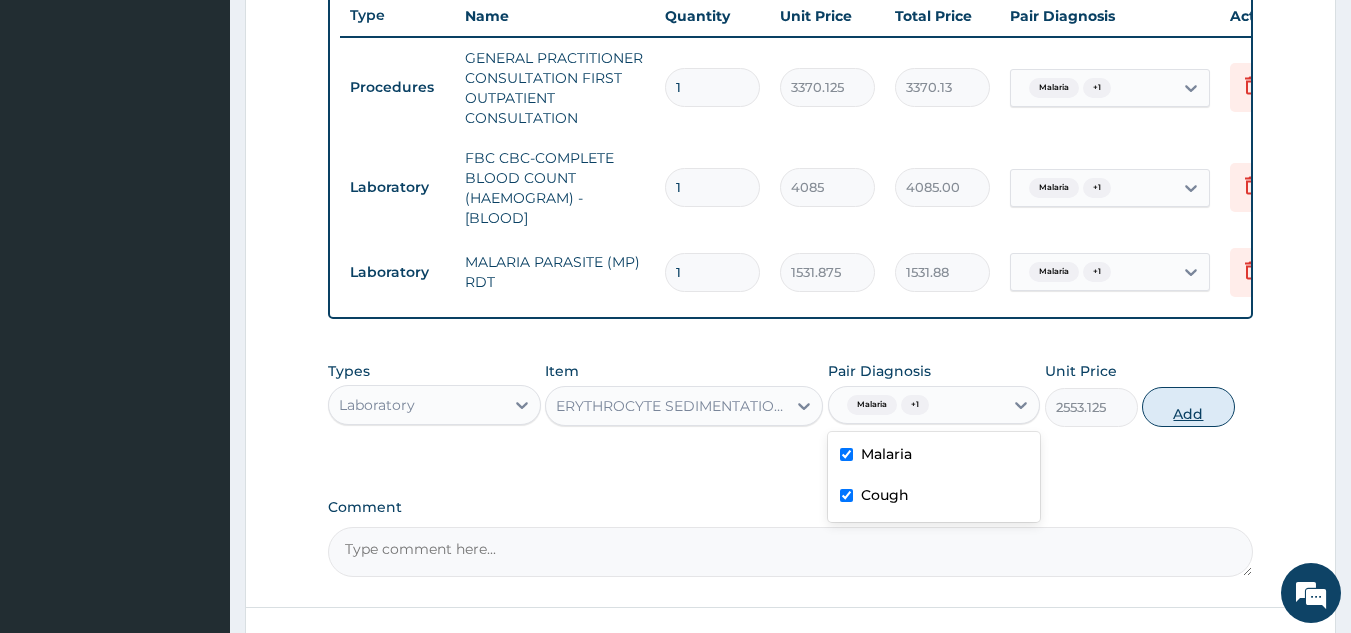 click on "Add" at bounding box center [1188, 407] 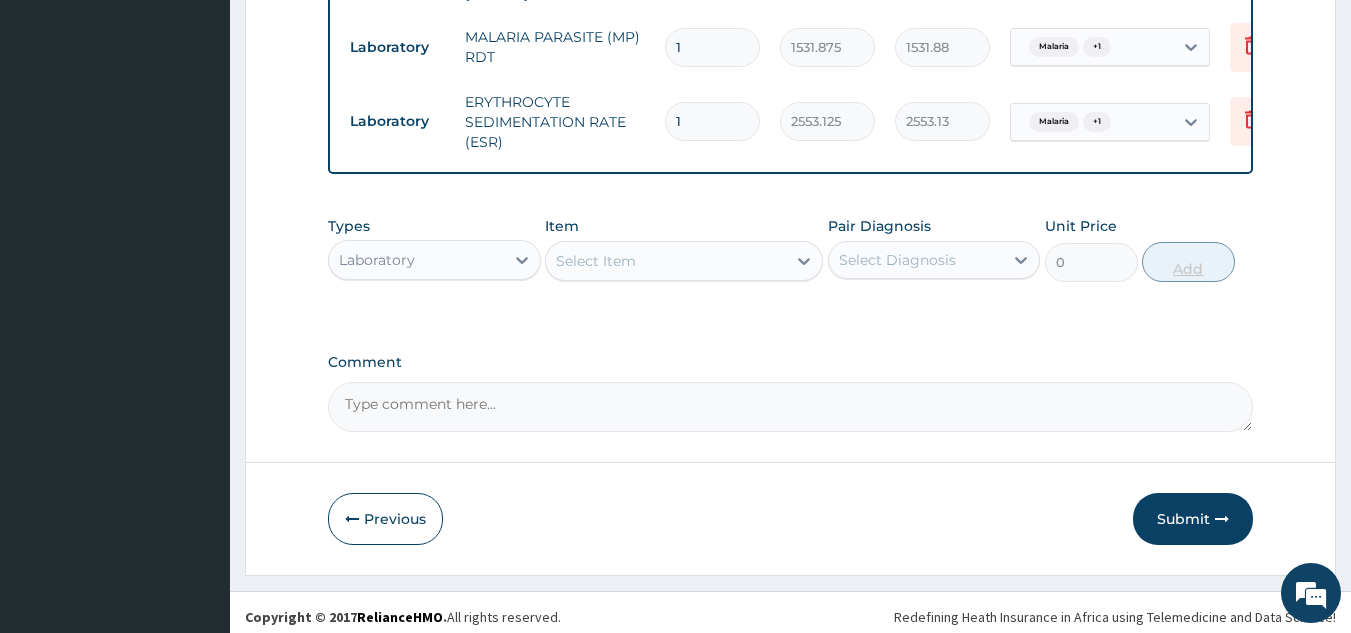 scroll, scrollTop: 987, scrollLeft: 0, axis: vertical 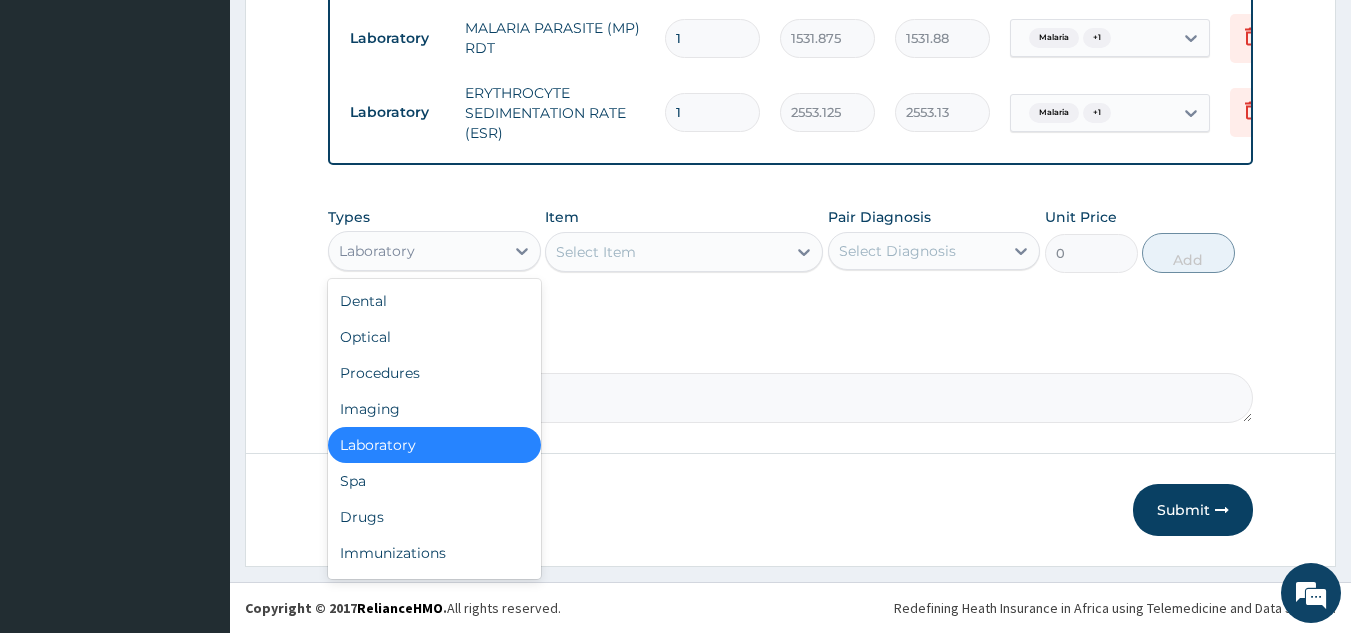 click on "Drugs" at bounding box center [434, 517] 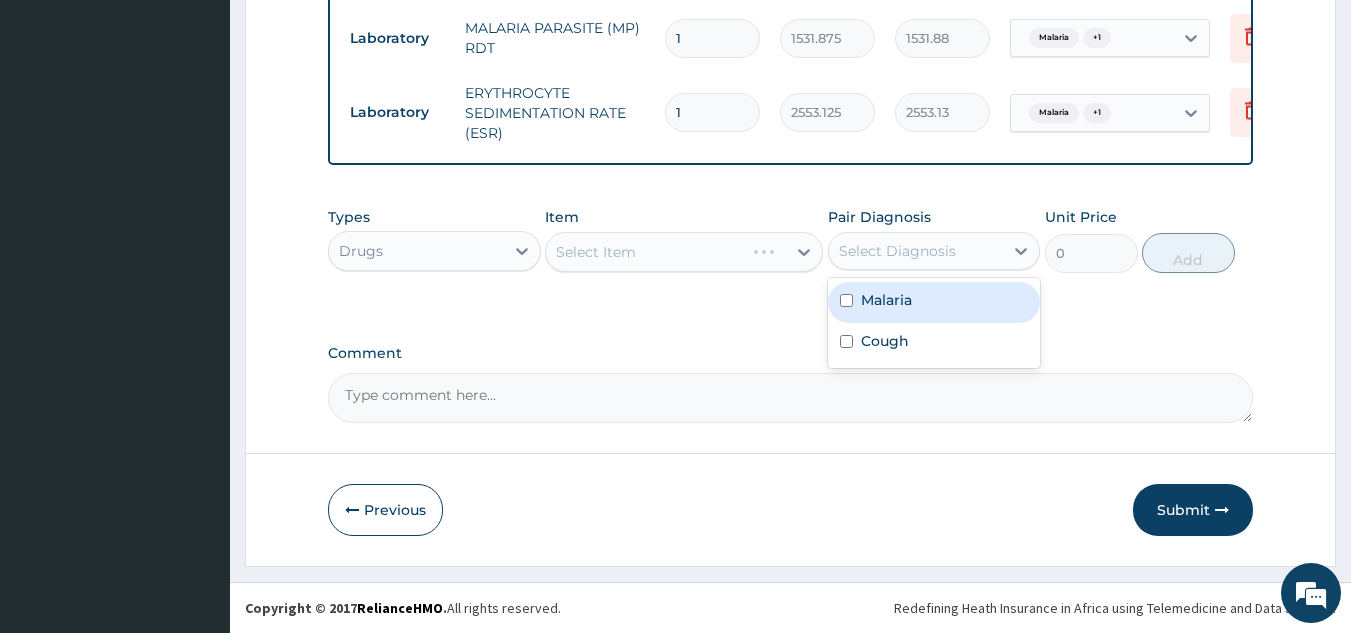 click on "Cough" at bounding box center [934, 343] 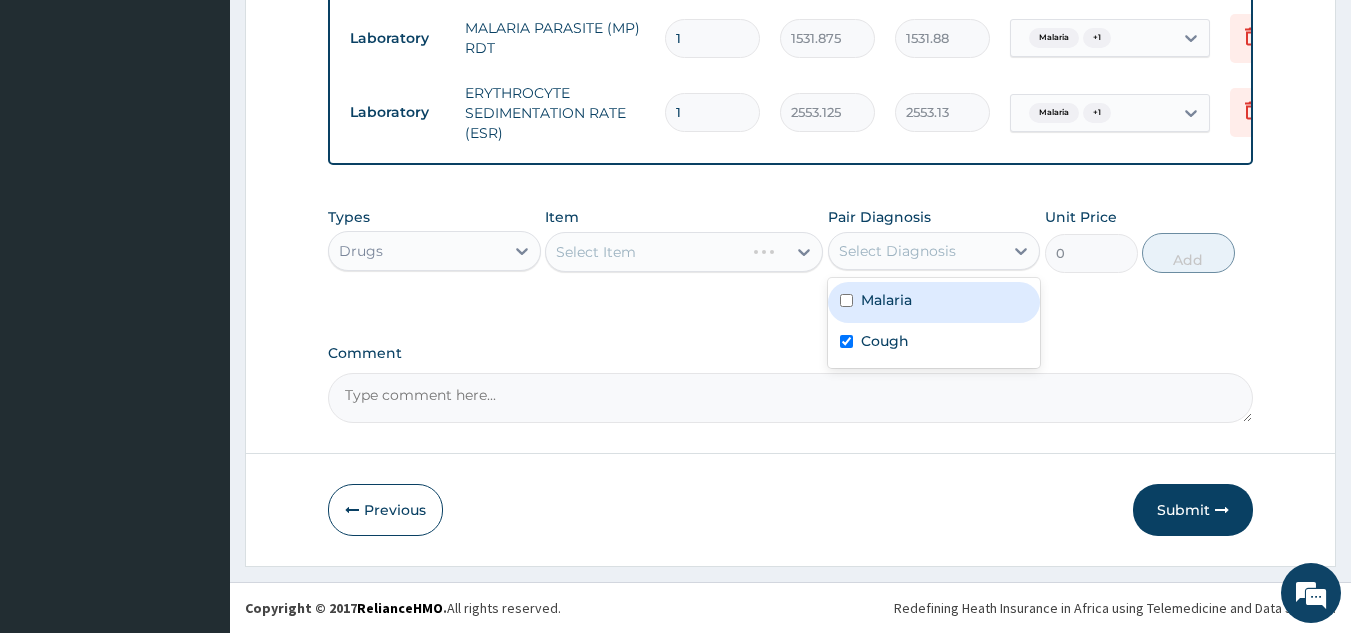 checkbox on "true" 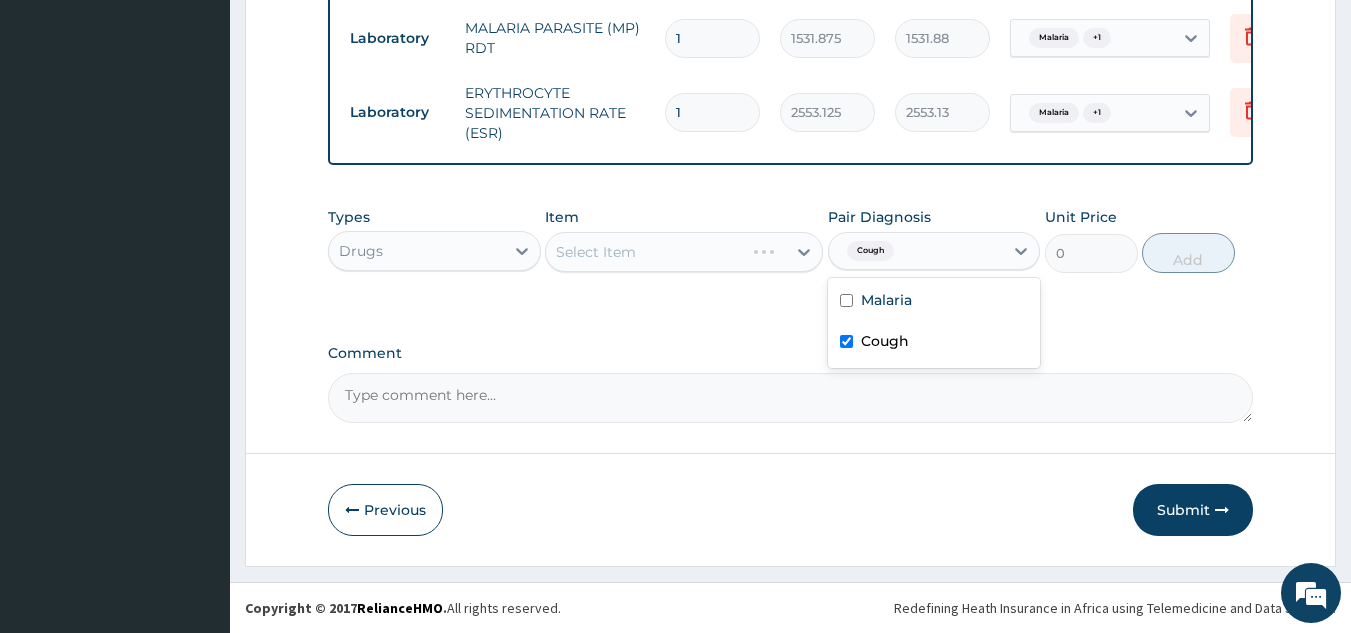 click on "Malaria" at bounding box center [886, 300] 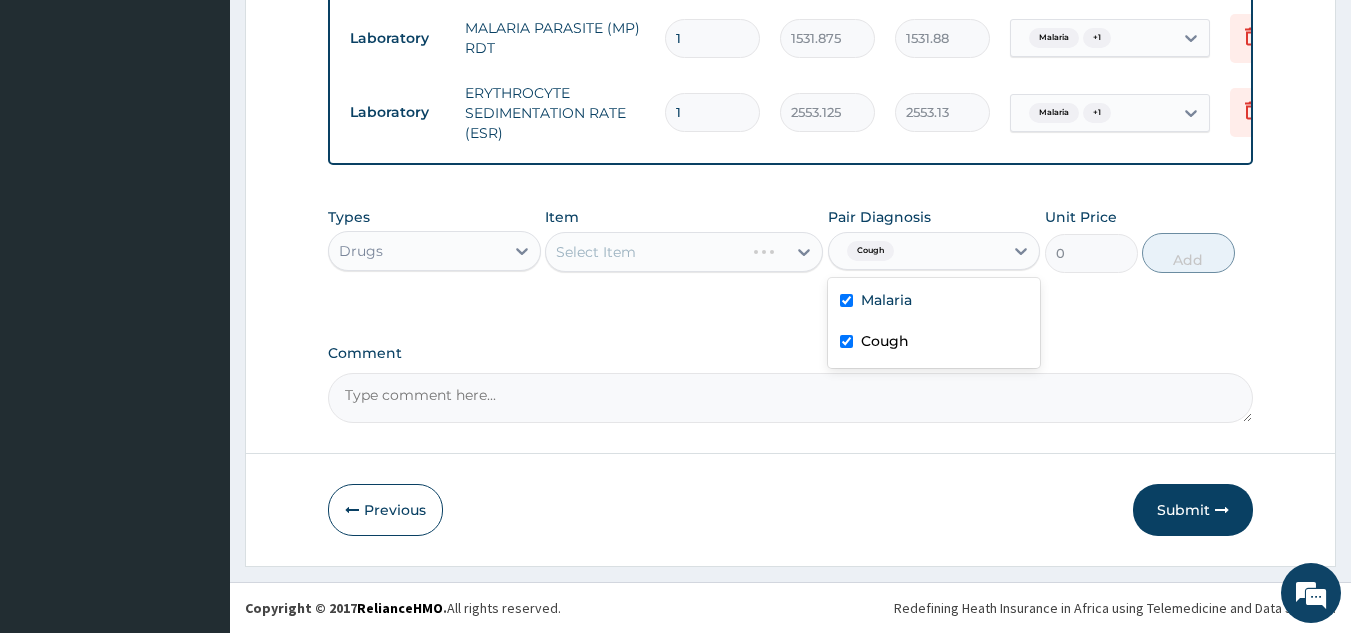 checkbox on "true" 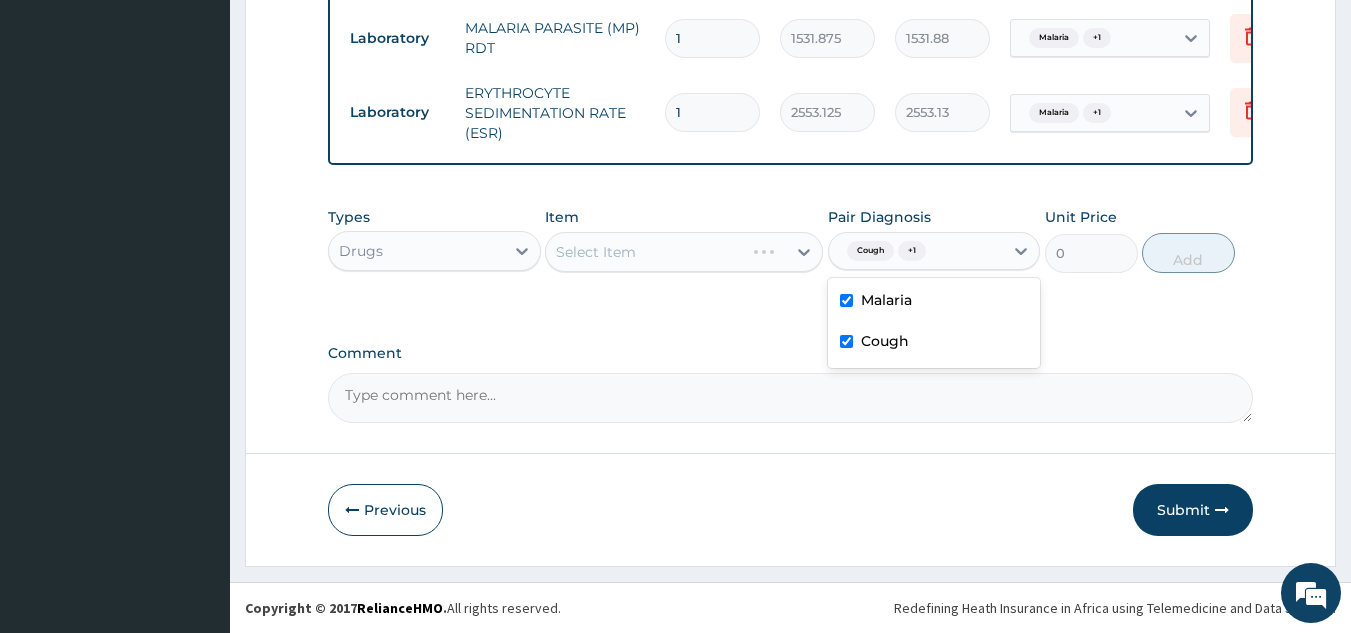 click on "Select Item" at bounding box center (684, 252) 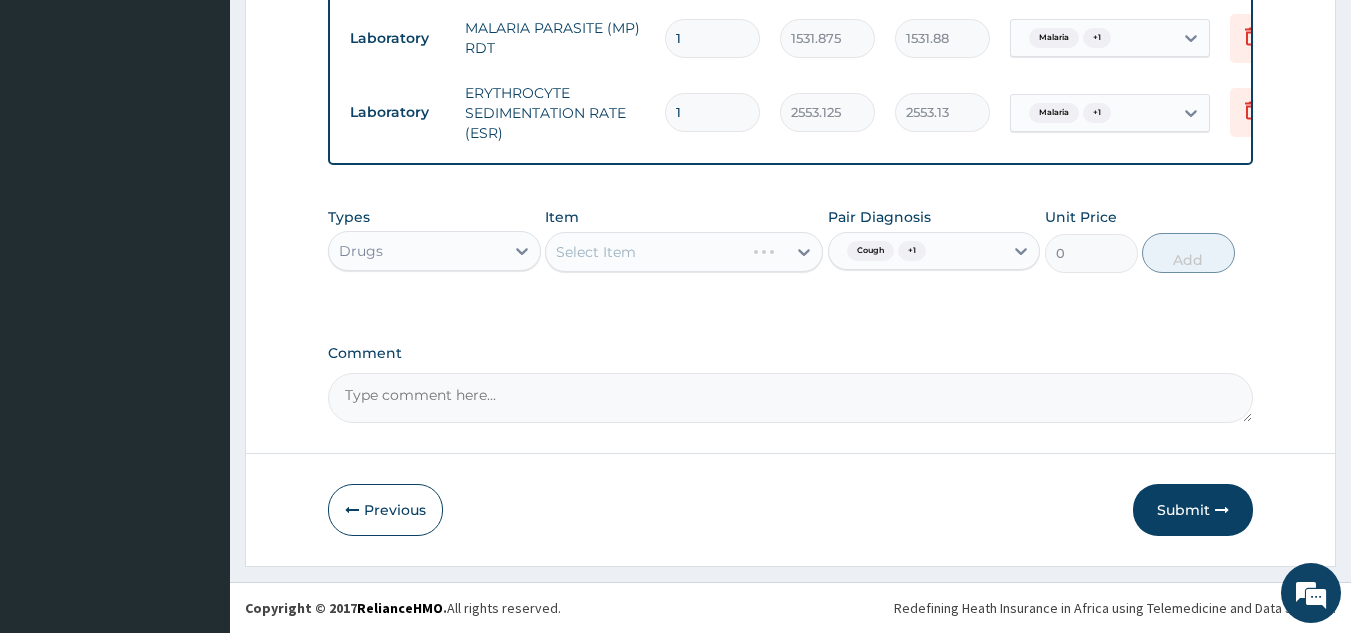 click on "Types Drugs Item Select Item Pair Diagnosis Cough  + 1 Unit Price 0 Add" at bounding box center [791, 240] 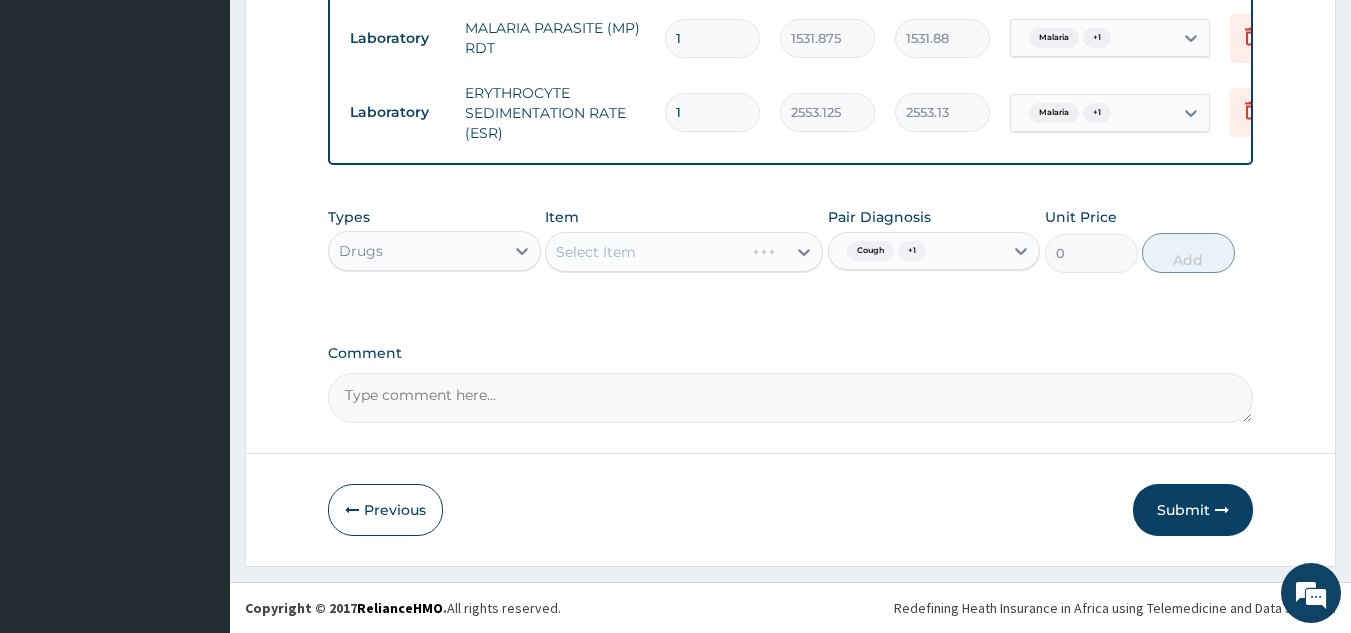 click on "Select Item" at bounding box center (684, 252) 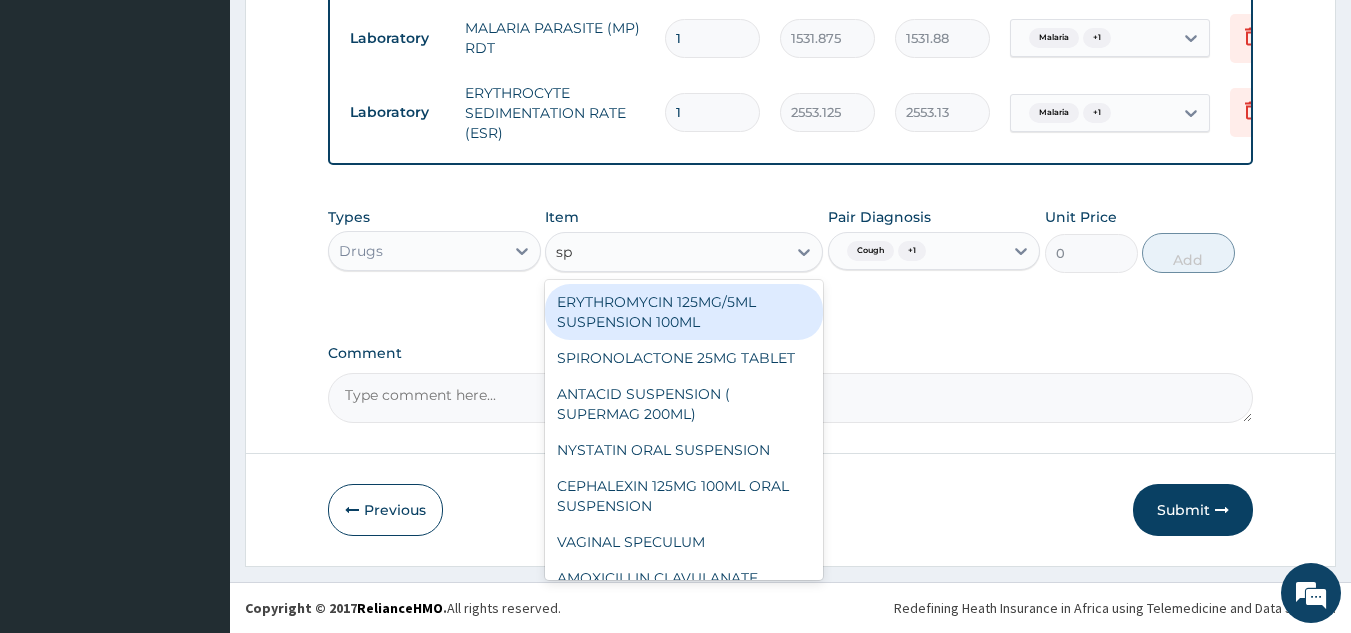 type on "sp" 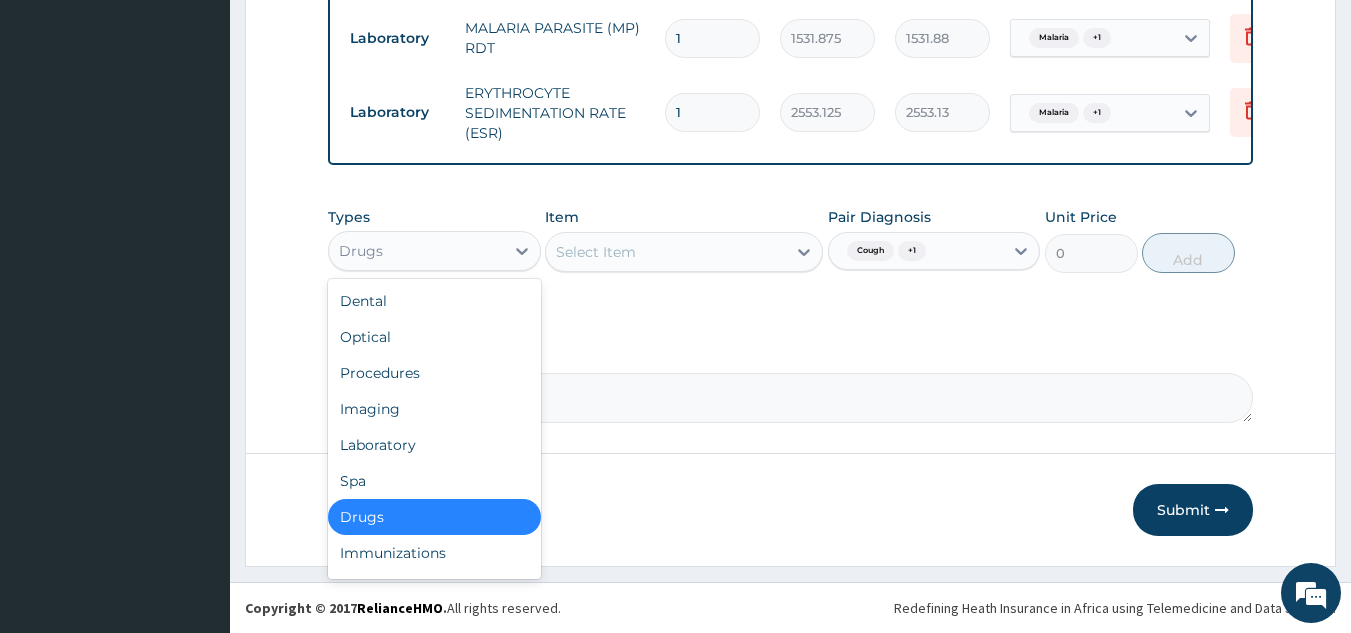 click on "Laboratory" at bounding box center (434, 445) 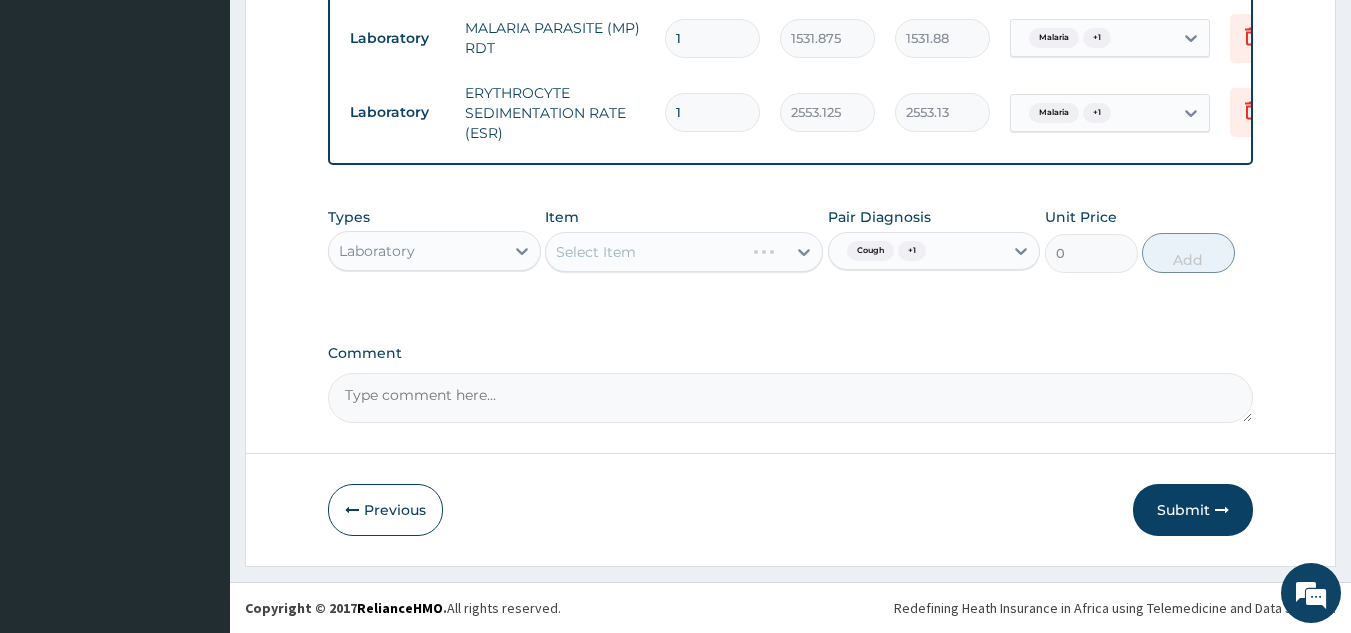 click on "Select Item" at bounding box center [684, 252] 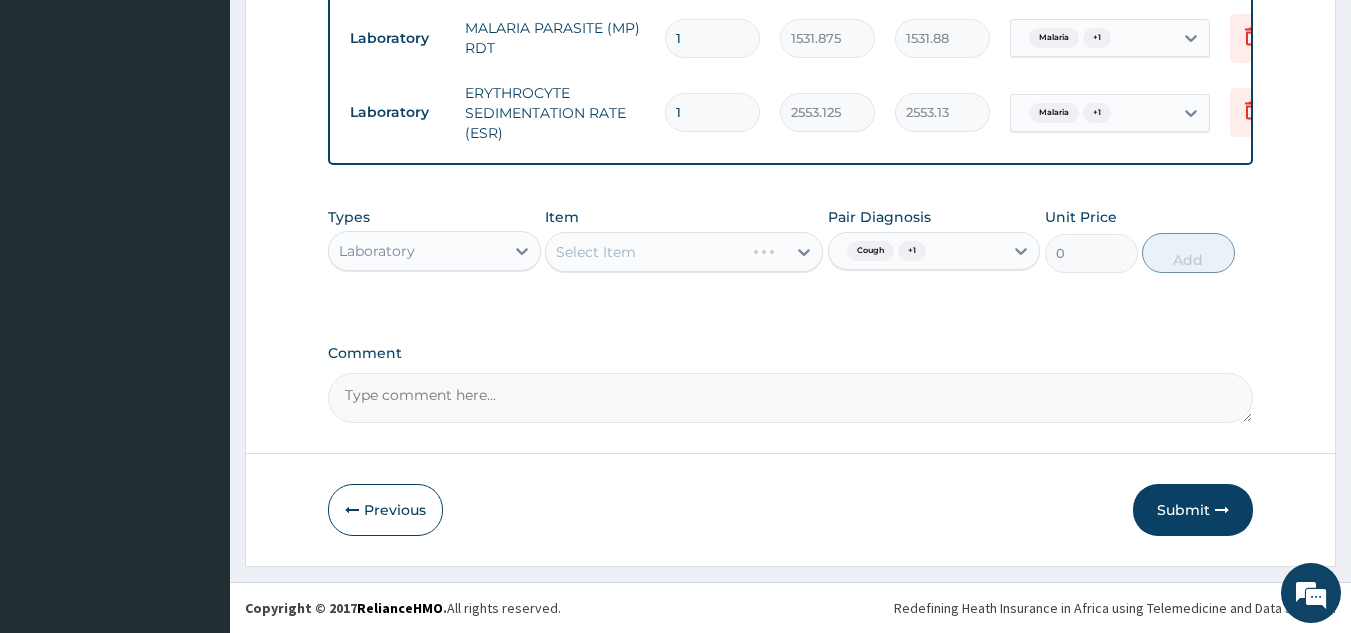 click on "Select Item" at bounding box center [684, 252] 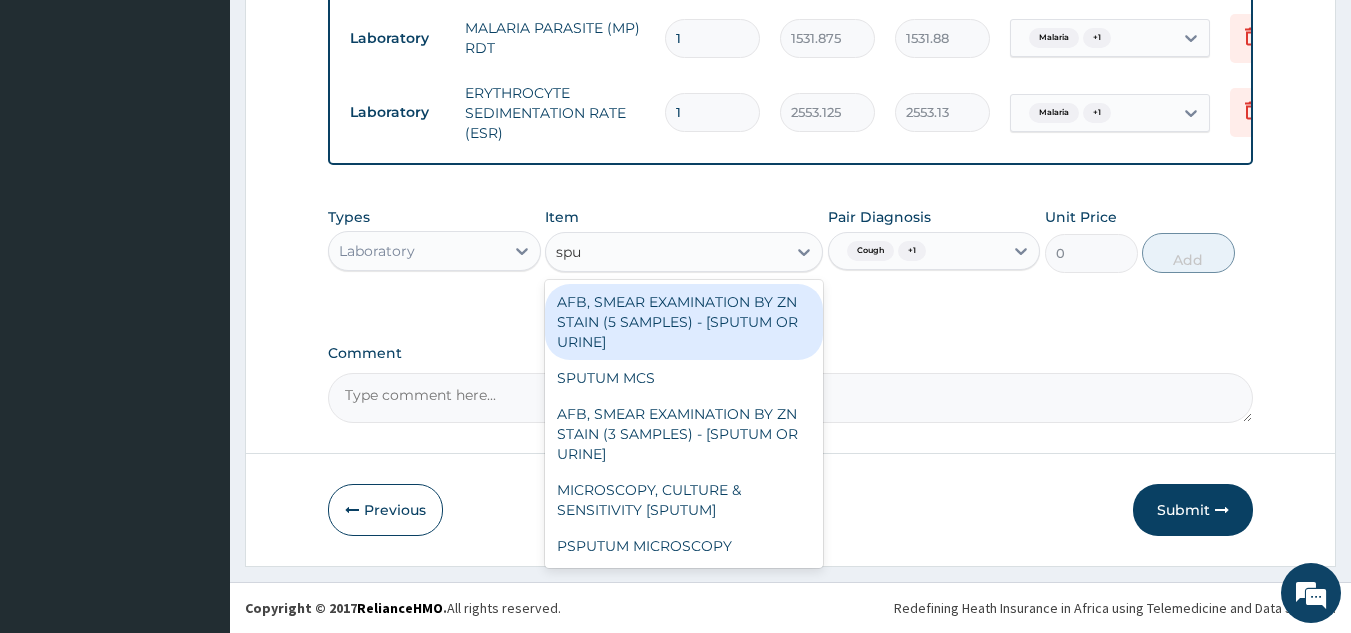 type on "sput" 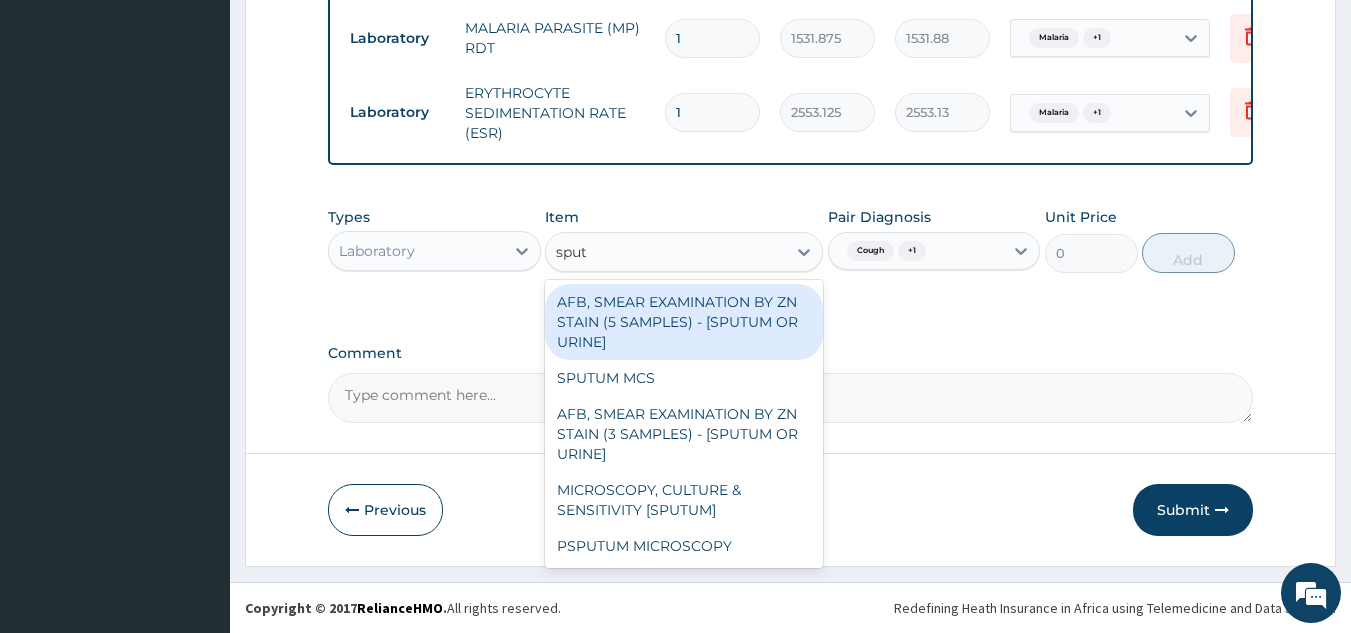 click on "SPUTUM MCS" at bounding box center (684, 378) 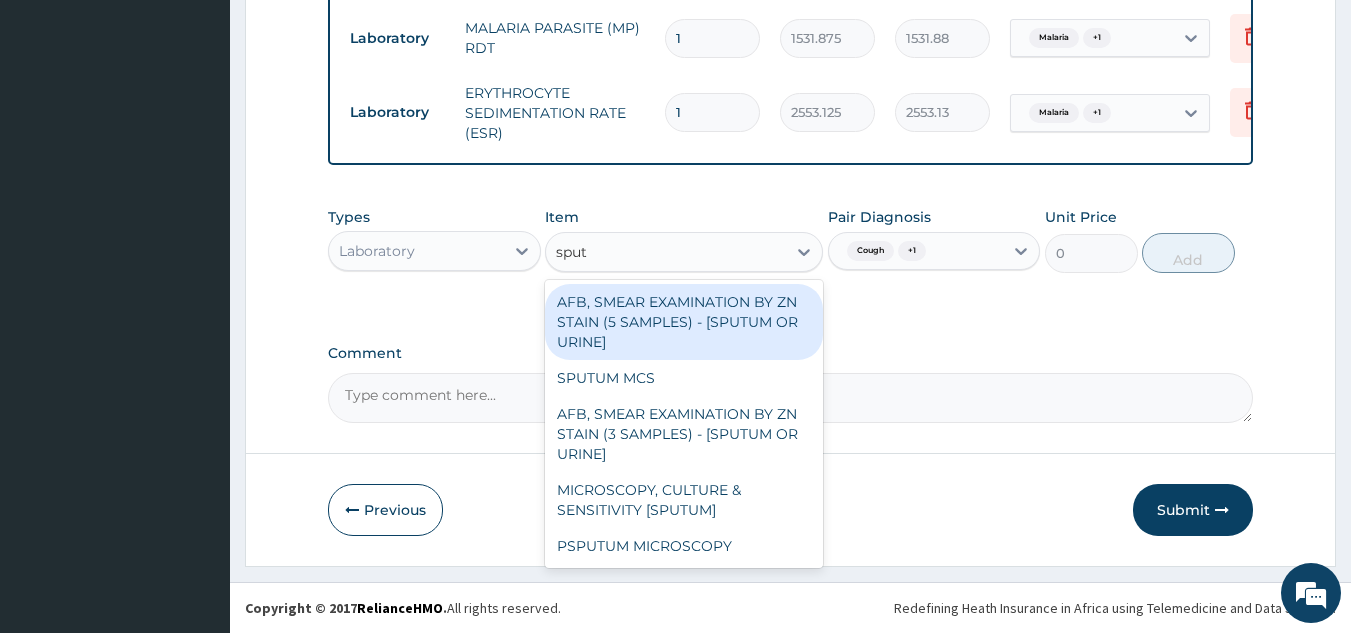 type 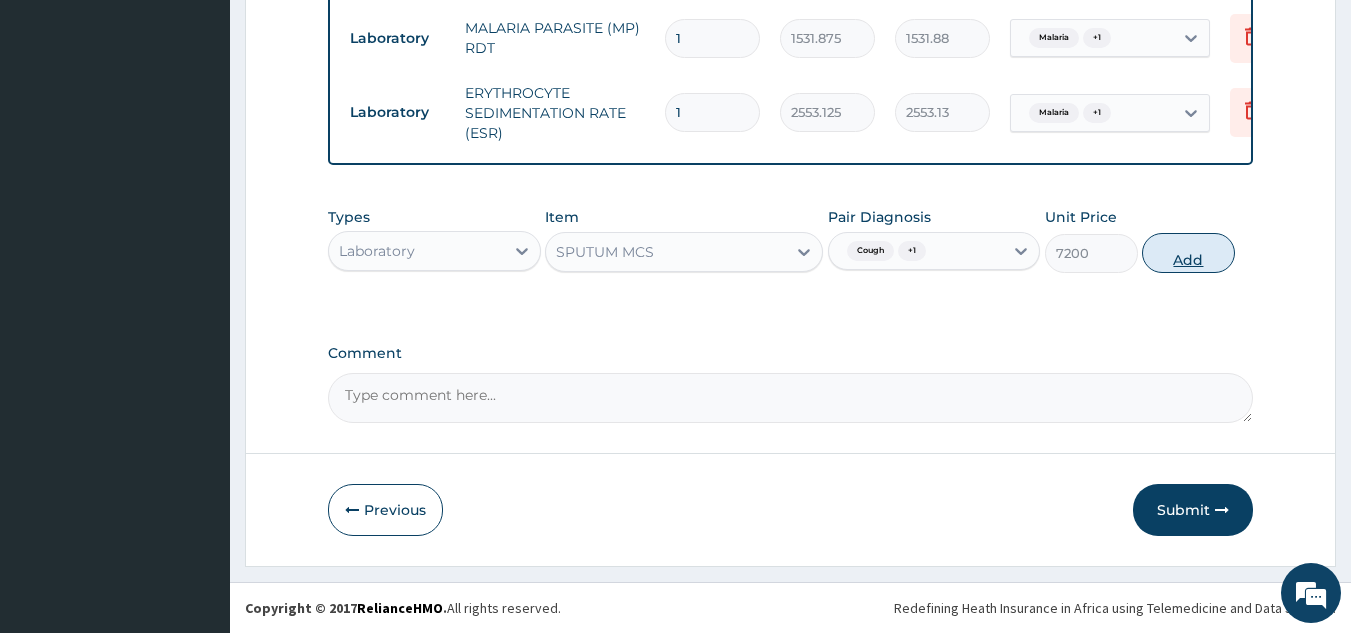 click on "Add" at bounding box center [1188, 253] 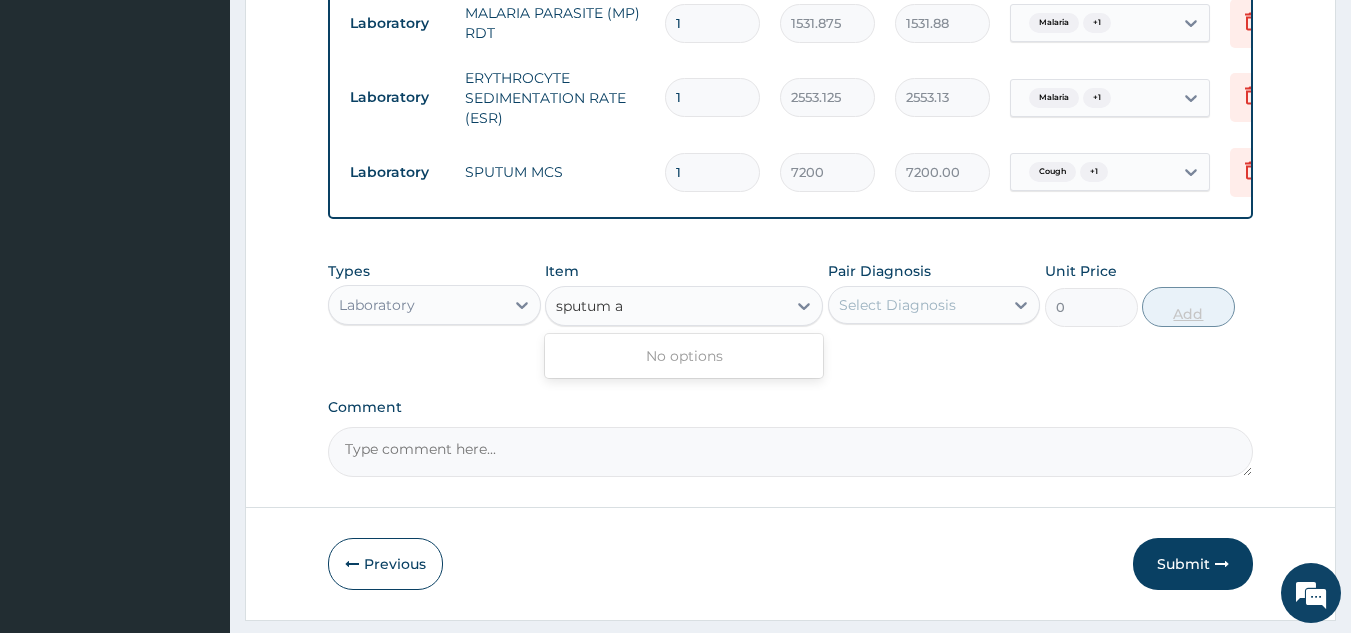type on "sputum" 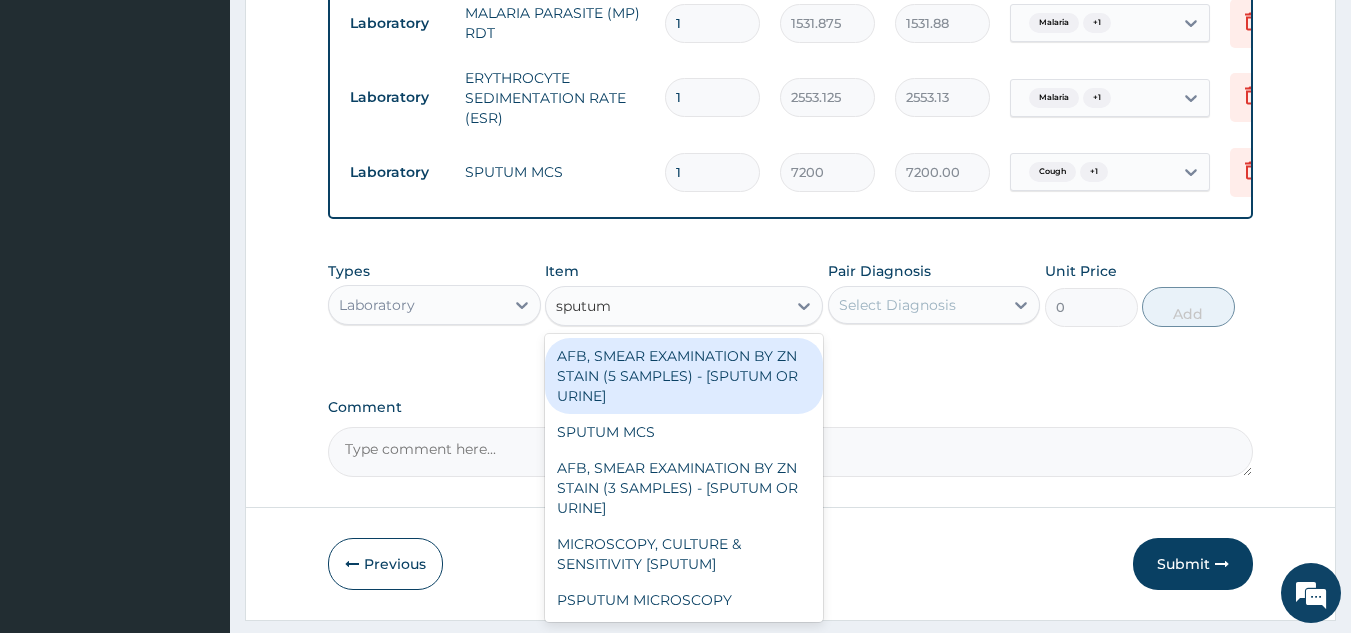 click on "AFB, SMEAR EXAMINATION BY ZN STAIN (3 SAMPLES) - [SPUTUM OR URINE]" at bounding box center [684, 488] 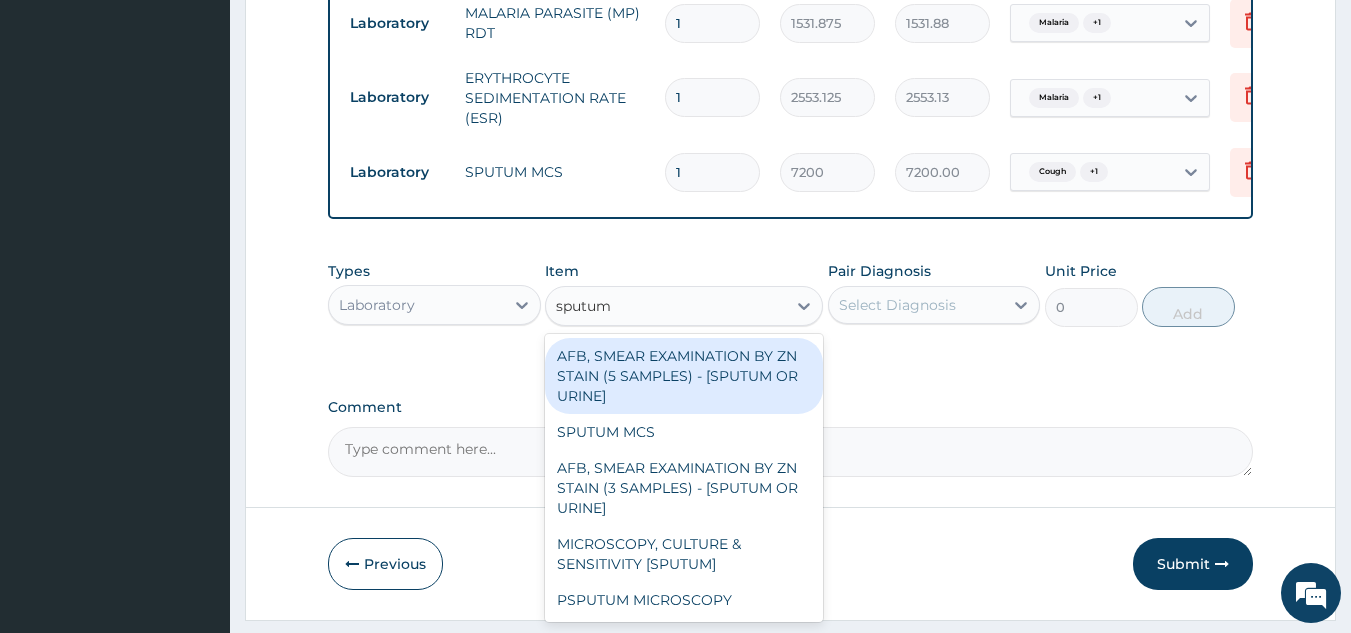 type 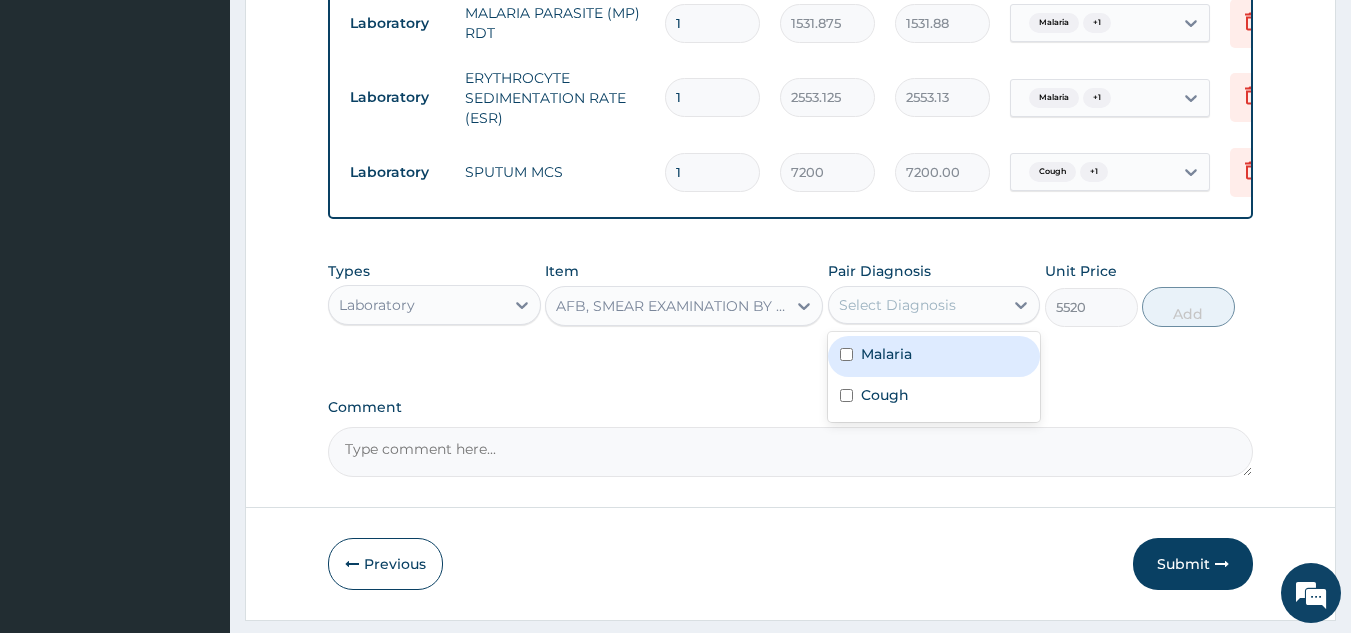 click on "Malaria" at bounding box center (934, 356) 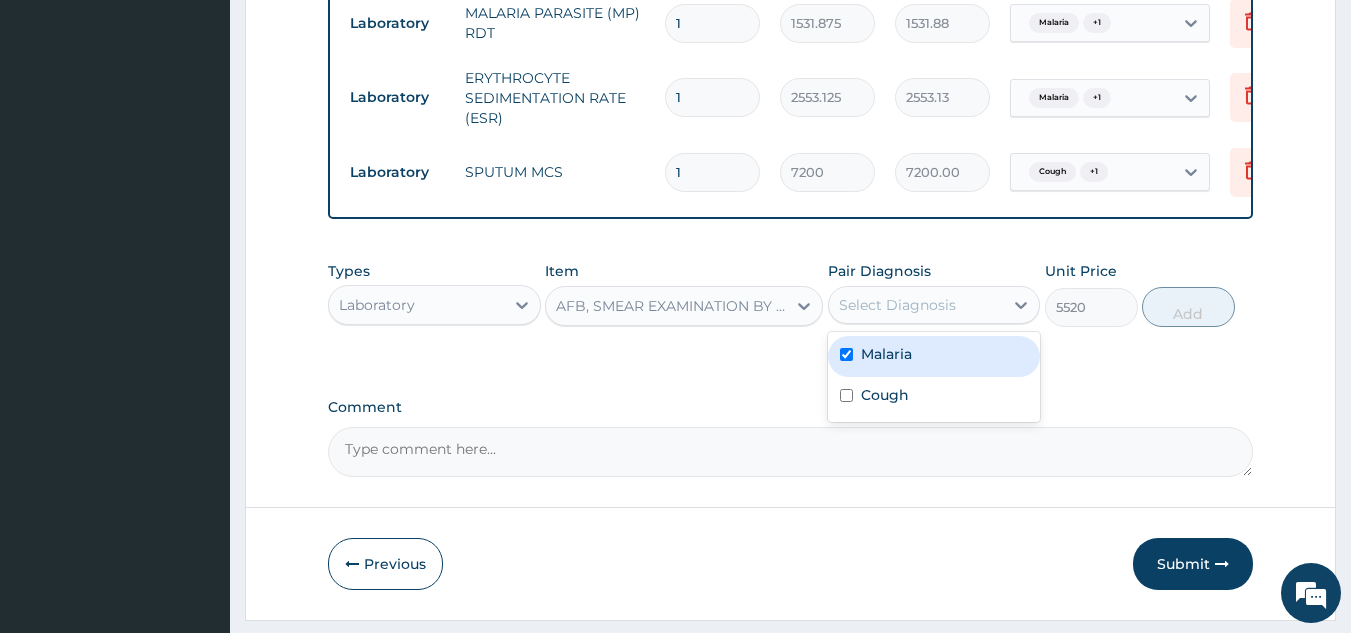 checkbox on "true" 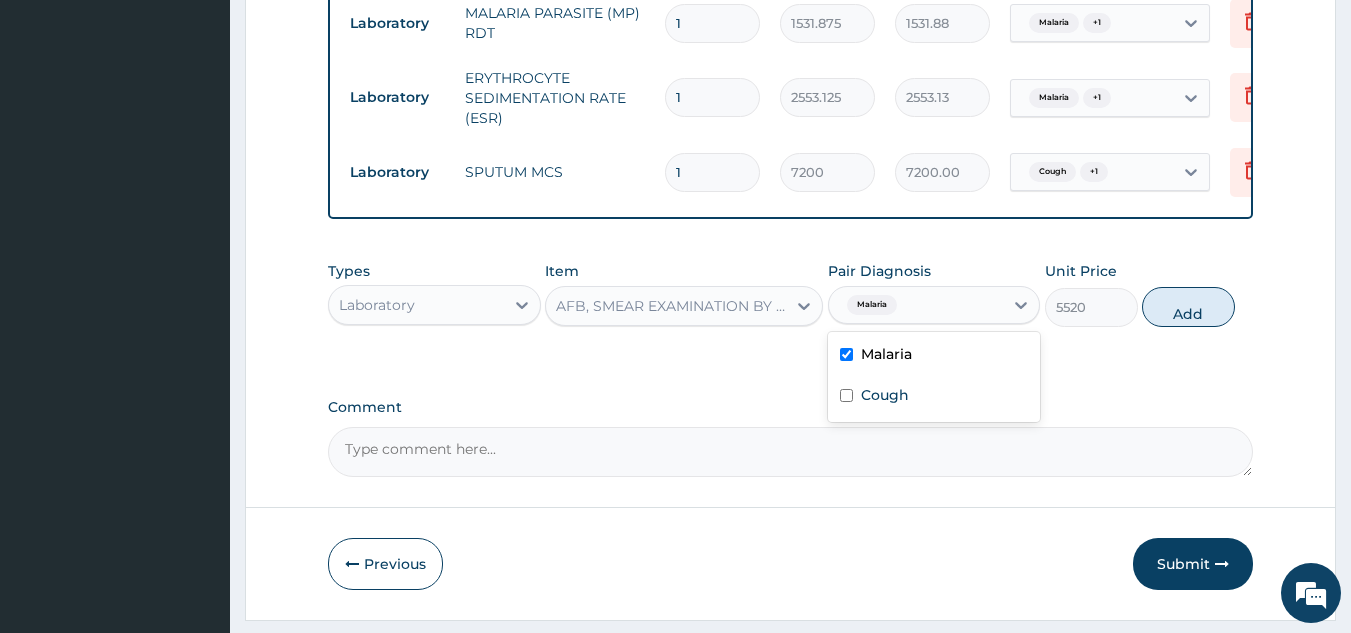 click on "Cough" at bounding box center (934, 397) 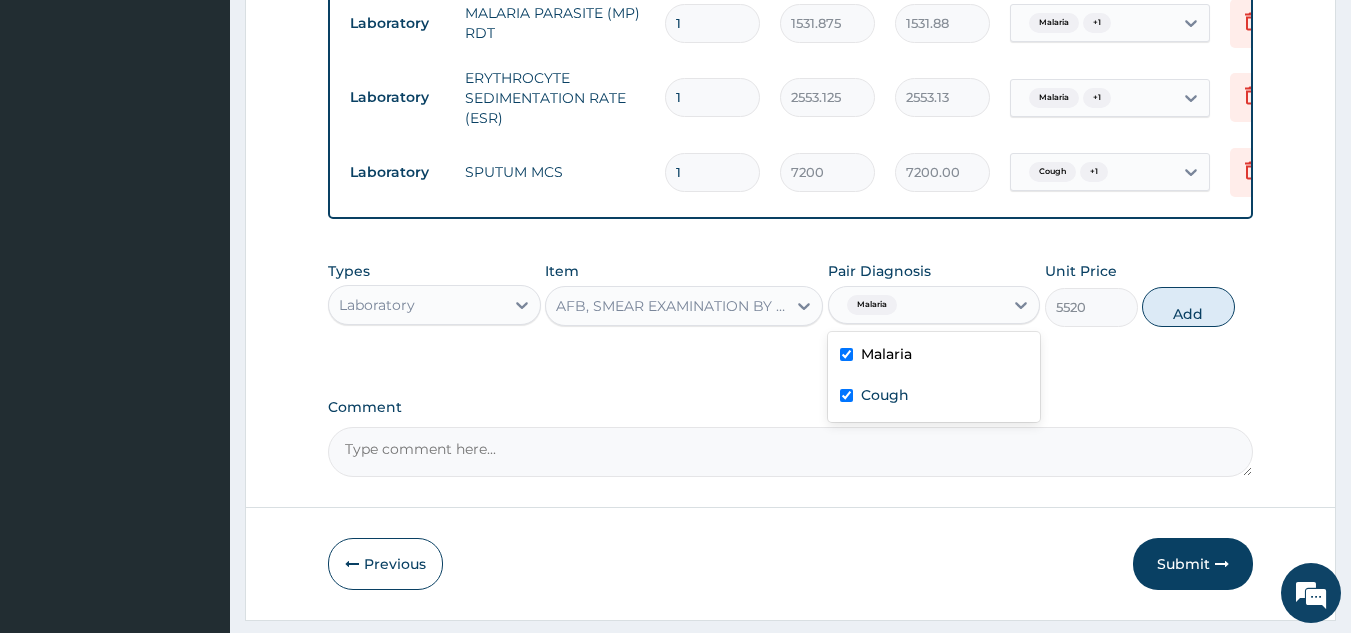 checkbox on "true" 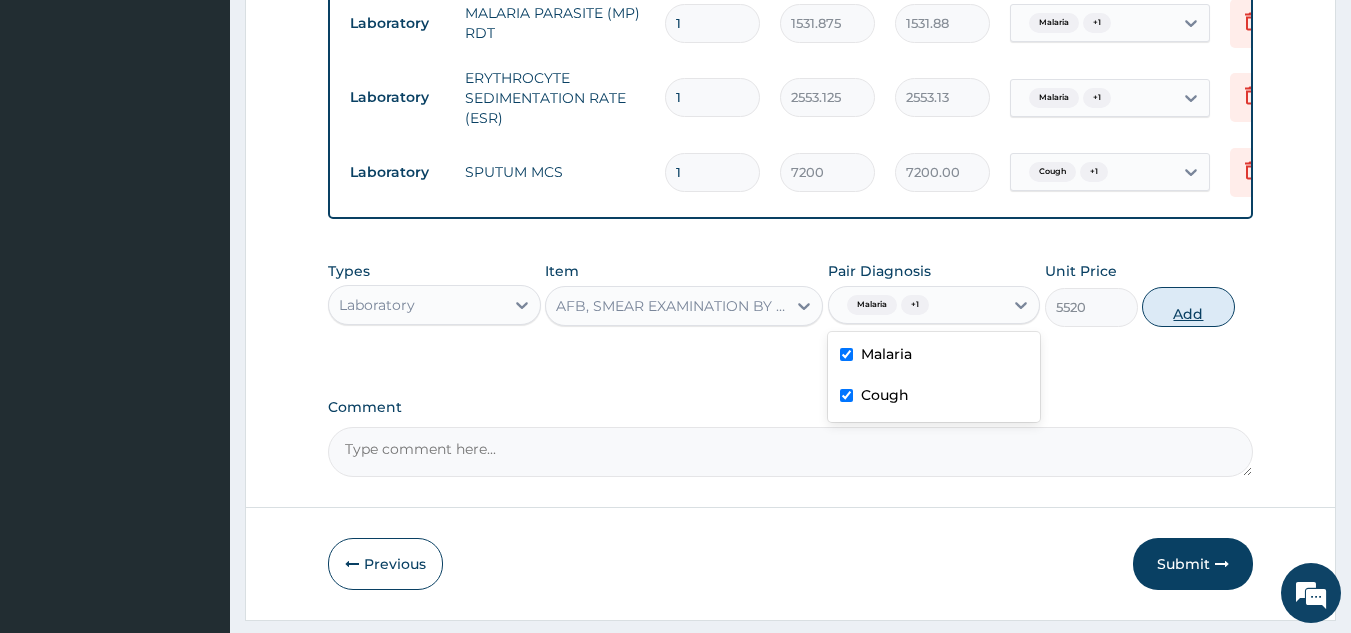 click on "Add" at bounding box center (1188, 307) 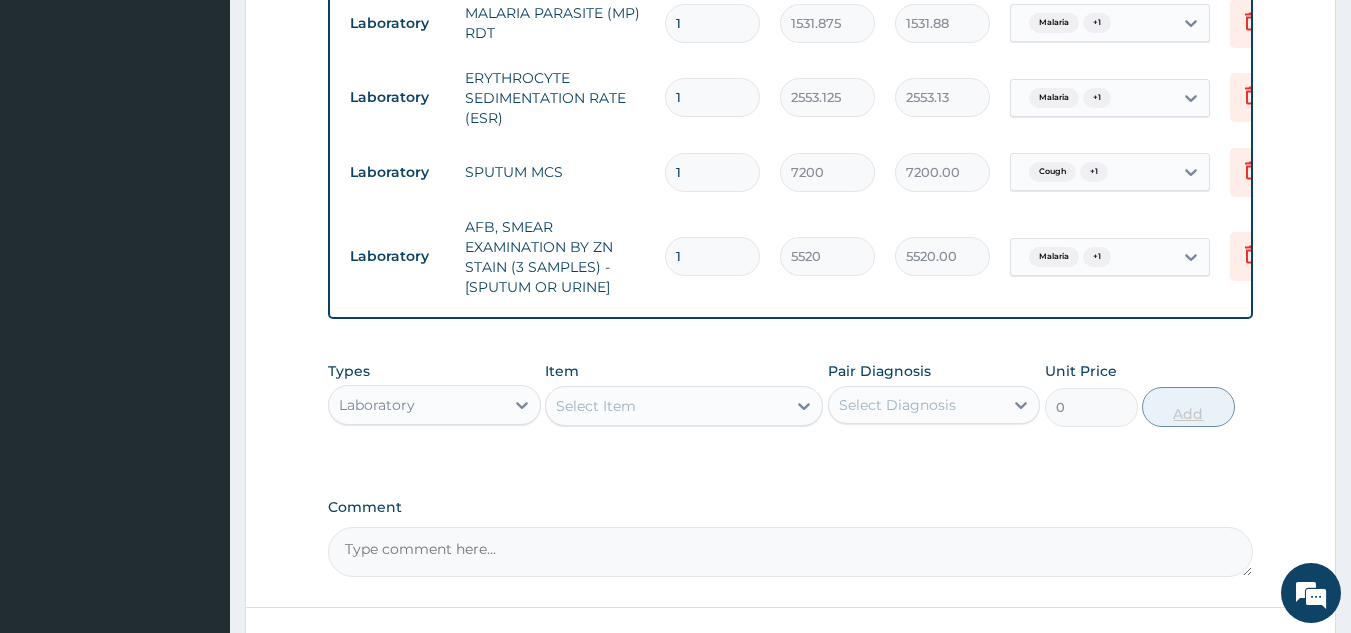 scroll, scrollTop: 1178, scrollLeft: 0, axis: vertical 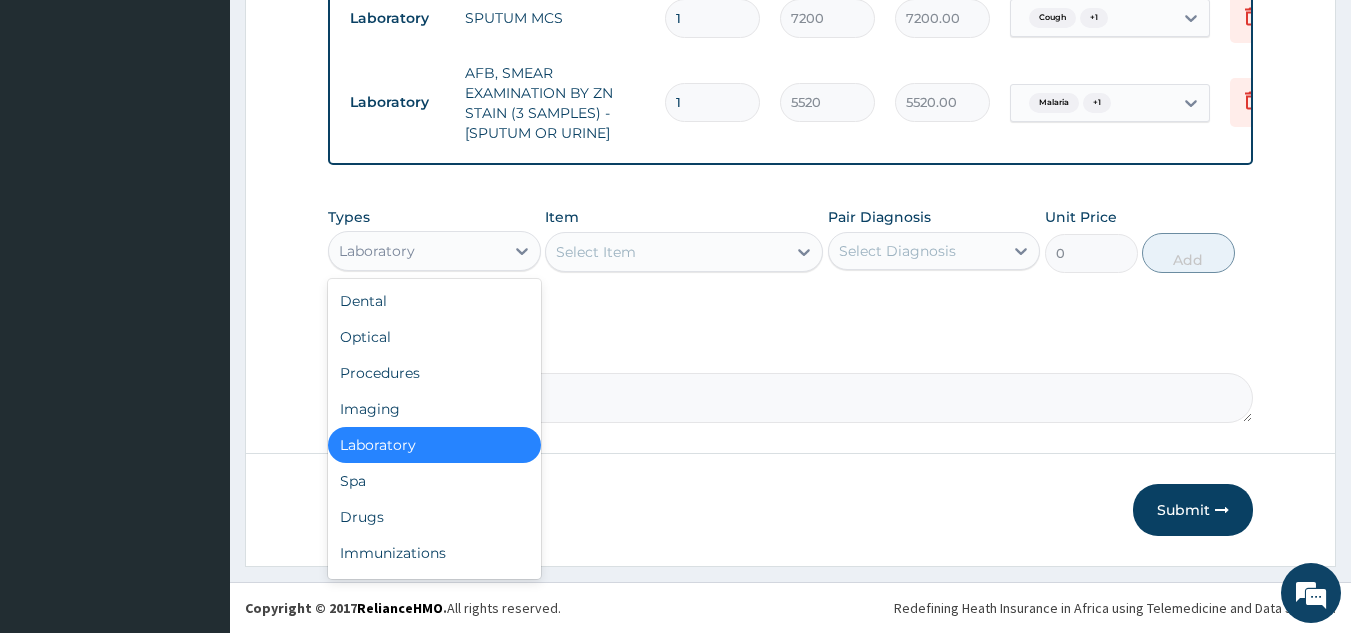 click on "Drugs" at bounding box center [434, 517] 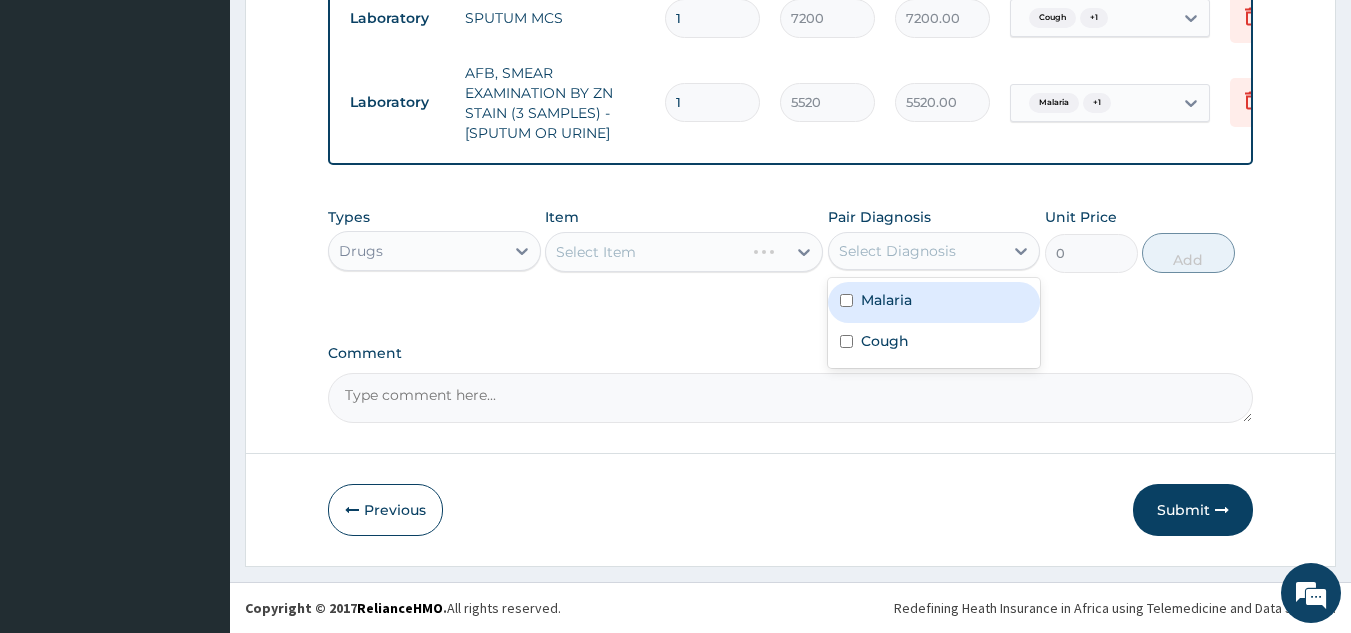 click on "Malaria" at bounding box center [934, 302] 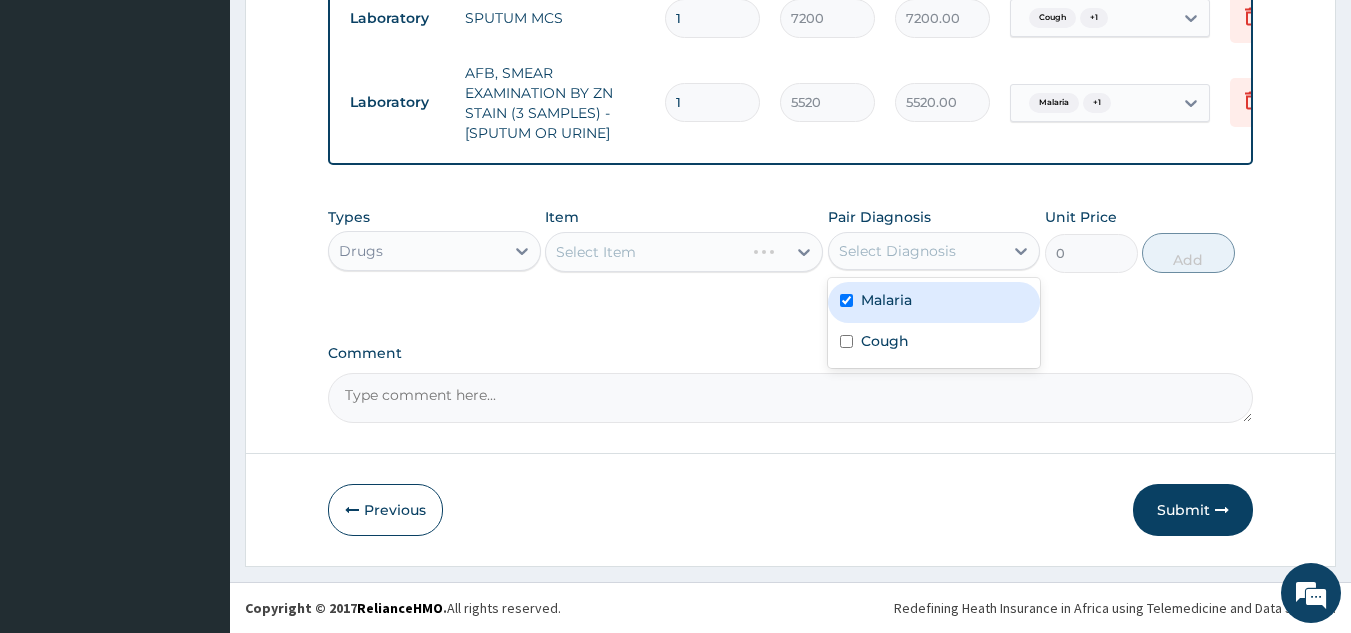checkbox on "true" 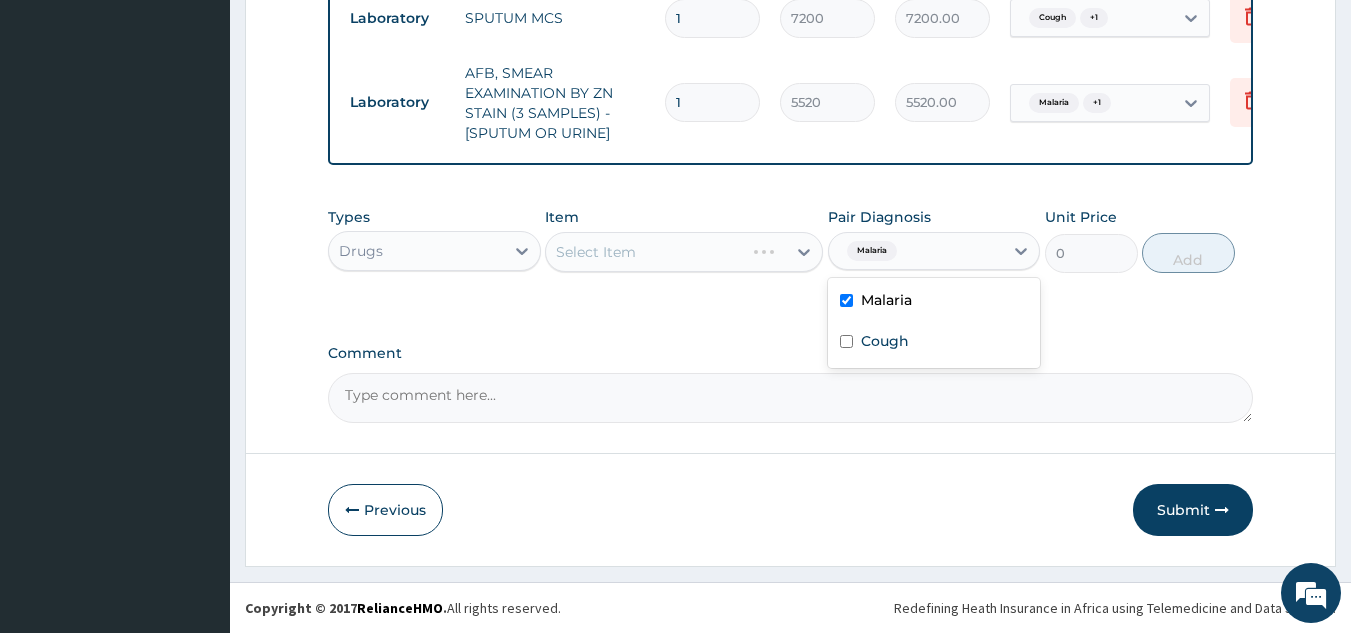 click on "Cough" at bounding box center (934, 343) 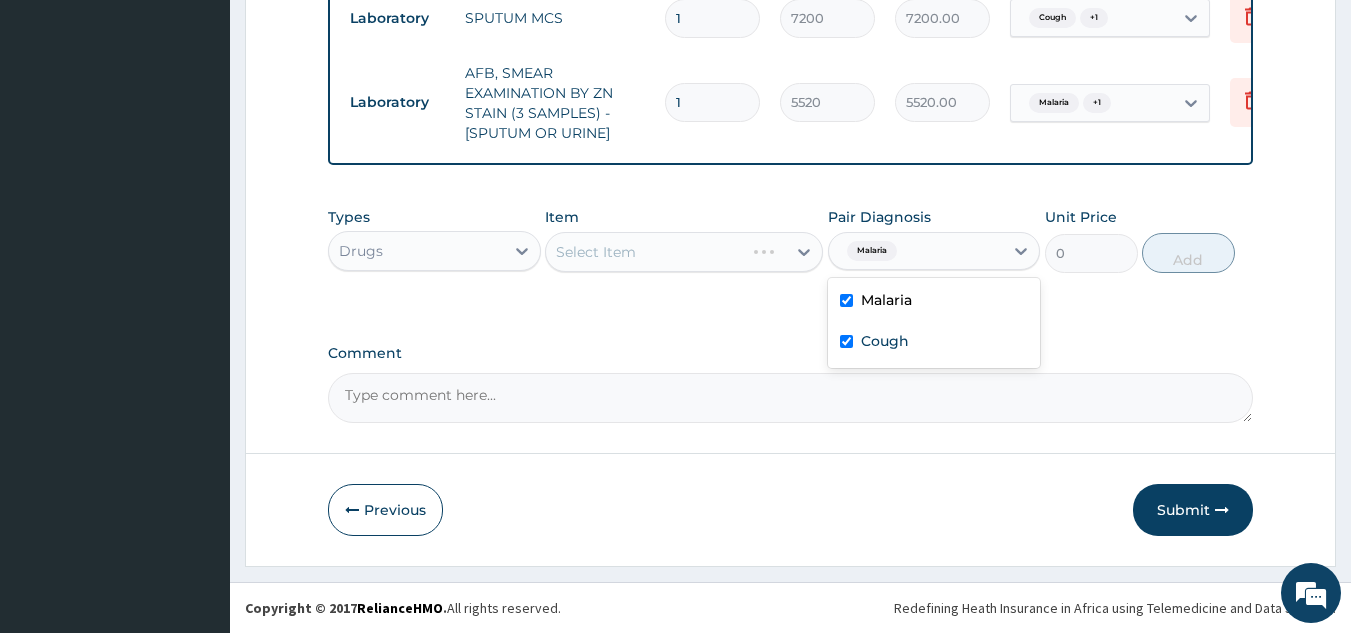 checkbox on "true" 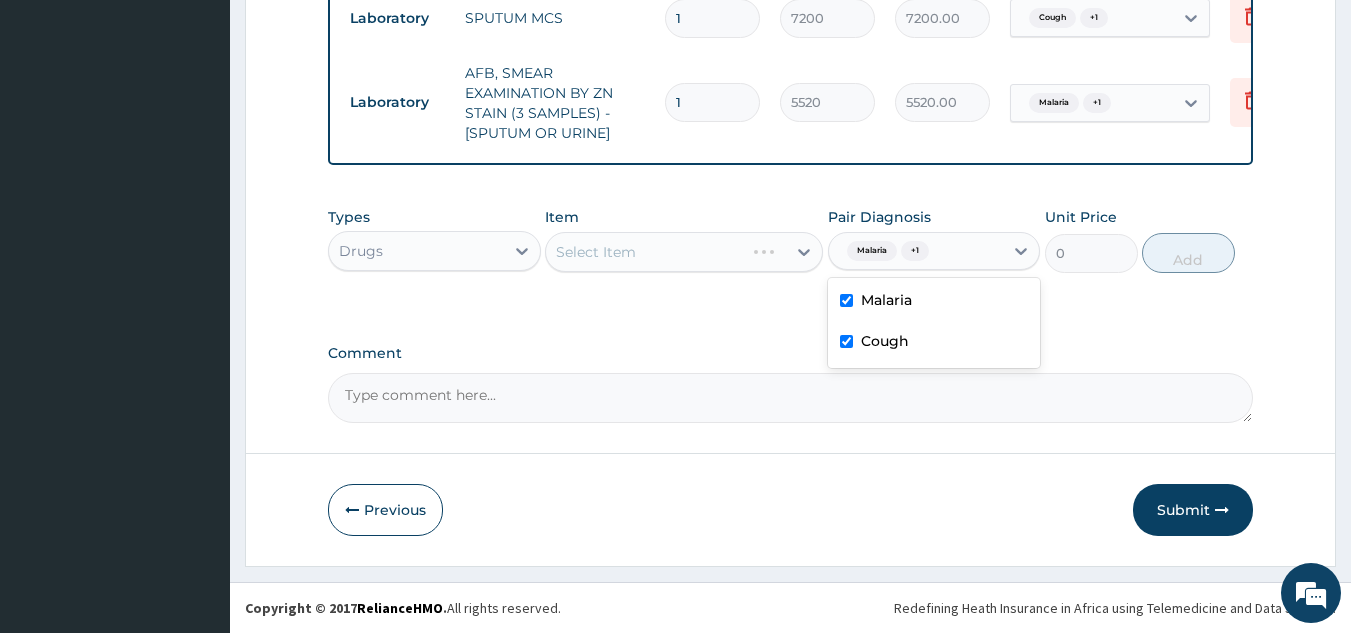 click on "Types Drugs Item Select Item Pair Diagnosis option Cough, selected. option Cough selected, 2 of 2. 2 results available. Use Up and Down to choose options, press Enter to select the currently focused option, press Escape to exit the menu, press Tab to select the option and exit the menu. Malaria  + 1 Malaria Cough Unit Price 0 Add" at bounding box center (791, 240) 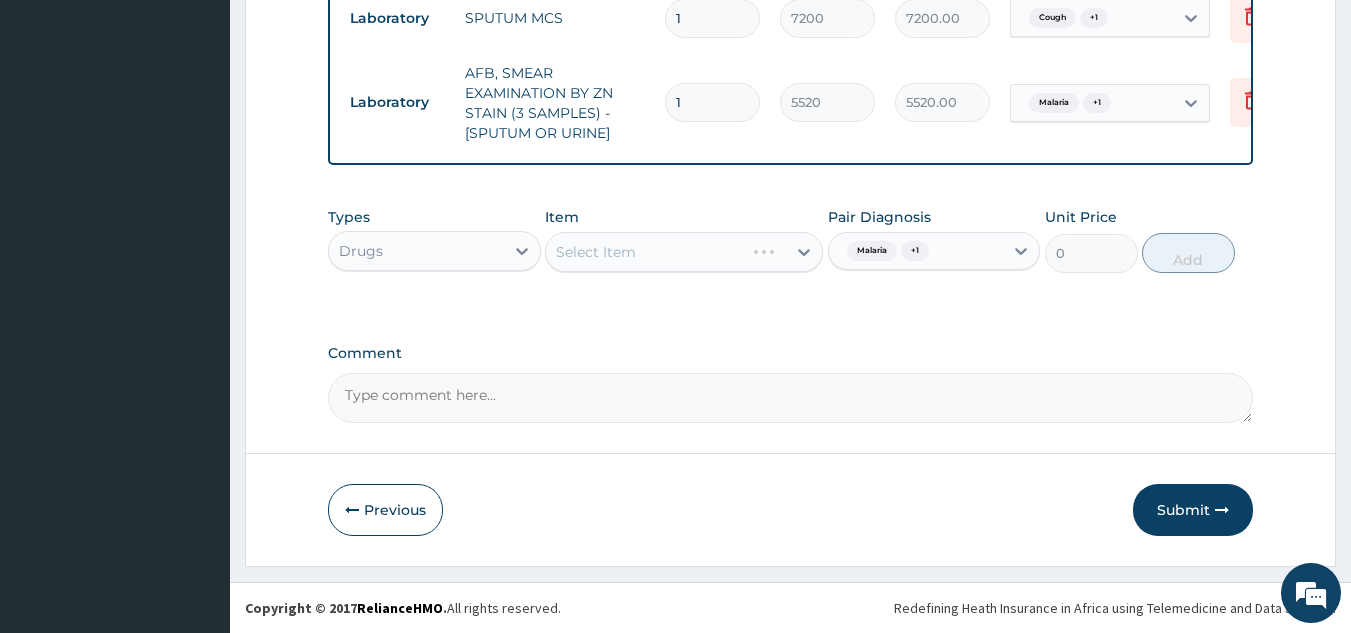 click on "Select Item" at bounding box center [684, 252] 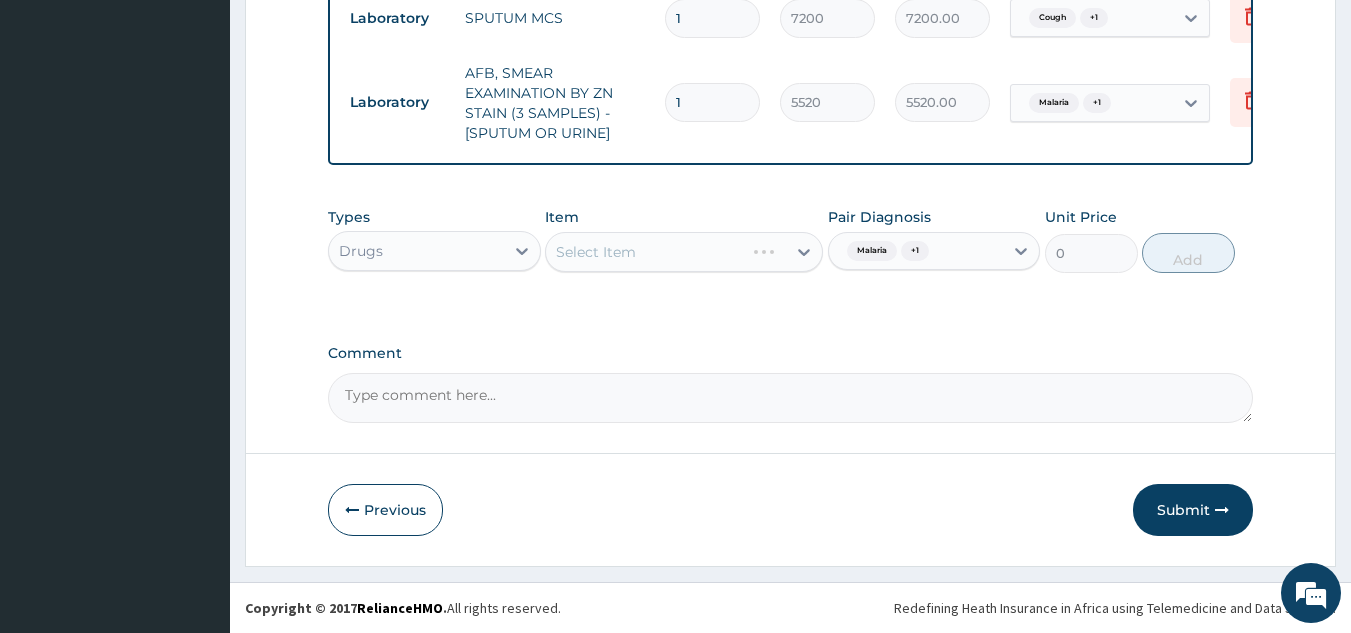 click on "Select Item" at bounding box center [684, 252] 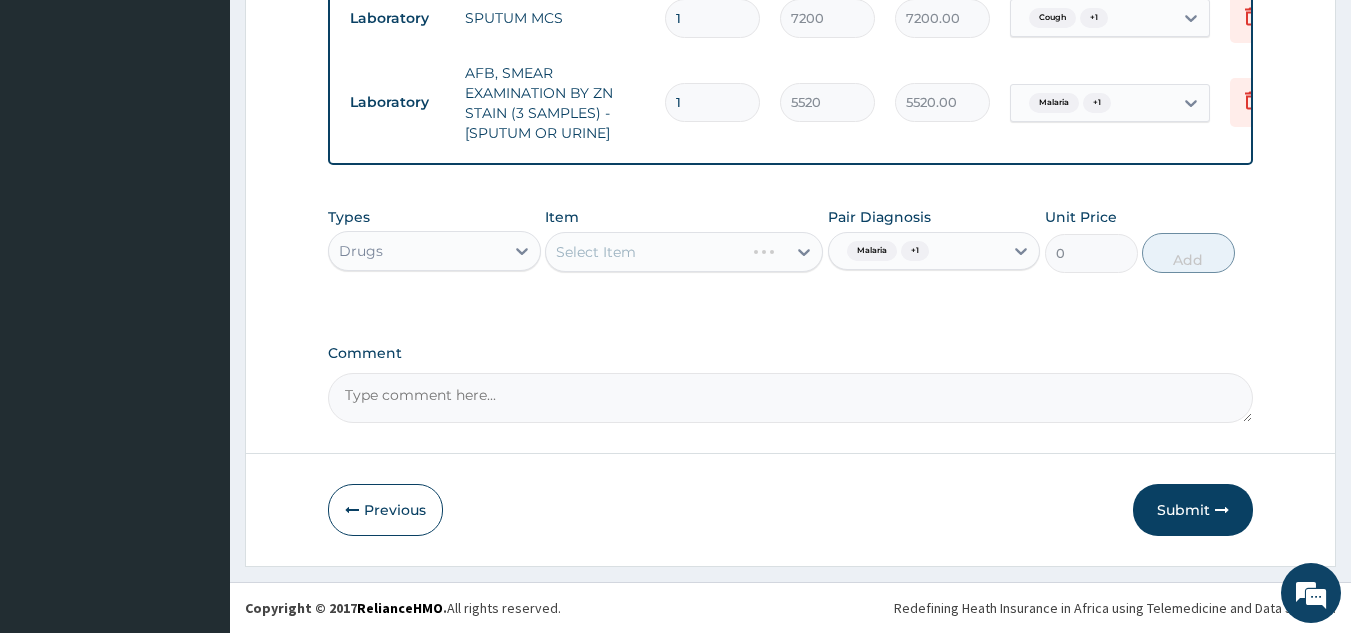 click on "Select Item" at bounding box center [684, 252] 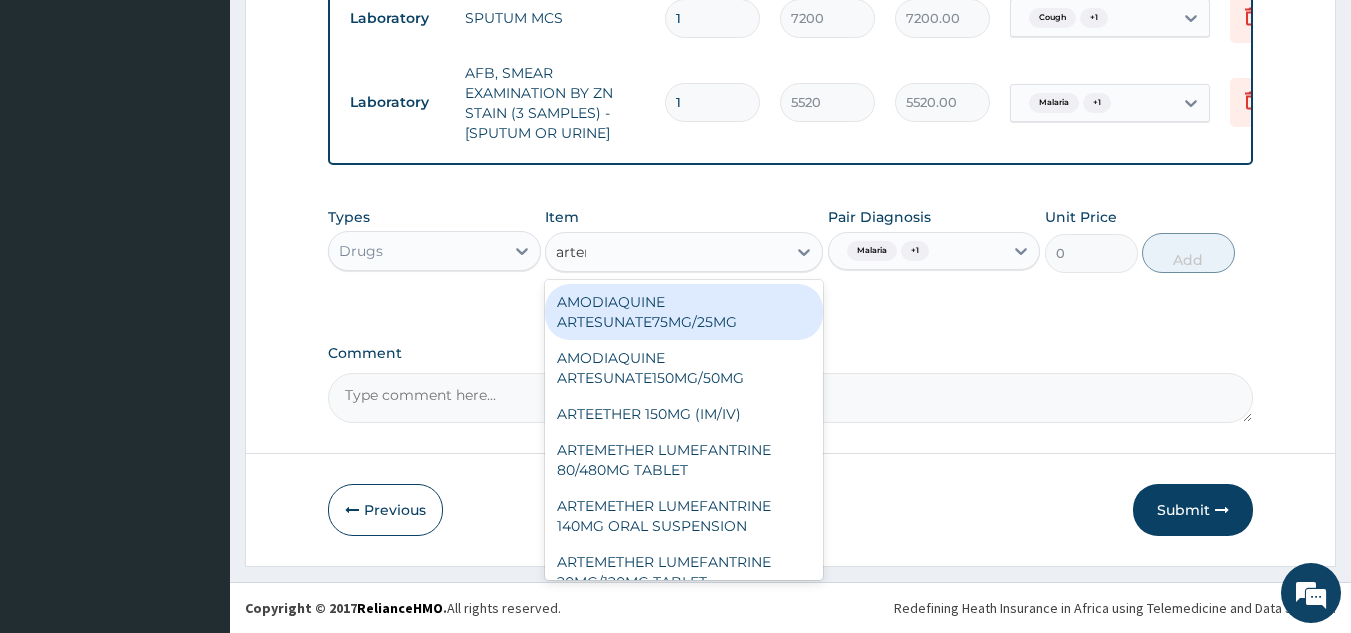 type on "arteme" 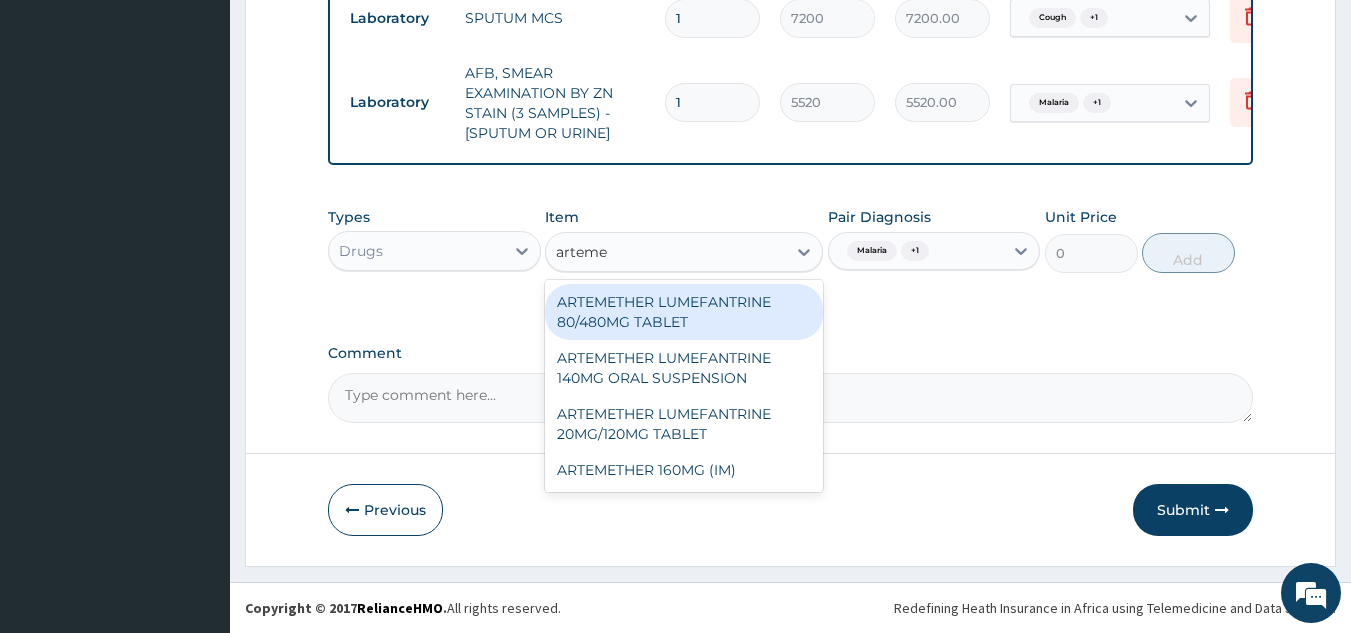 click on "ARTEMETHER LUMEFANTRINE 80/480MG TABLET" at bounding box center [684, 312] 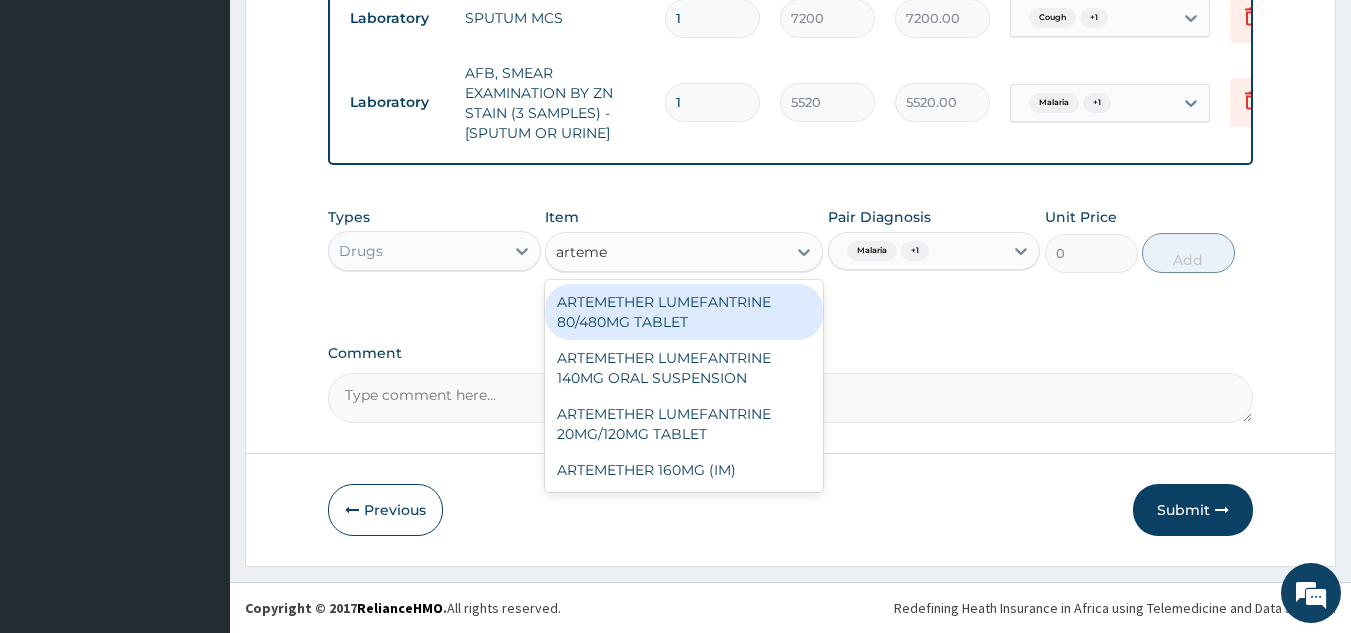 type 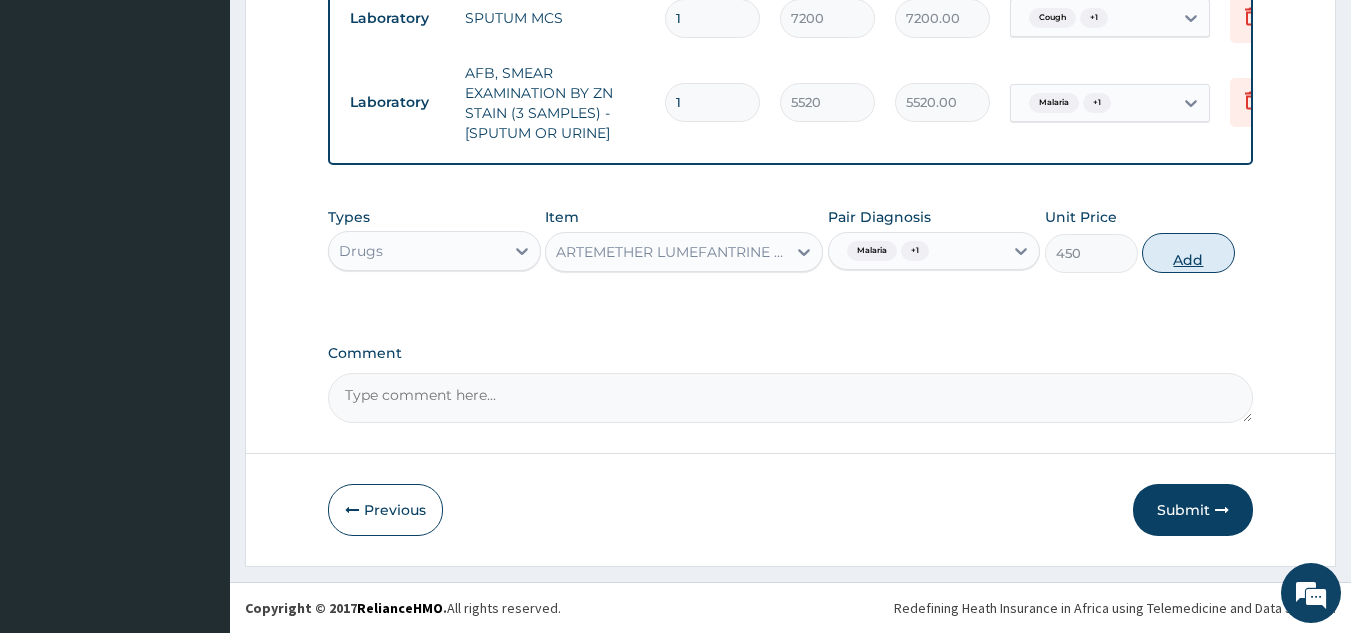 click on "Add" at bounding box center (1188, 253) 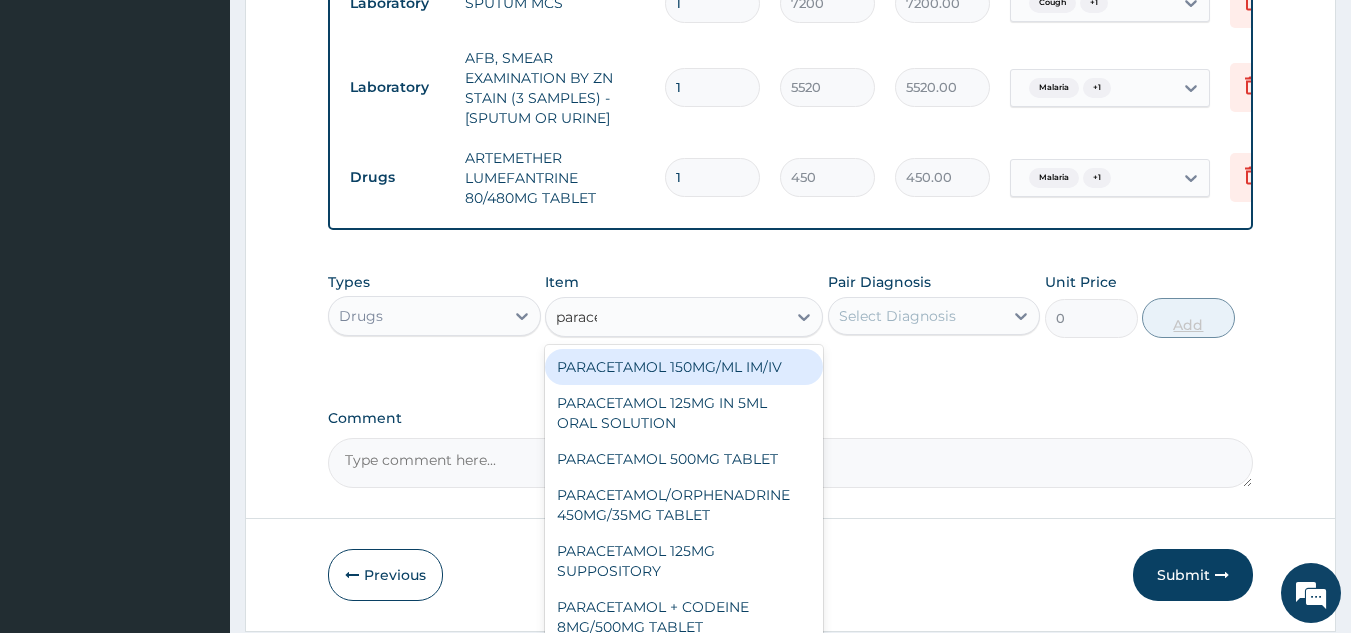 type on "paracet" 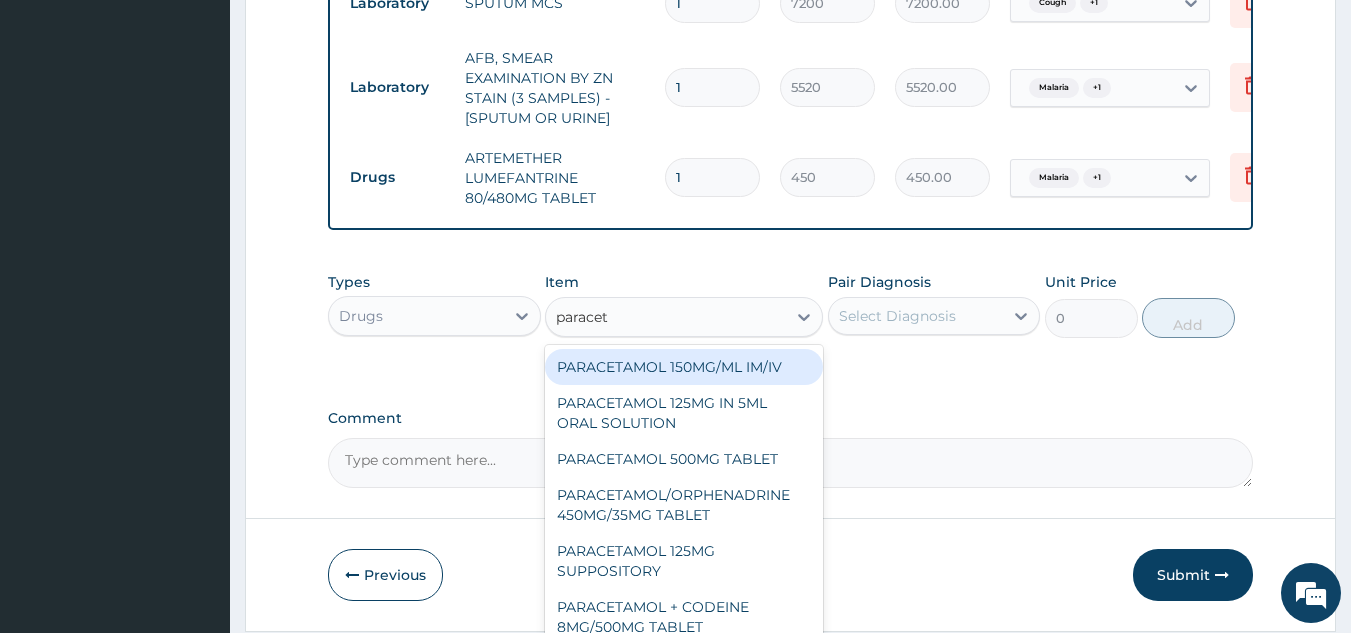 click on "PARACETAMOL 500MG TABLET" at bounding box center (684, 459) 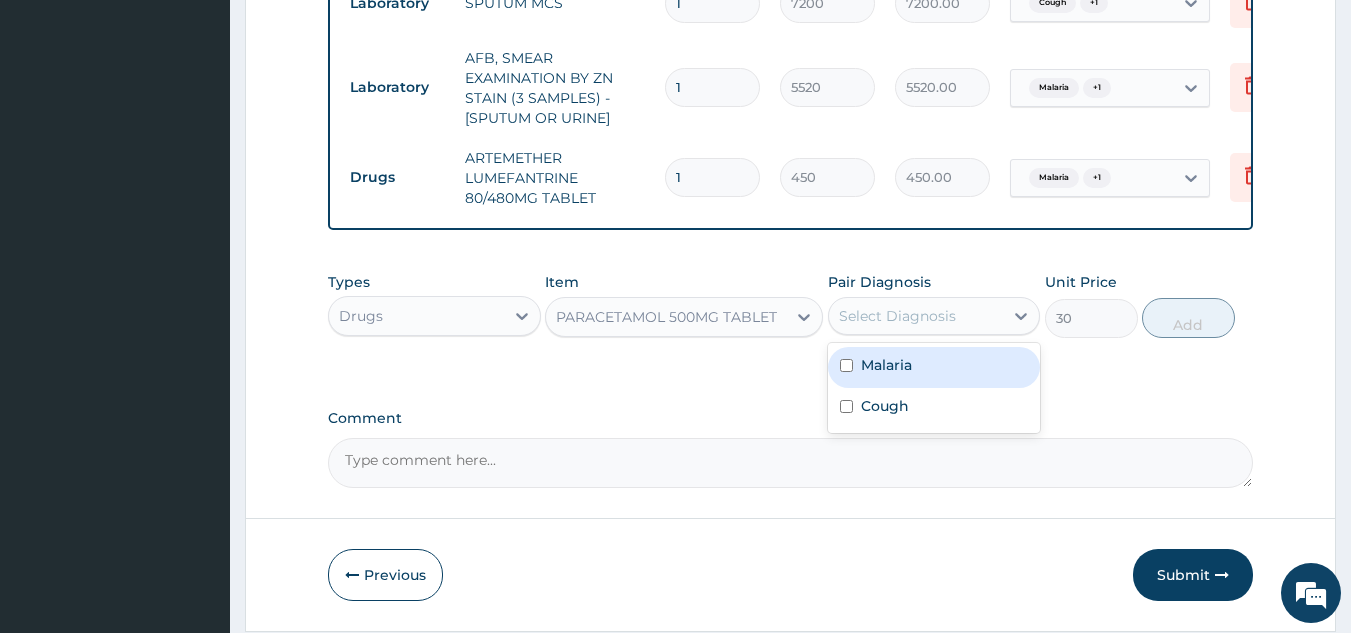 click on "Malaria" at bounding box center [934, 367] 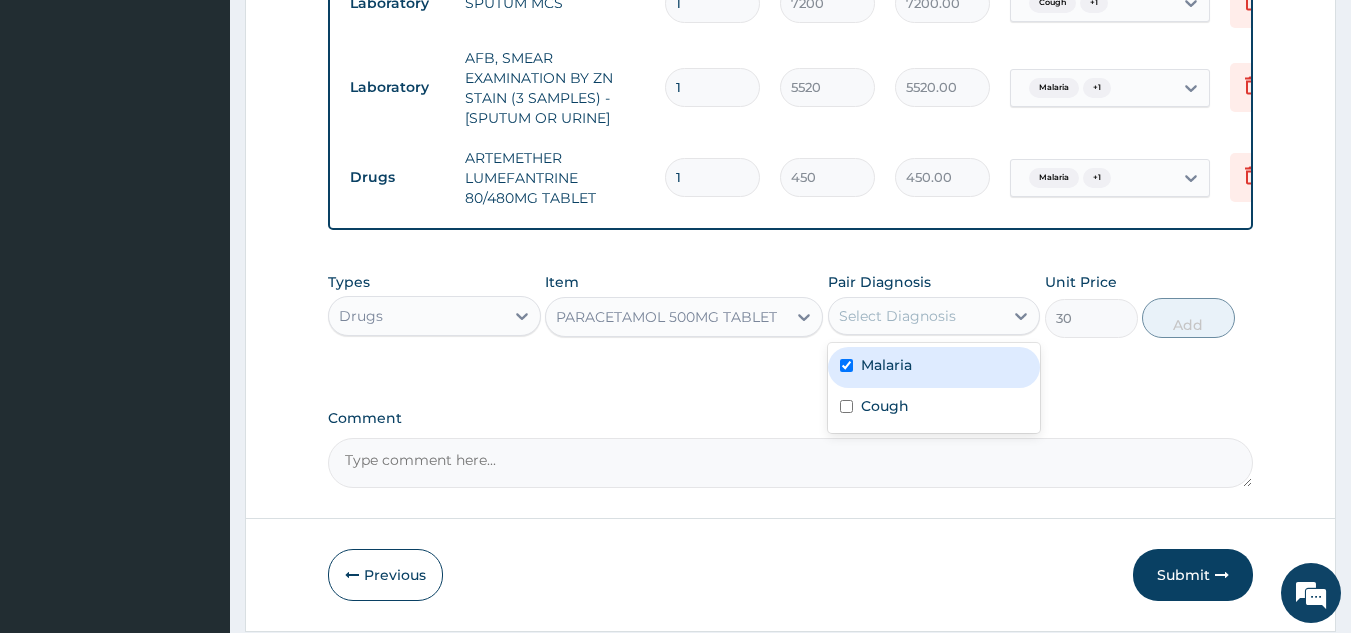 checkbox on "true" 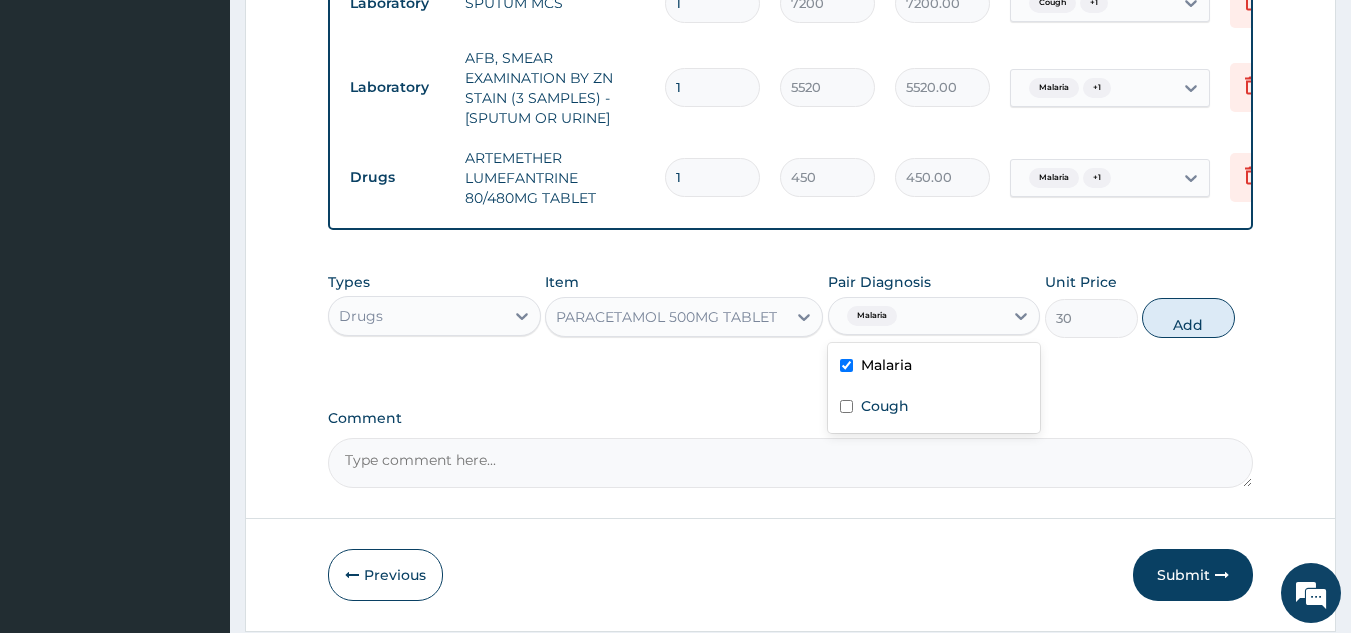 click on "Cough" at bounding box center [934, 408] 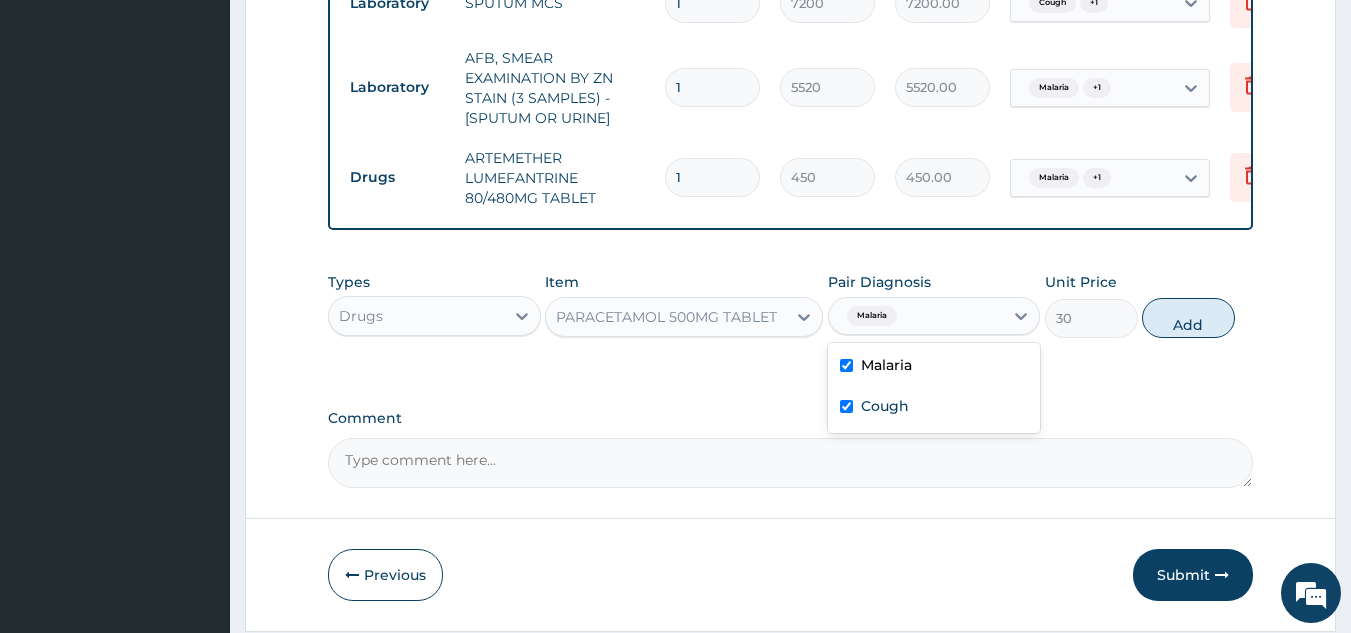 checkbox on "true" 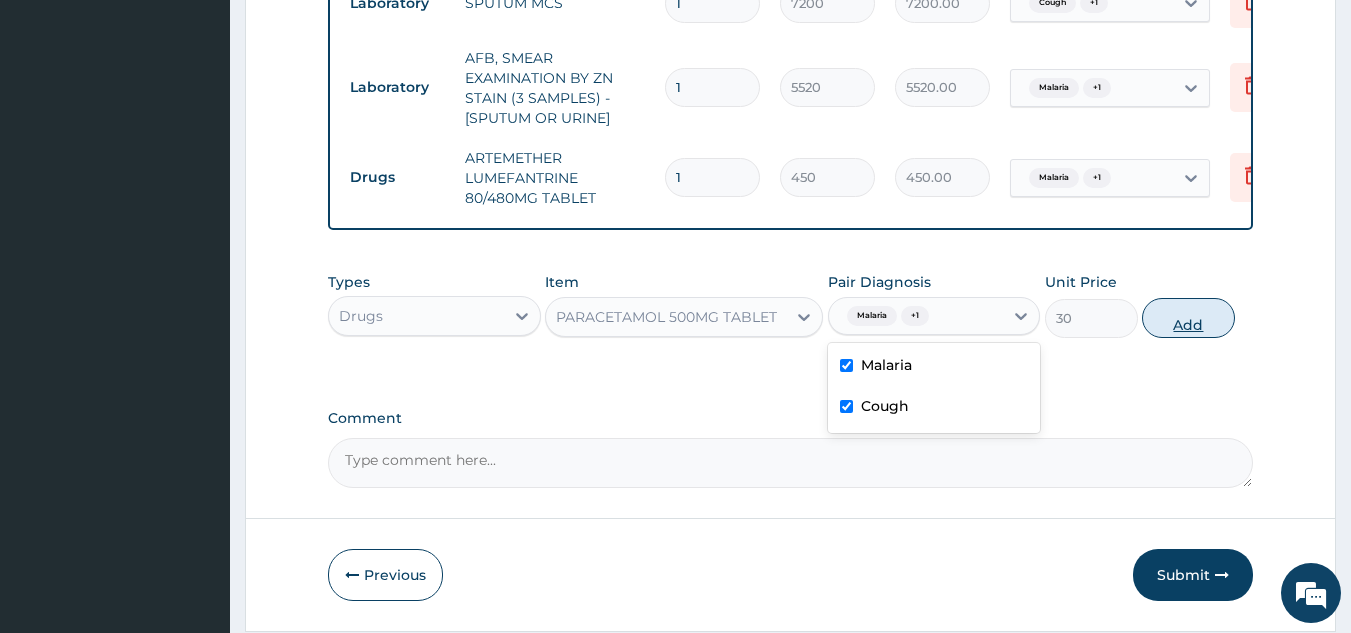 click on "Add" at bounding box center [1188, 318] 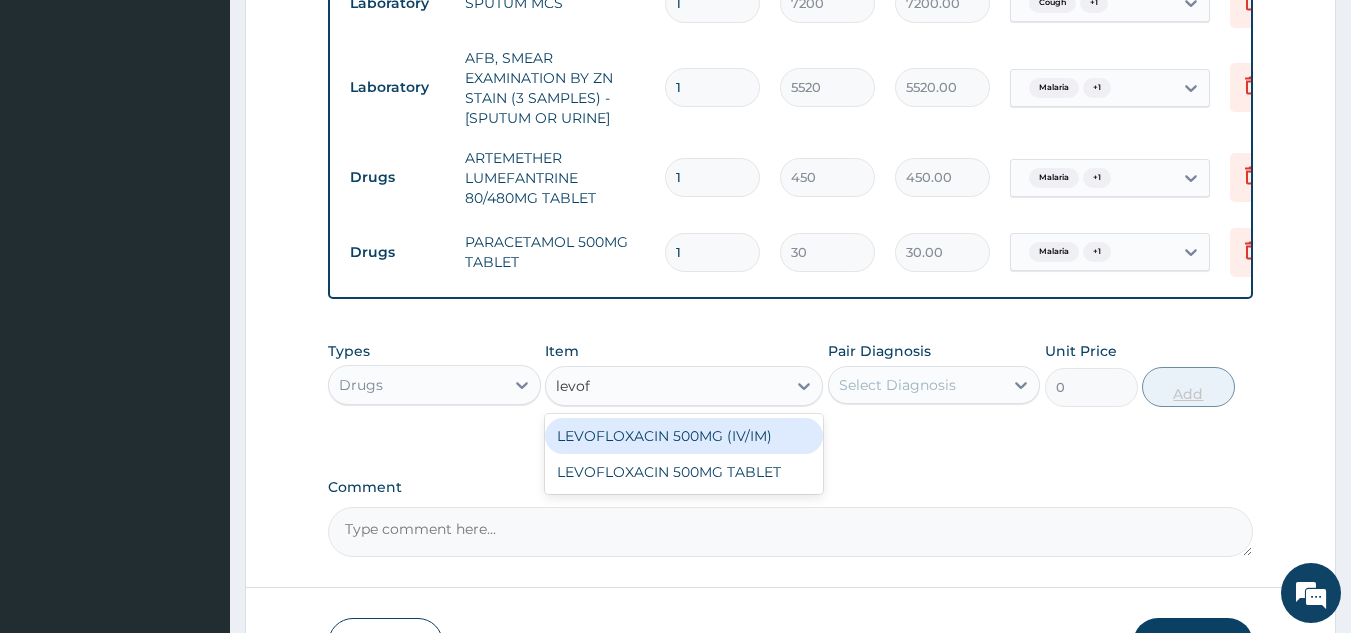 type on "levofl" 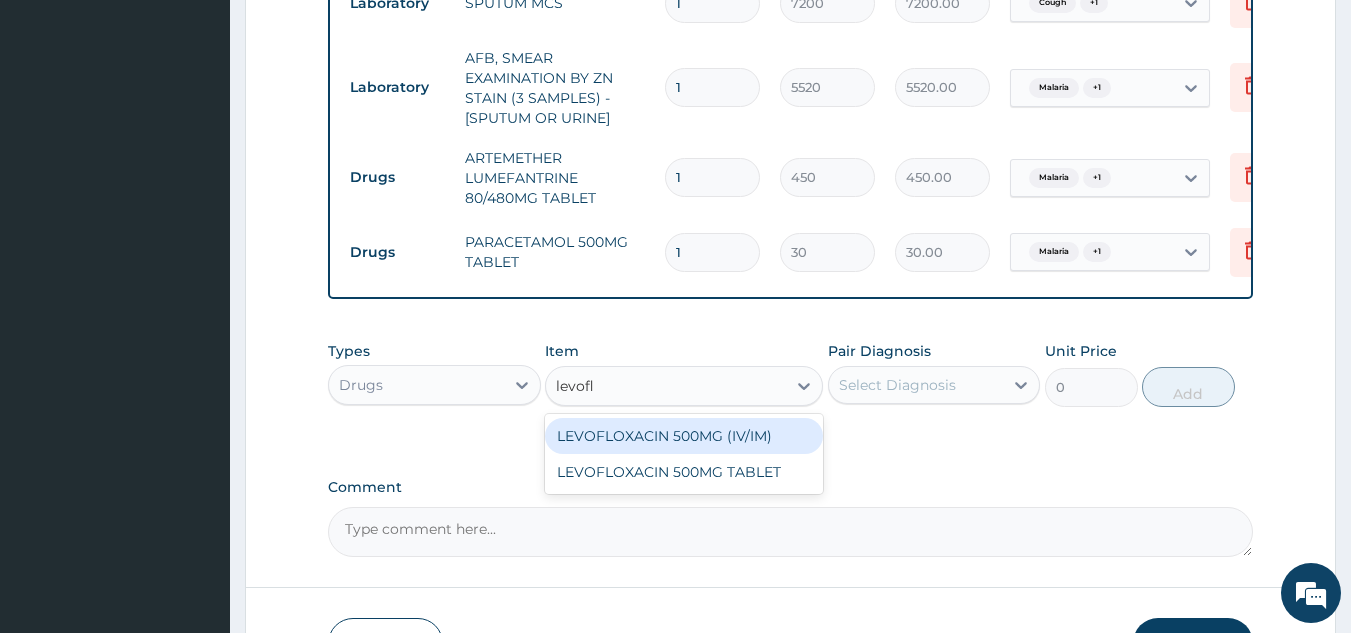 click on "LEVOFLOXACIN 500MG TABLET" at bounding box center (684, 472) 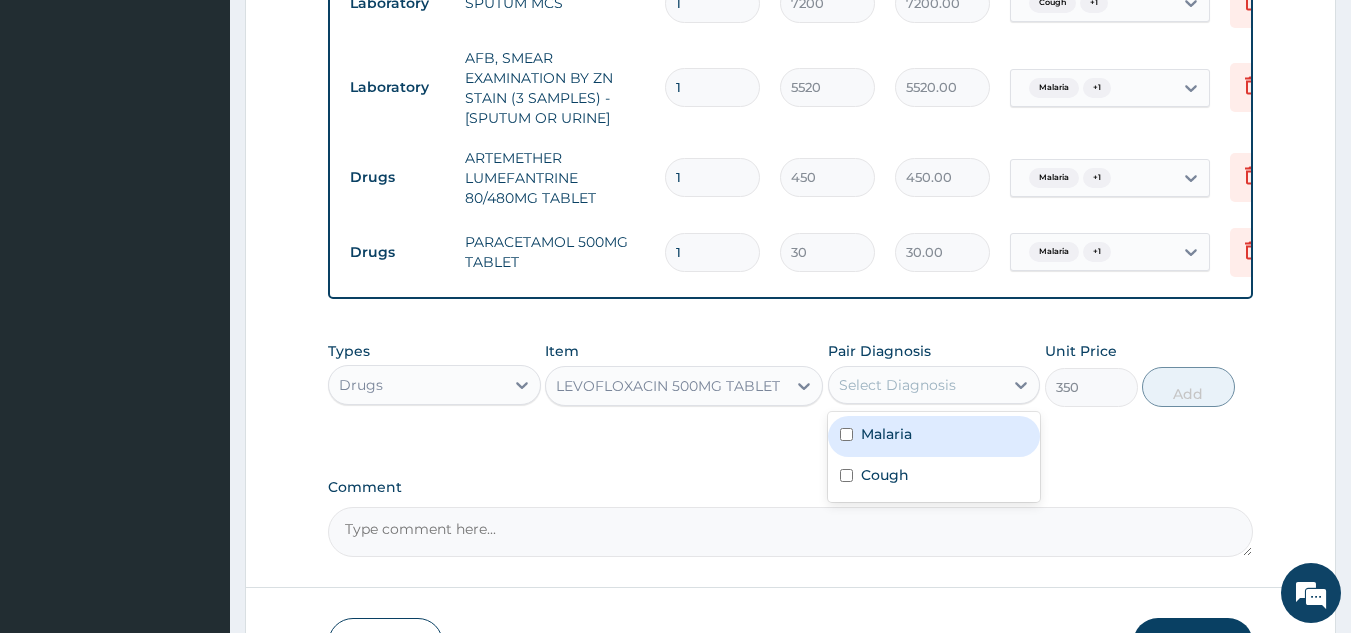 click on "Malaria" at bounding box center [934, 436] 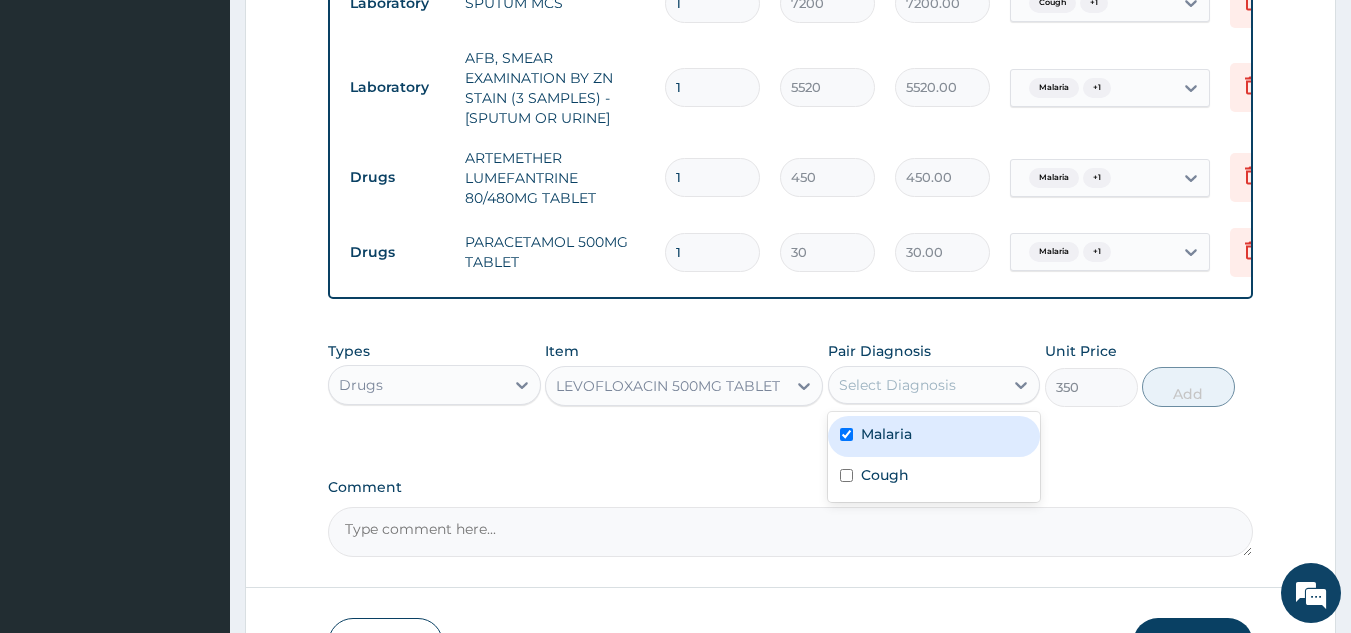 checkbox on "true" 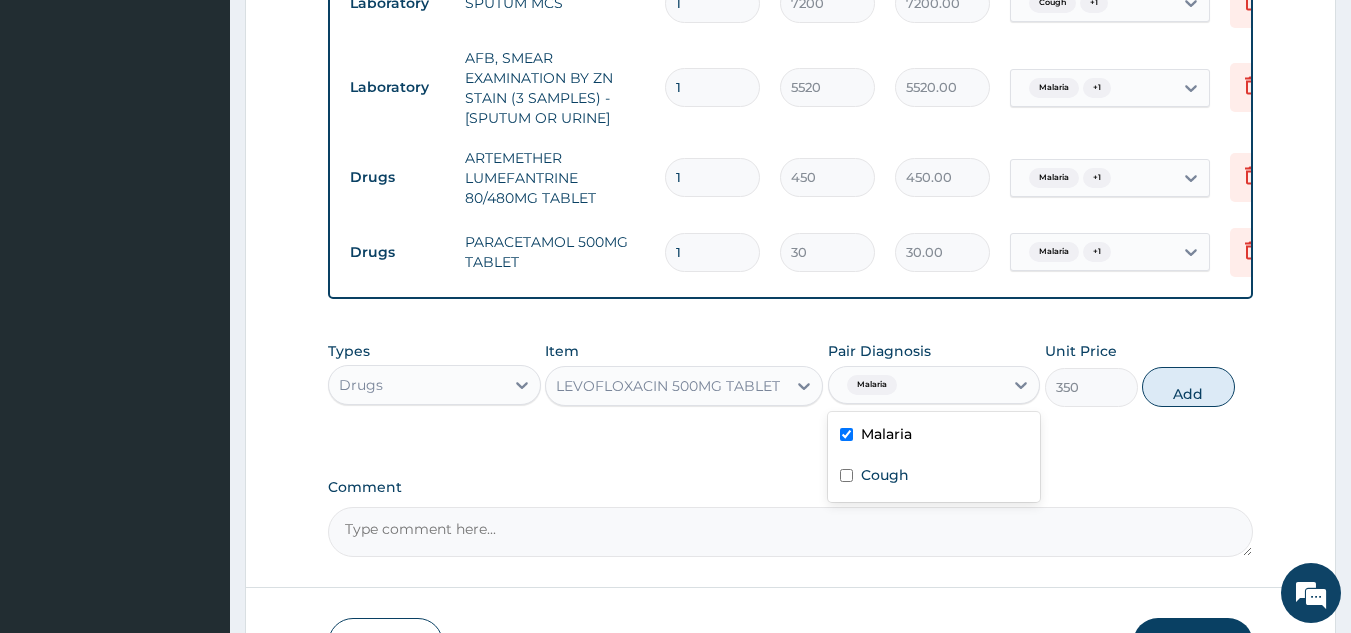 click on "Cough" at bounding box center [934, 477] 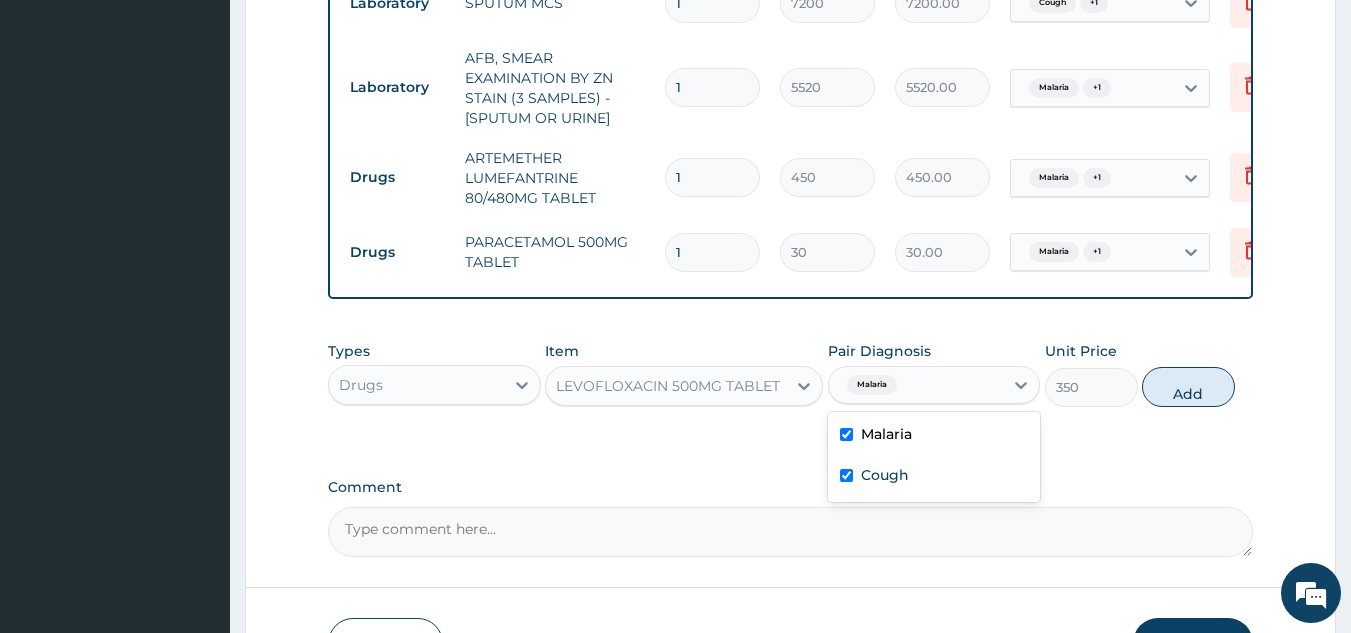 checkbox on "true" 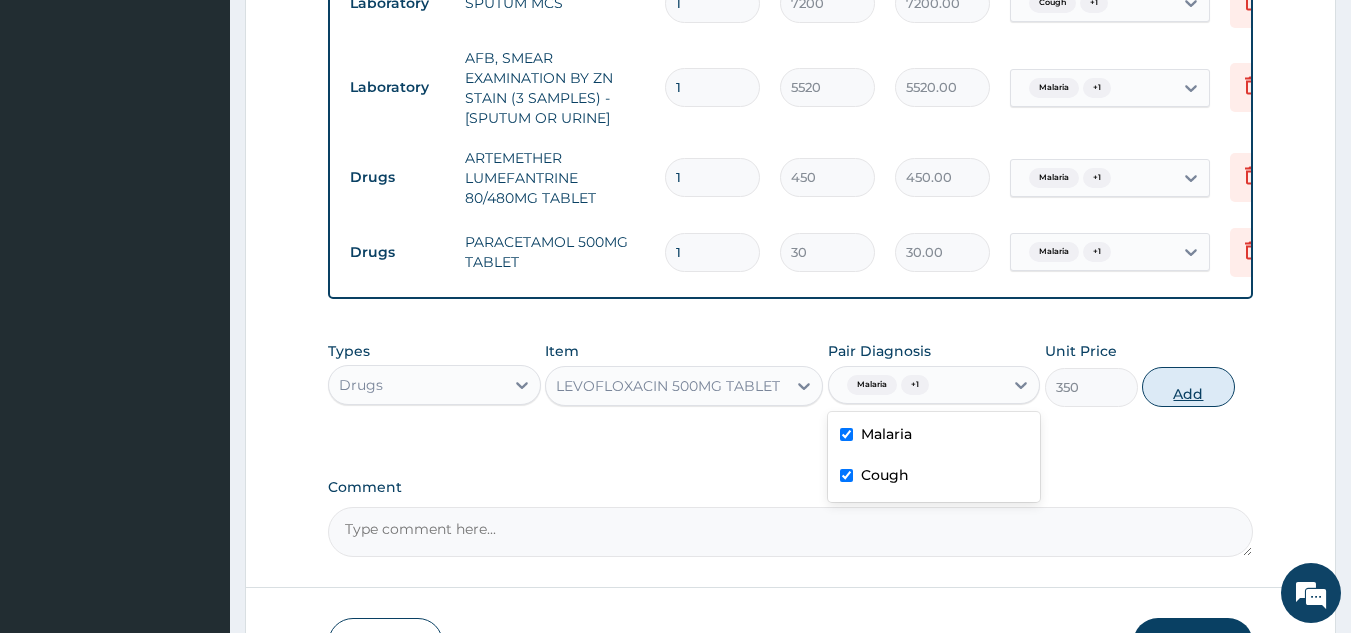 click on "Add" at bounding box center (1188, 387) 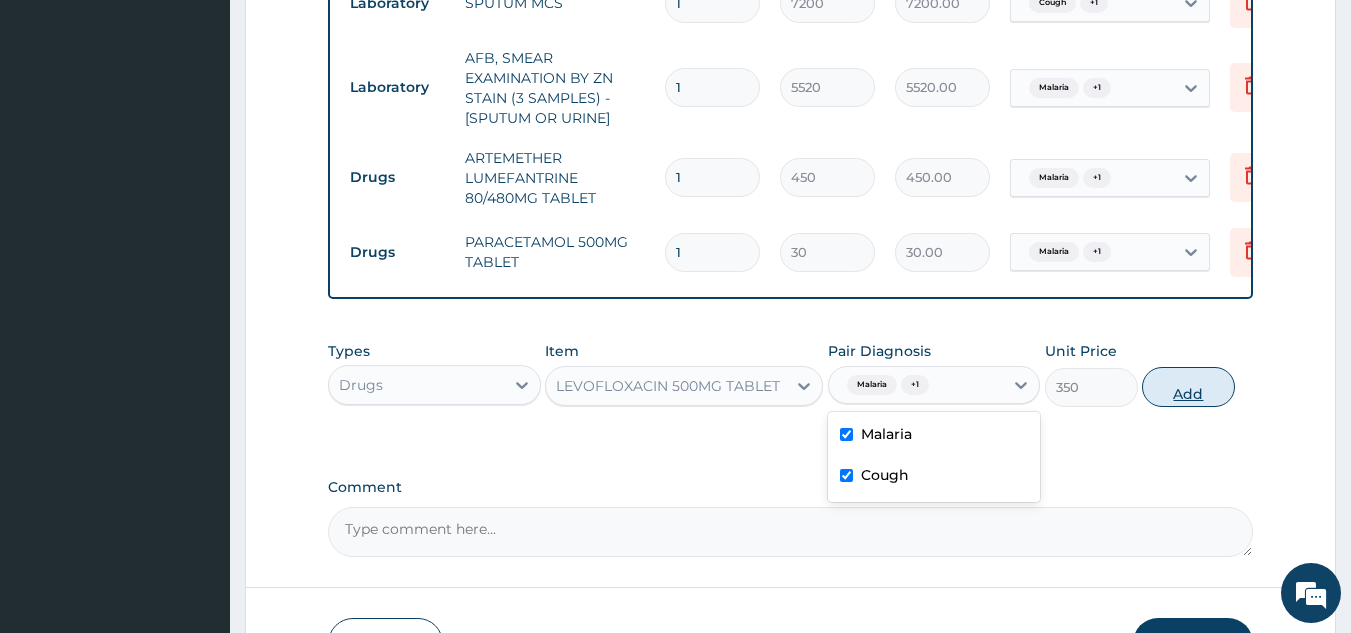type on "0" 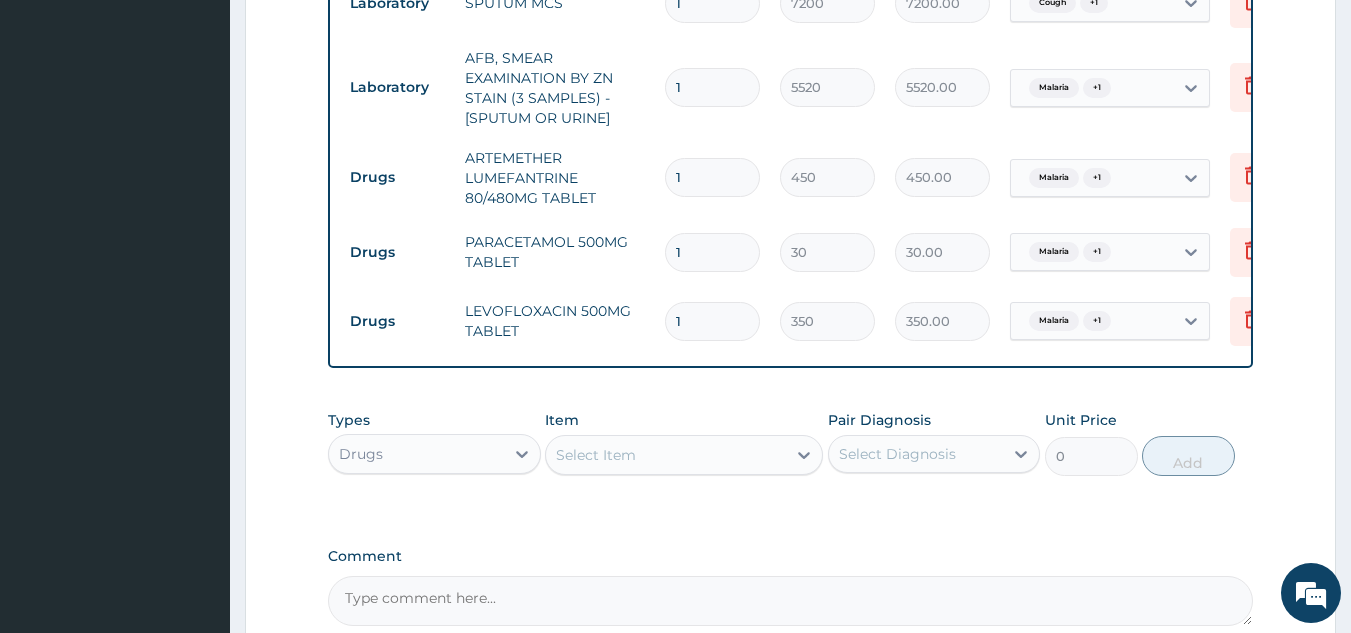 click on "1" at bounding box center (712, 177) 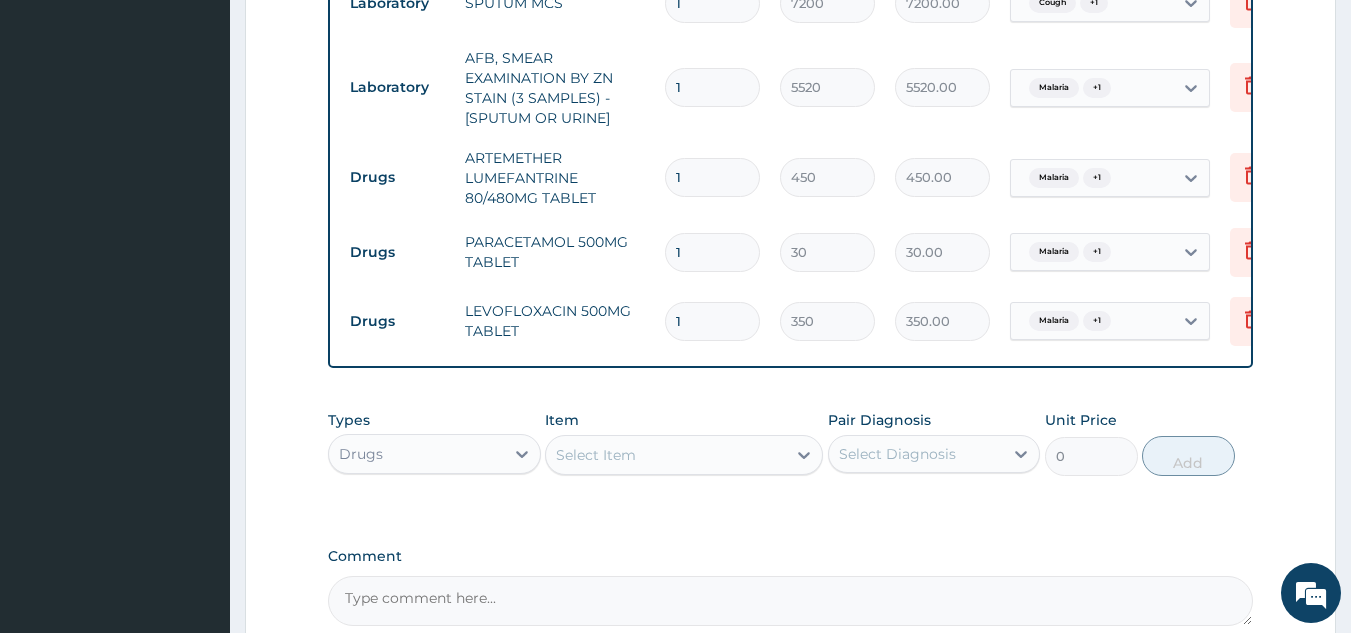 type 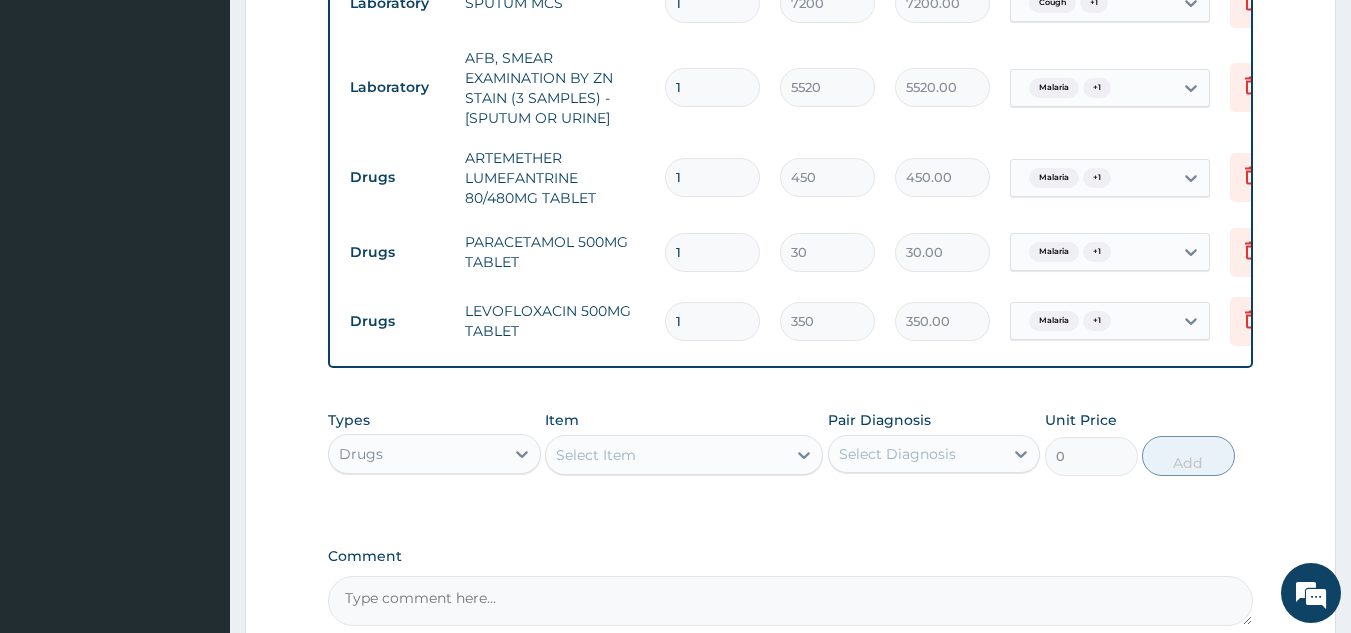 type on "0.00" 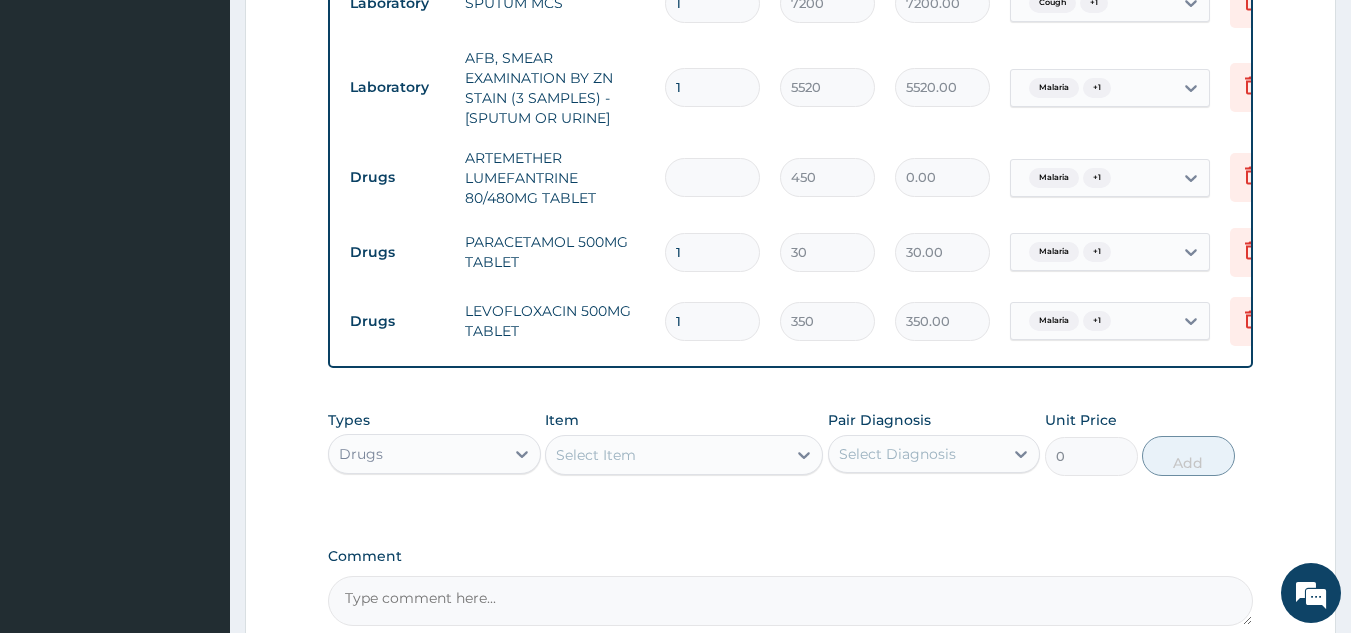 type on "6" 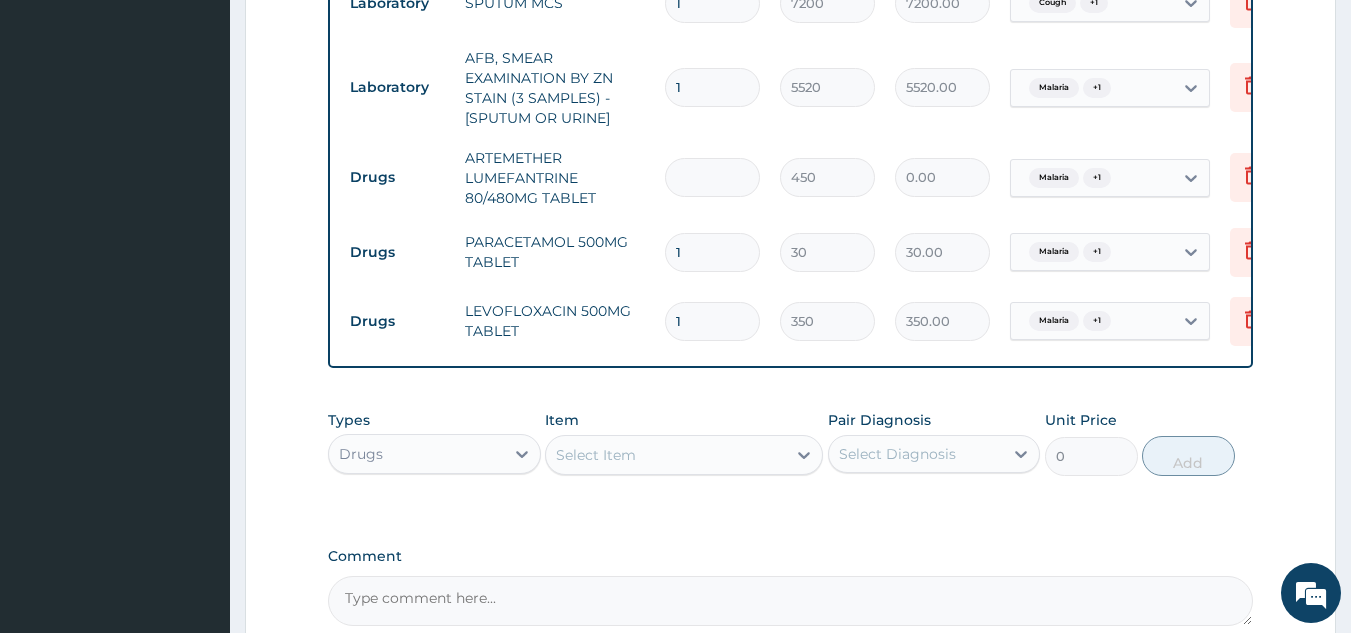 type on "2700.00" 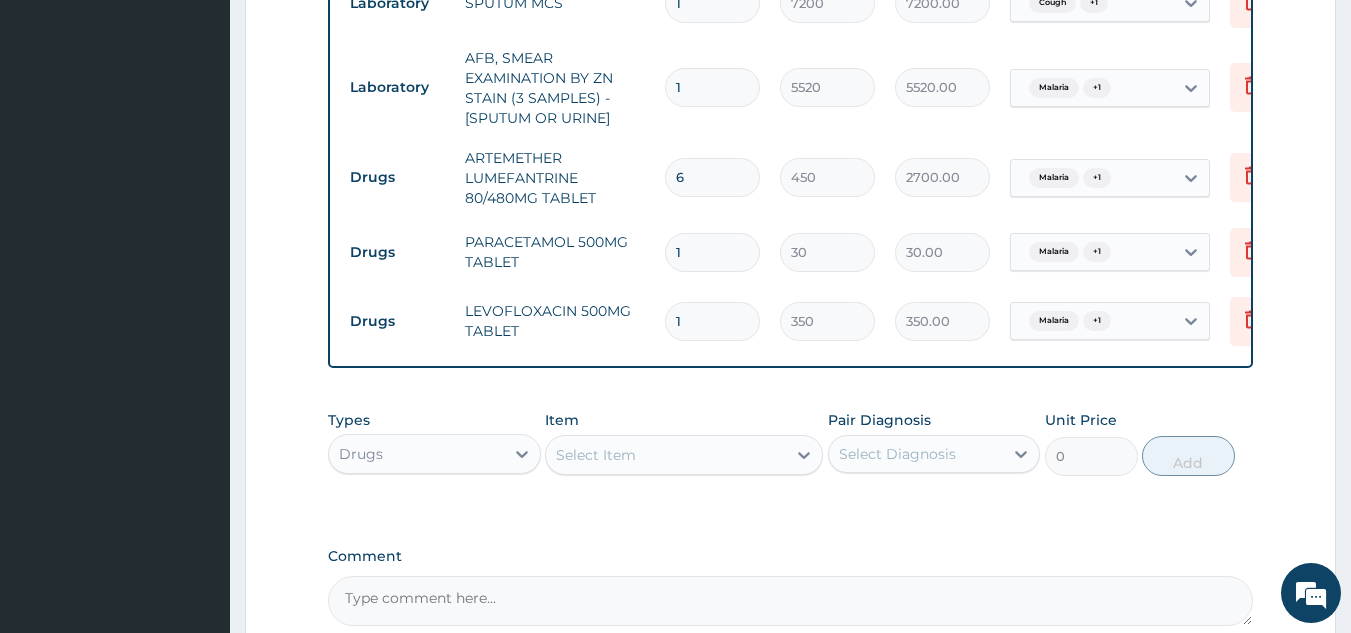 type on "6" 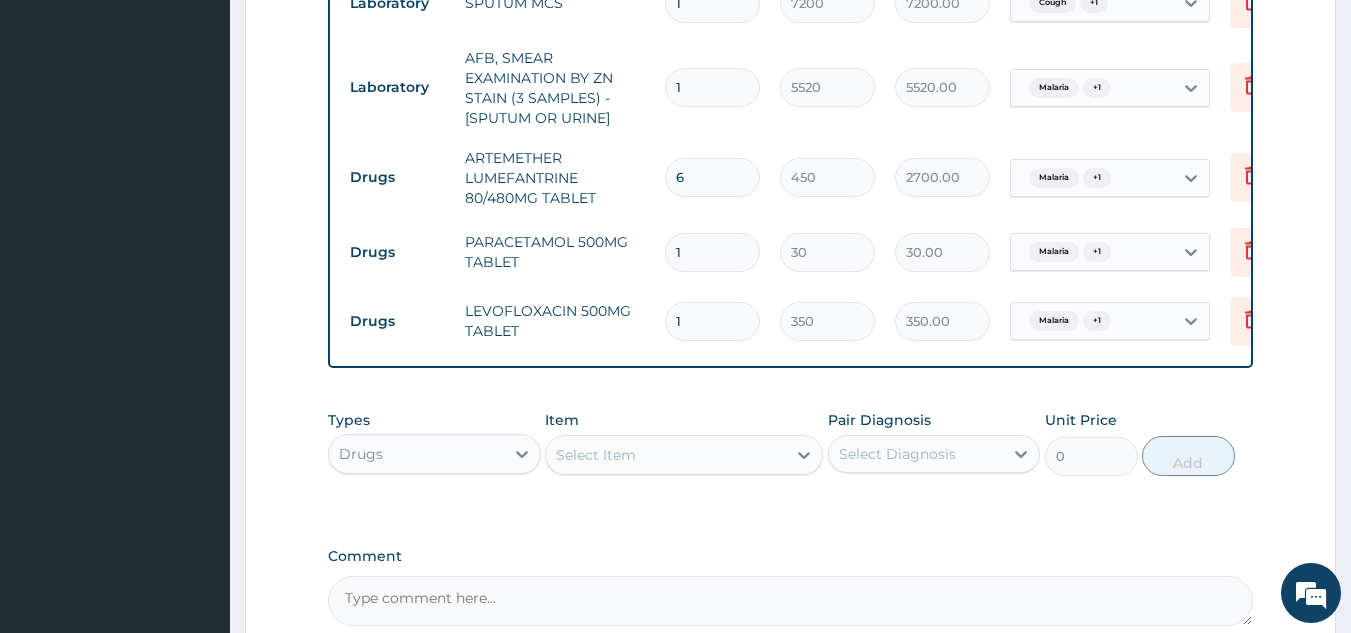 click on "1" at bounding box center (712, 252) 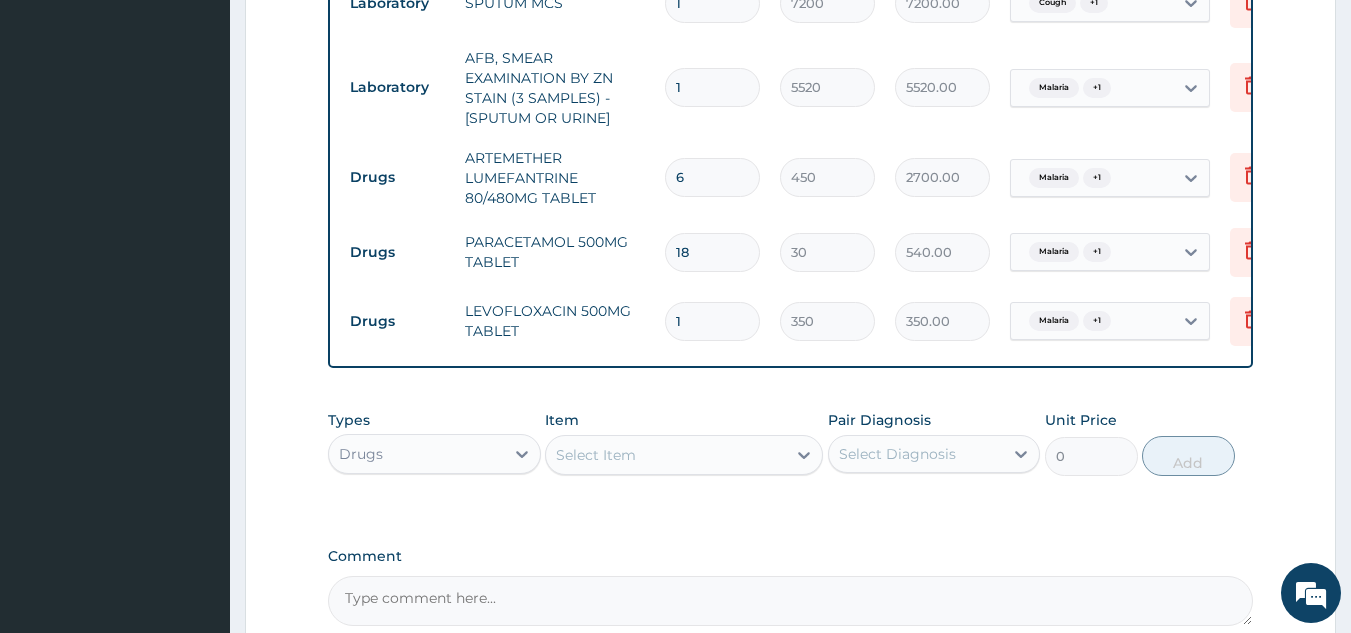 type on "18" 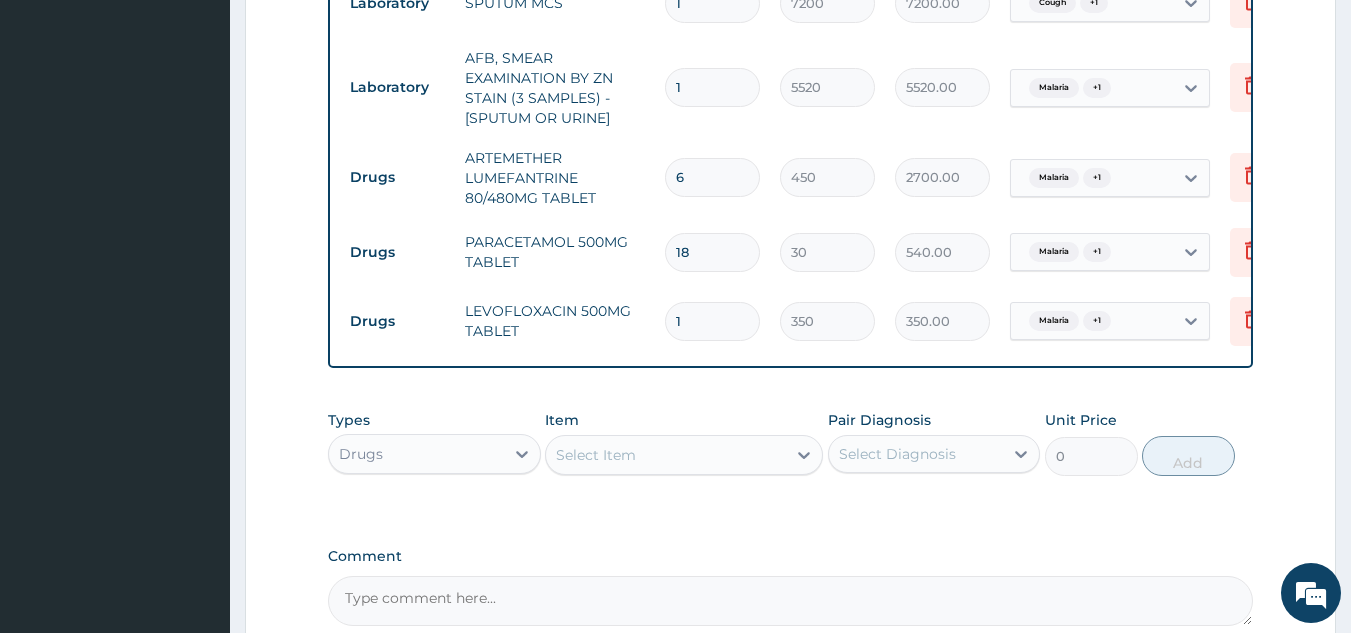 click on "1" at bounding box center (712, 321) 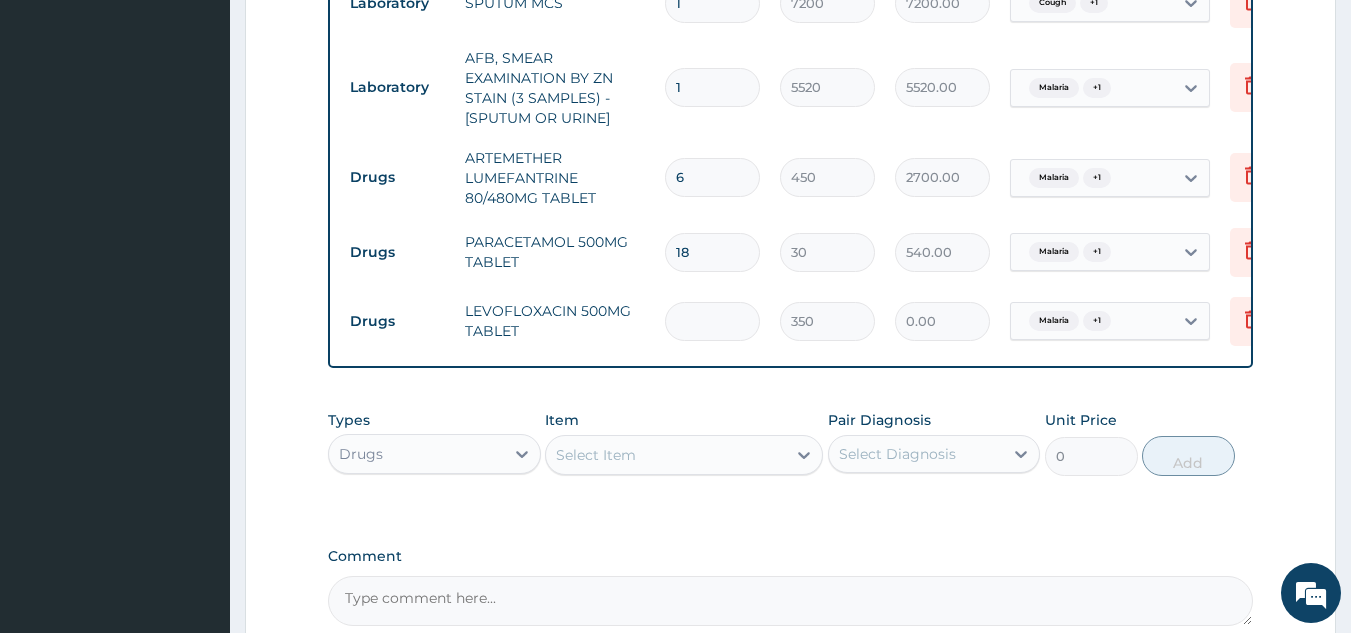 type on "5" 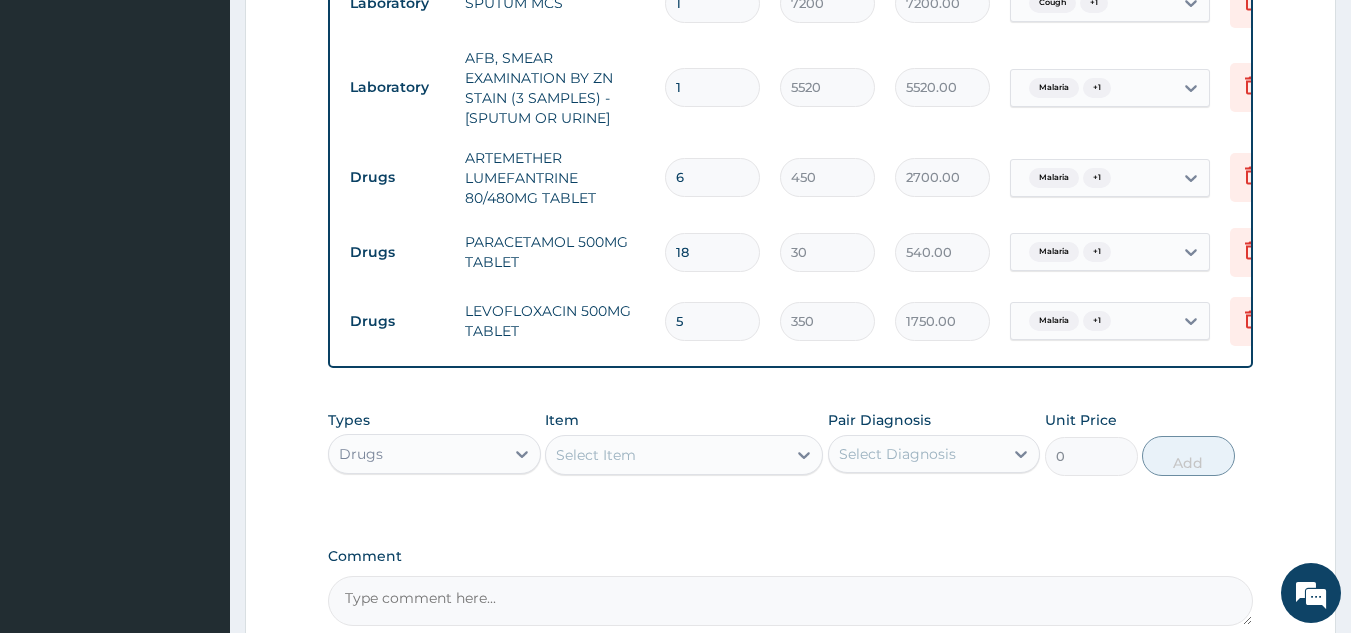 type on "5" 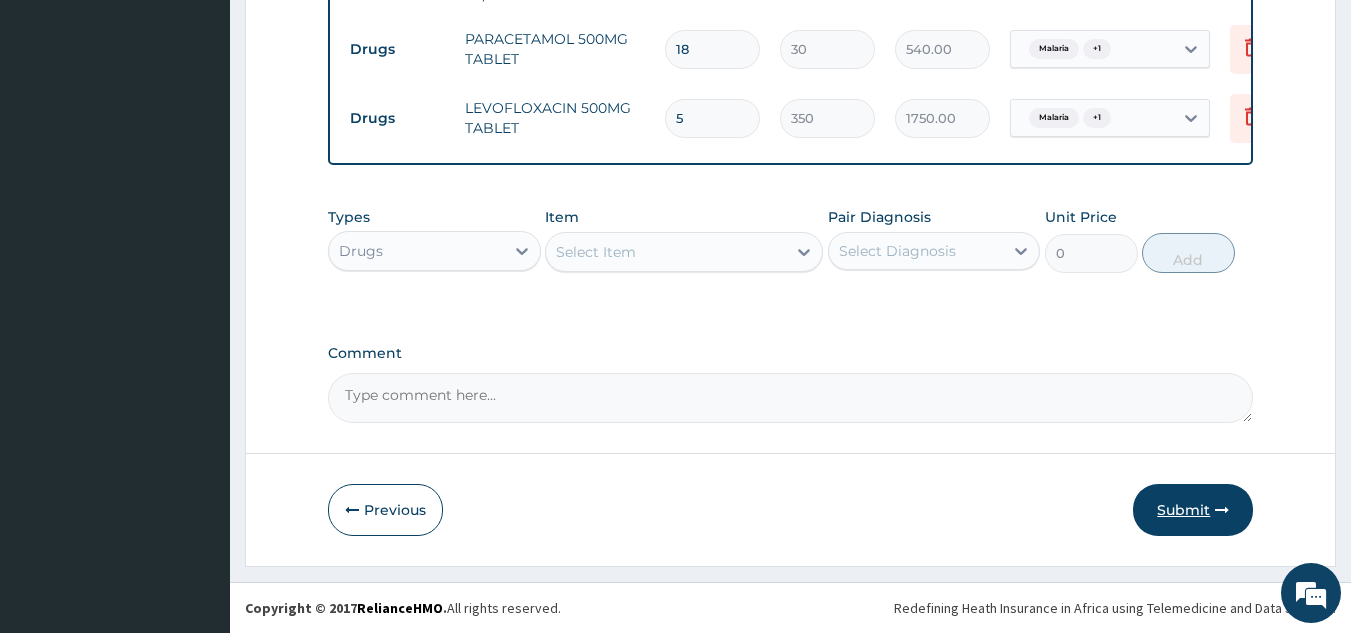 click on "Submit" at bounding box center (1193, 510) 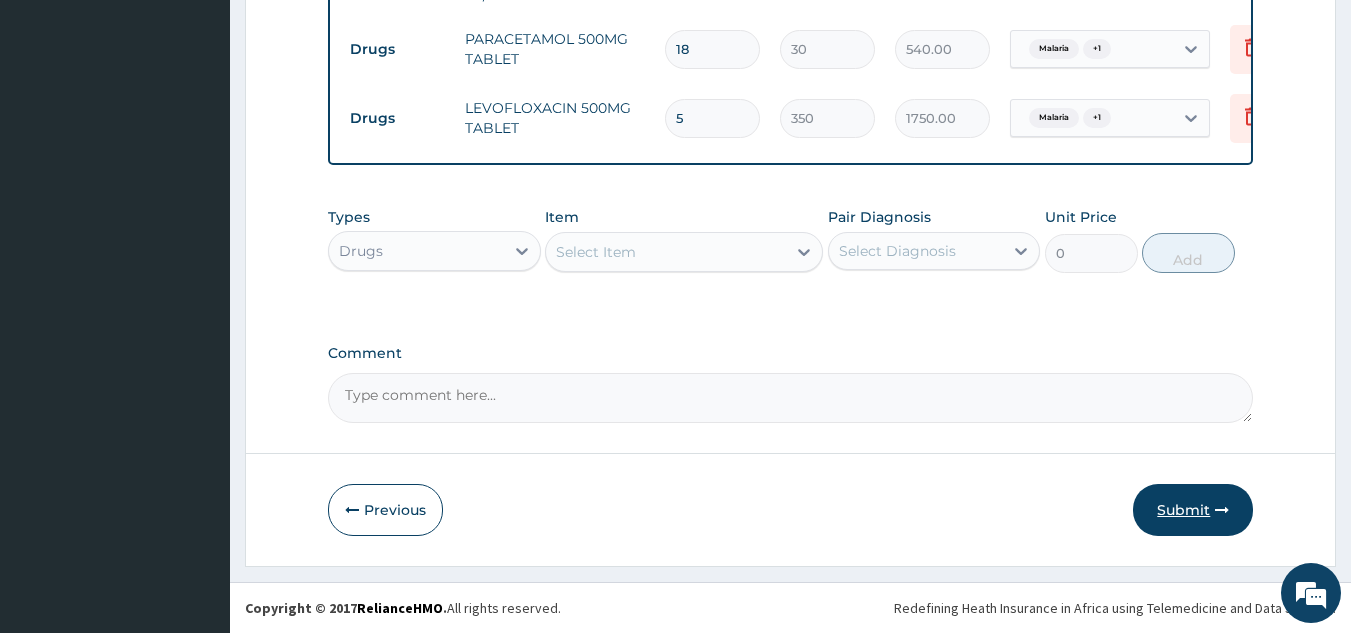 scroll, scrollTop: 77, scrollLeft: 0, axis: vertical 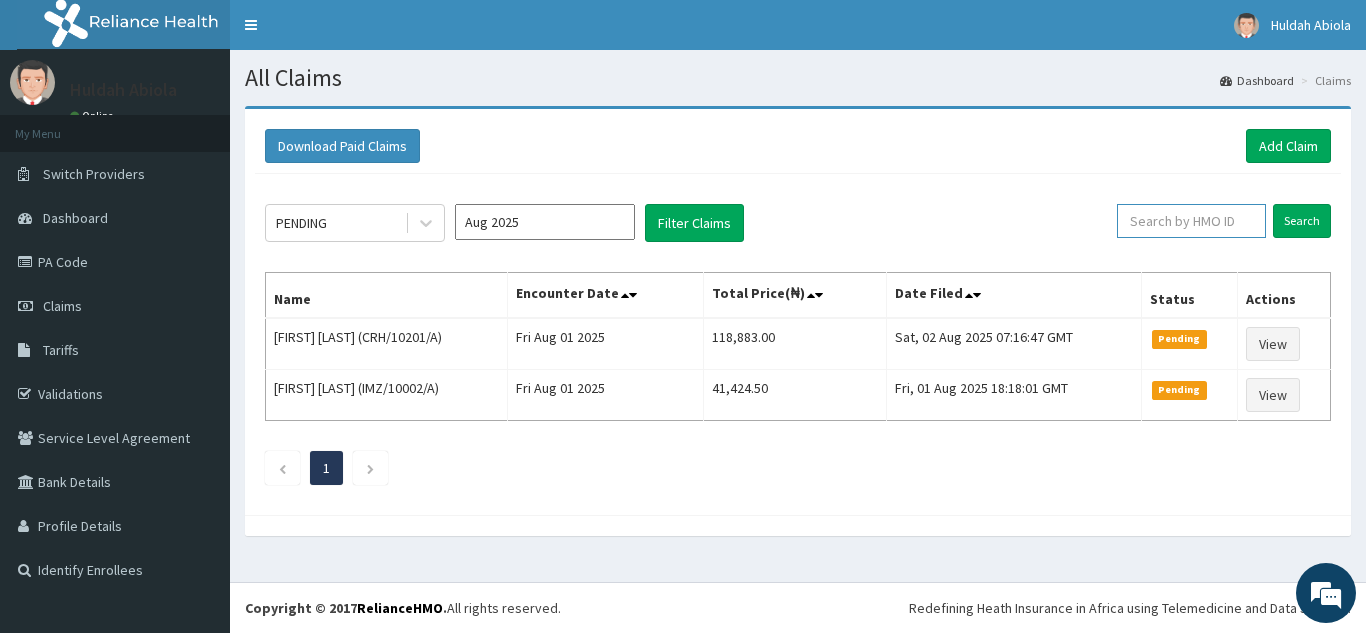 click at bounding box center (1191, 221) 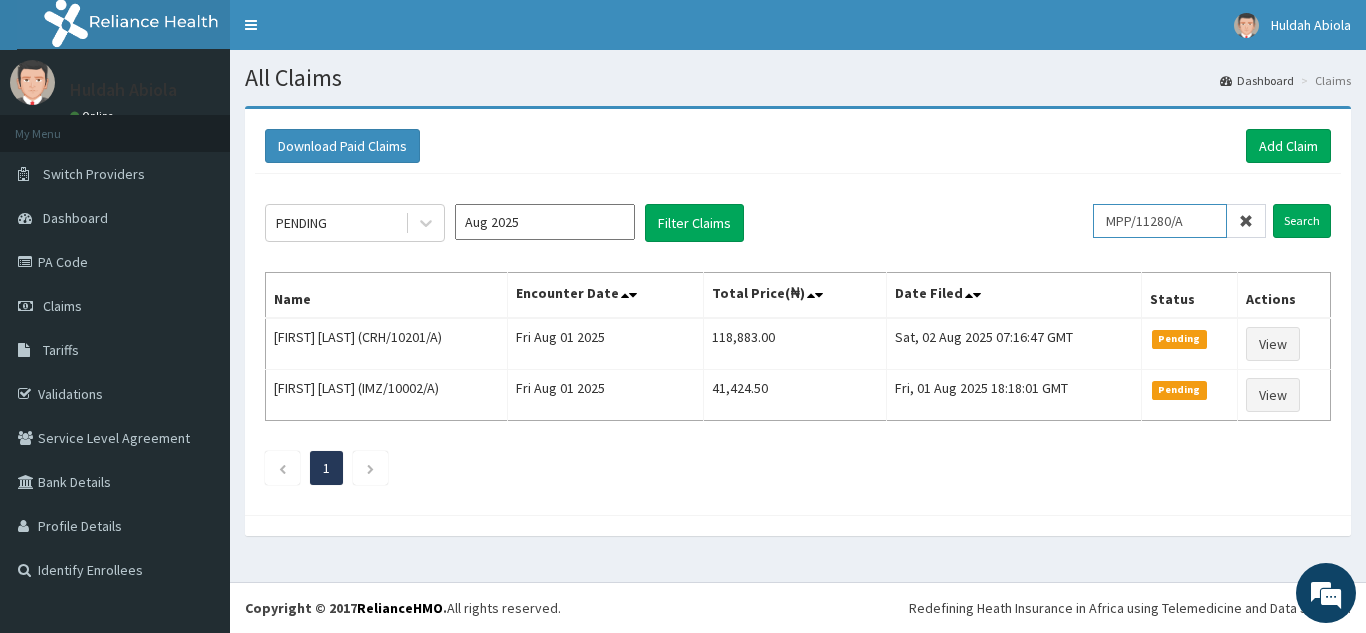 type on "MPP/11280/A" 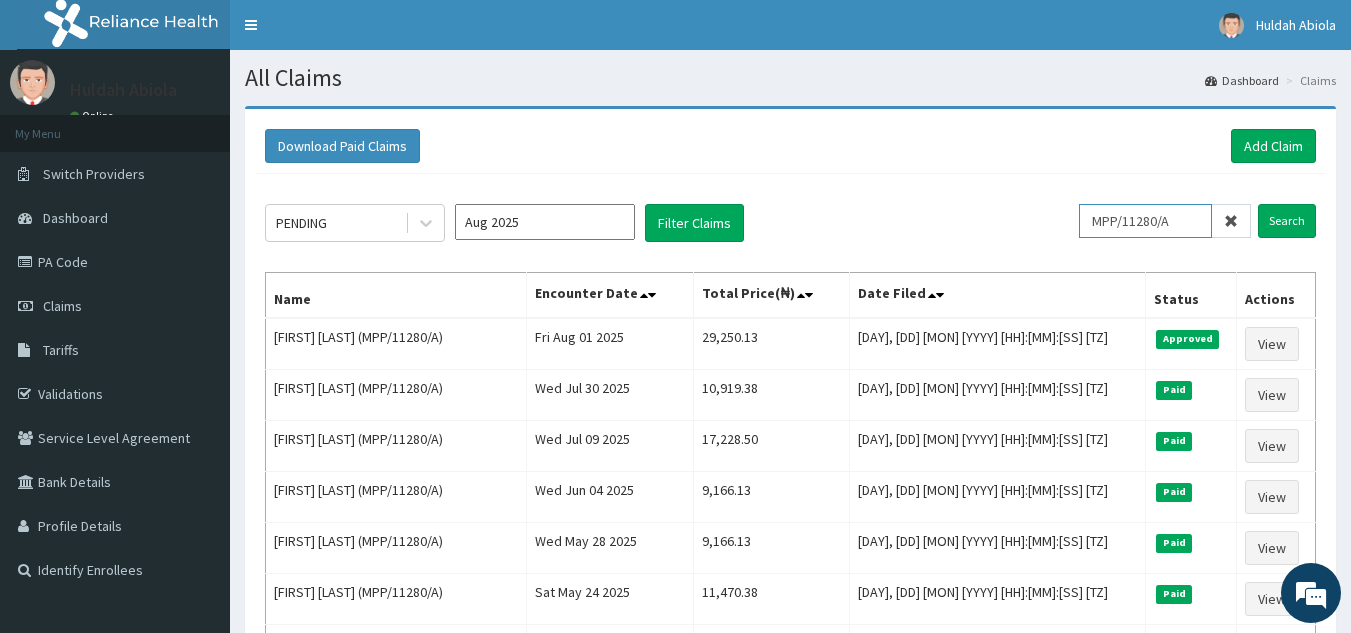 scroll, scrollTop: 0, scrollLeft: 0, axis: both 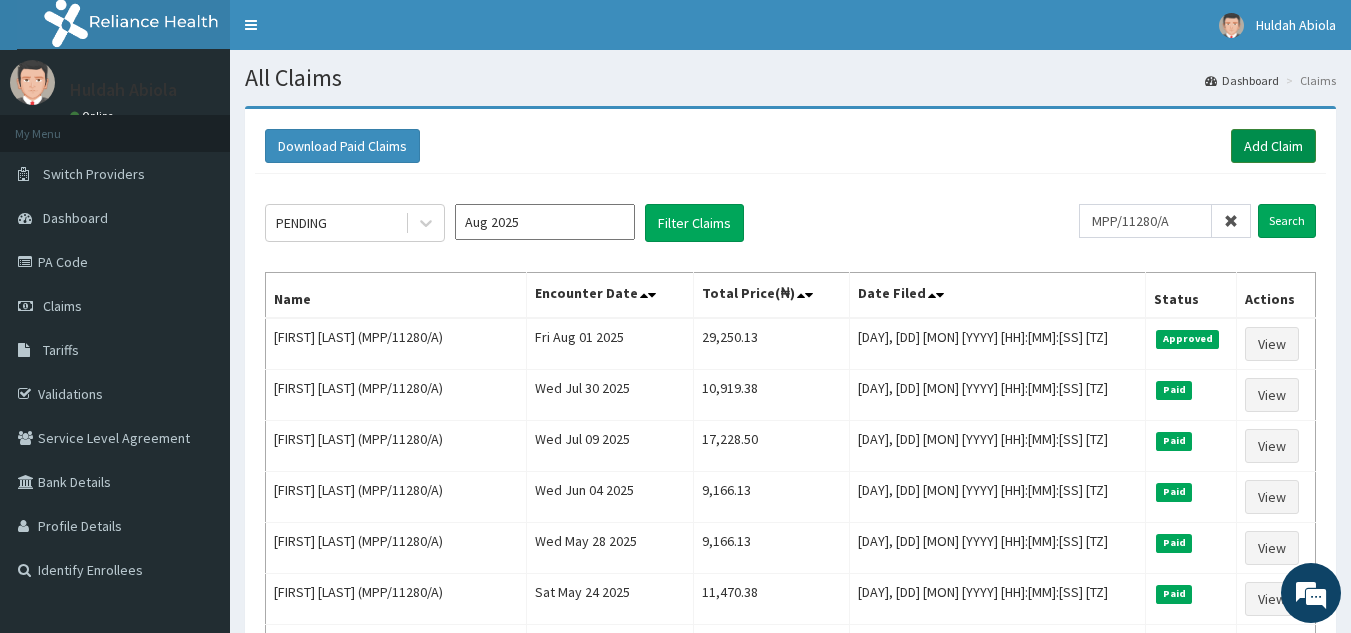 click on "Add Claim" at bounding box center (1273, 146) 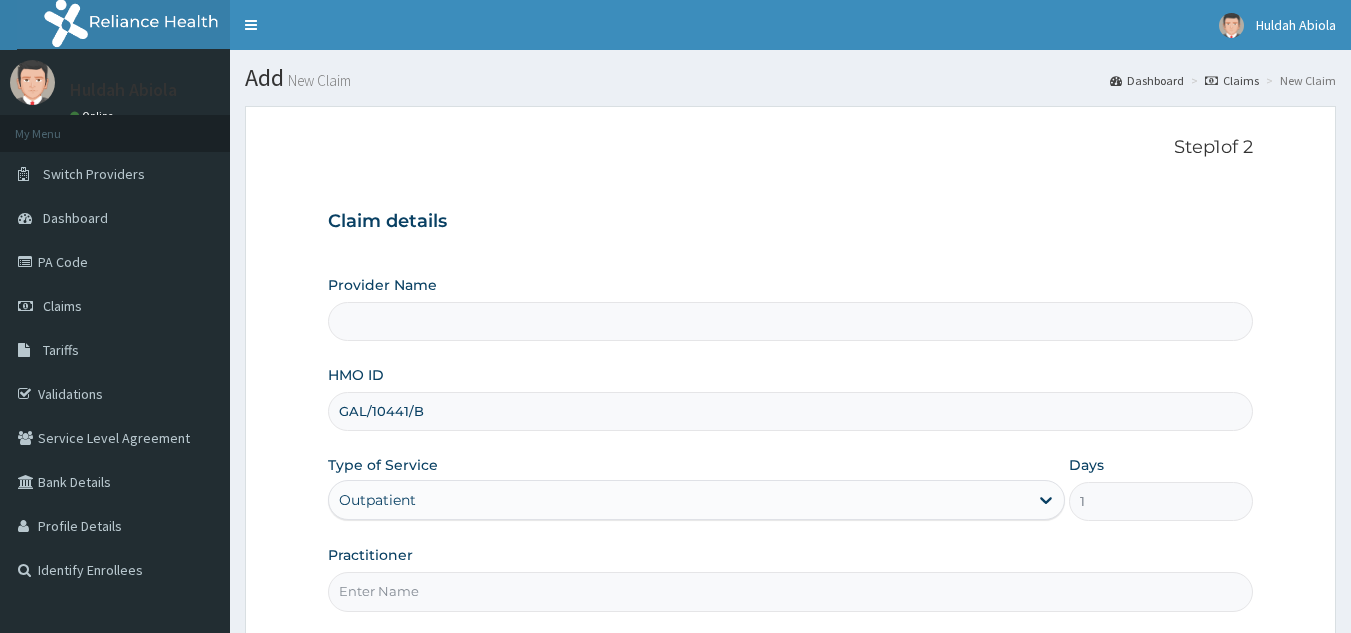 scroll, scrollTop: 189, scrollLeft: 0, axis: vertical 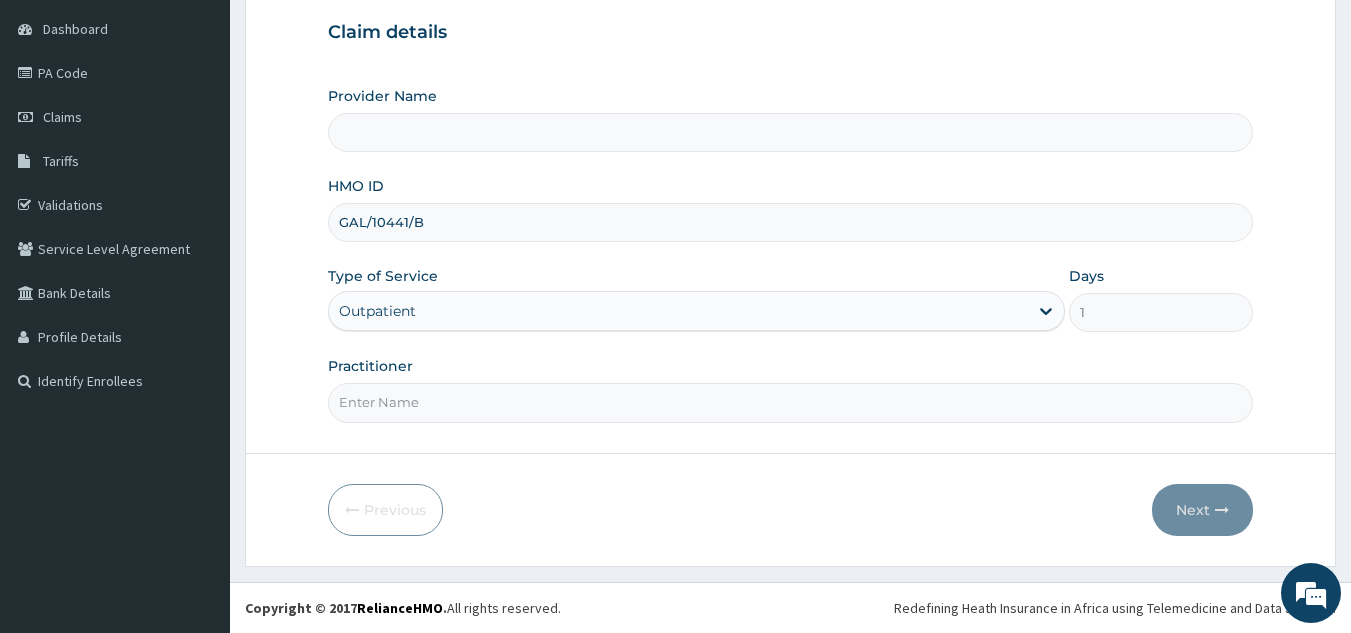 type on "Reliance Family Clinics (RFC) - Lekki" 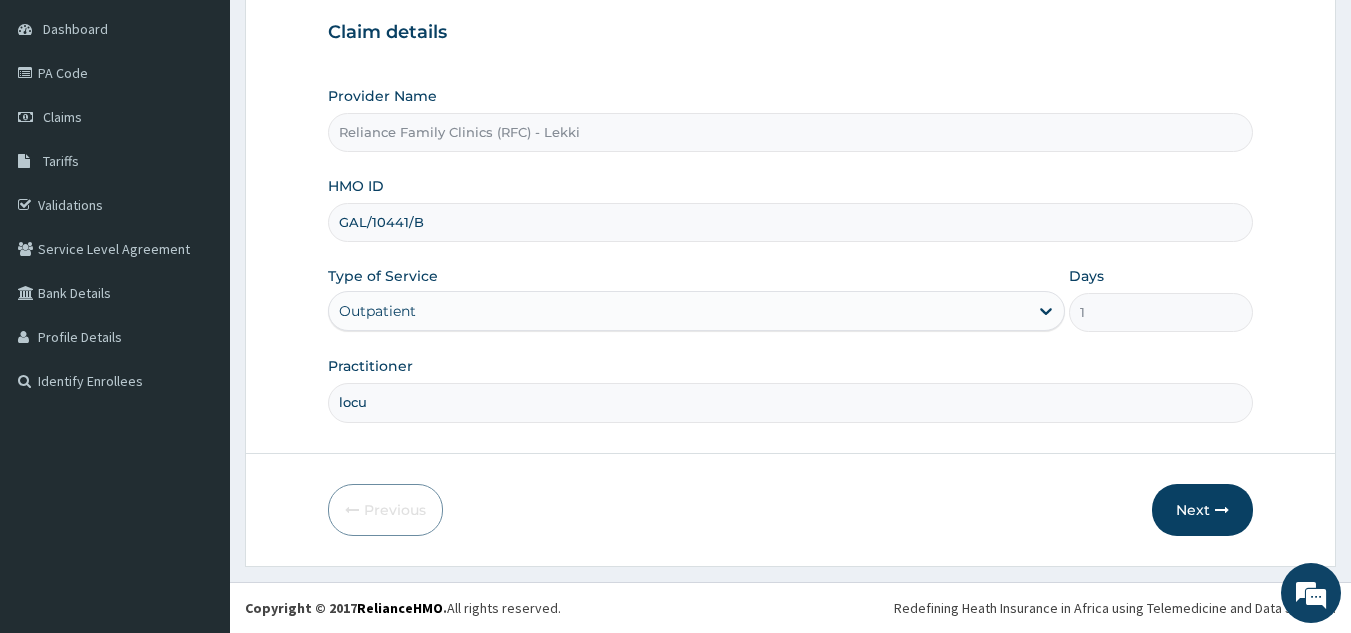 type on "locum" 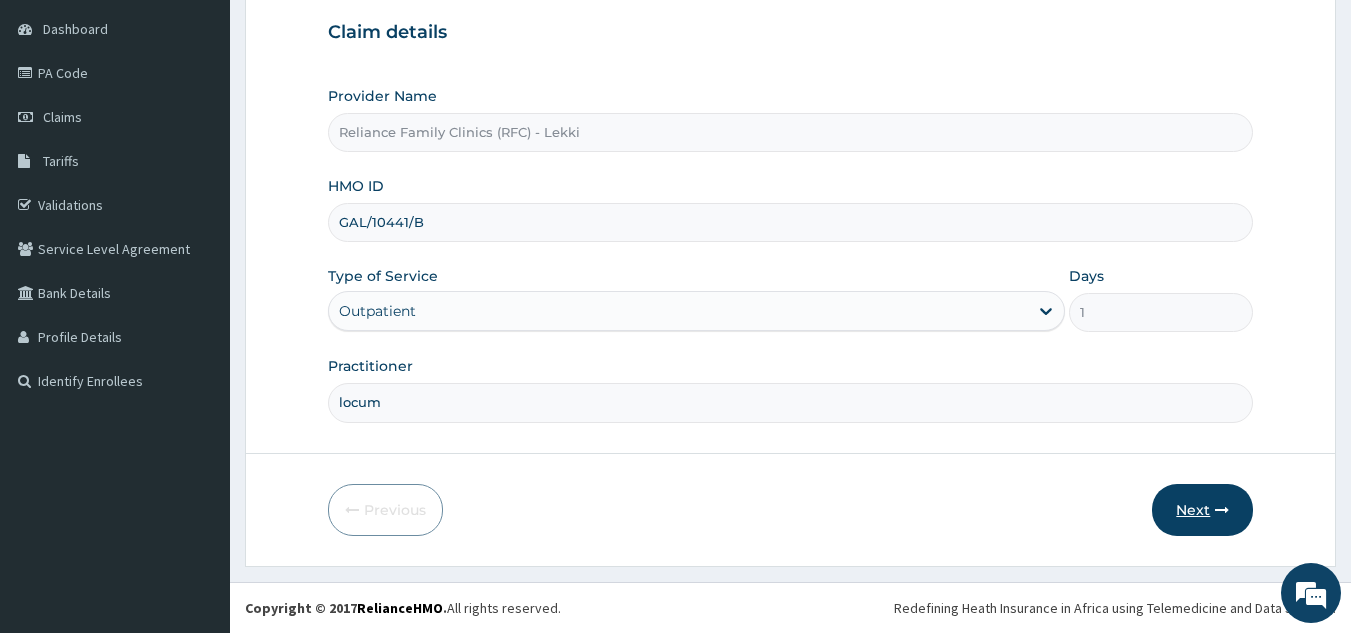 click on "Next" at bounding box center (1202, 510) 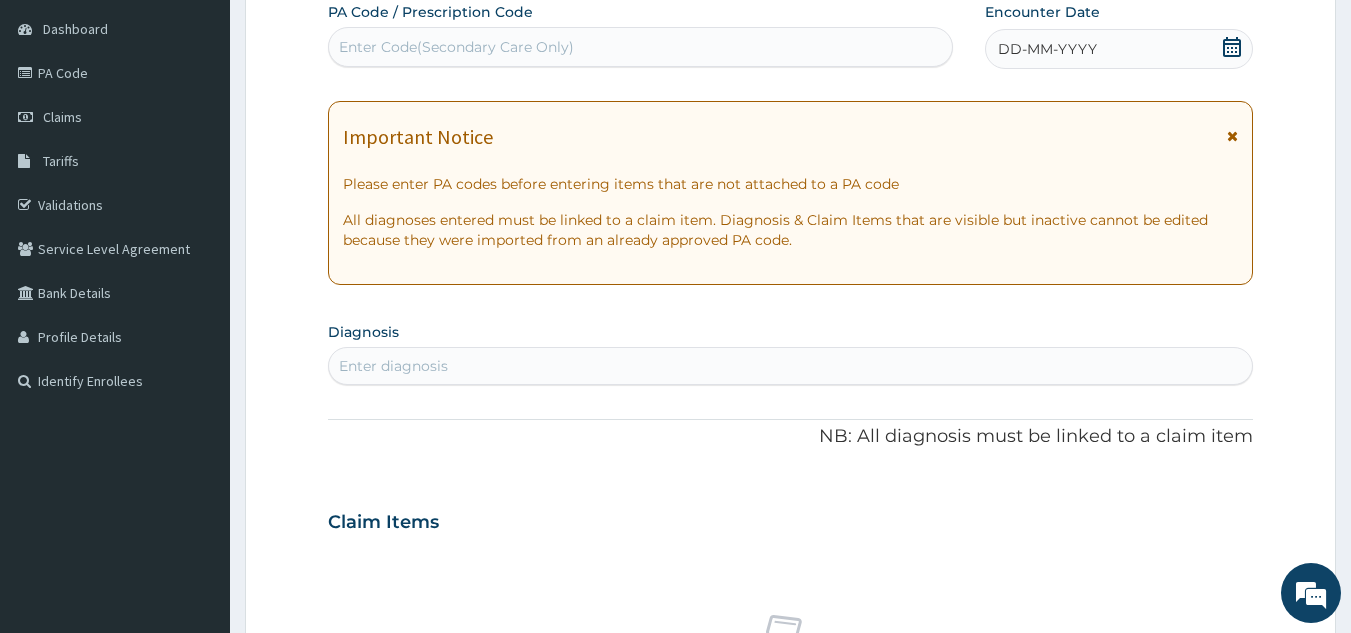 click on "DD-MM-YYYY" at bounding box center [1047, 49] 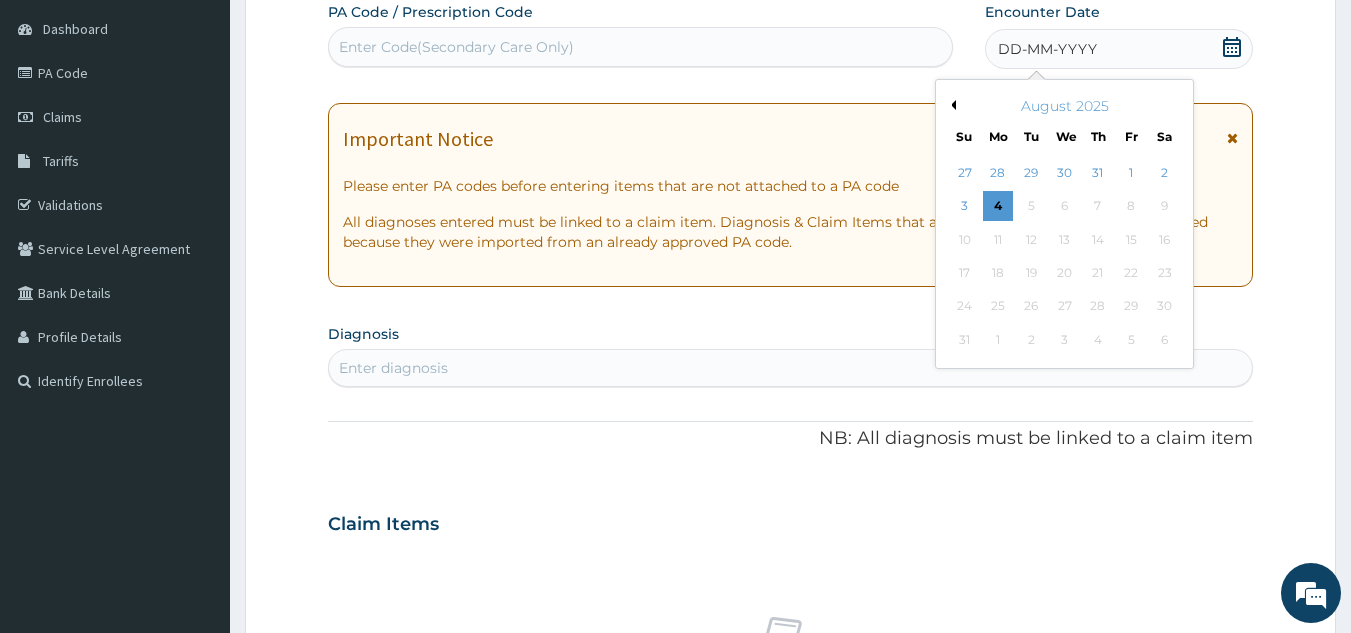 scroll, scrollTop: 0, scrollLeft: 0, axis: both 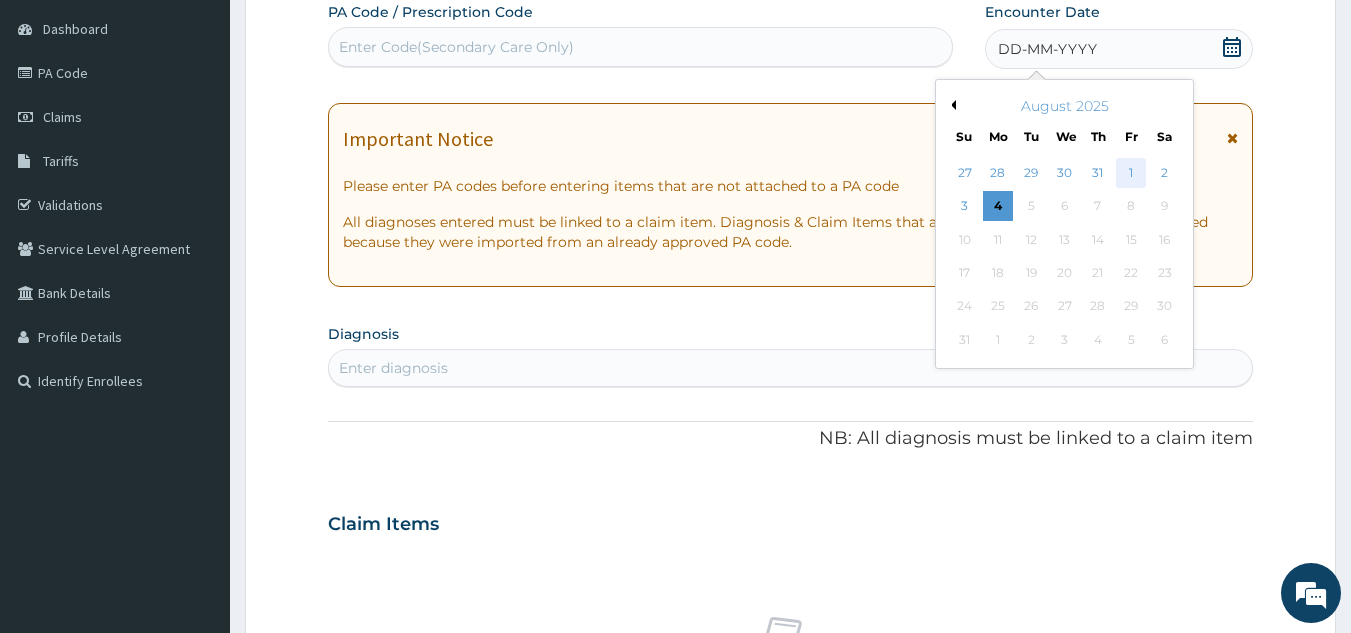 click on "1" at bounding box center (1131, 173) 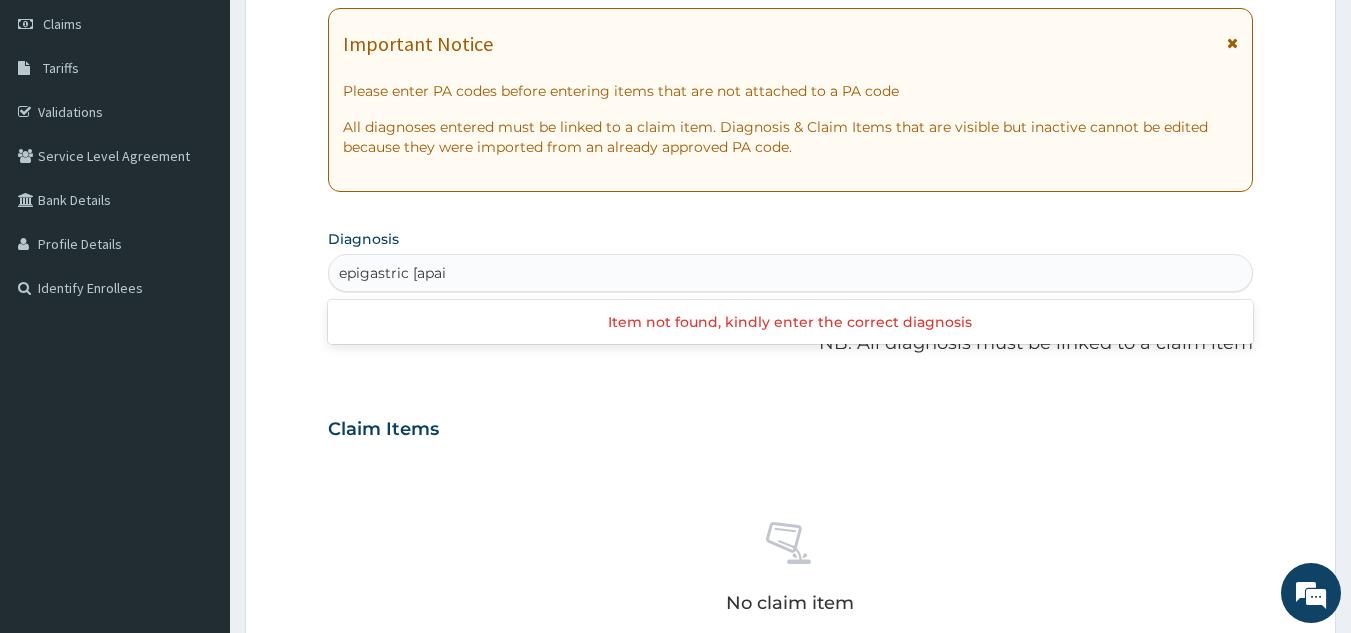 scroll, scrollTop: 330, scrollLeft: 0, axis: vertical 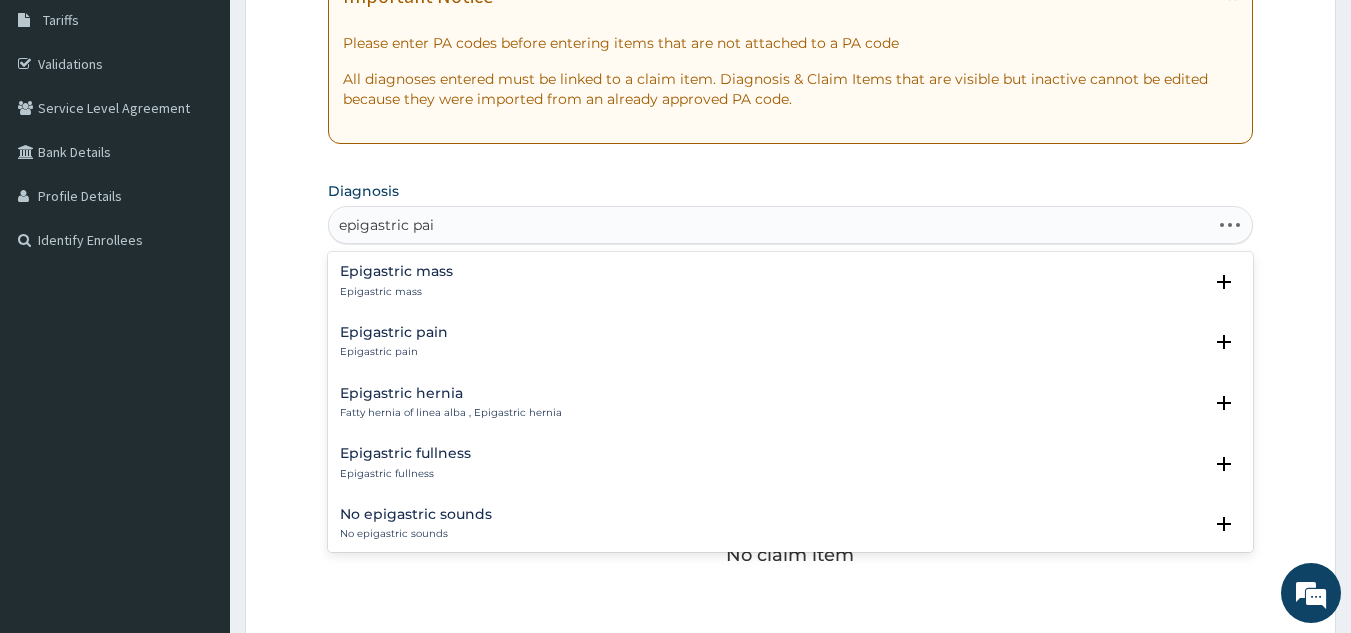type on "epigastric pain" 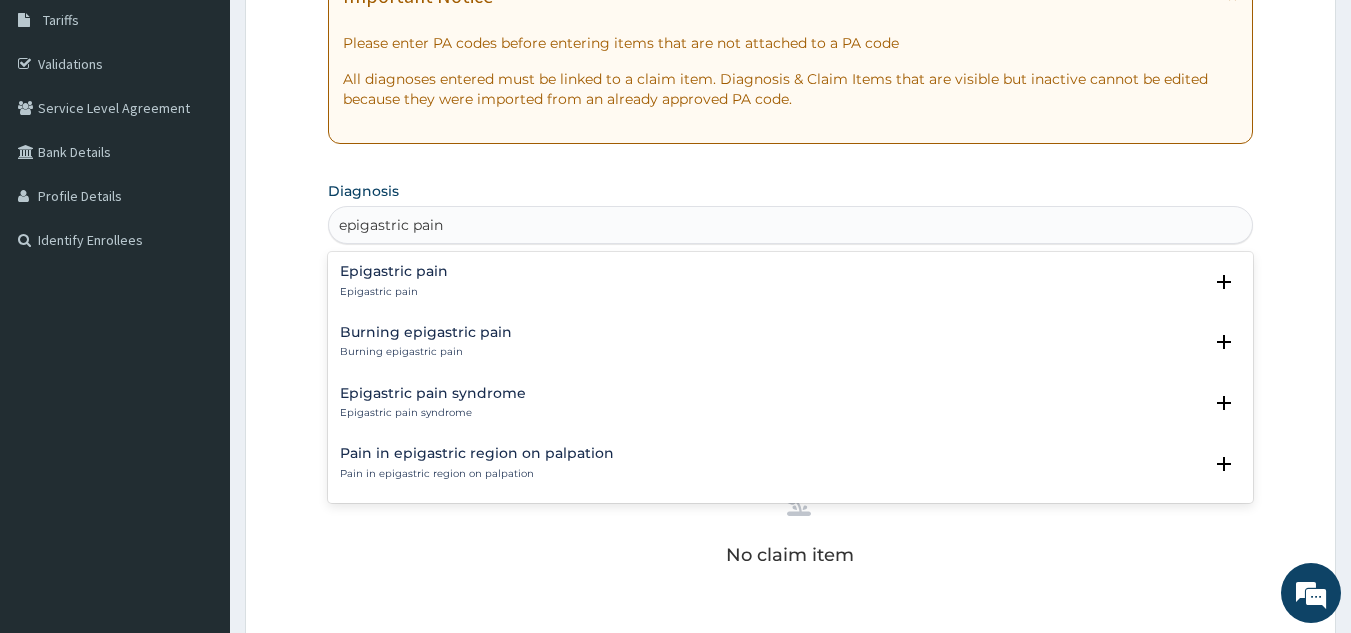 click on "Epigastric pain Epigastric pain" at bounding box center (791, 281) 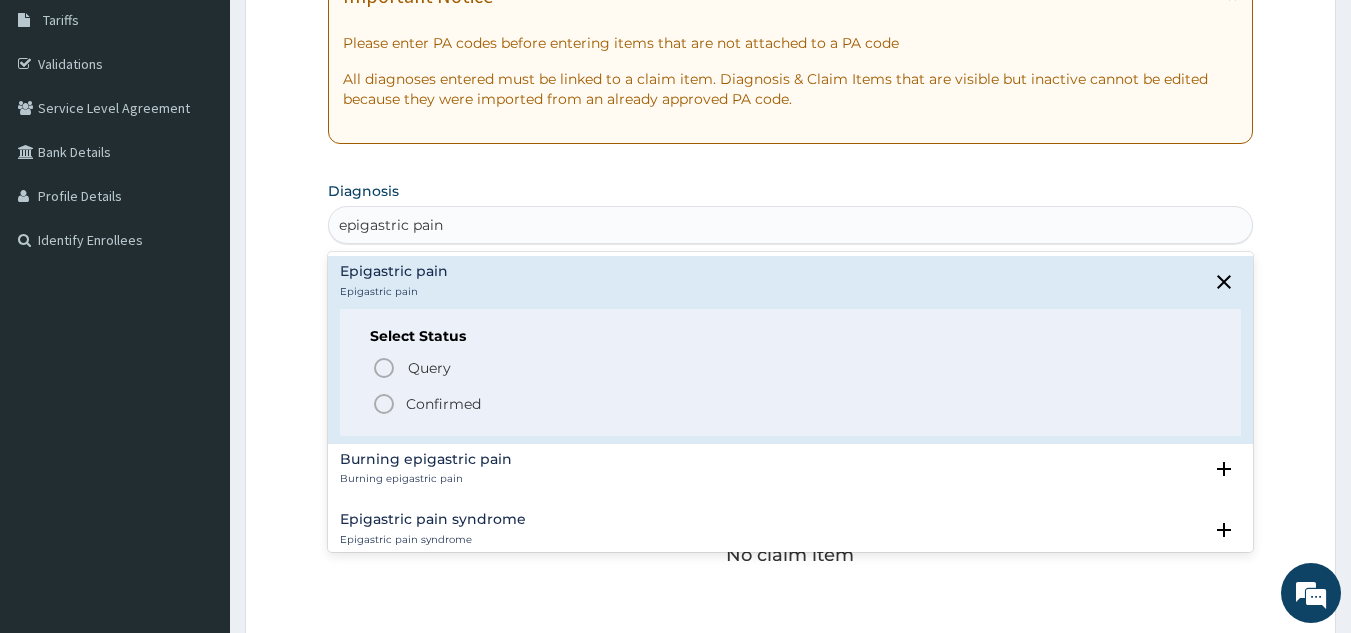 click on "Confirmed" at bounding box center [443, 404] 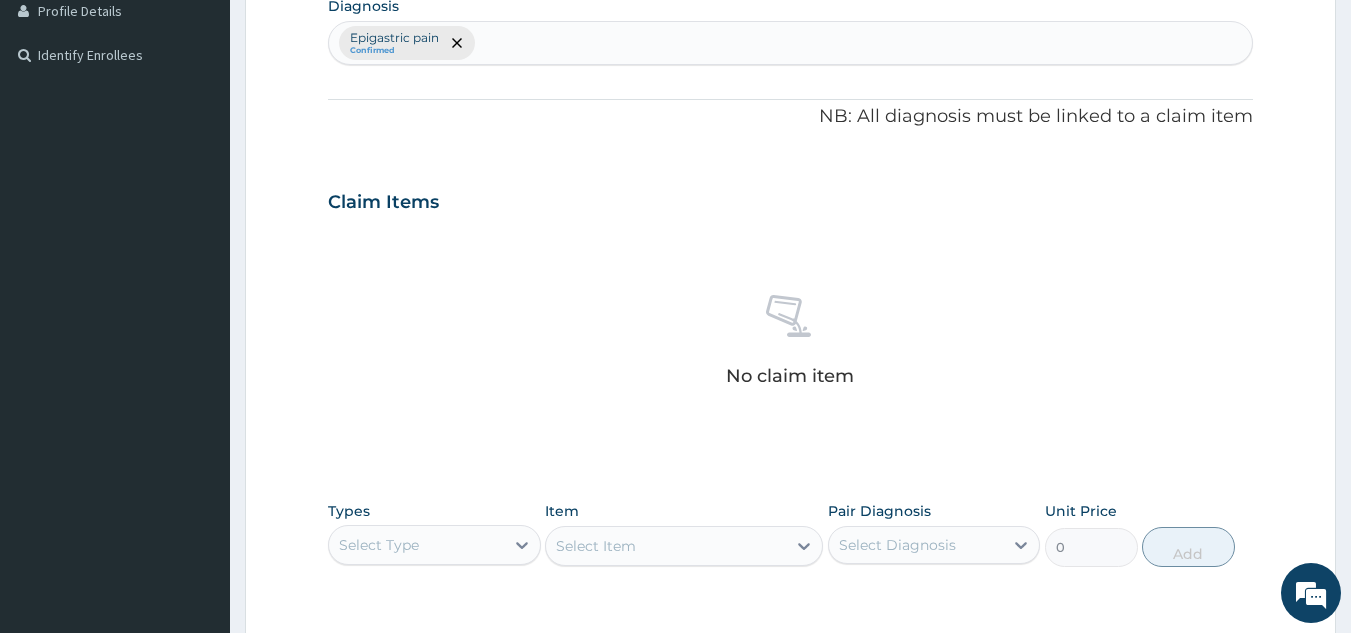 scroll, scrollTop: 509, scrollLeft: 0, axis: vertical 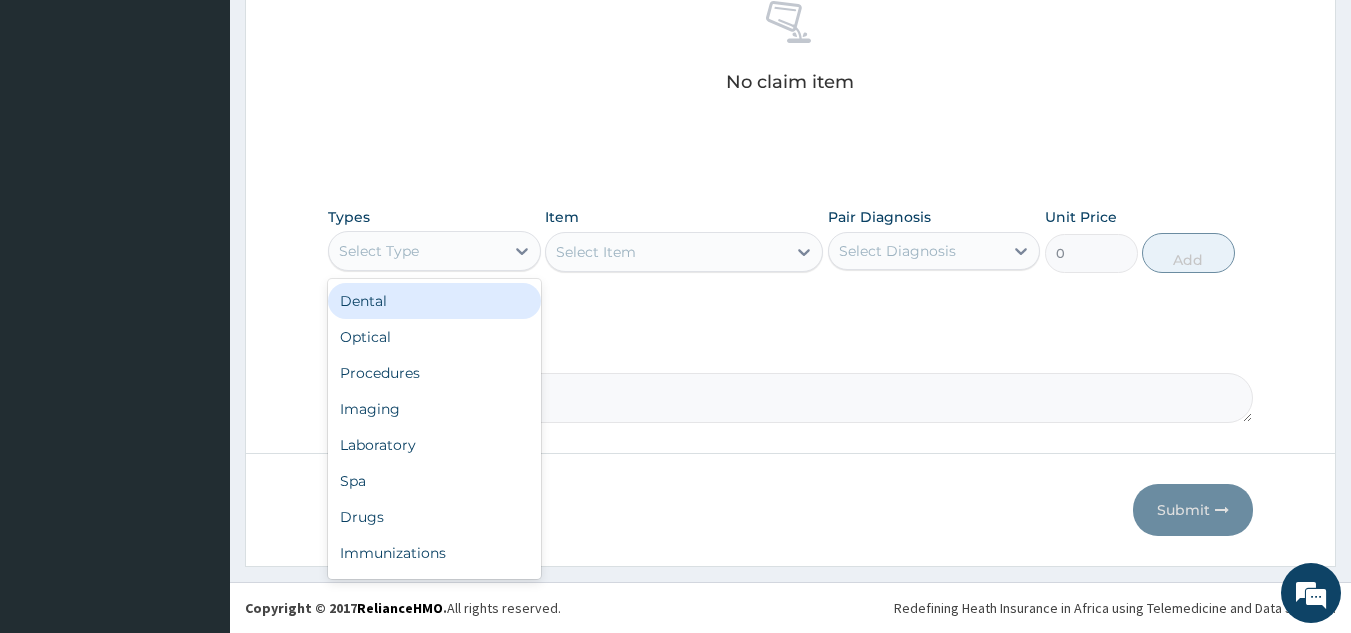 click on "Procedures" at bounding box center [434, 373] 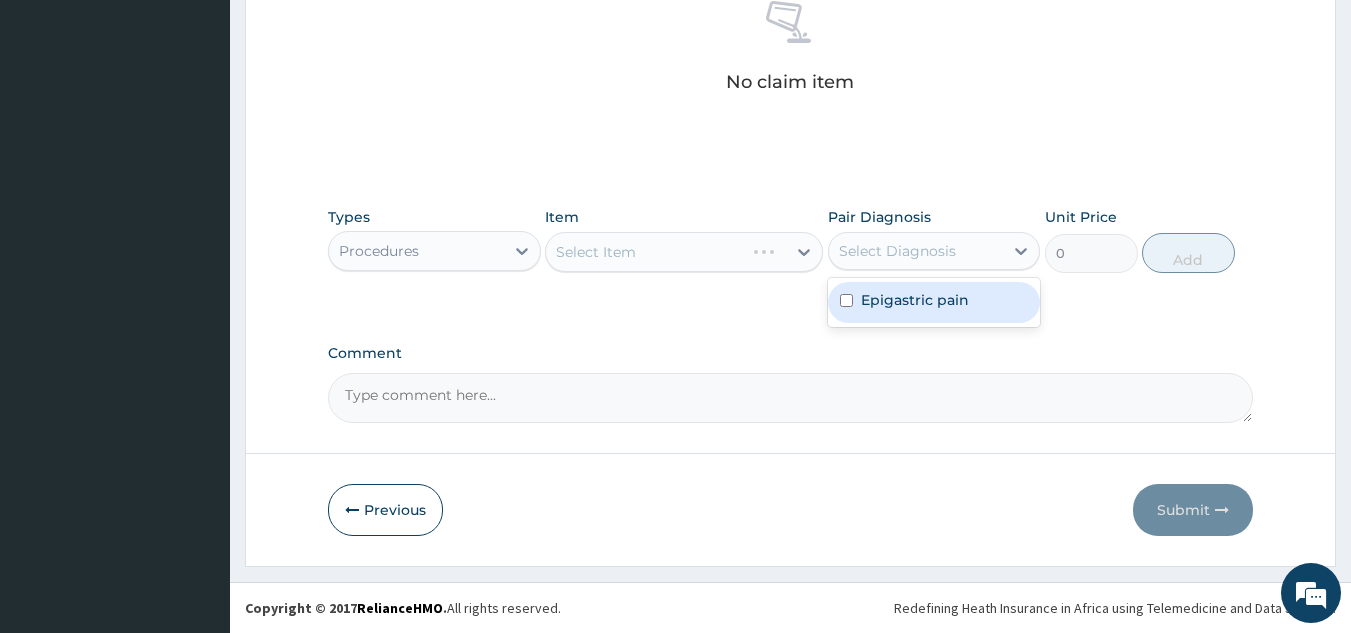 click on "Epigastric pain" at bounding box center (934, 302) 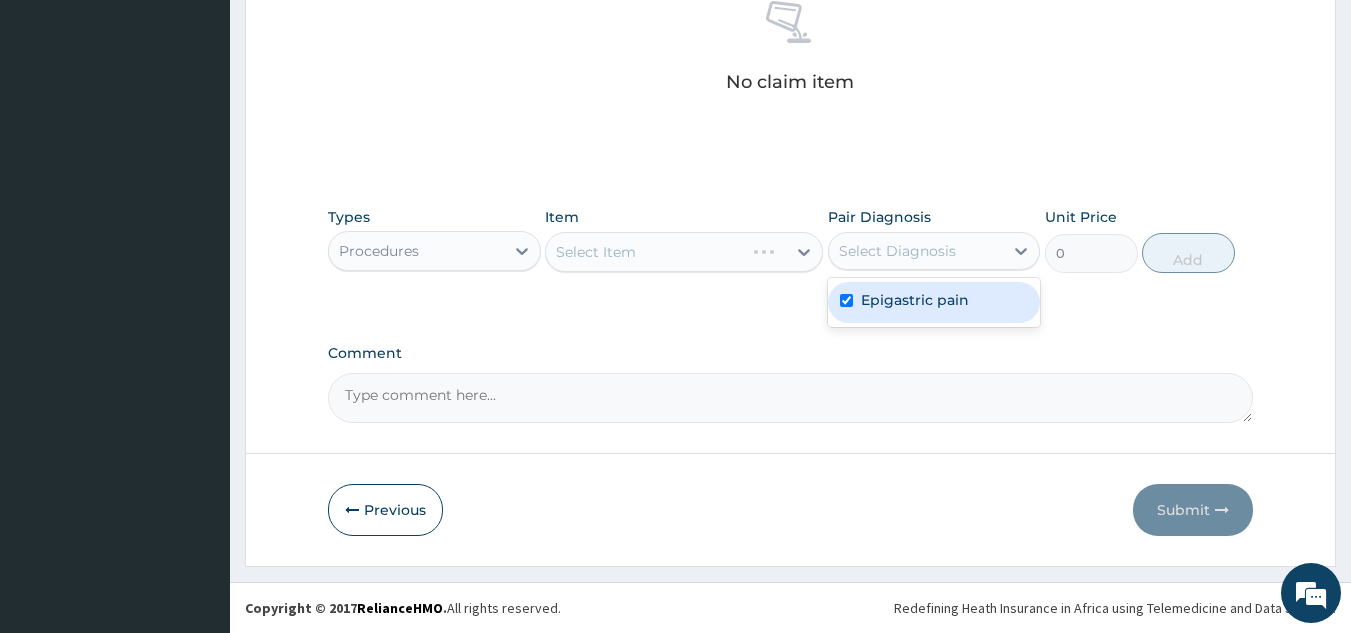checkbox on "true" 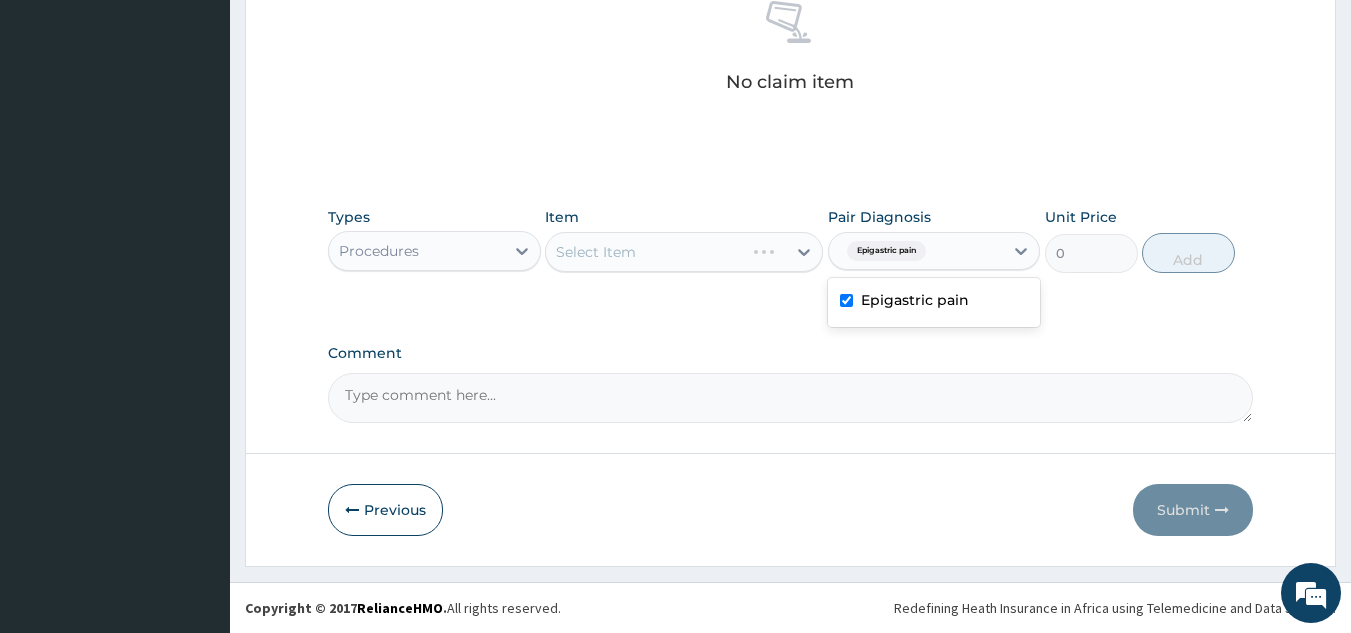 click on "Select Item" at bounding box center [684, 252] 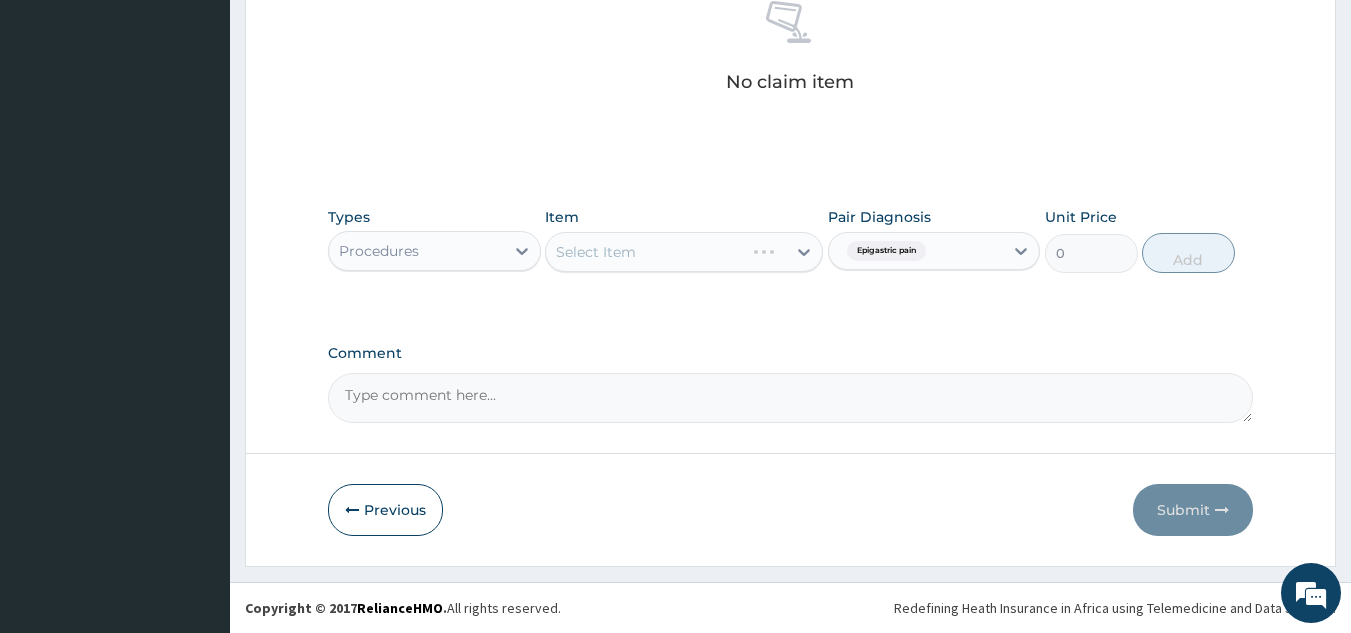 click on "Select Item" at bounding box center (684, 252) 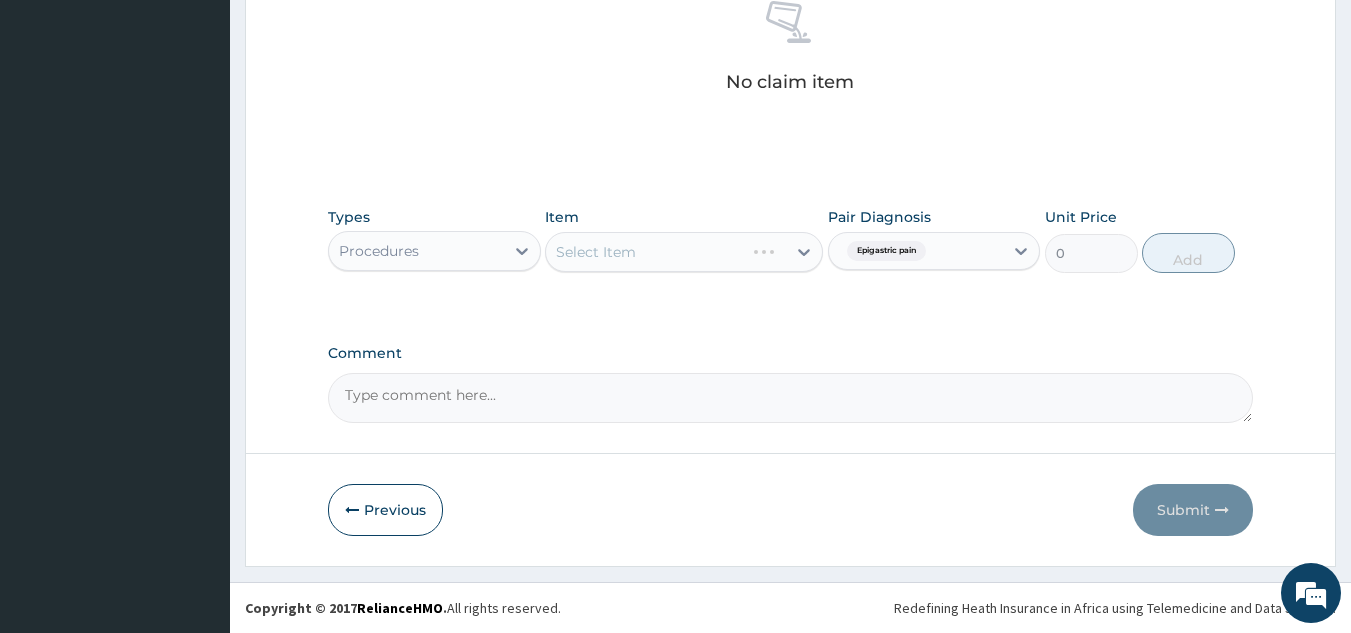 click on "Select Item" at bounding box center (684, 252) 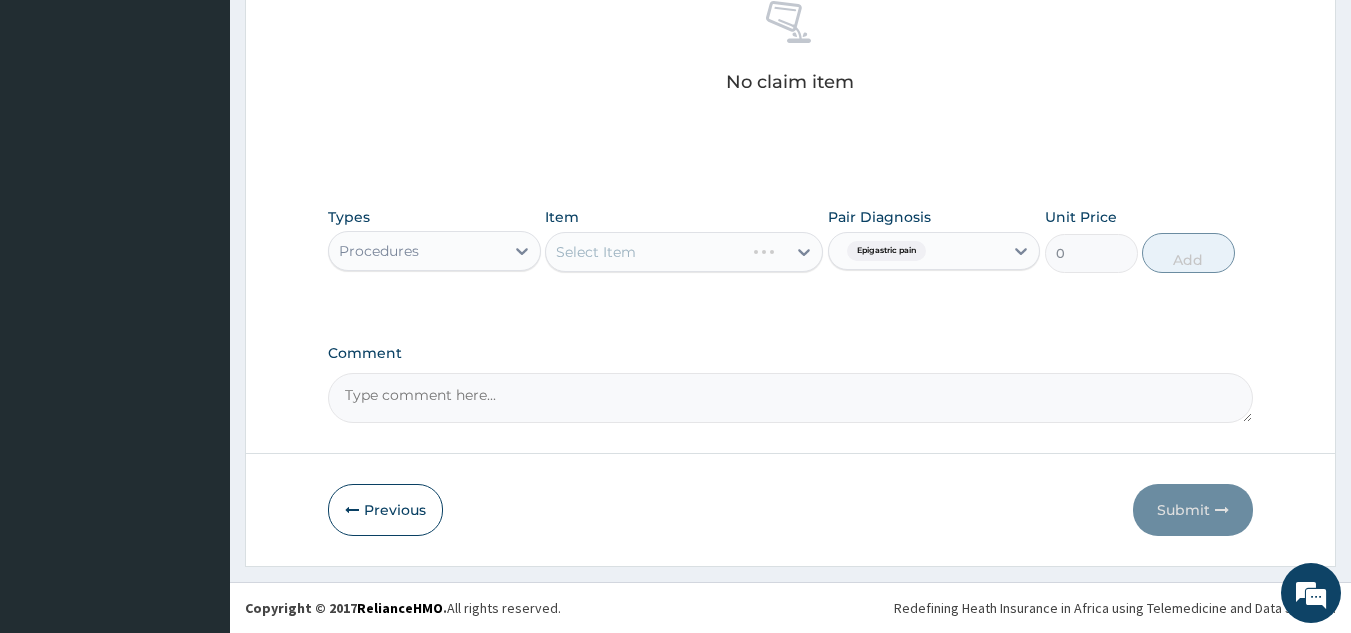 click on "Select Item" at bounding box center (684, 252) 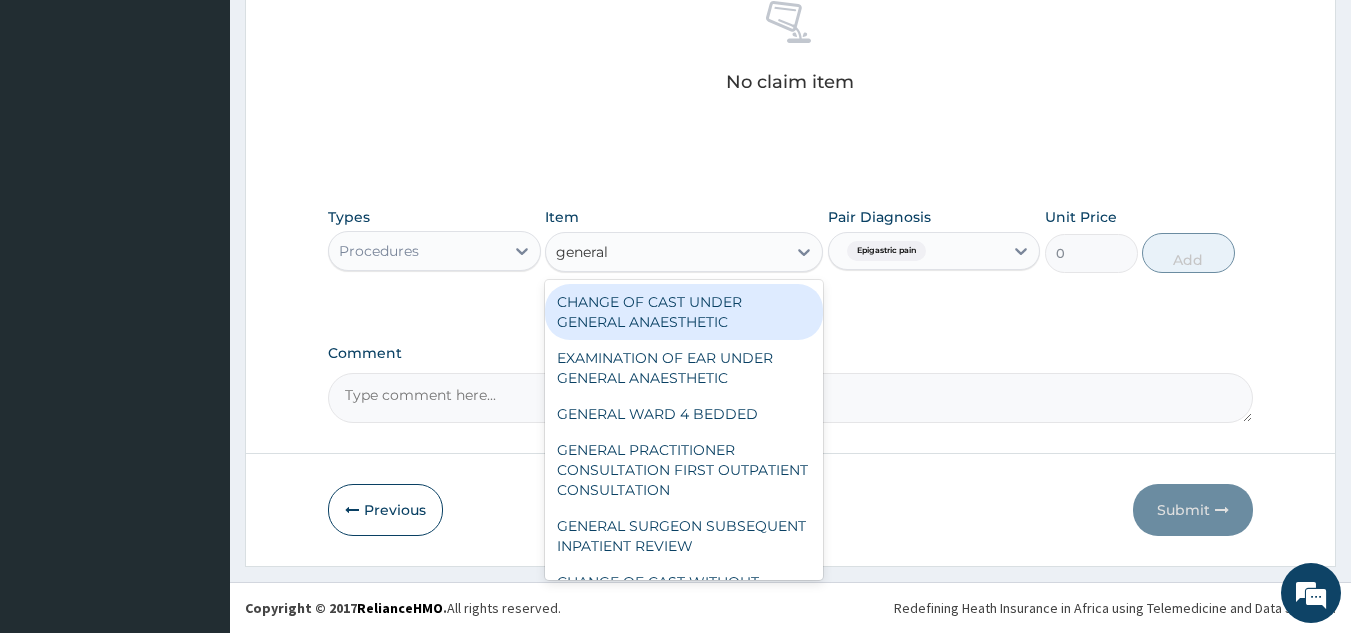 type on "general p" 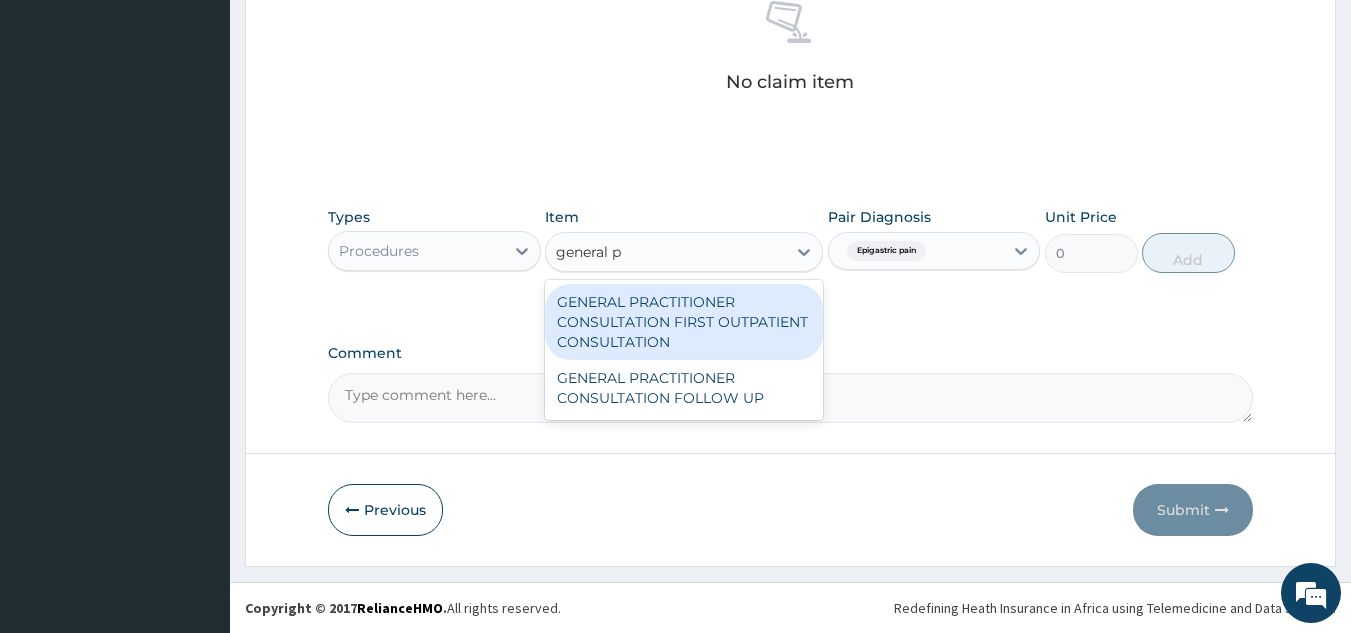 click on "GENERAL PRACTITIONER CONSULTATION FIRST OUTPATIENT CONSULTATION" at bounding box center [684, 322] 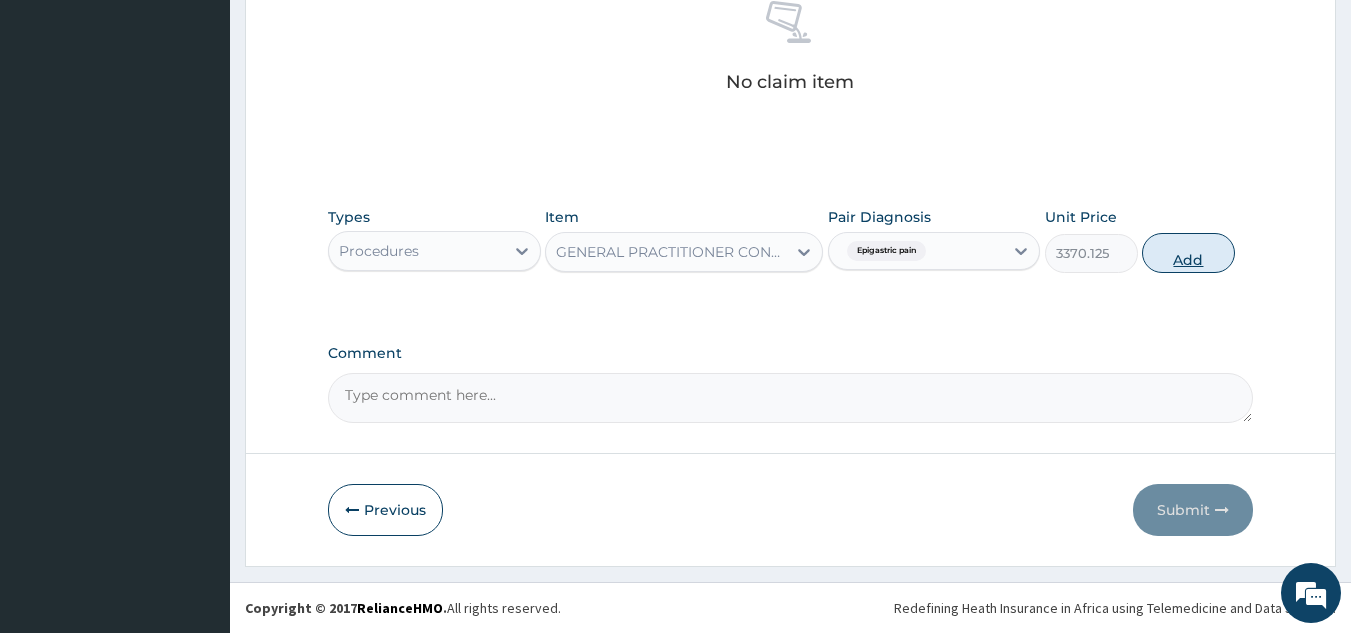 click on "Add" at bounding box center (1188, 253) 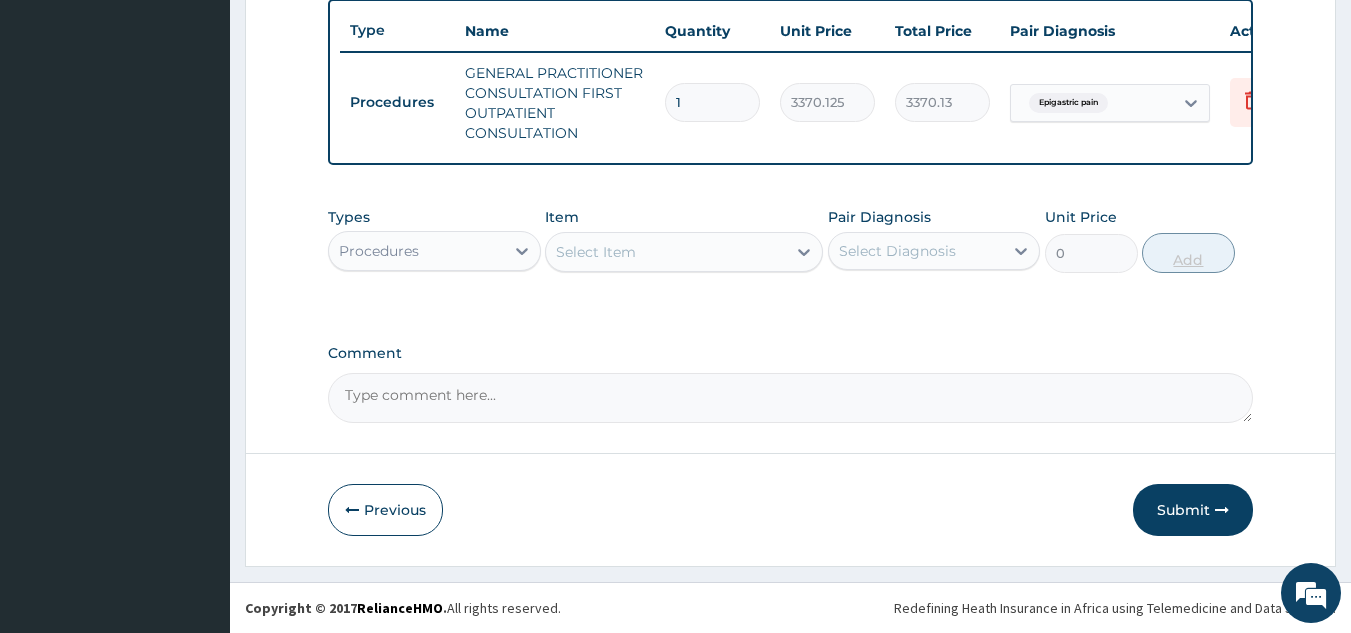 scroll, scrollTop: 760, scrollLeft: 0, axis: vertical 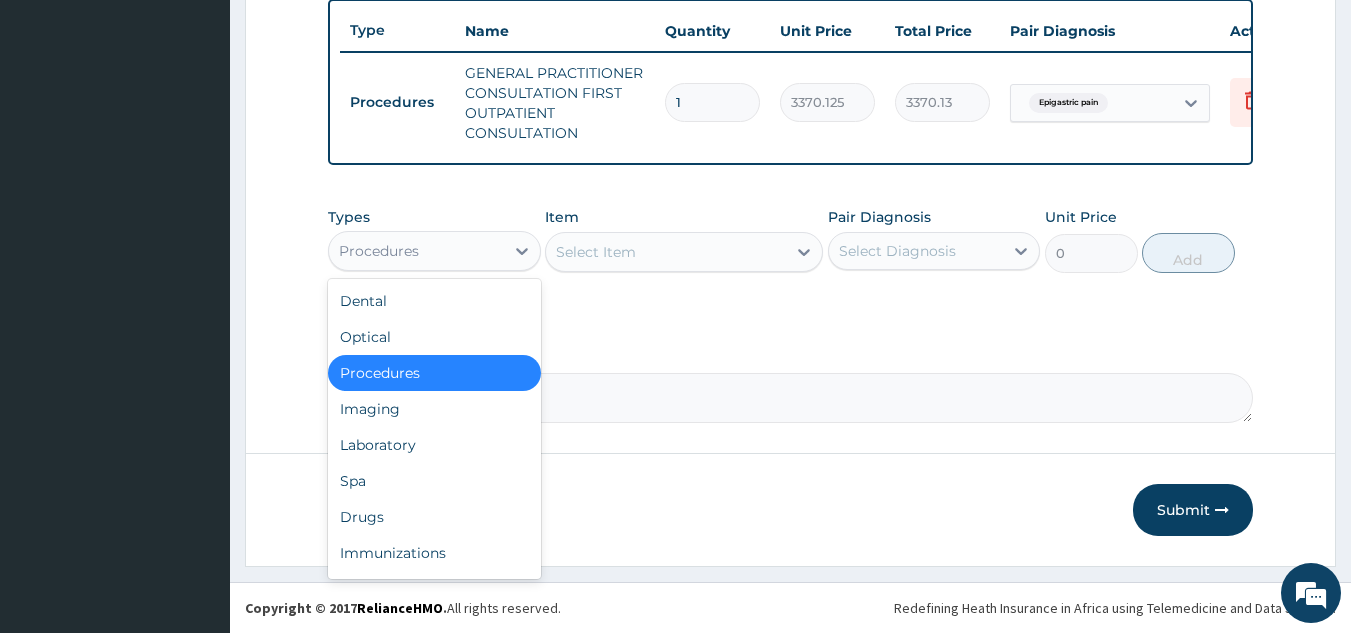 click on "Drugs" at bounding box center (434, 517) 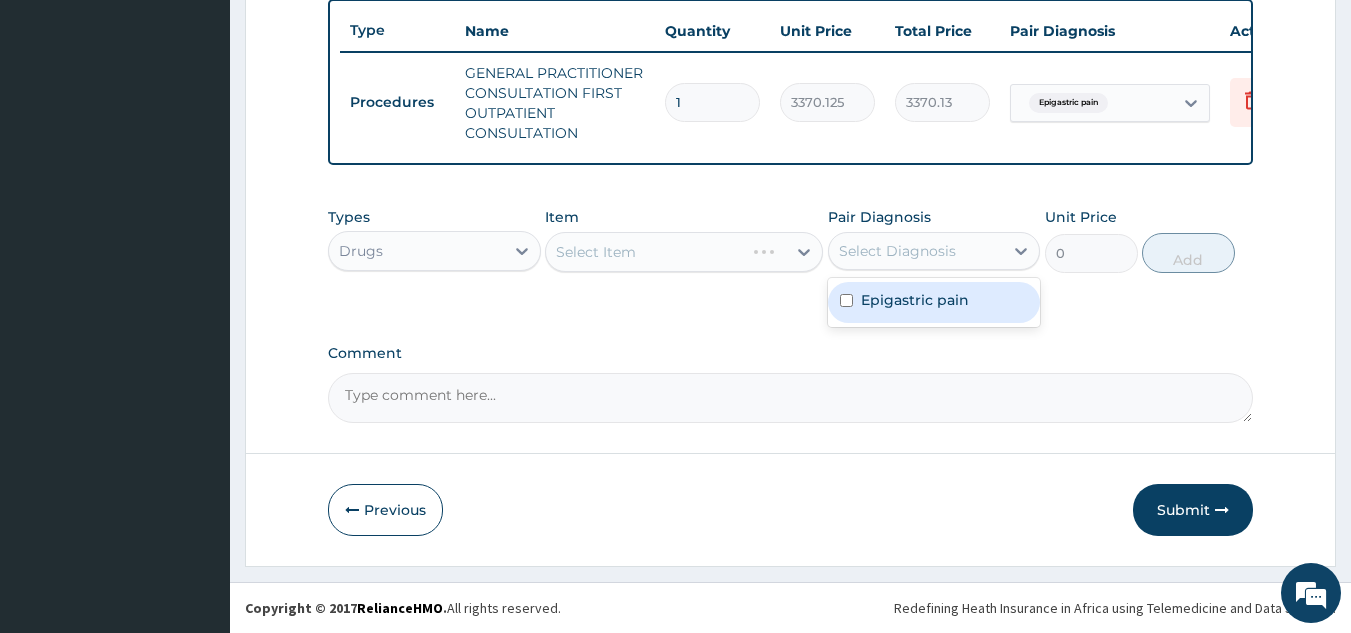 click on "Epigastric pain" at bounding box center [915, 300] 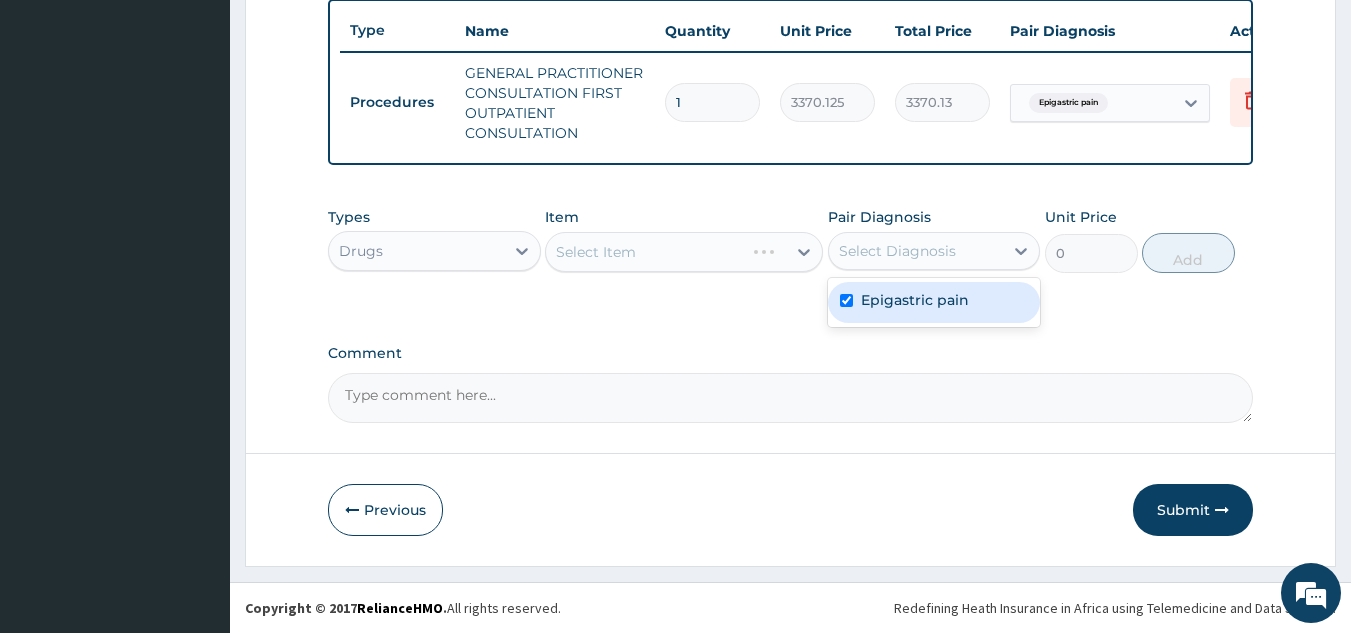 checkbox on "true" 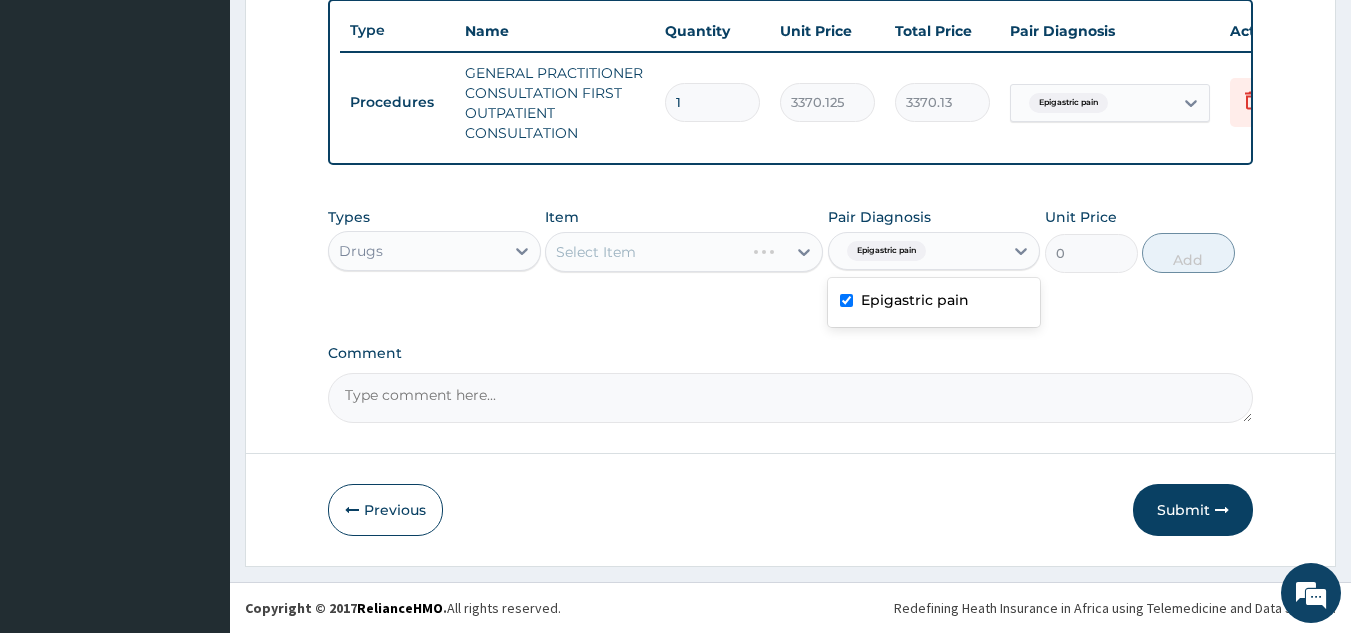 click on "Select Item" at bounding box center (684, 252) 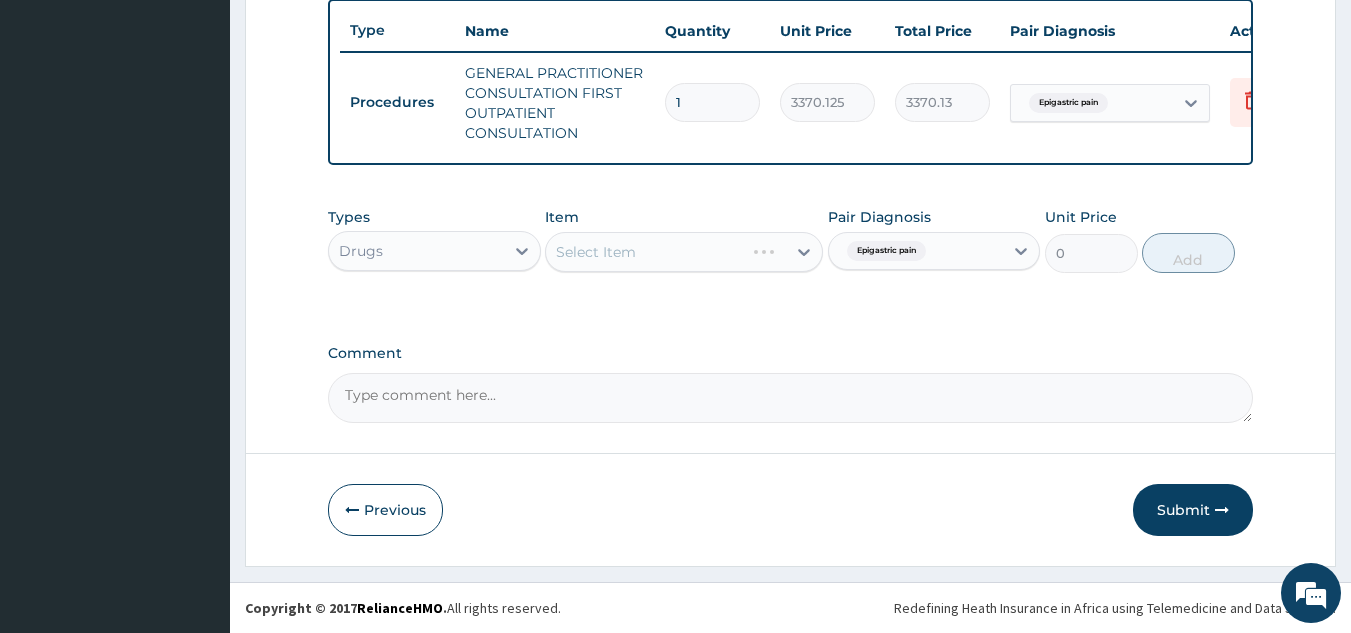 click on "Select Item" at bounding box center [684, 252] 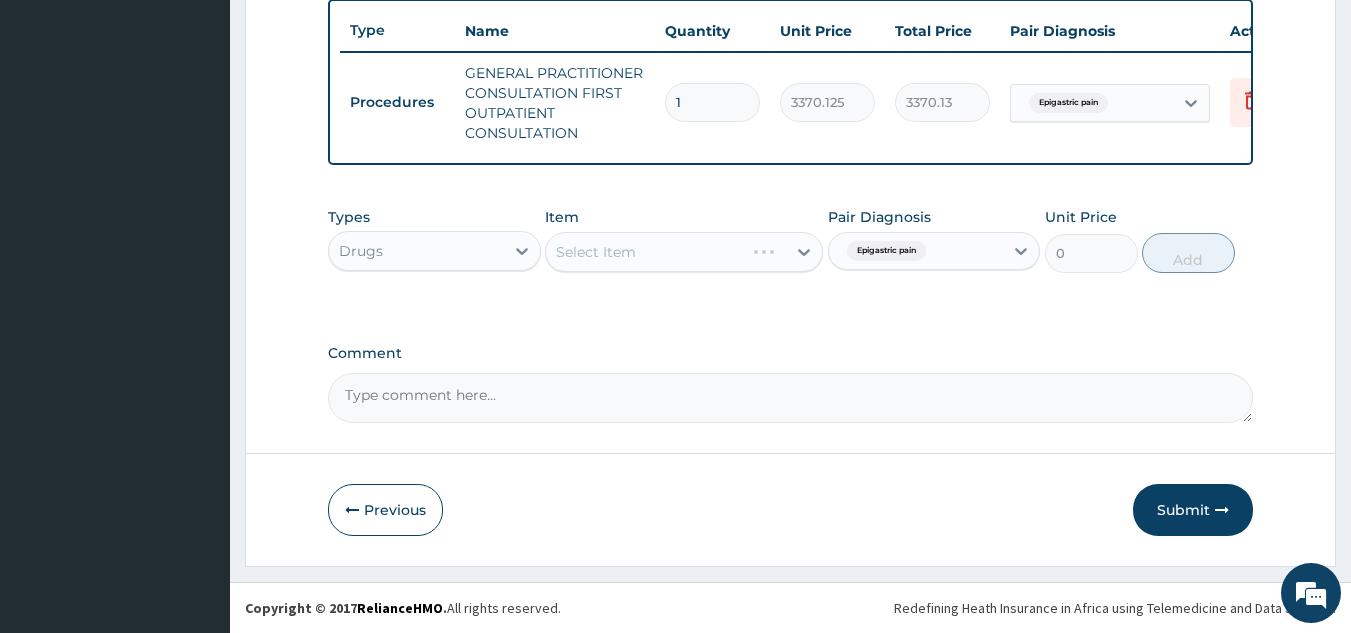 click on "Select Item" at bounding box center (684, 252) 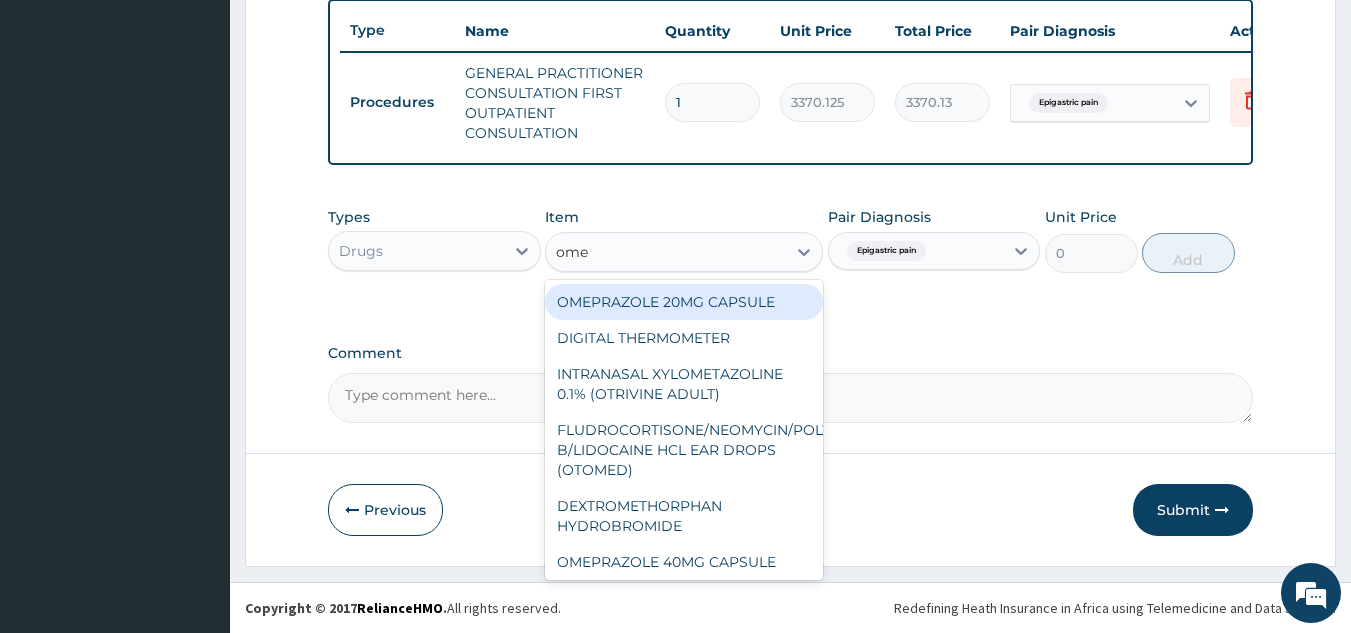 type on "omep" 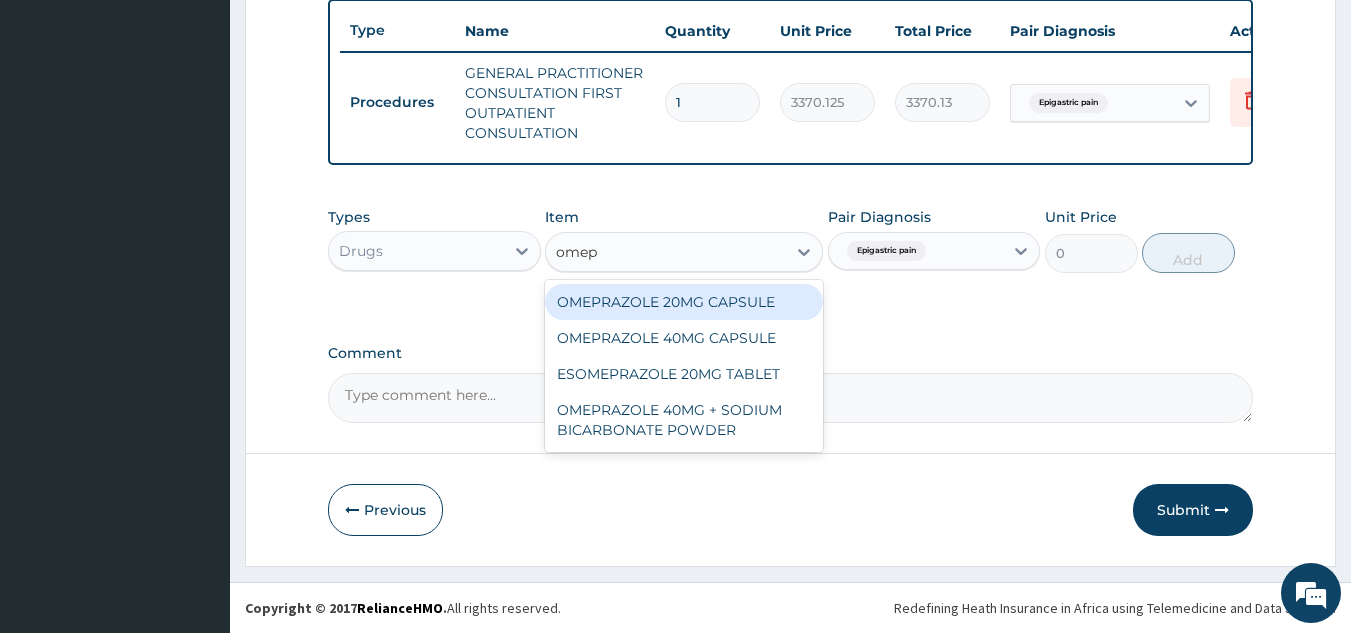 click on "OMEPRAZOLE 20MG CAPSULE" at bounding box center [684, 302] 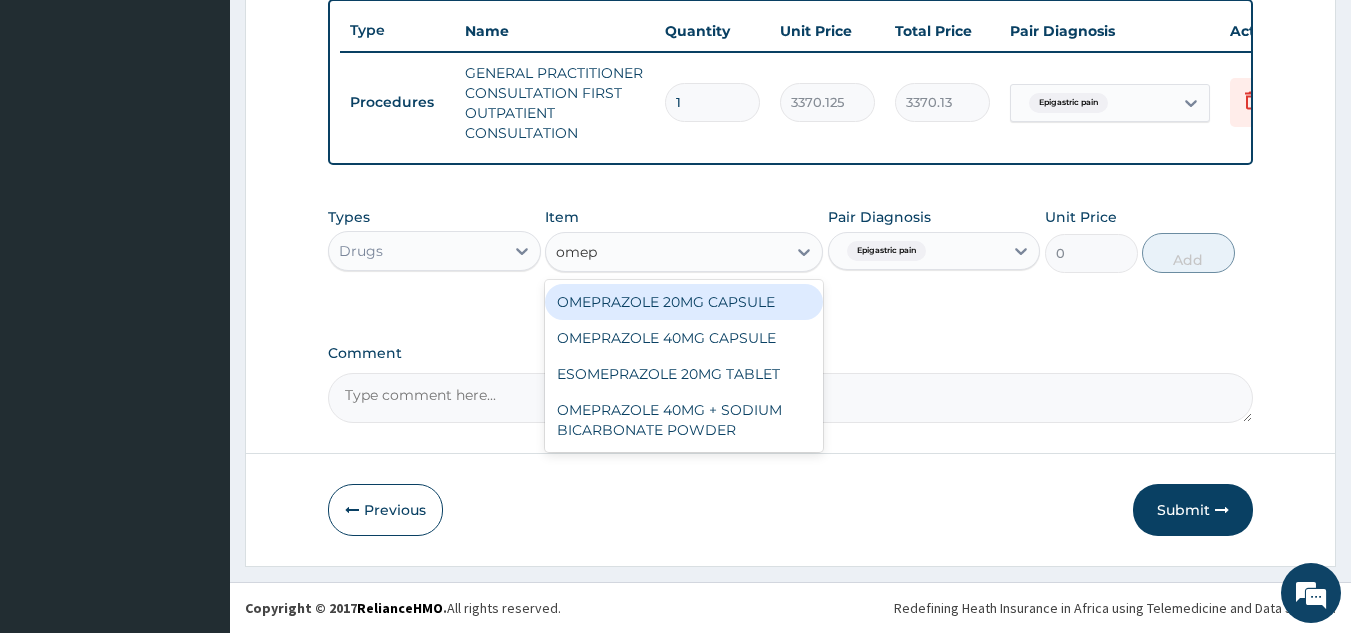 type 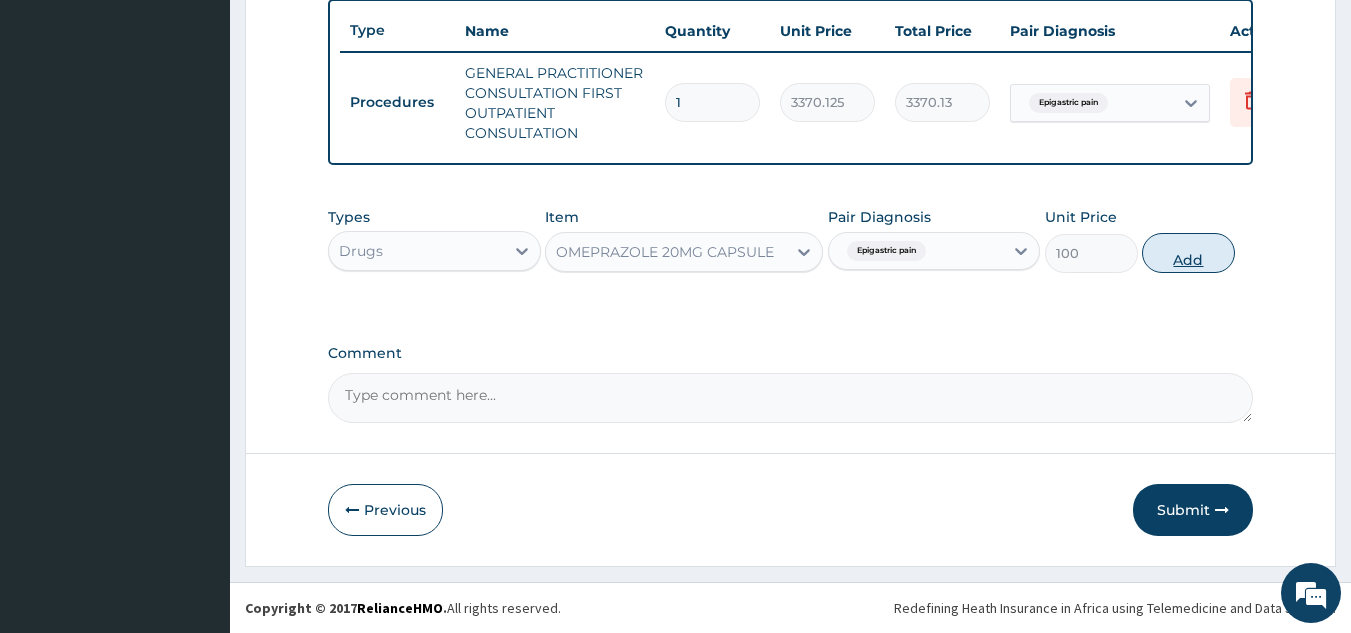 click on "Add" at bounding box center (1188, 253) 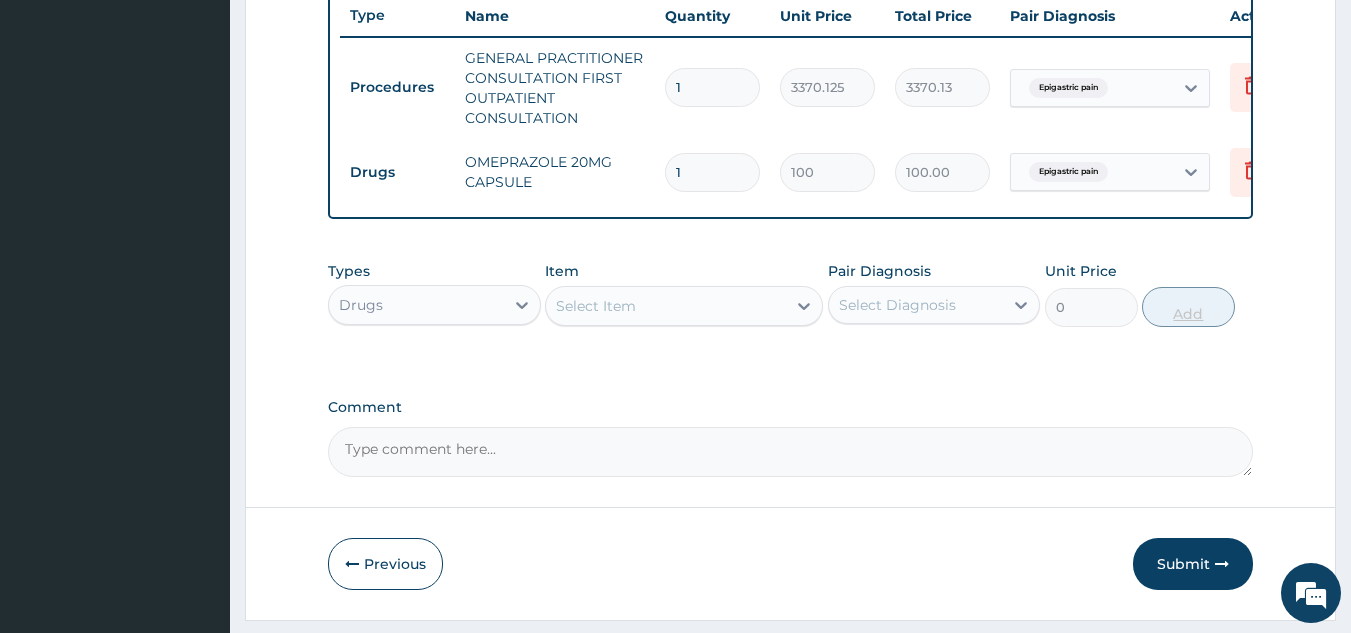 type 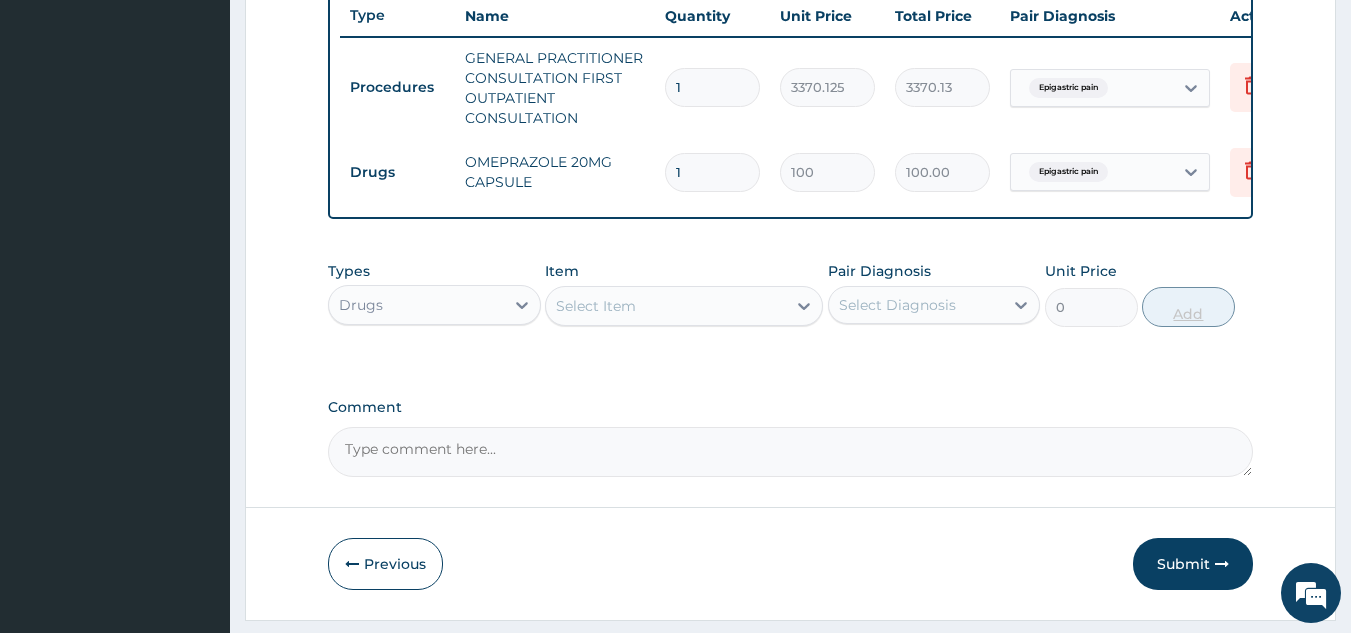 type on "0.00" 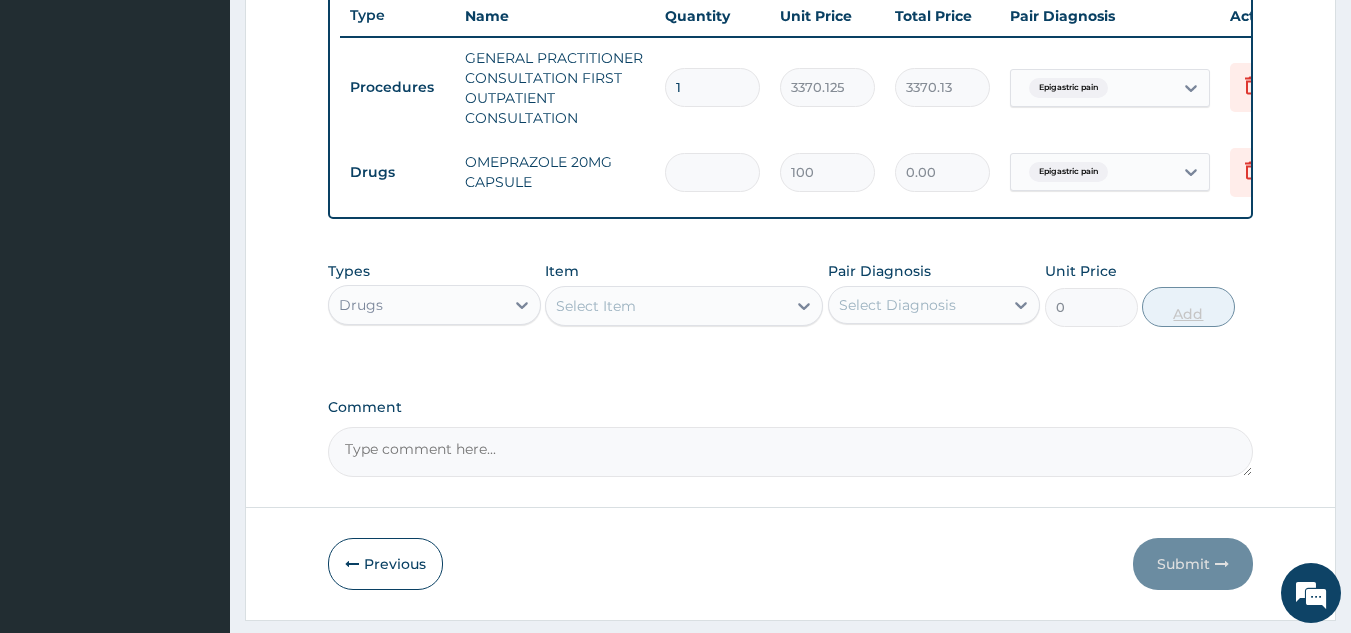 type on "2" 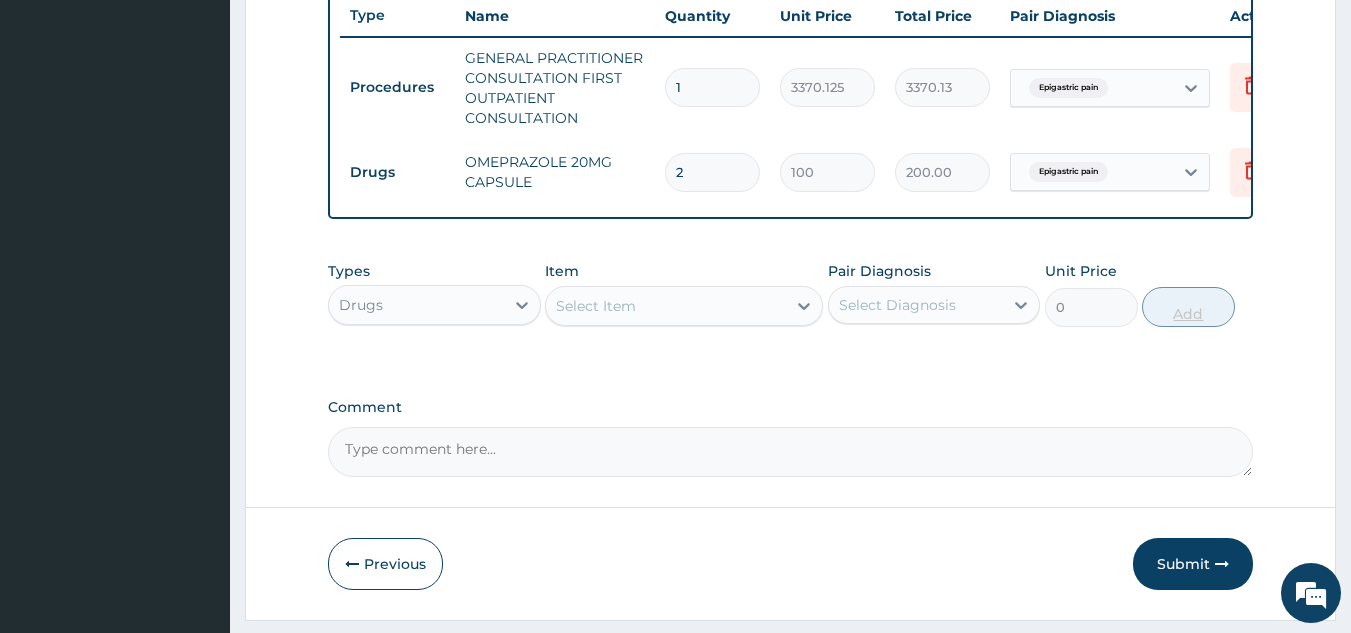 type on "2" 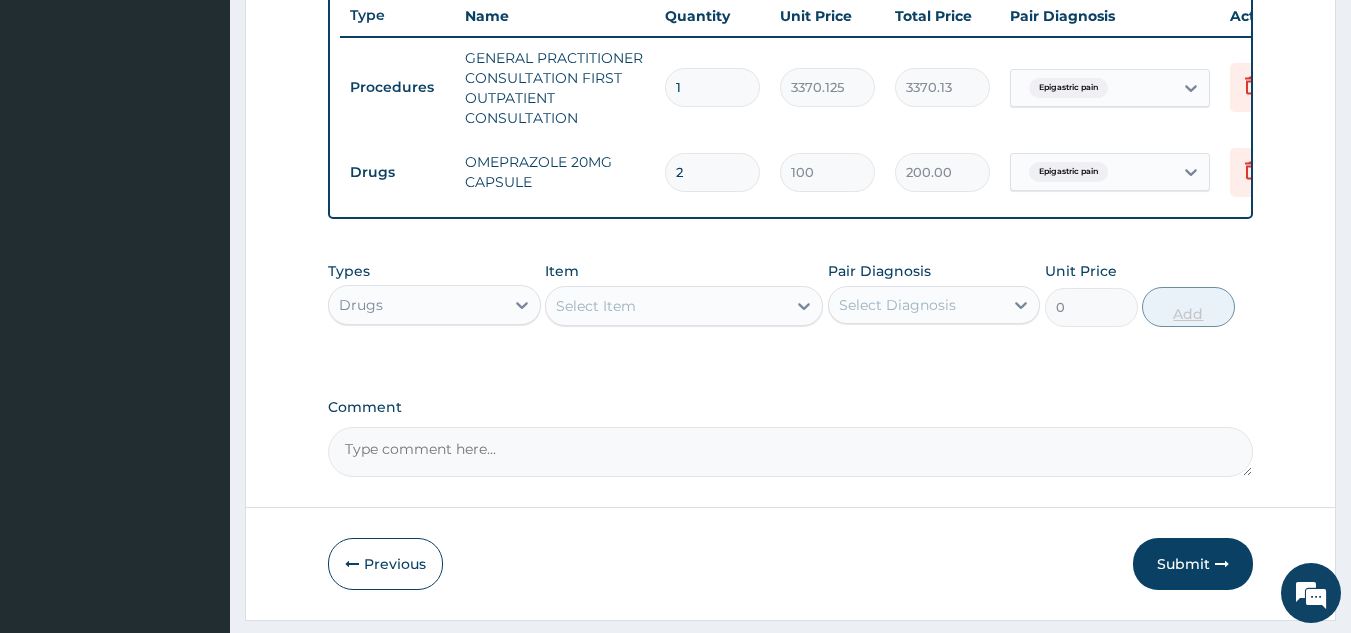 type 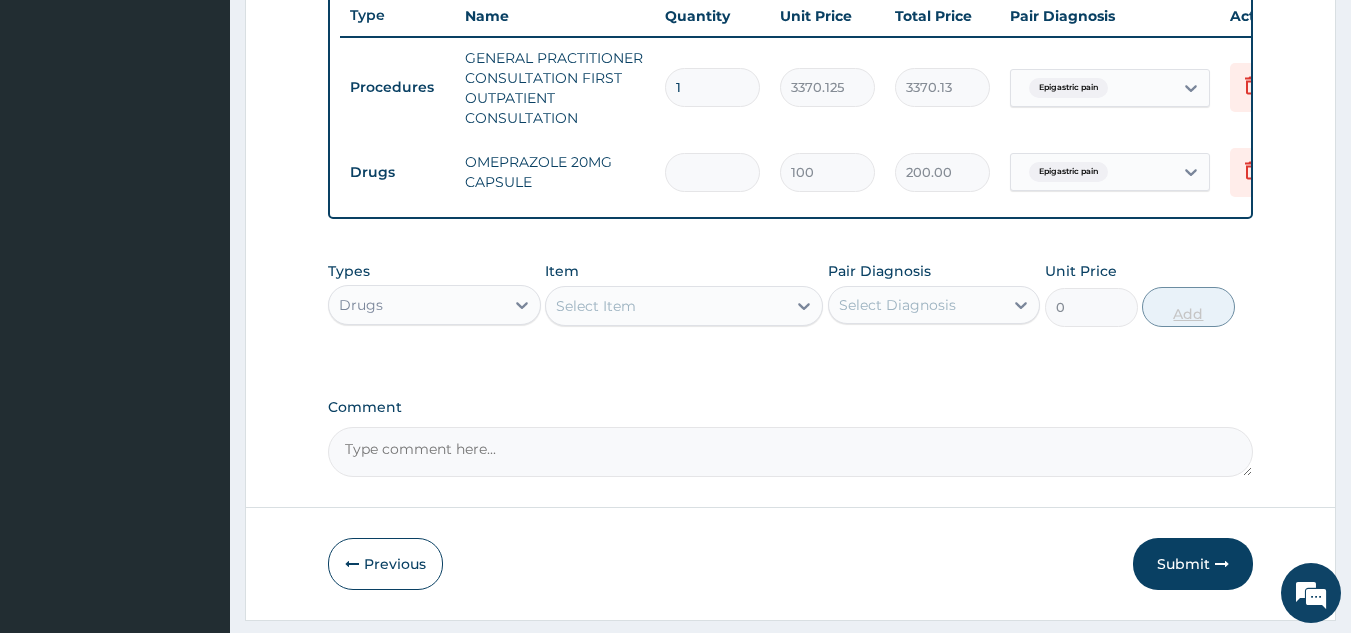 type on "0.00" 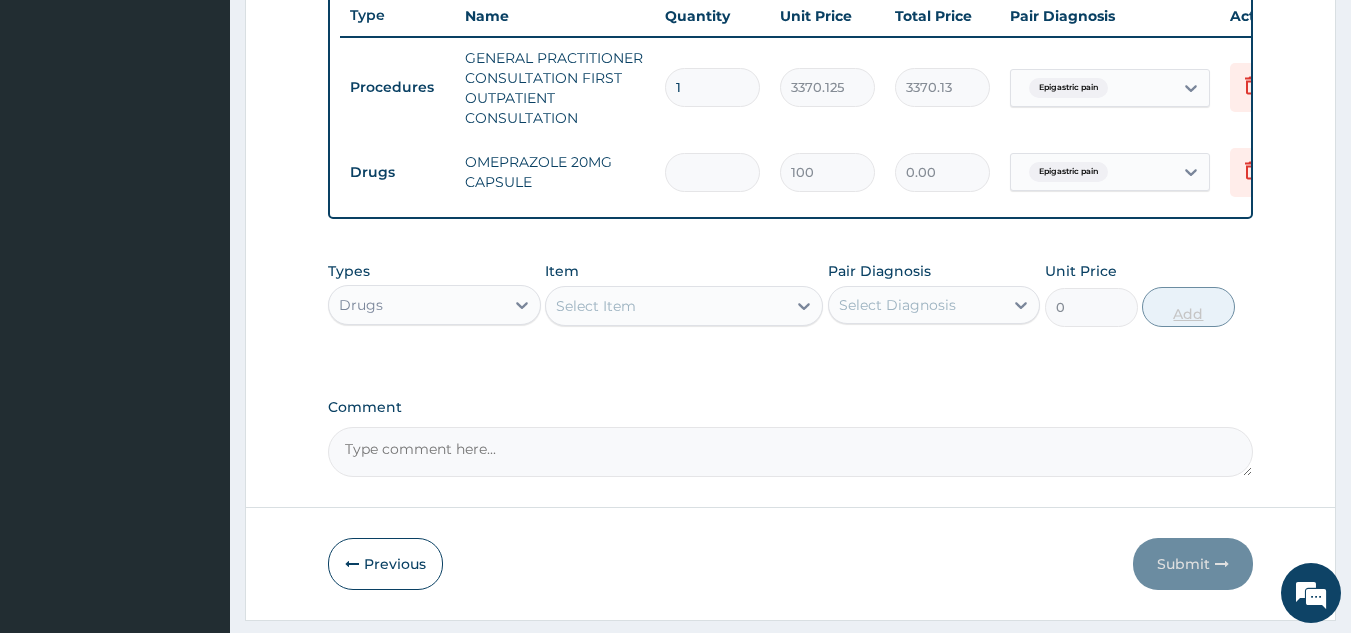 type on "4" 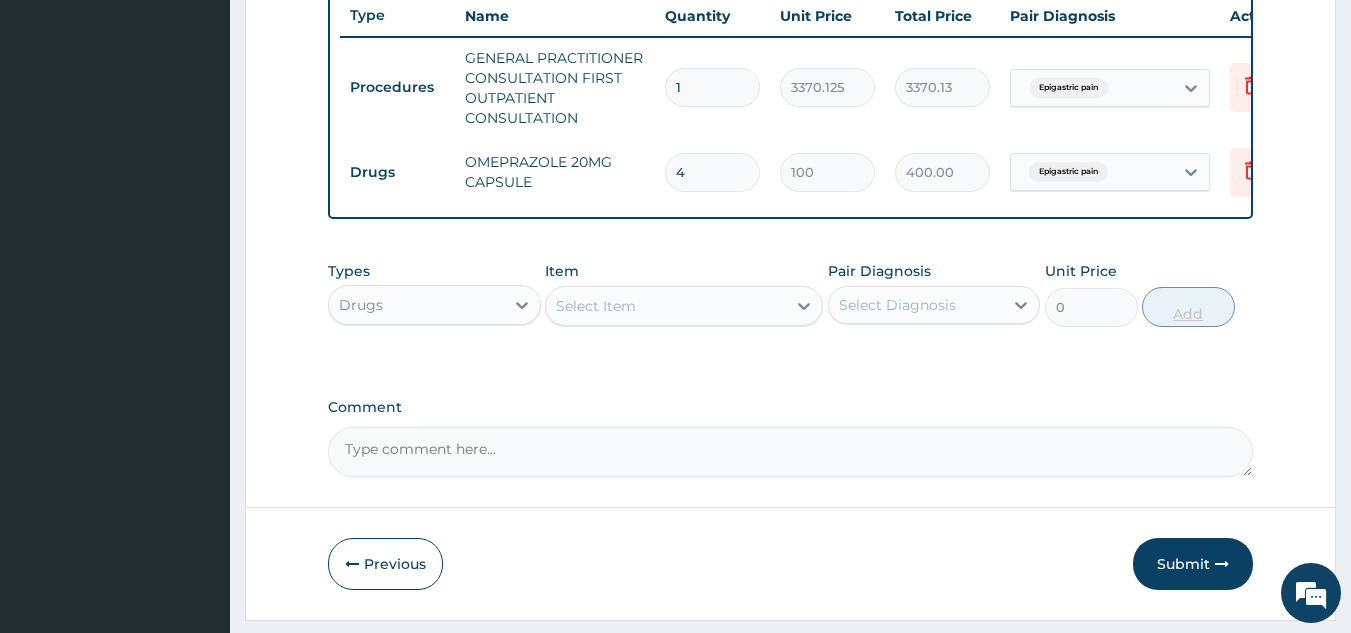 type on "4" 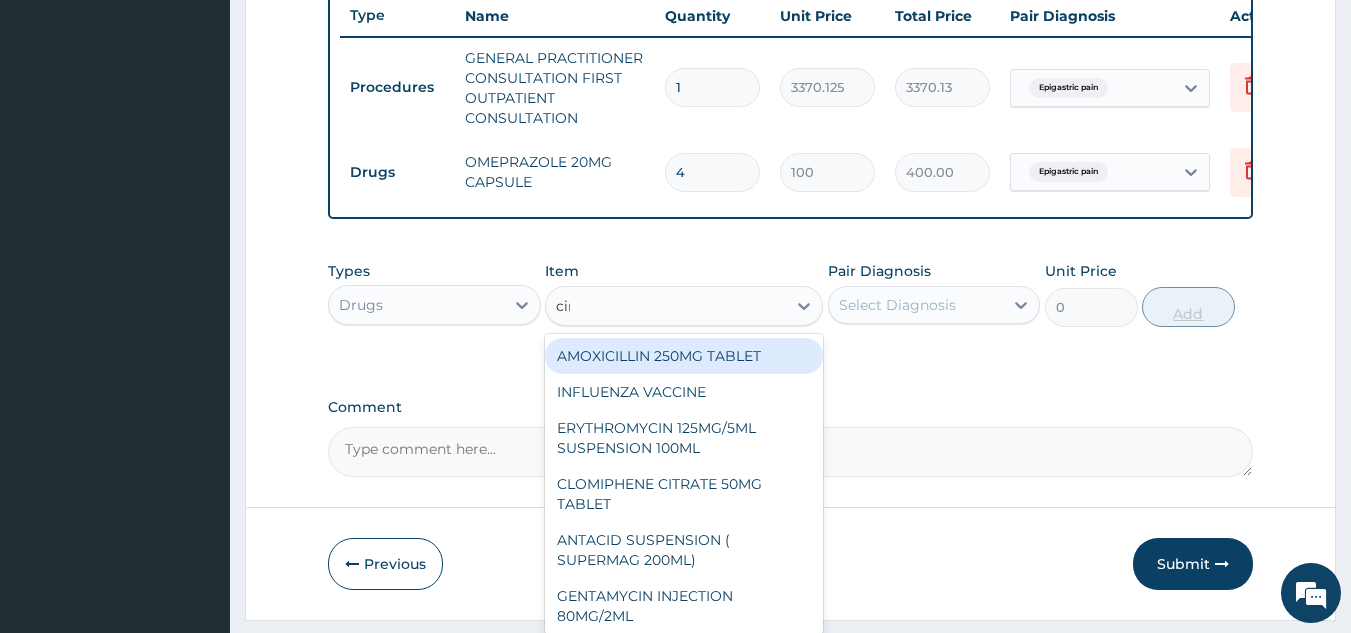 type on "cime" 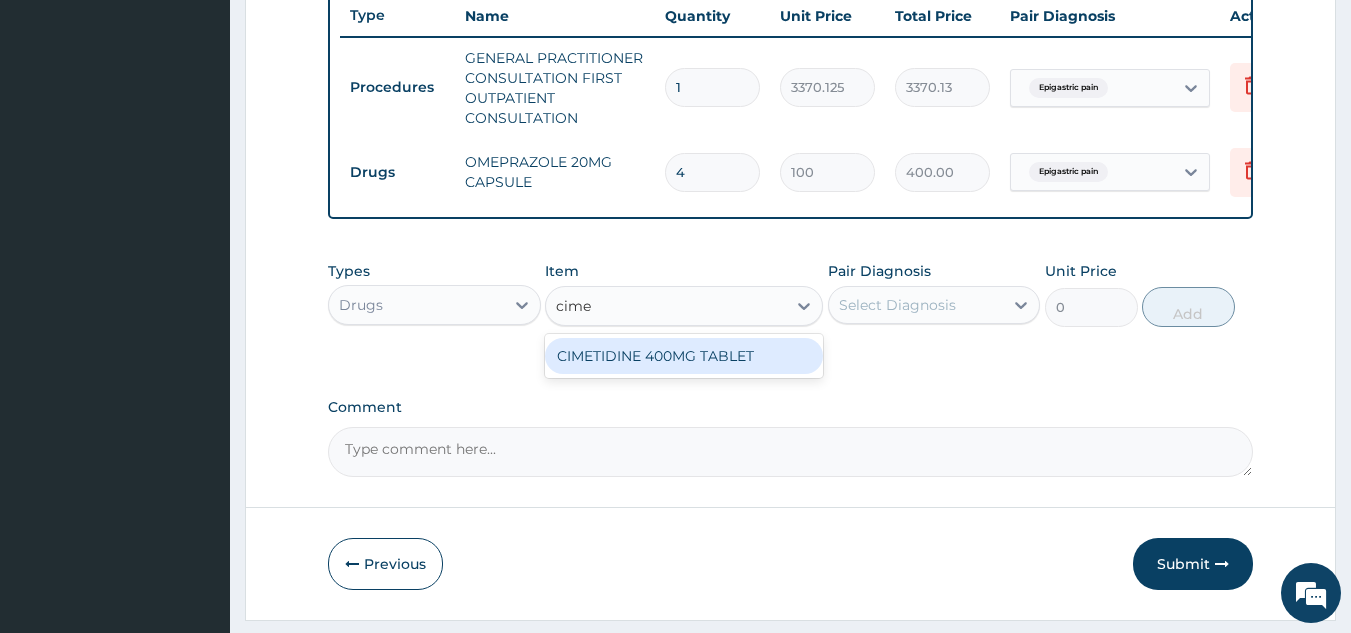 click on "CIMETIDINE 400MG TABLET" at bounding box center [684, 356] 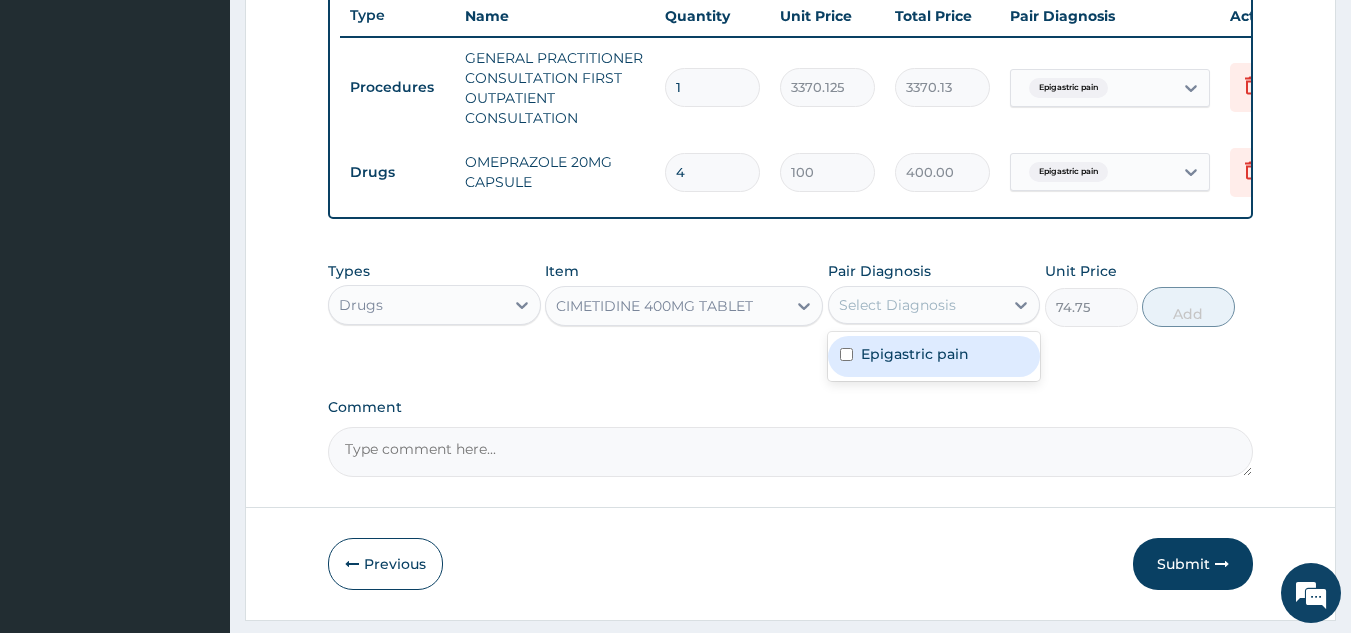 click on "Epigastric pain" at bounding box center [915, 354] 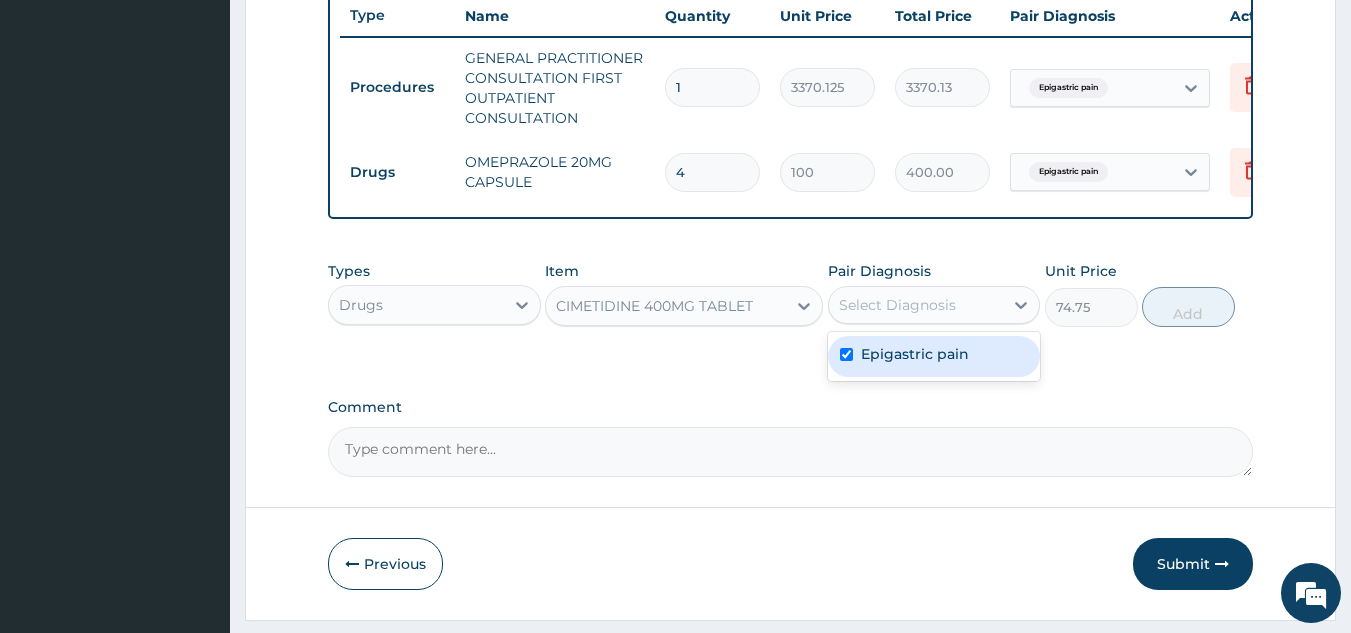checkbox on "true" 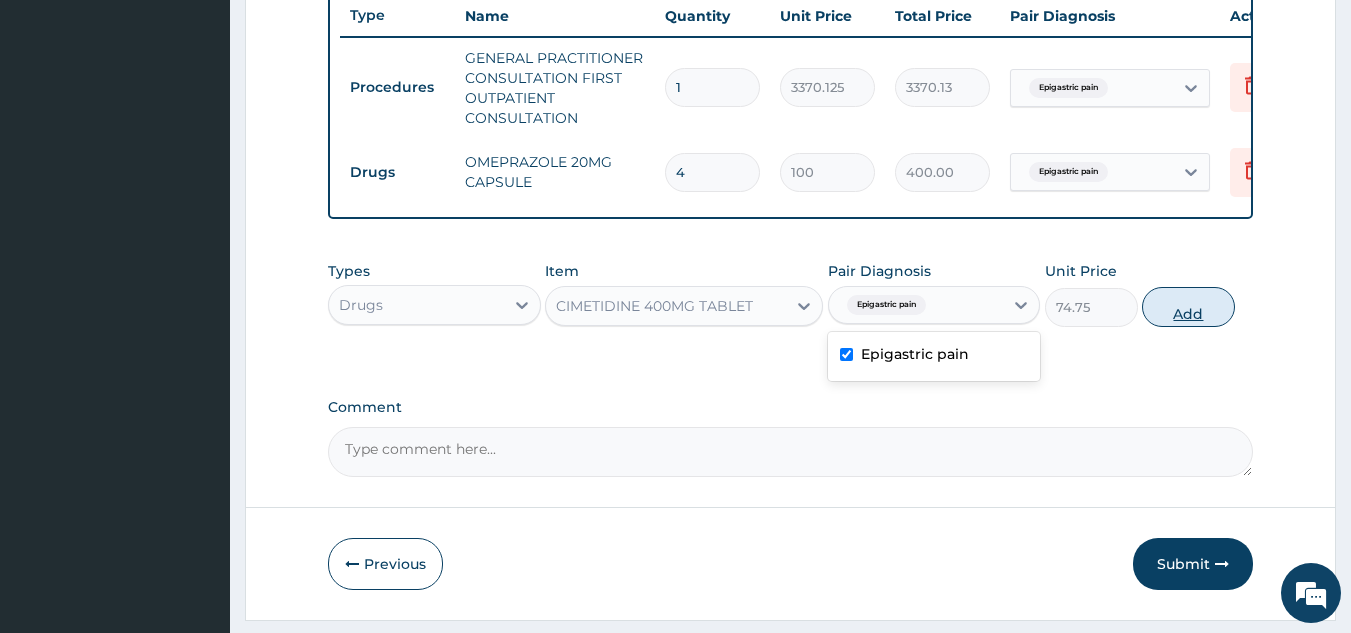 click on "Add" at bounding box center (1188, 307) 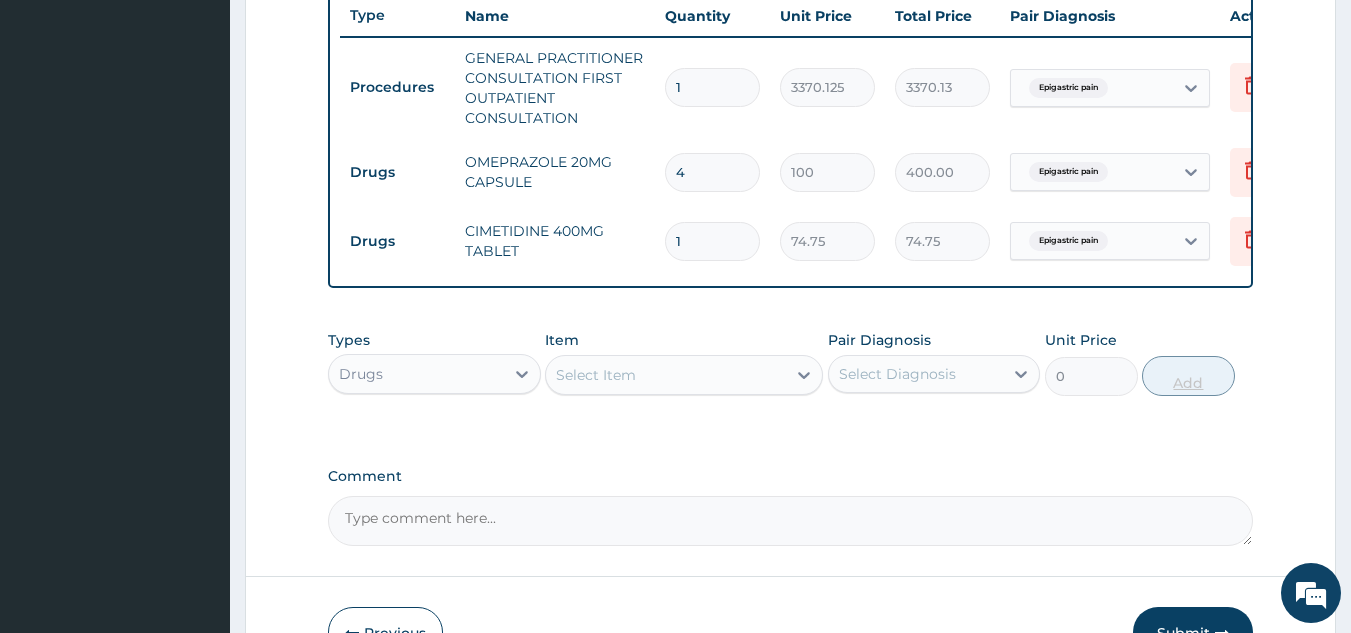 type on "10" 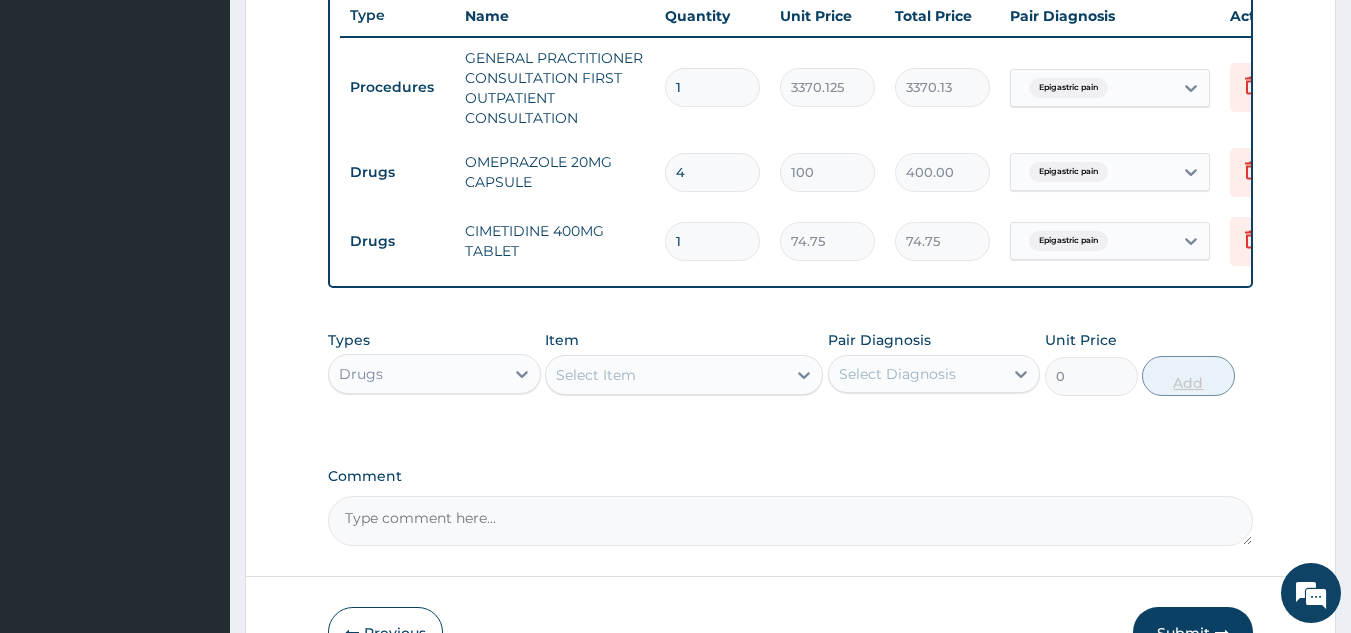 type on "747.50" 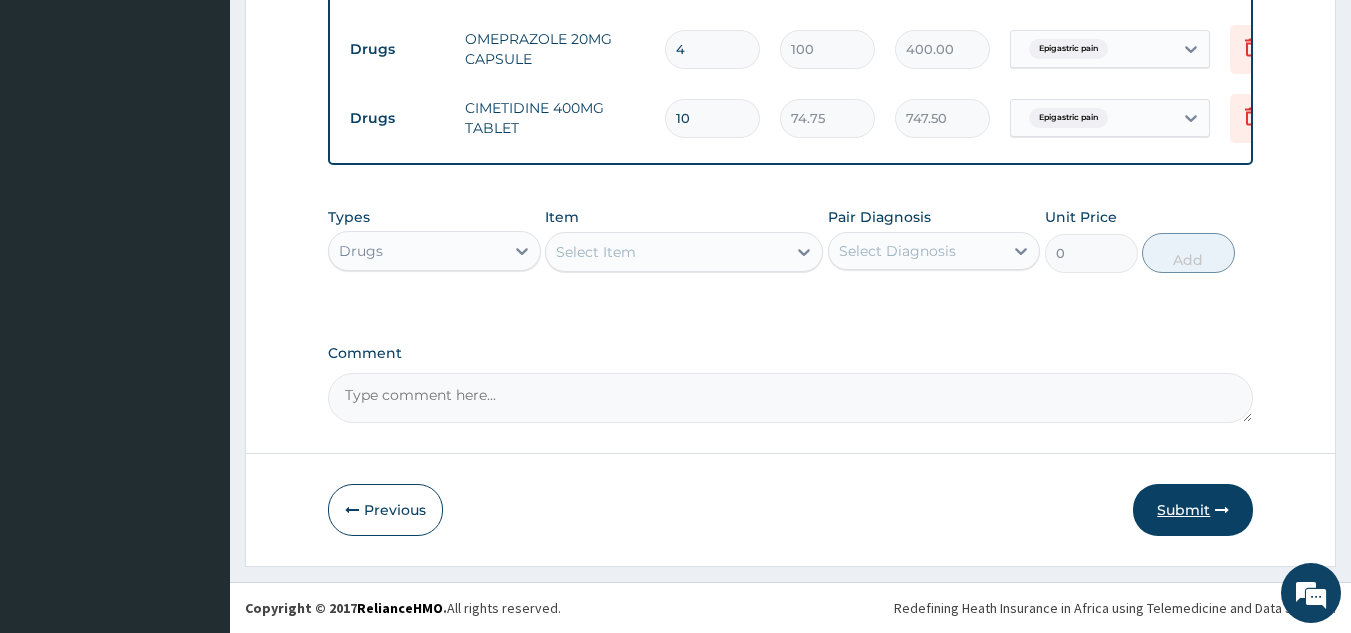 click on "Submit" at bounding box center [1193, 510] 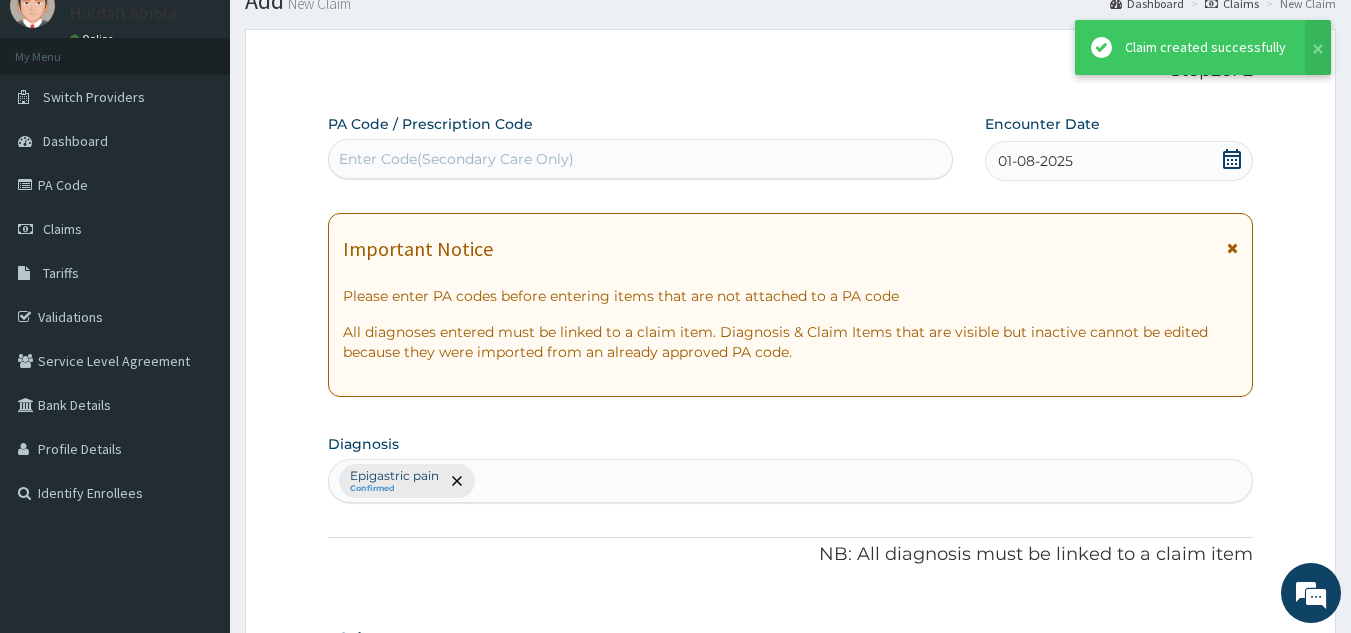 scroll, scrollTop: 898, scrollLeft: 0, axis: vertical 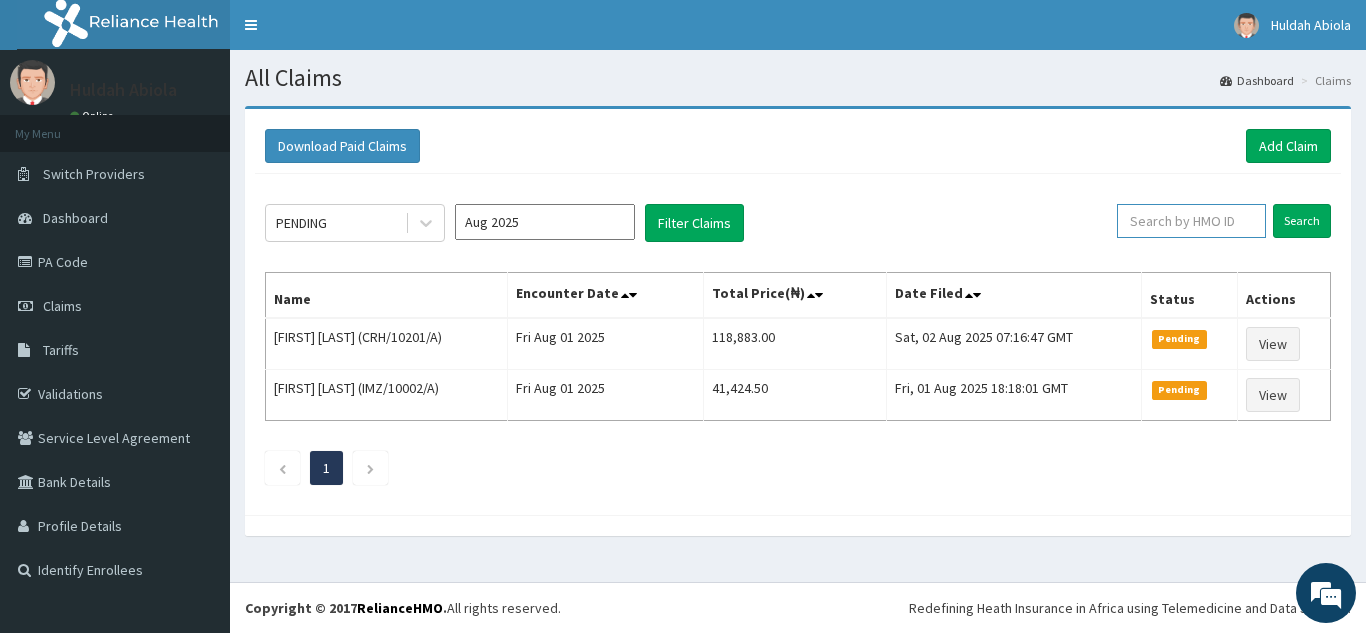 click at bounding box center (1191, 221) 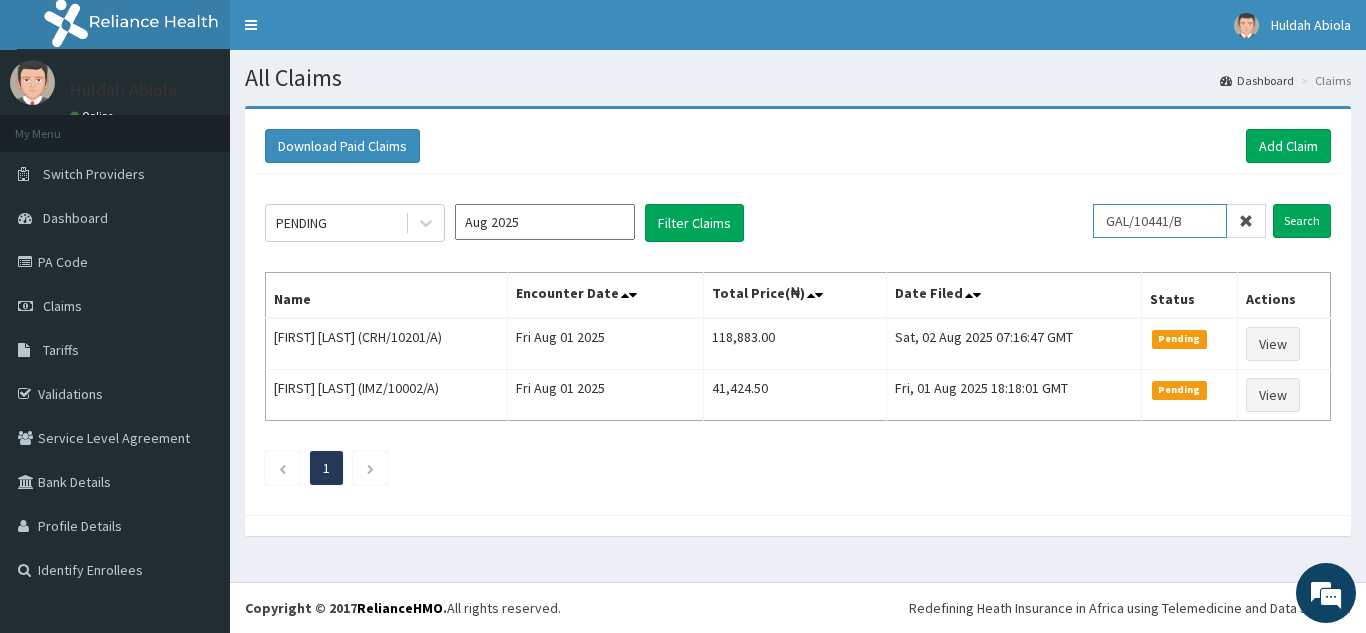type on "GAL/10441/B" 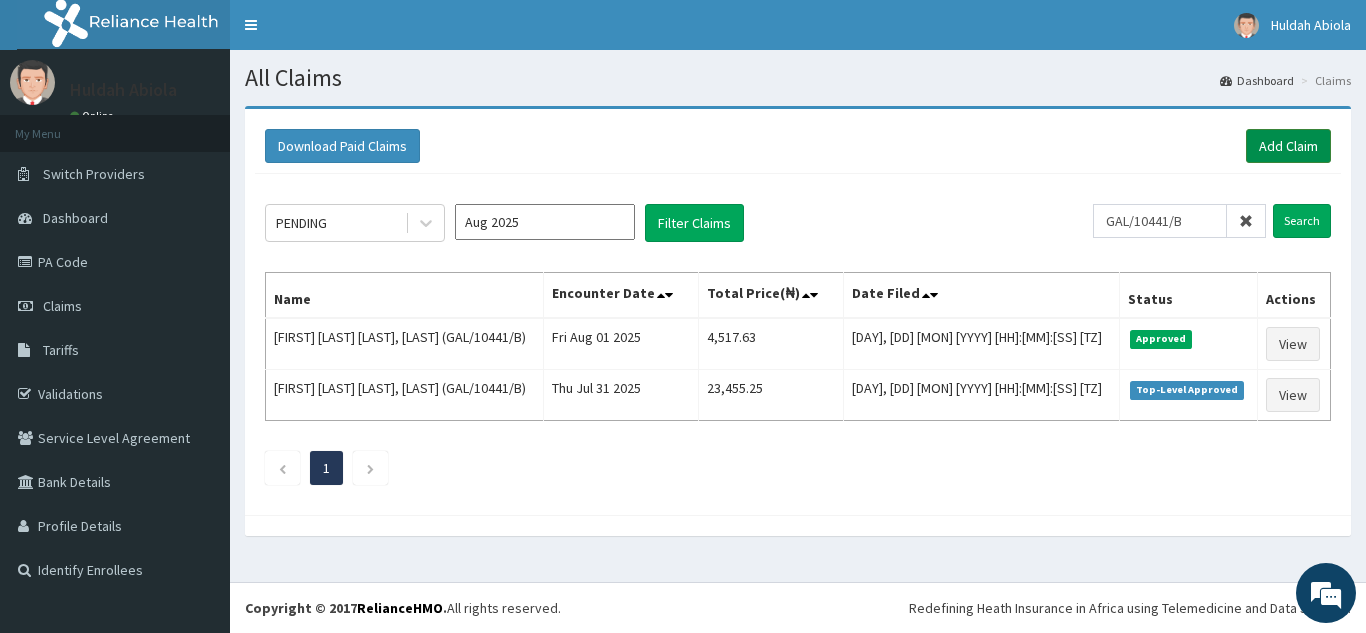 click on "Add Claim" at bounding box center [1288, 146] 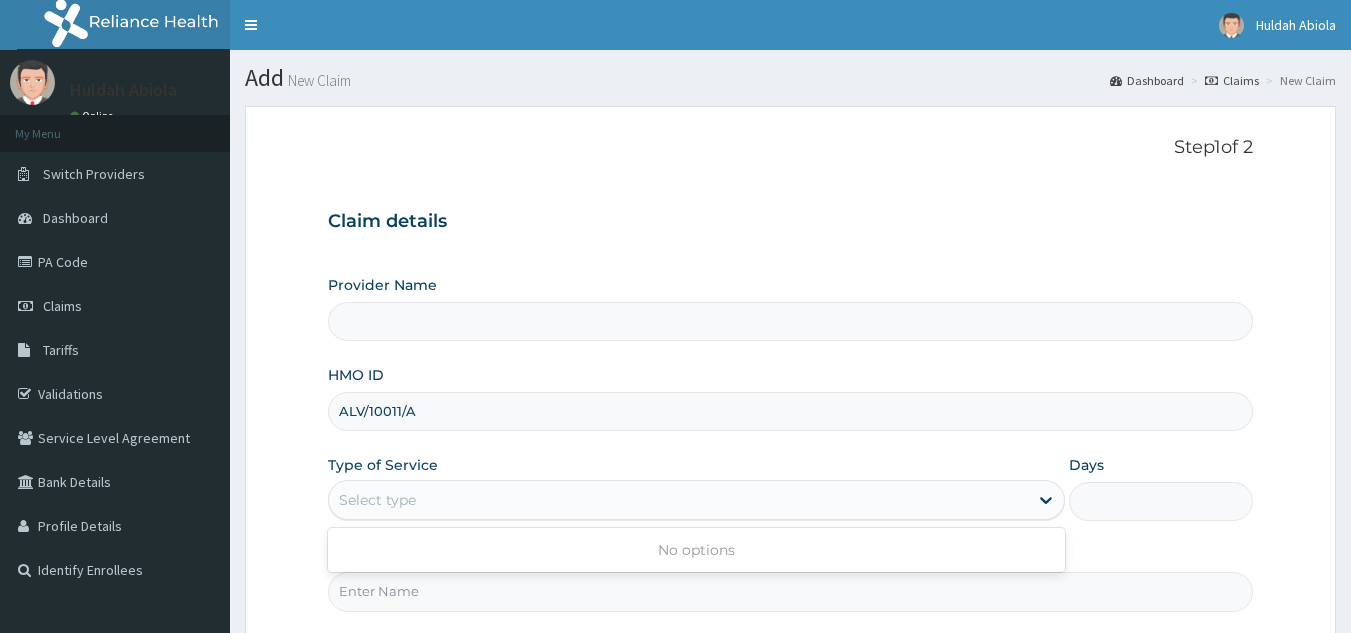 scroll, scrollTop: 189, scrollLeft: 0, axis: vertical 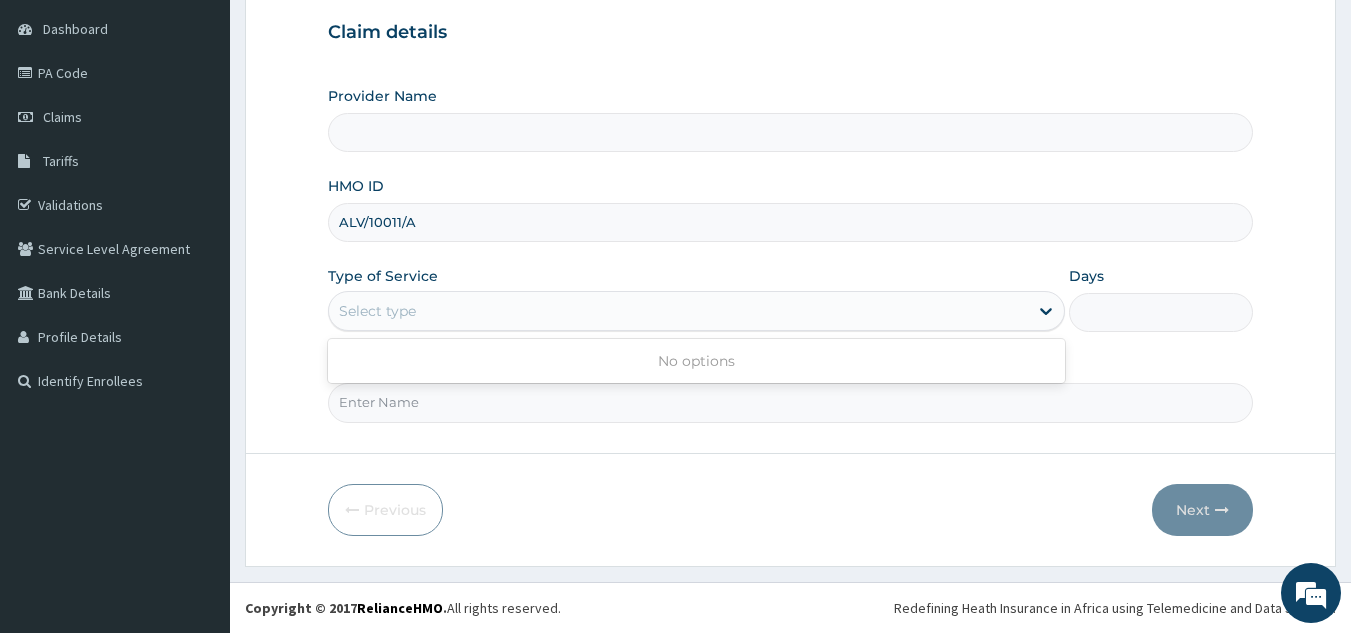 click on "Step  1  of 2 Claim details Provider Name HMO ID ALV/10011/A Type of Service   Use Up and Down to choose options, press Enter to select the currently focused option, press Escape to exit the menu, press Tab to select the option and exit the menu. Select type No options Days Practitioner     Previous   Next" at bounding box center [790, 242] 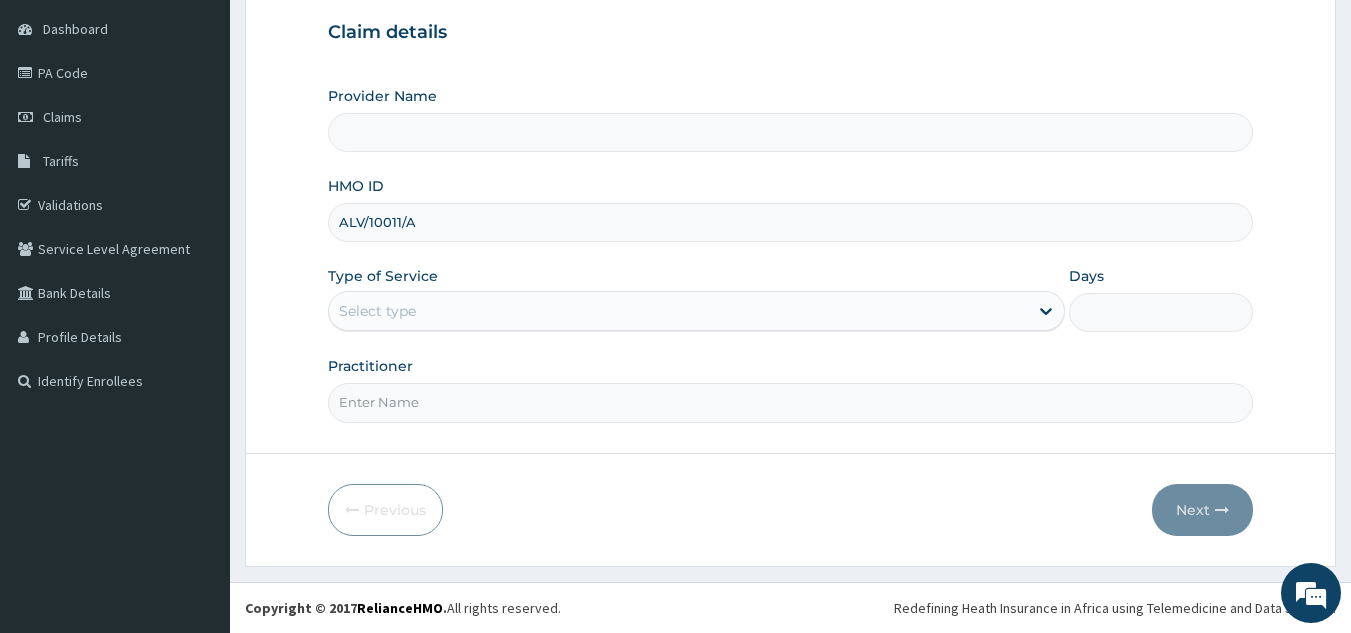 click on "Practitioner" at bounding box center (791, 402) 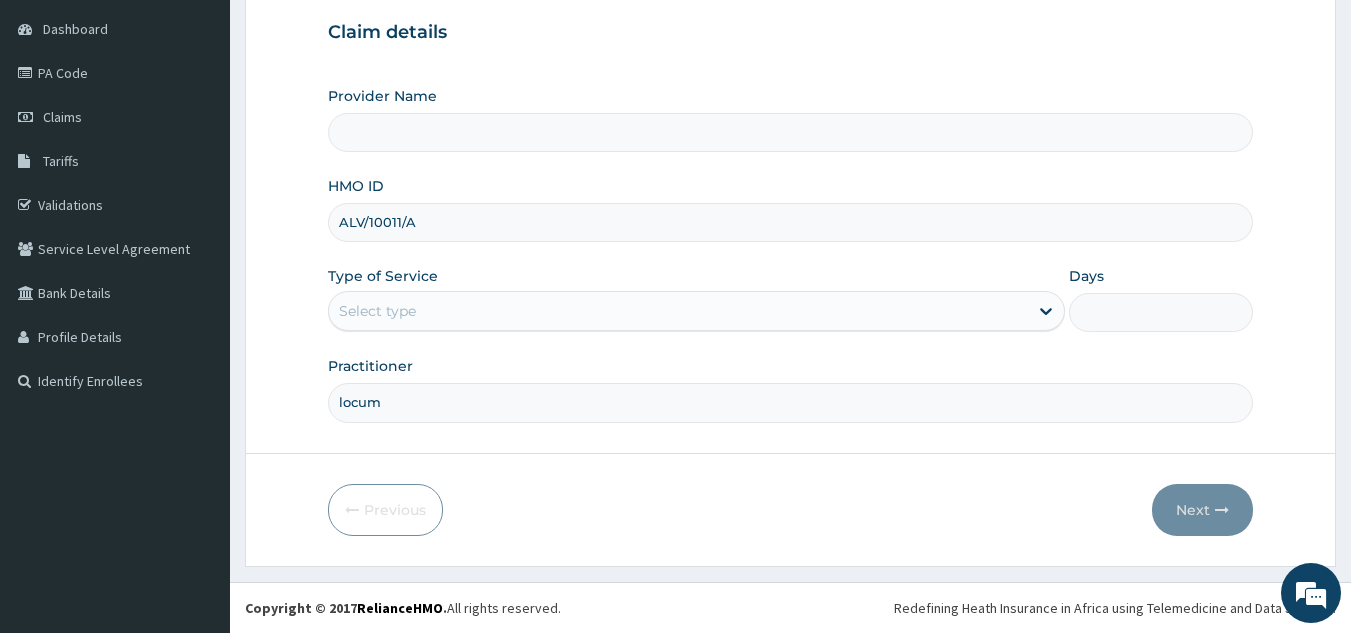 type on "locum" 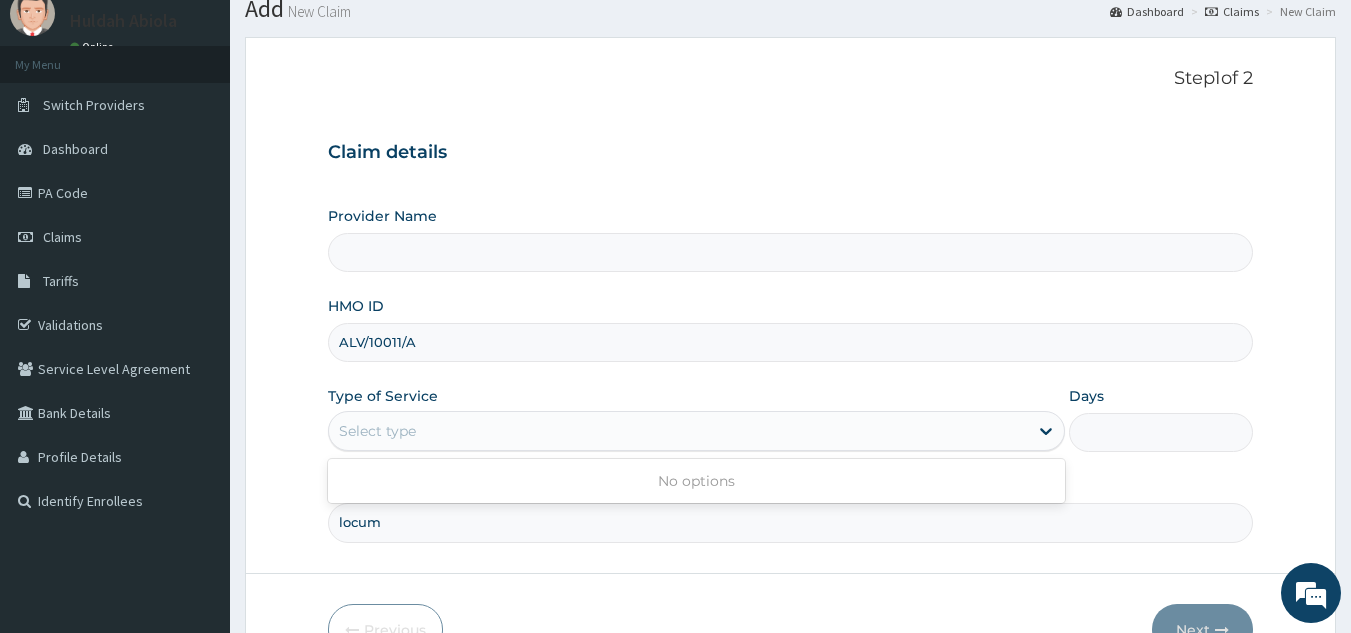 scroll, scrollTop: 0, scrollLeft: 0, axis: both 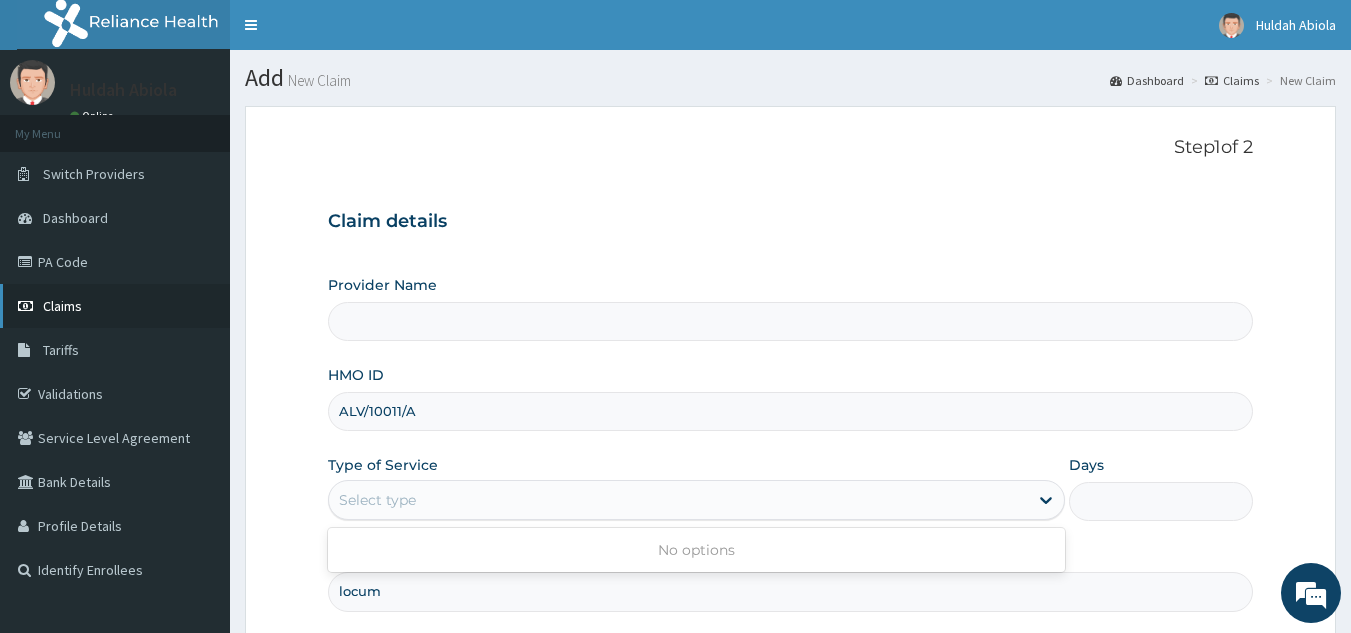 click on "Claims" at bounding box center [62, 306] 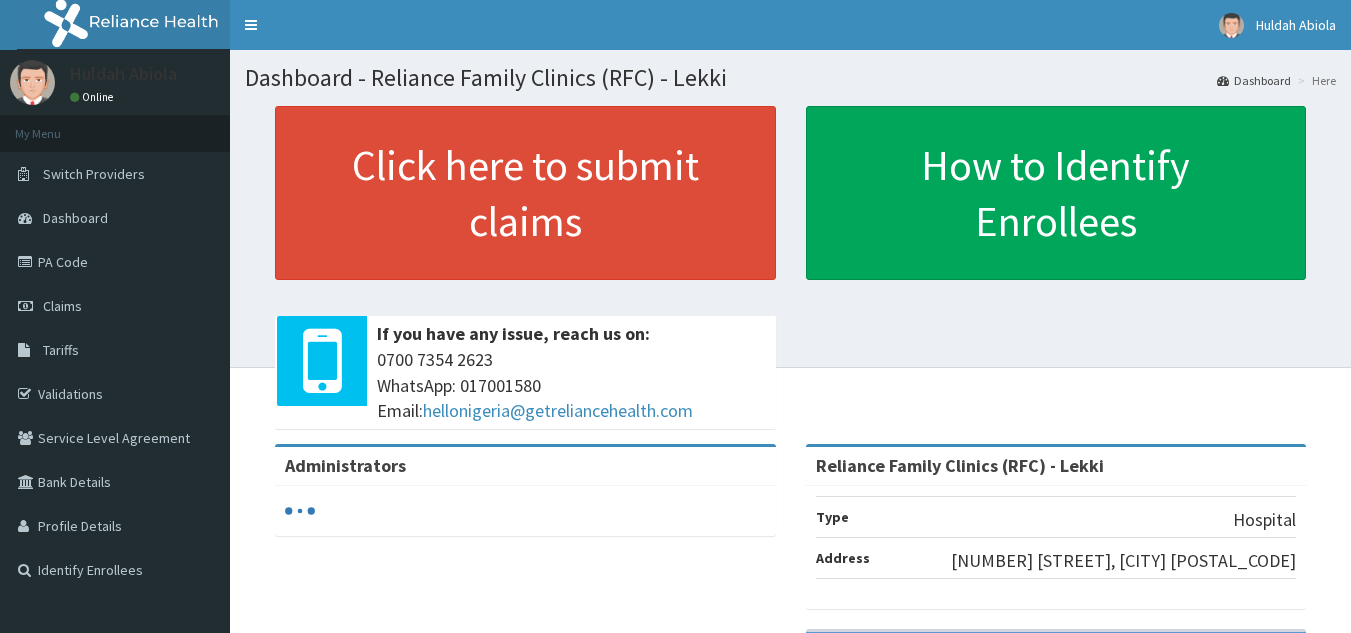 scroll, scrollTop: 0, scrollLeft: 0, axis: both 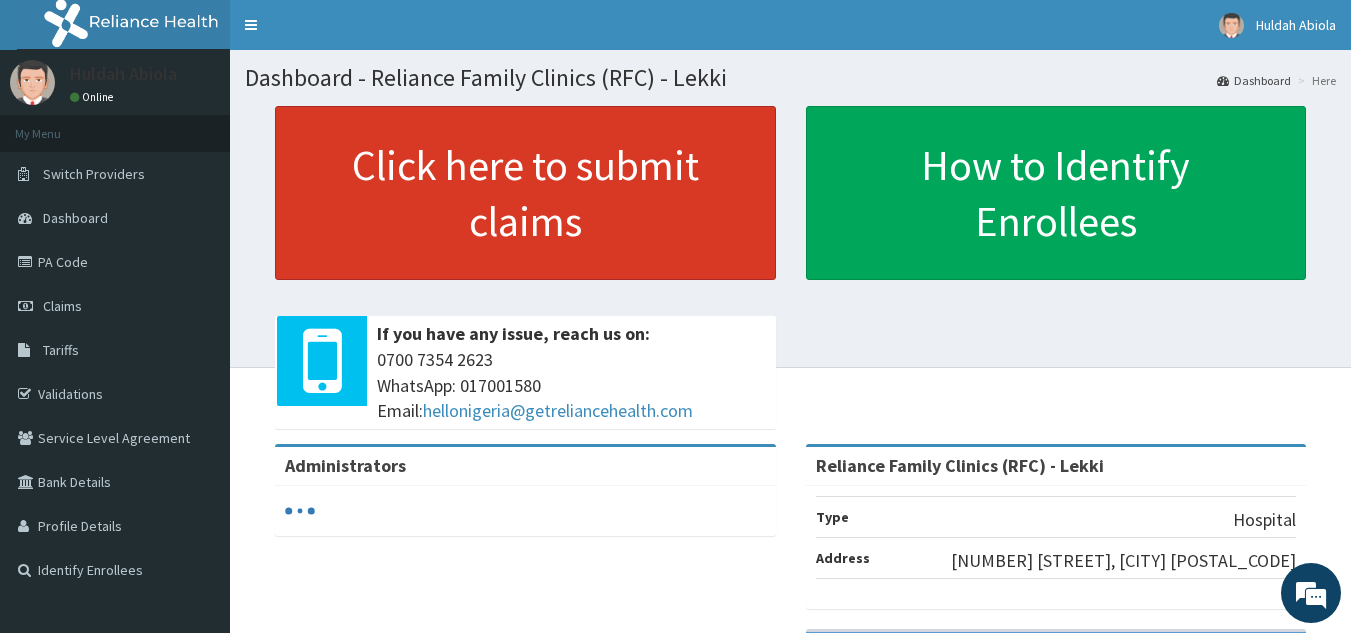 click on "Click here to submit claims" at bounding box center (525, 193) 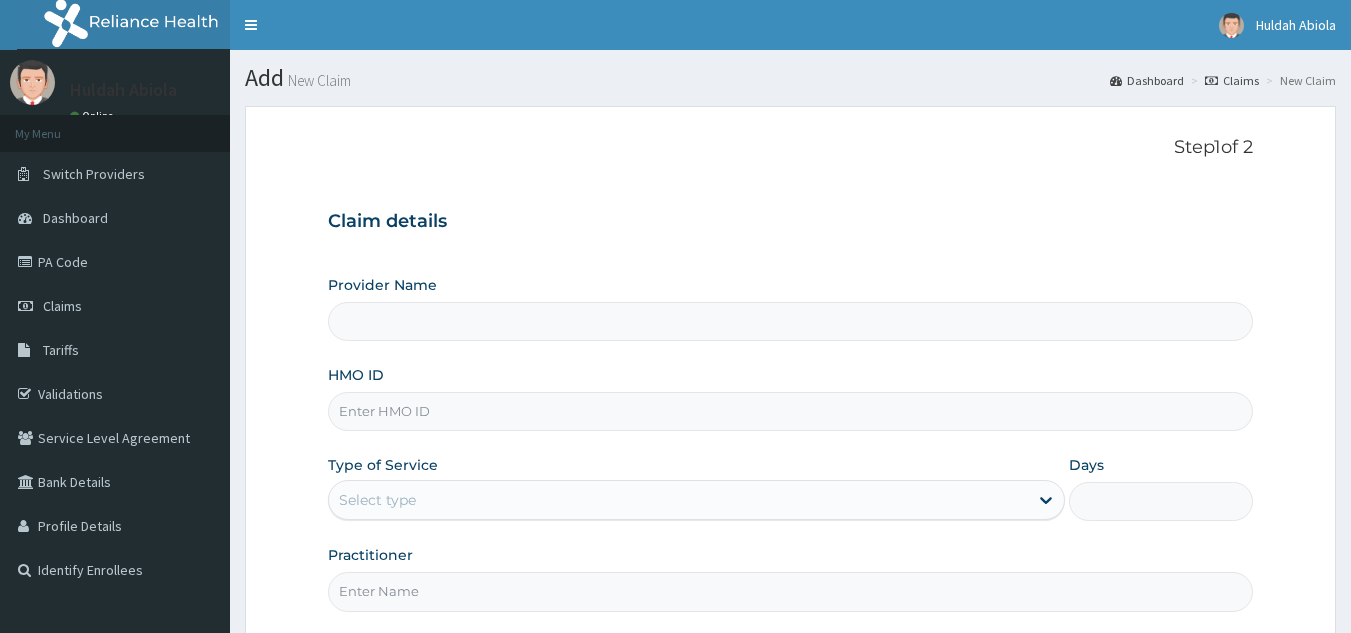 scroll, scrollTop: 0, scrollLeft: 0, axis: both 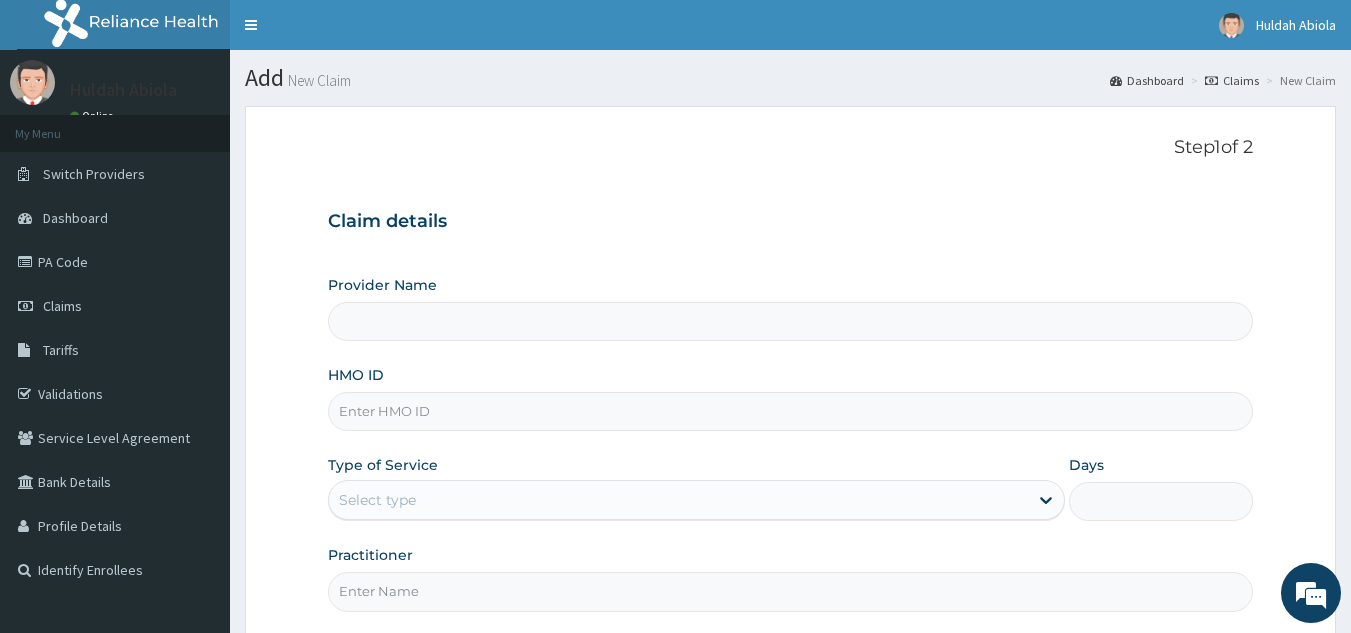 click on "HMO ID" at bounding box center [791, 411] 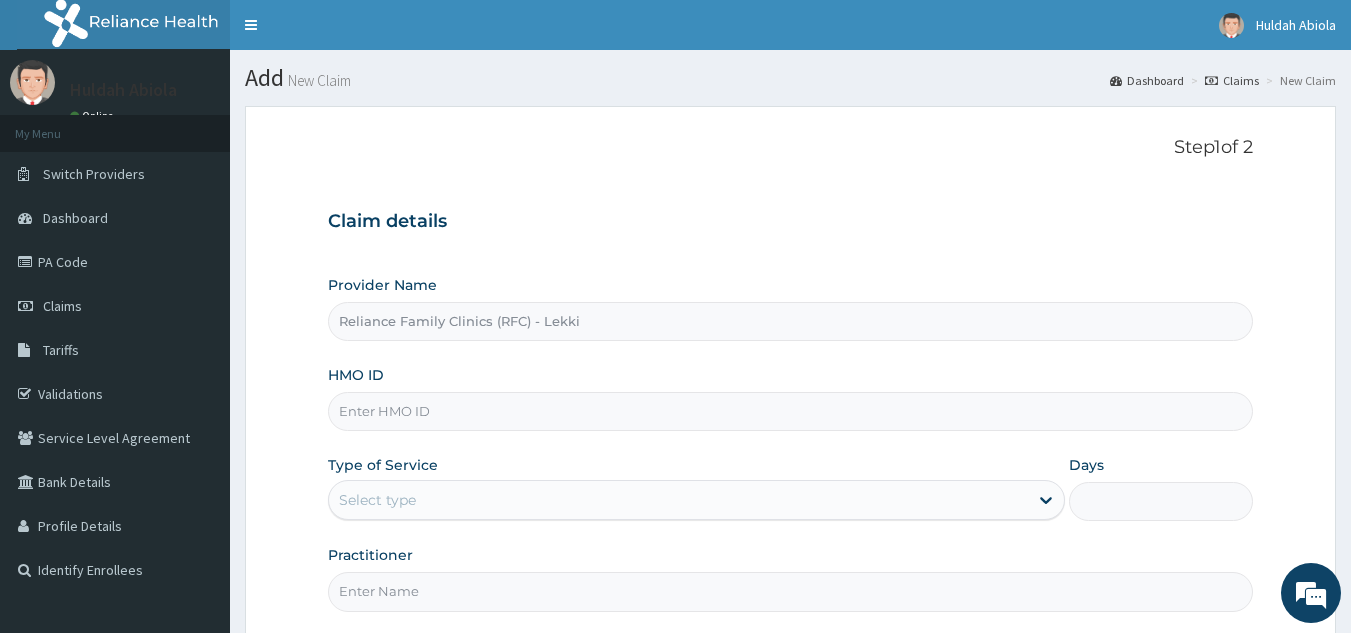paste on "ALV/10011/A" 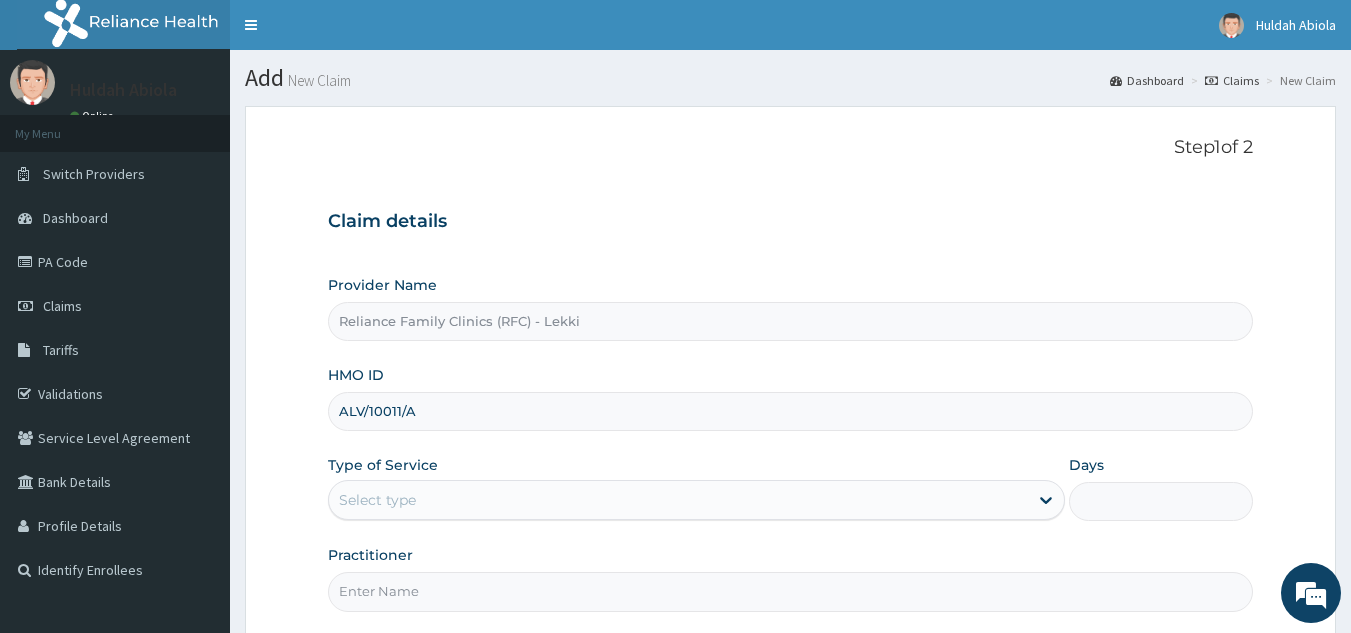scroll, scrollTop: 189, scrollLeft: 0, axis: vertical 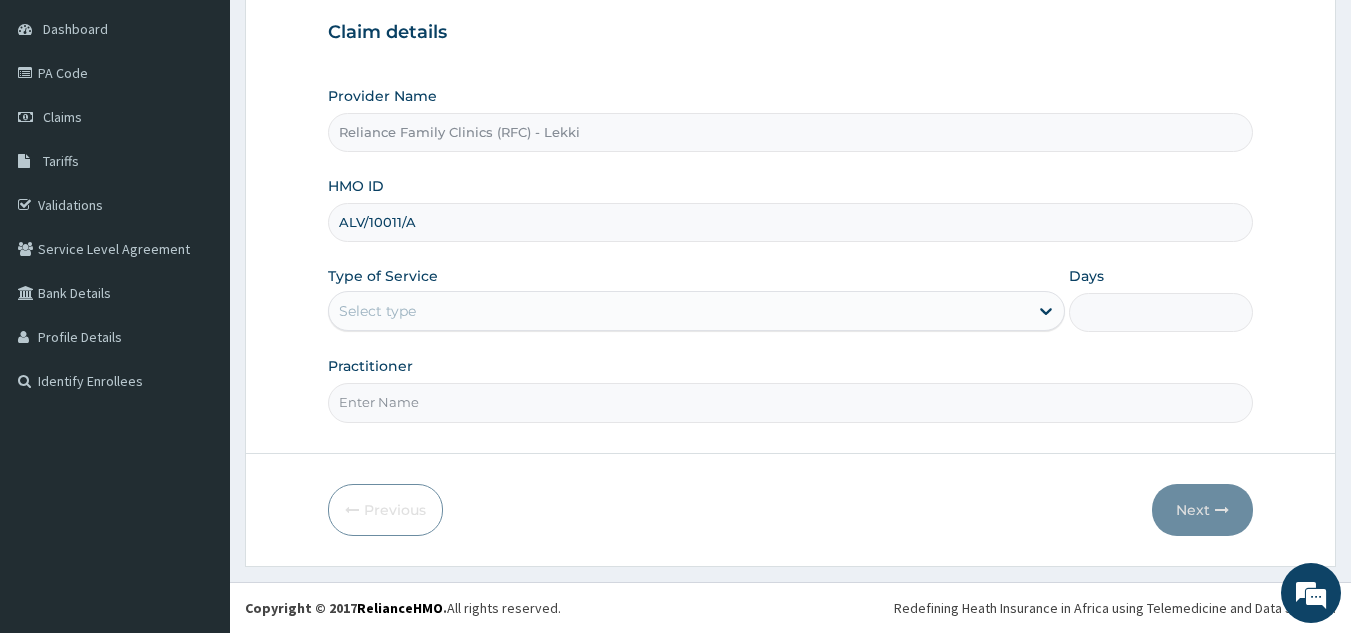 type on "ALV/10011/A" 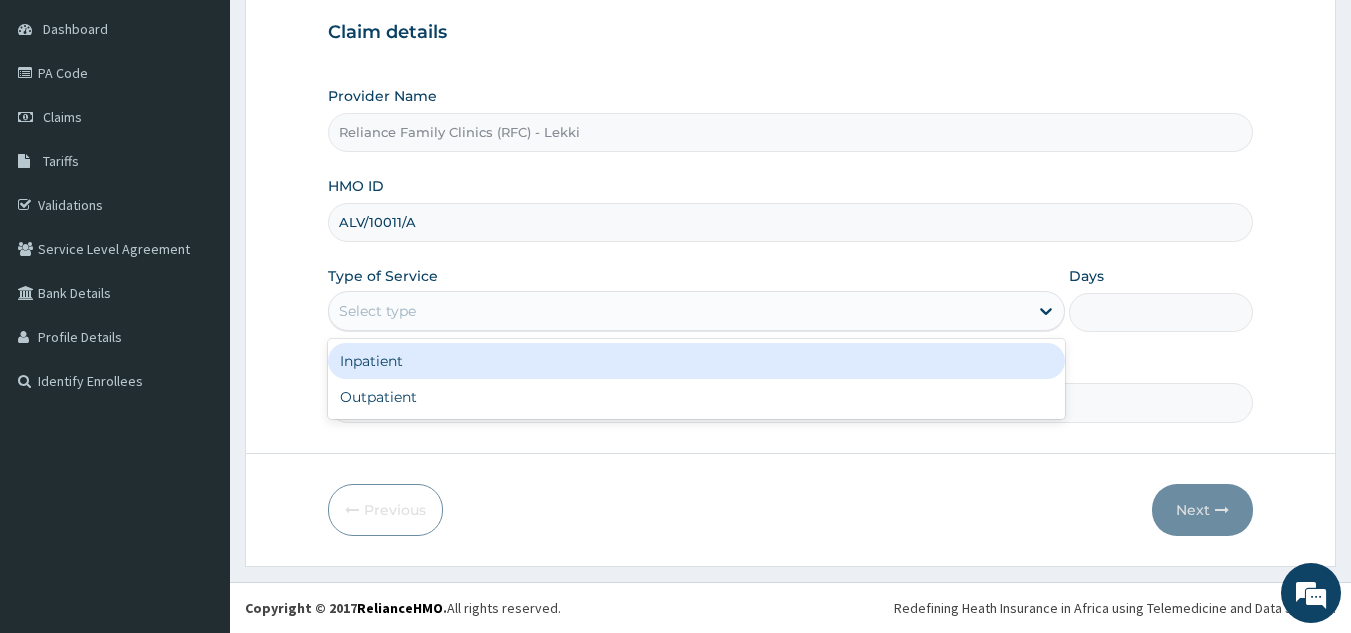 click on "Outpatient" at bounding box center (696, 397) 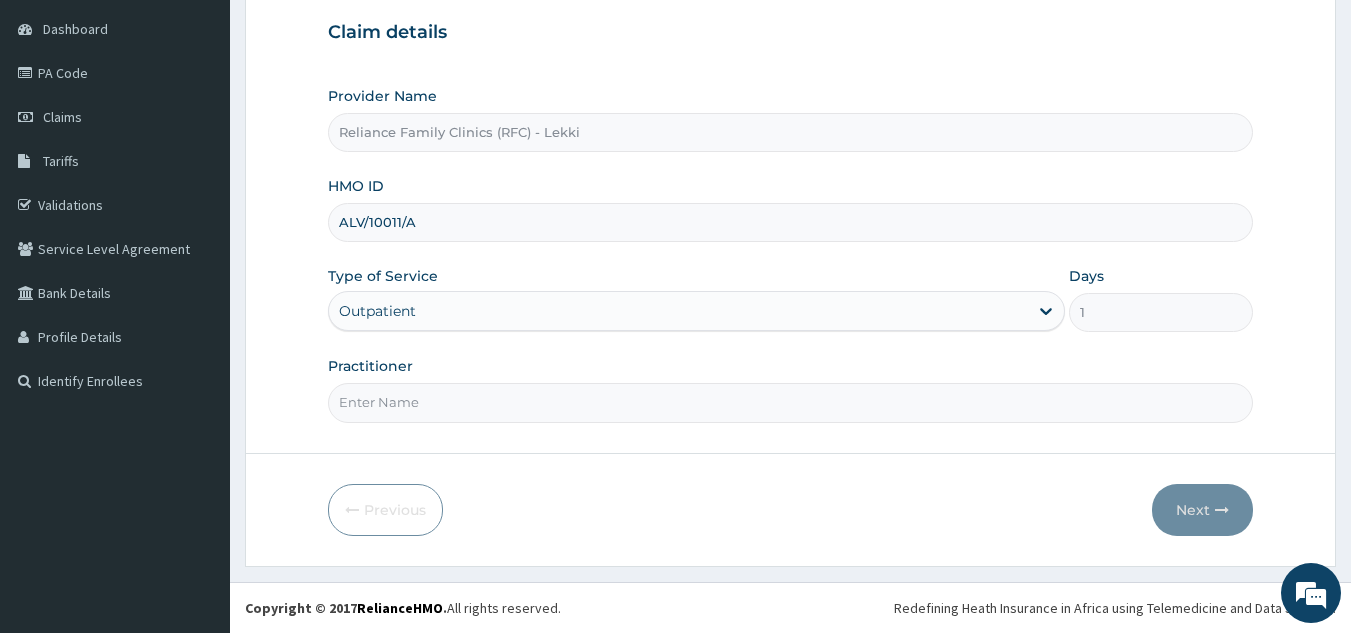 click on "Practitioner" at bounding box center (791, 402) 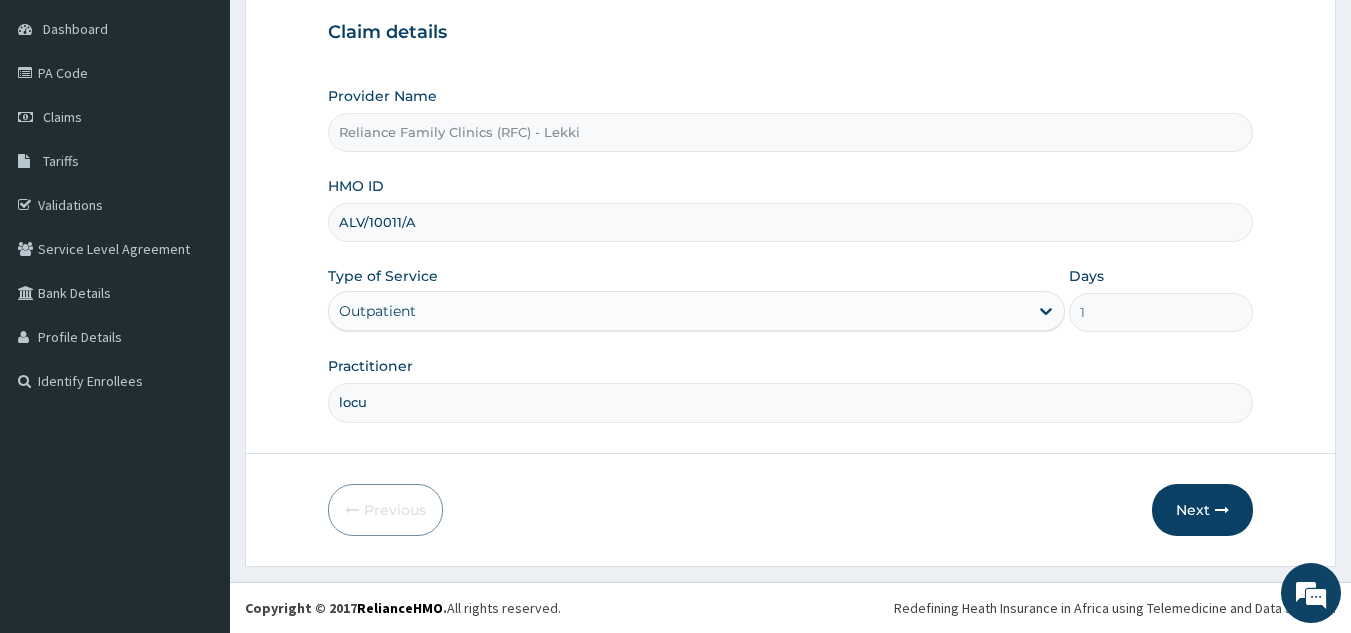 type on "locum" 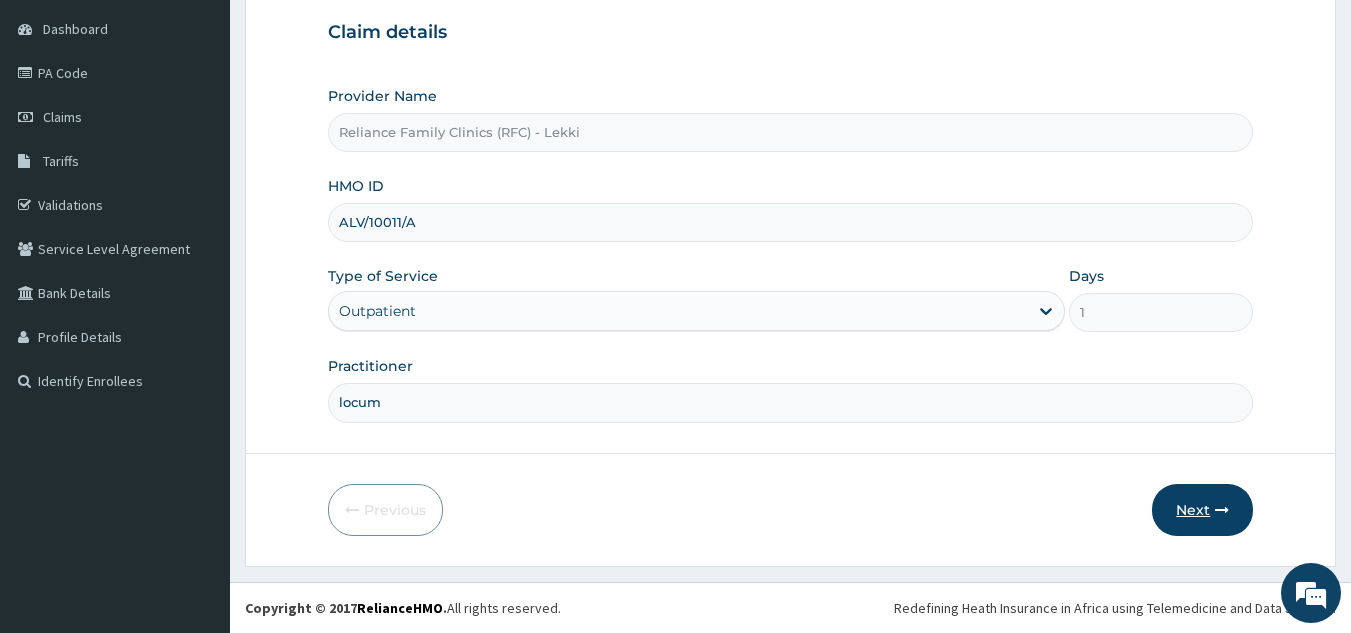 click on "Next" at bounding box center (1202, 510) 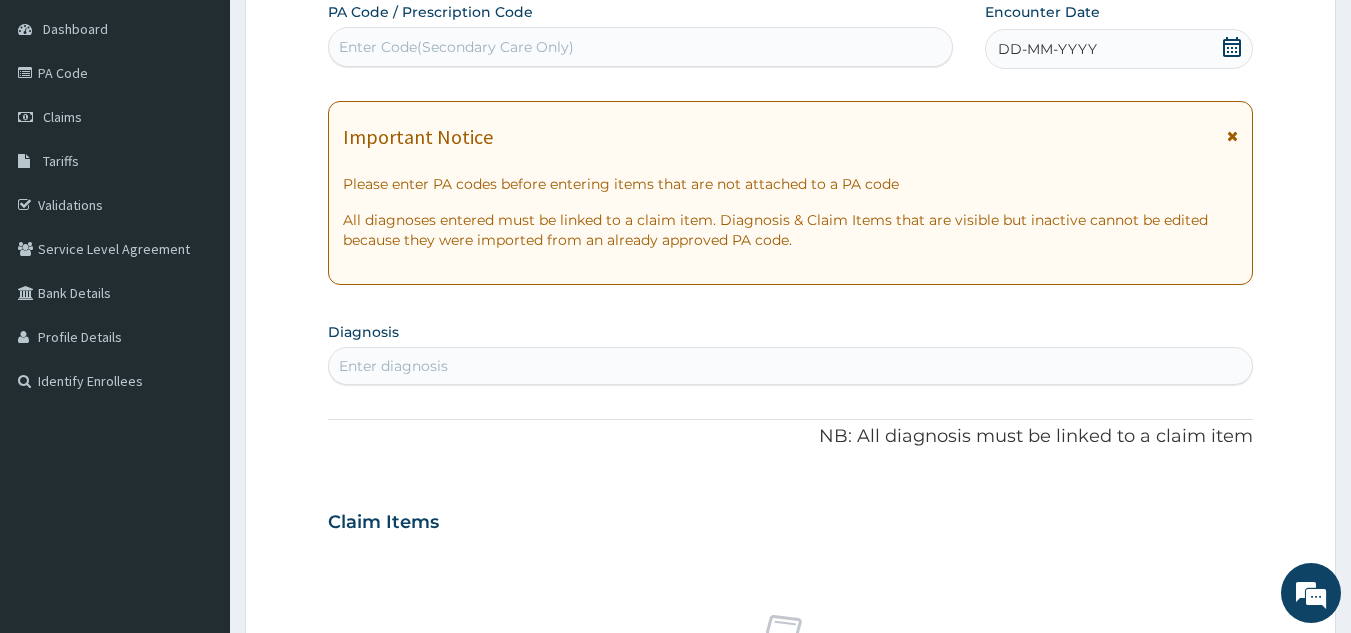 click on "DD-MM-YYYY" at bounding box center [1047, 49] 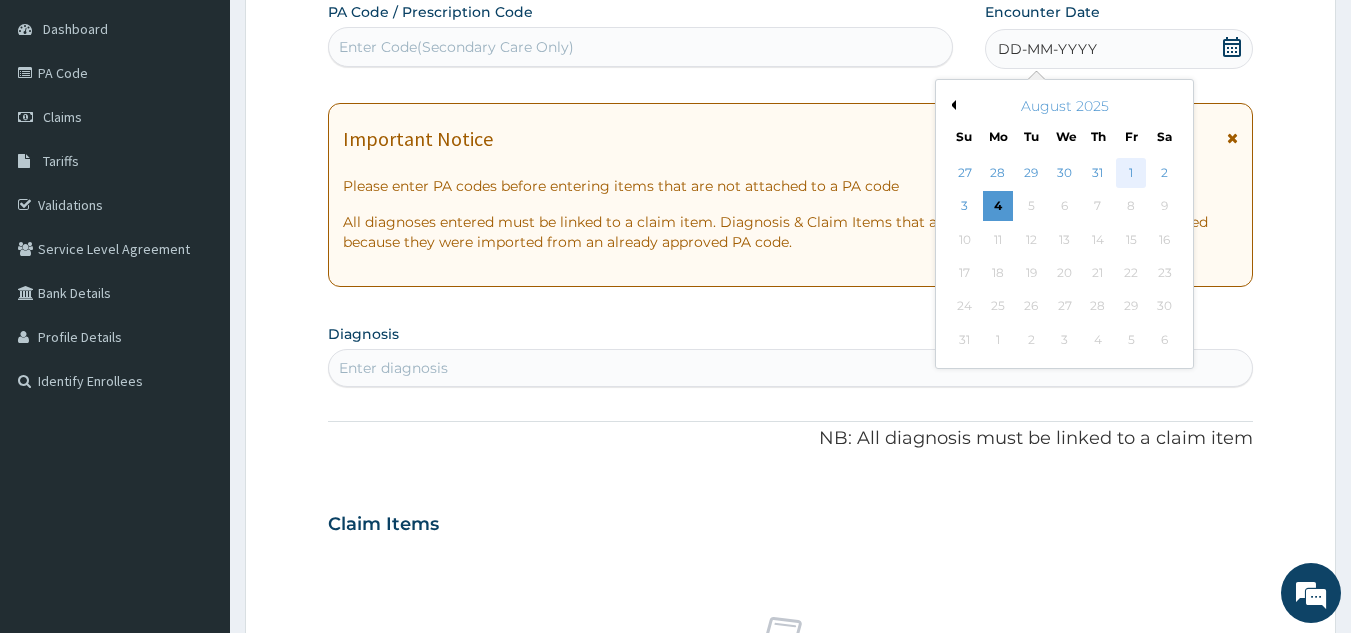 click on "1" at bounding box center [1131, 173] 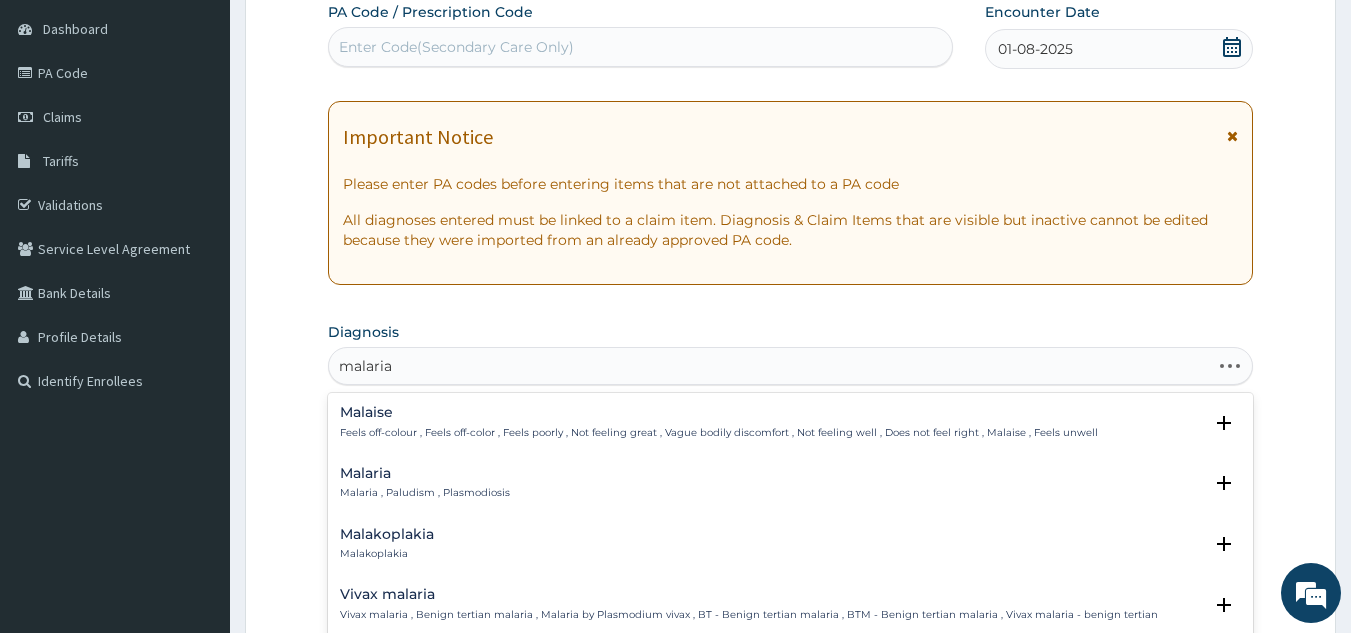 type on "malaria" 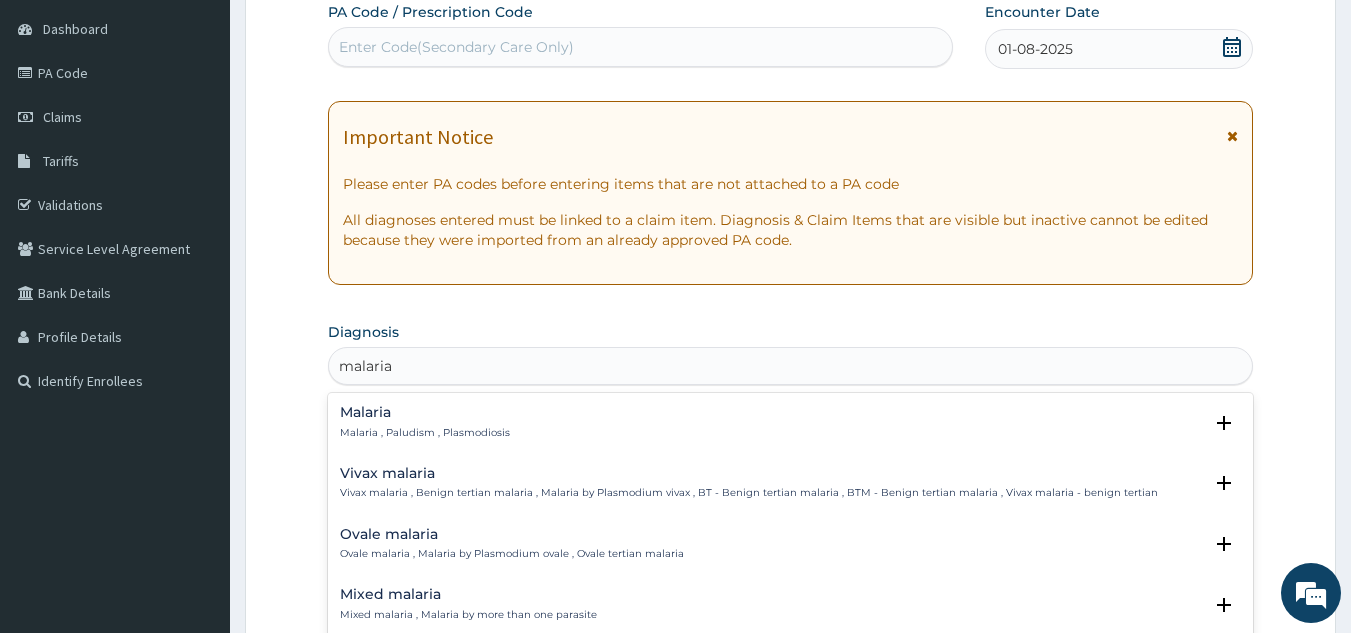 click on "Malaria Malaria , Paludism , Plasmodiosis" at bounding box center (791, 422) 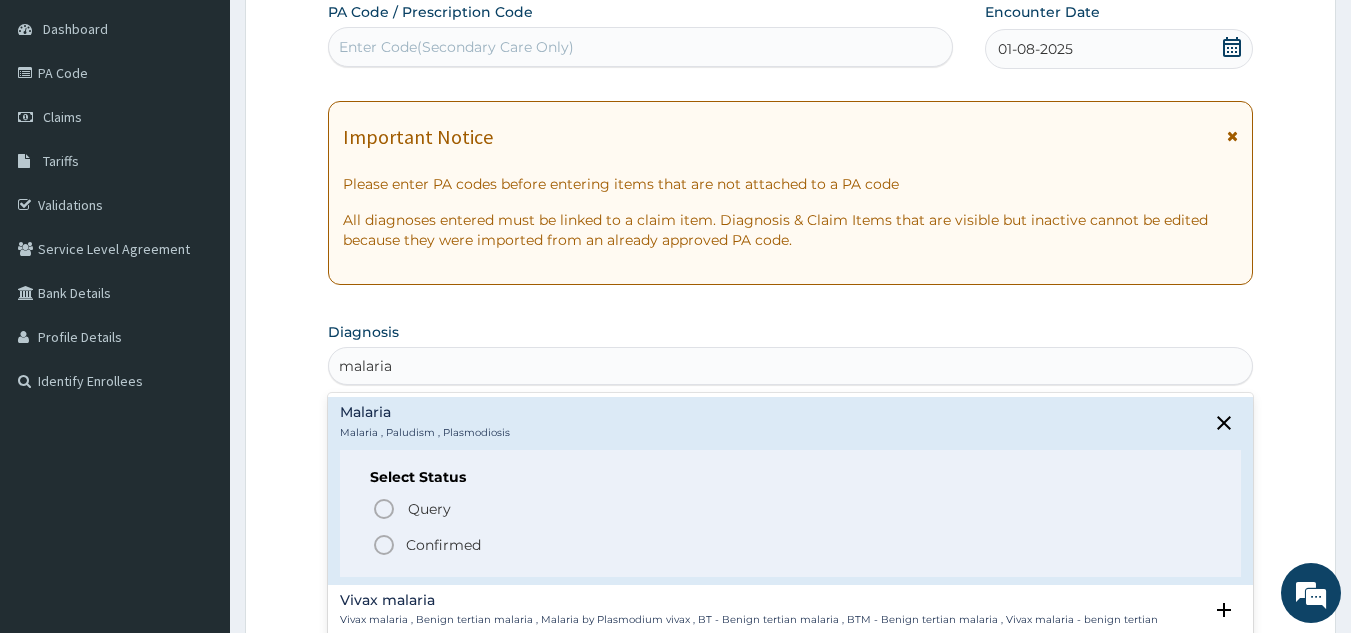 scroll, scrollTop: 0, scrollLeft: 0, axis: both 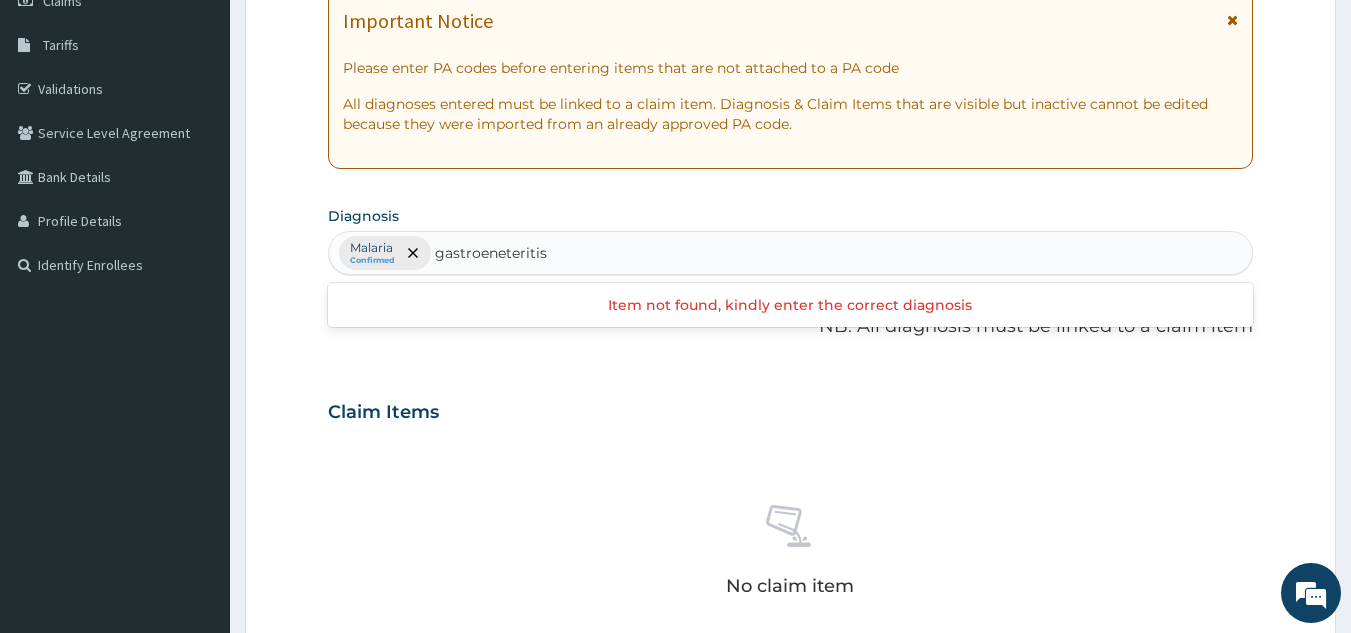 click on "gastroeneteritis" at bounding box center [491, 253] 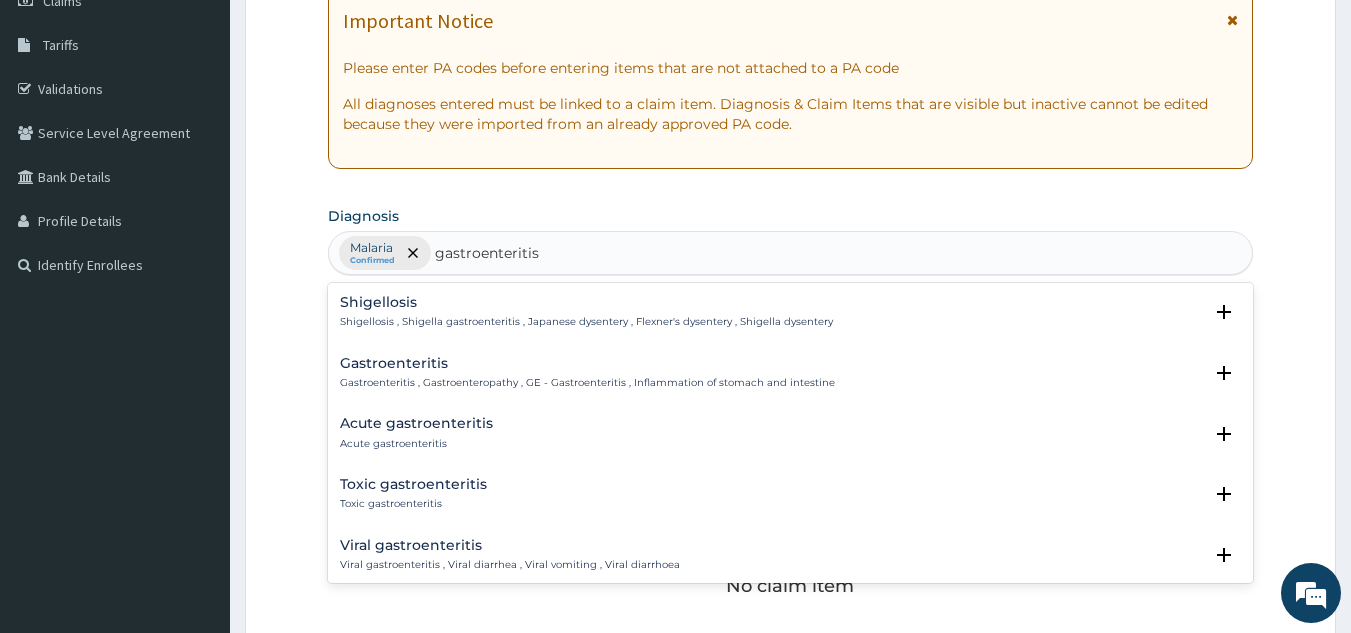click on "Acute gastroenteritis" at bounding box center (416, 444) 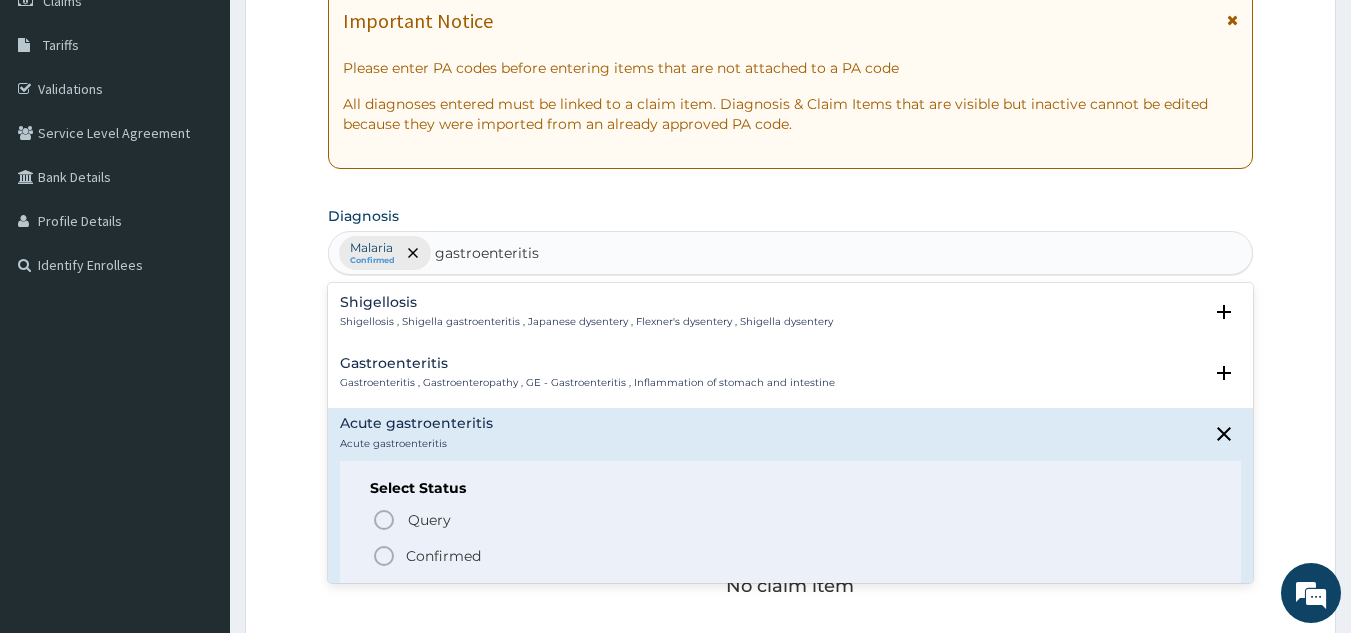 click on "Confirmed" at bounding box center (443, 556) 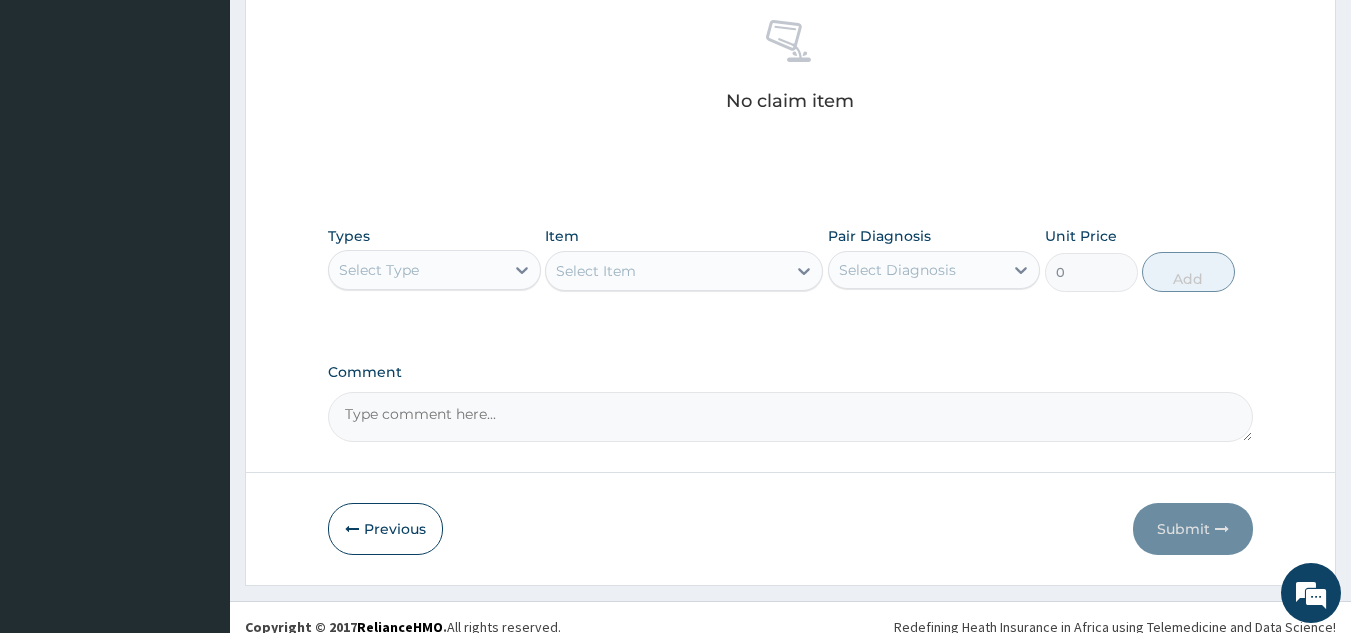 scroll, scrollTop: 809, scrollLeft: 0, axis: vertical 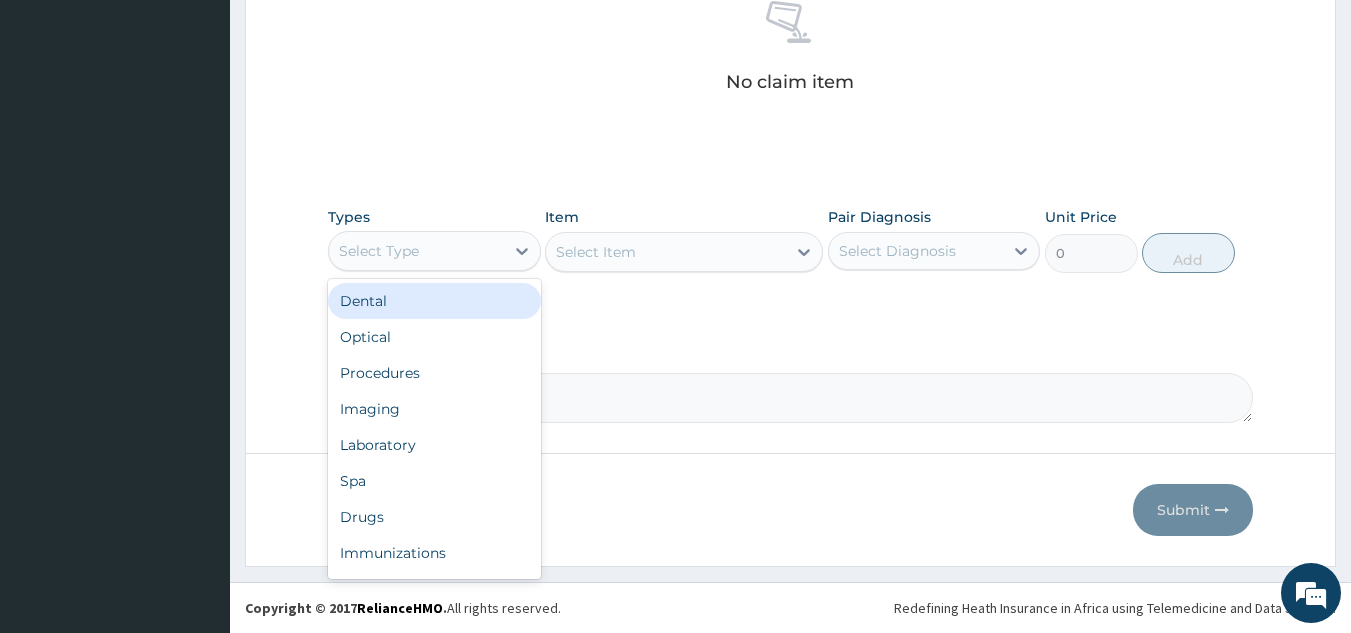 click on "Procedures" at bounding box center [434, 373] 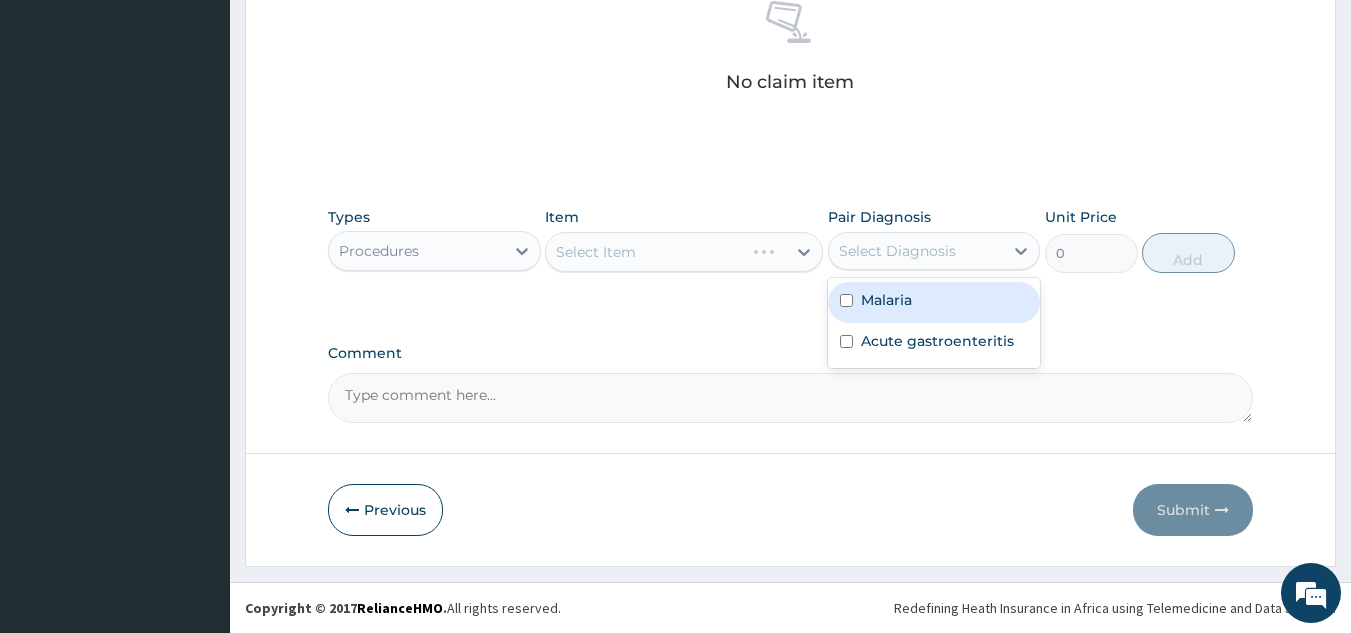 click on "Malaria" at bounding box center (934, 302) 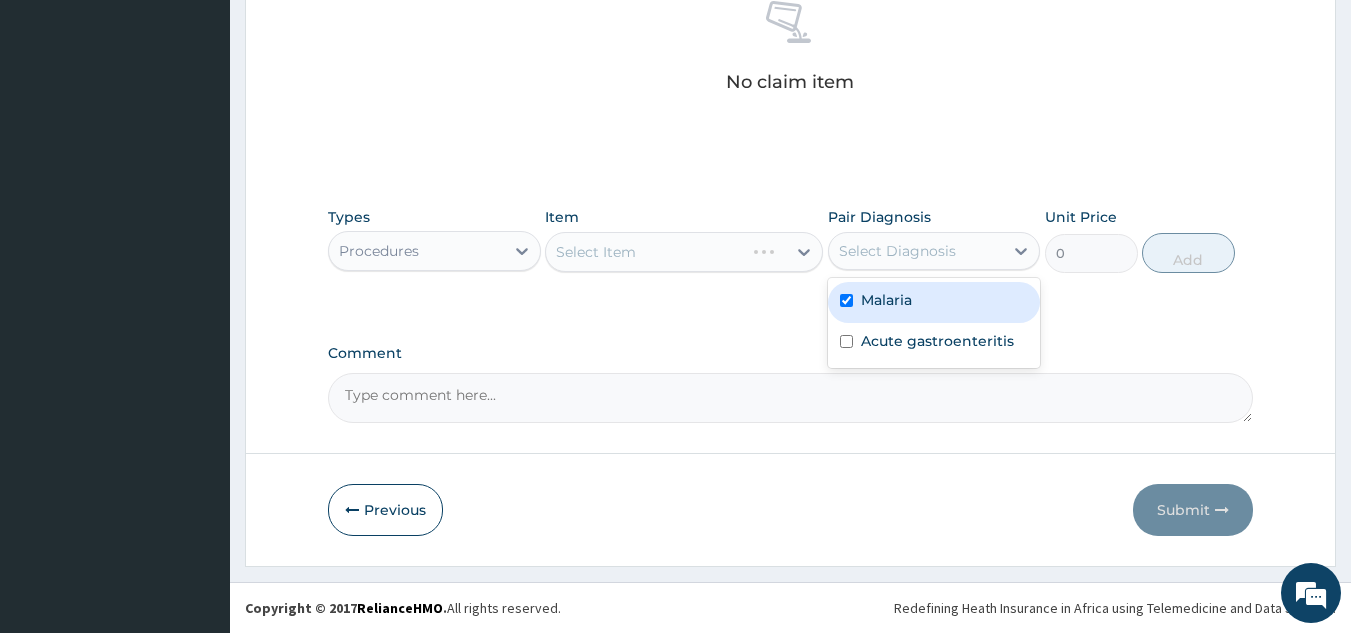 checkbox on "true" 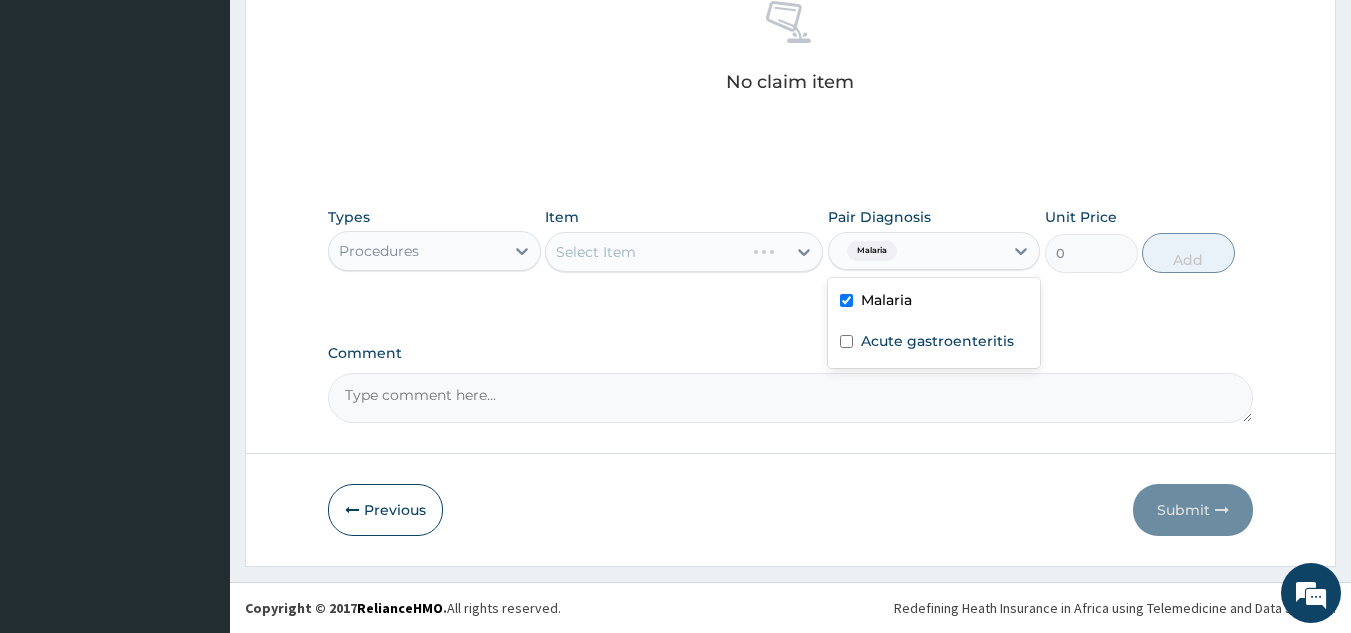 click on "Acute gastroenteritis" at bounding box center [937, 341] 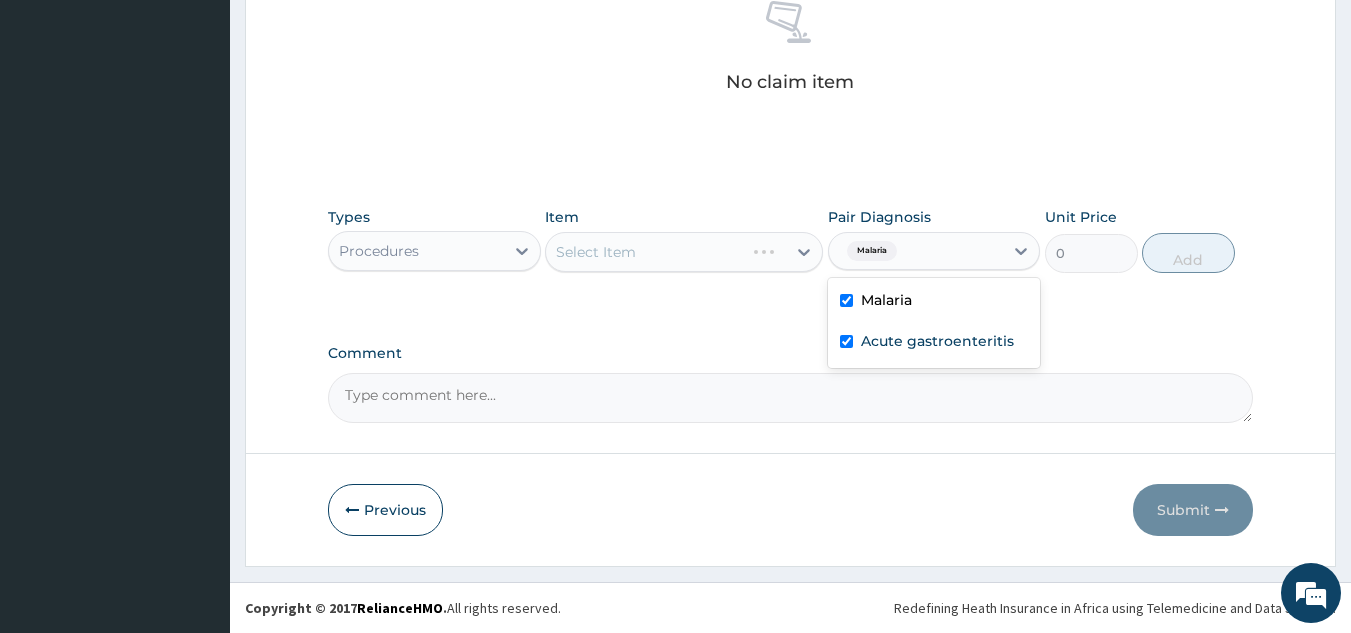 checkbox on "true" 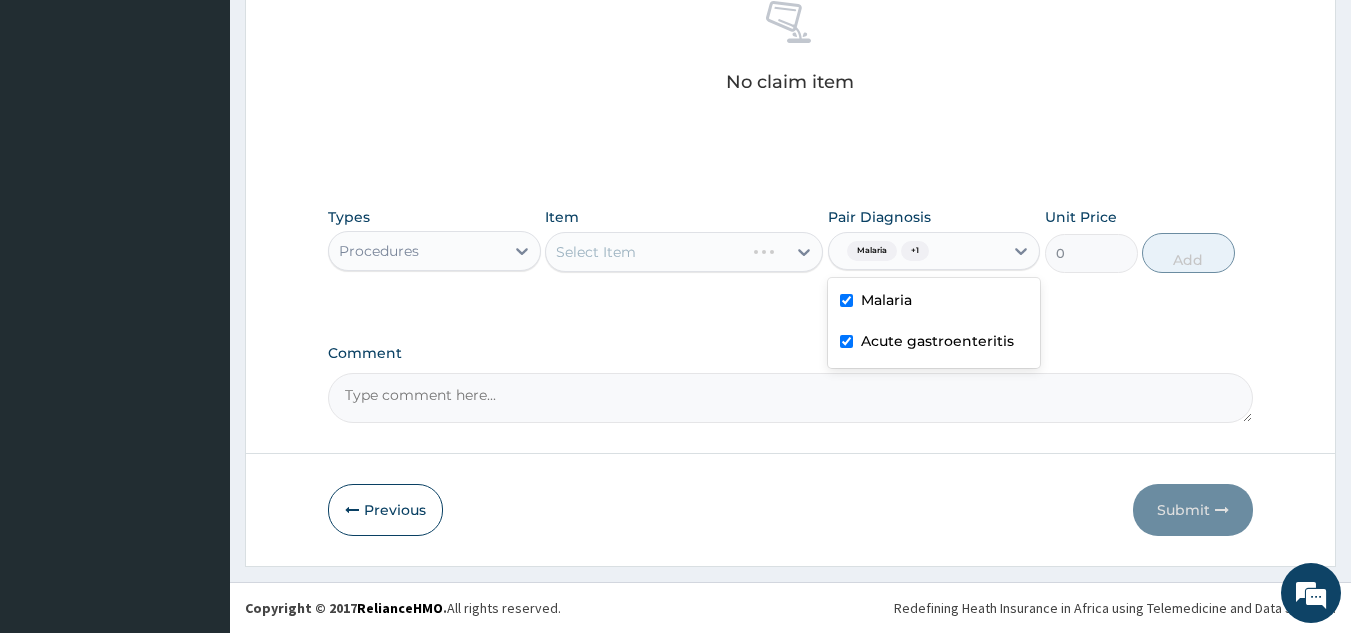 click on "Select Item" at bounding box center [684, 252] 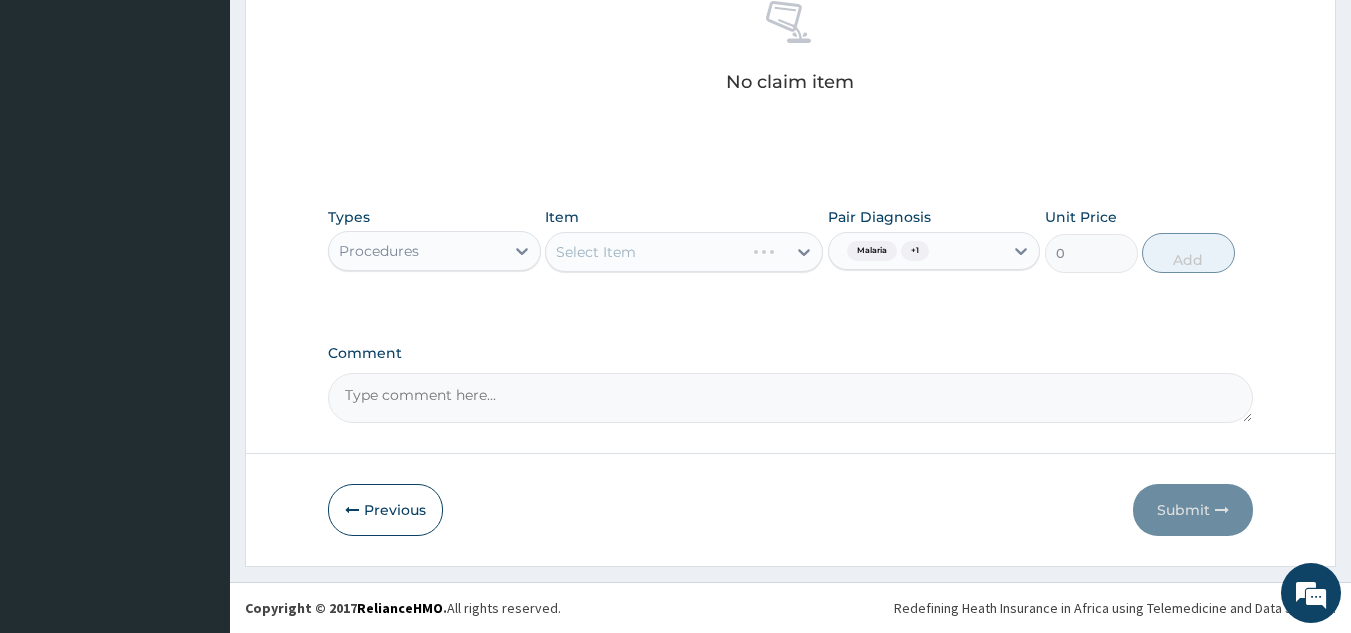 click on "Select Item" at bounding box center (684, 252) 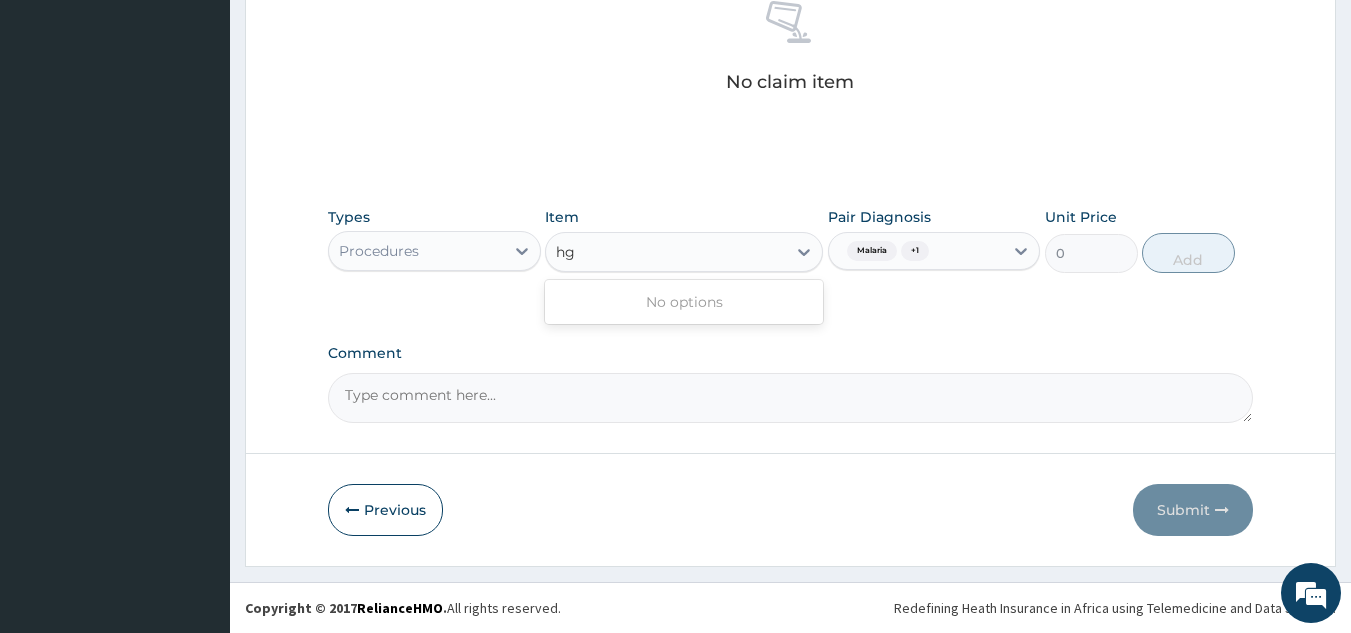 type on "h" 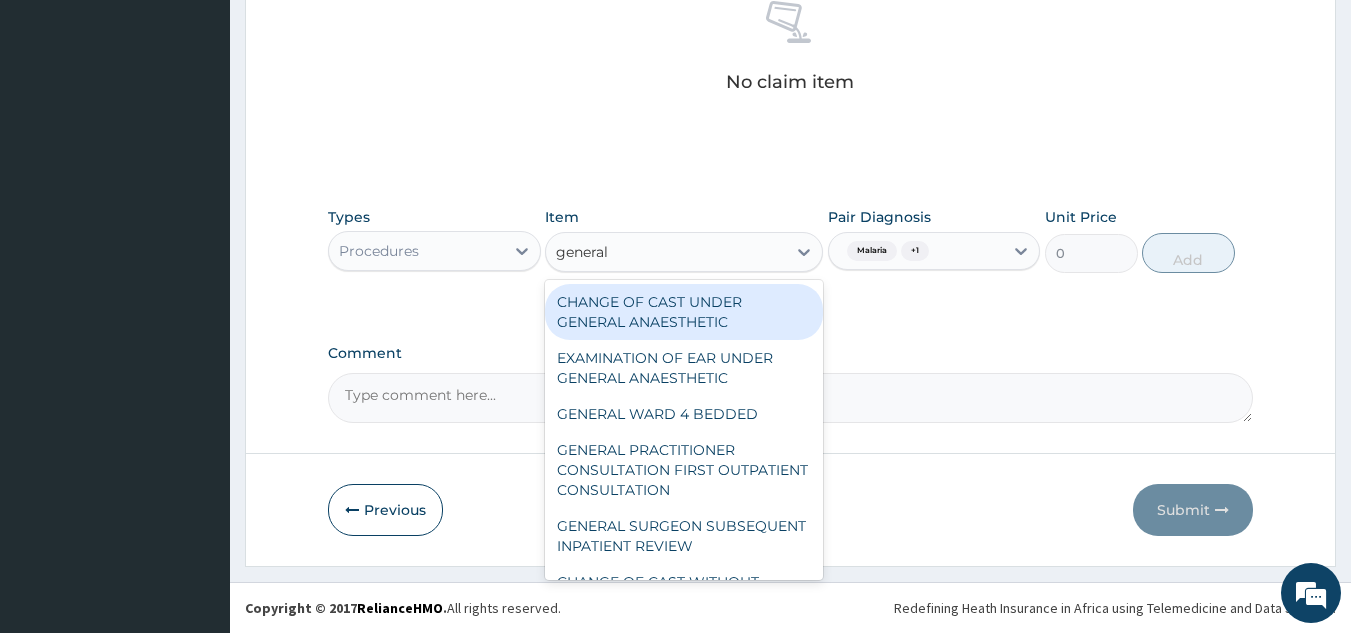 type on "general p" 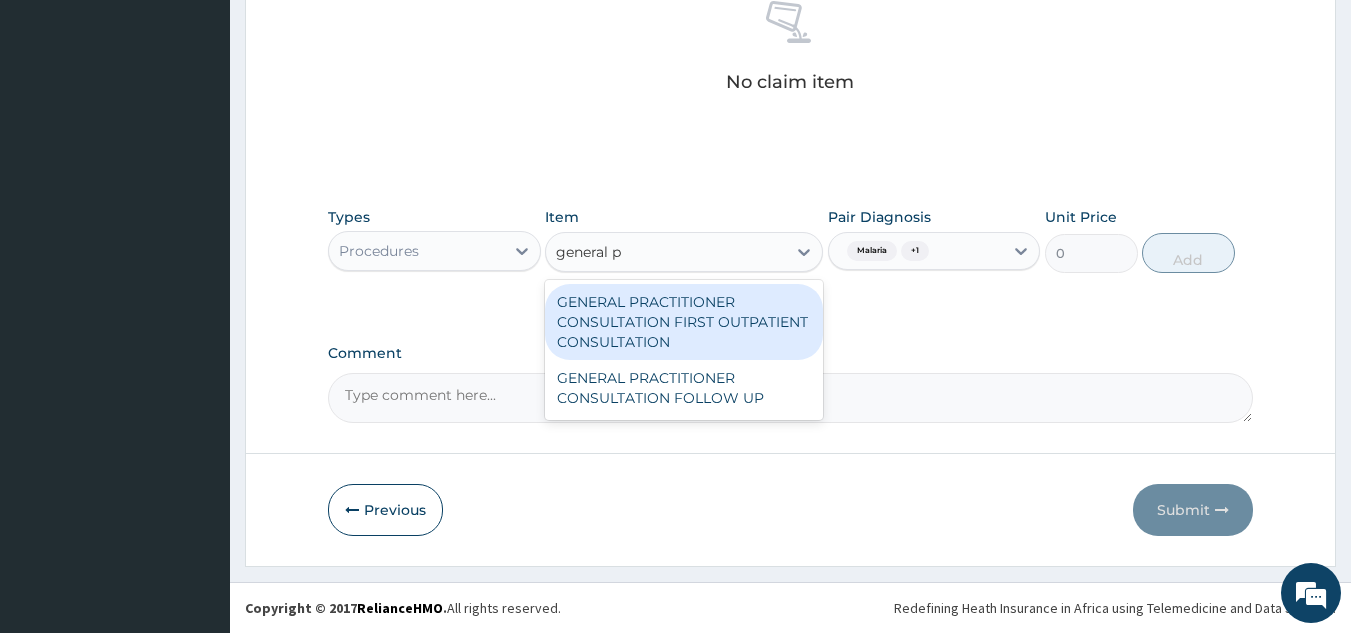 click on "GENERAL PRACTITIONER CONSULTATION FIRST OUTPATIENT CONSULTATION" at bounding box center [684, 322] 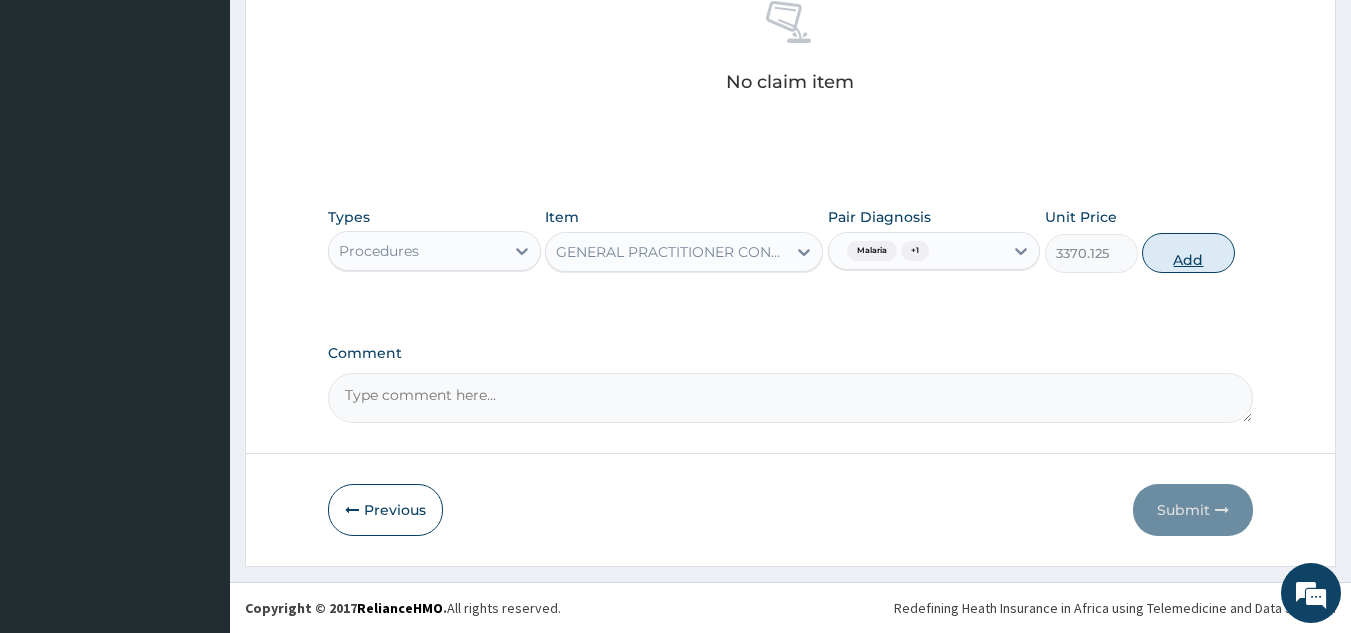 click on "Add" at bounding box center [1188, 253] 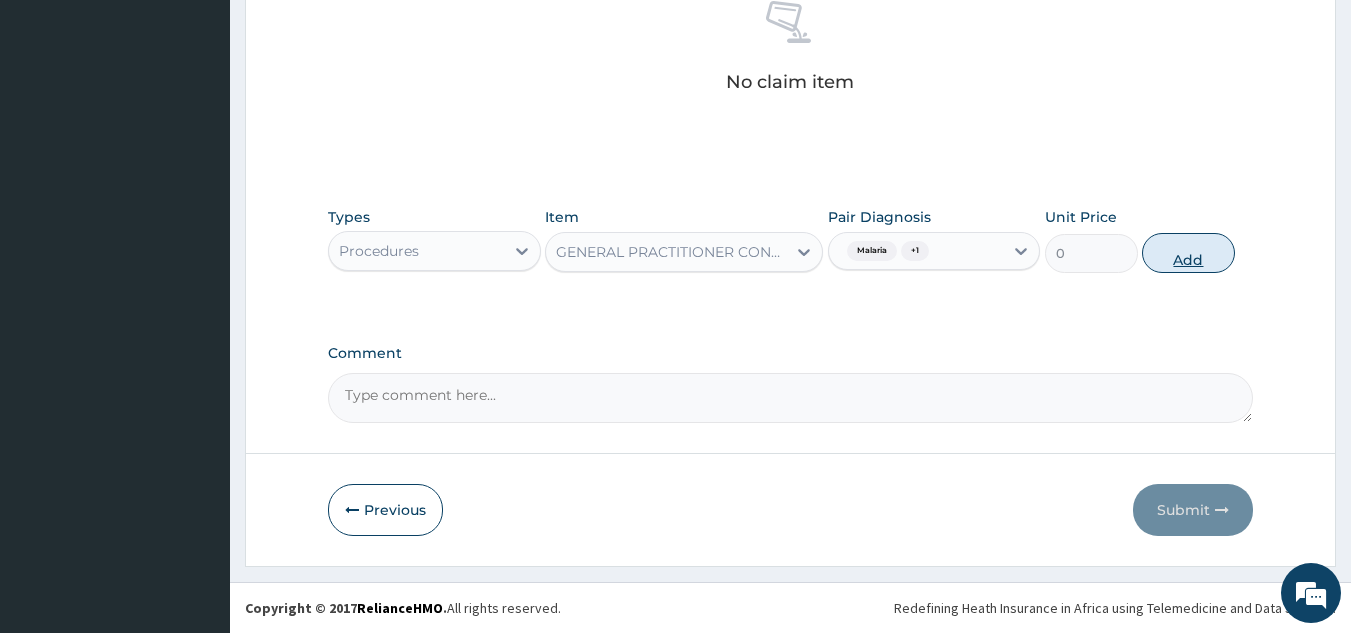 scroll, scrollTop: 760, scrollLeft: 0, axis: vertical 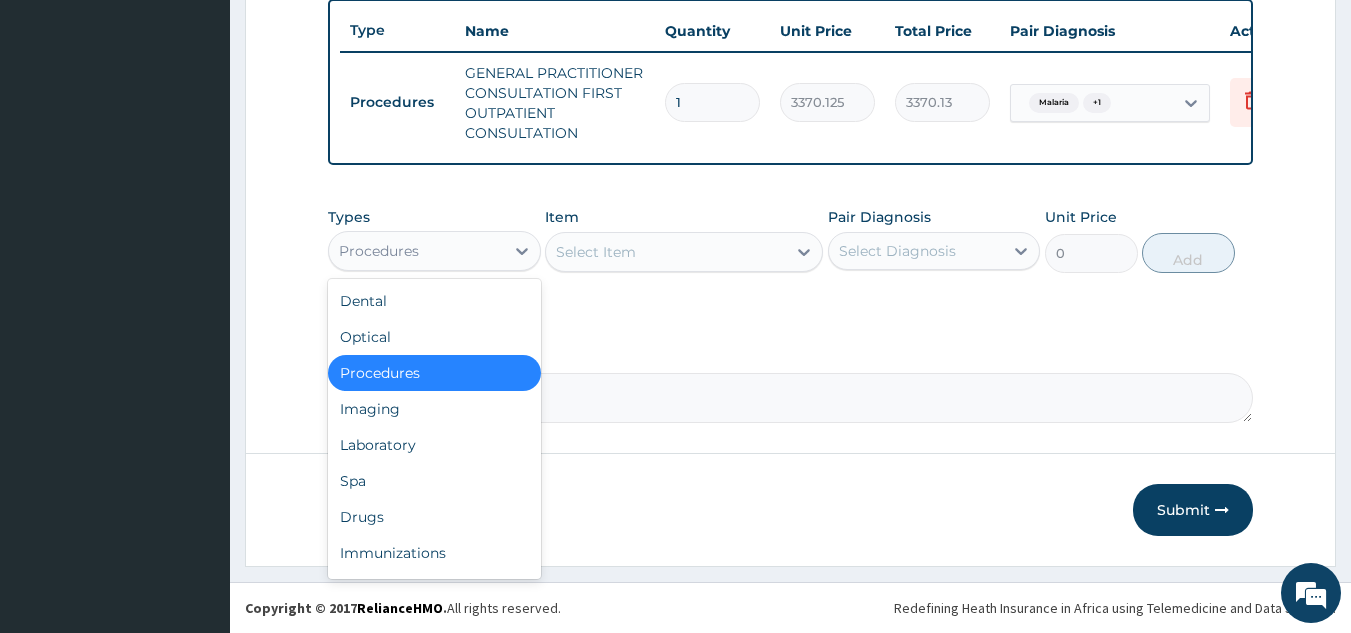 click on "Drugs" at bounding box center [434, 517] 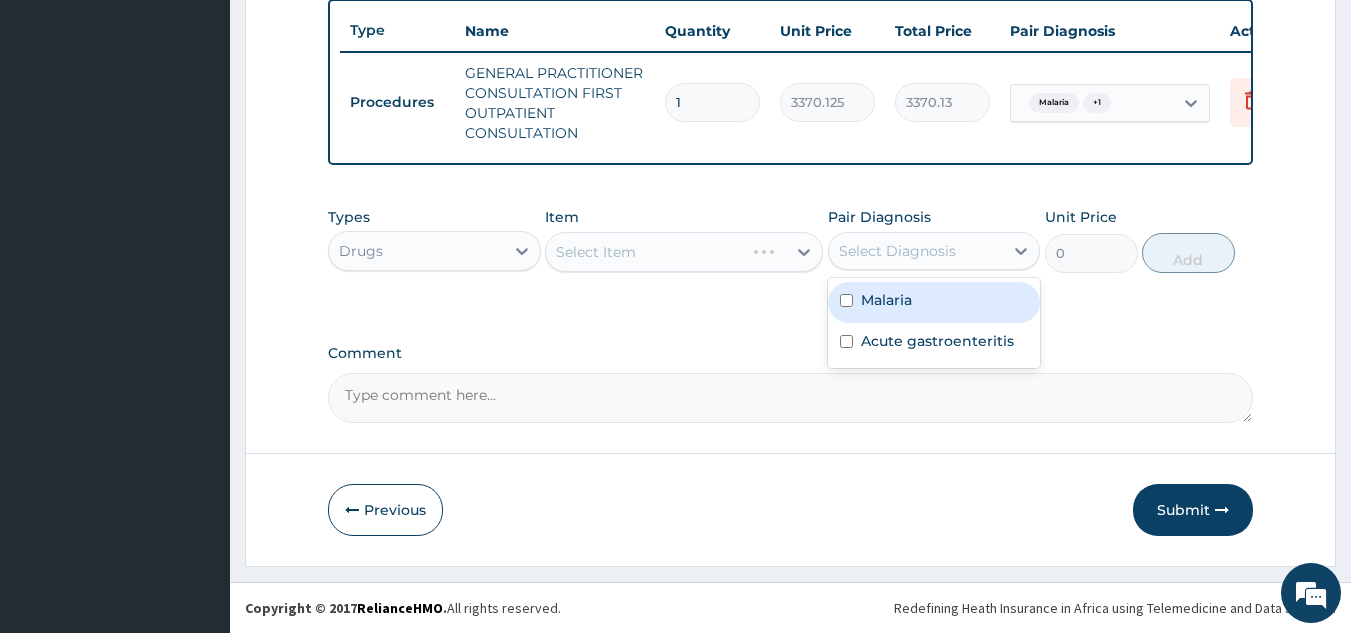click on "Malaria" at bounding box center [934, 302] 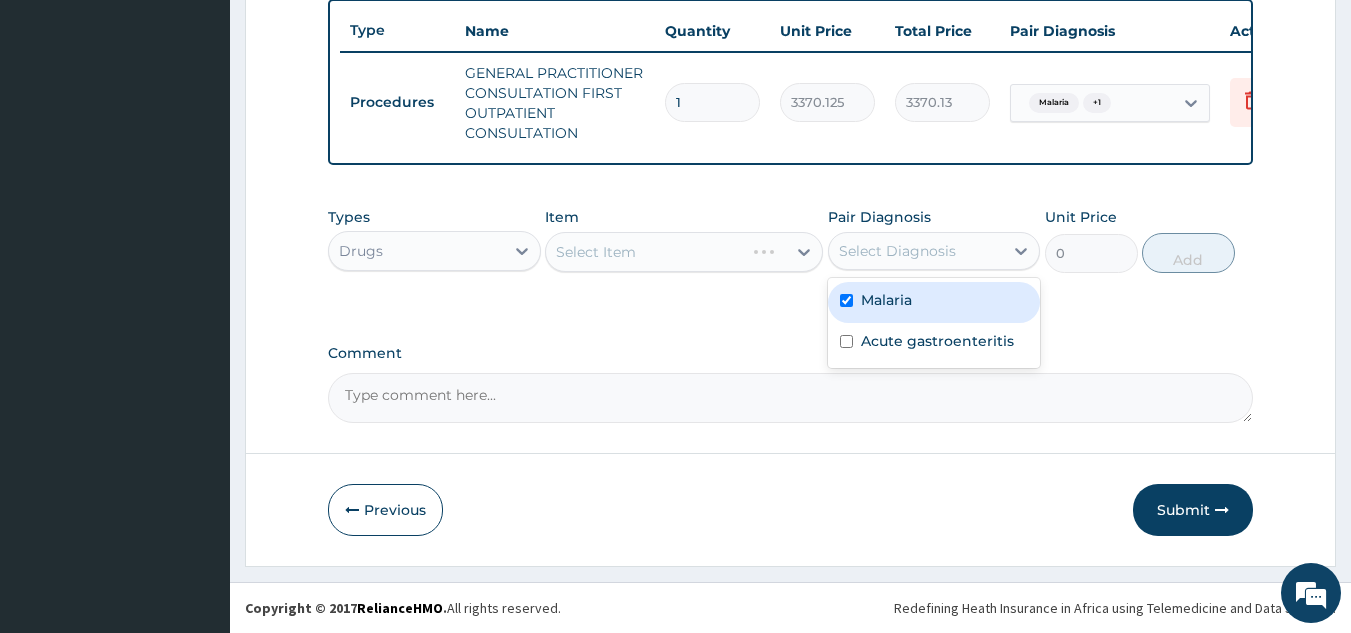checkbox on "true" 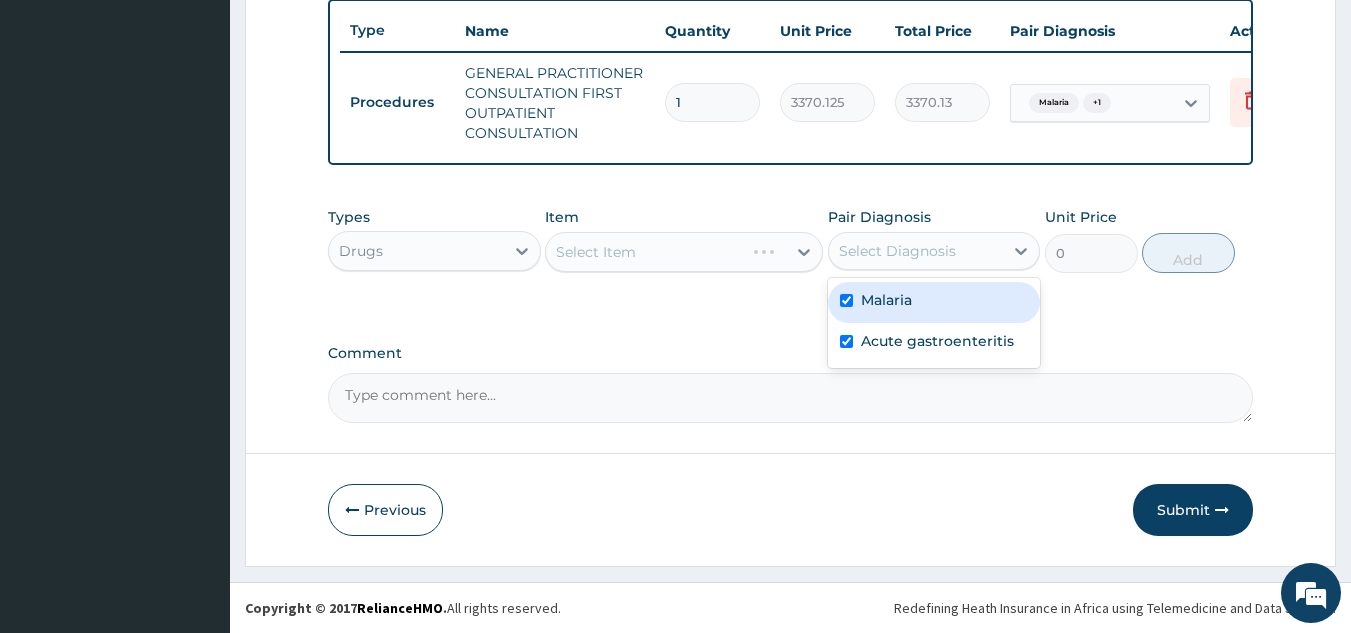 checkbox on "true" 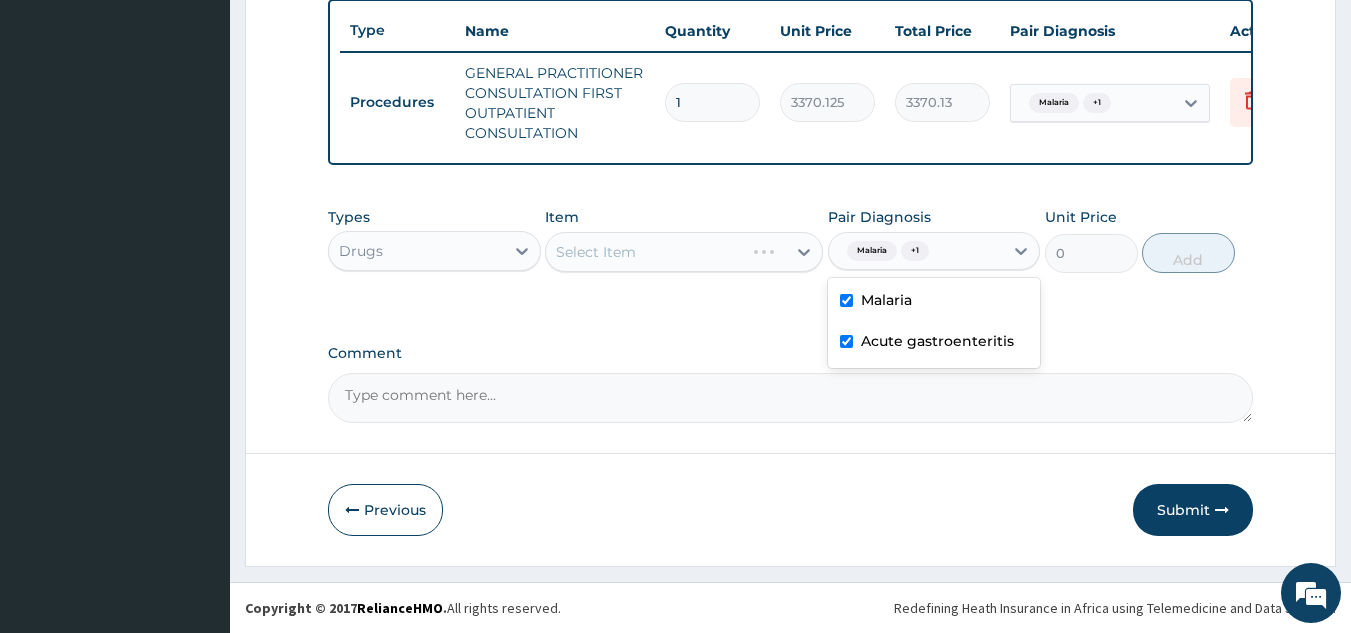 click on "Select Item" at bounding box center [684, 252] 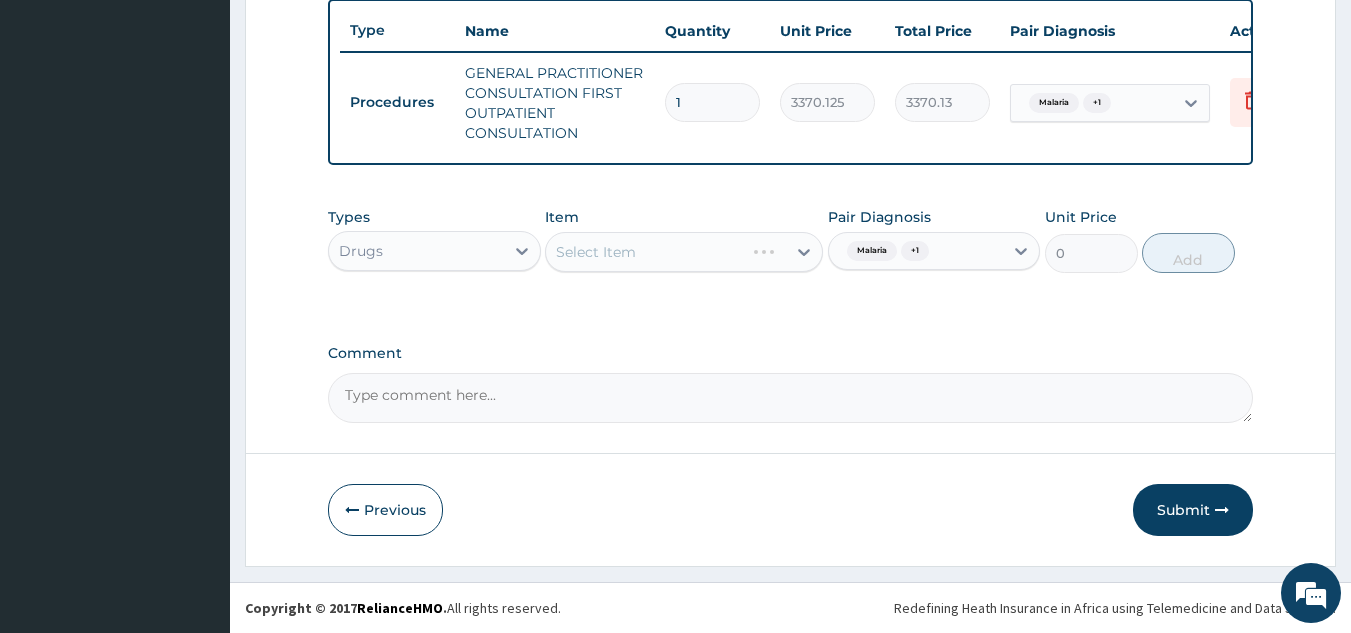 click on "Select Item" at bounding box center (684, 252) 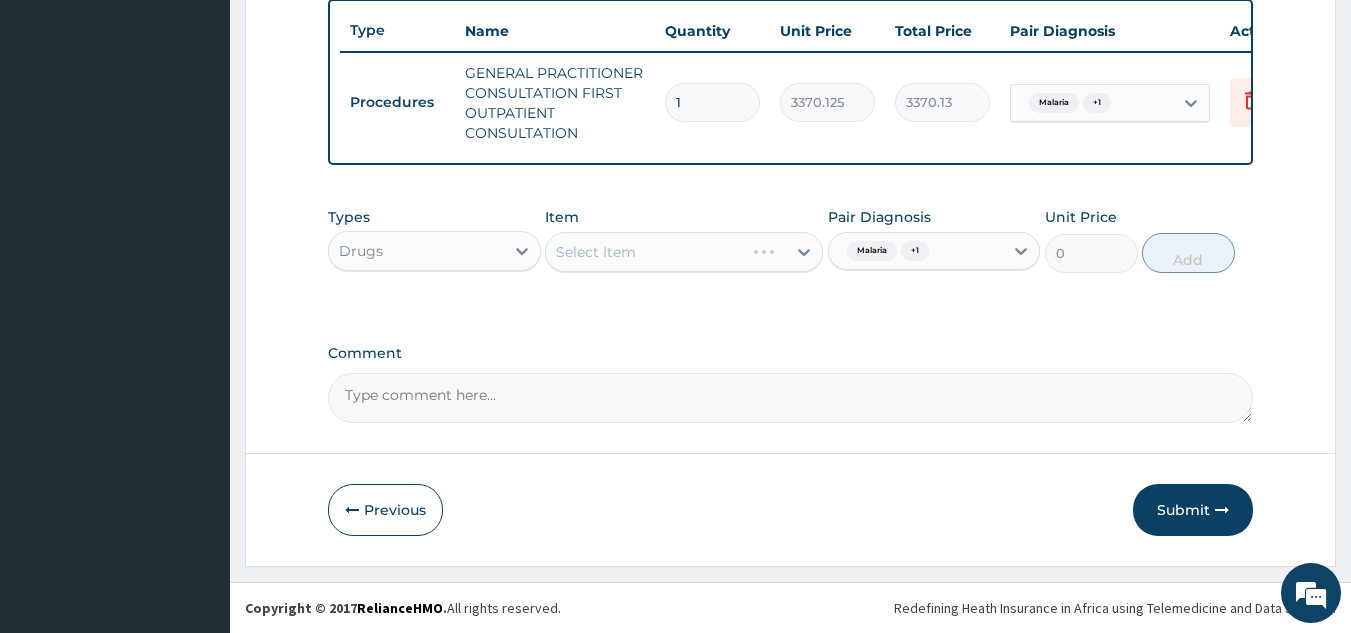 click on "Select Item" at bounding box center [684, 252] 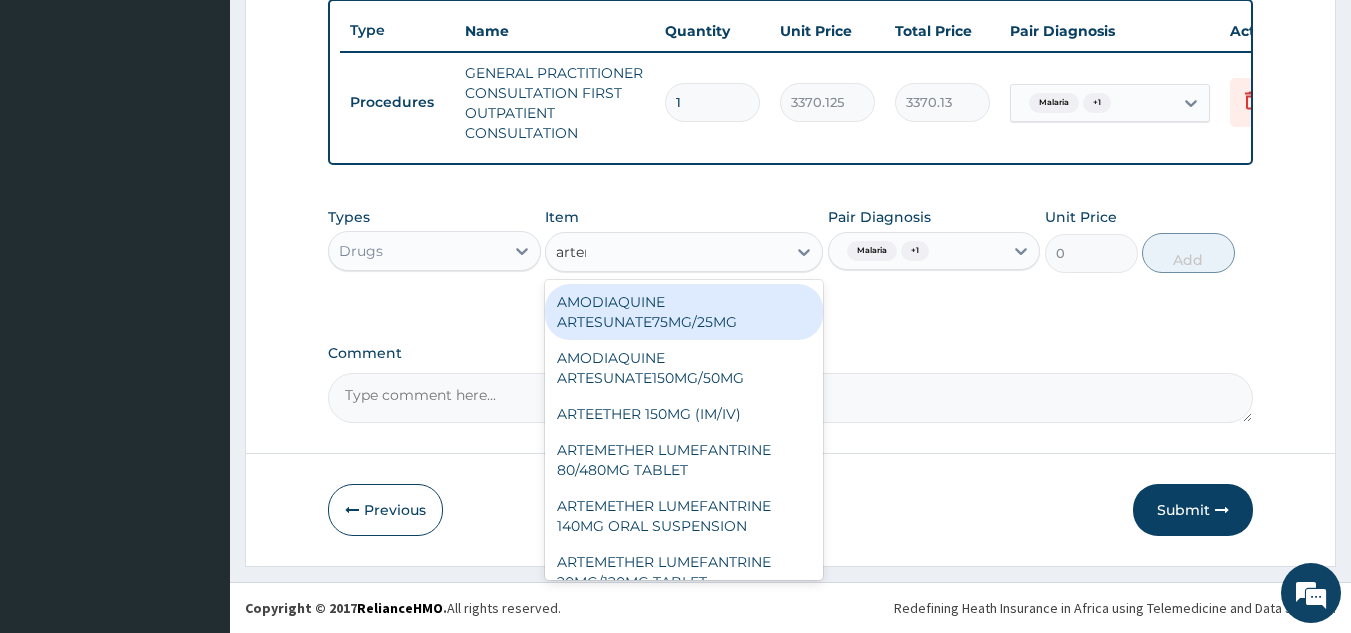 type on "arteme" 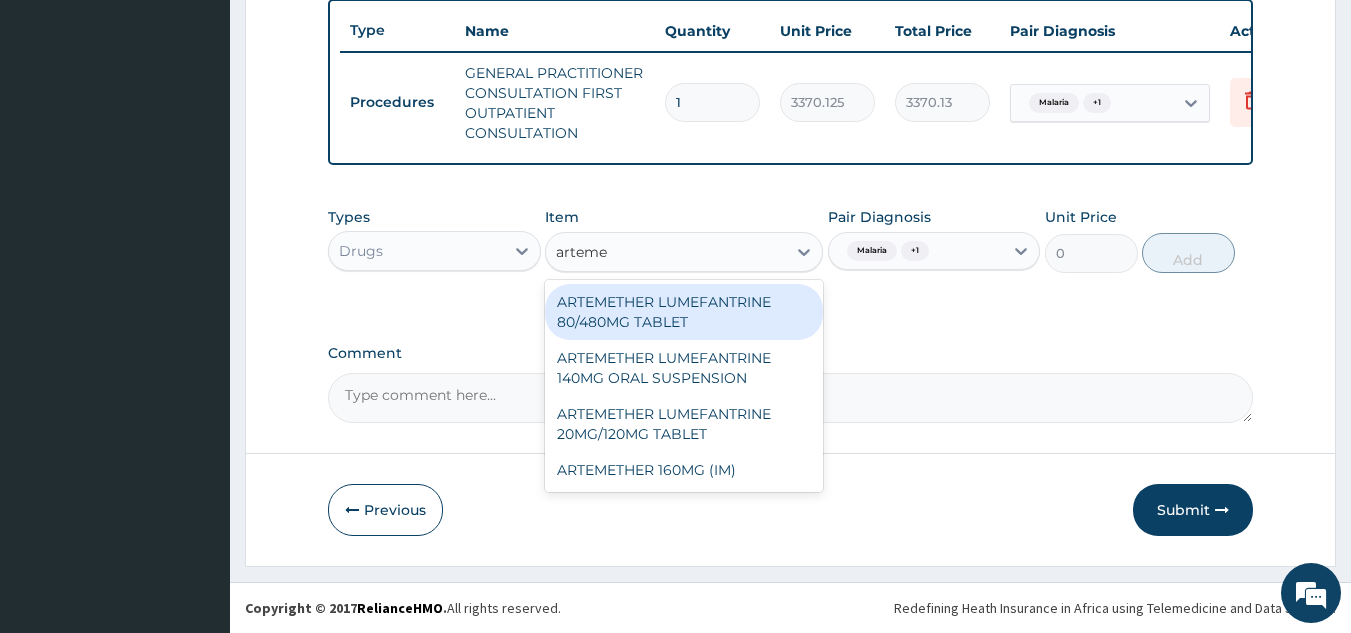 click on "ARTEMETHER LUMEFANTRINE 80/480MG TABLET" at bounding box center (684, 312) 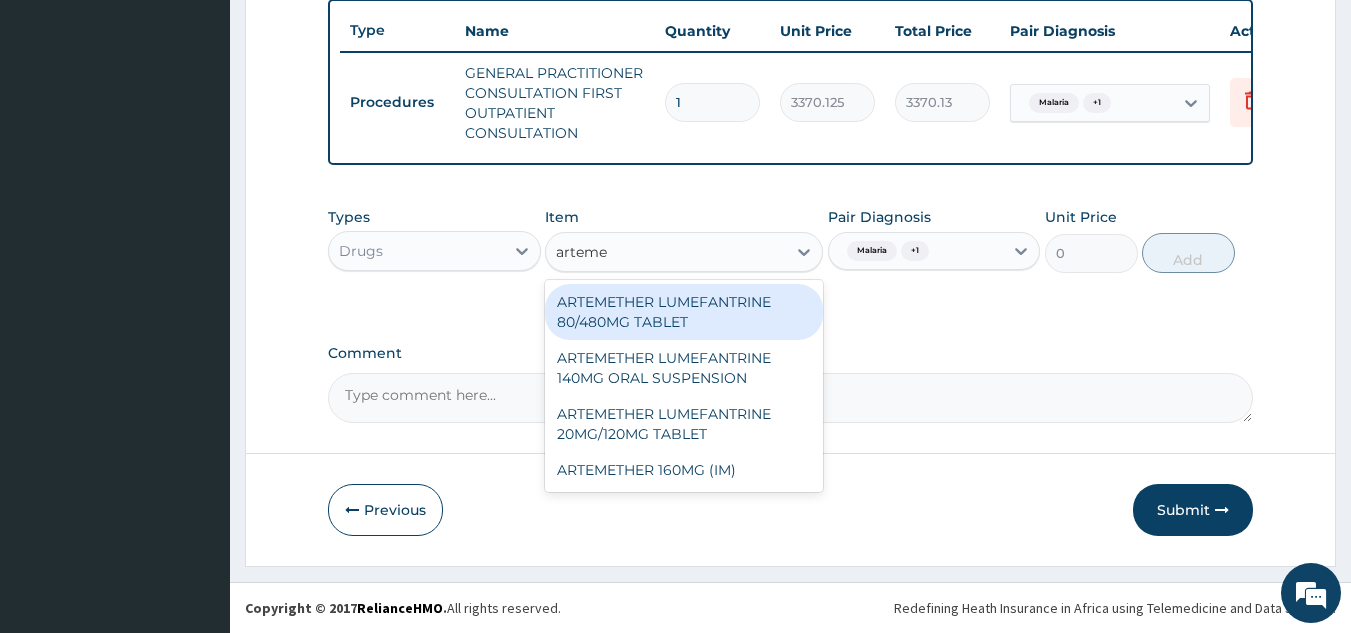 type 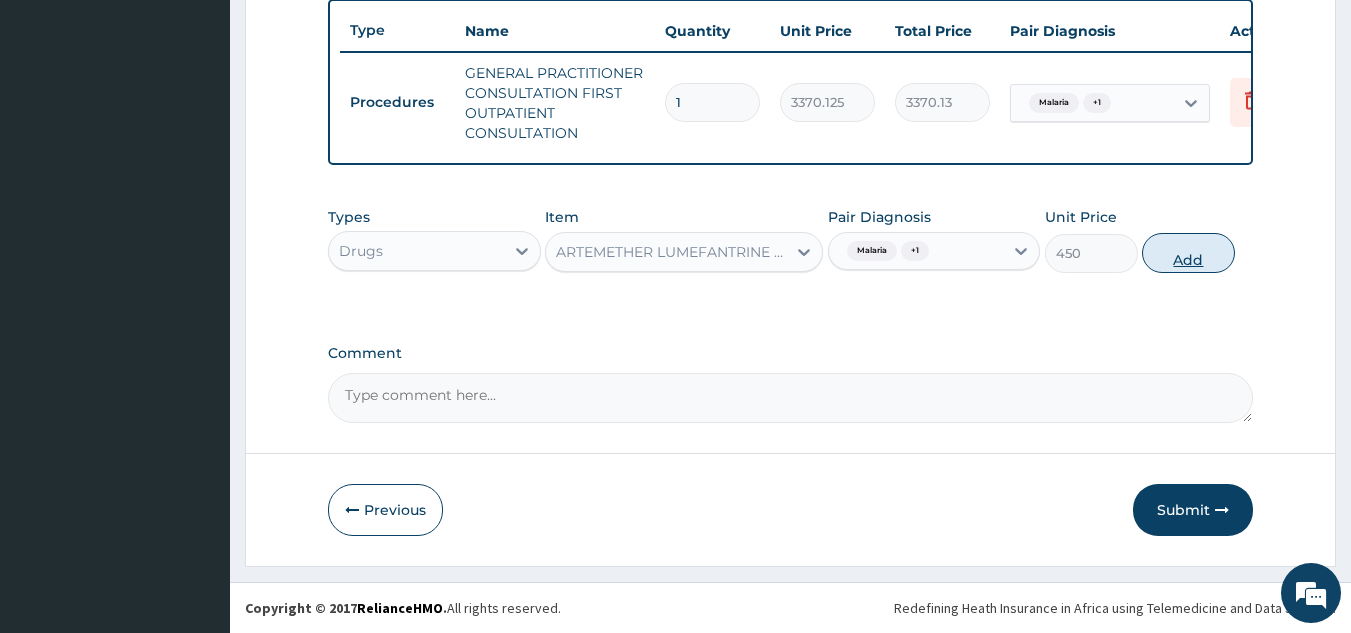 click on "Add" at bounding box center [1188, 253] 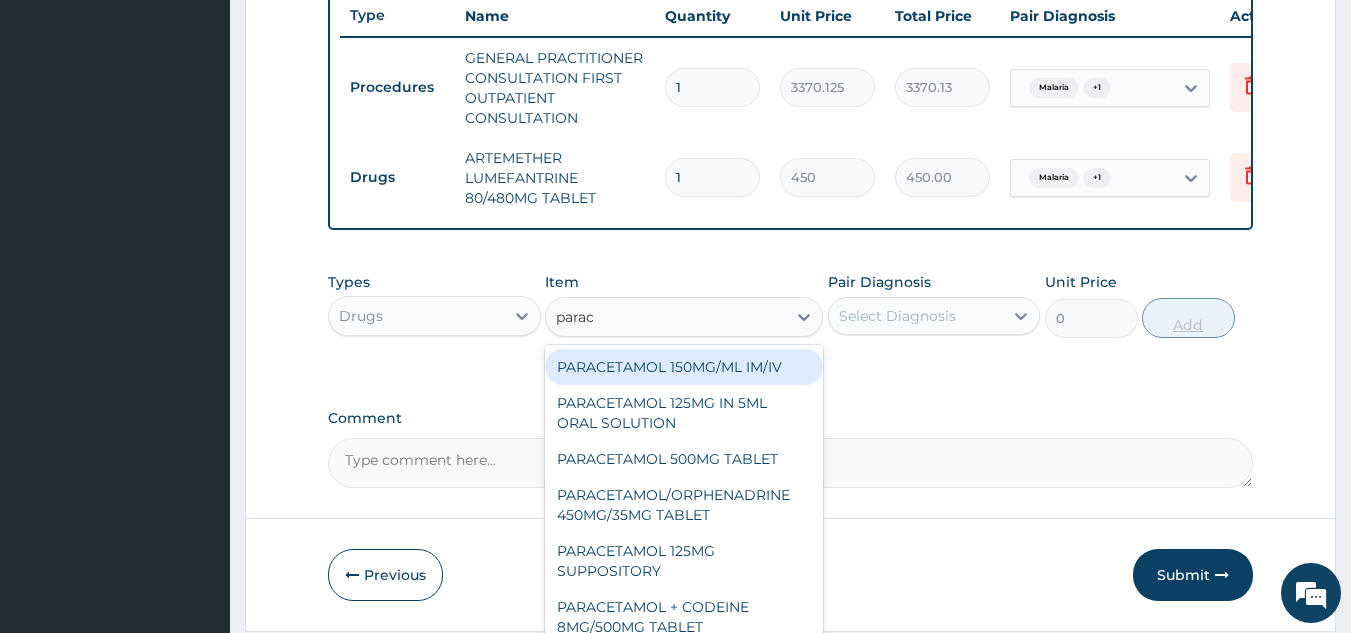 type on "parace" 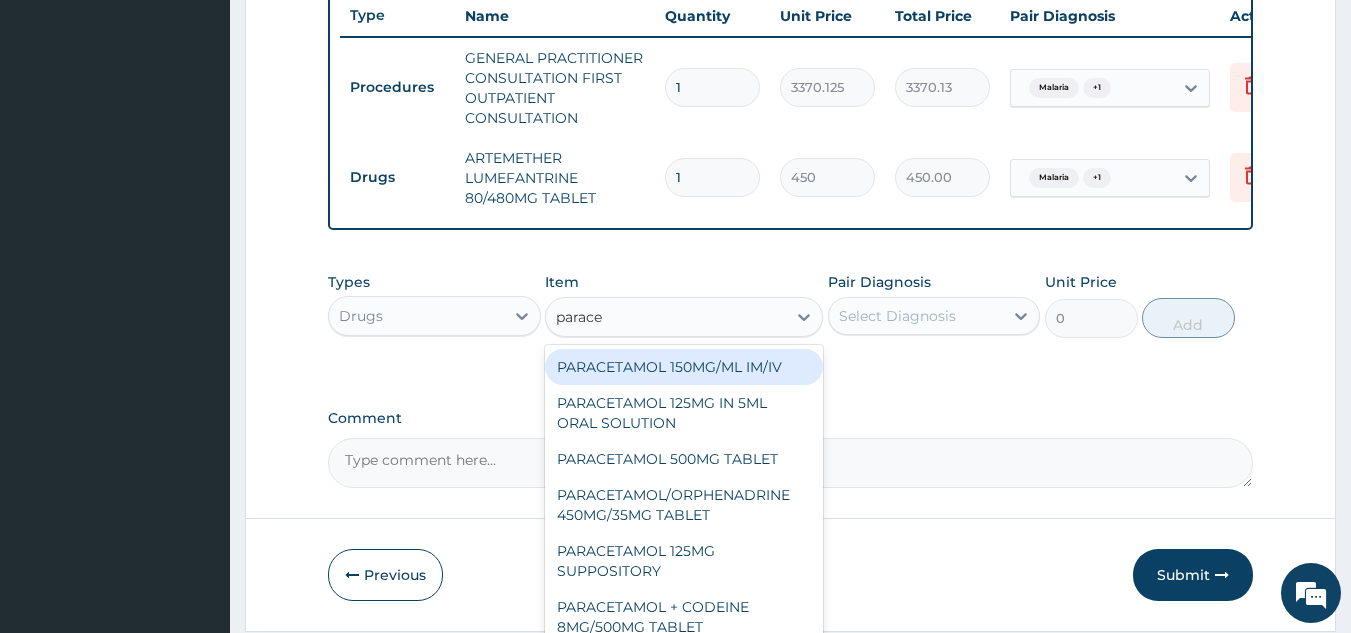 click on "PARACETAMOL 500MG TABLET" at bounding box center [684, 459] 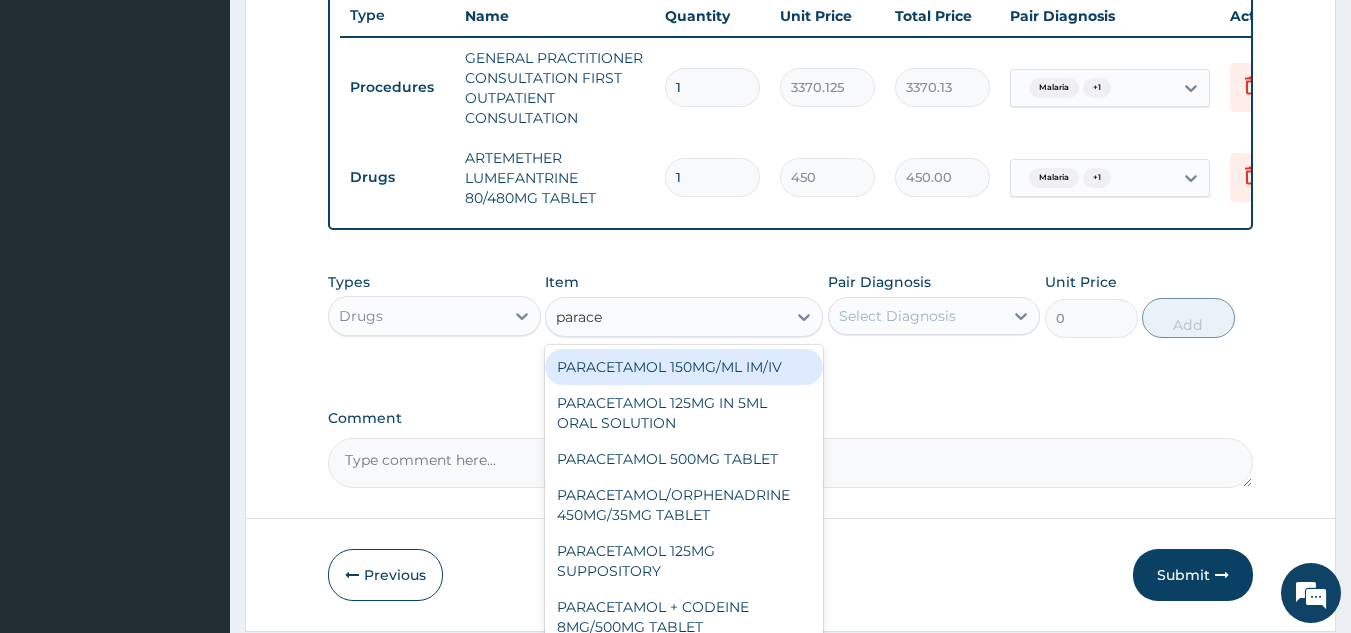 type 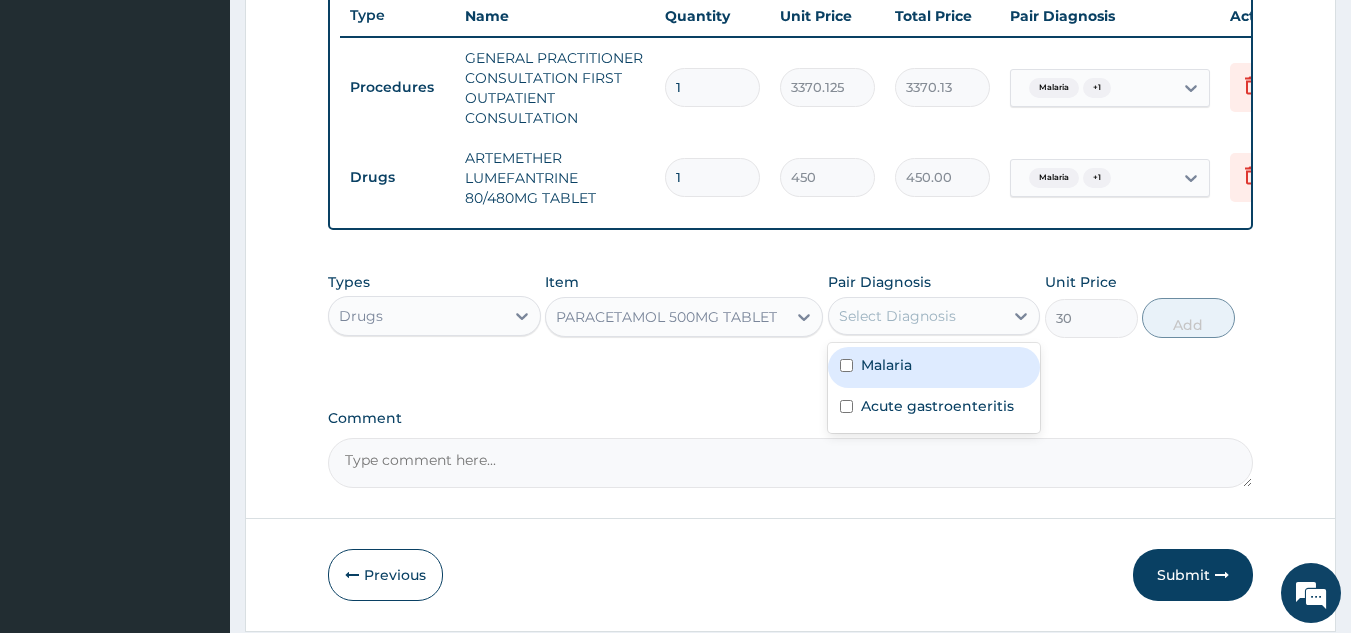 click on "Malaria" at bounding box center [934, 367] 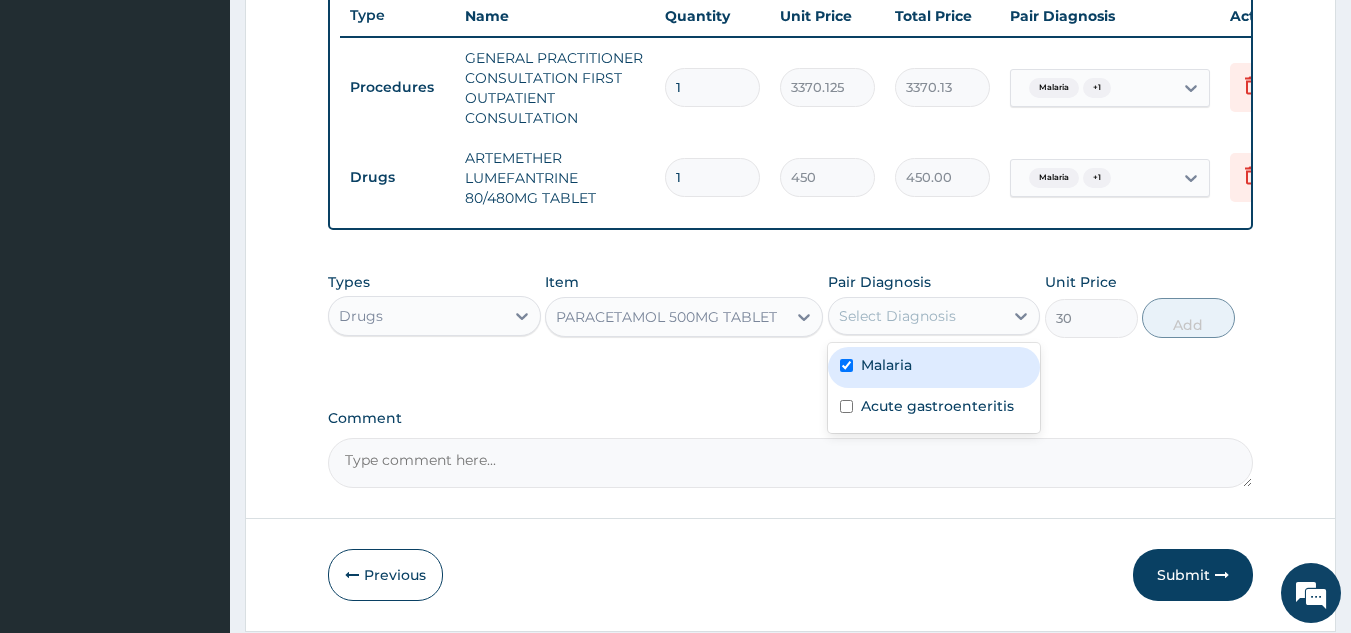 checkbox on "true" 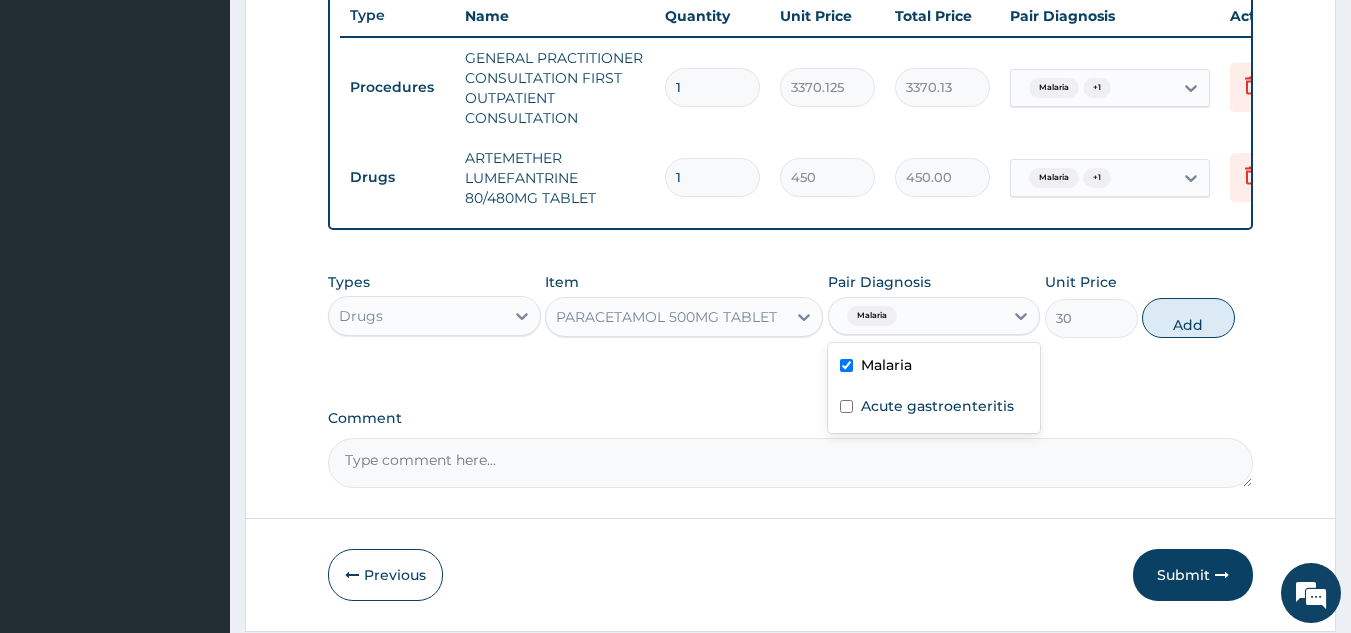 click on "Acute gastroenteritis" at bounding box center (937, 406) 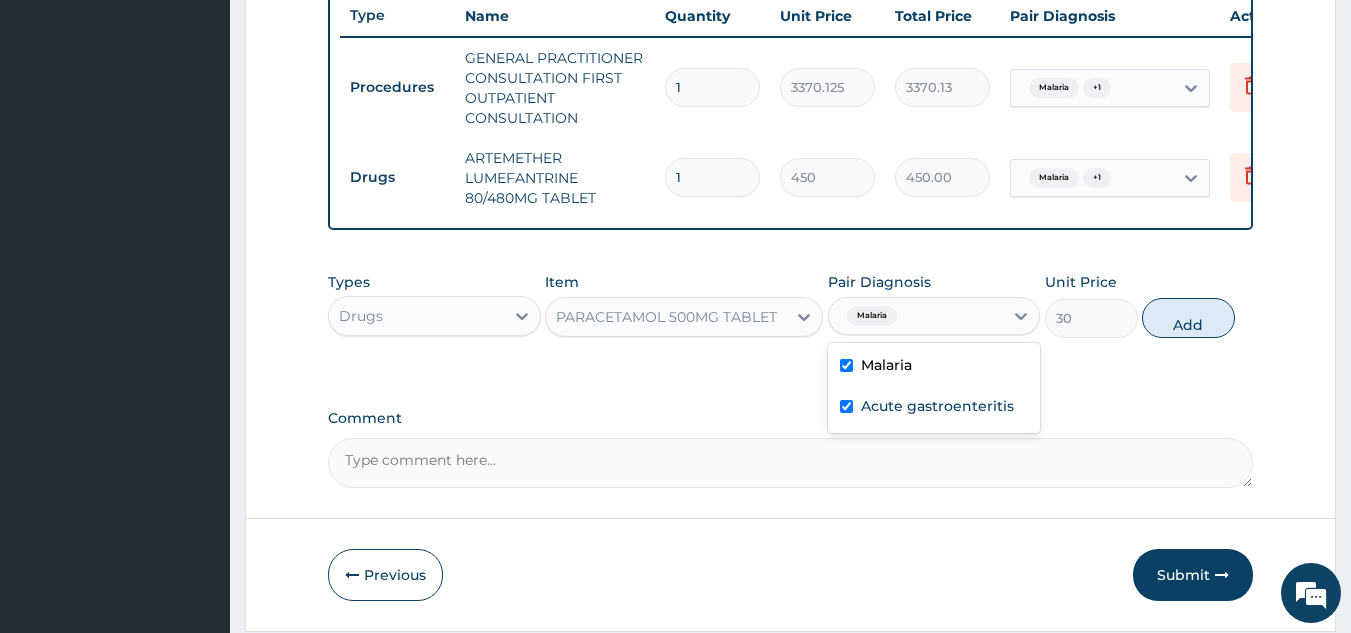 checkbox on "true" 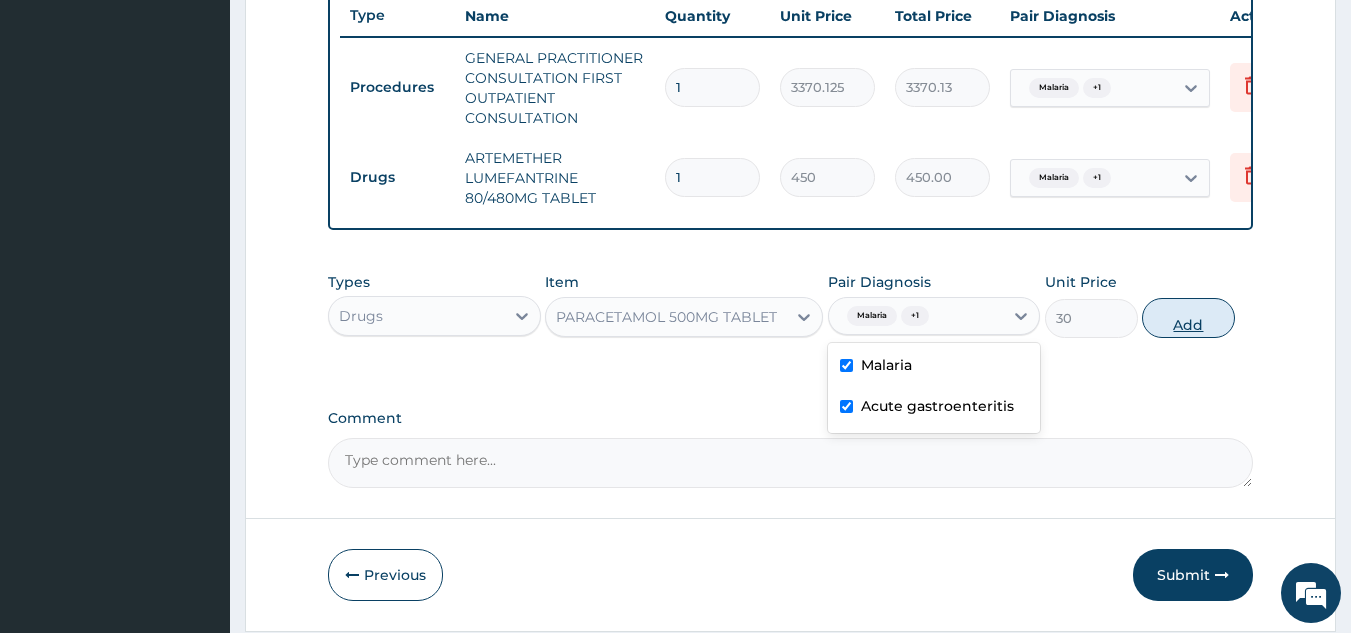 click on "Add" at bounding box center (1188, 318) 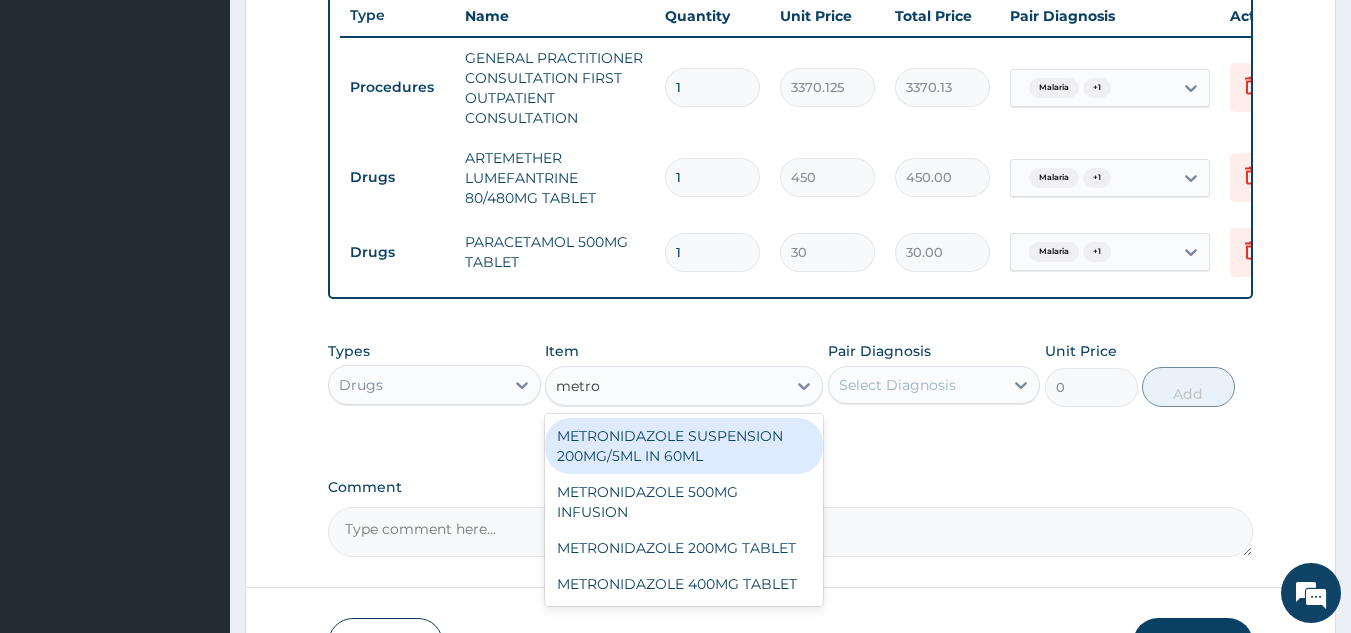 type on "metron" 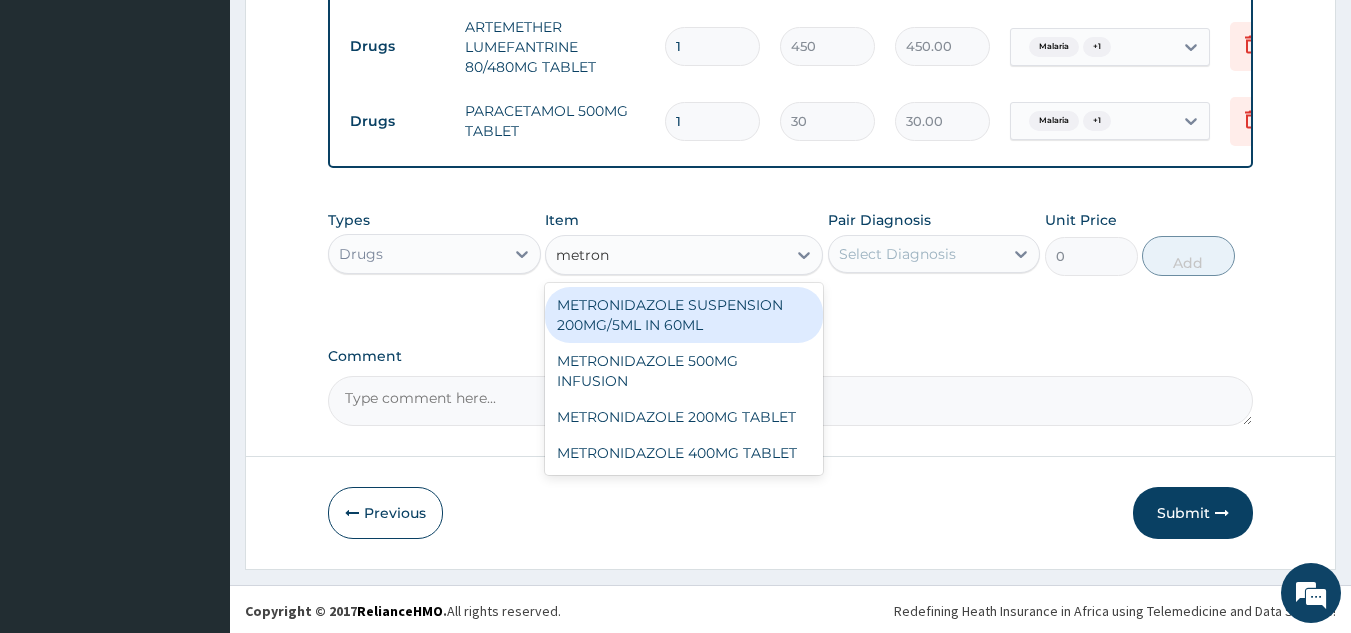 scroll, scrollTop: 909, scrollLeft: 0, axis: vertical 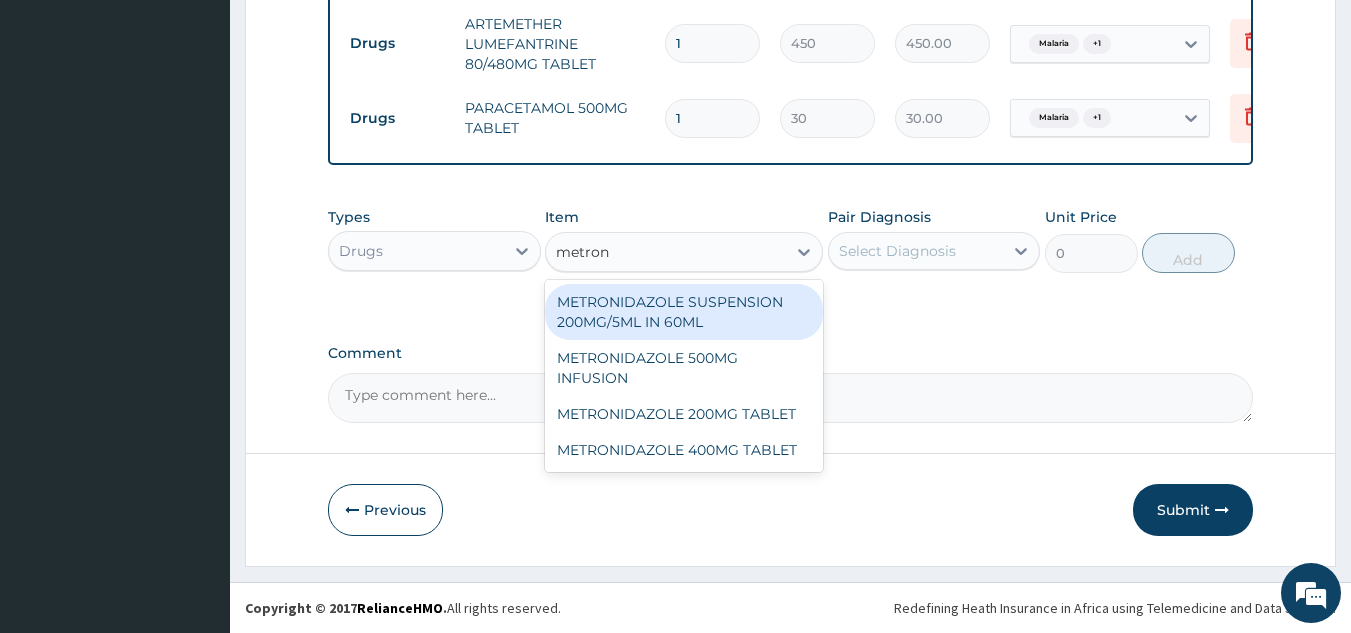 click on "METRONIDAZOLE 400MG TABLET" at bounding box center [684, 450] 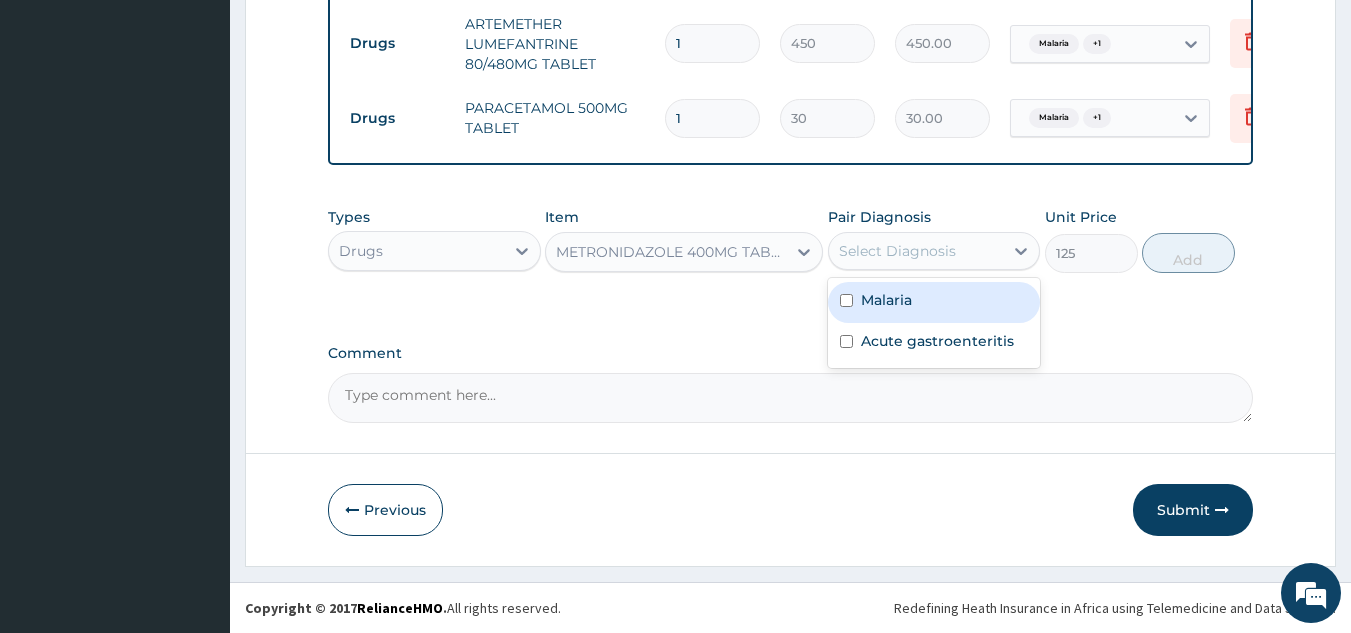 click on "Malaria" at bounding box center [934, 302] 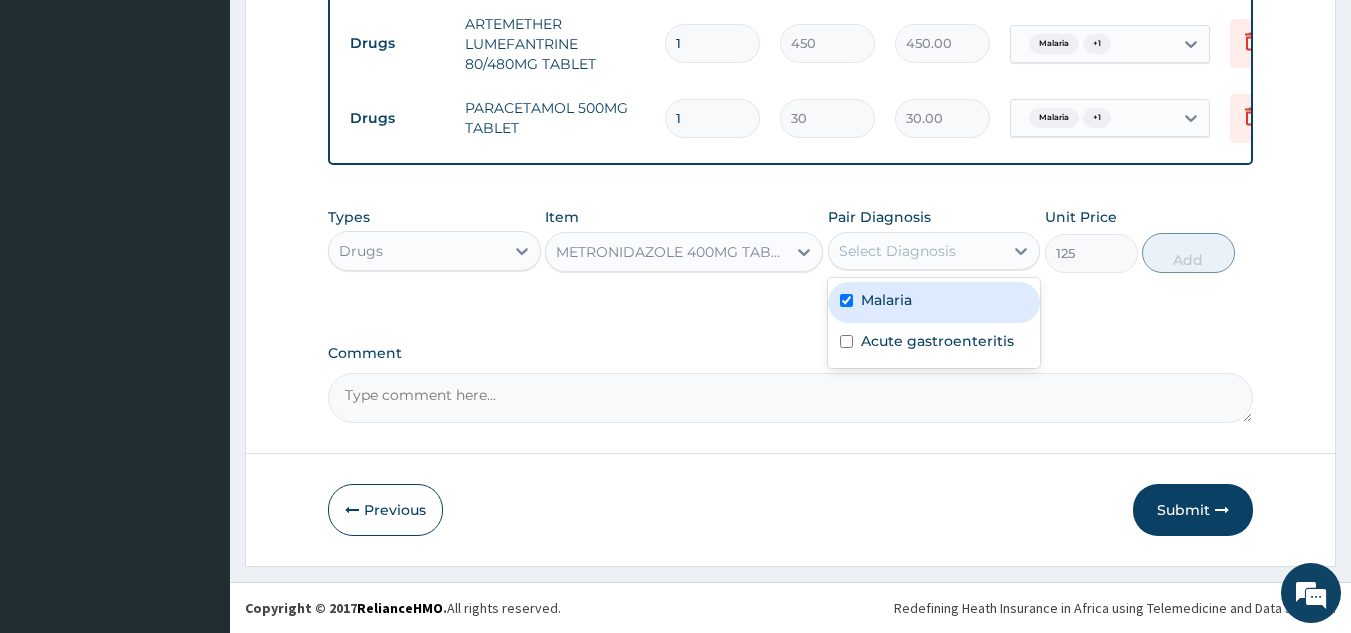checkbox on "true" 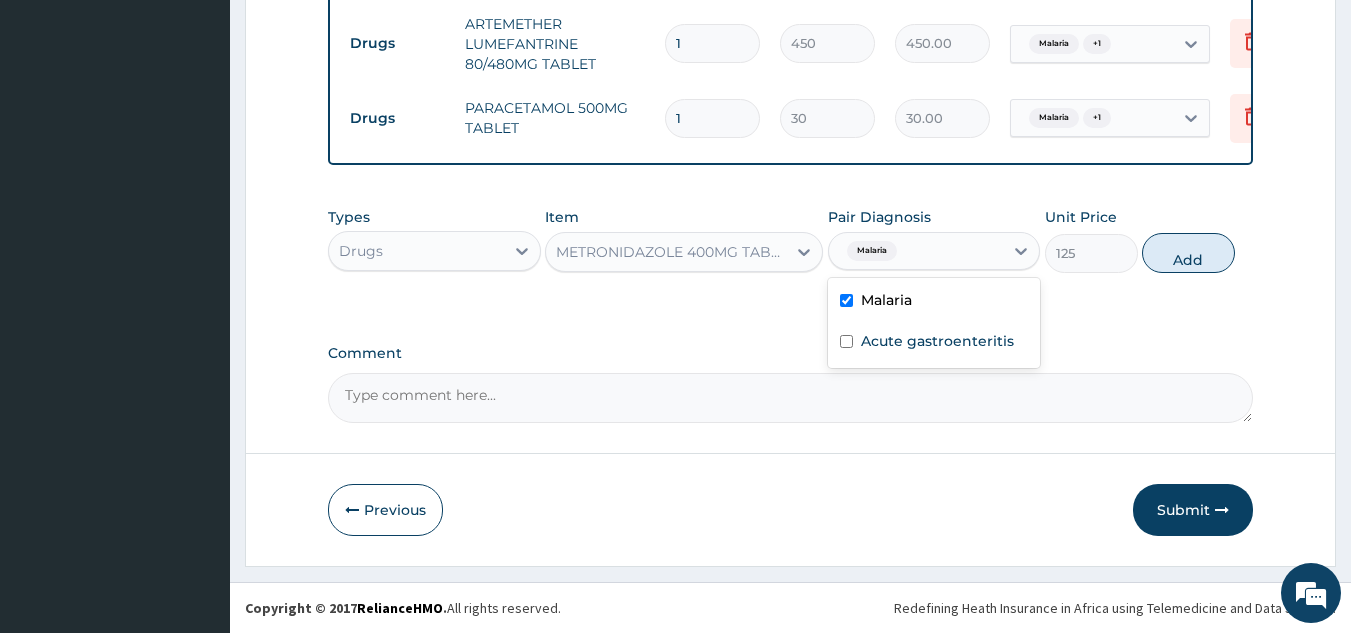 click on "Acute gastroenteritis" at bounding box center (937, 341) 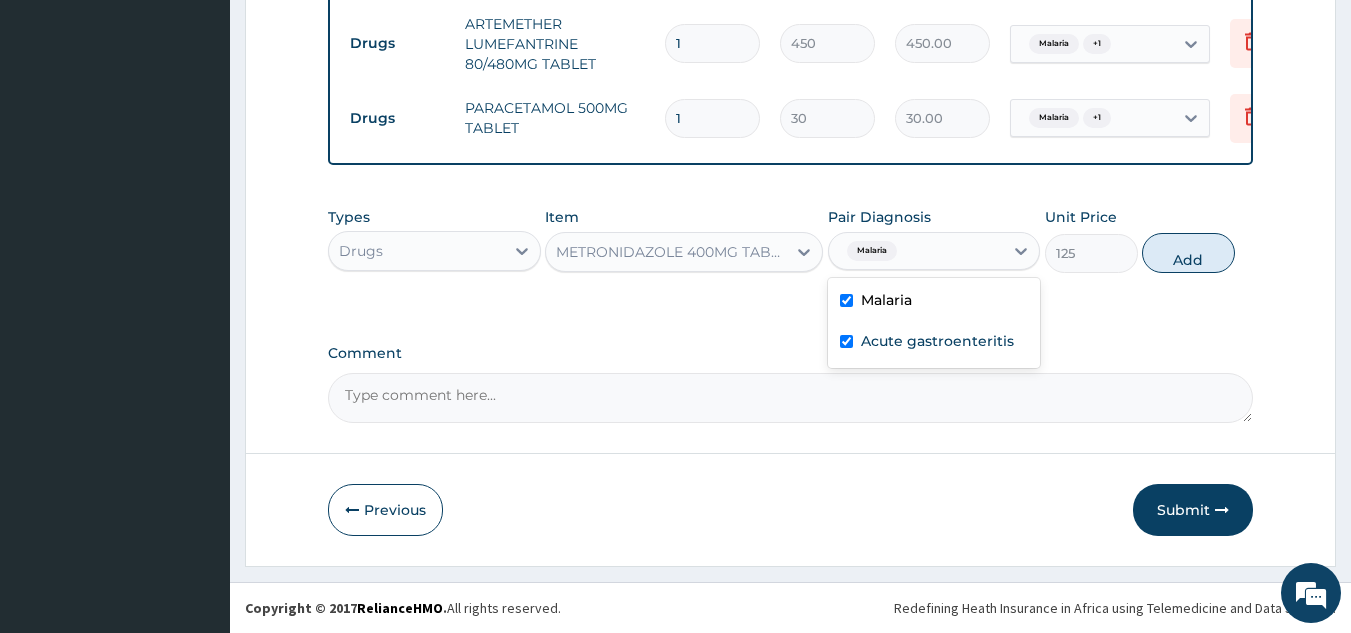 checkbox on "true" 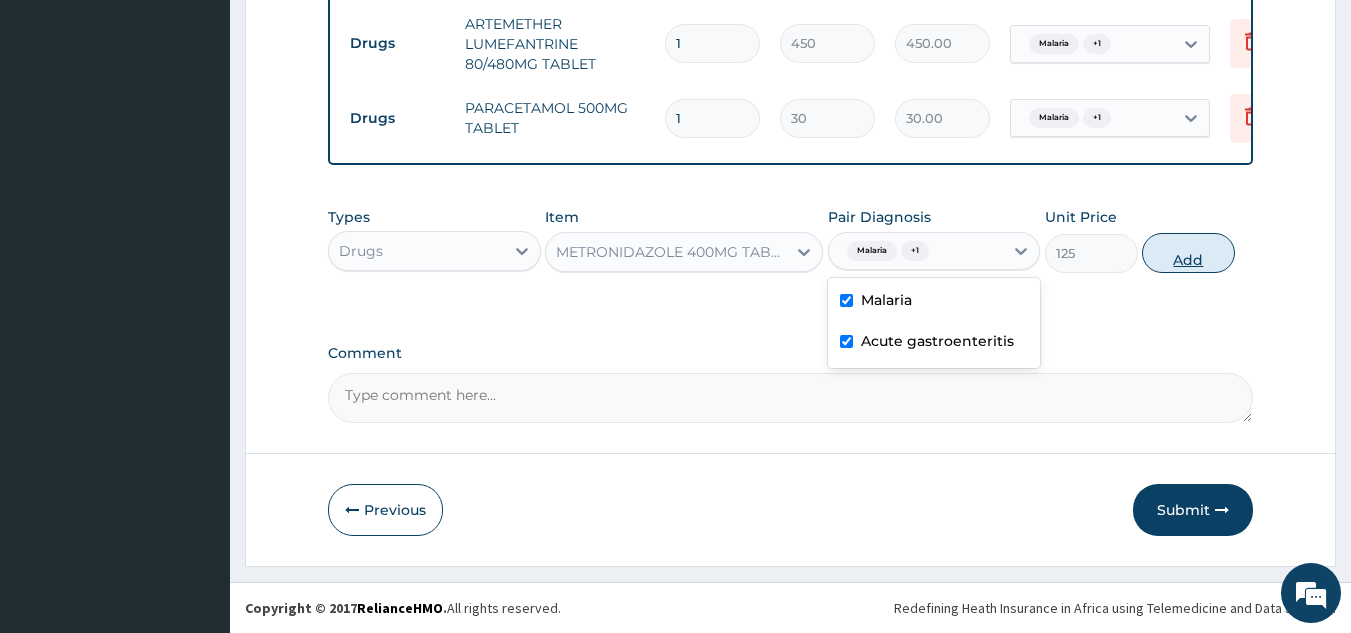 click on "Add" at bounding box center (1188, 253) 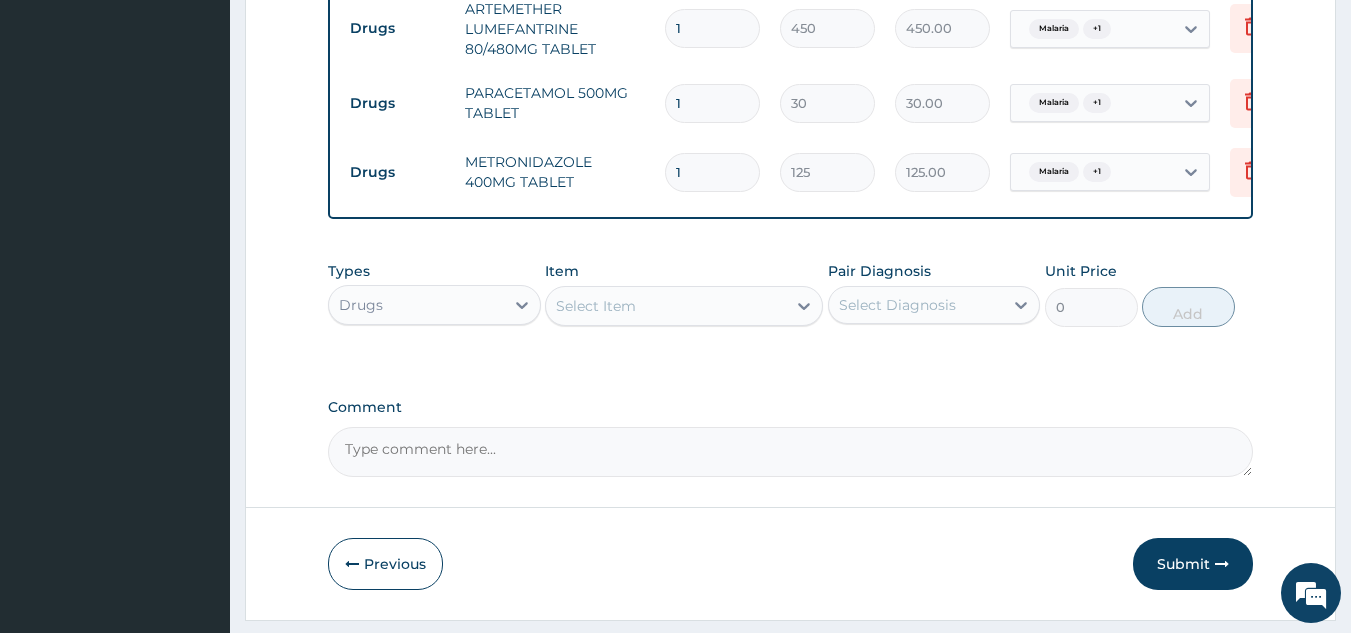 click on "1" at bounding box center (712, 28) 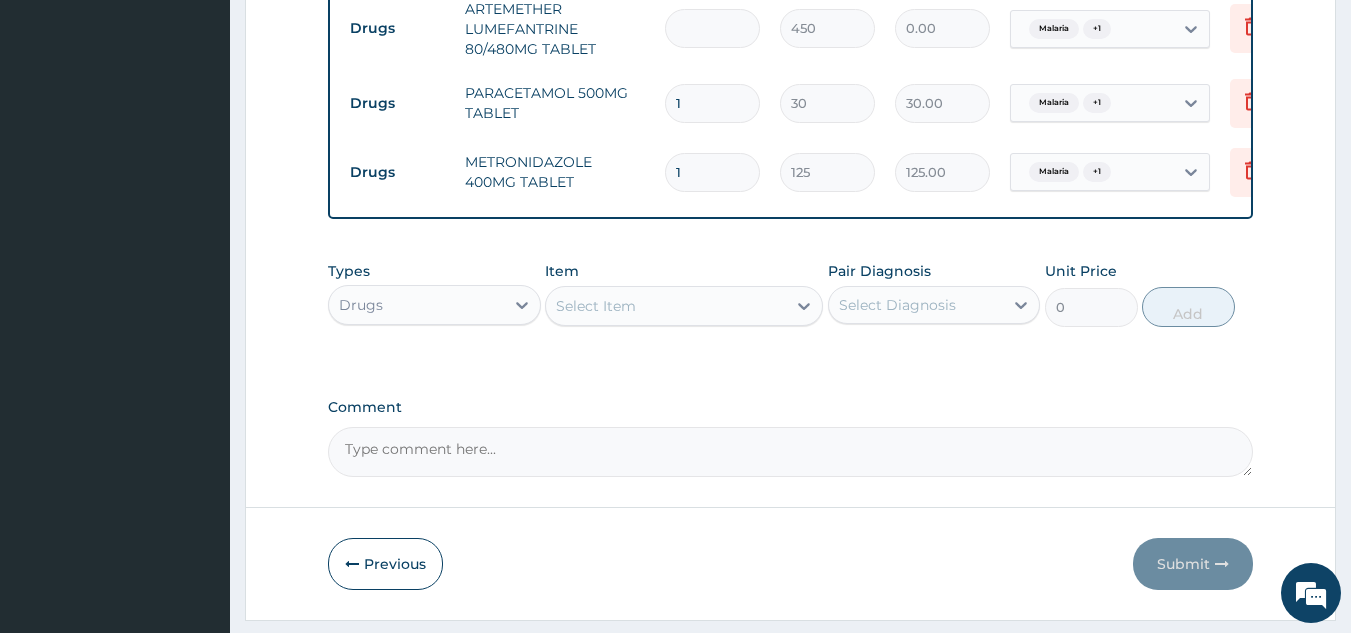 type on "6" 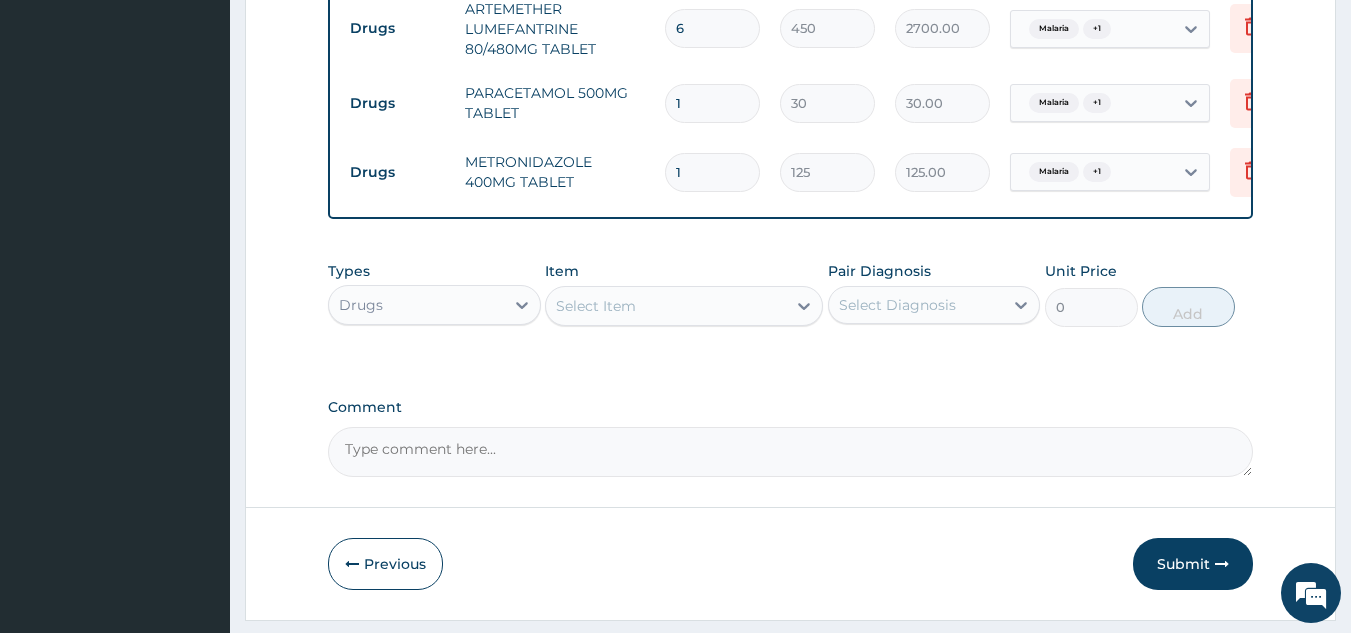 type on "6" 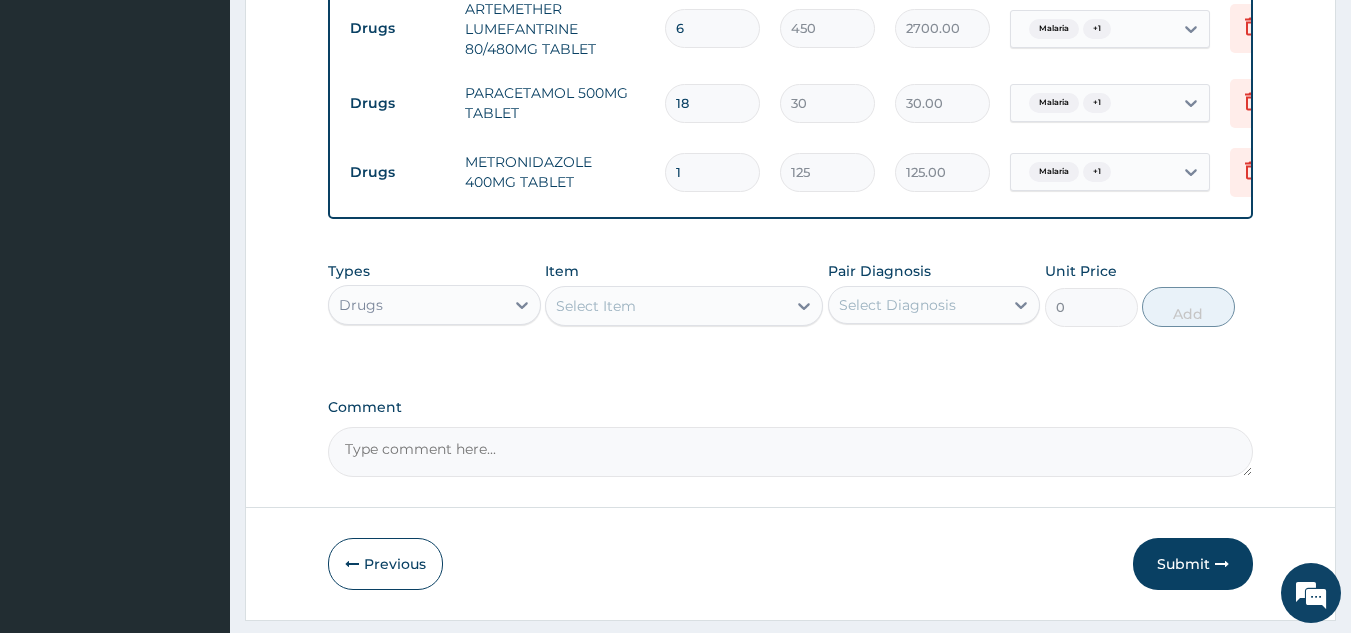 type on "540.00" 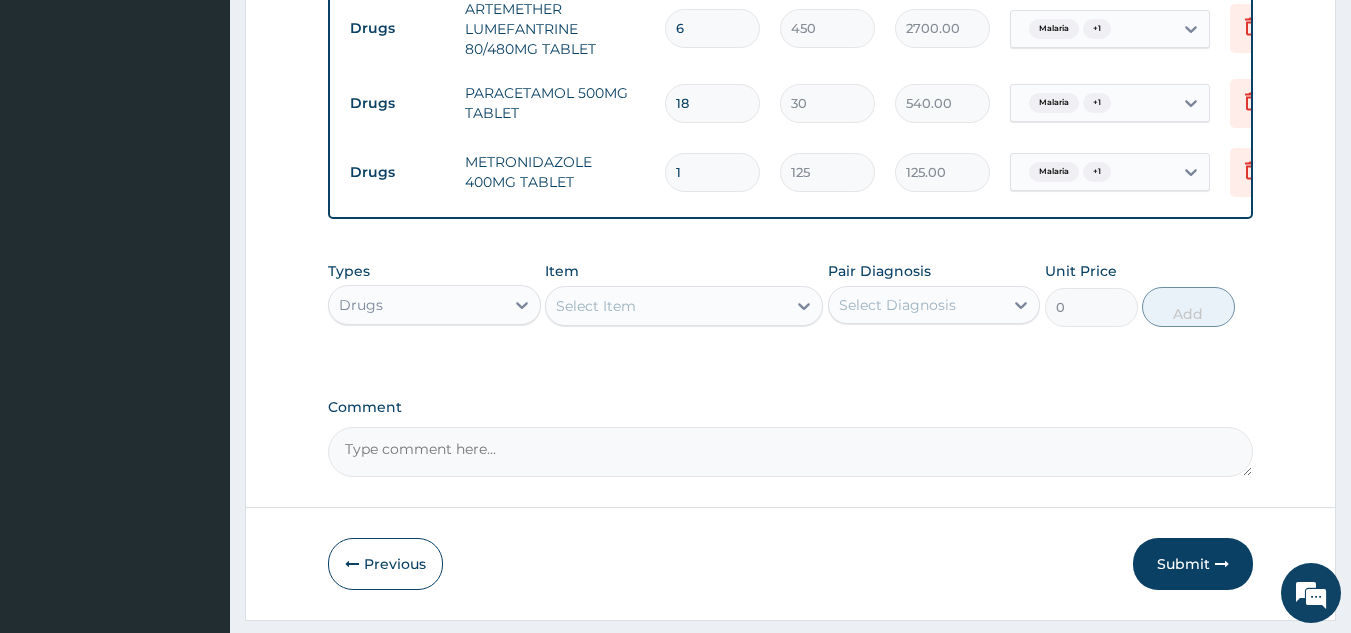 type on "18" 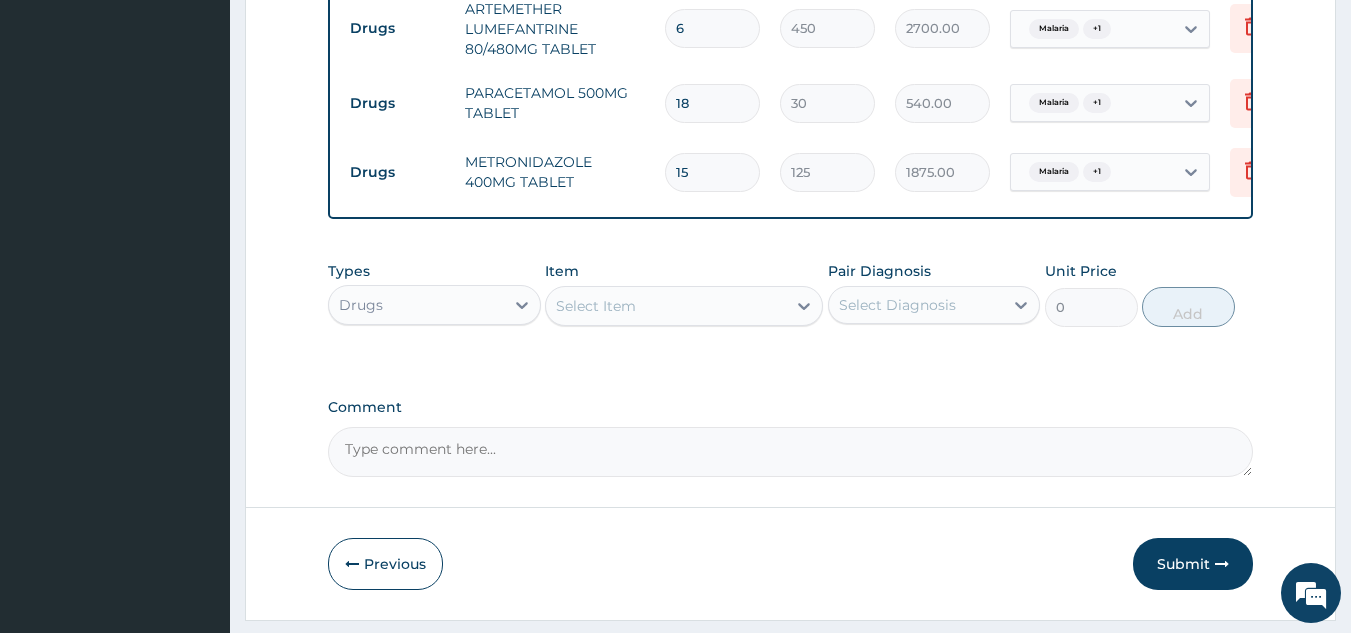 type on "15" 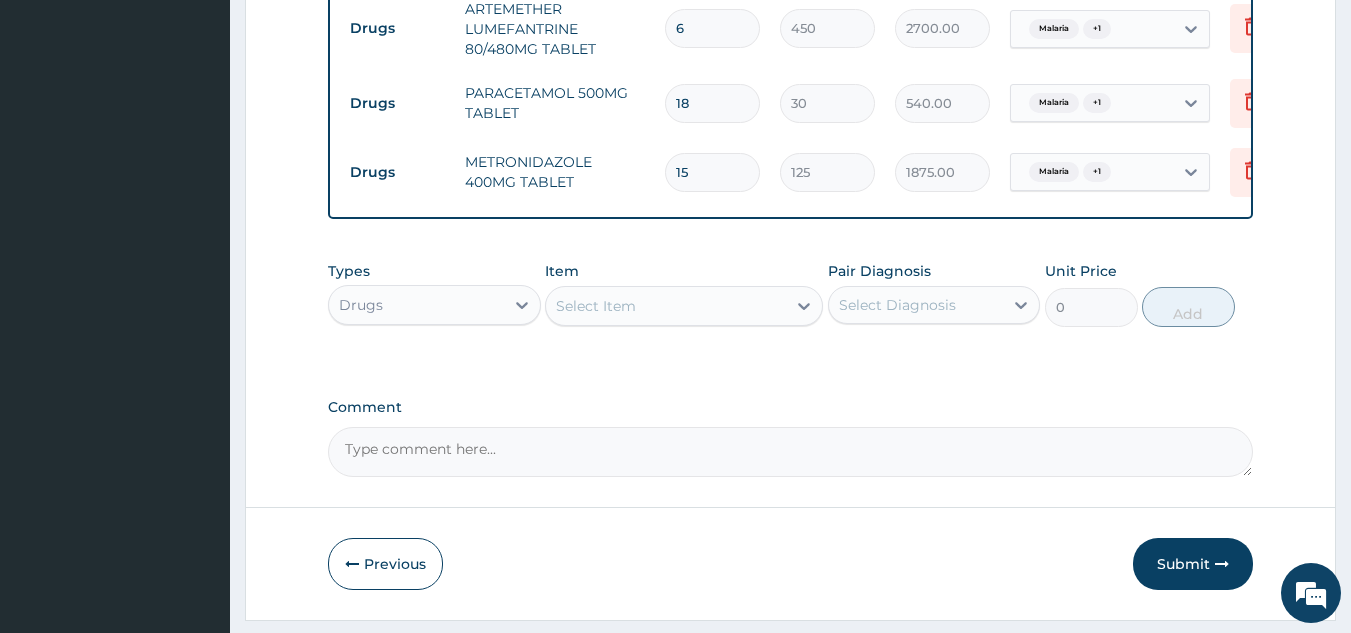 scroll, scrollTop: 978, scrollLeft: 0, axis: vertical 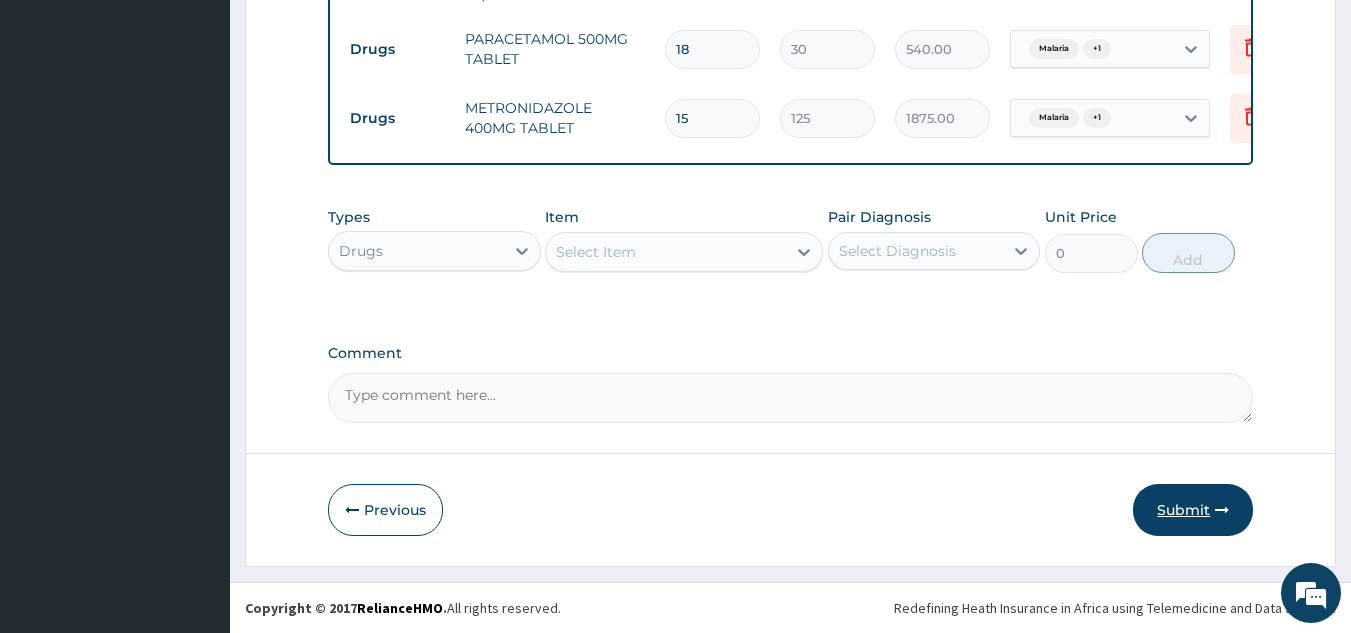 click on "Submit" at bounding box center (1193, 510) 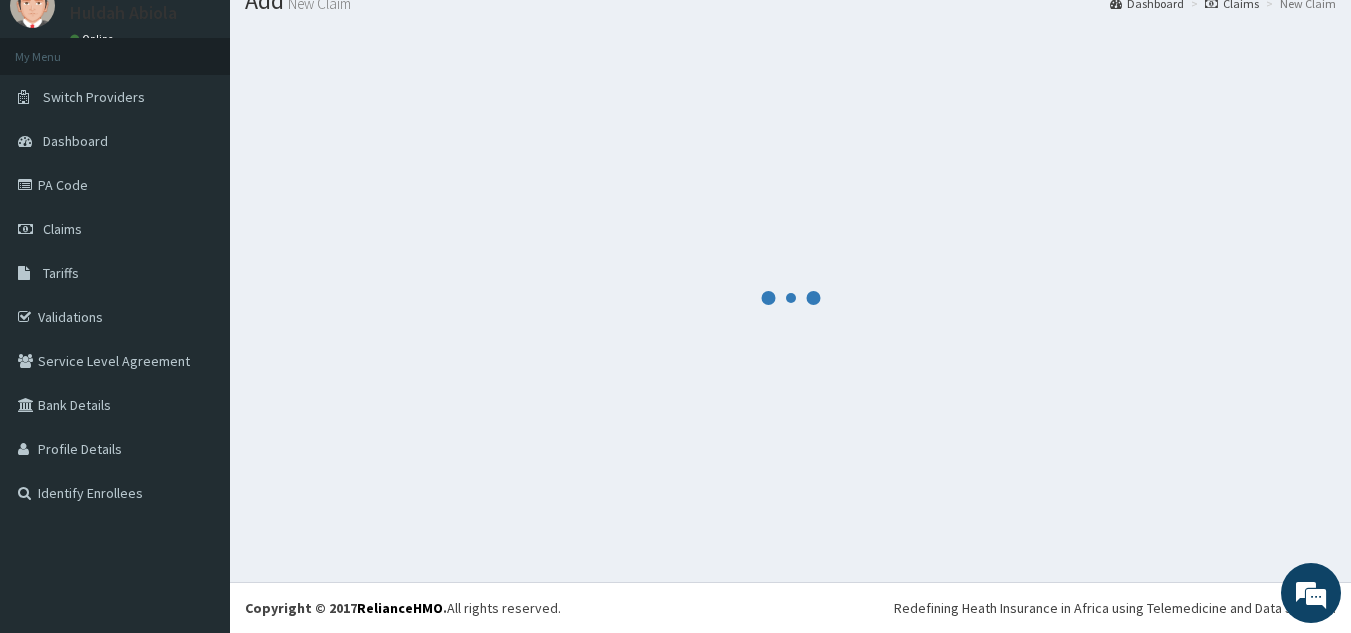 scroll, scrollTop: 77, scrollLeft: 0, axis: vertical 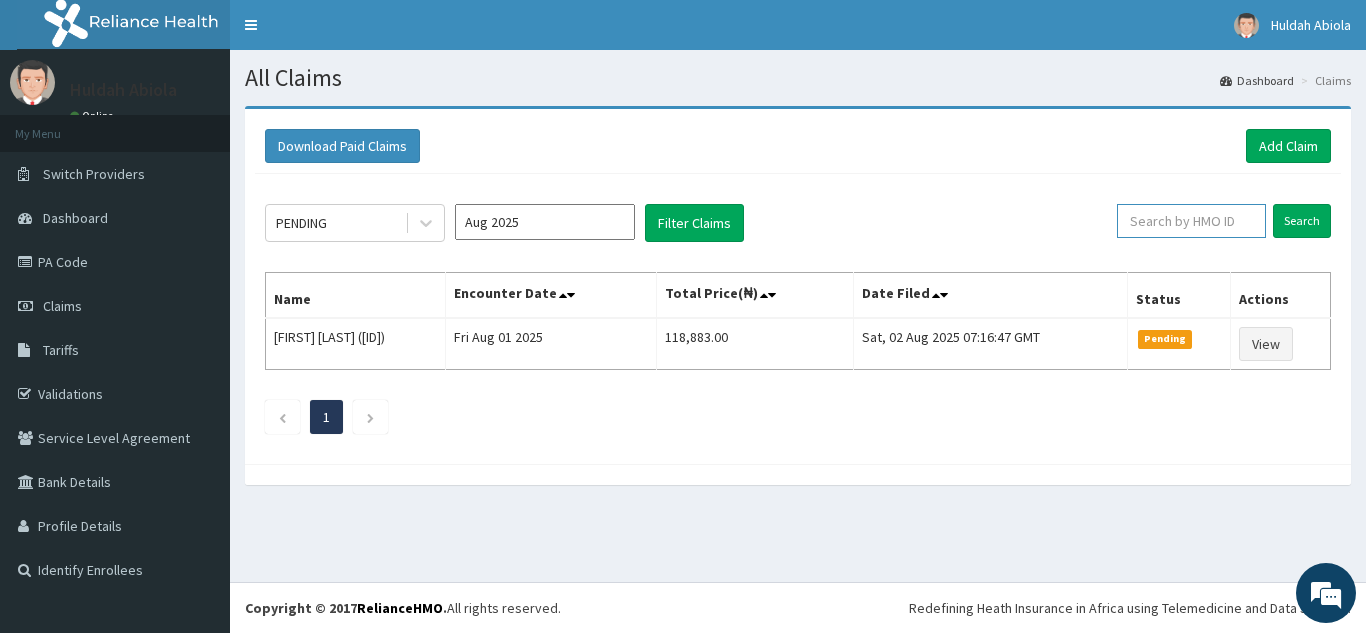 click at bounding box center (1191, 221) 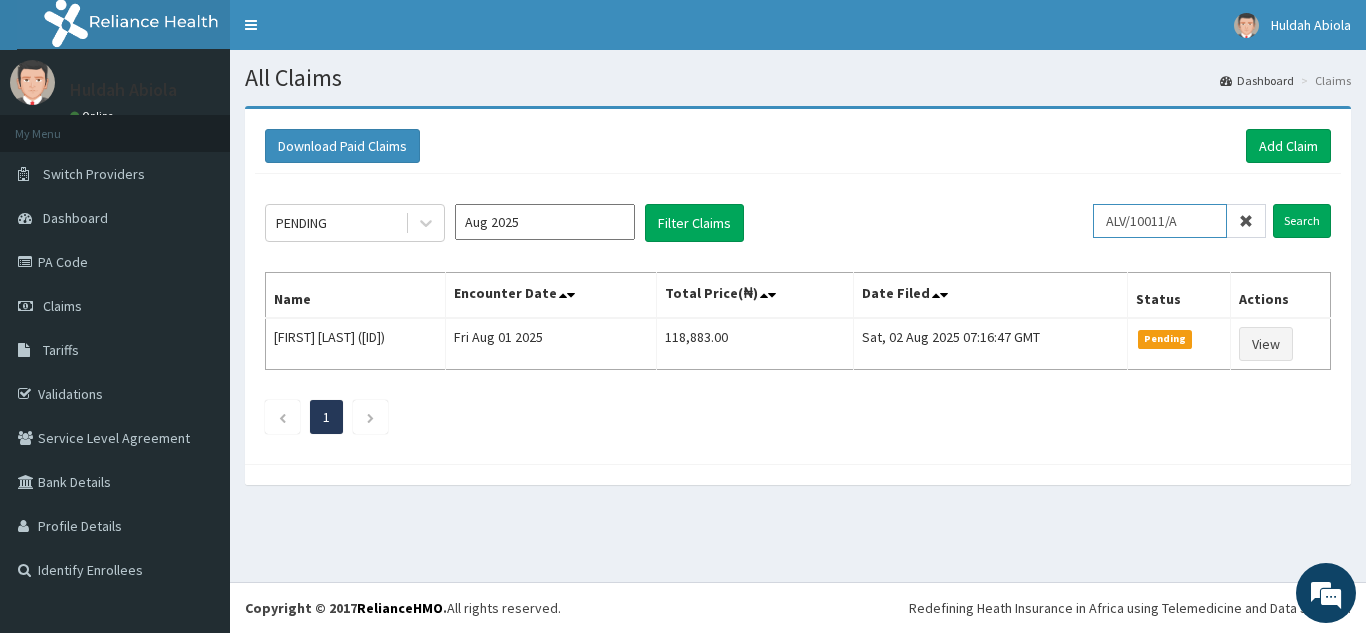 type on "ALV/10011/A" 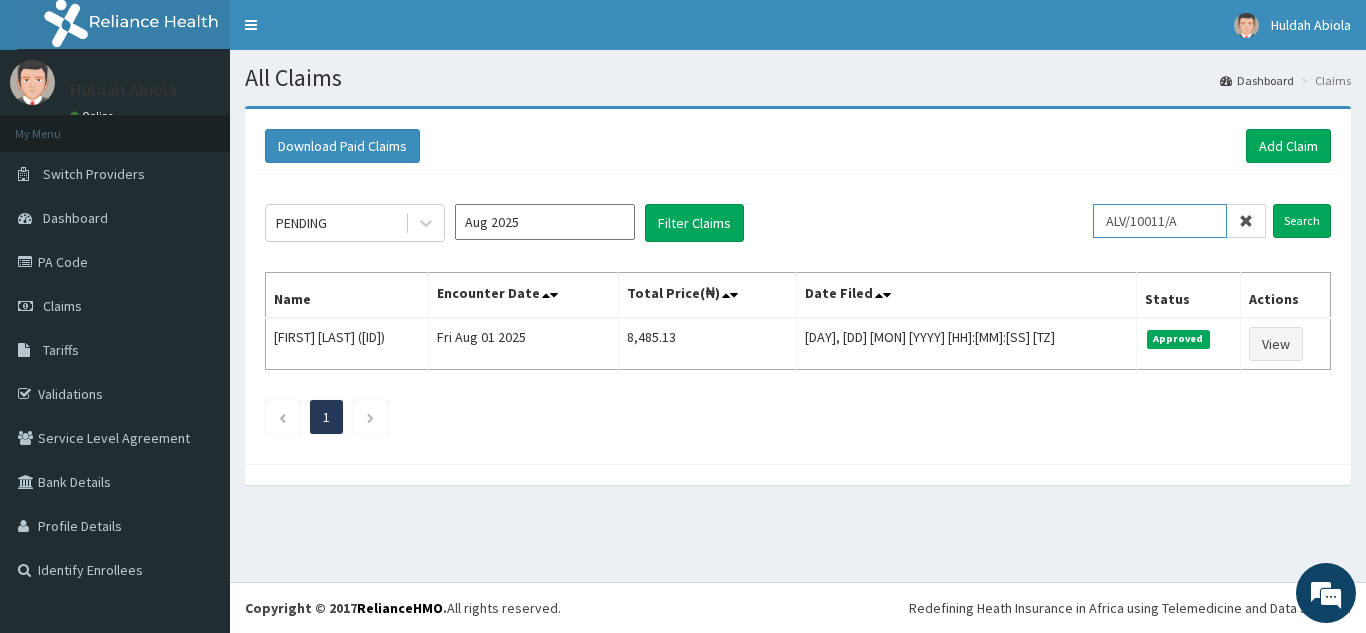 scroll, scrollTop: 0, scrollLeft: 0, axis: both 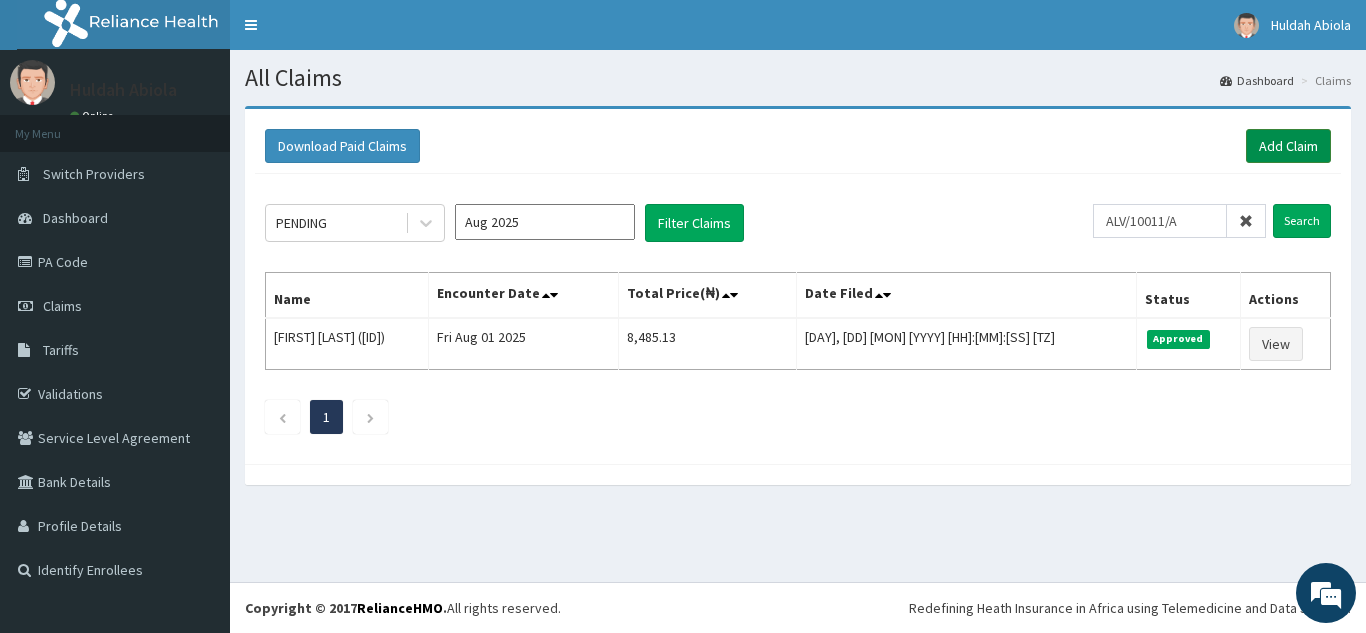 click on "Add Claim" at bounding box center [1288, 146] 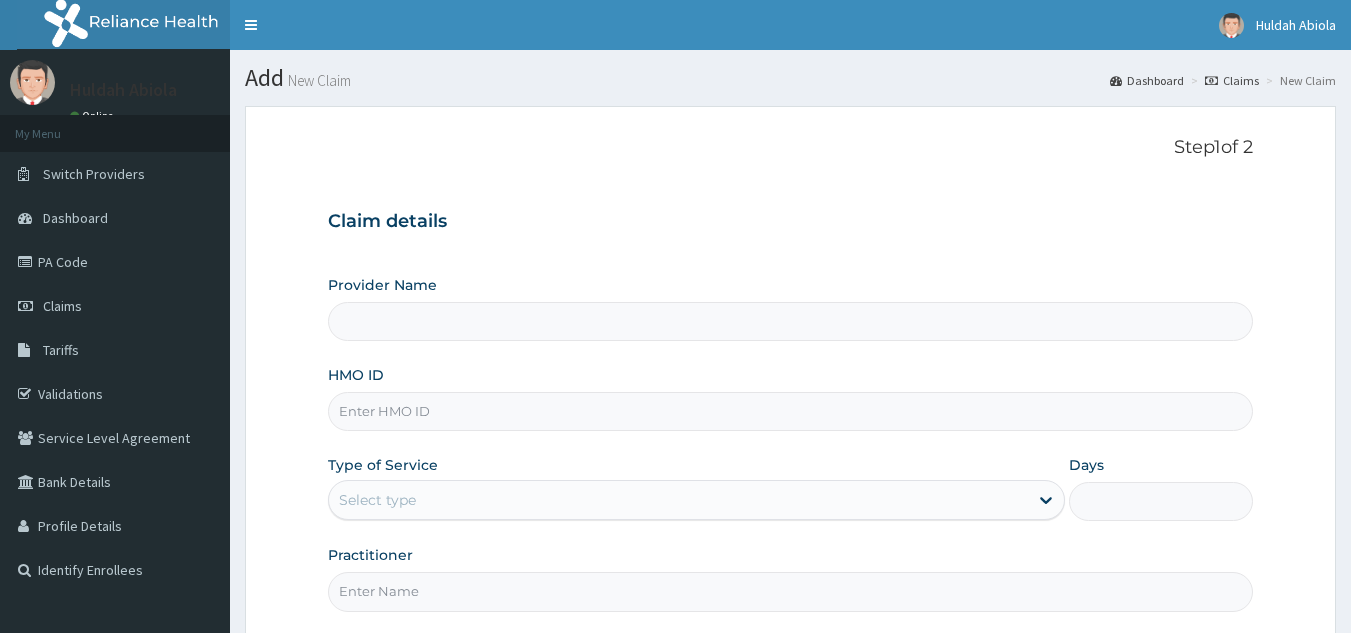 scroll, scrollTop: 0, scrollLeft: 0, axis: both 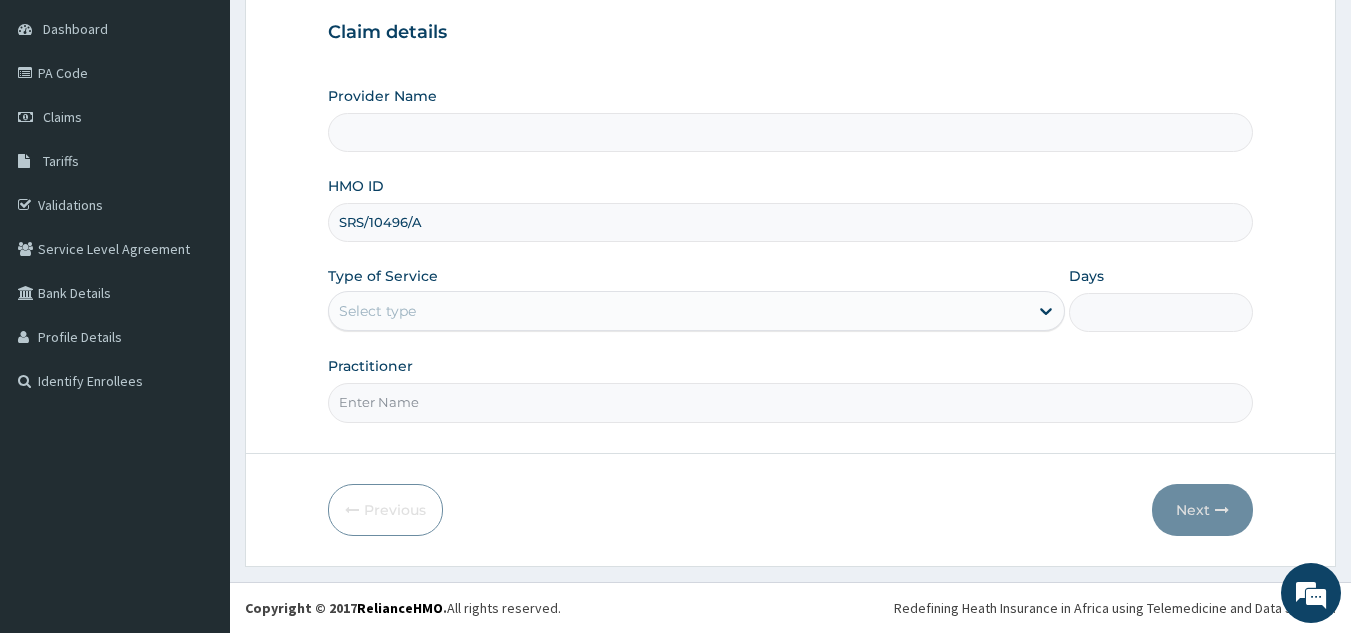 type on "SRS/10496/A" 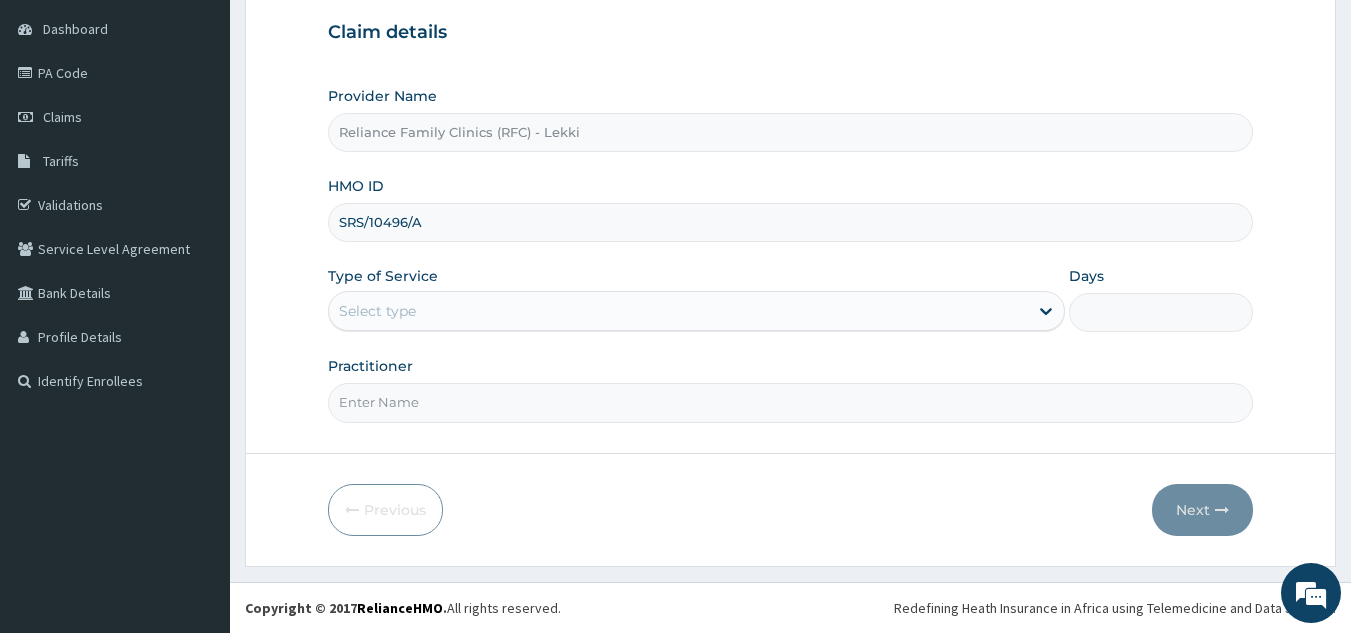 click on "Practitioner" at bounding box center [791, 402] 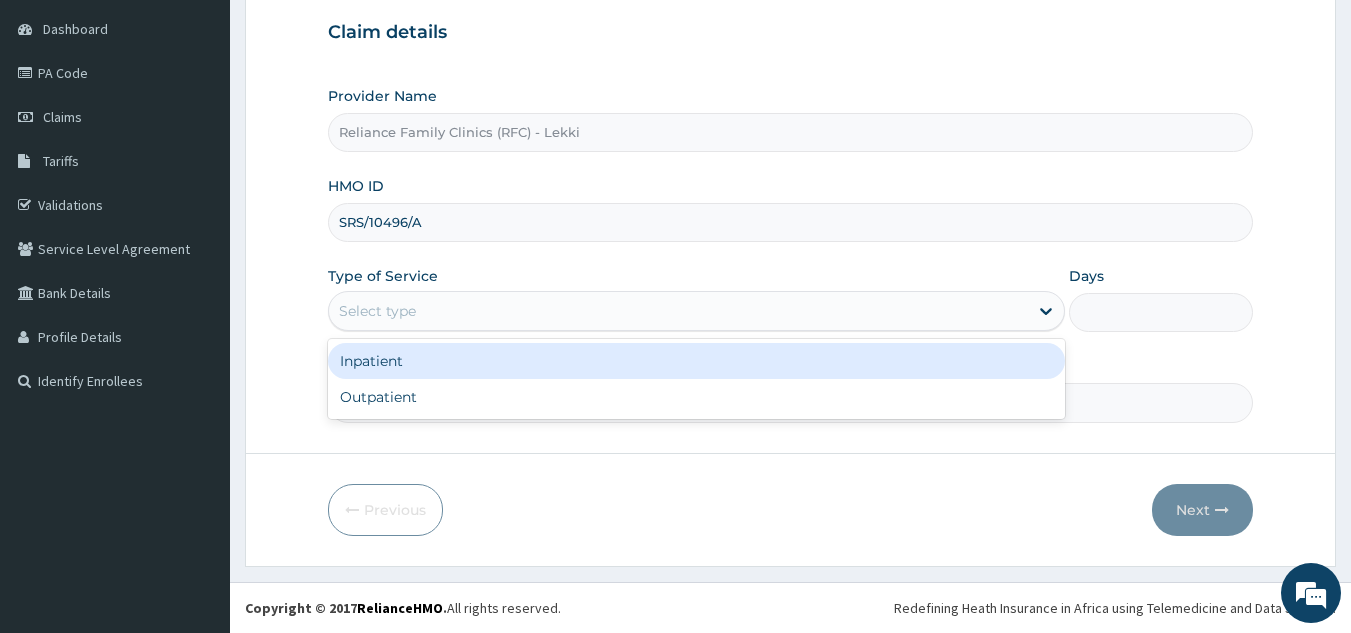 click on "Outpatient" at bounding box center (696, 397) 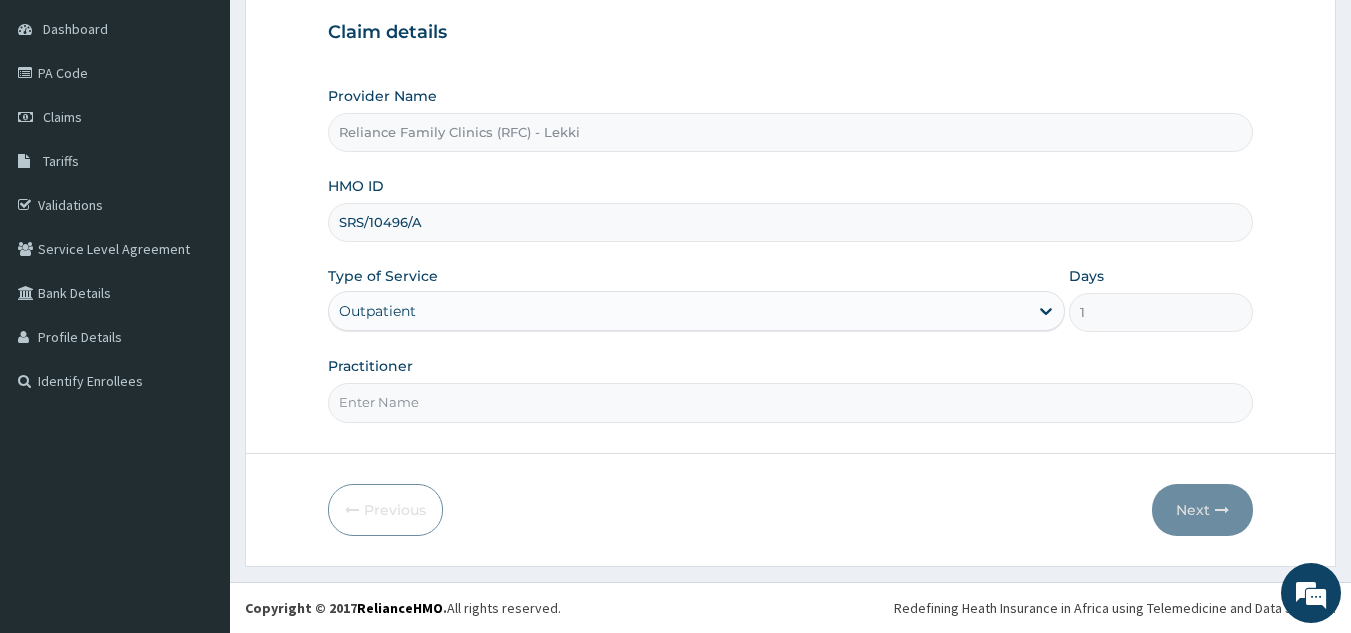 click on "Practitioner" at bounding box center [791, 402] 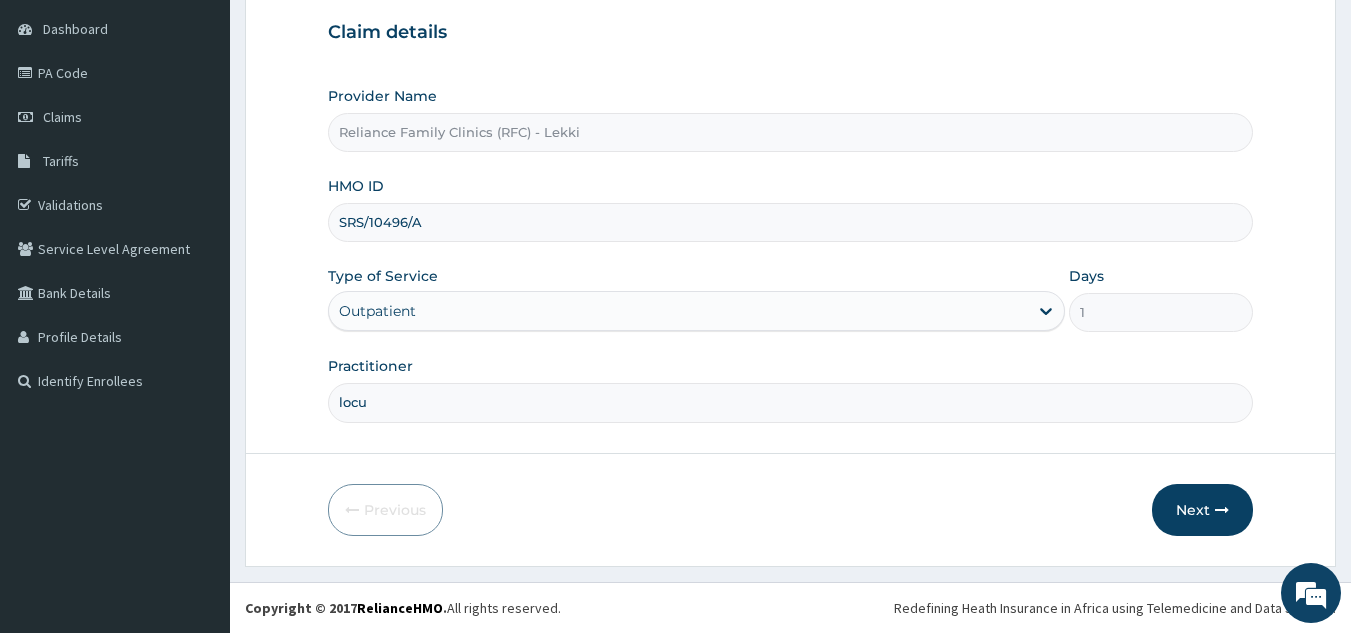 type on "locum" 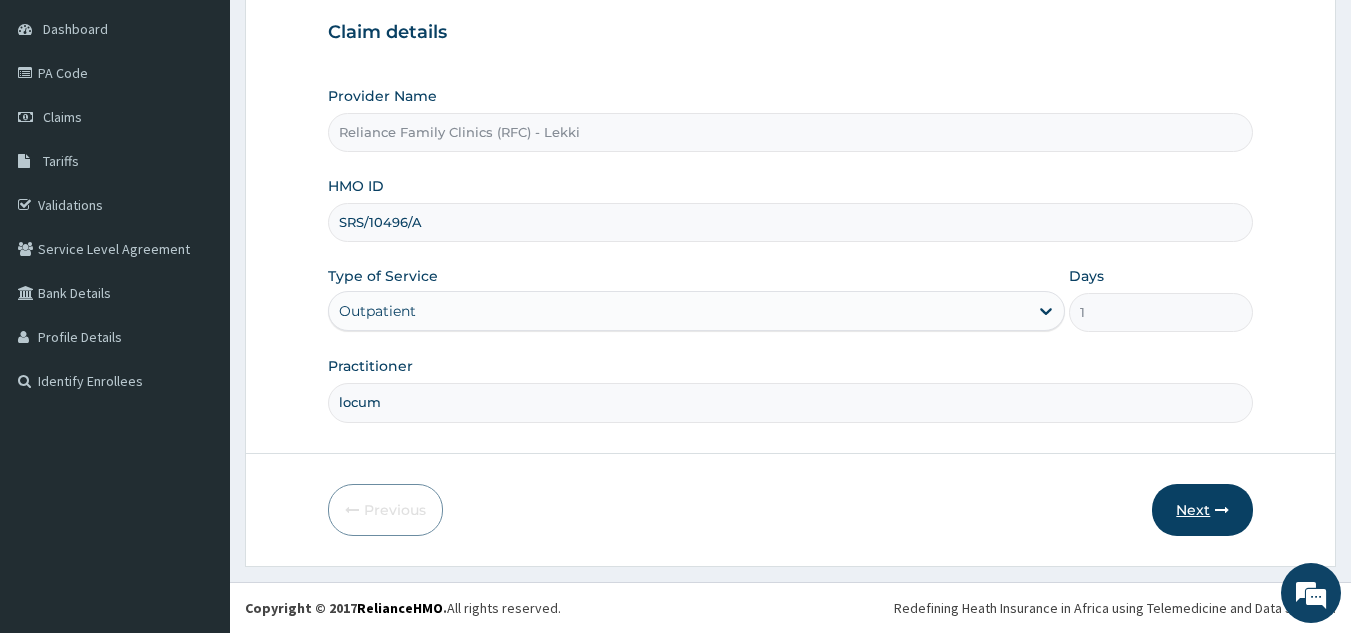 click on "Next" at bounding box center [1202, 510] 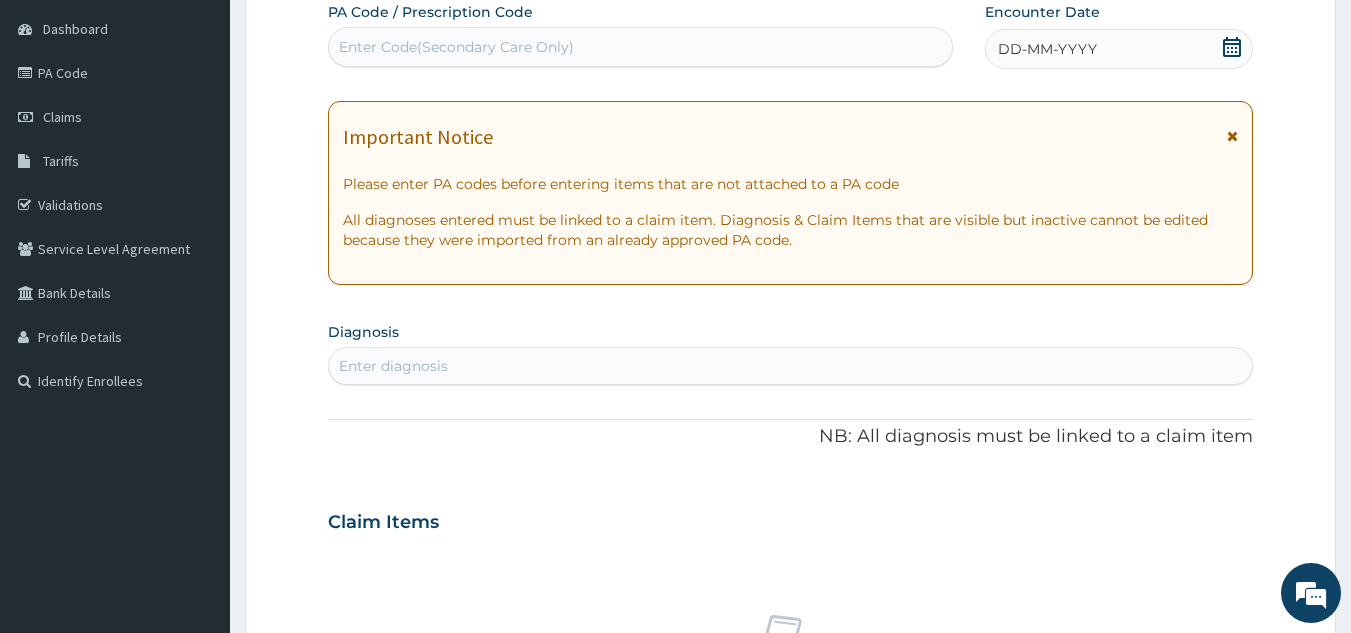 click on "DD-MM-YYYY" at bounding box center [1119, 49] 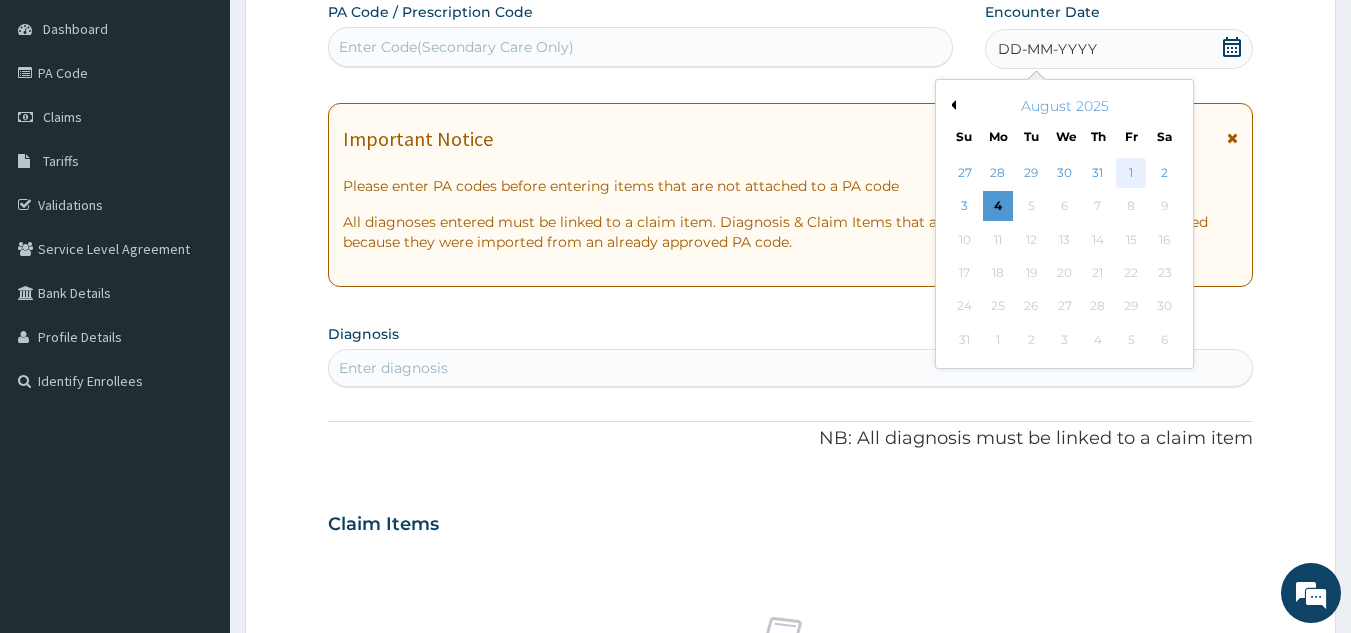 click on "1" at bounding box center [1131, 173] 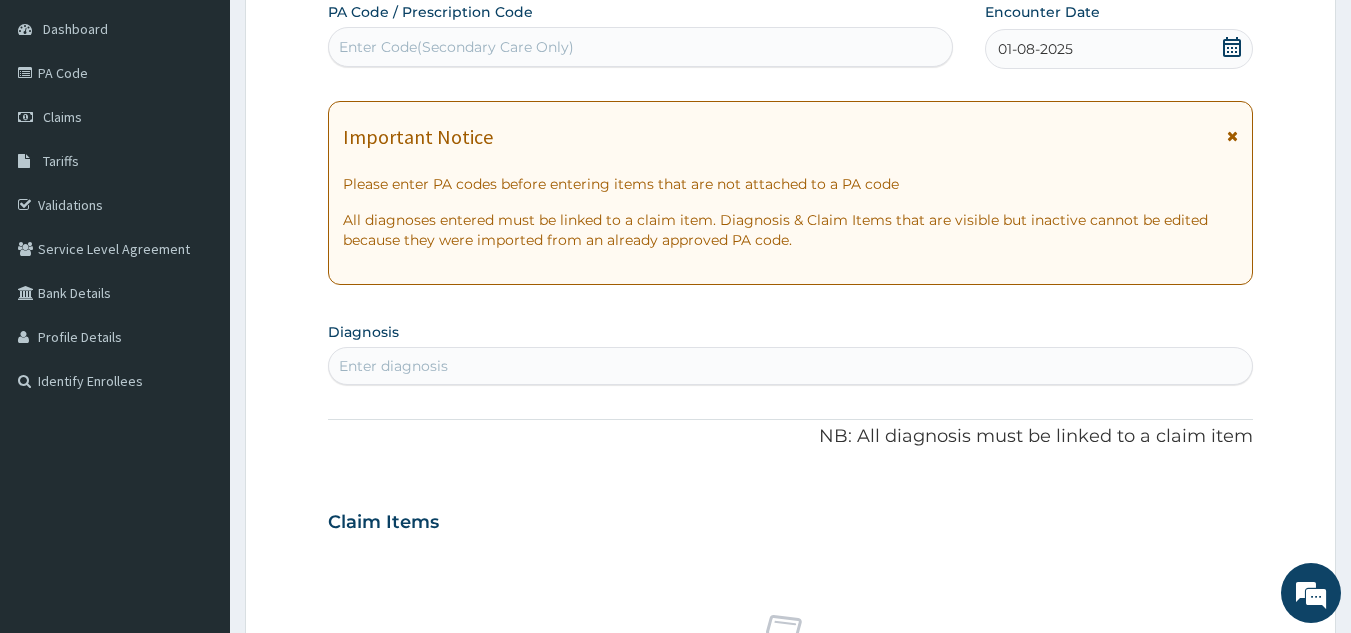 scroll, scrollTop: 0, scrollLeft: 0, axis: both 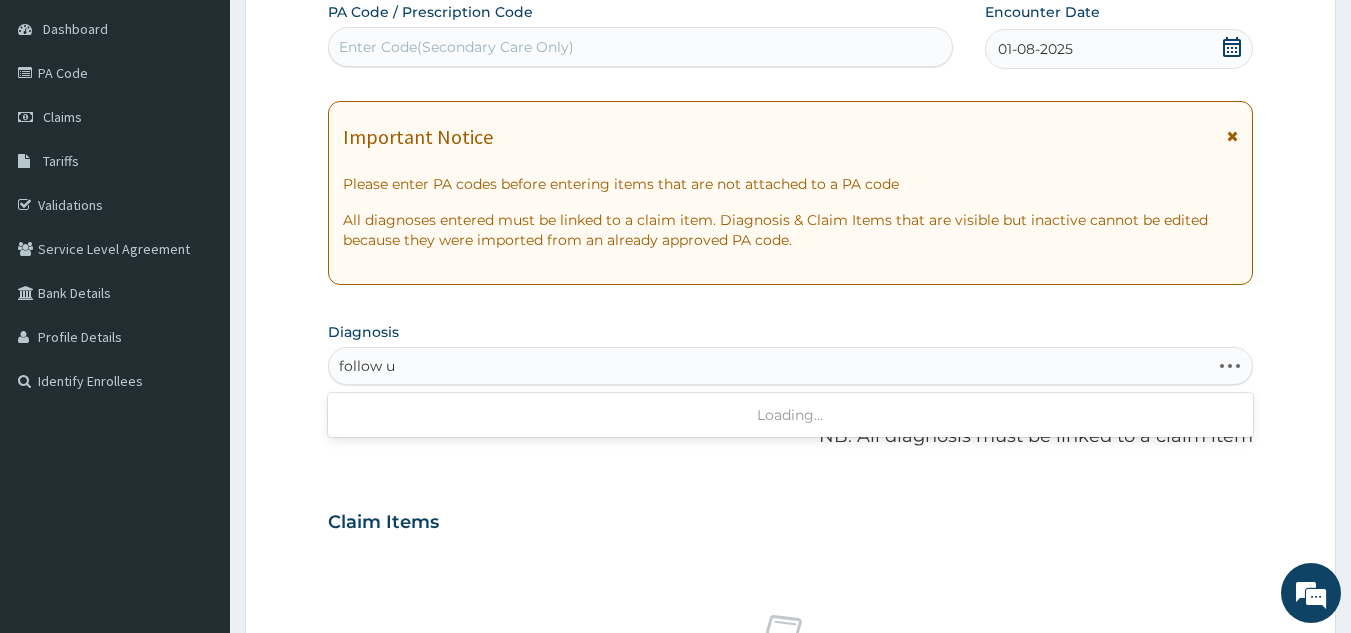 type on "follow up" 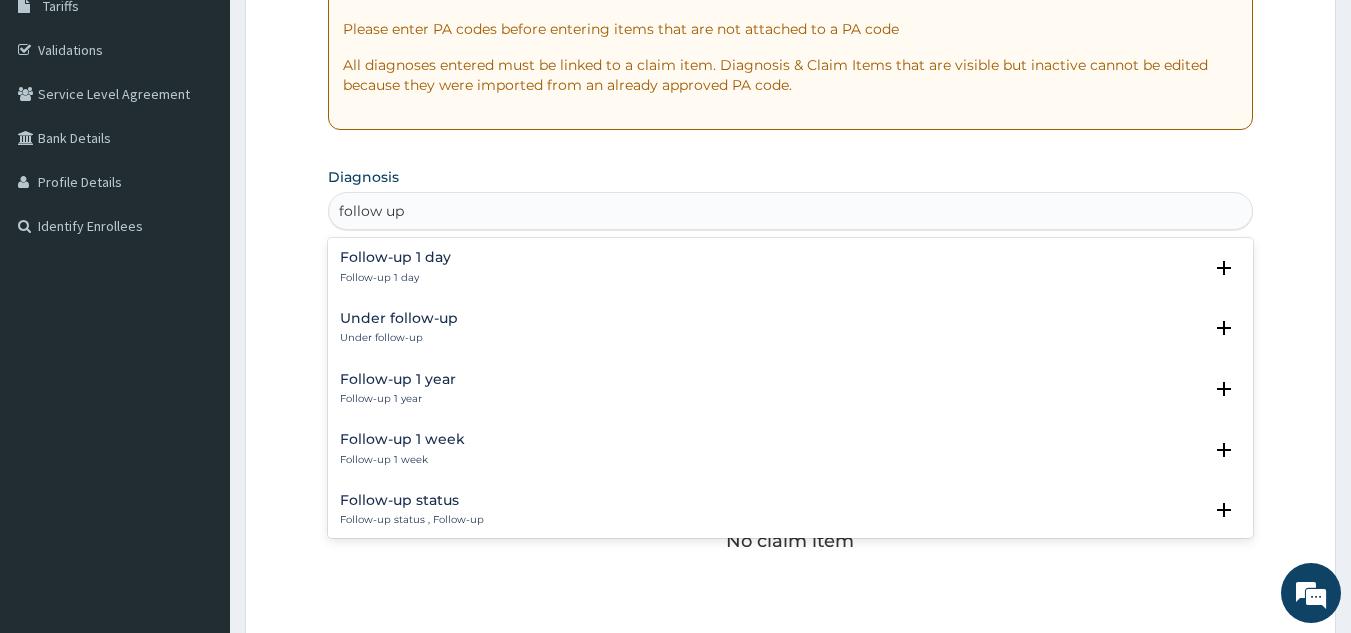 scroll, scrollTop: 352, scrollLeft: 0, axis: vertical 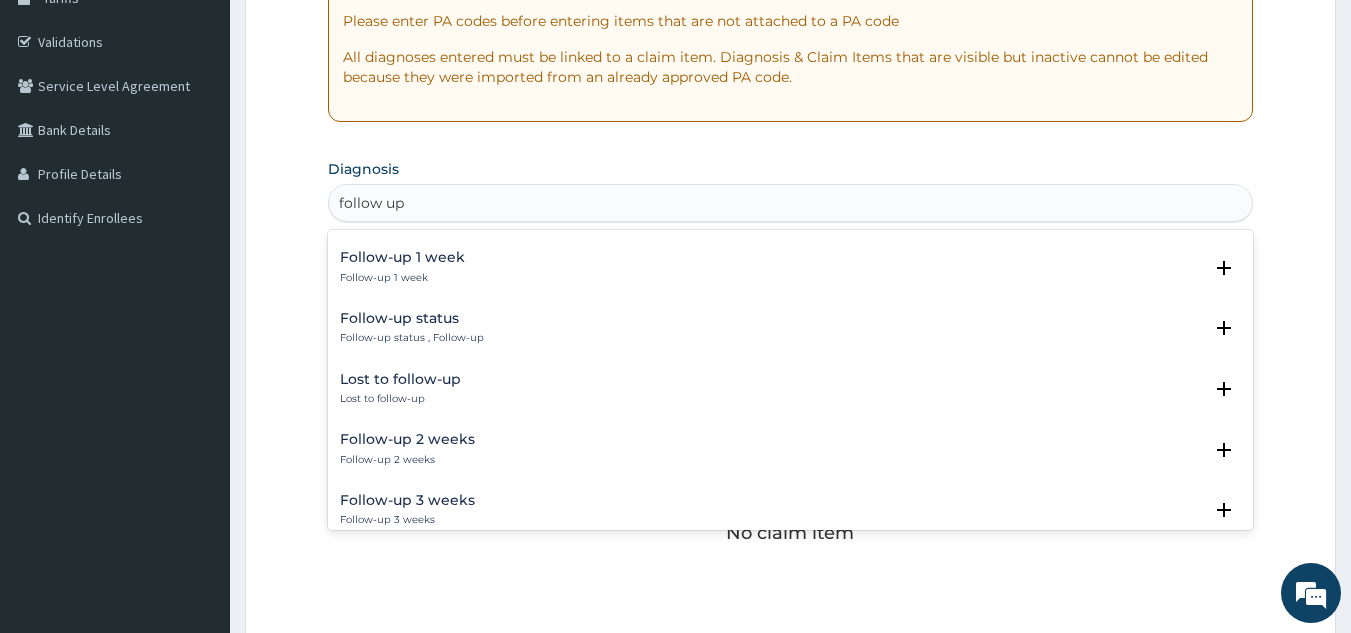 click on "Follow-up status Follow-up status , Follow-up" at bounding box center (791, 328) 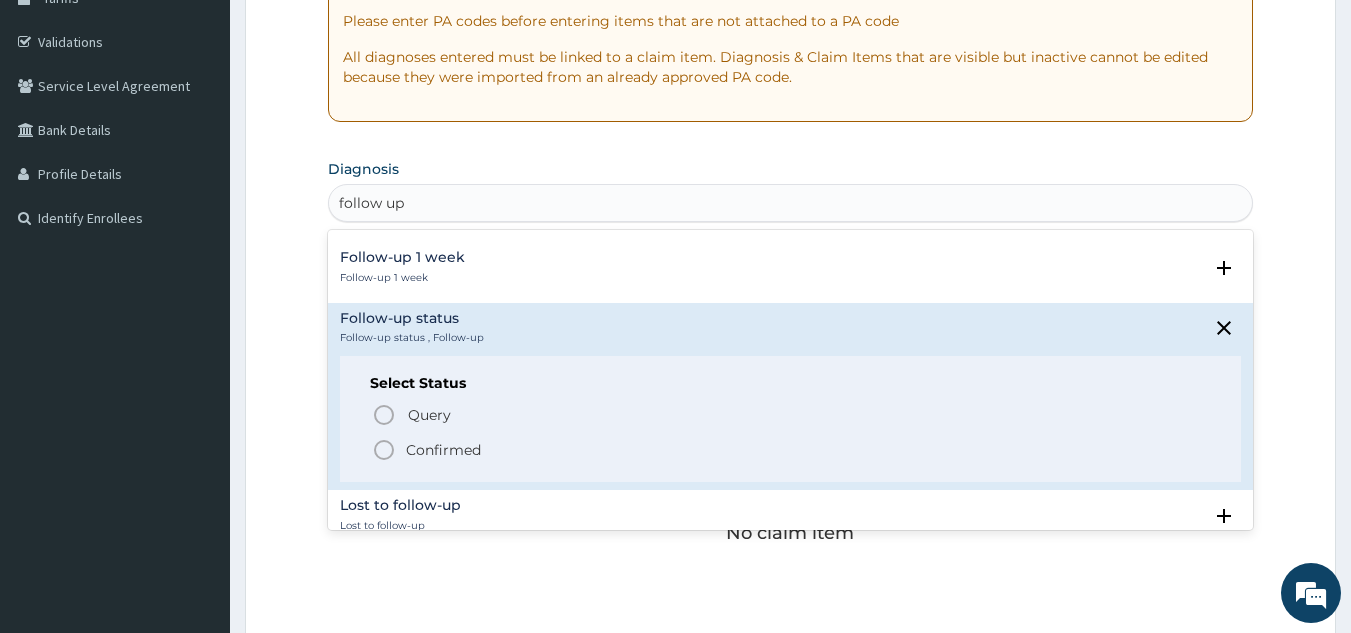 click on "Confirmed" at bounding box center [792, 450] 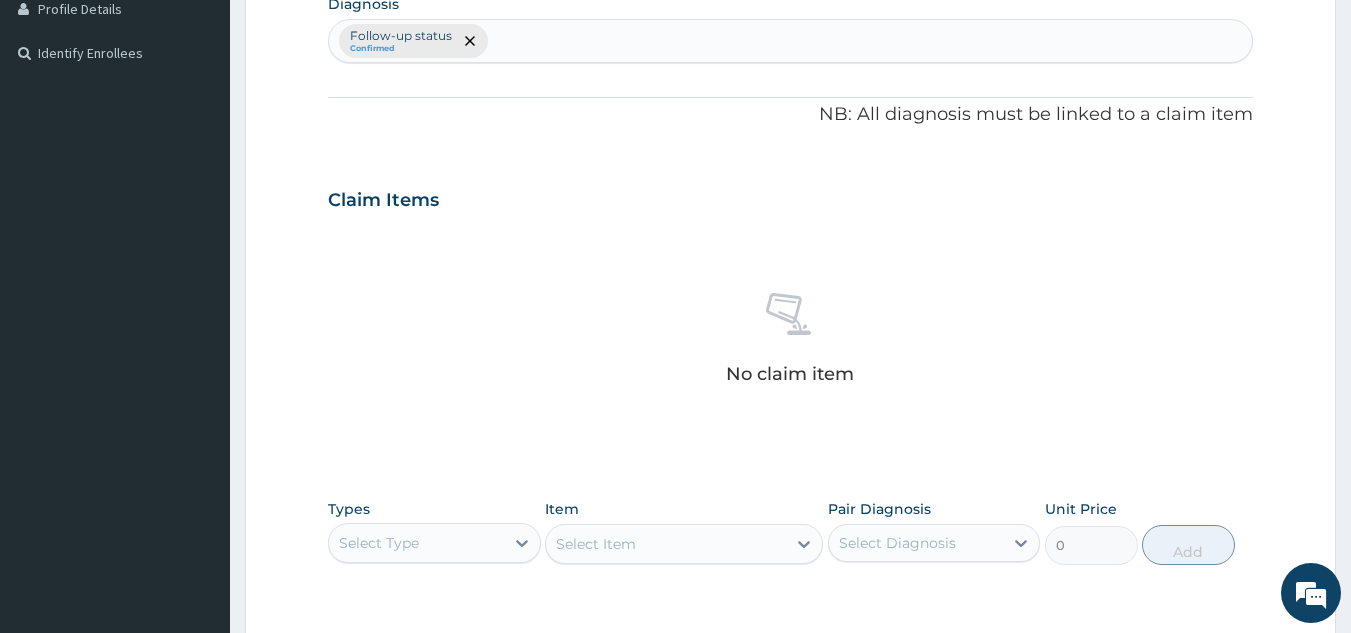 scroll, scrollTop: 809, scrollLeft: 0, axis: vertical 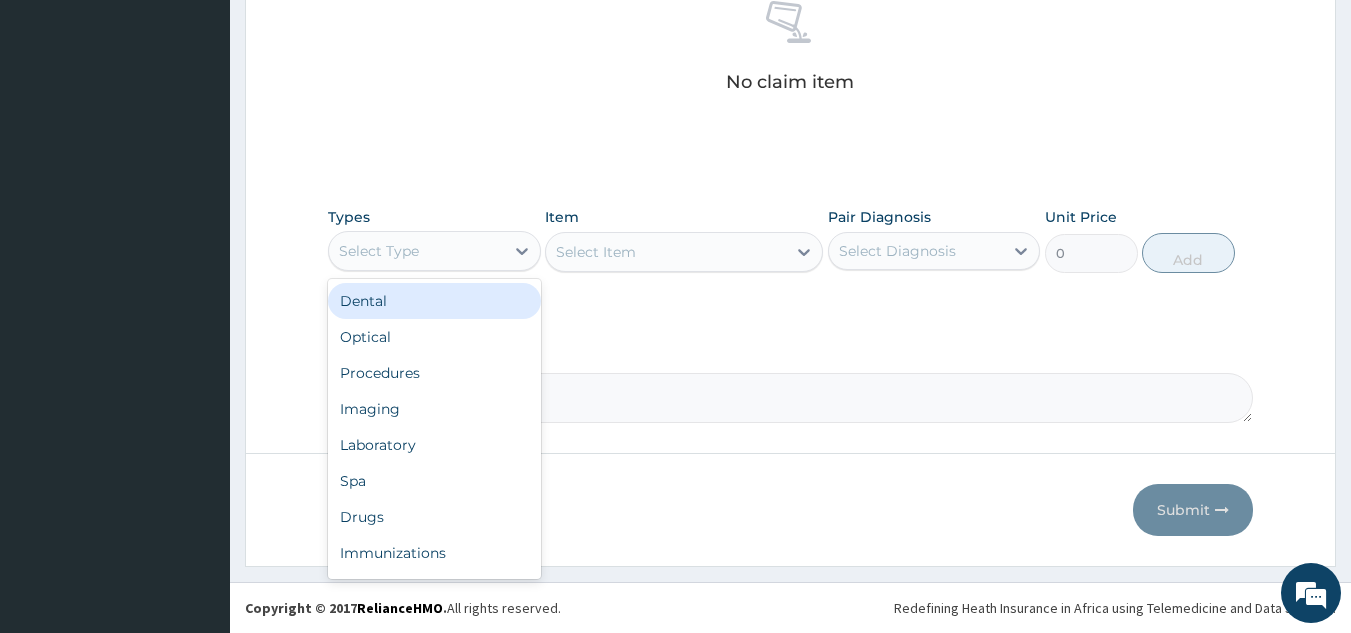 click on "Procedures" at bounding box center (434, 373) 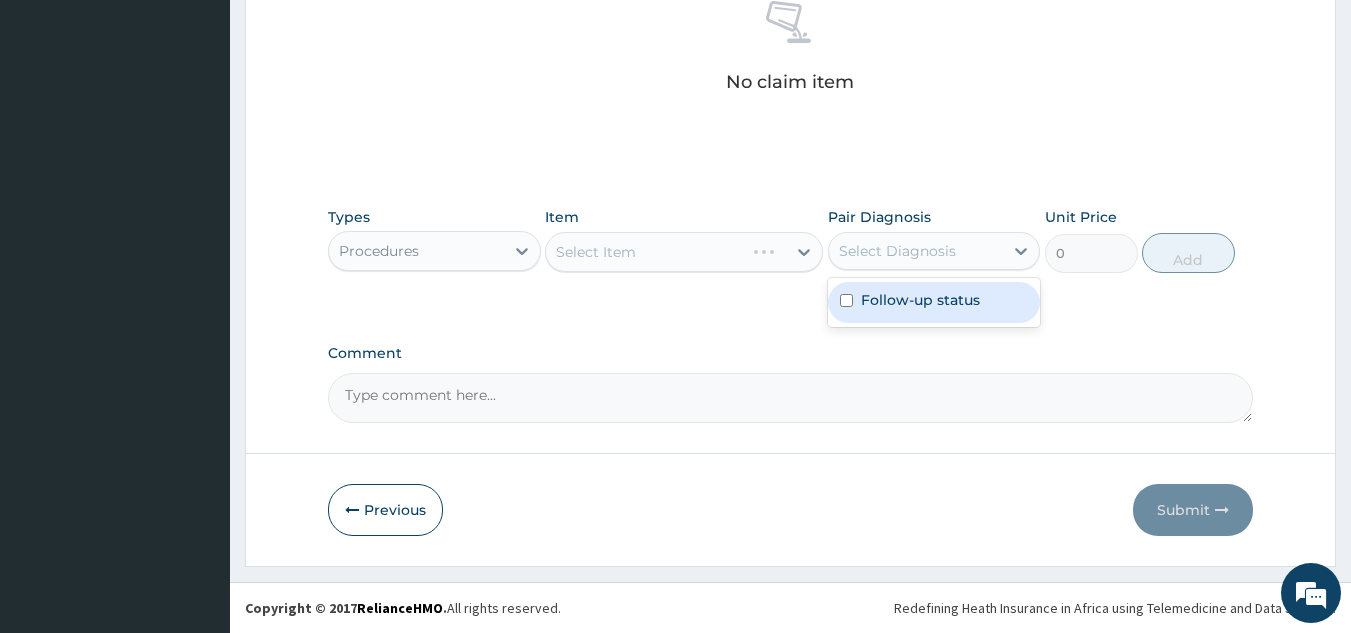 click on "Follow-up status" at bounding box center [920, 300] 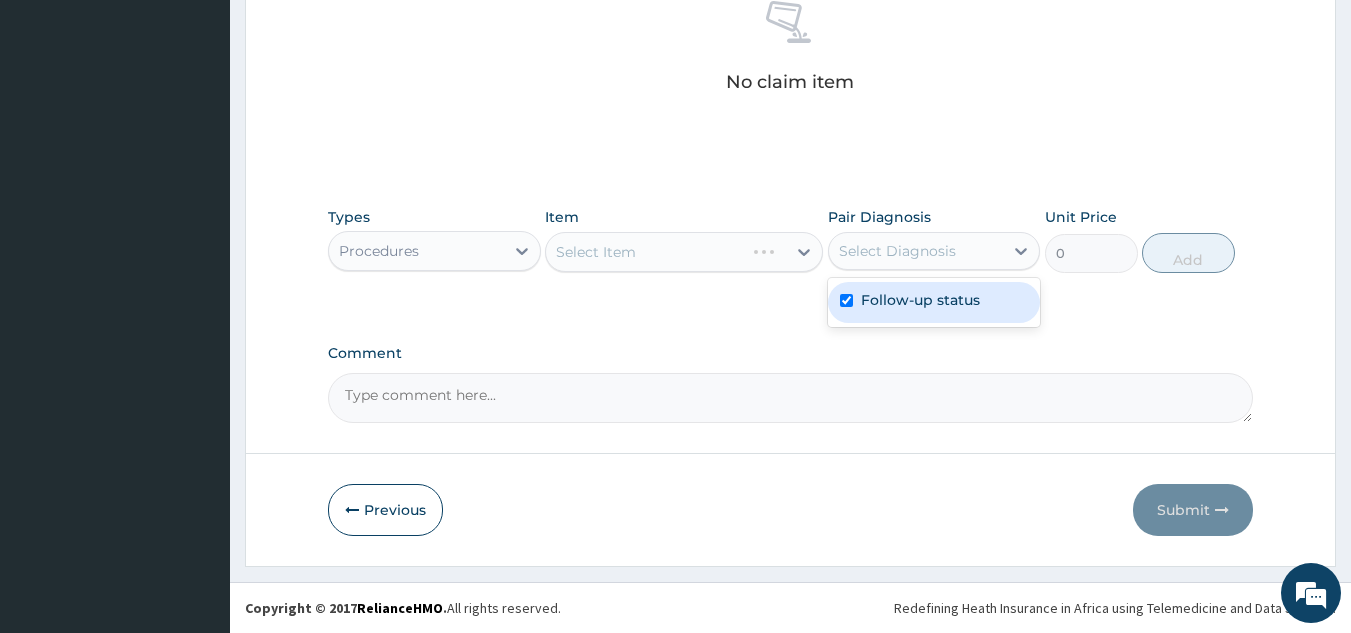 checkbox on "true" 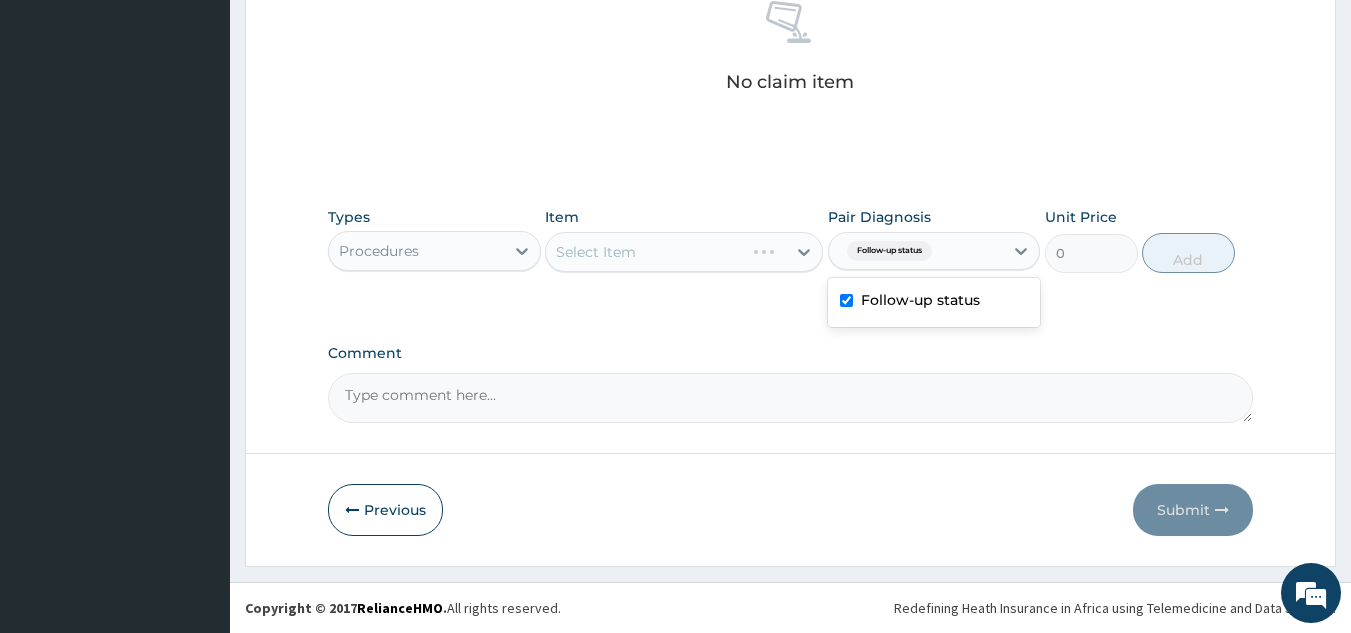 click on "Select Item" at bounding box center (684, 252) 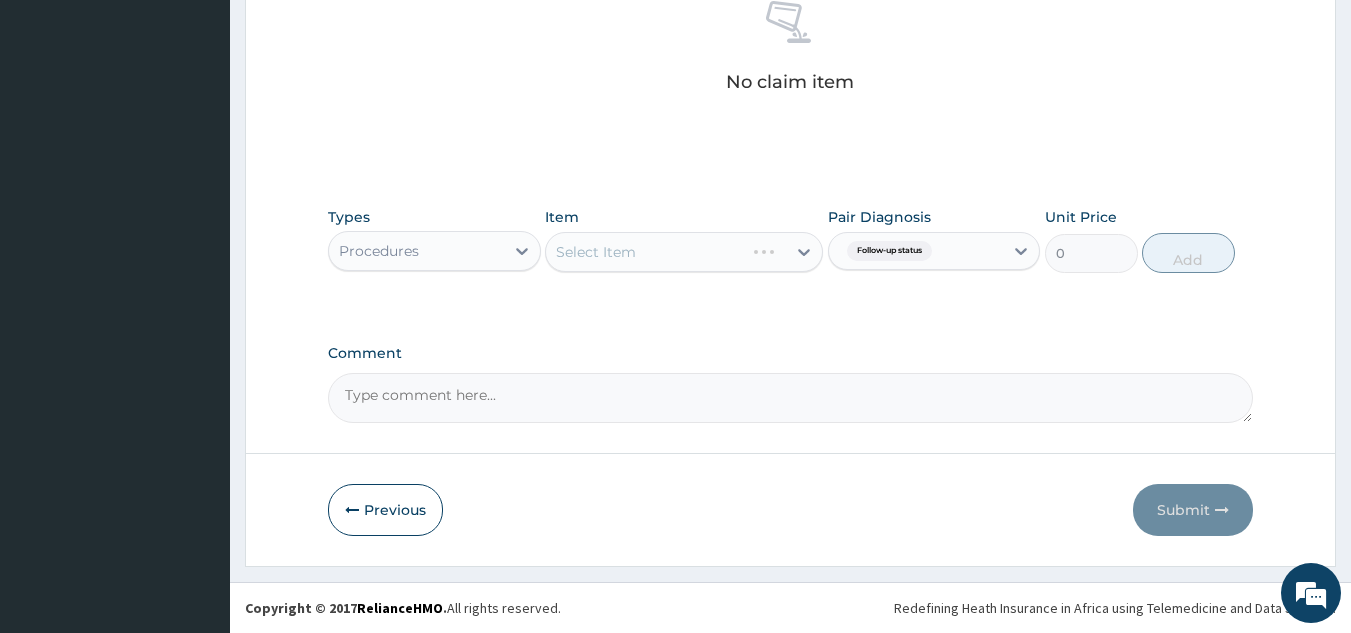 click on "Select Item" at bounding box center [684, 252] 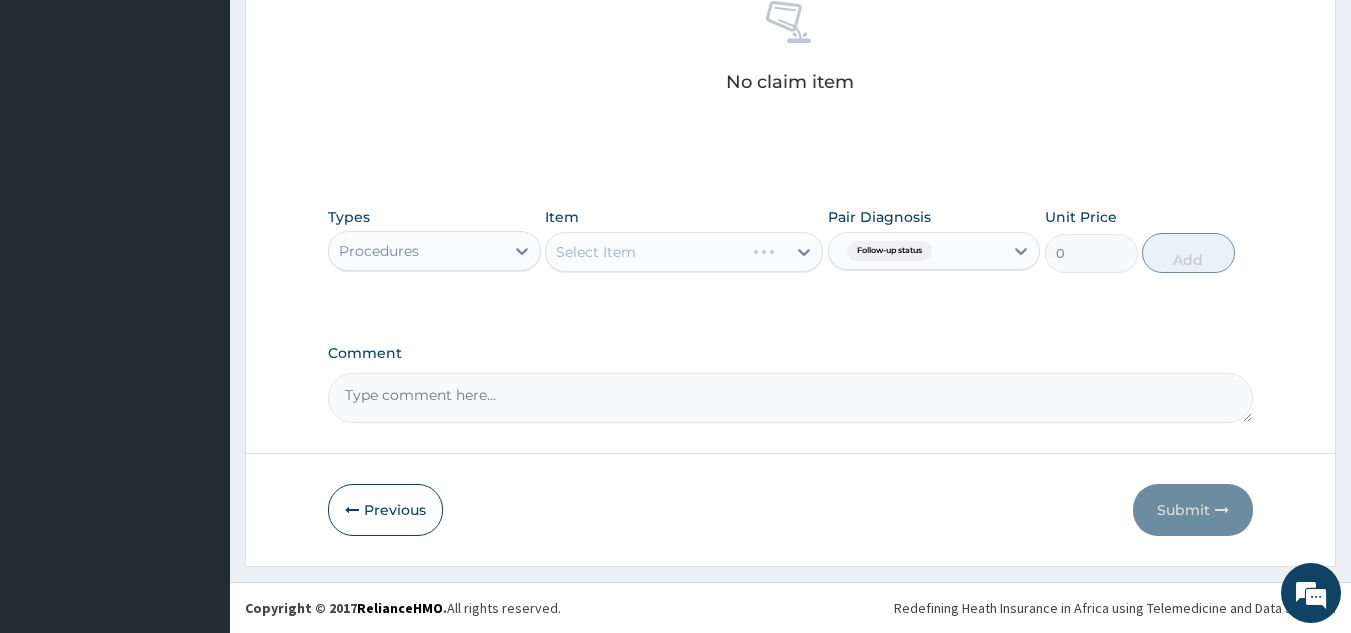 click on "Select Item" at bounding box center (684, 252) 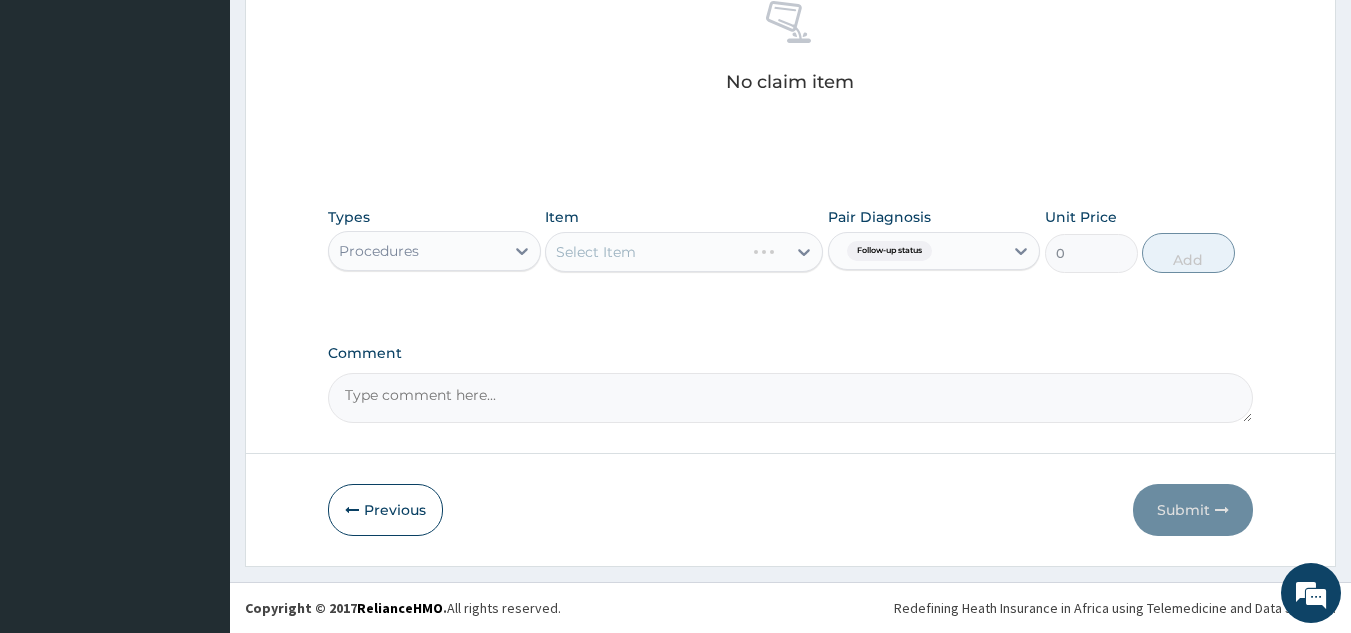 click on "Select Item" at bounding box center (684, 252) 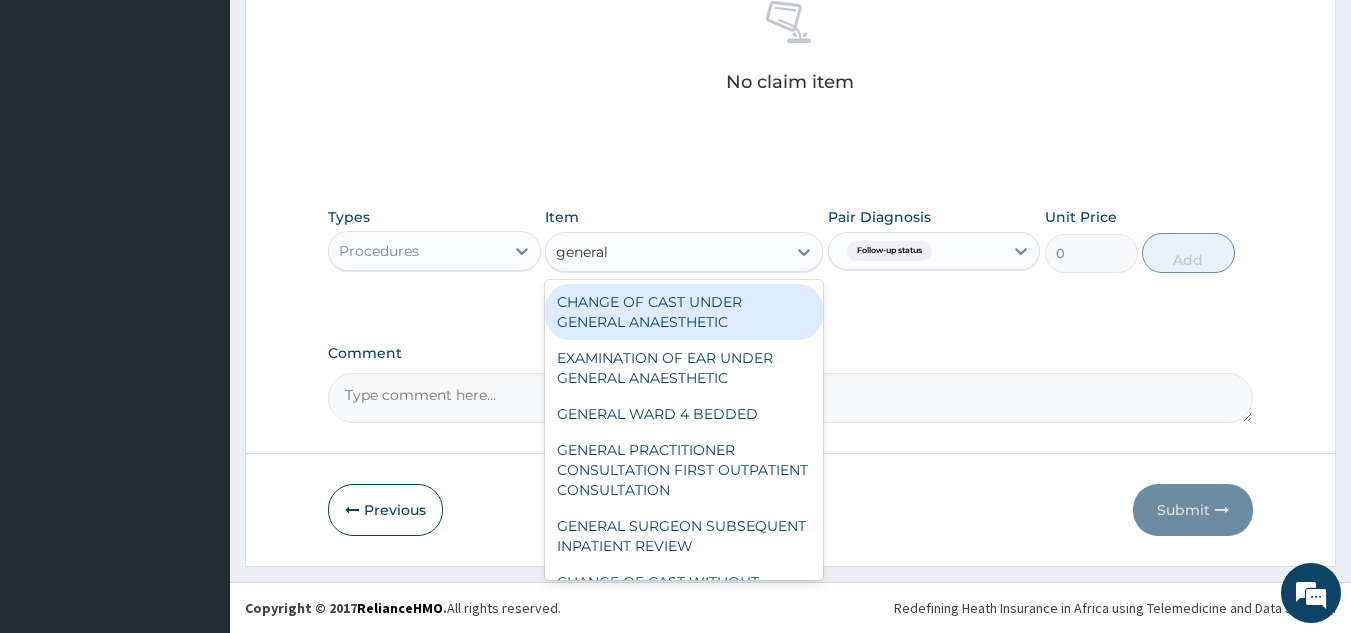type on "general p" 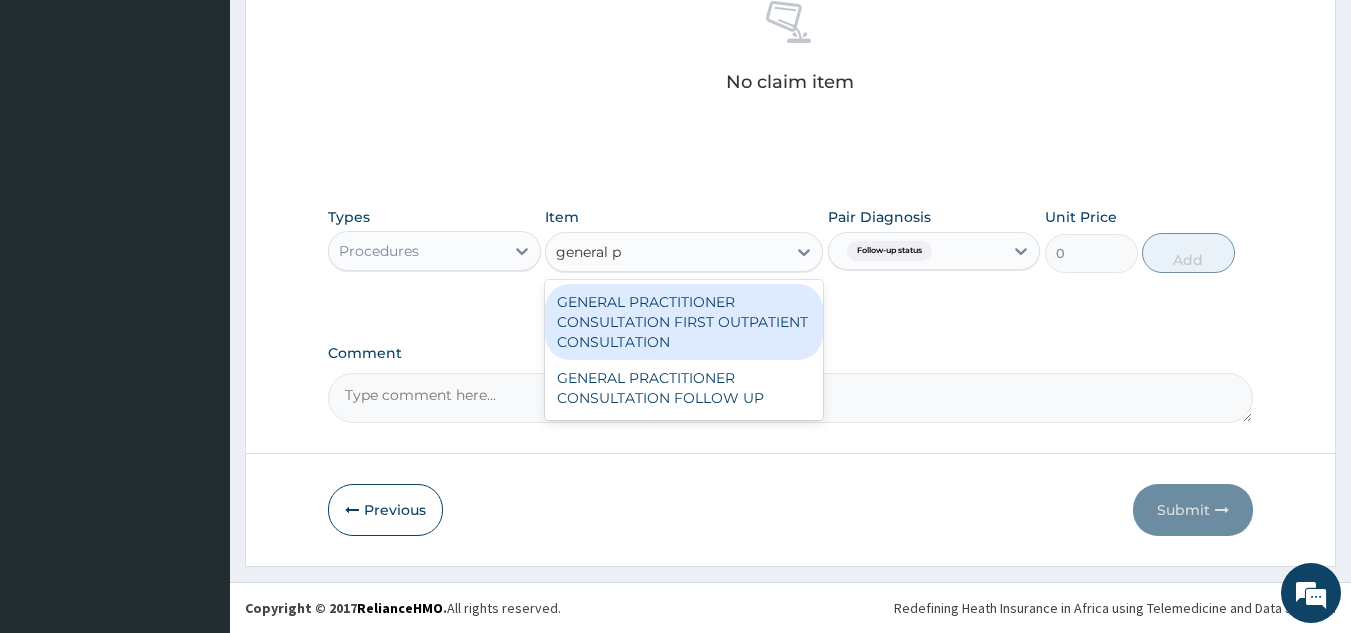 click on "GENERAL PRACTITIONER CONSULTATION FIRST OUTPATIENT CONSULTATION" at bounding box center [684, 322] 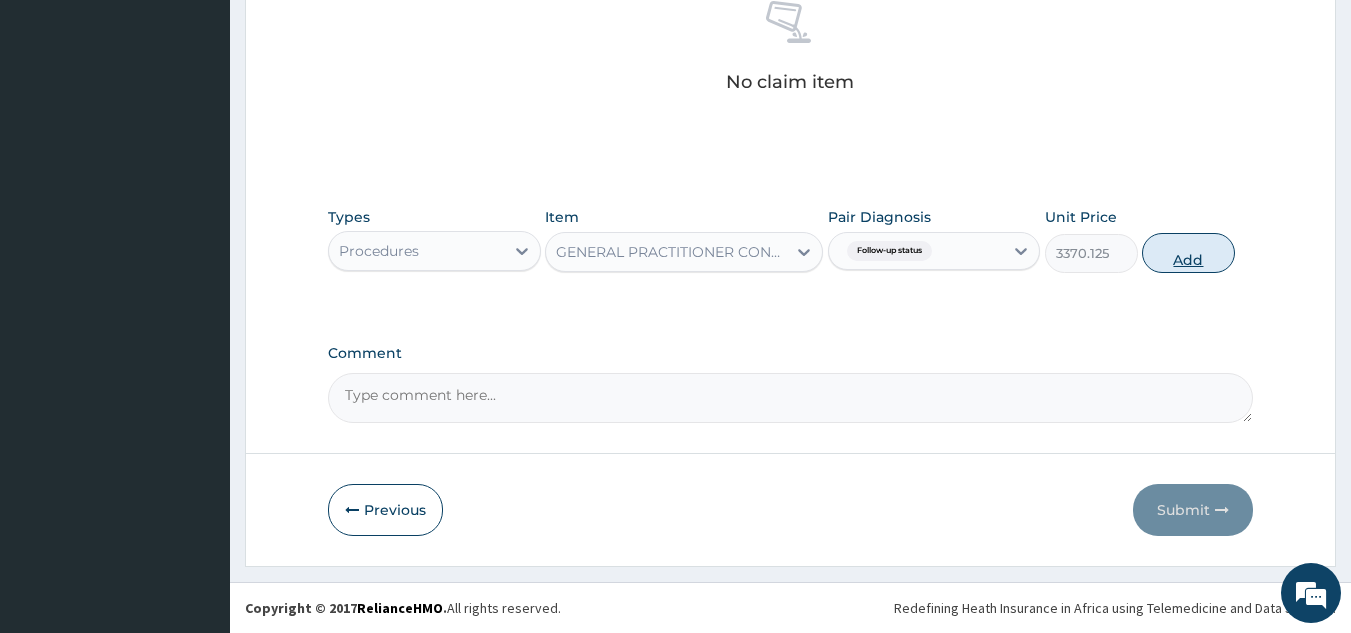 click on "Add" at bounding box center [1188, 253] 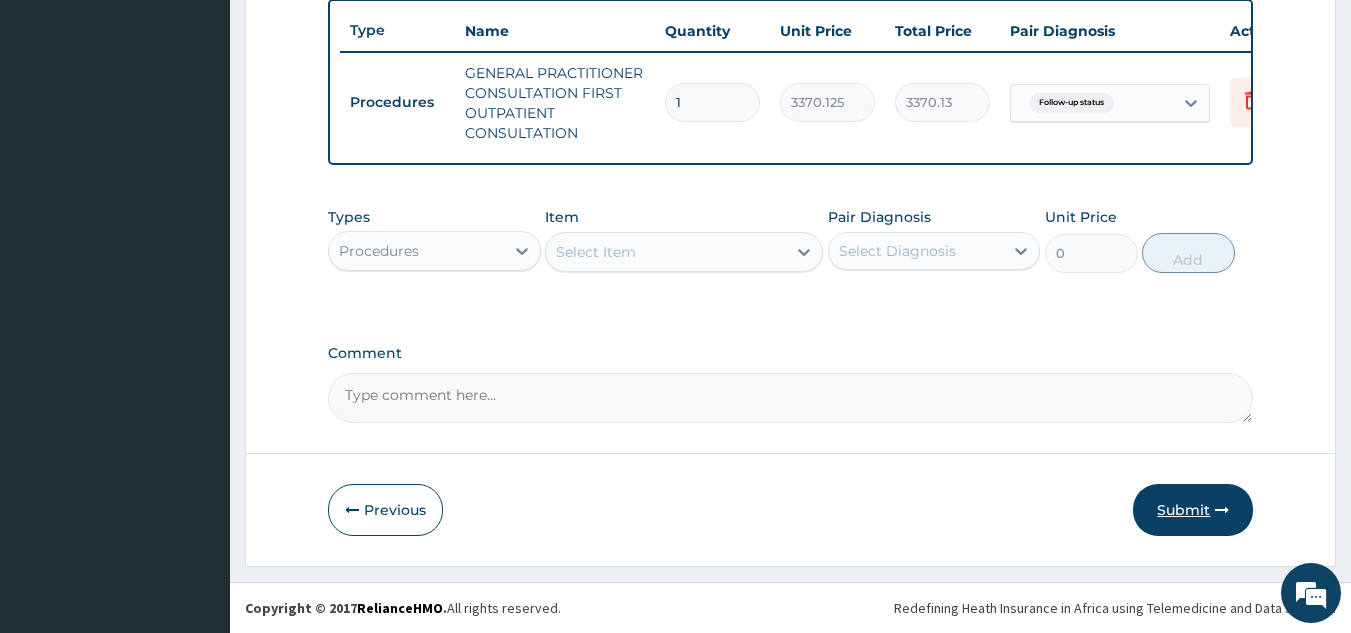 click on "Submit" at bounding box center [1193, 510] 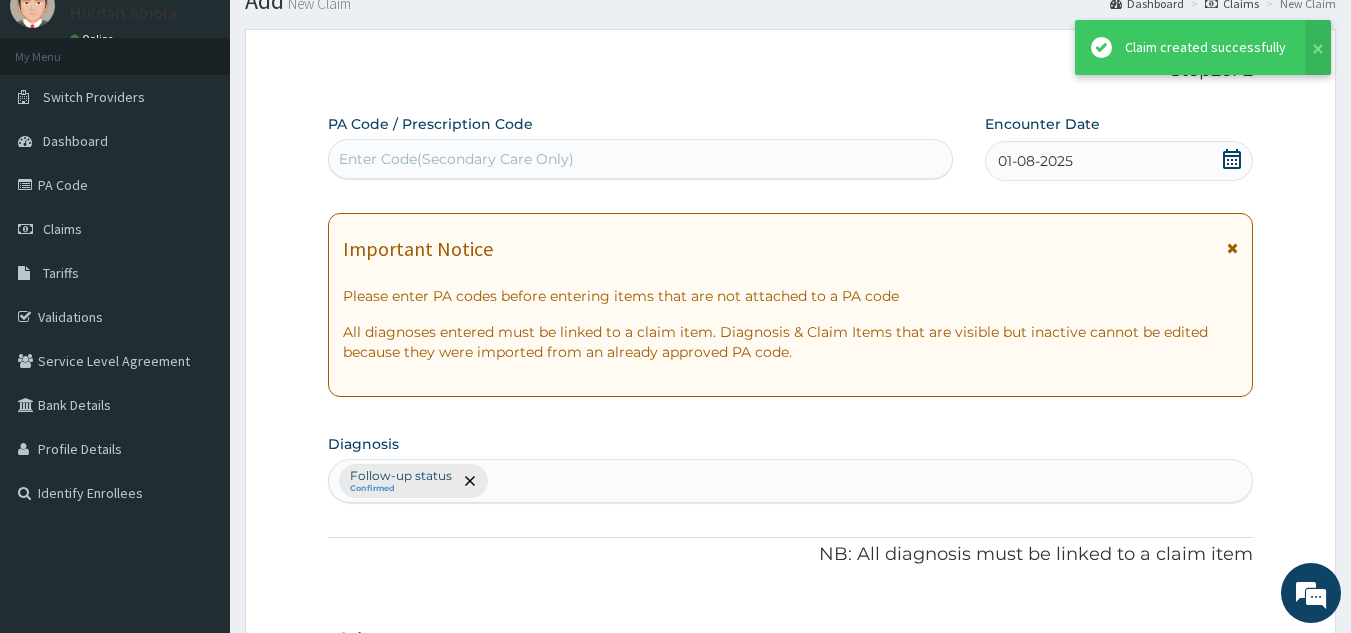 scroll, scrollTop: 760, scrollLeft: 0, axis: vertical 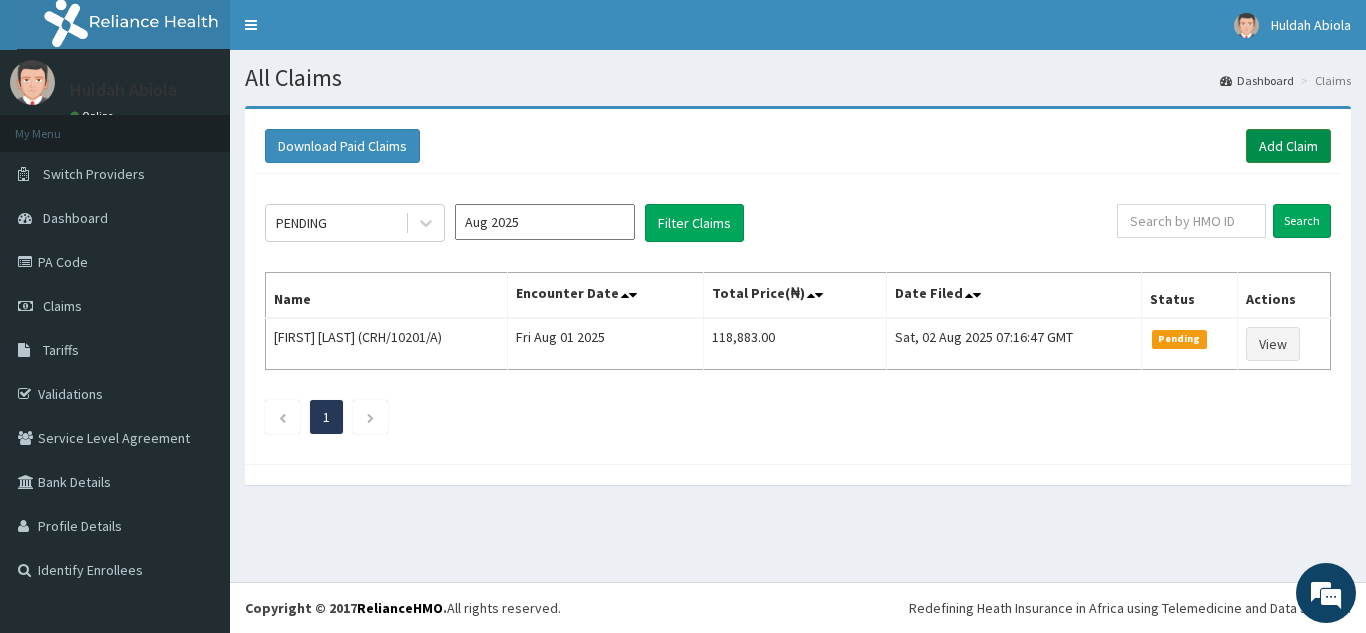 click on "Add Claim" at bounding box center [1288, 146] 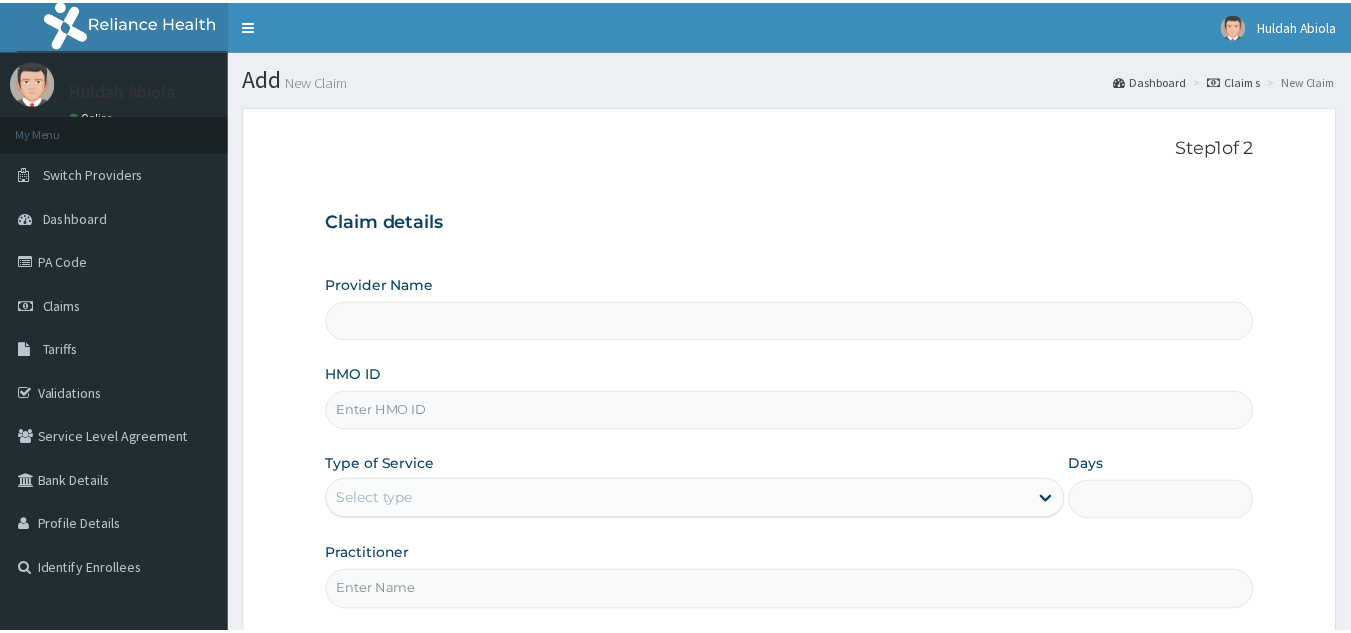 scroll, scrollTop: 0, scrollLeft: 0, axis: both 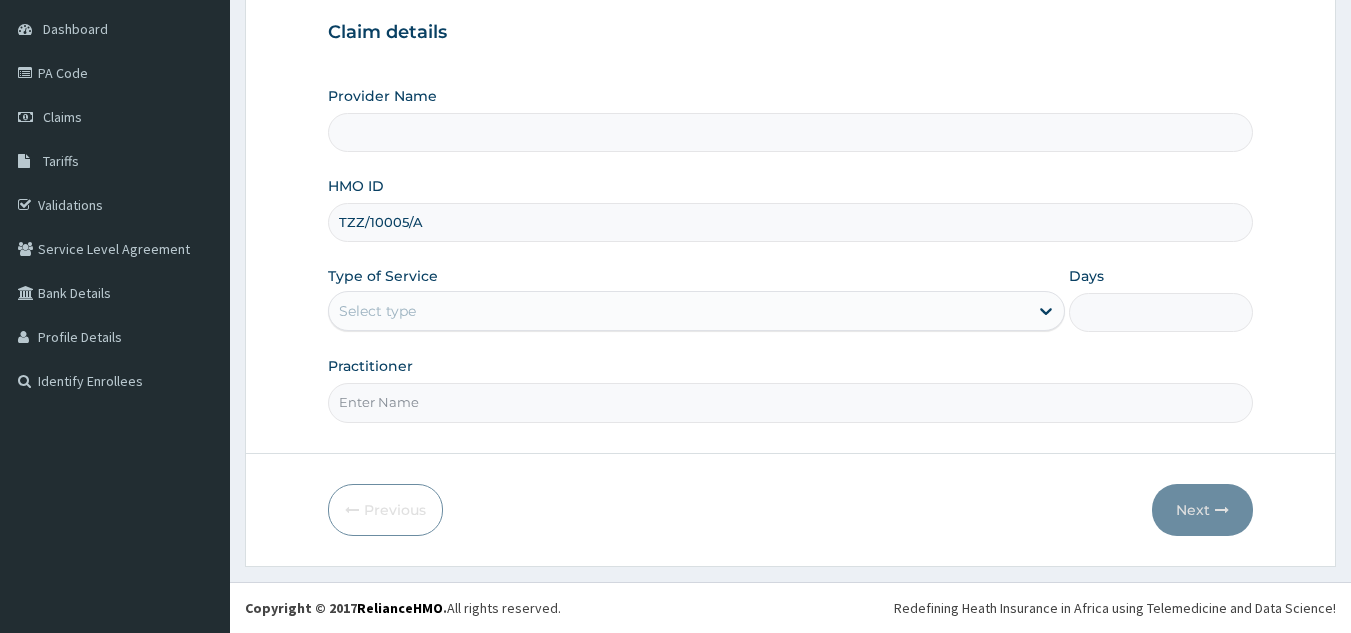 type on "TZZ/10005/A" 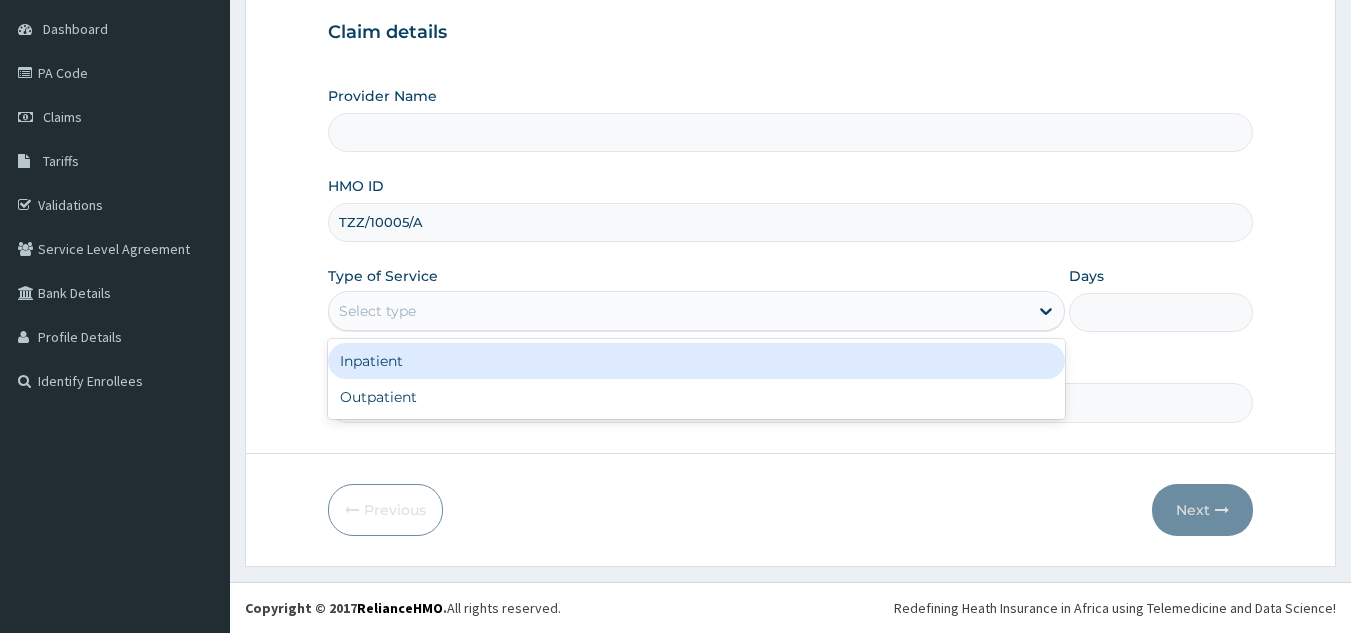click on "Outpatient" at bounding box center (696, 397) 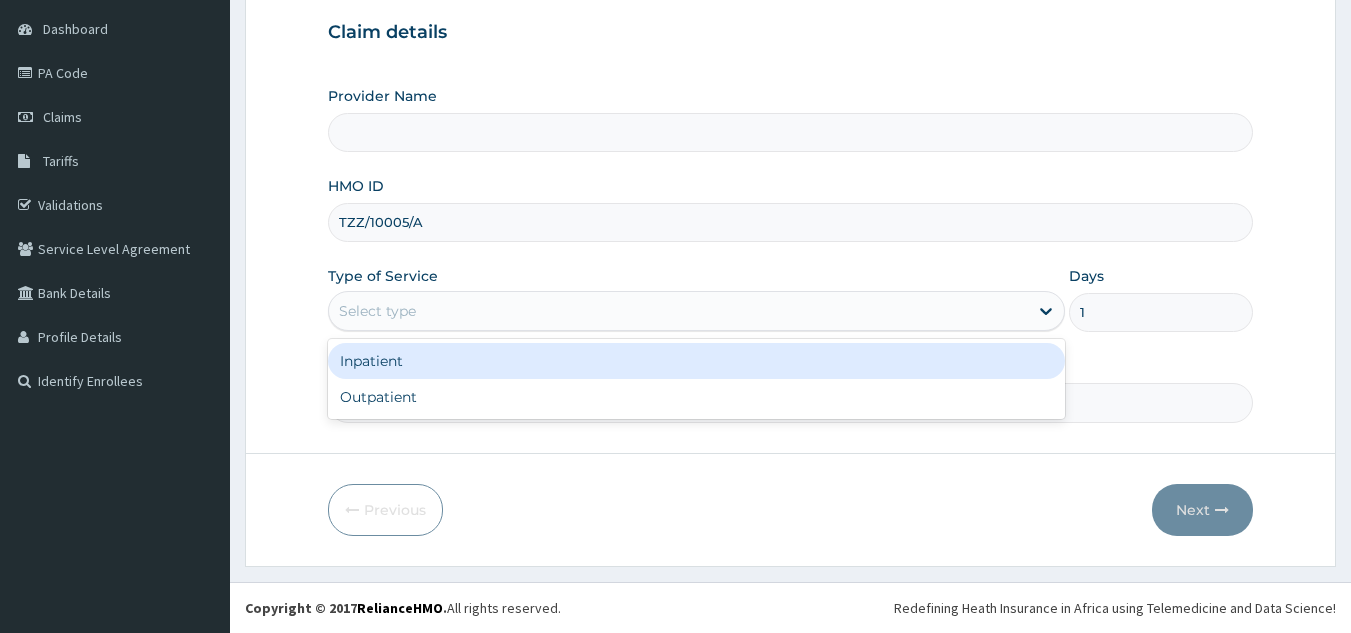 click on "Practitioner" at bounding box center [791, 402] 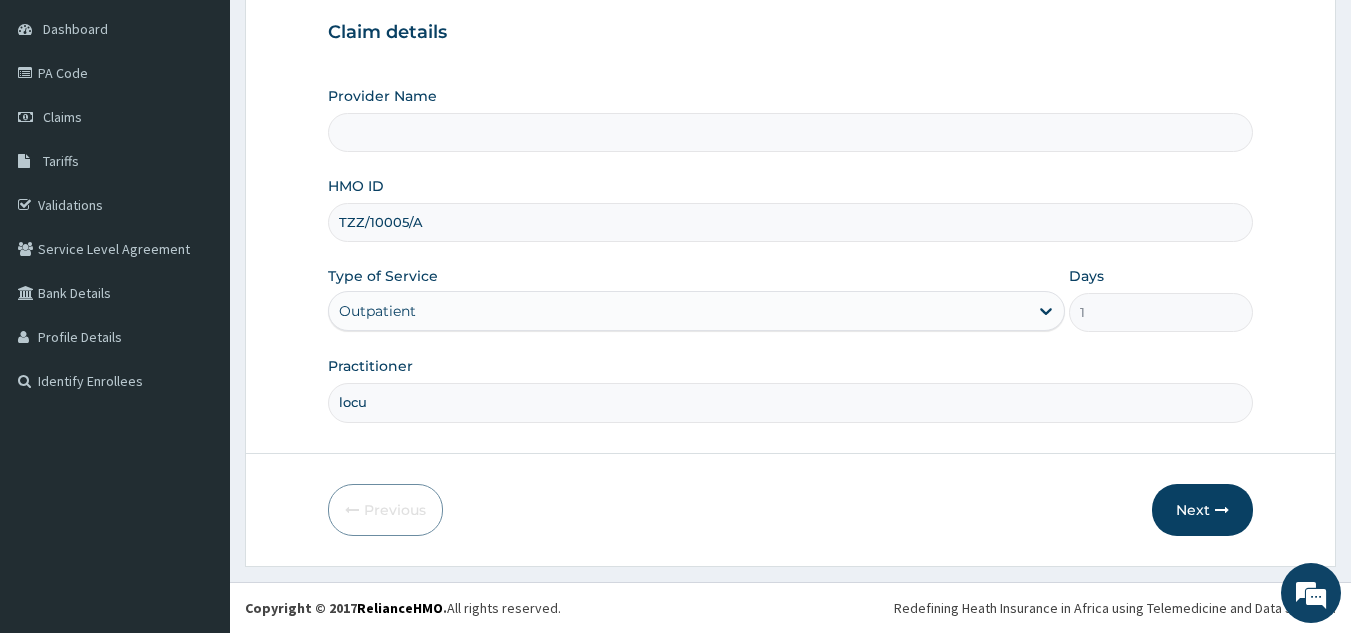type on "locum" 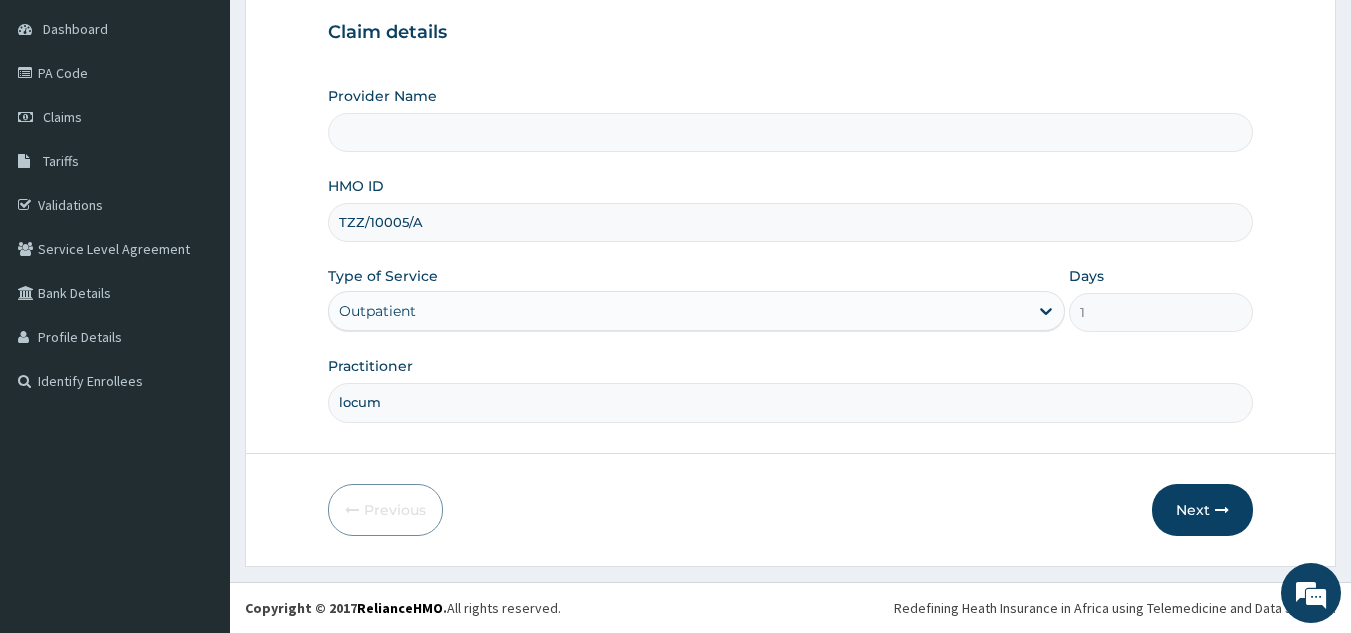 click on "locum" at bounding box center (791, 402) 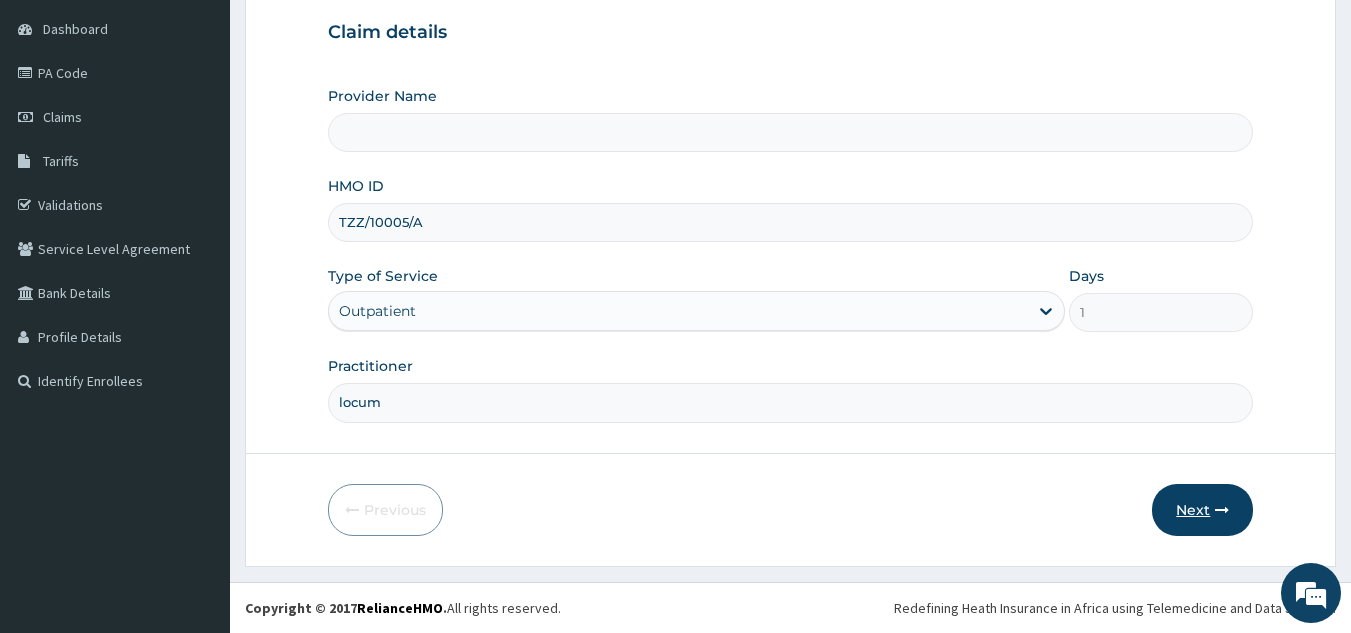 click on "Next" at bounding box center (1202, 510) 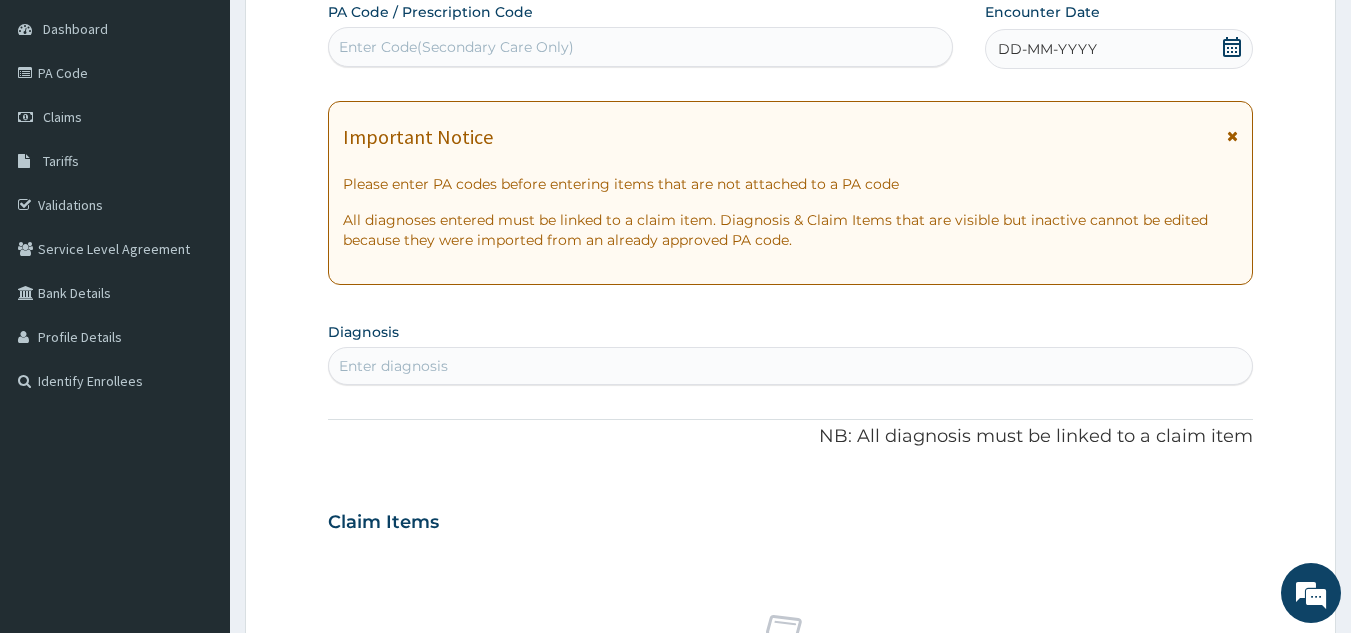 click on "DD-MM-YYYY" at bounding box center (1119, 49) 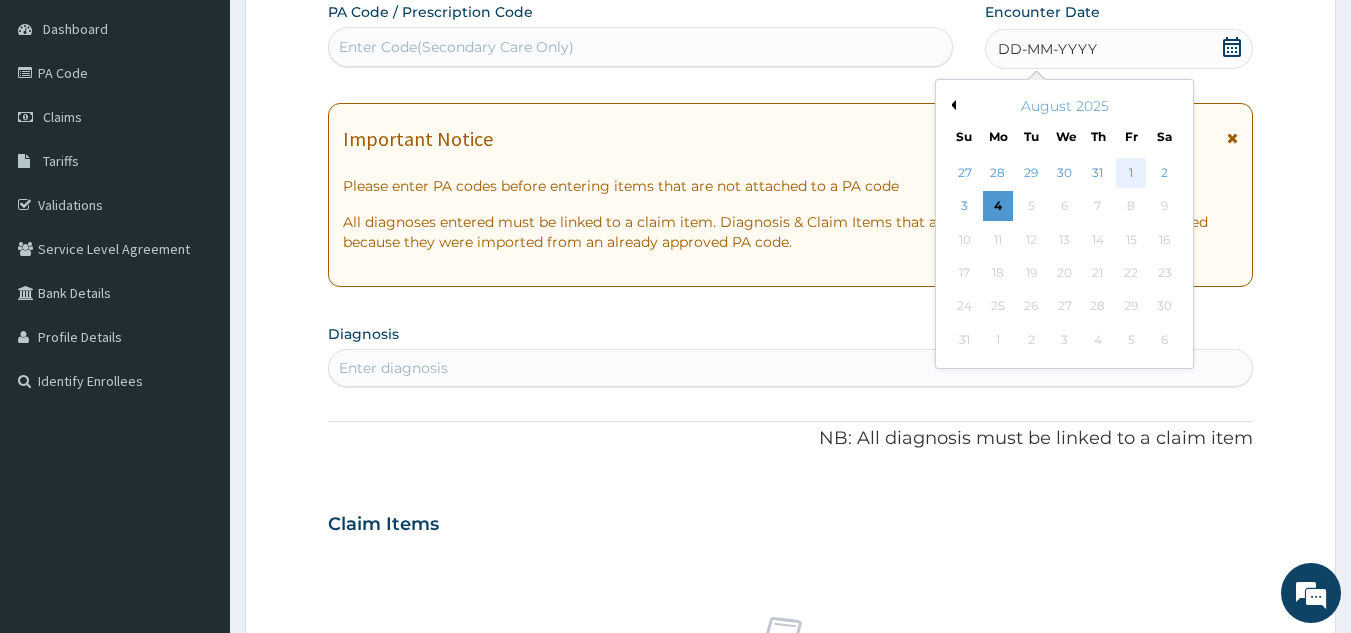 click on "1" at bounding box center [1131, 173] 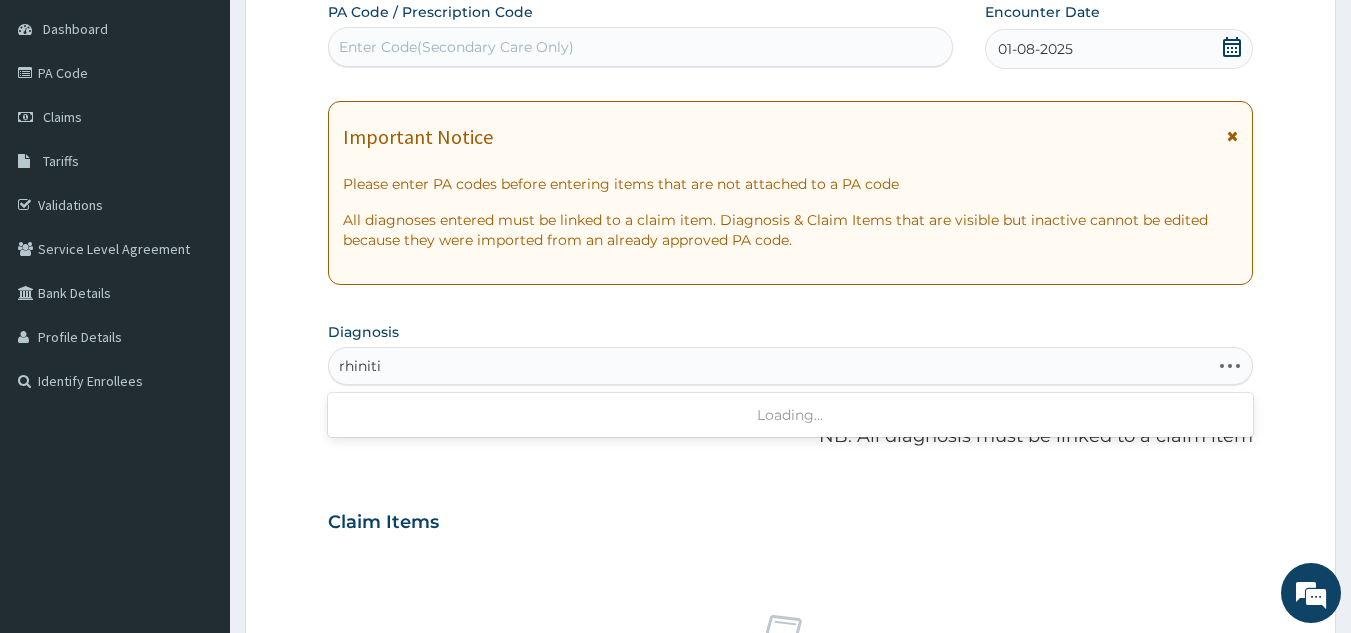 type on "rhinitis" 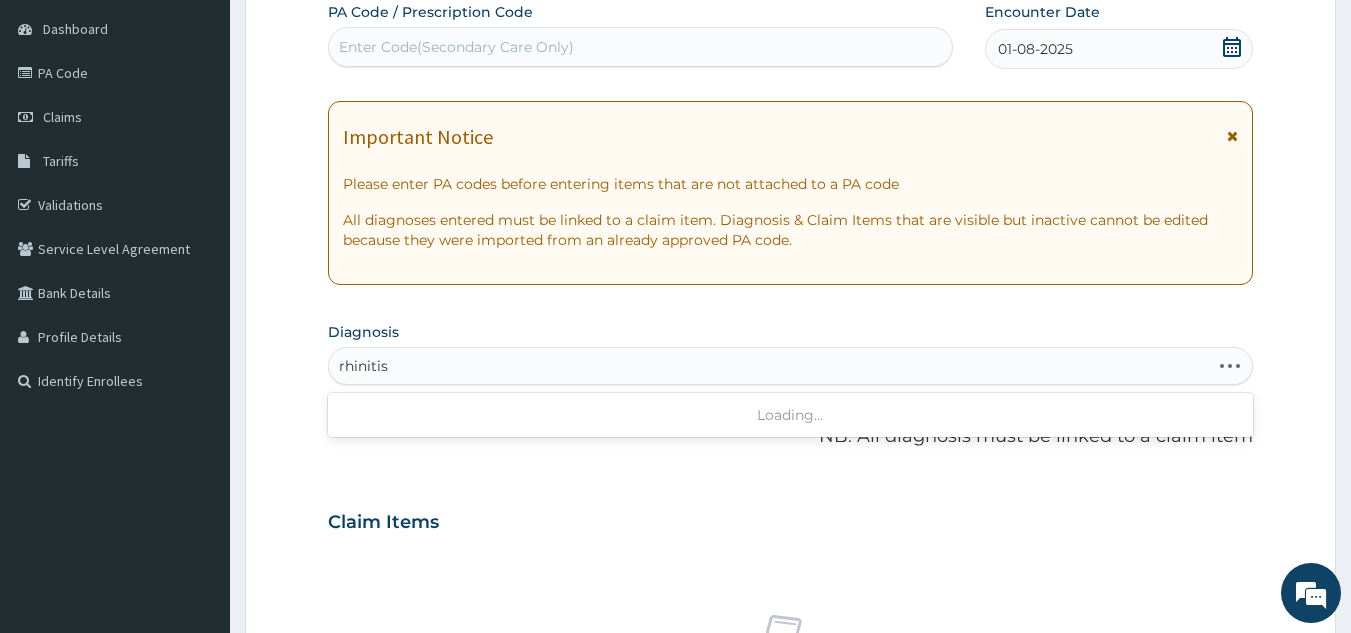 scroll, scrollTop: 0, scrollLeft: 0, axis: both 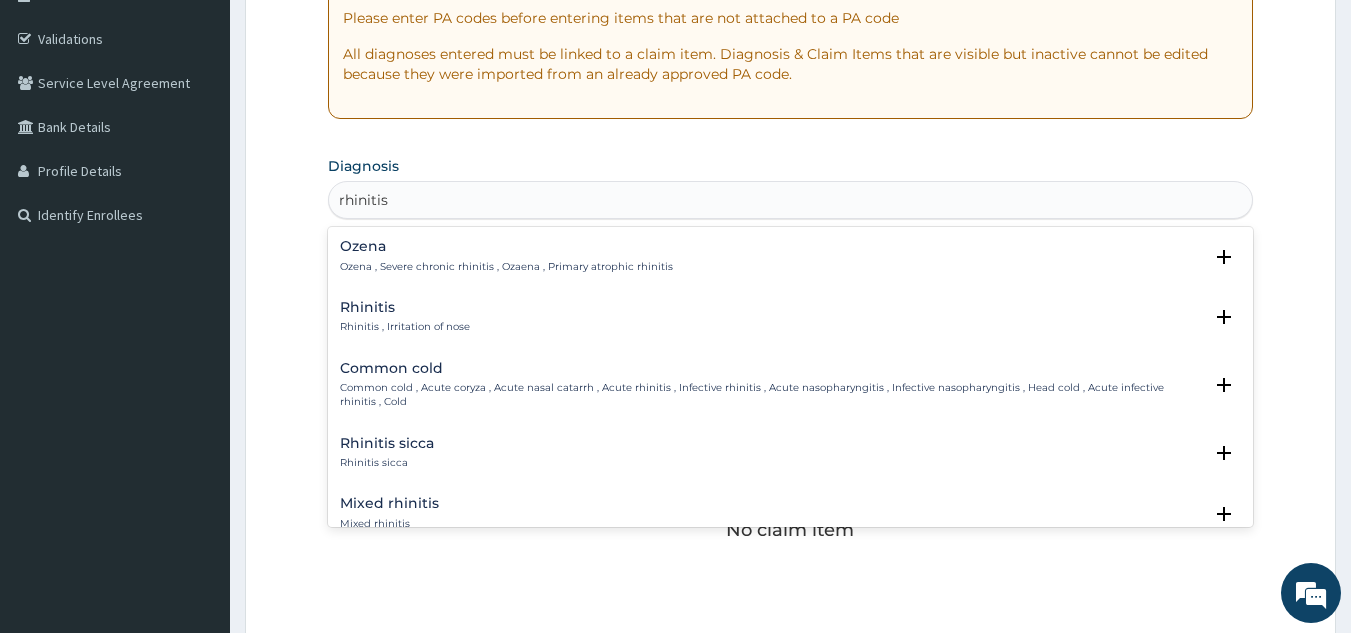 click on "Rhinitis Rhinitis , Irritation of nose" at bounding box center [791, 317] 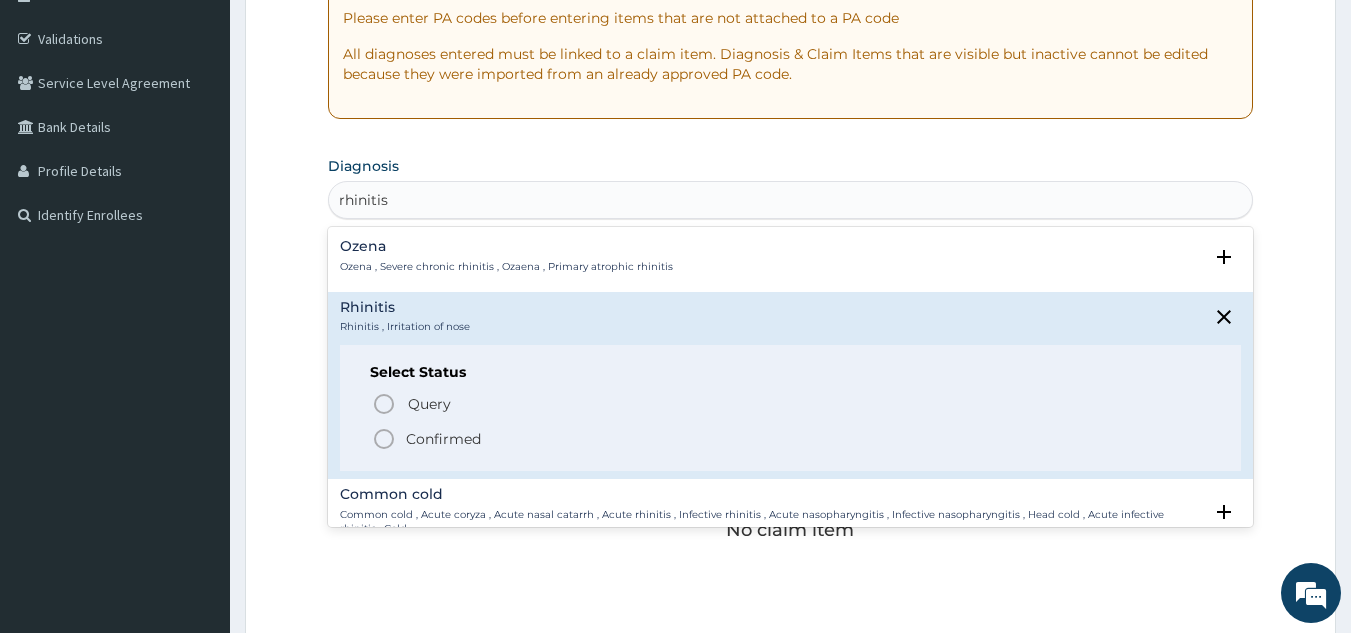 click on "Confirmed" at bounding box center [443, 439] 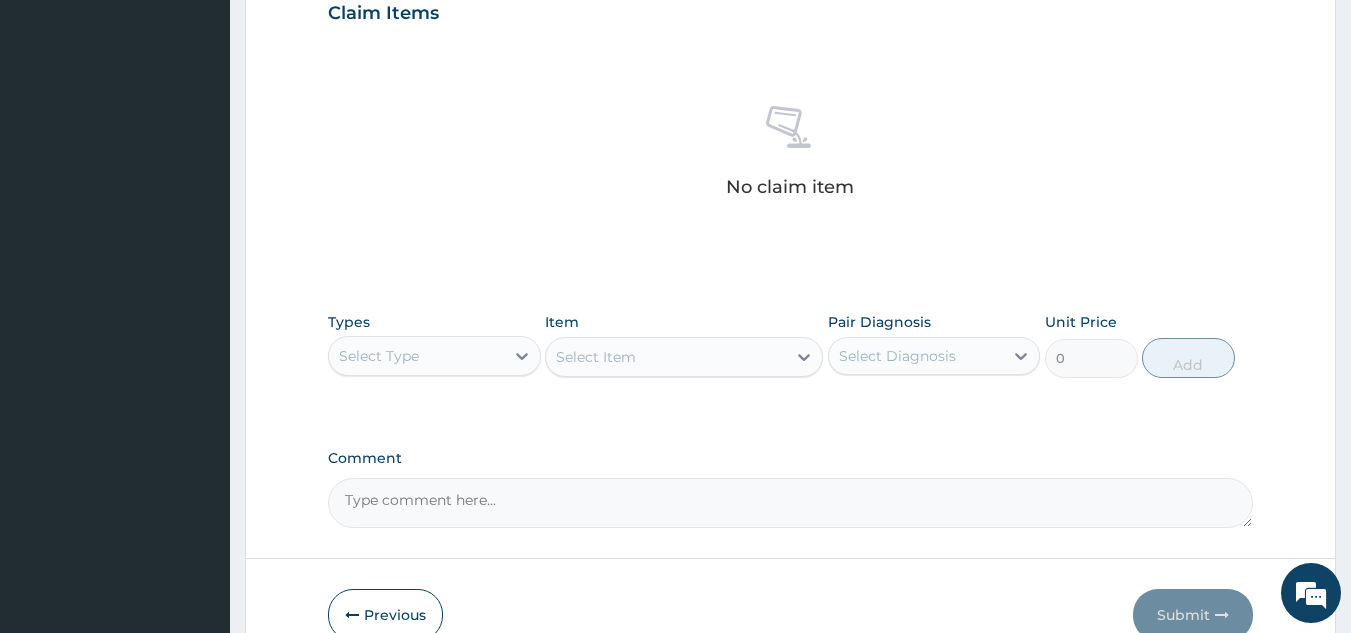 scroll, scrollTop: 809, scrollLeft: 0, axis: vertical 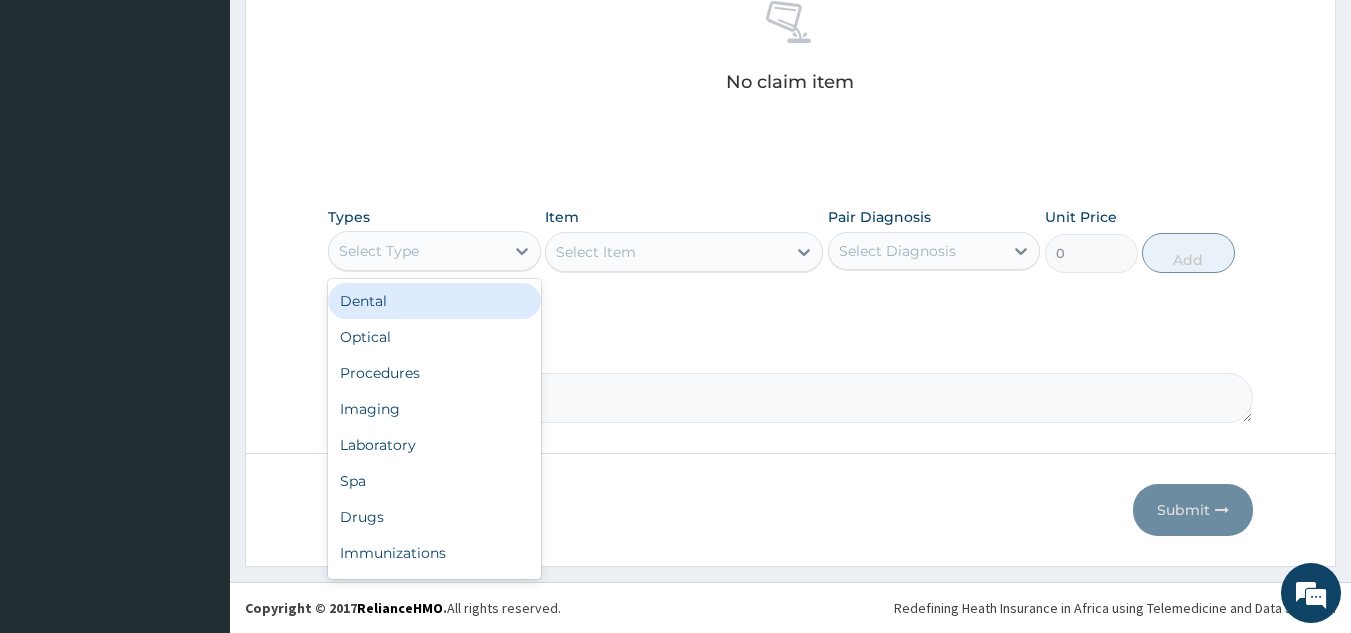 click on "Procedures" at bounding box center [434, 373] 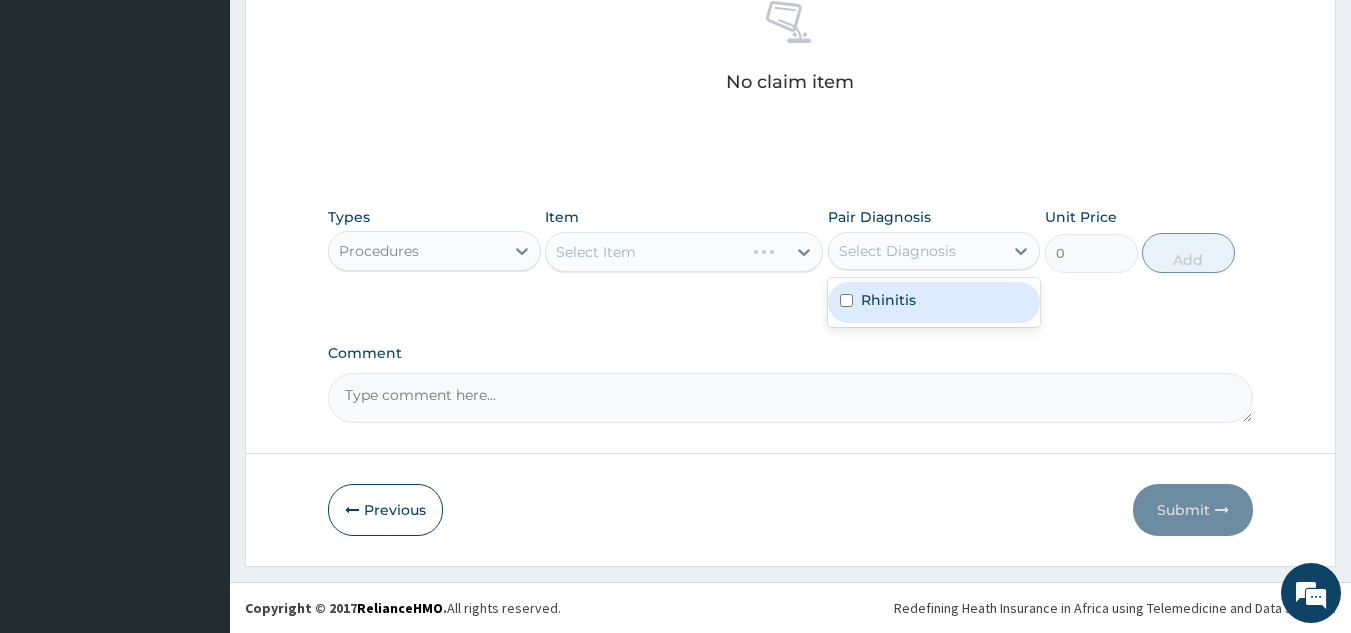 click on "Rhinitis" at bounding box center [934, 302] 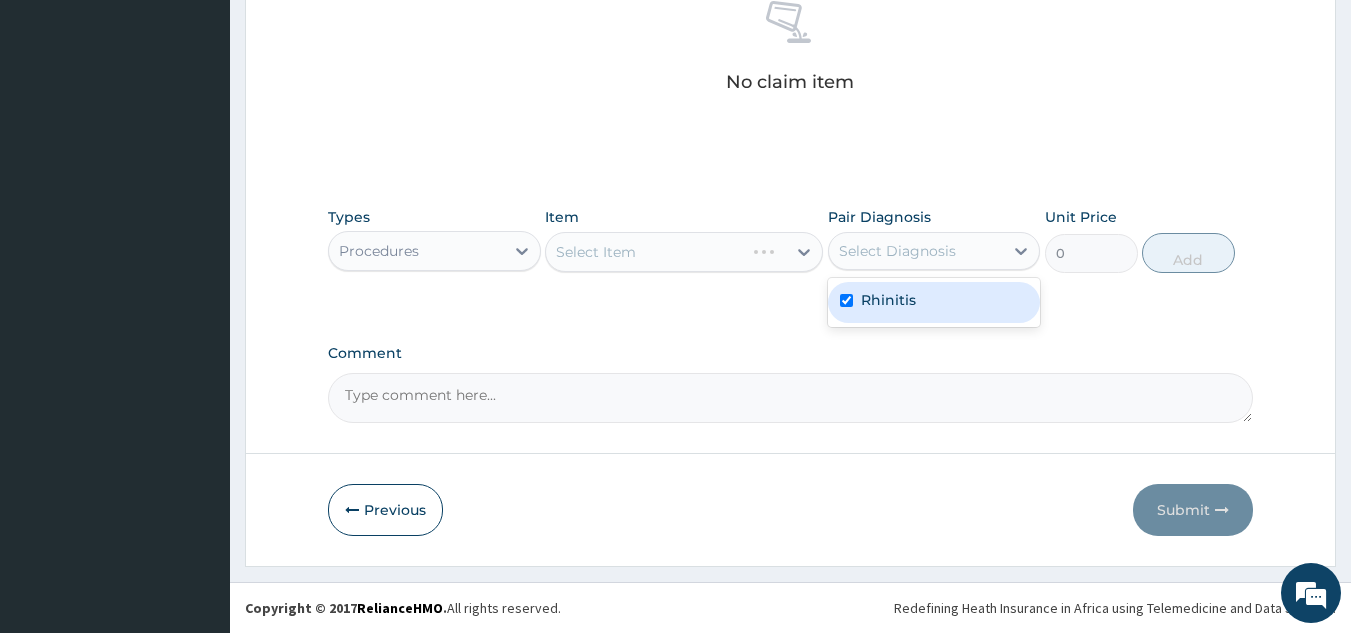 checkbox on "true" 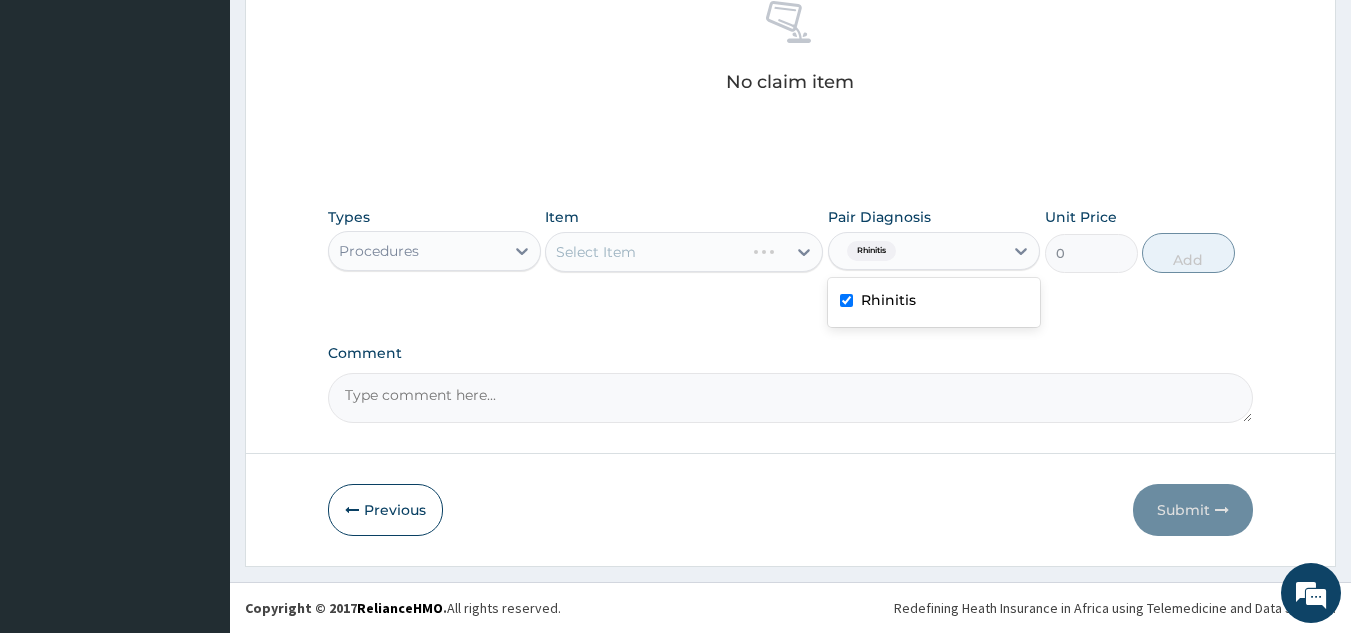 click on "Select Item" at bounding box center (684, 252) 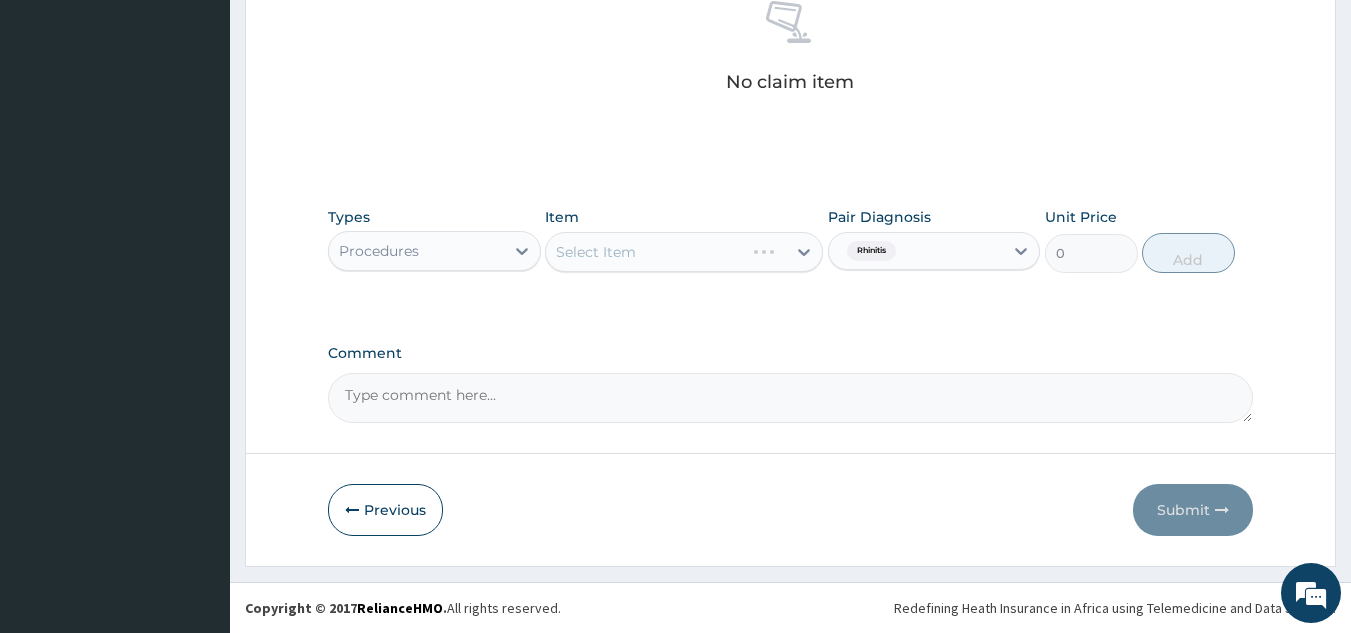 click on "Select Item" at bounding box center (684, 252) 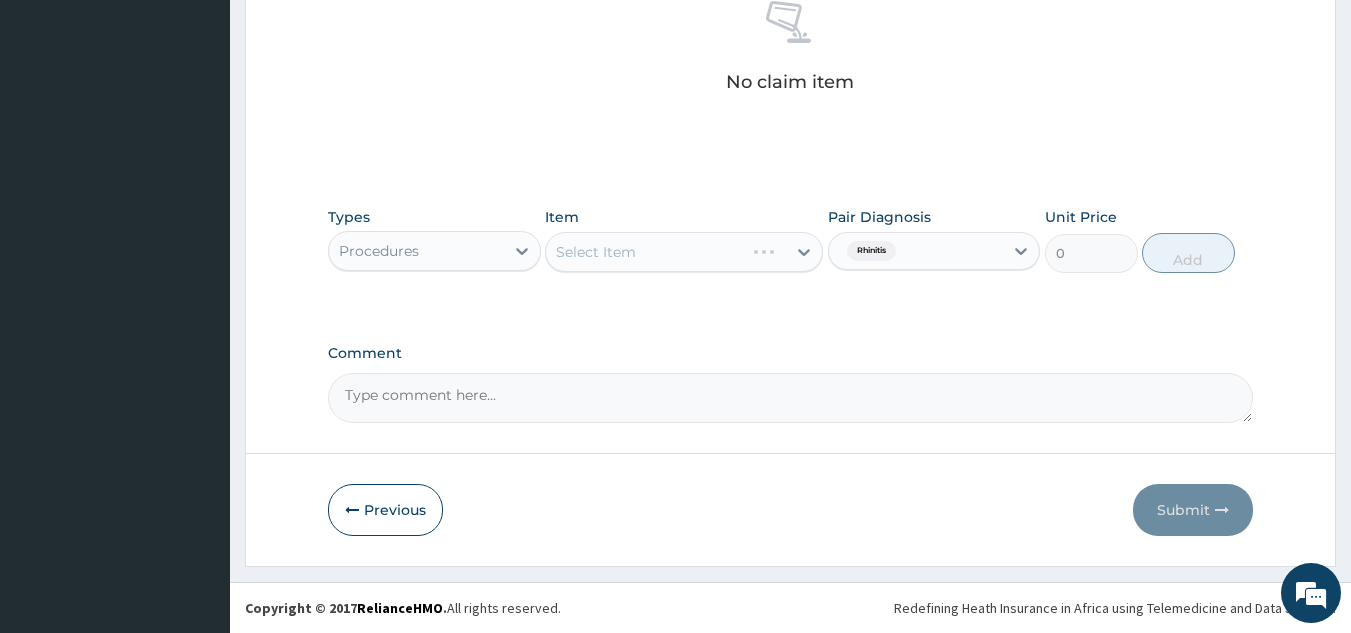 click on "Types Procedures Item Select Item Pair Diagnosis Rhinitis Unit Price 0 Add" at bounding box center [791, 240] 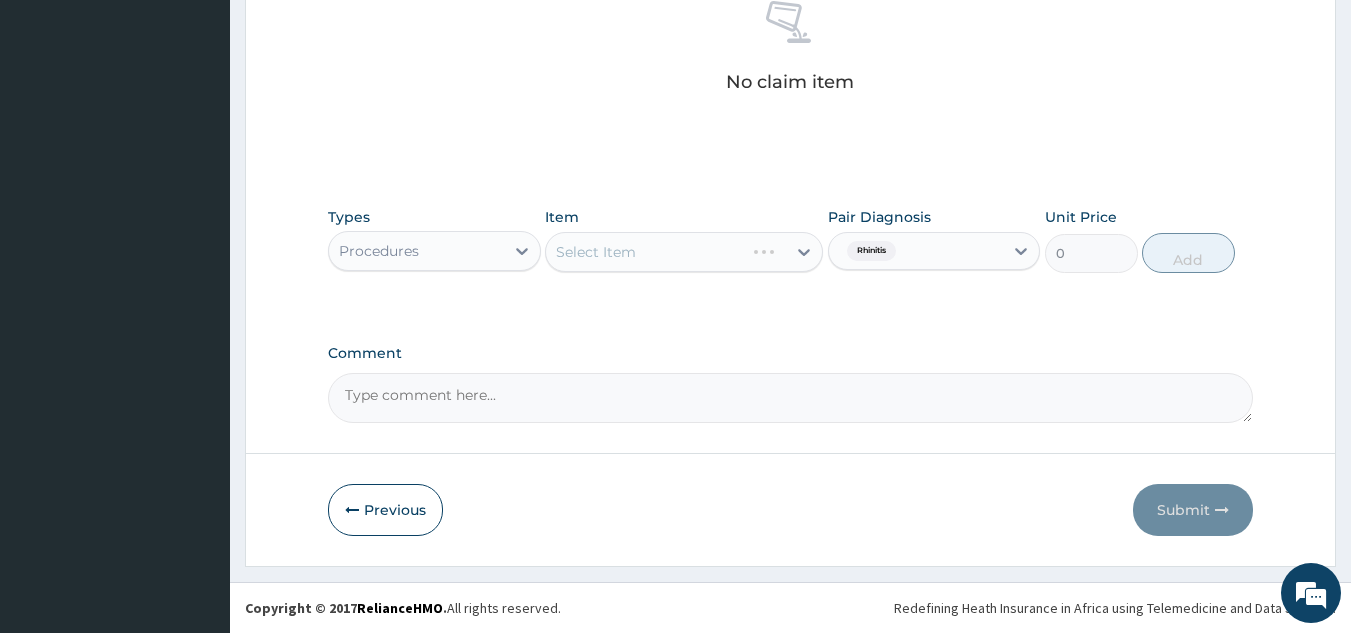 click on "Select Item" at bounding box center (684, 252) 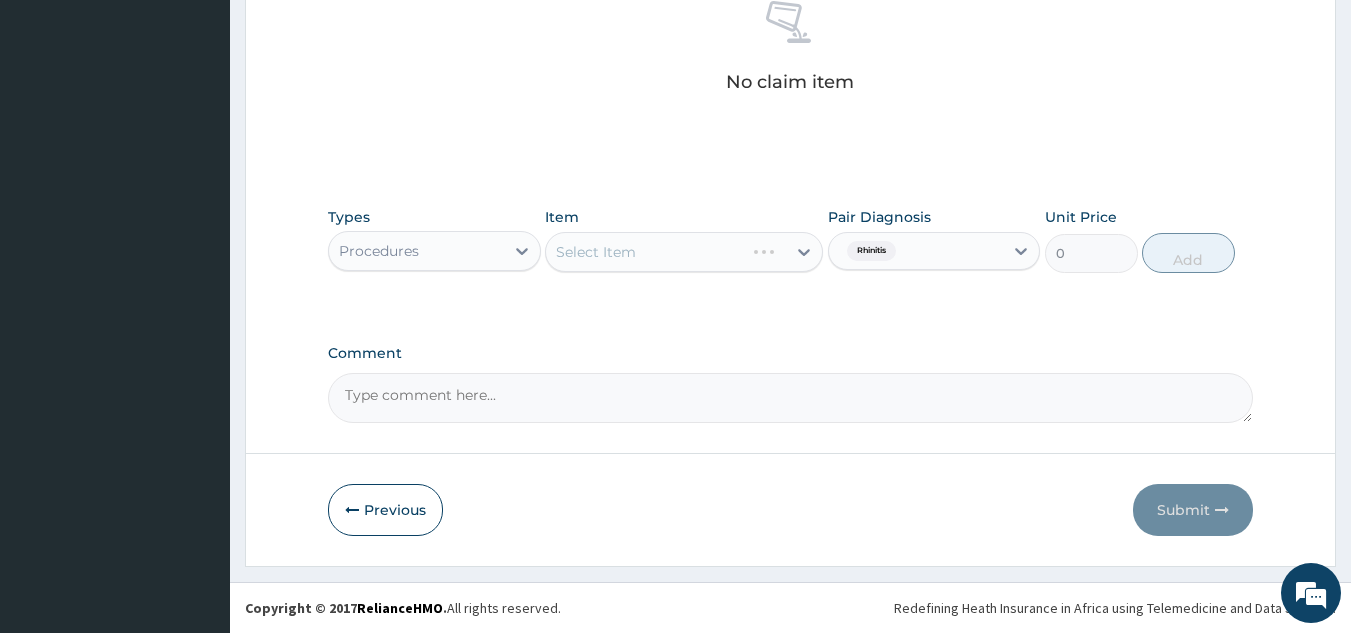 click on "Select Item" at bounding box center [684, 252] 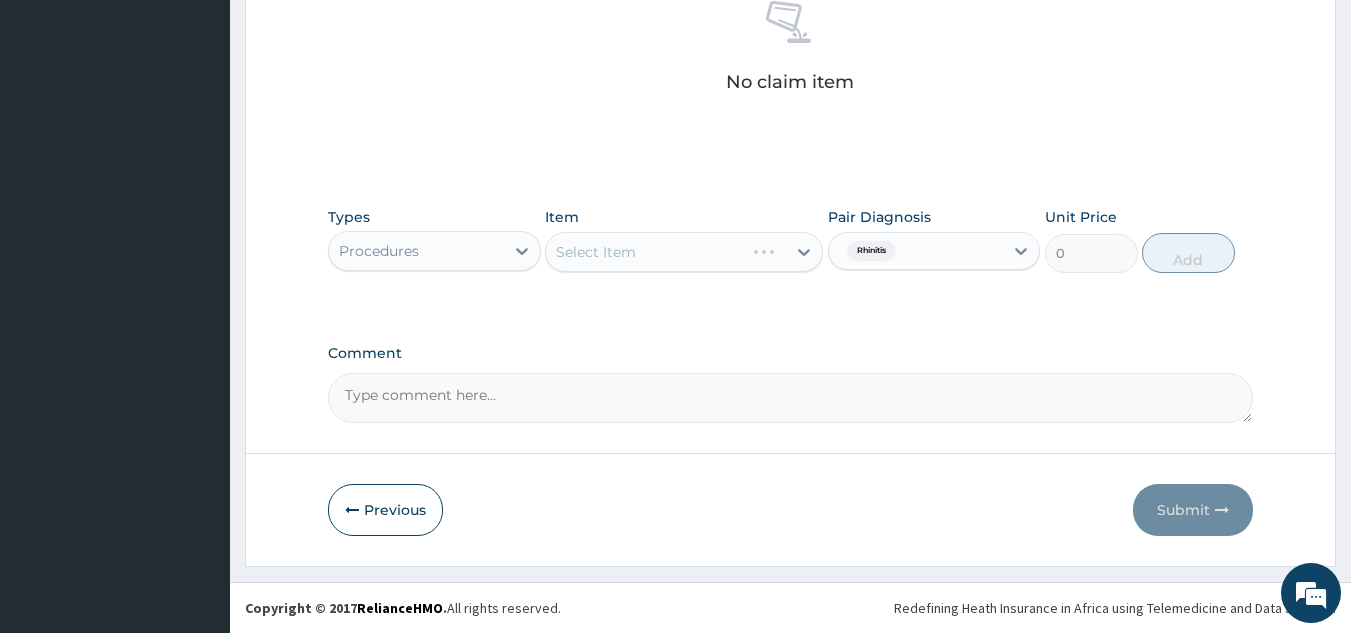 click on "Select Item" at bounding box center (684, 252) 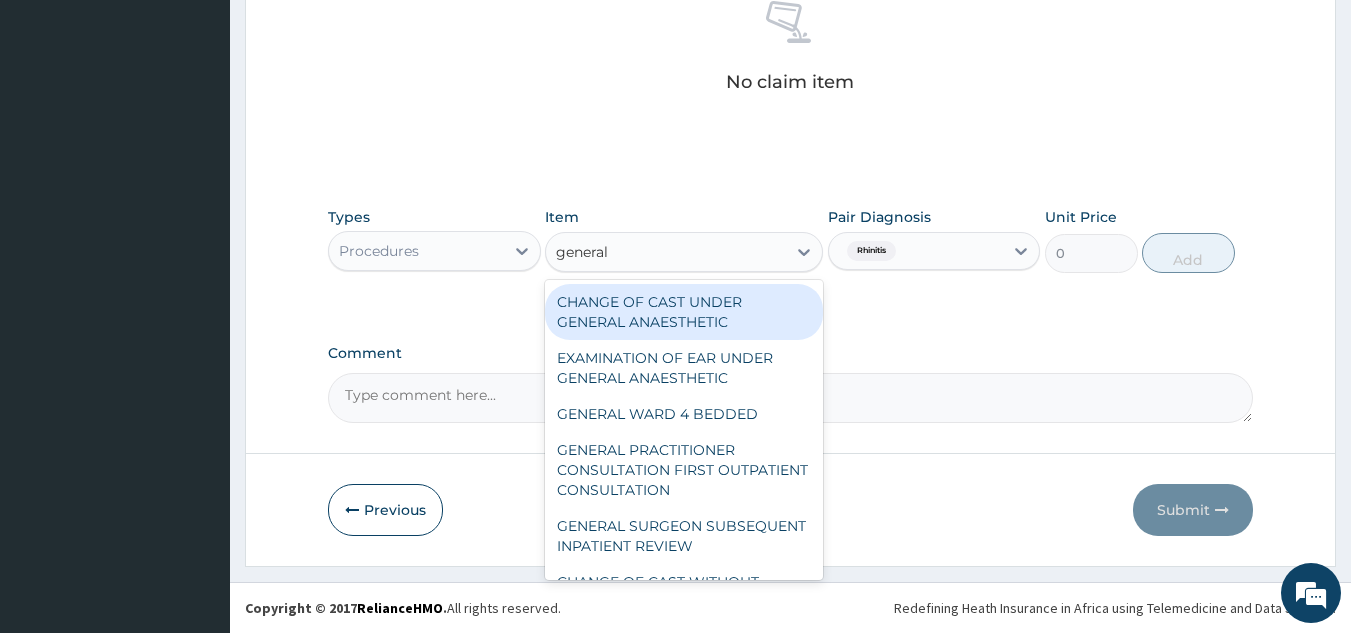 type on "general p" 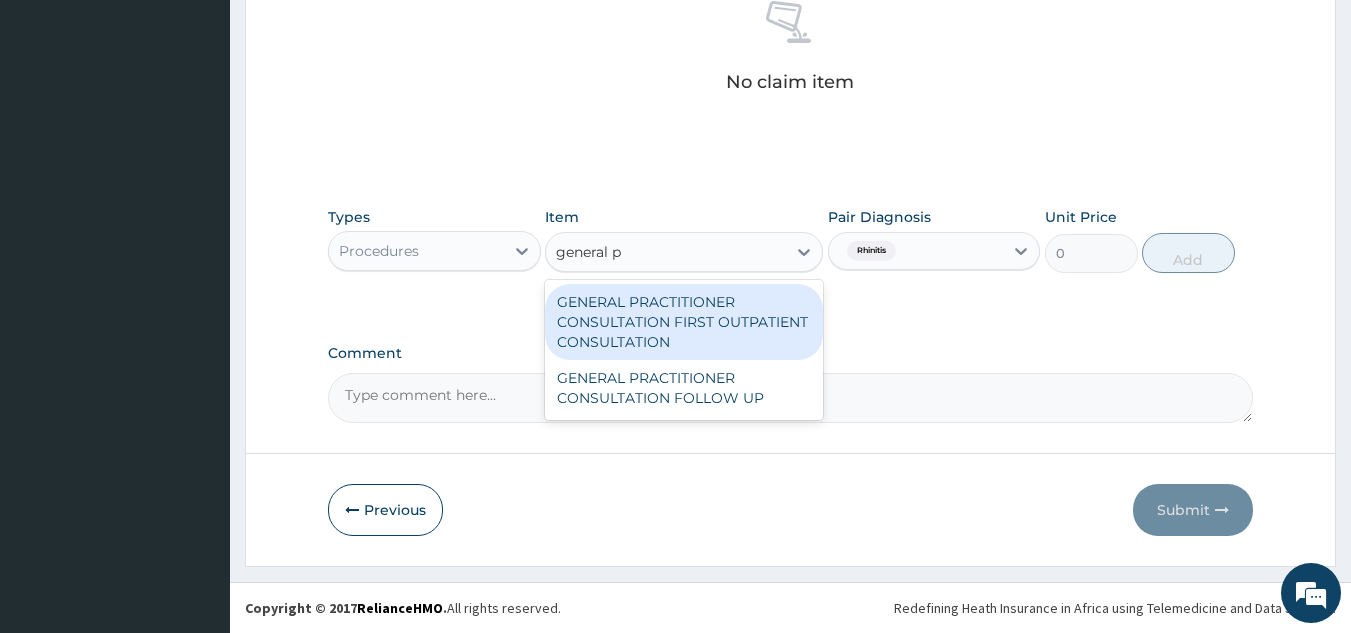 click on "GENERAL PRACTITIONER CONSULTATION FIRST OUTPATIENT CONSULTATION" at bounding box center [684, 322] 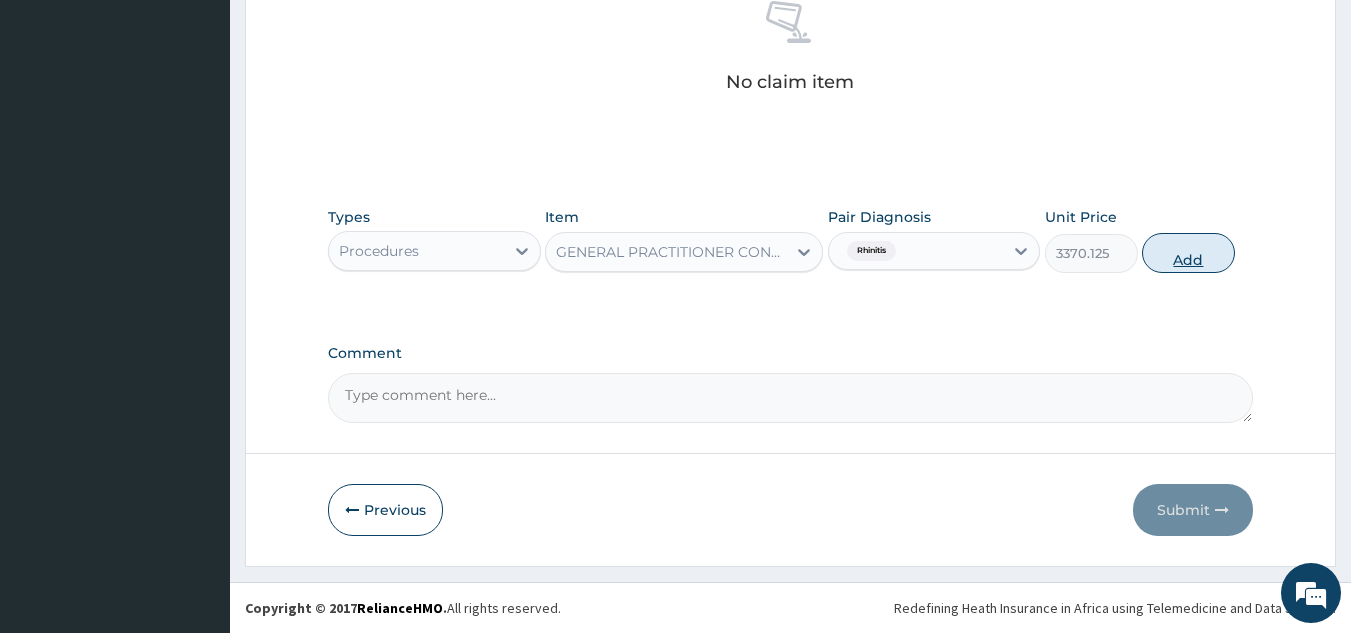 click on "Add" at bounding box center [1188, 253] 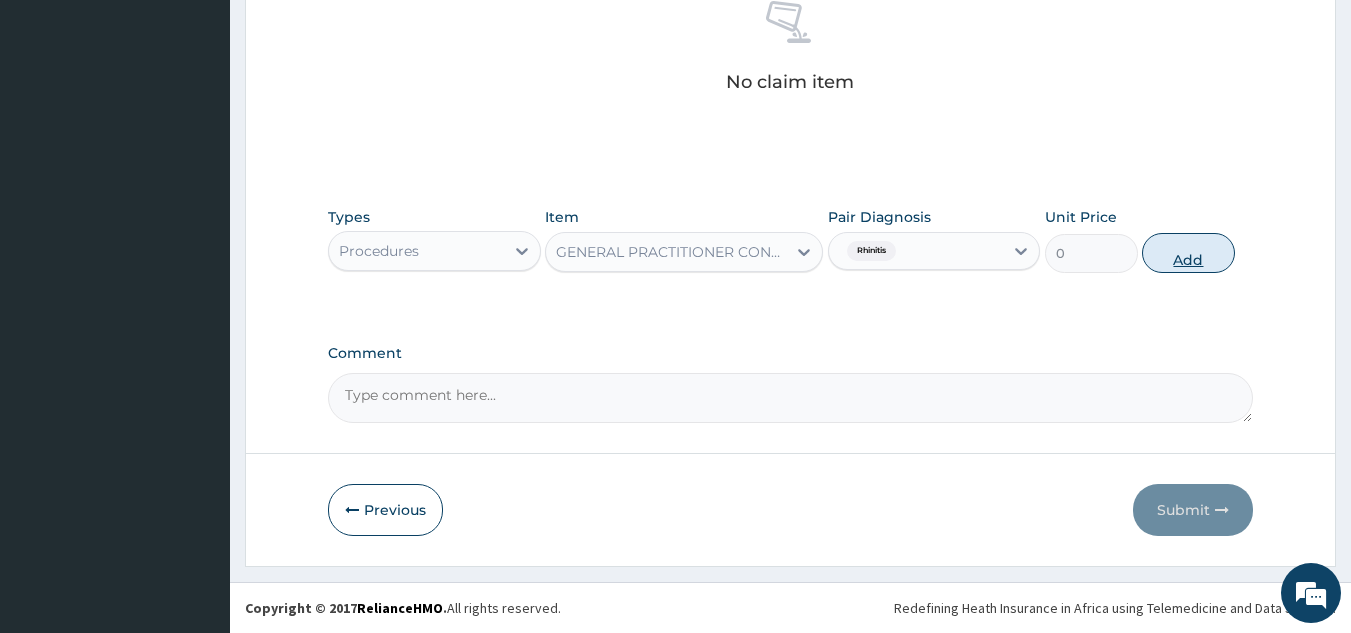 scroll, scrollTop: 760, scrollLeft: 0, axis: vertical 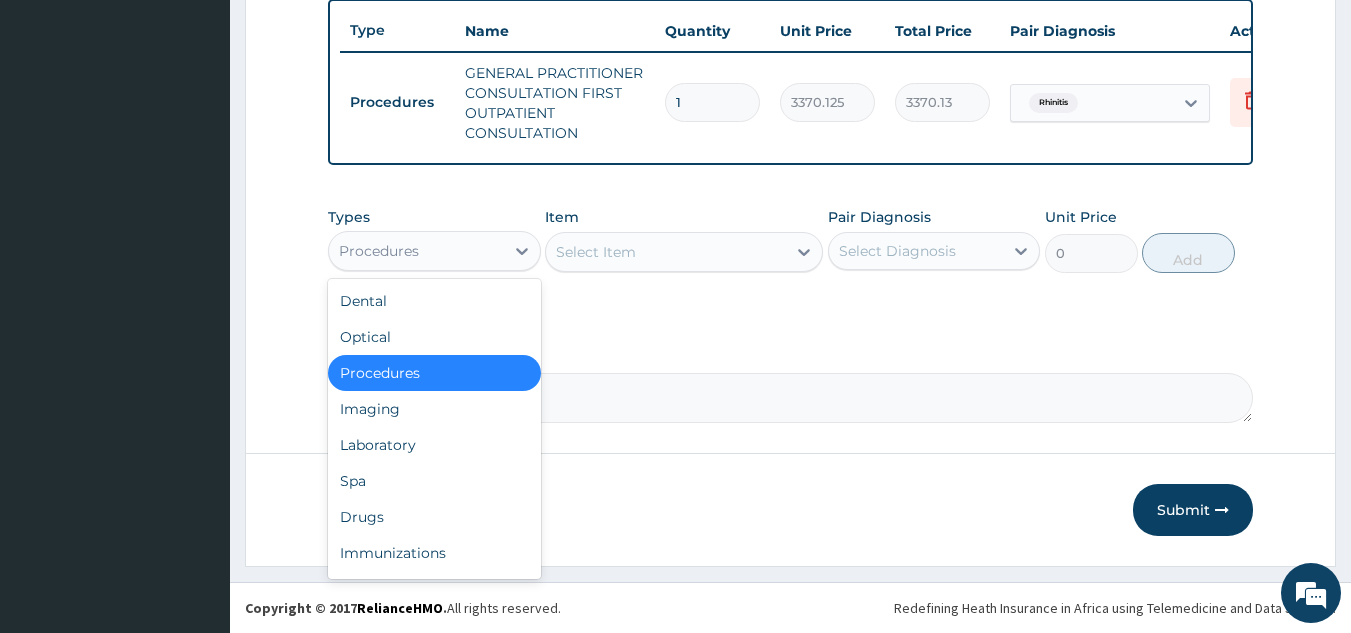 click on "Drugs" at bounding box center (434, 517) 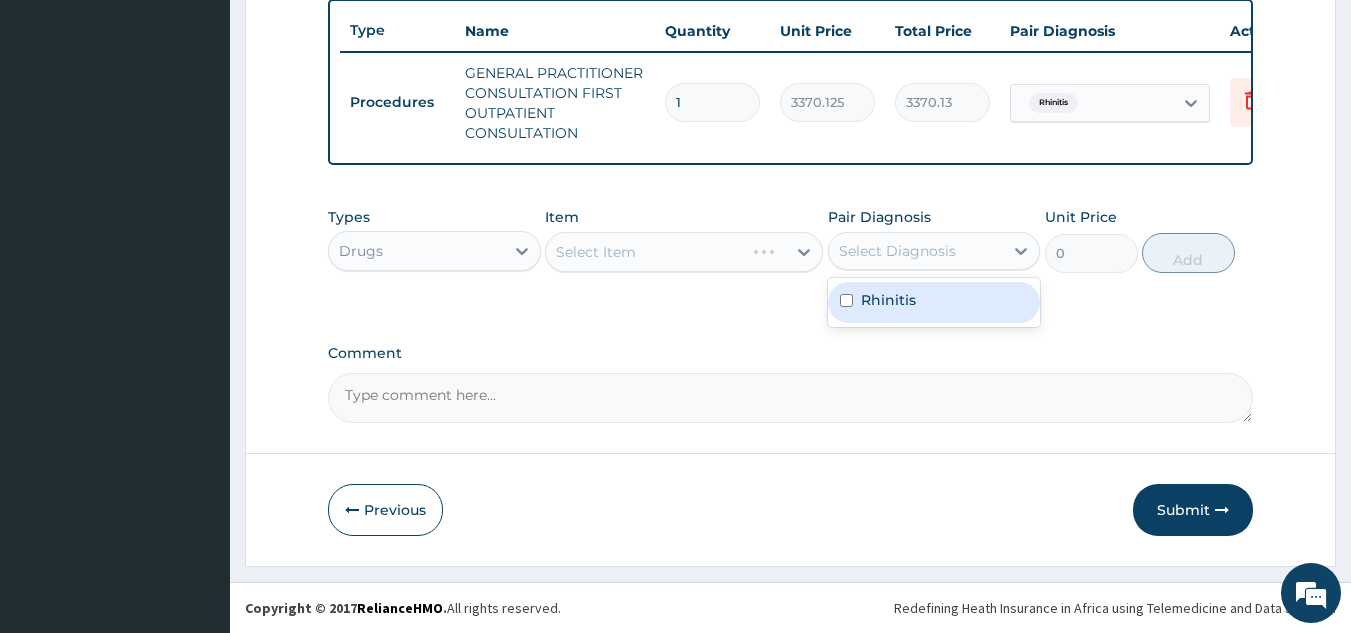 click on "Rhinitis" at bounding box center [934, 302] 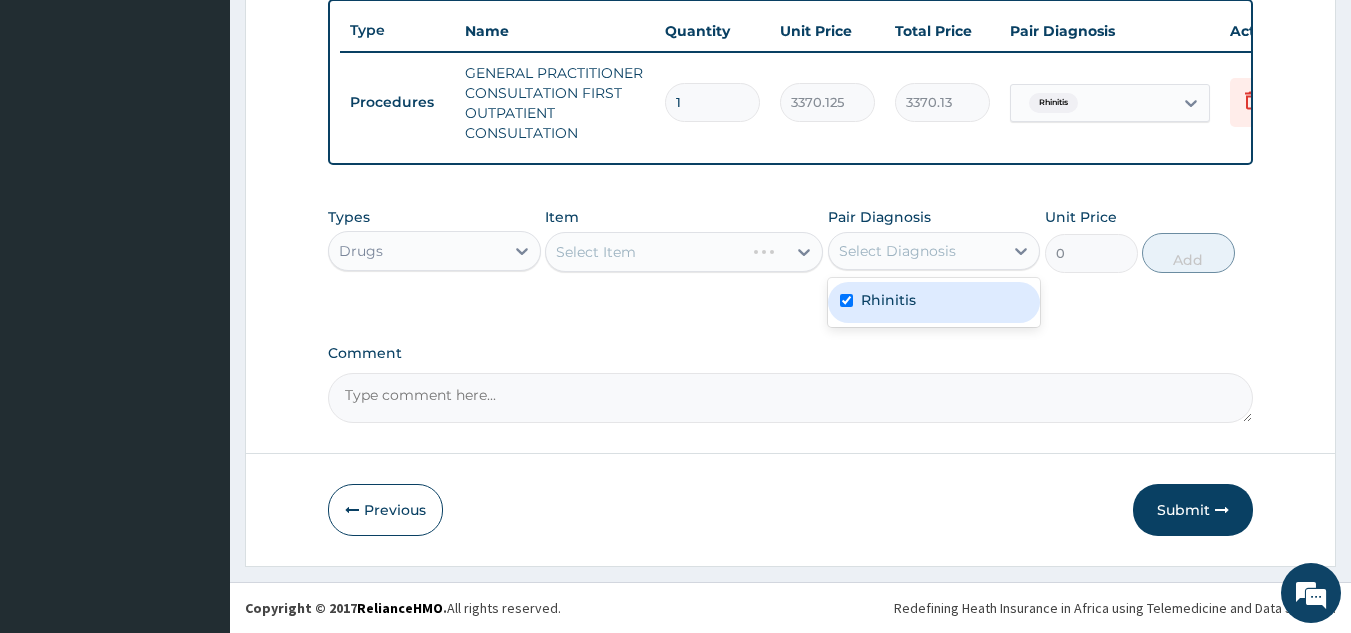 checkbox on "true" 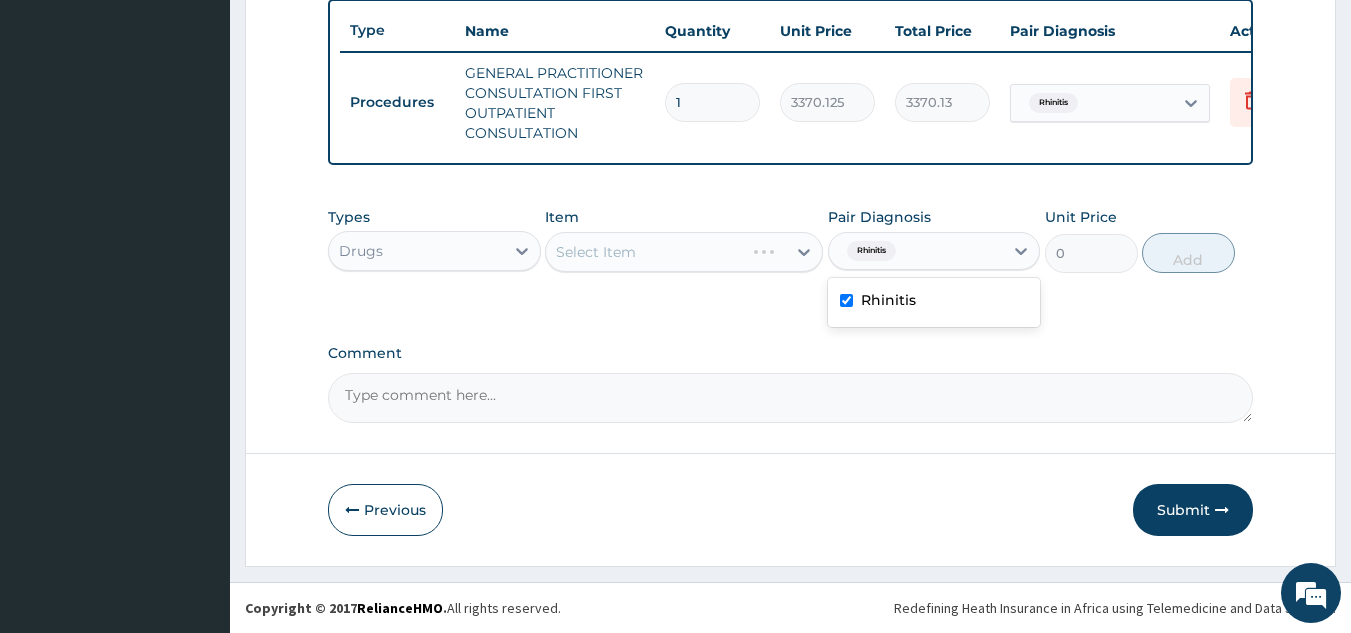 click on "Select Item" at bounding box center (684, 252) 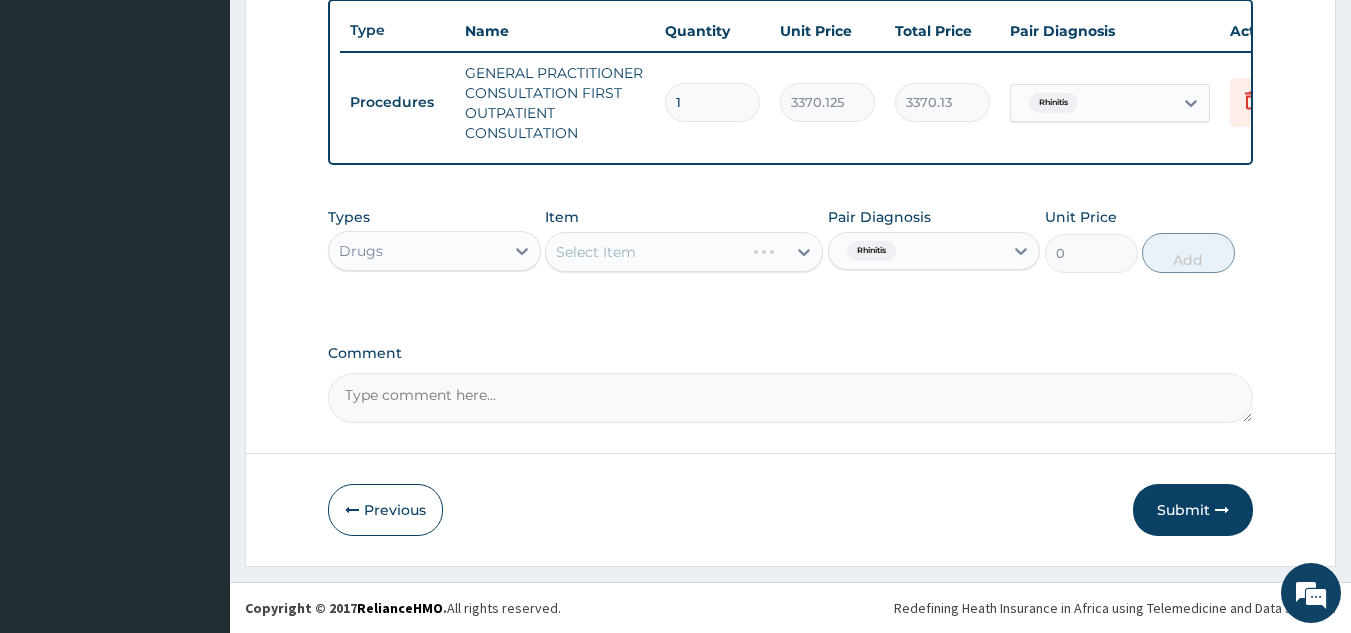 click on "Select Item" at bounding box center (684, 252) 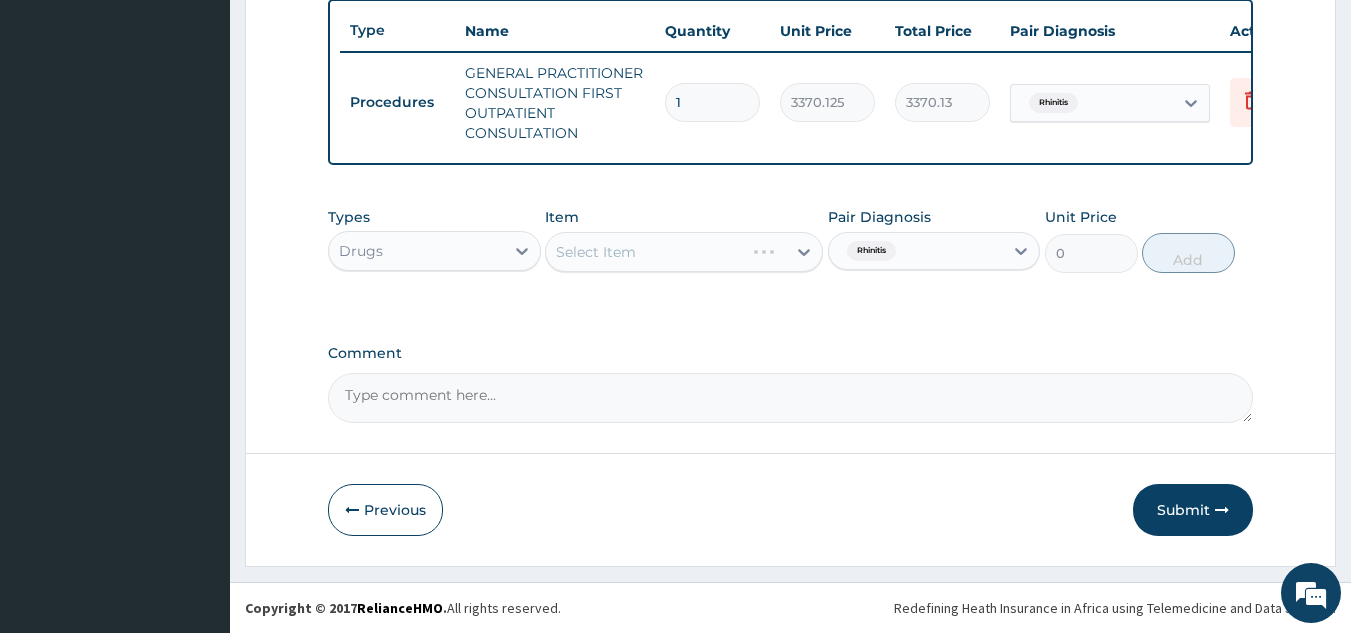 click on "Select Item" at bounding box center [684, 252] 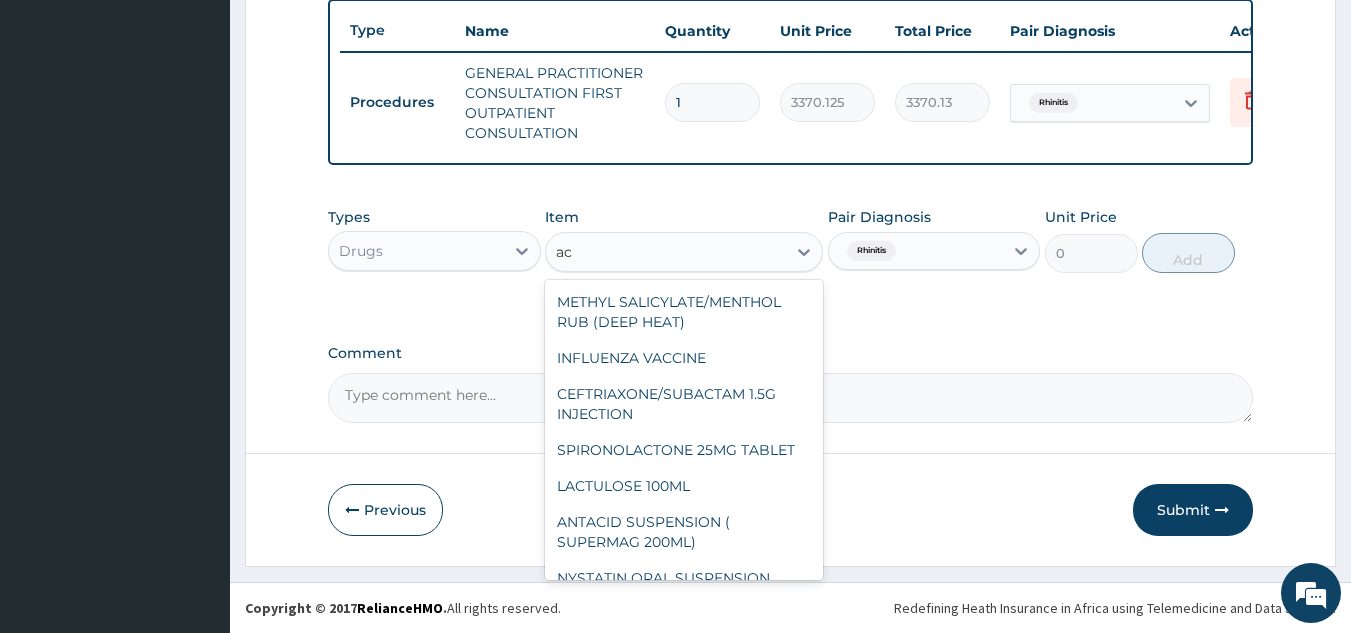 type on "a" 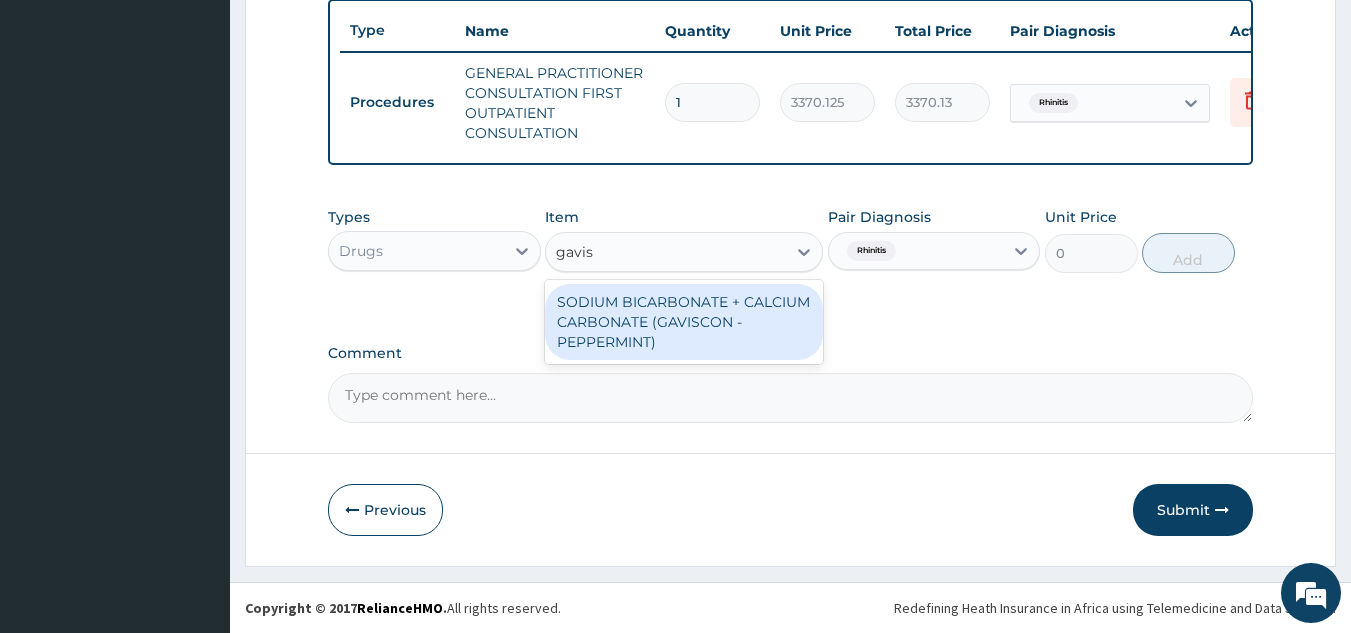 type on "gavisc" 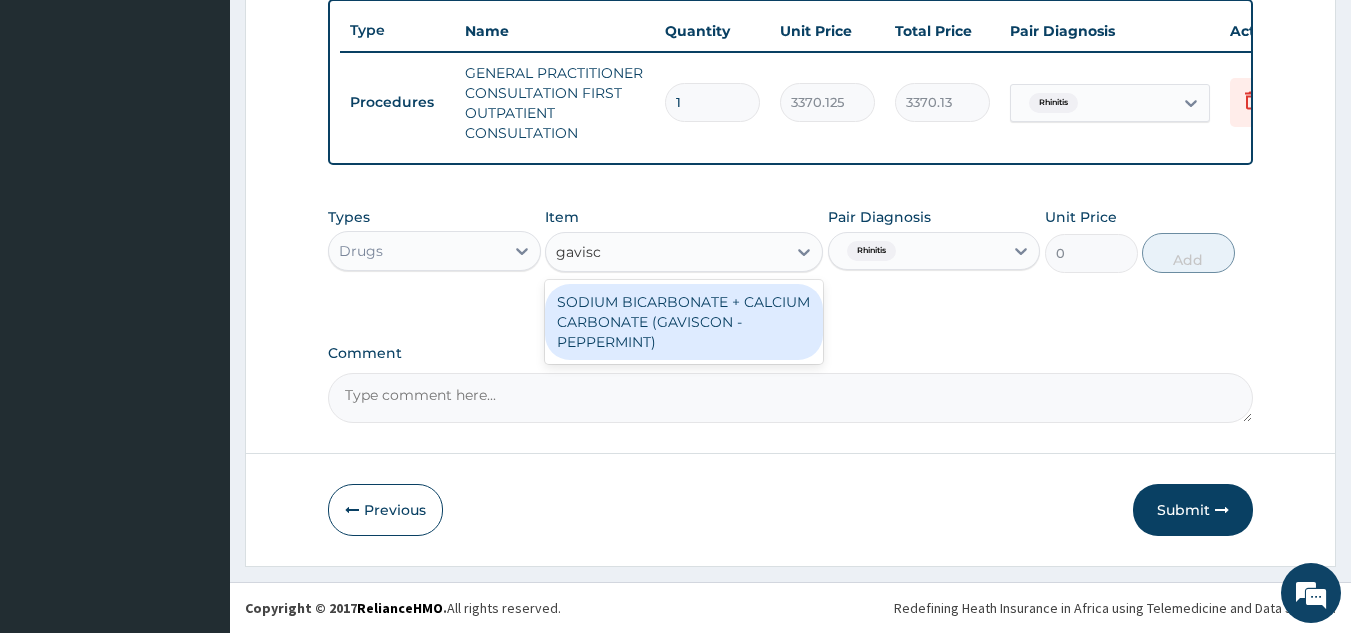 click on "SODIUM BICARBONATE + CALCIUM CARBONATE (GAVISCON - PEPPERMINT)" at bounding box center [684, 322] 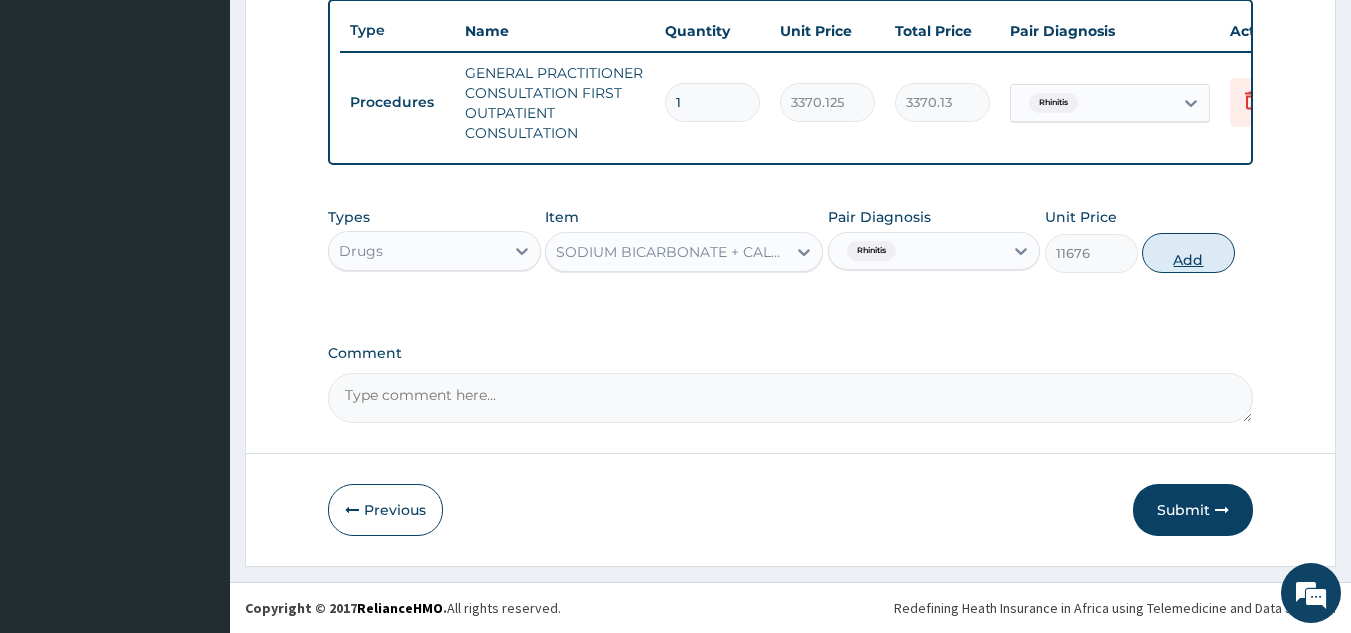 click on "Add" at bounding box center [1188, 253] 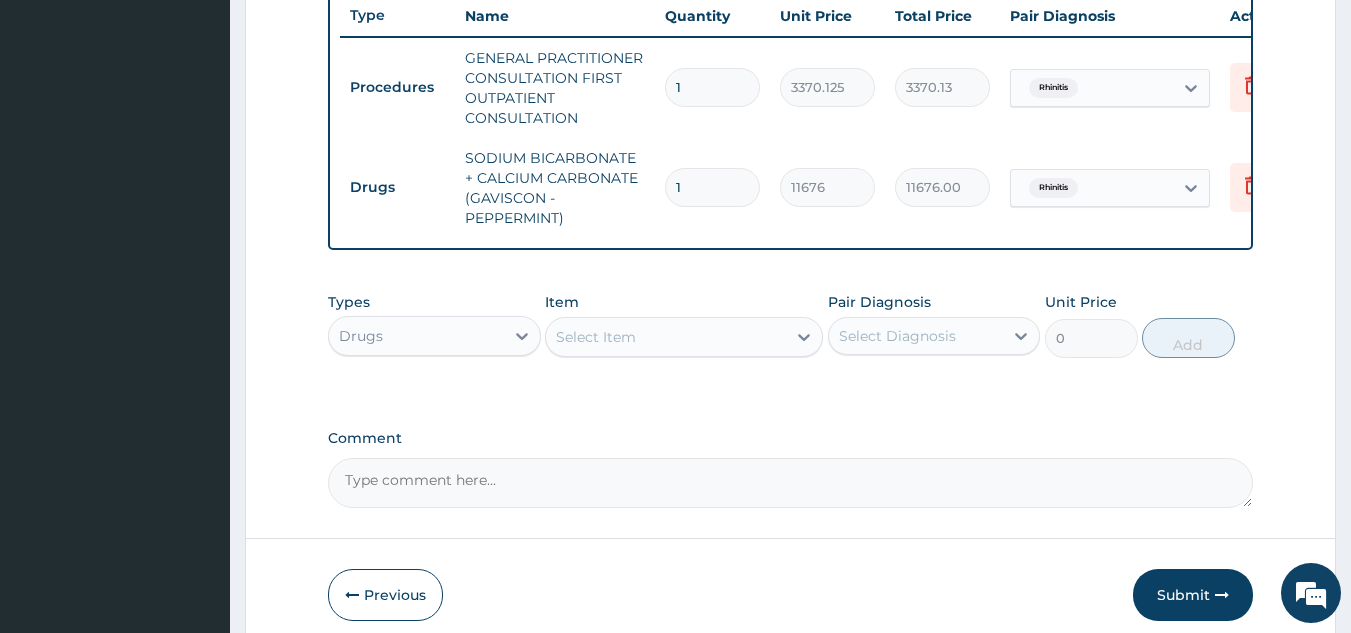 click on "Item Select Item" at bounding box center (684, 325) 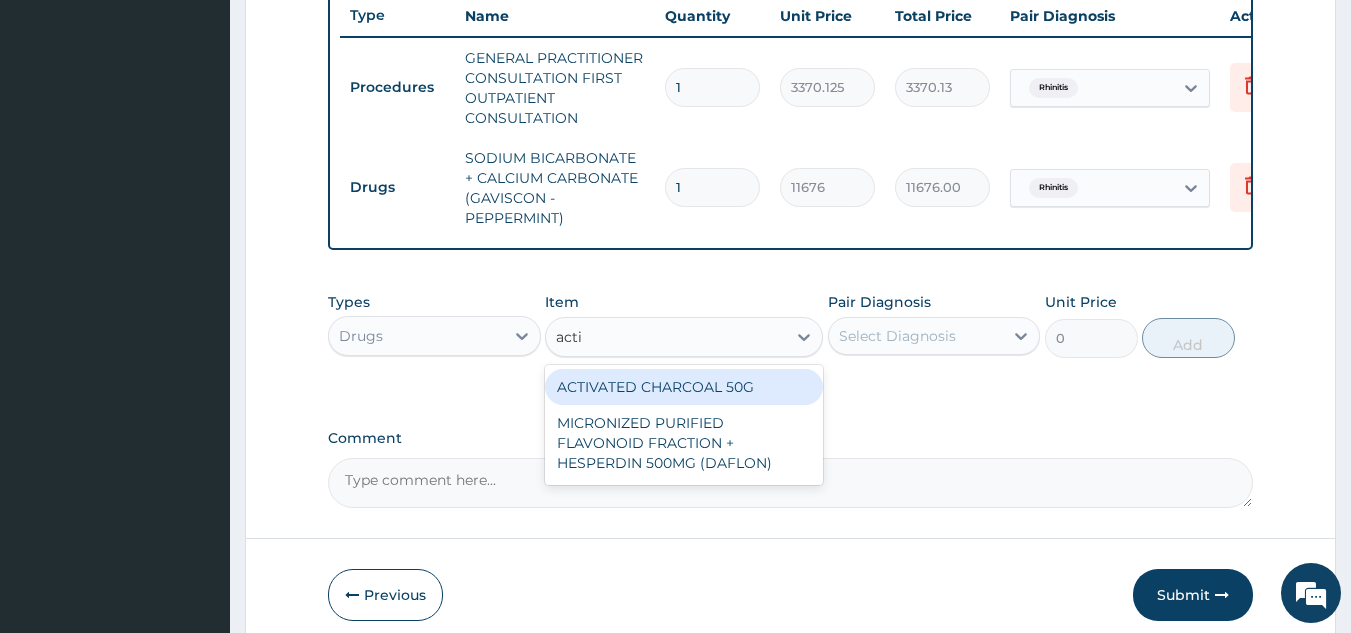type on "acti" 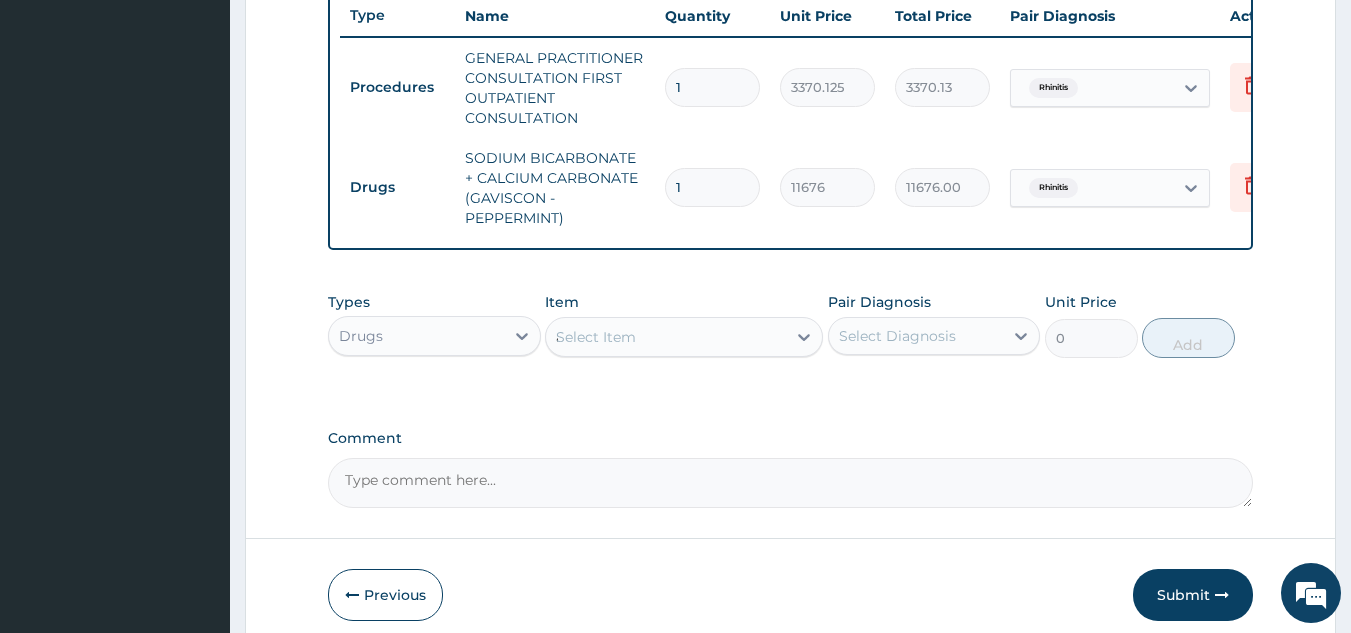 type 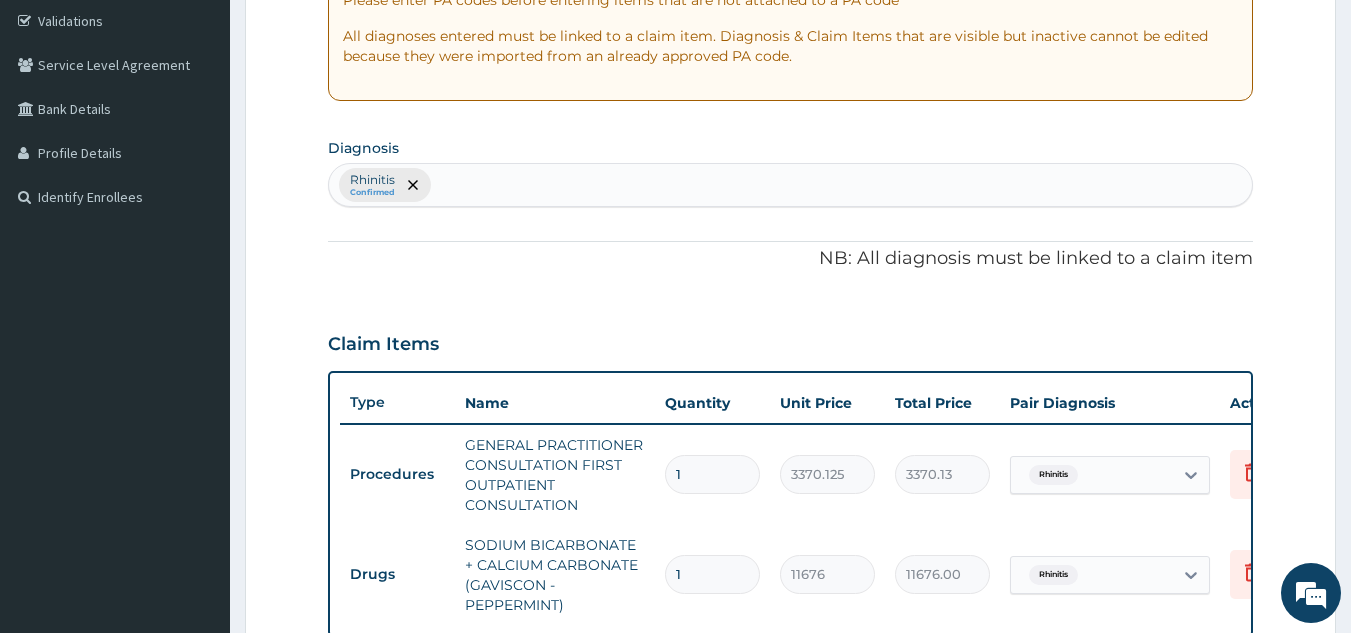 scroll, scrollTop: 369, scrollLeft: 0, axis: vertical 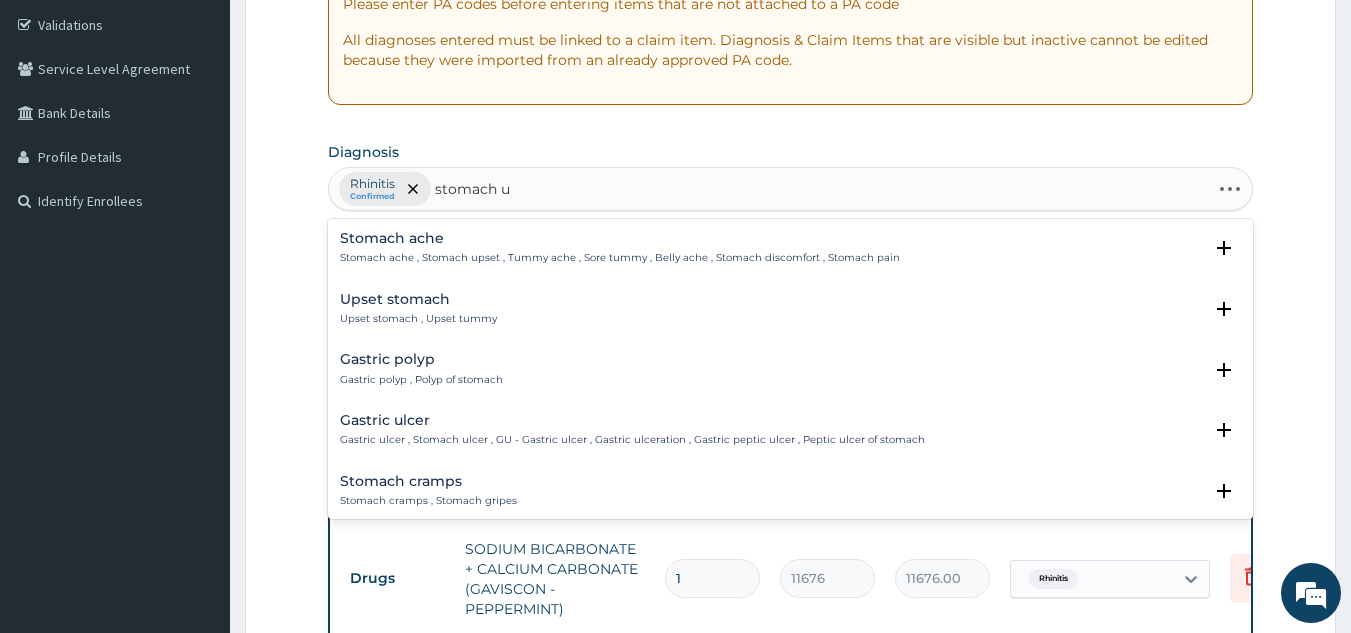 type on "stomach up" 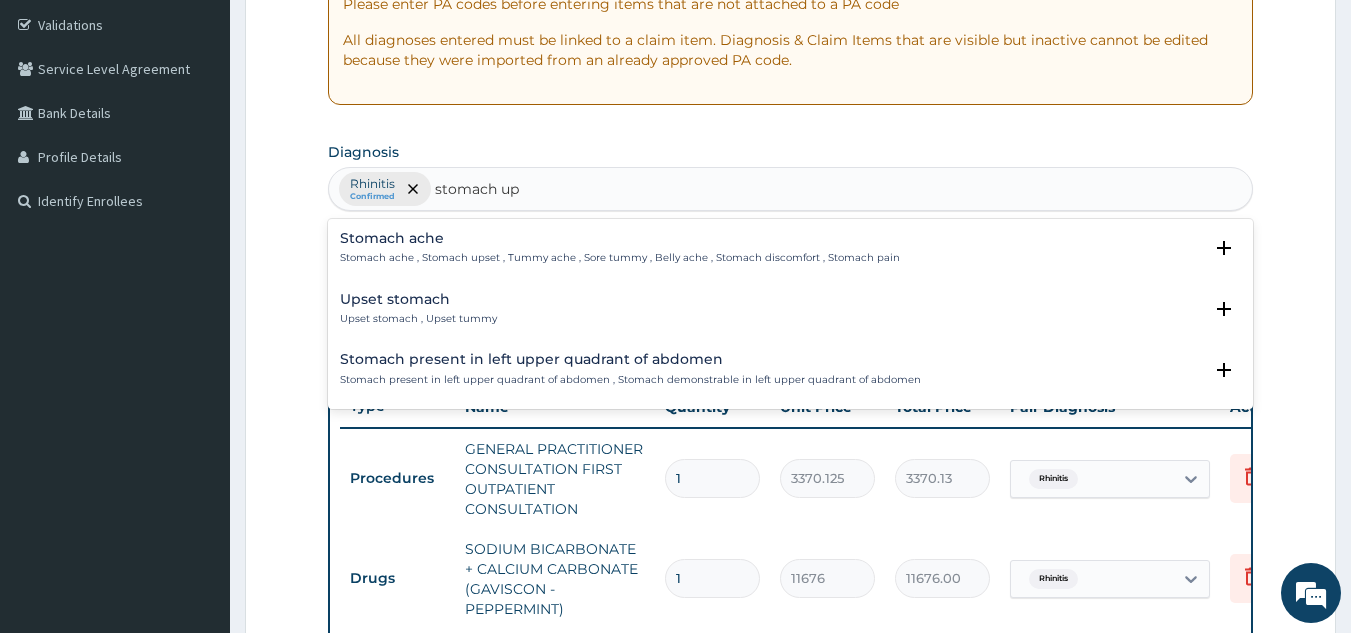 click on "Upset stomach Upset stomach , Upset tummy" at bounding box center (791, 309) 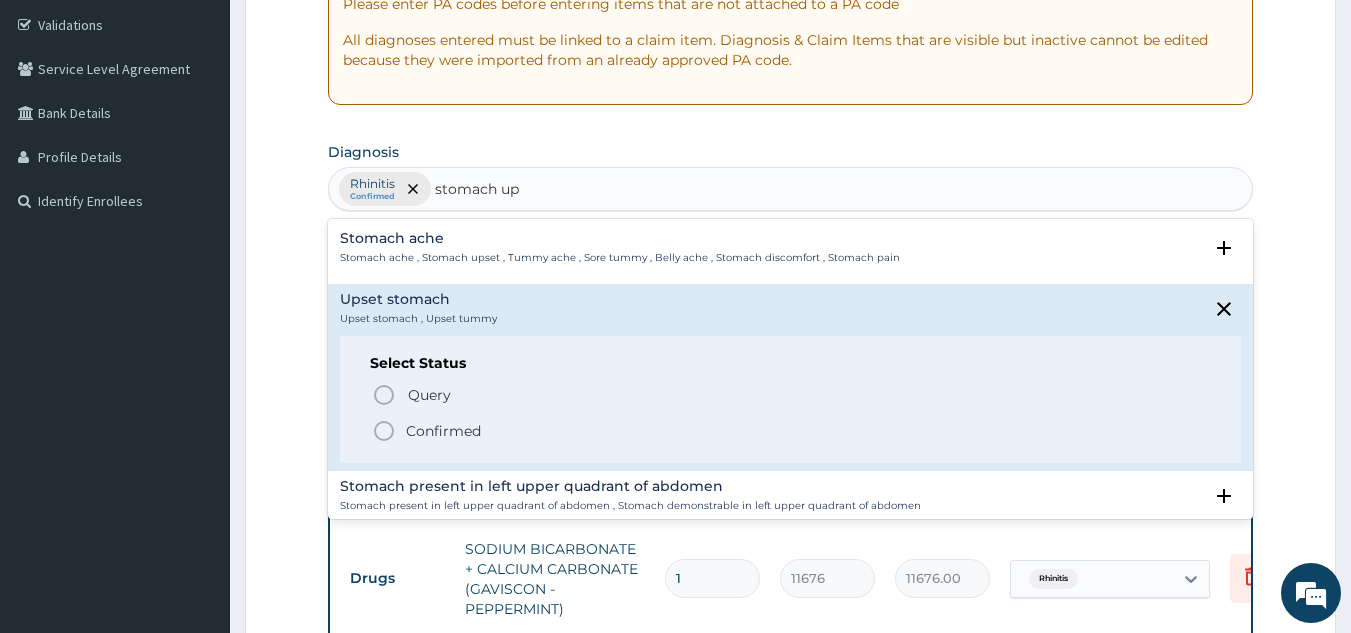 click on "Confirmed" at bounding box center (792, 431) 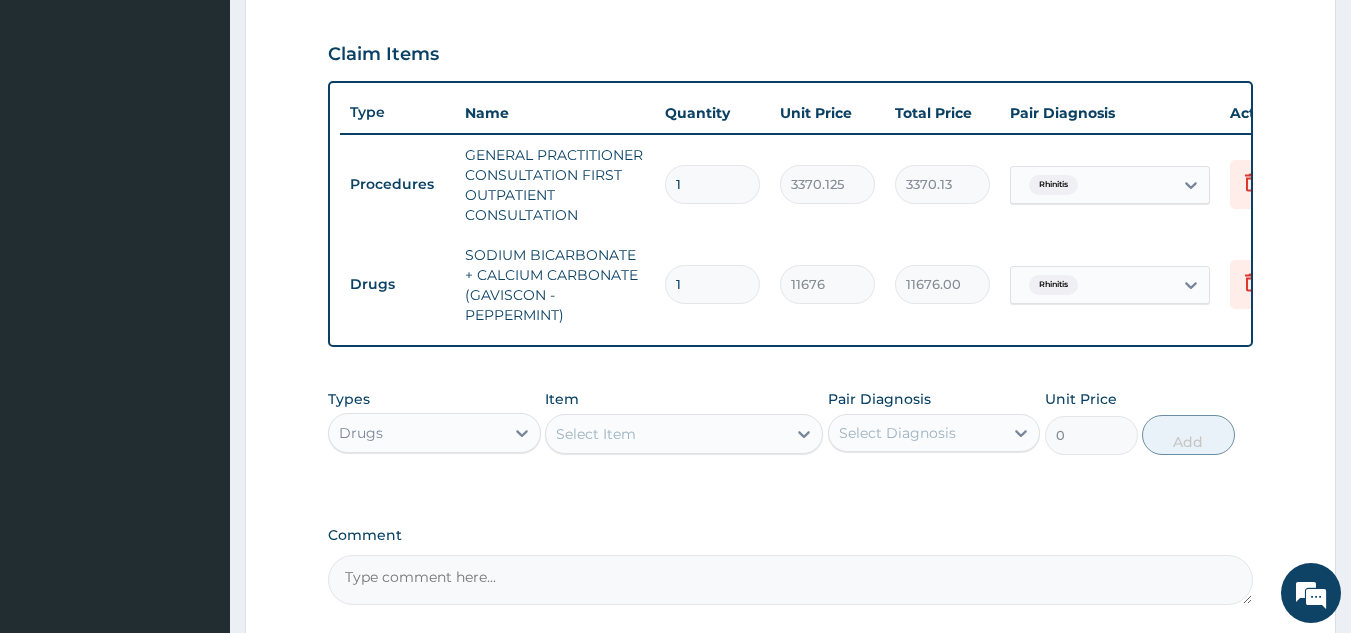 scroll, scrollTop: 666, scrollLeft: 0, axis: vertical 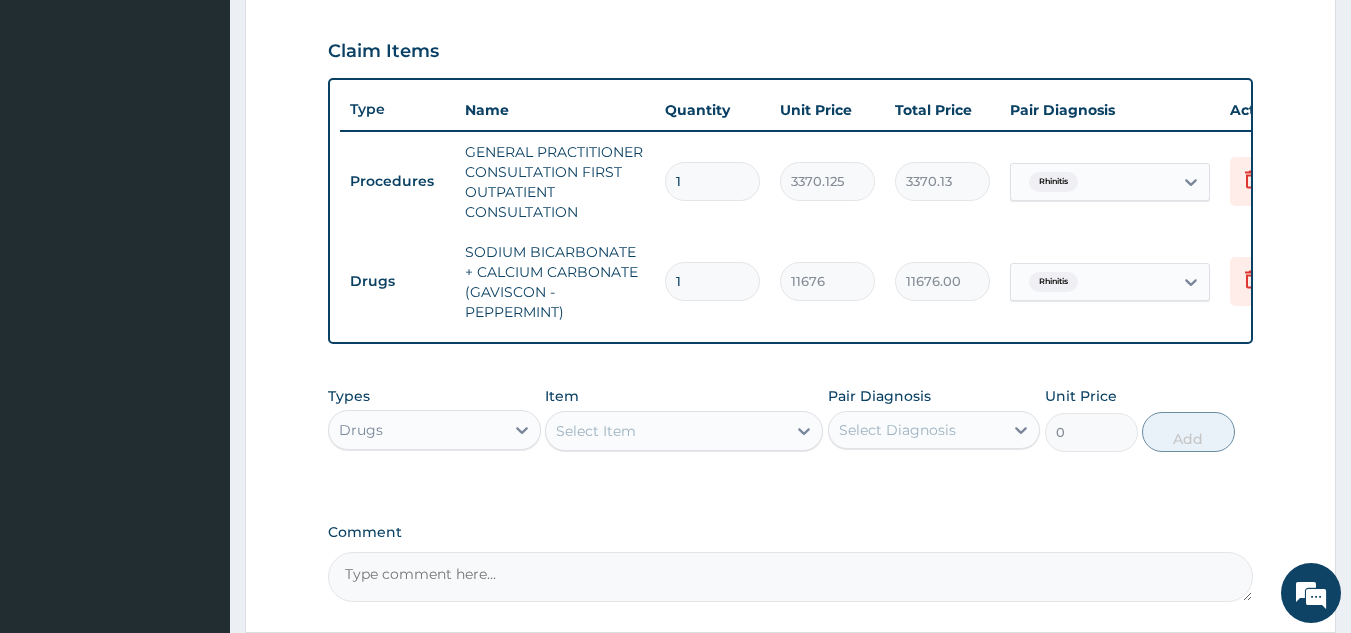 click on "11676.00" at bounding box center [942, 281] 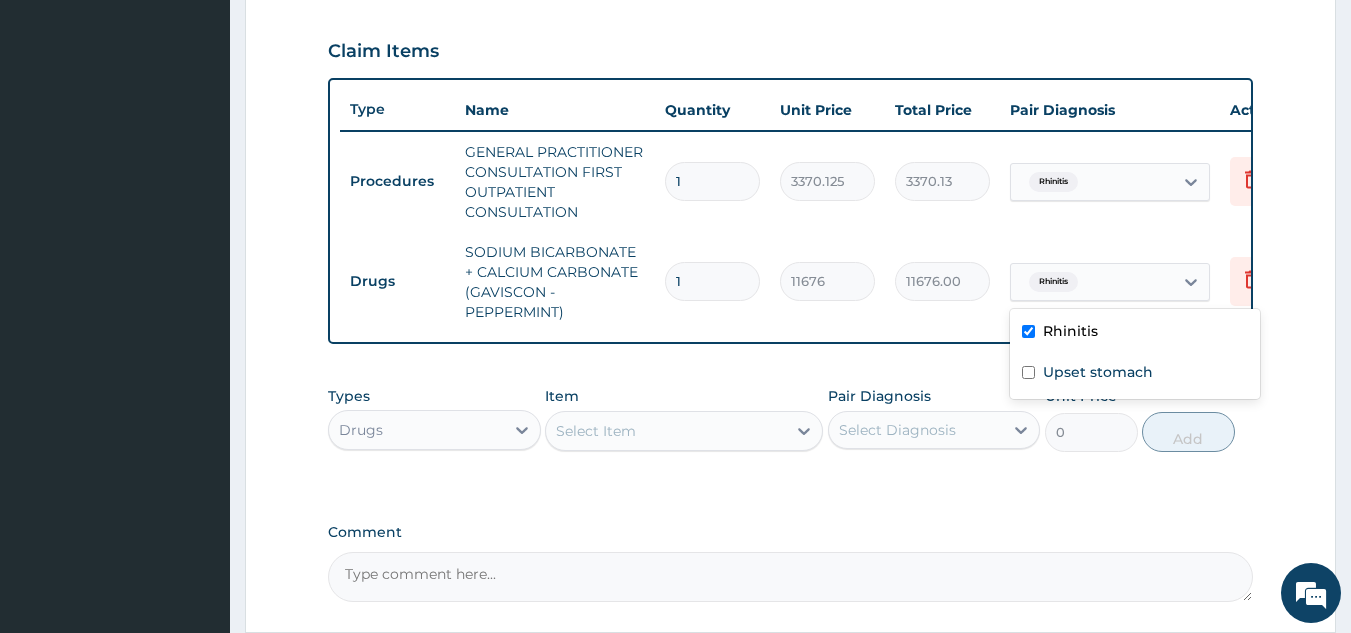 click on "Upset stomach" at bounding box center [1098, 372] 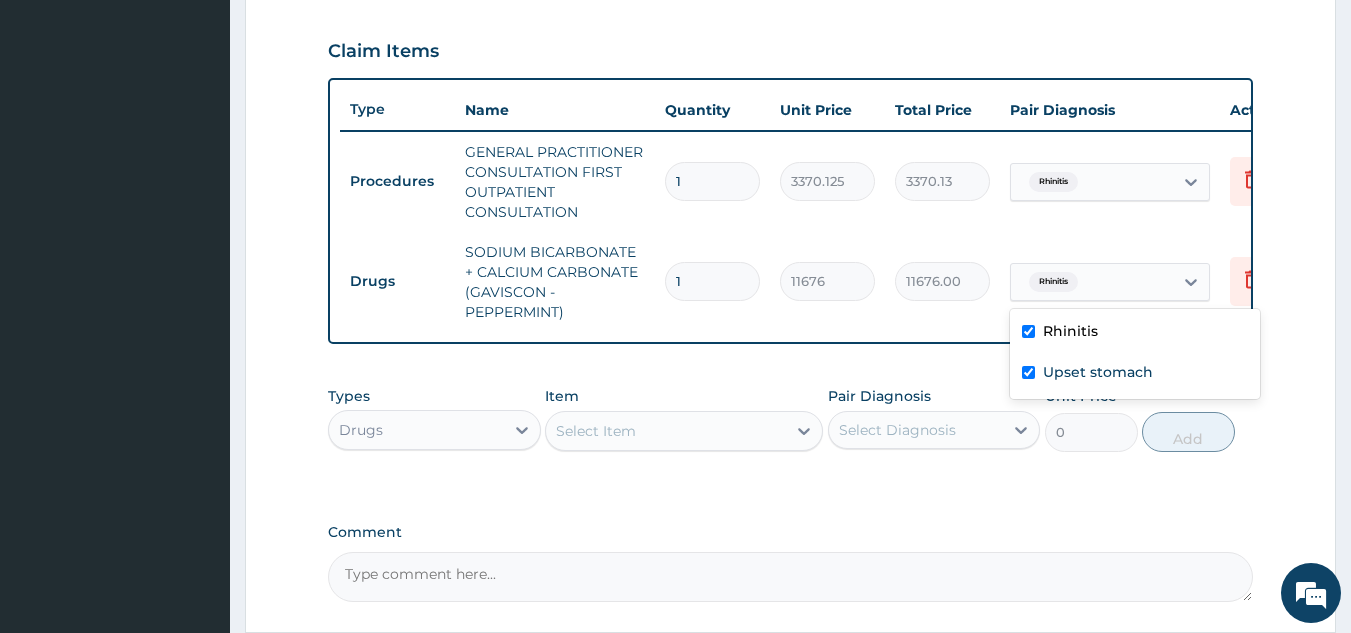 checkbox on "true" 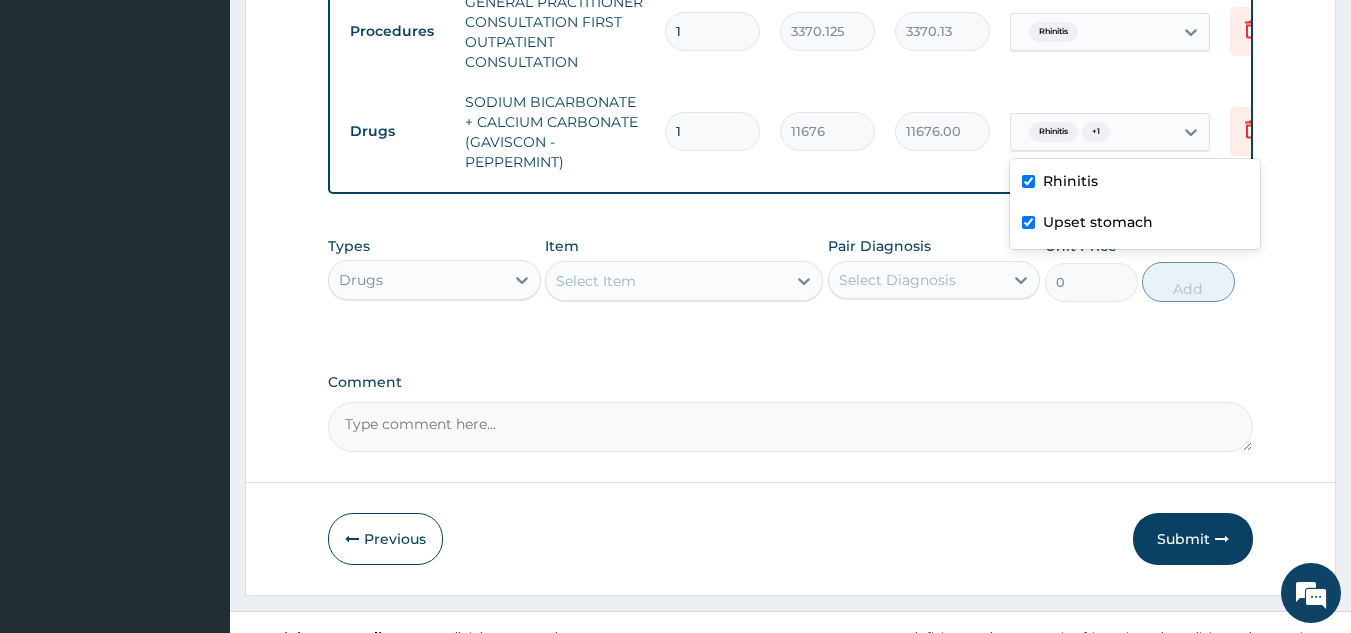 scroll, scrollTop: 860, scrollLeft: 0, axis: vertical 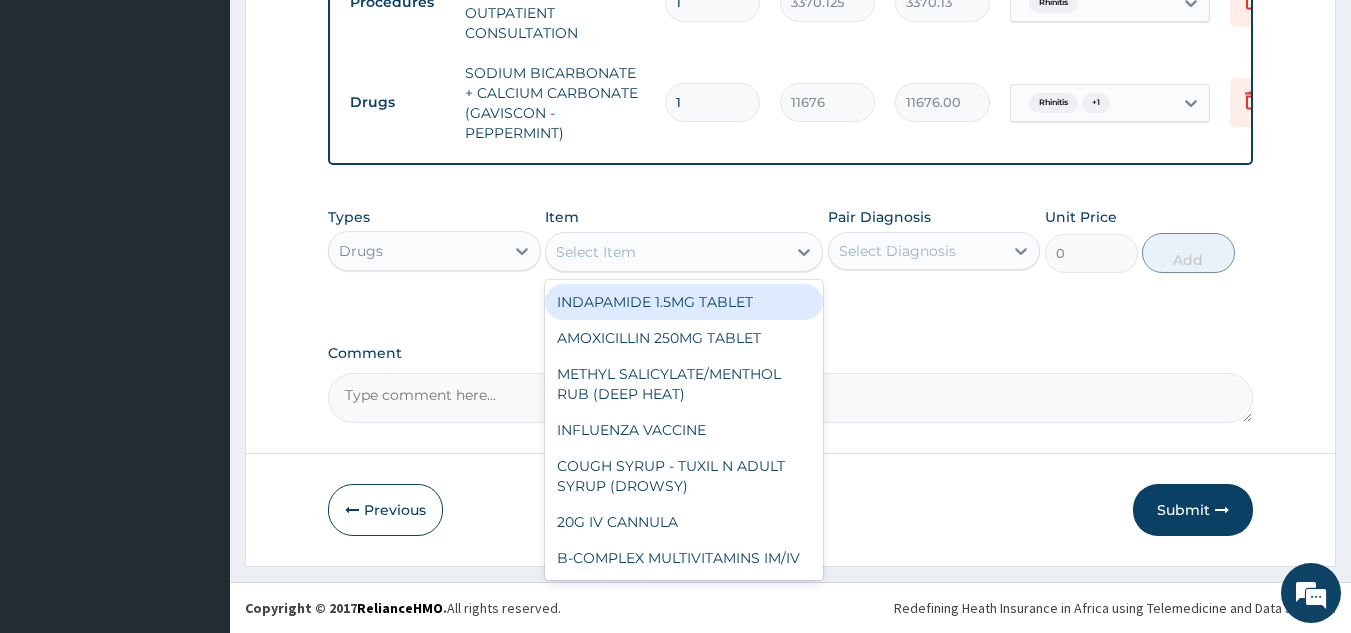 type on "a" 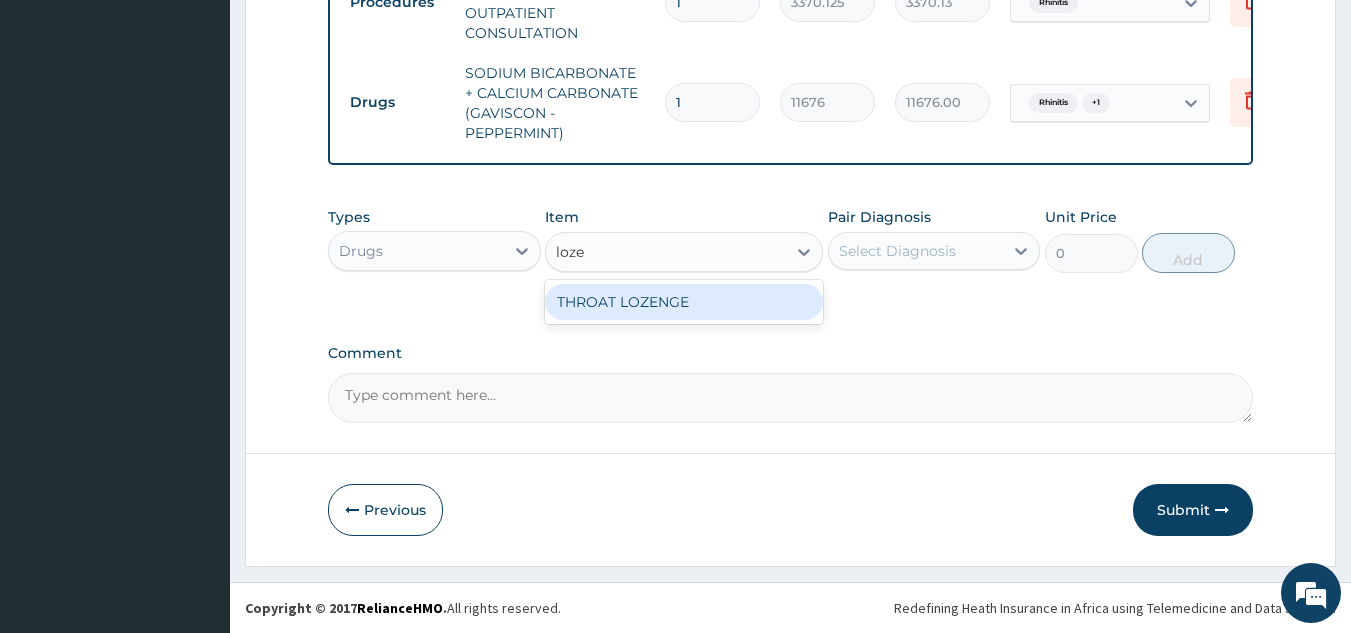type on "loze" 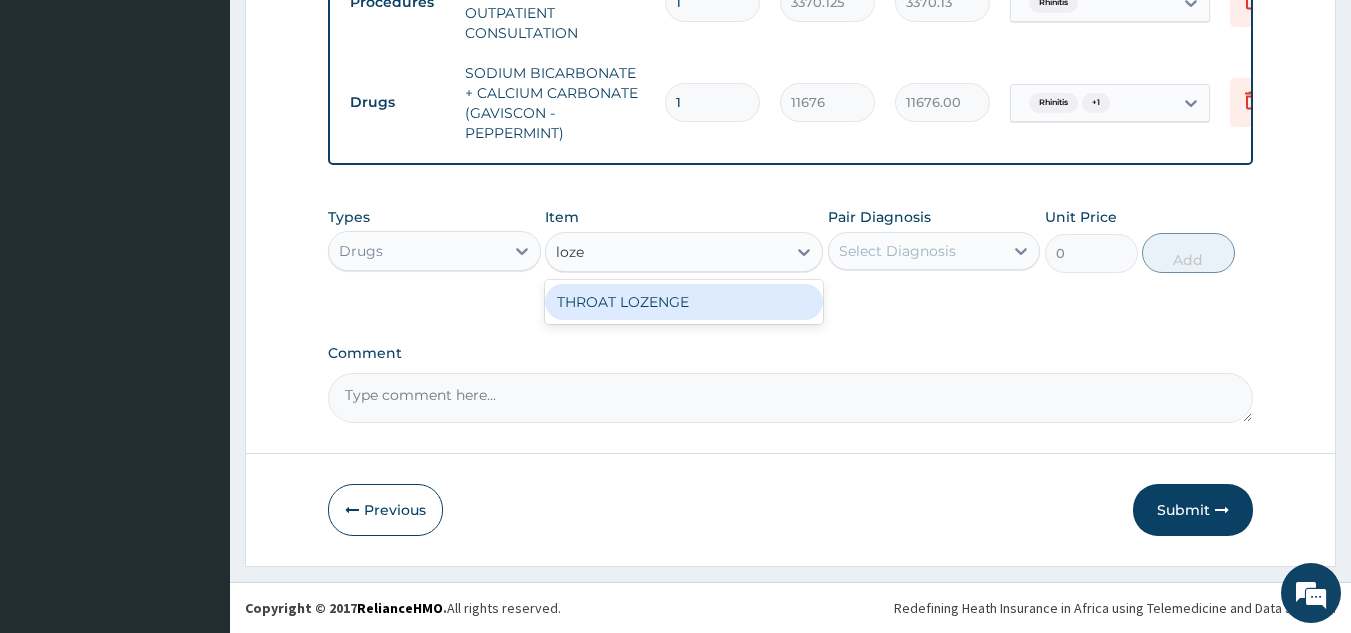 click on "PA Code / Prescription Code Enter Code(Secondary Care Only) Encounter Date 01-08-2025 Important Notice Please enter PA codes before entering items that are not attached to a PA code   All diagnoses entered must be linked to a claim item. Diagnosis & Claim Items that are visible but inactive cannot be edited because they were imported from an already approved PA code. Diagnosis Rhinitis Confirmed Upset stomach Confirmed NB: All diagnosis must be linked to a claim item Claim Items Type Name Quantity Unit Price Total Price Pair Diagnosis Actions Procedures GENERAL PRACTITIONER CONSULTATION FIRST OUTPATIENT CONSULTATION 1 3370.125 3370.13 Rhinitis Delete Drugs SODIUM BICARBONATE + CALCIUM CARBONATE (GAVISCON - PEPPERMINT) 1 11676 11676.00 Rhinitis  + 1 Delete Types Drugs Item option SODIUM BICARBONATE + CALCIUM CARBONATE (GAVISCON - PEPPERMINT), selected. loze loze THROAT LOZENGE Pair Diagnosis Select Diagnosis Unit Price 0 Add Comment" at bounding box center [791, -116] 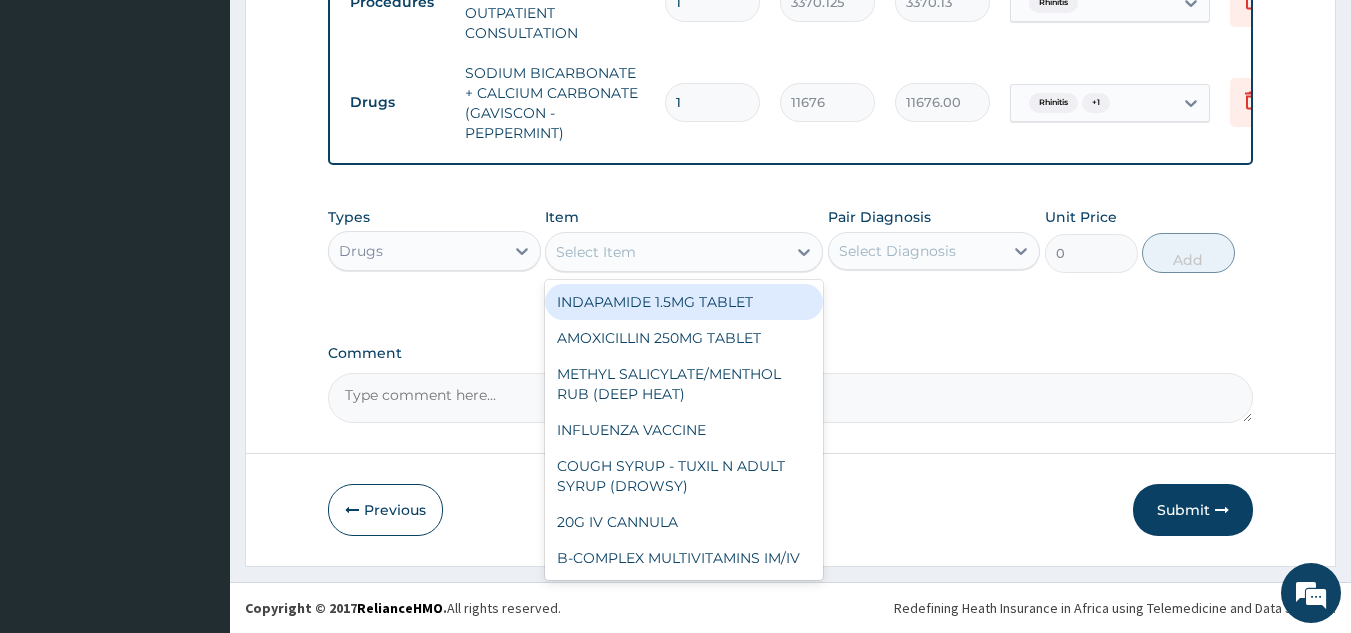 type on "a" 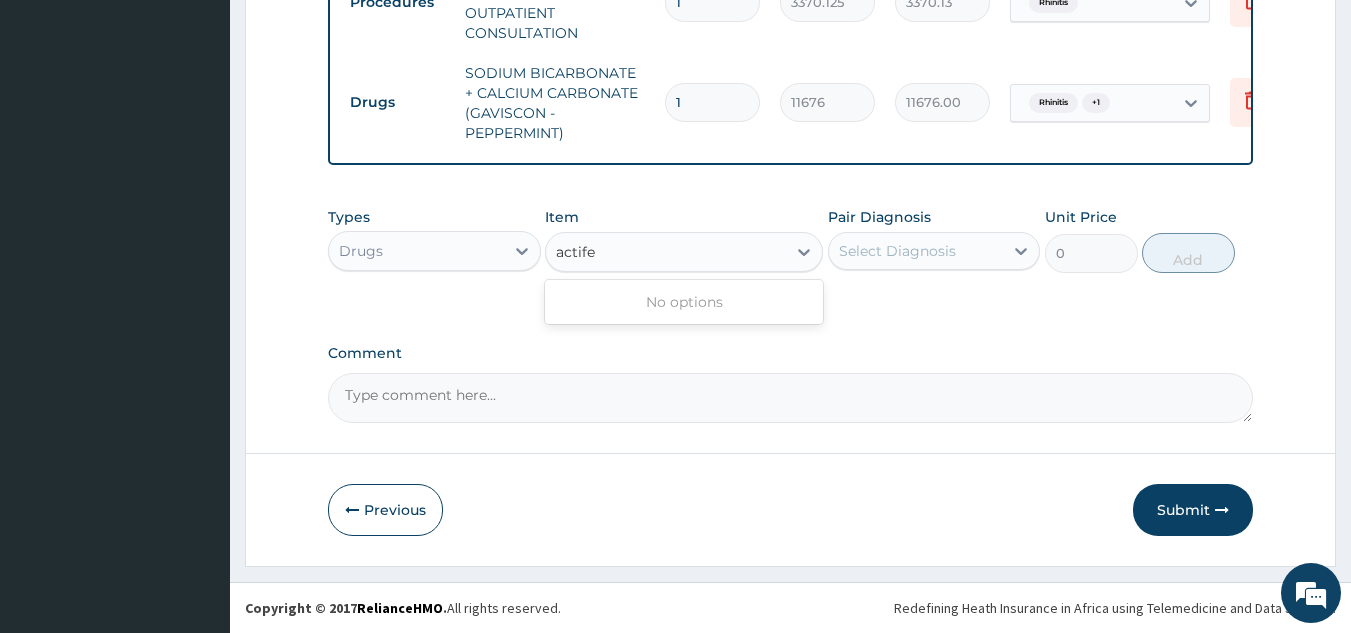 type on "actifed" 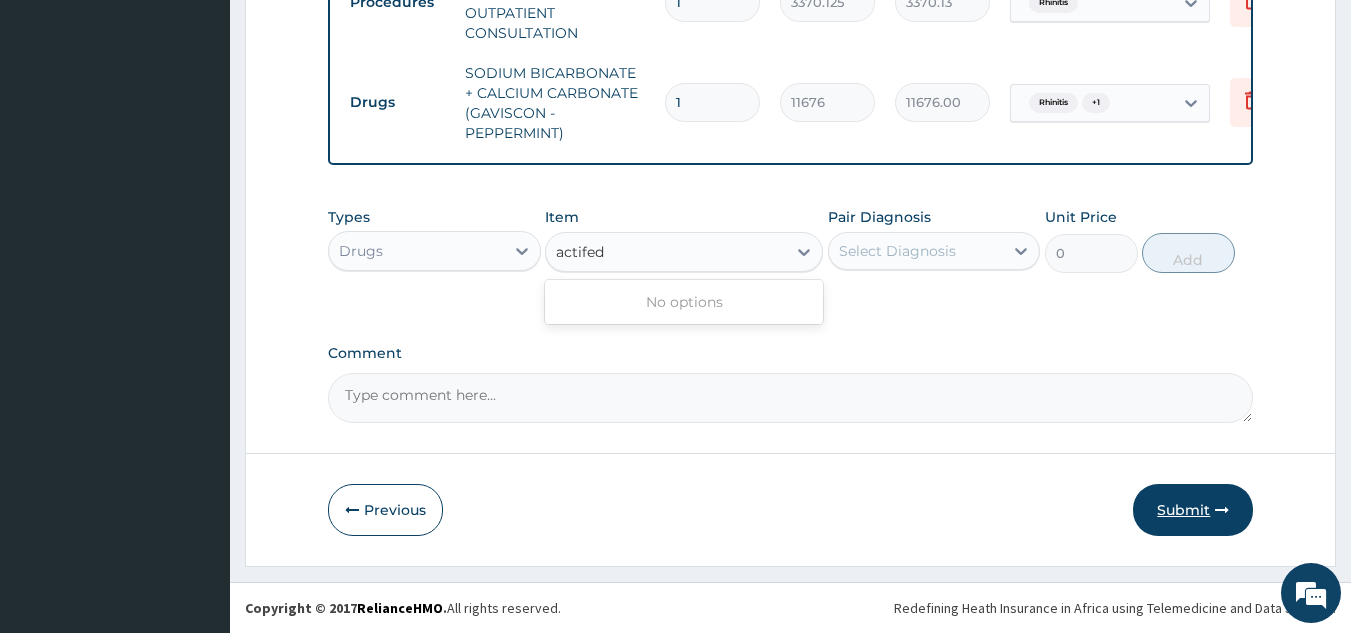 click at bounding box center (1222, 510) 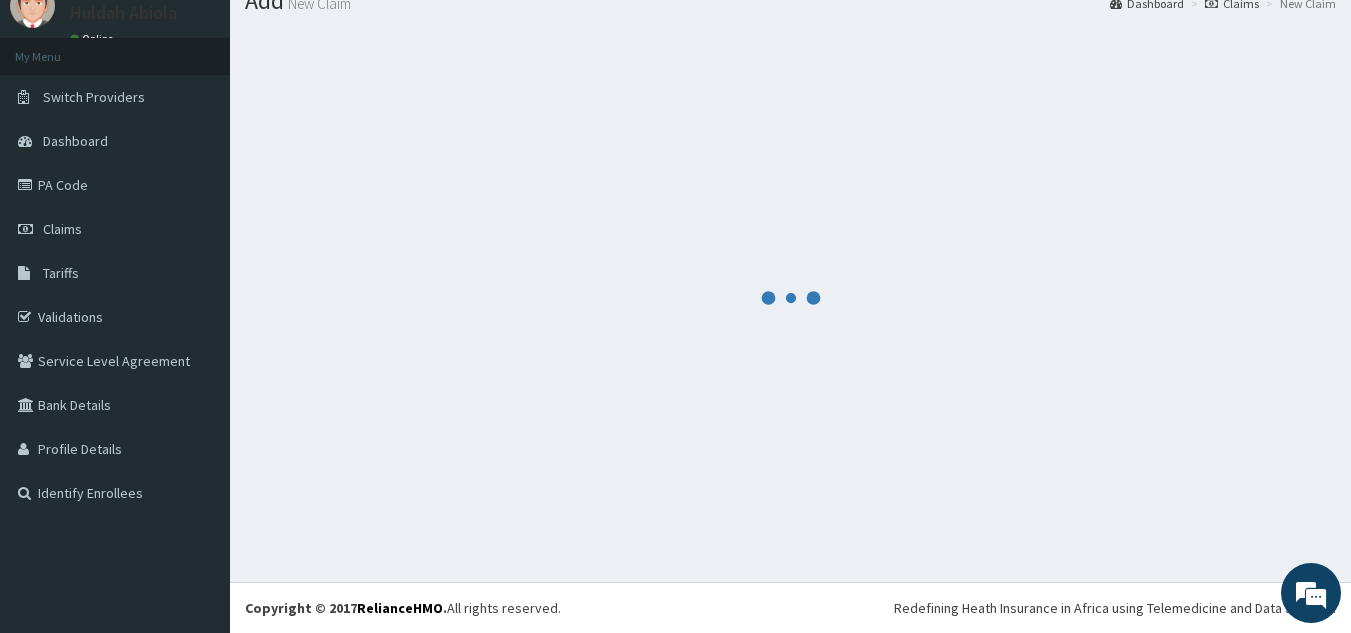 scroll, scrollTop: 77, scrollLeft: 0, axis: vertical 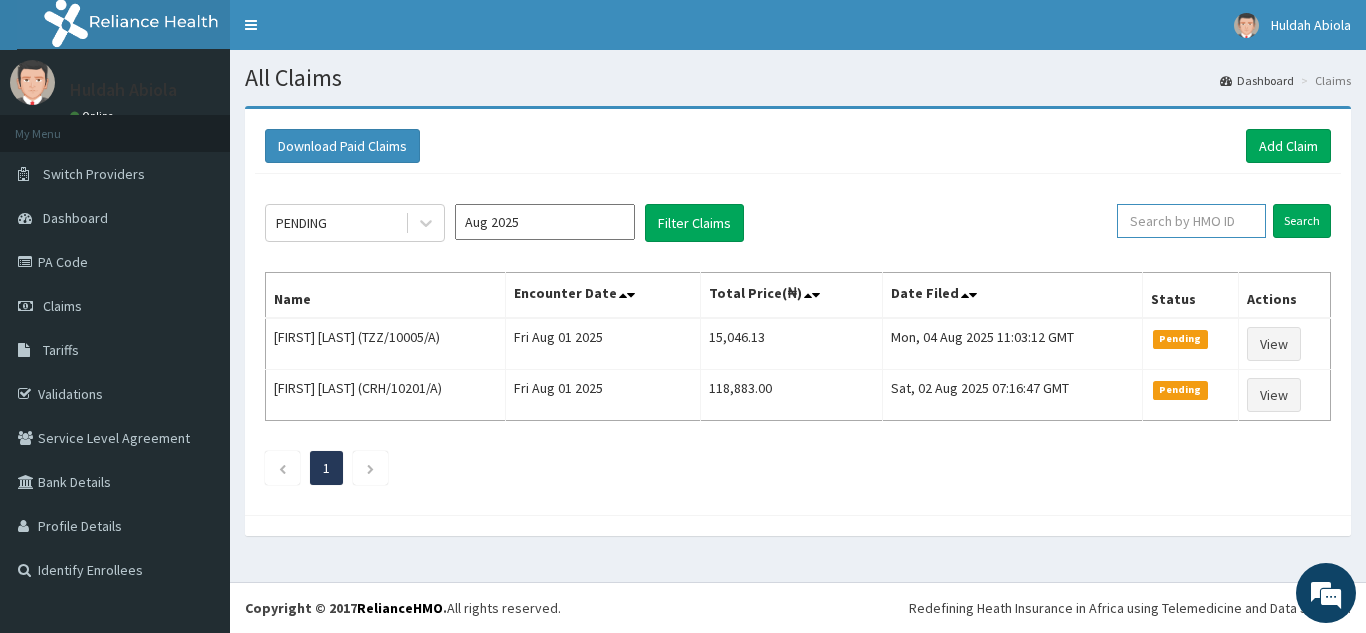 click at bounding box center [1191, 221] 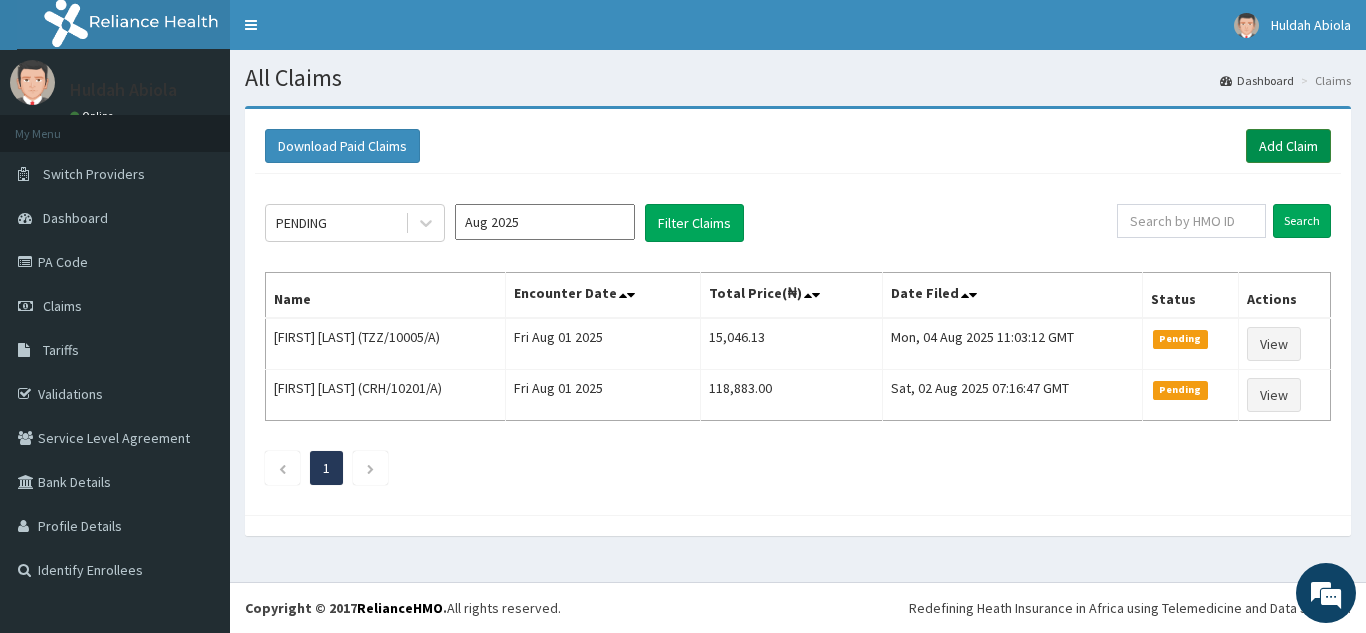 click on "Add Claim" at bounding box center [1288, 146] 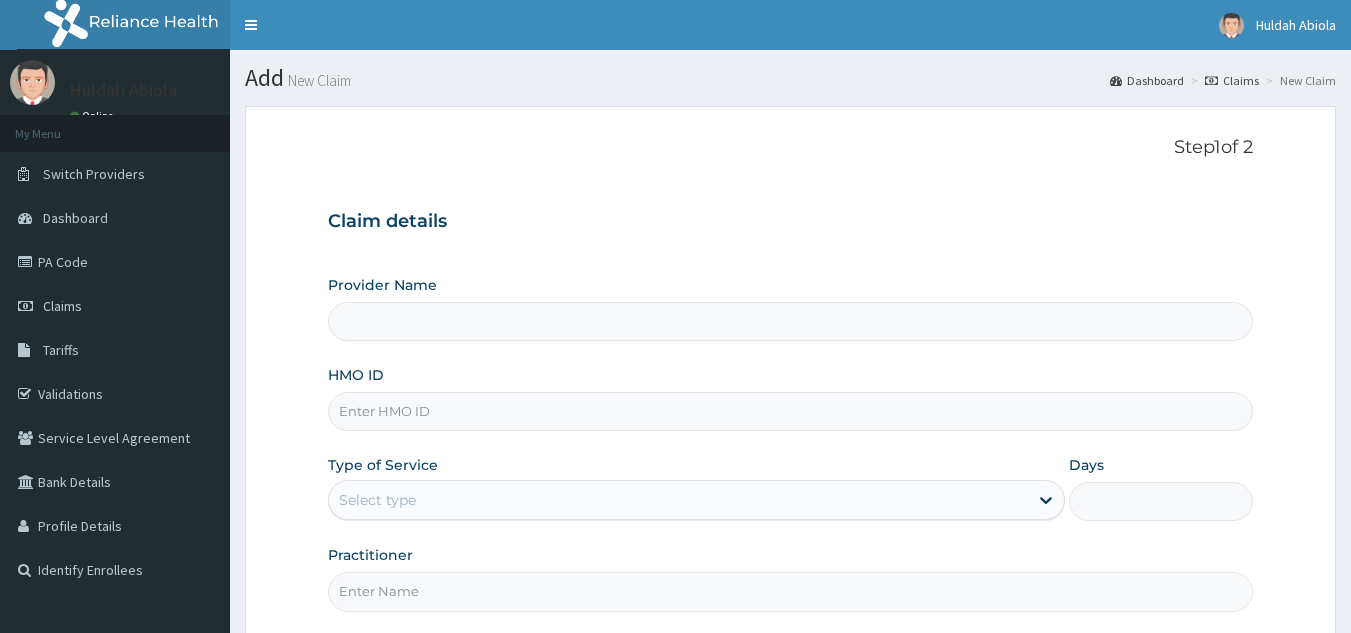 scroll, scrollTop: 0, scrollLeft: 0, axis: both 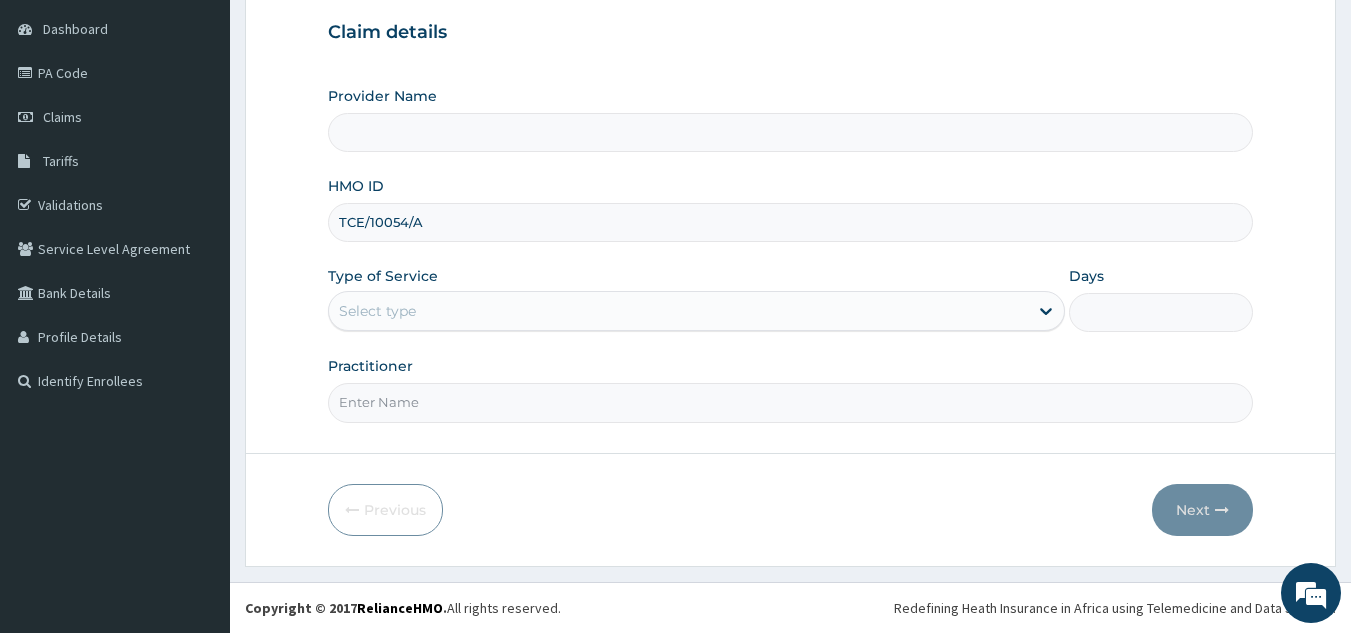 type on "TCE/10054/A" 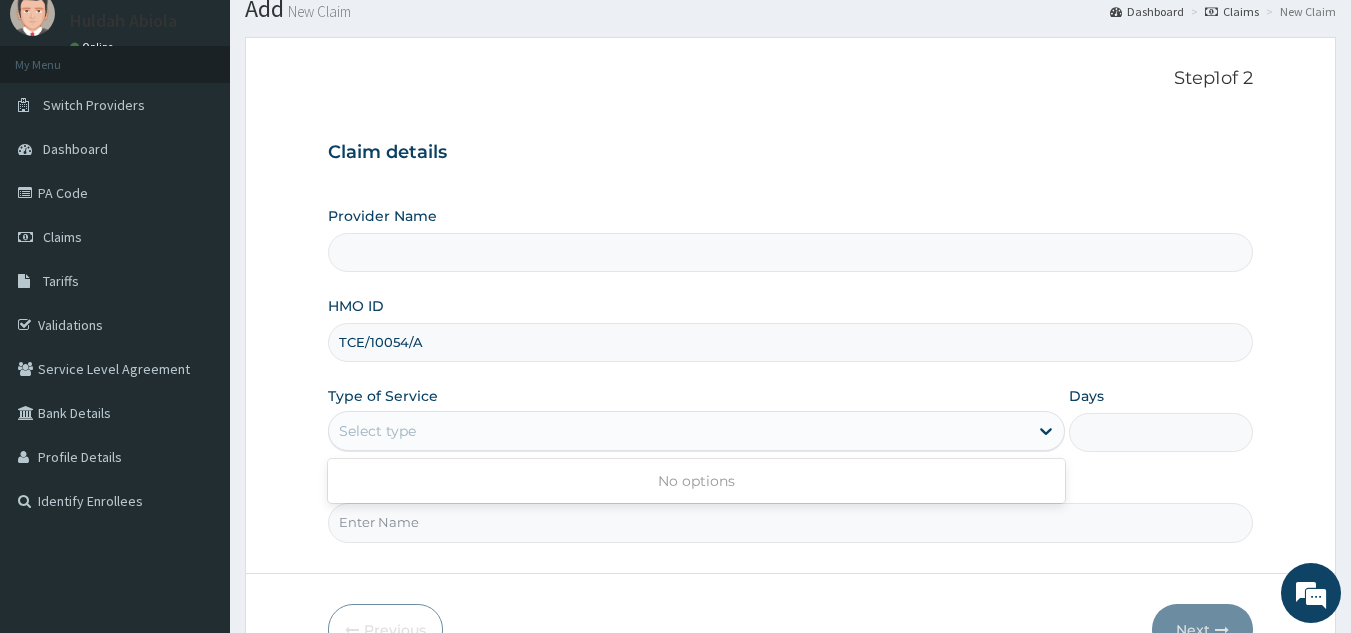 scroll, scrollTop: 0, scrollLeft: 0, axis: both 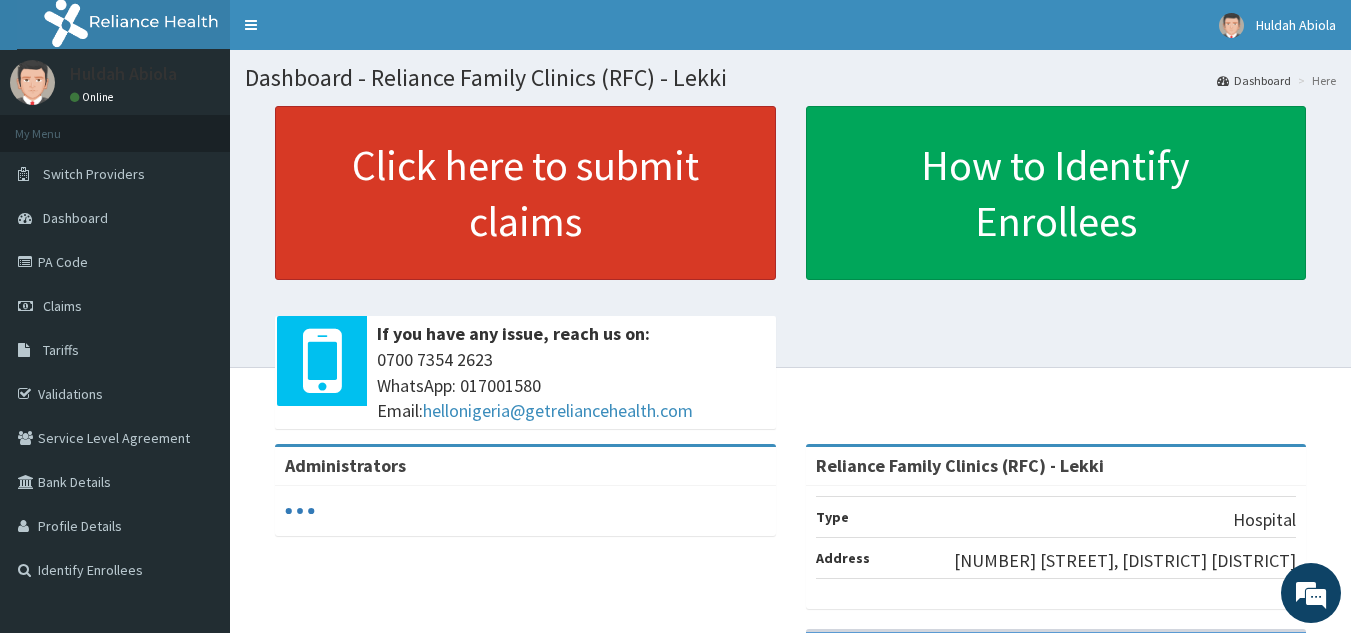 click on "Click here to submit claims" at bounding box center (525, 193) 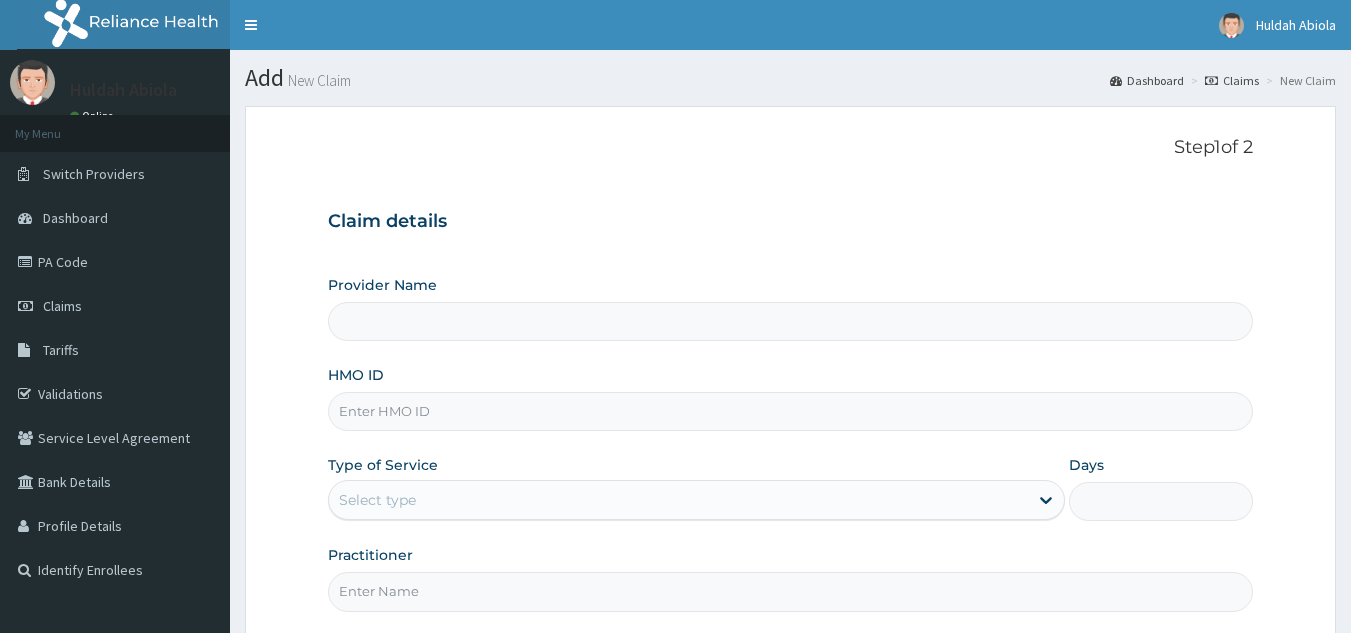 scroll, scrollTop: 0, scrollLeft: 0, axis: both 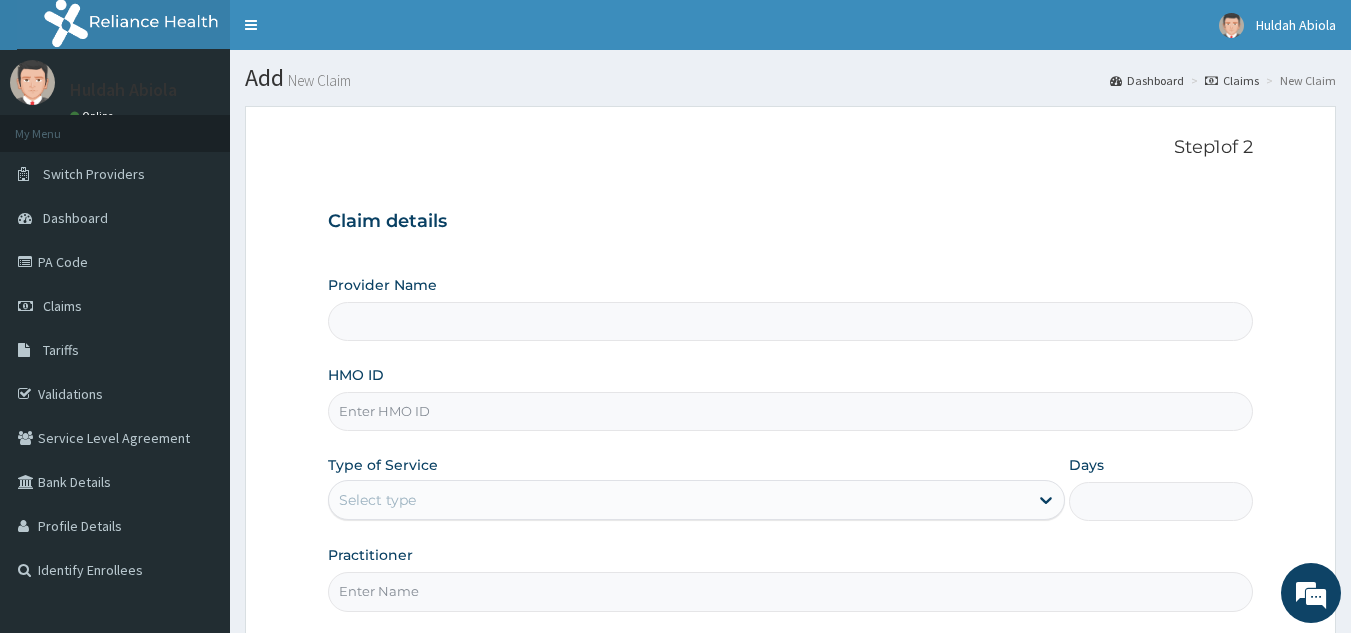 type on "Reliance Family Clinics (RFC) - Lekki" 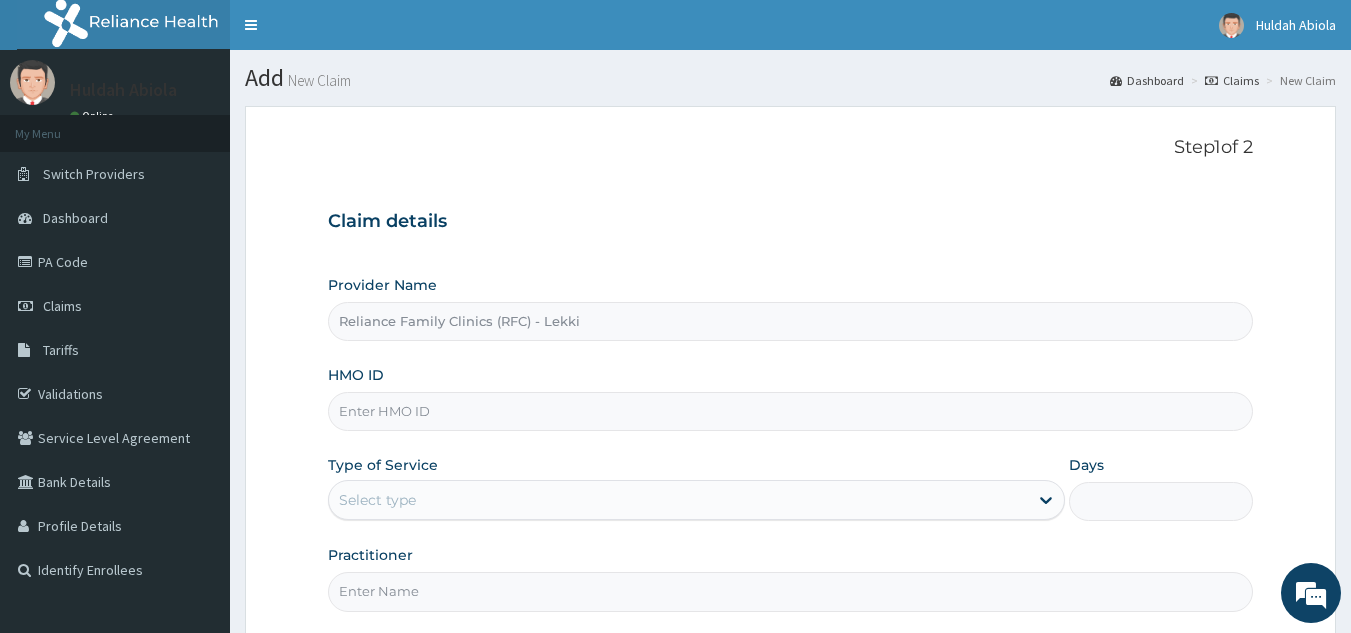click on "HMO ID" at bounding box center [791, 411] 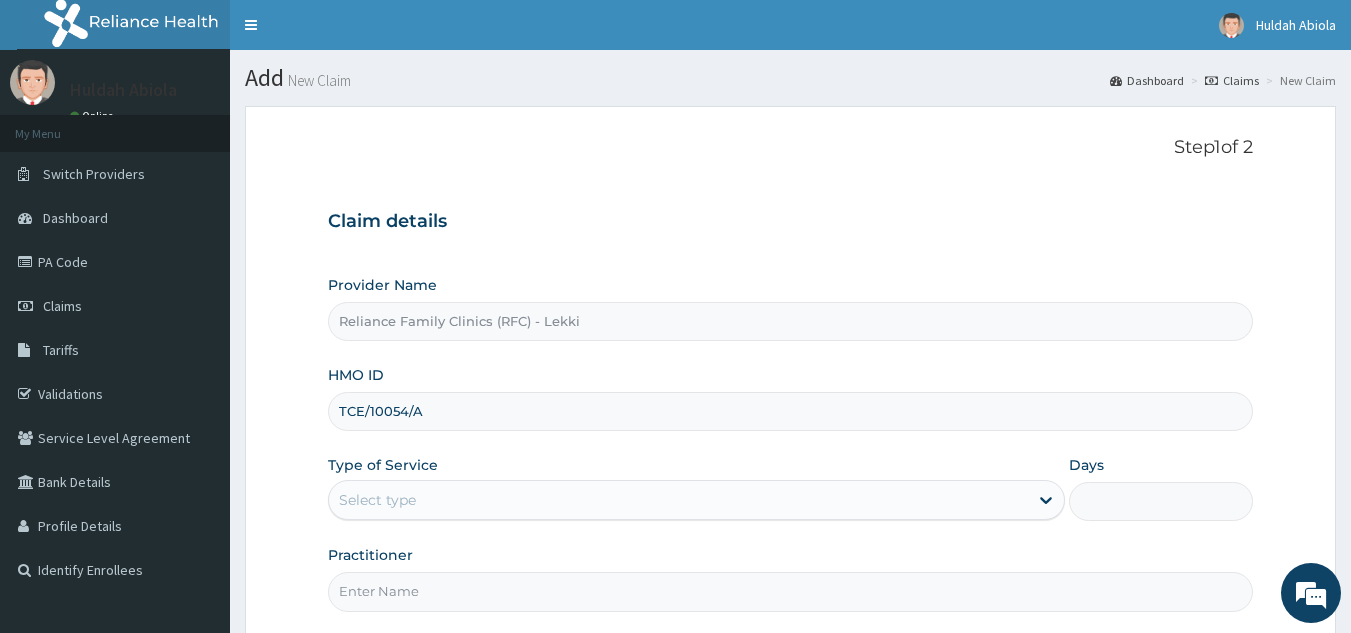 scroll, scrollTop: 189, scrollLeft: 0, axis: vertical 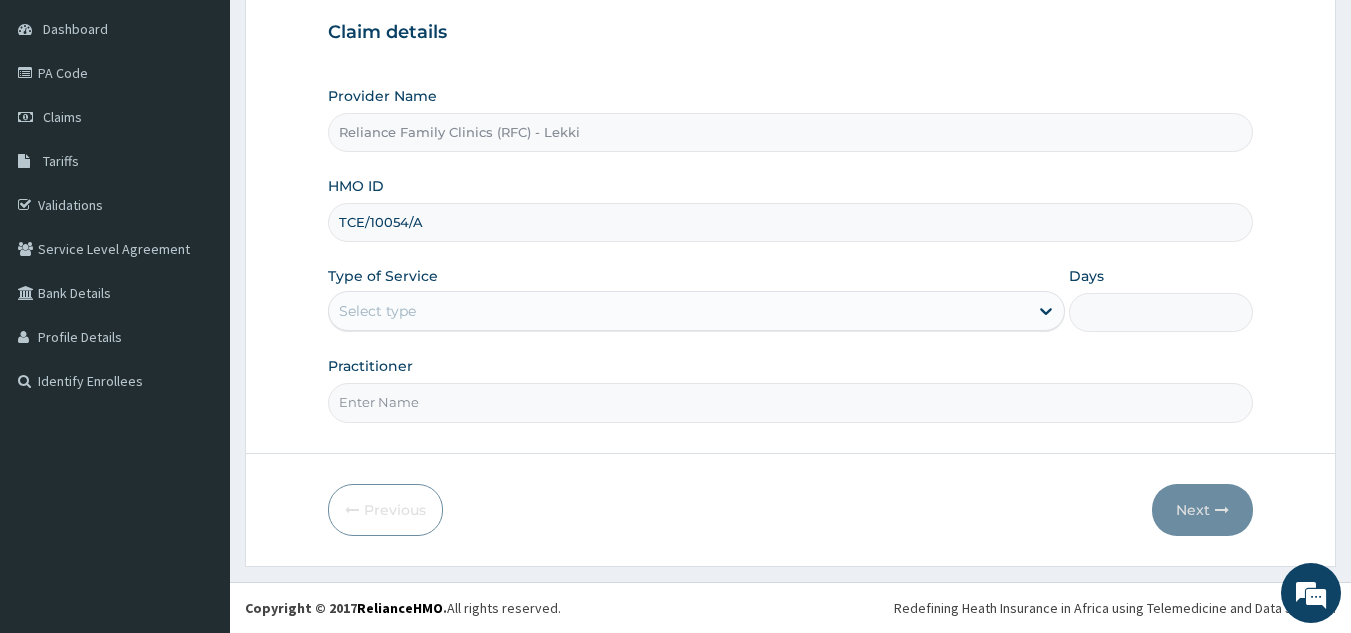 type on "TCE/10054/A" 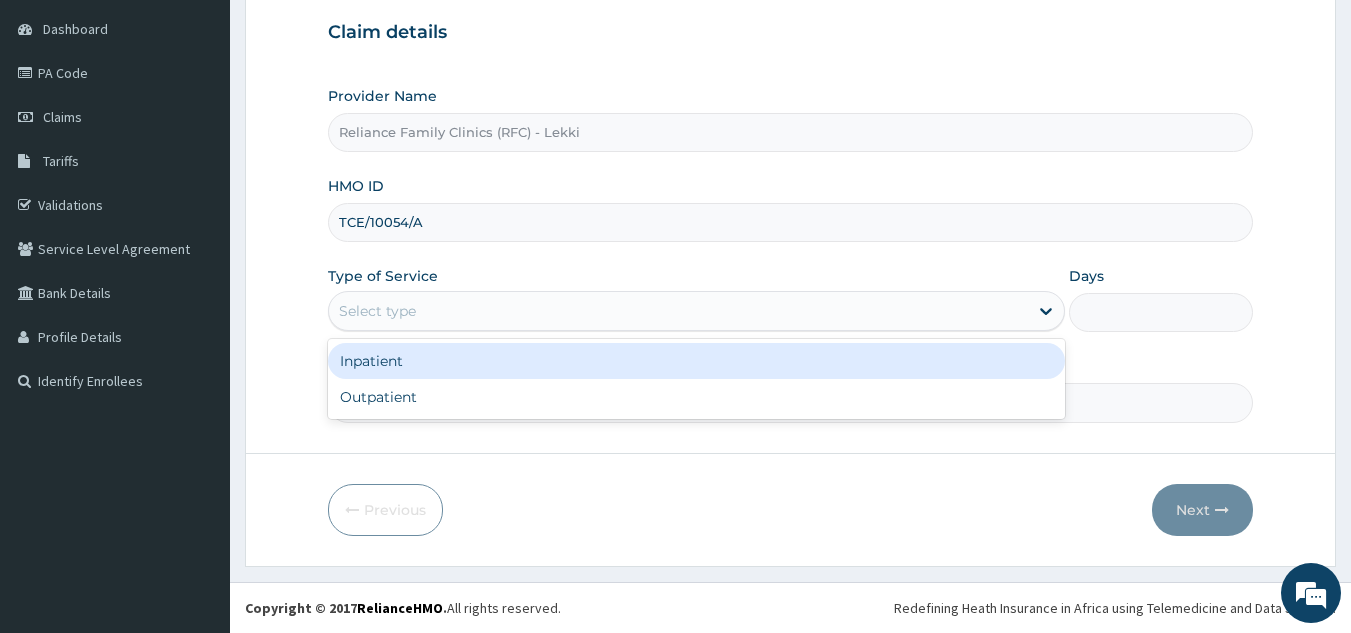 click on "Outpatient" at bounding box center (696, 397) 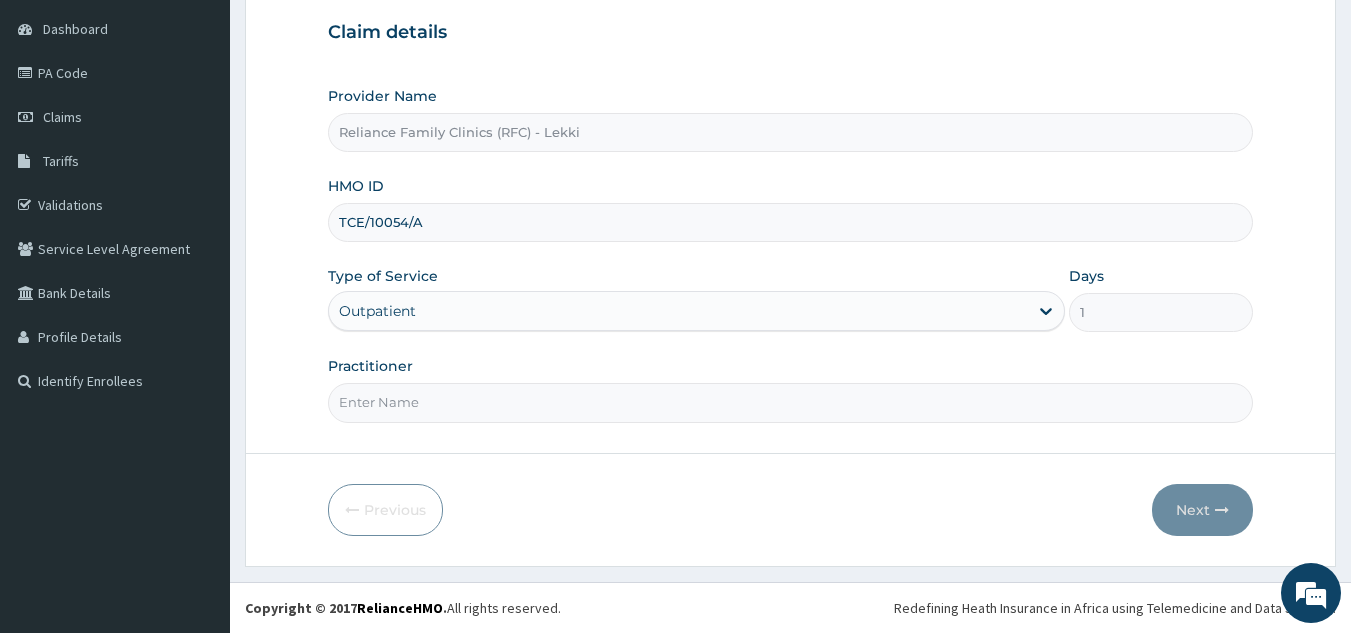 click on "Practitioner" at bounding box center [791, 402] 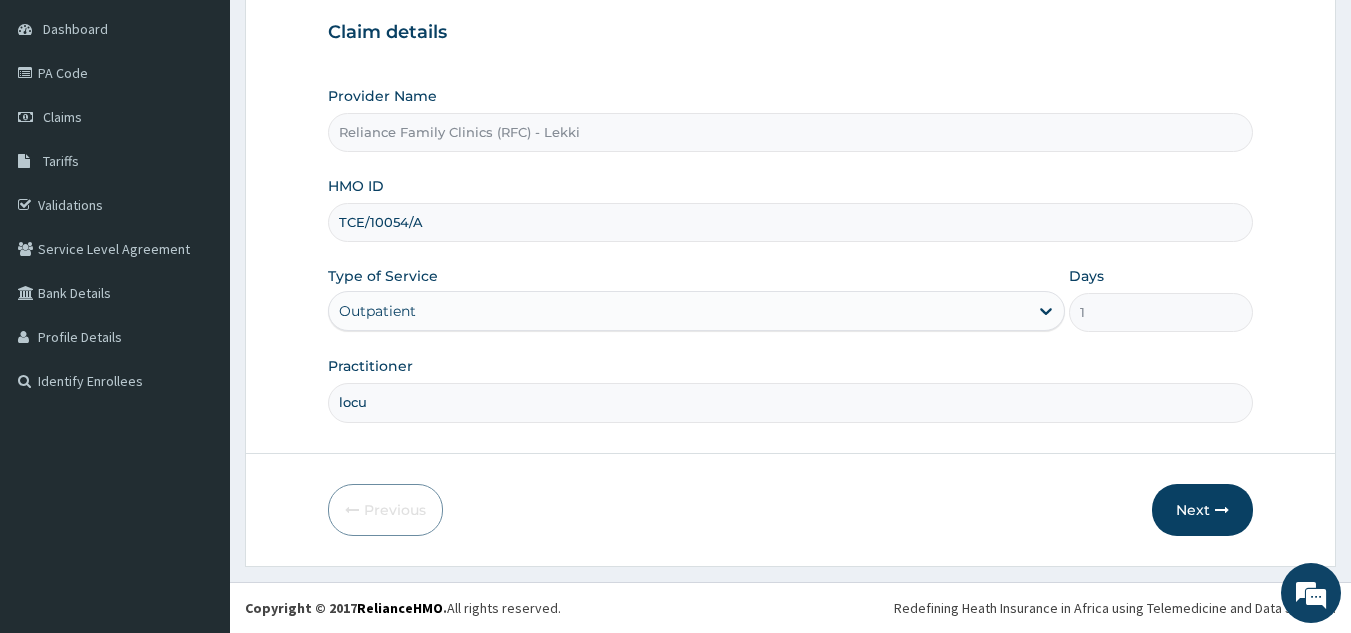 type on "locum" 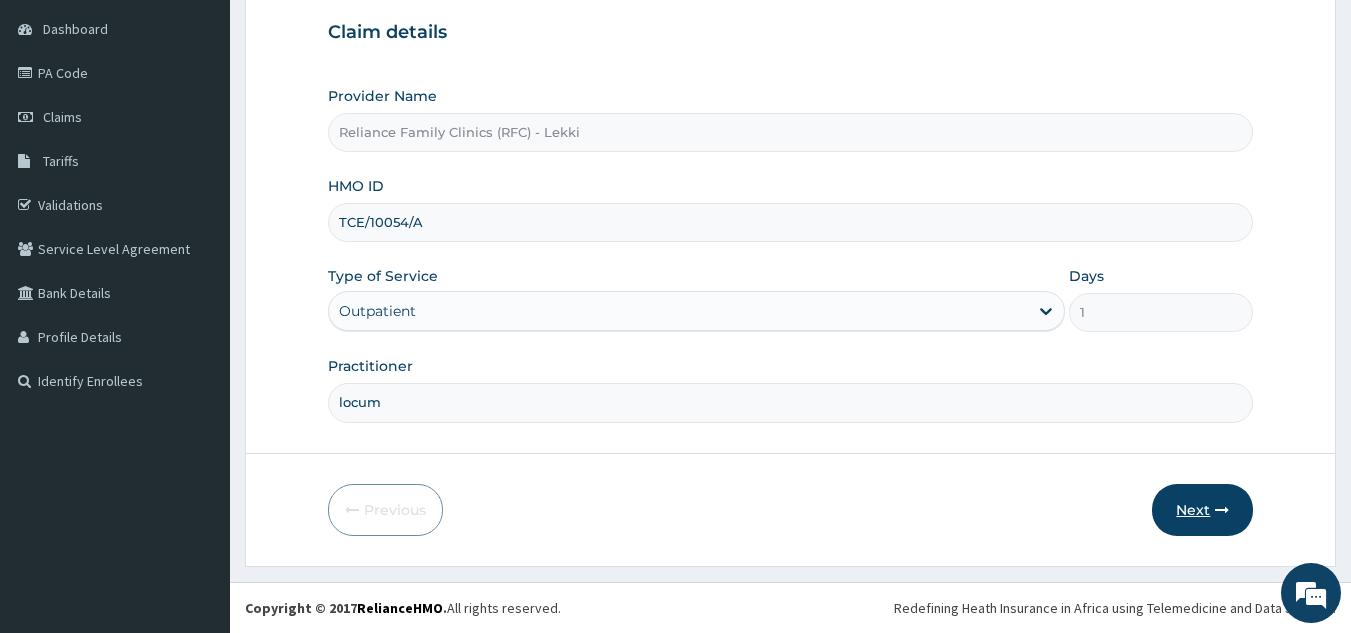 click on "Next" at bounding box center [1202, 510] 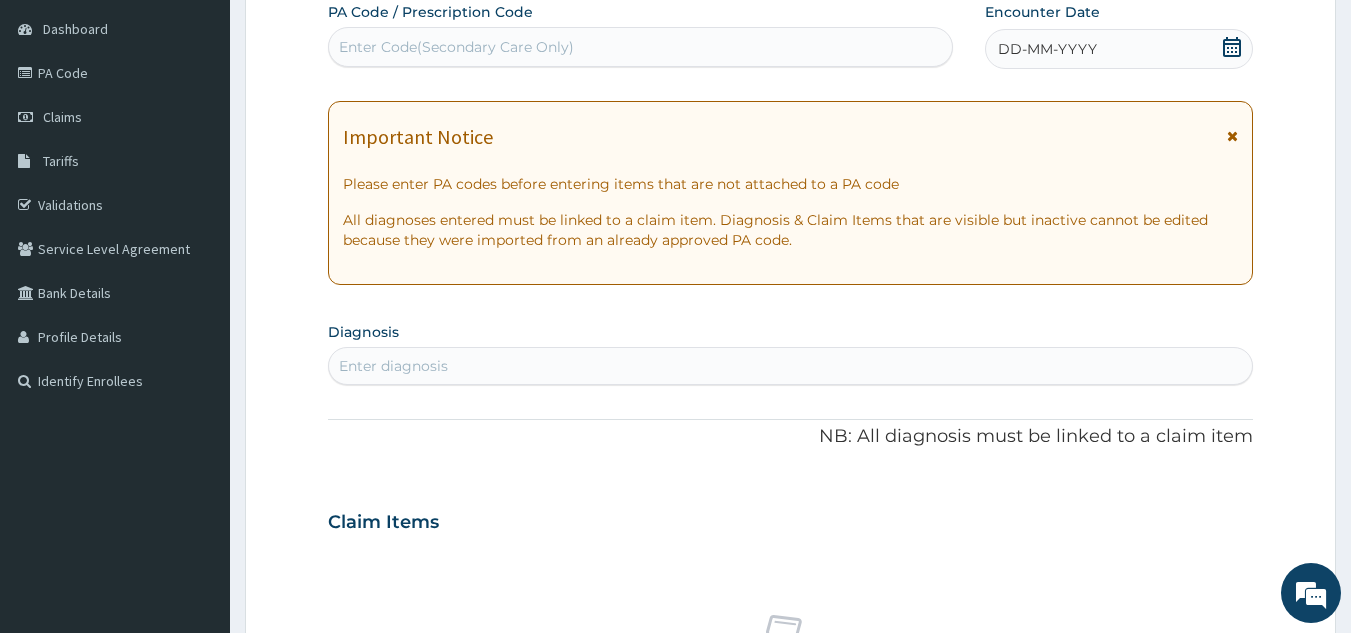 click on "DD-MM-YYYY" at bounding box center (1119, 49) 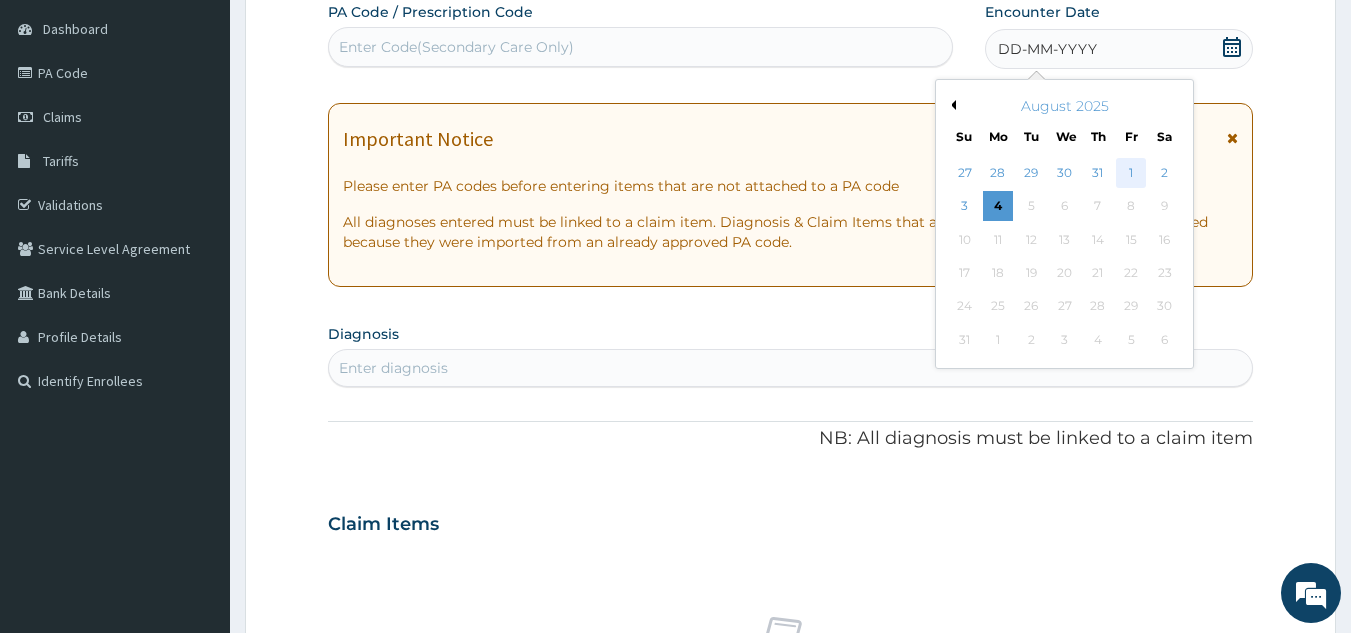 click on "1" at bounding box center (1131, 173) 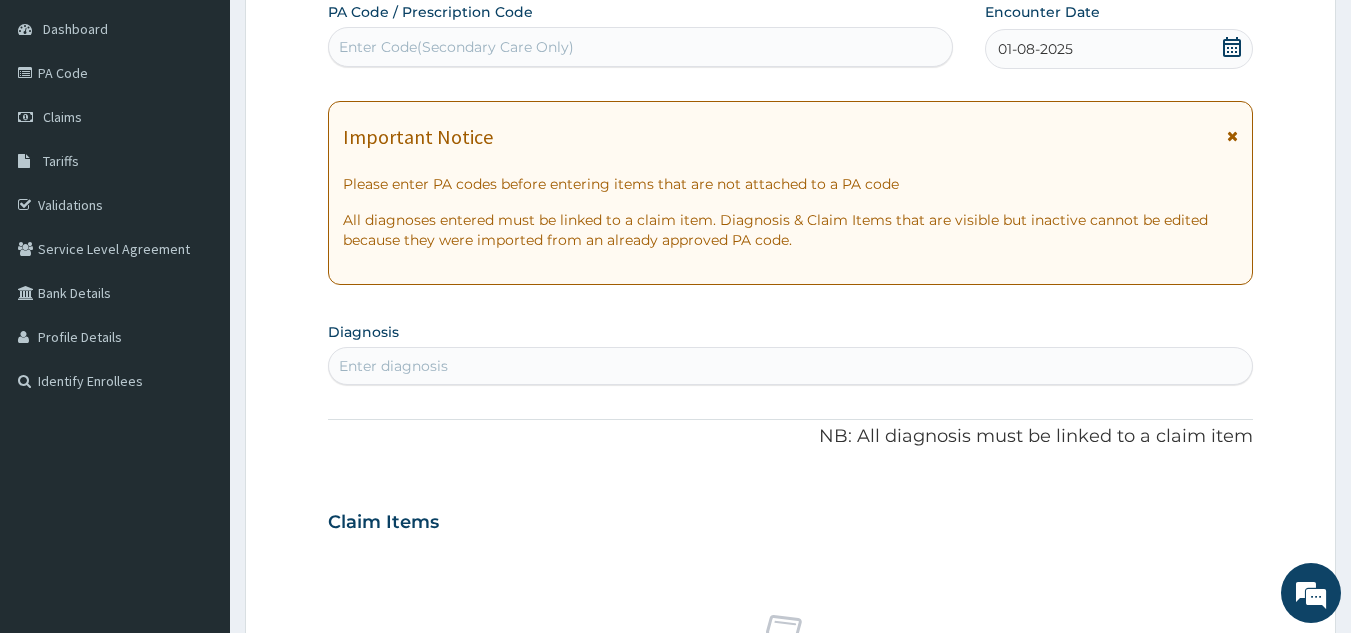 scroll, scrollTop: 0, scrollLeft: 0, axis: both 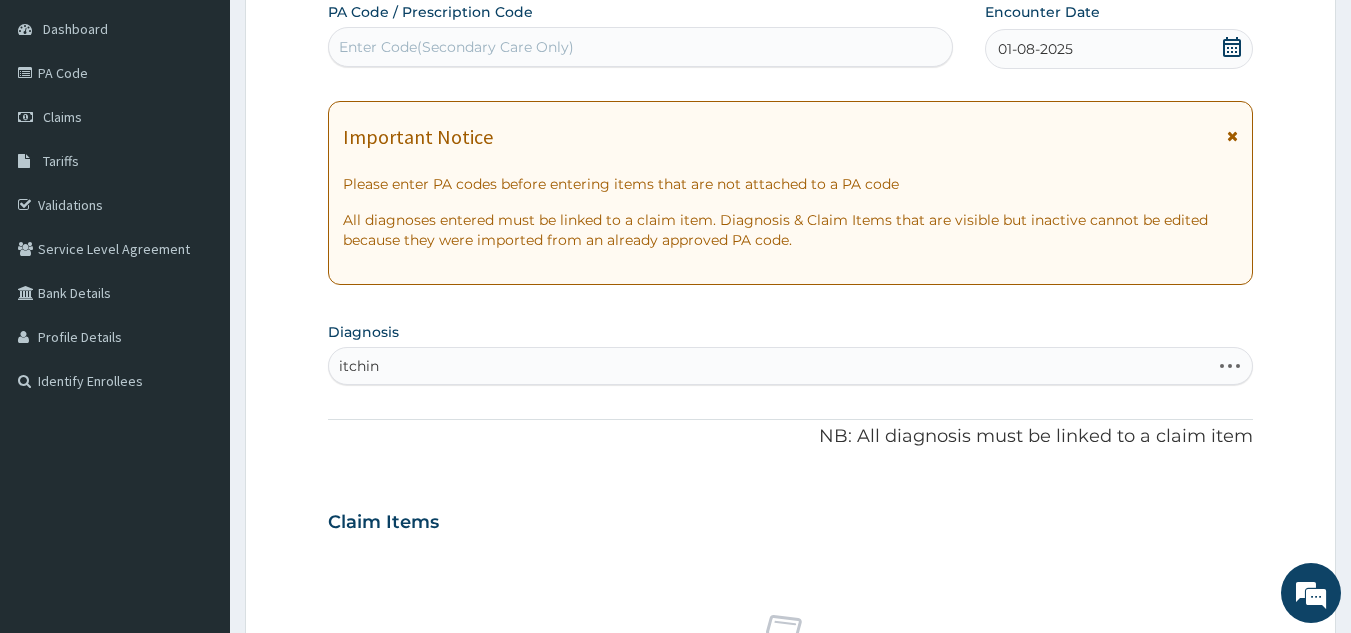 type on "itching" 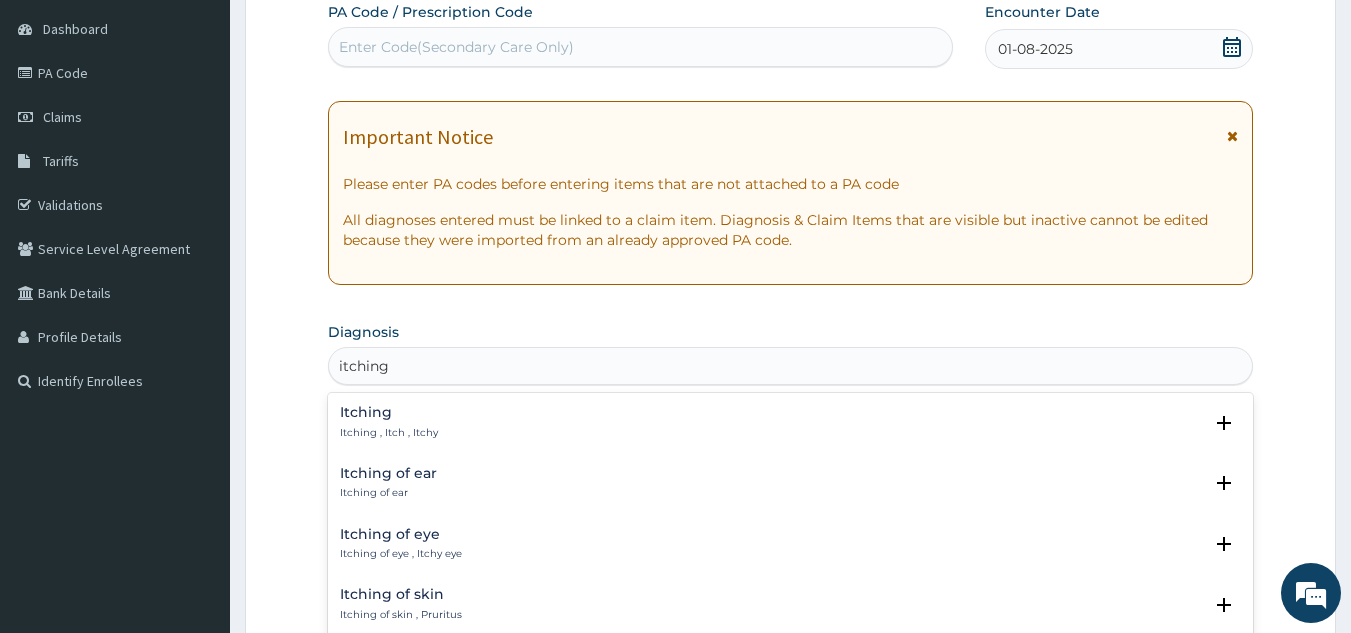click on "Itching Itching , Itch , Itchy" at bounding box center [791, 422] 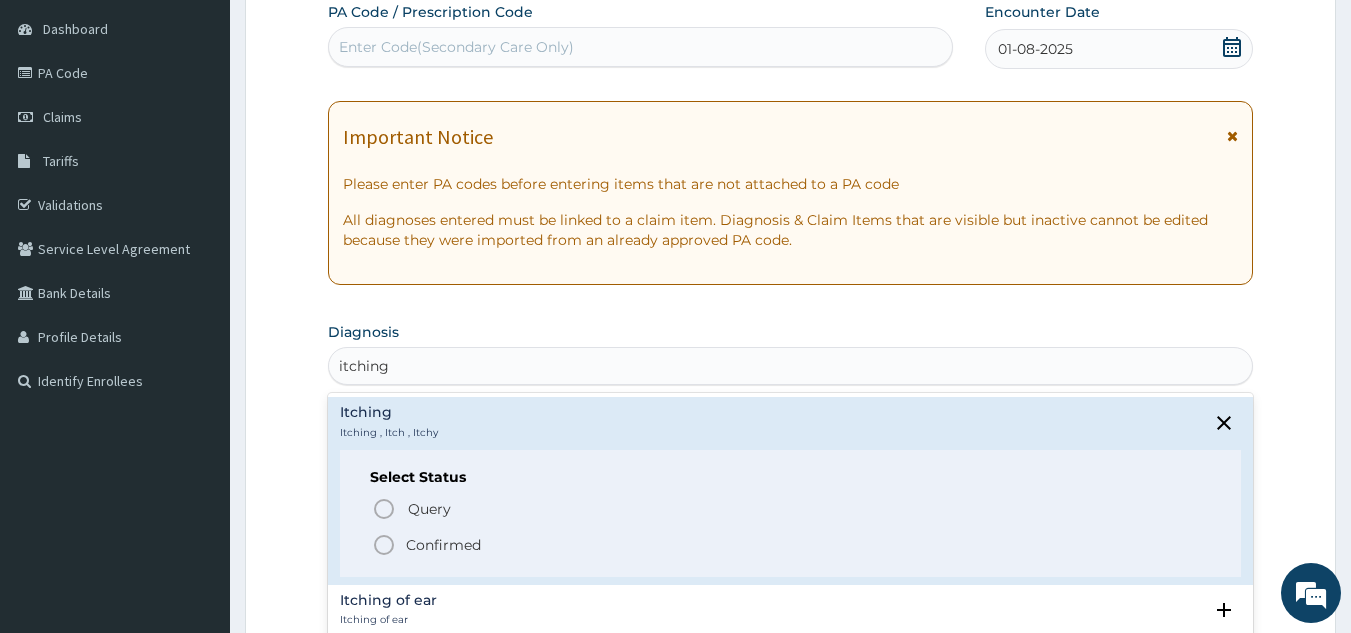 click on "Confirmed" at bounding box center [792, 545] 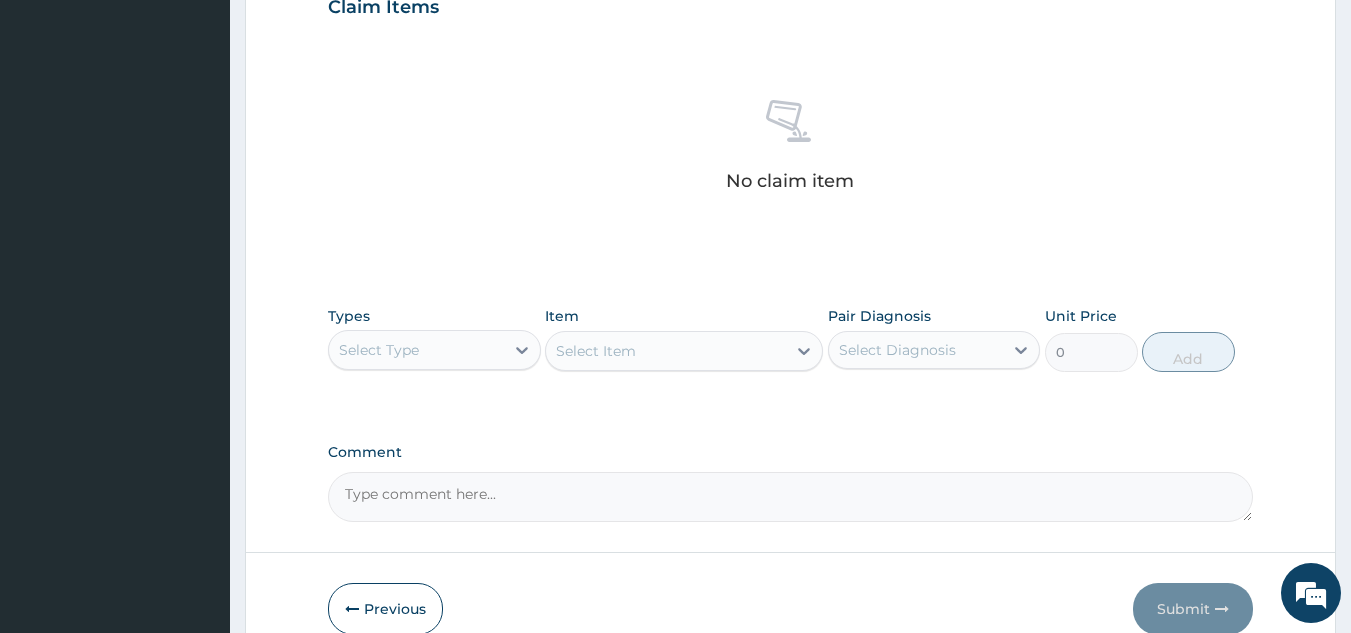 scroll, scrollTop: 809, scrollLeft: 0, axis: vertical 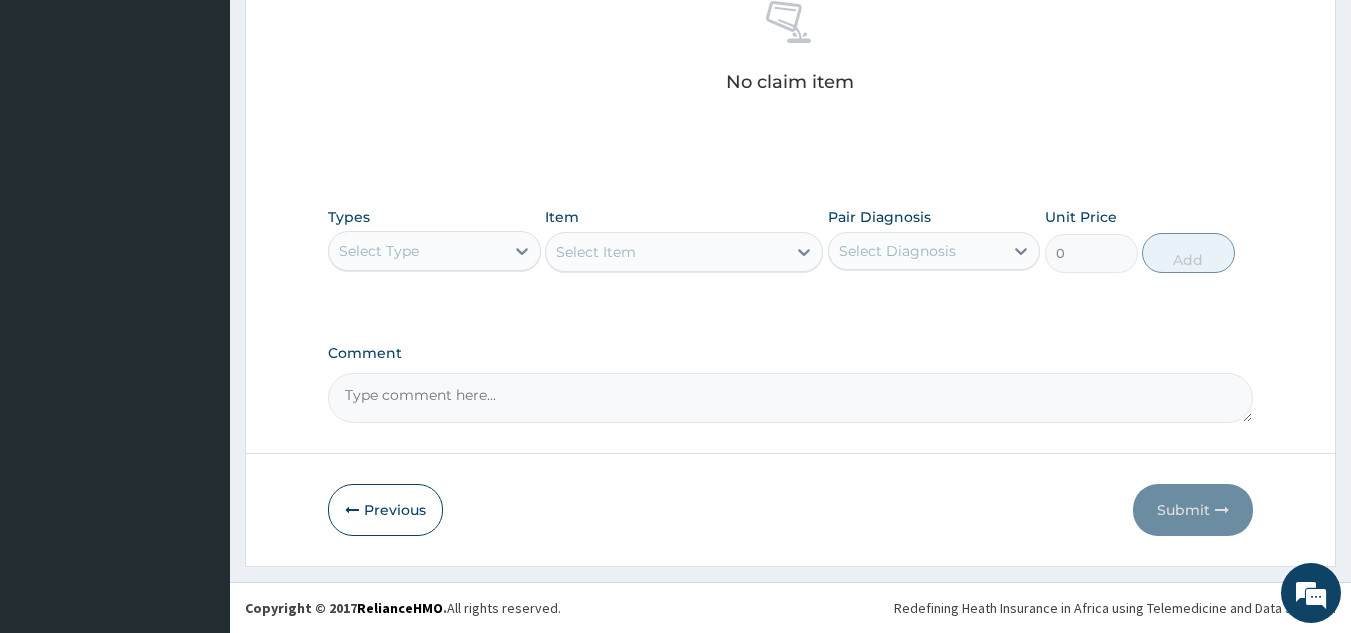 click on "PA Code / Prescription Code Enter Code(Secondary Care Only) Encounter Date 01-08-2025 Important Notice Please enter PA codes before entering items that are not attached to a PA code   All diagnoses entered must be linked to a claim item. Diagnosis & Claim Items that are visible but inactive cannot be edited because they were imported from an already approved PA code. Diagnosis option Itching, selected.   Select is focused ,type to refine list, press Down to open the menu,  press left to focus selected values Itching Confirmed NB: All diagnosis must be linked to a claim item Claim Items No claim item Types Select Type Item Select Item Pair Diagnosis Select Diagnosis Unit Price 0 Add Comment" at bounding box center [791, -98] 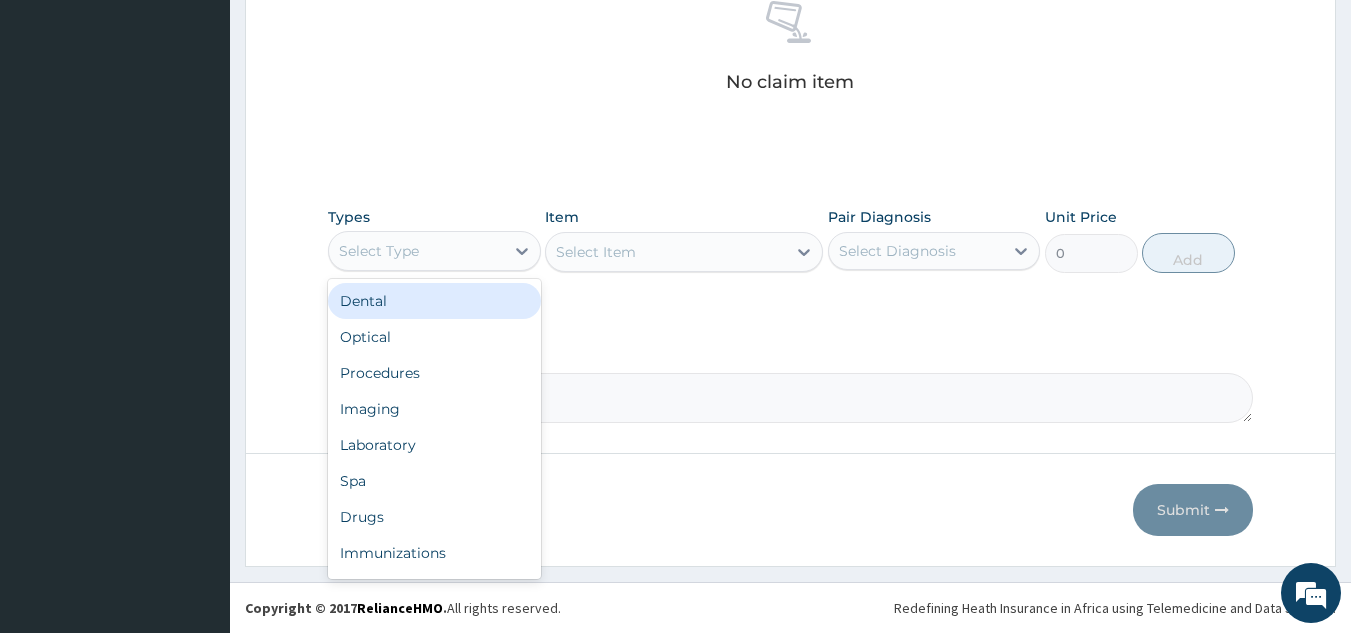click on "Procedures" at bounding box center [434, 373] 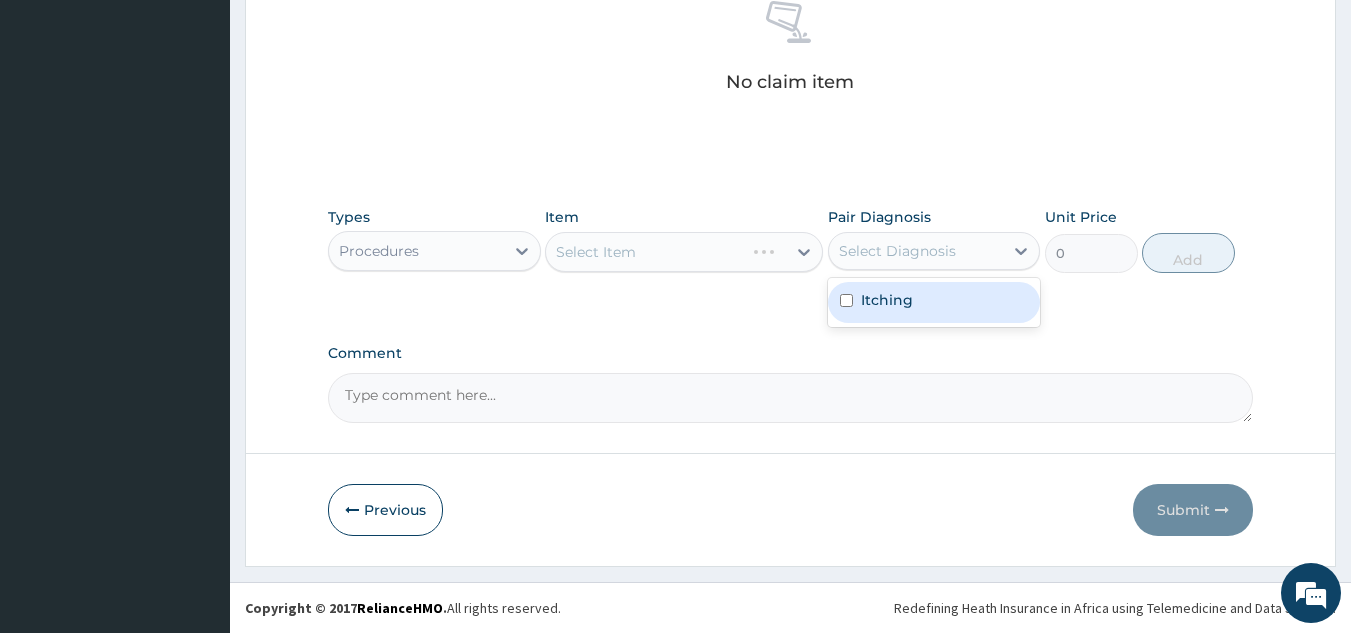 click on "Itching" at bounding box center (934, 302) 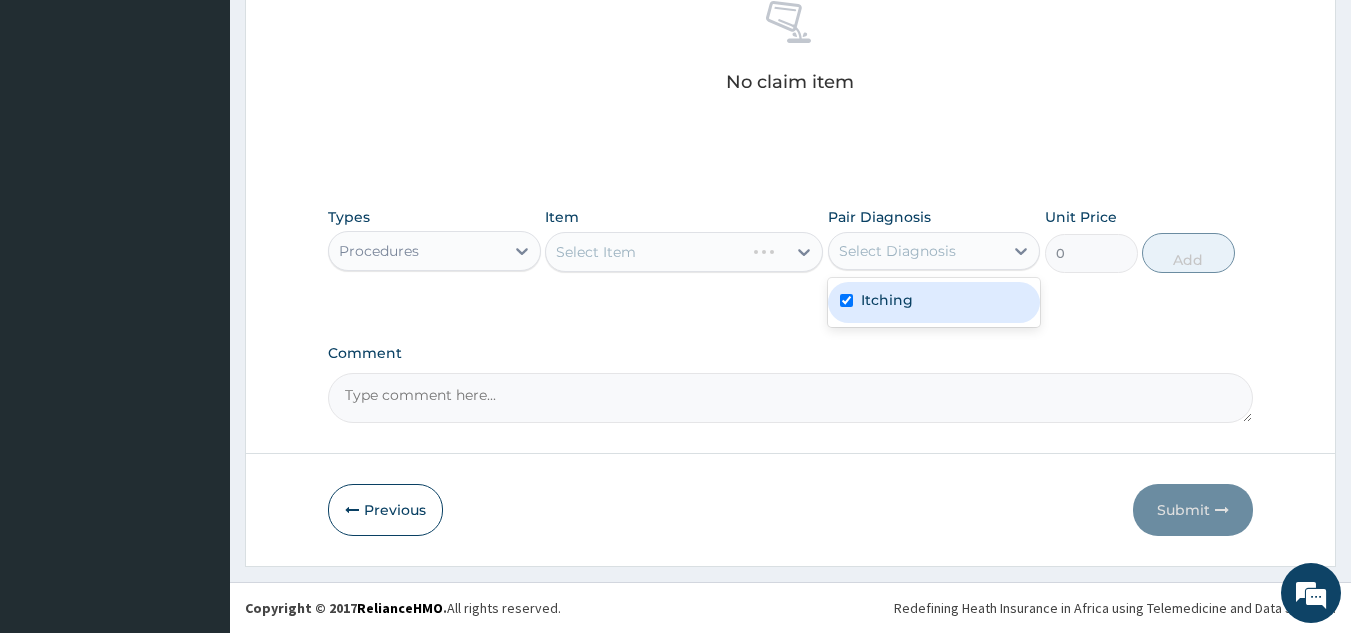 checkbox on "true" 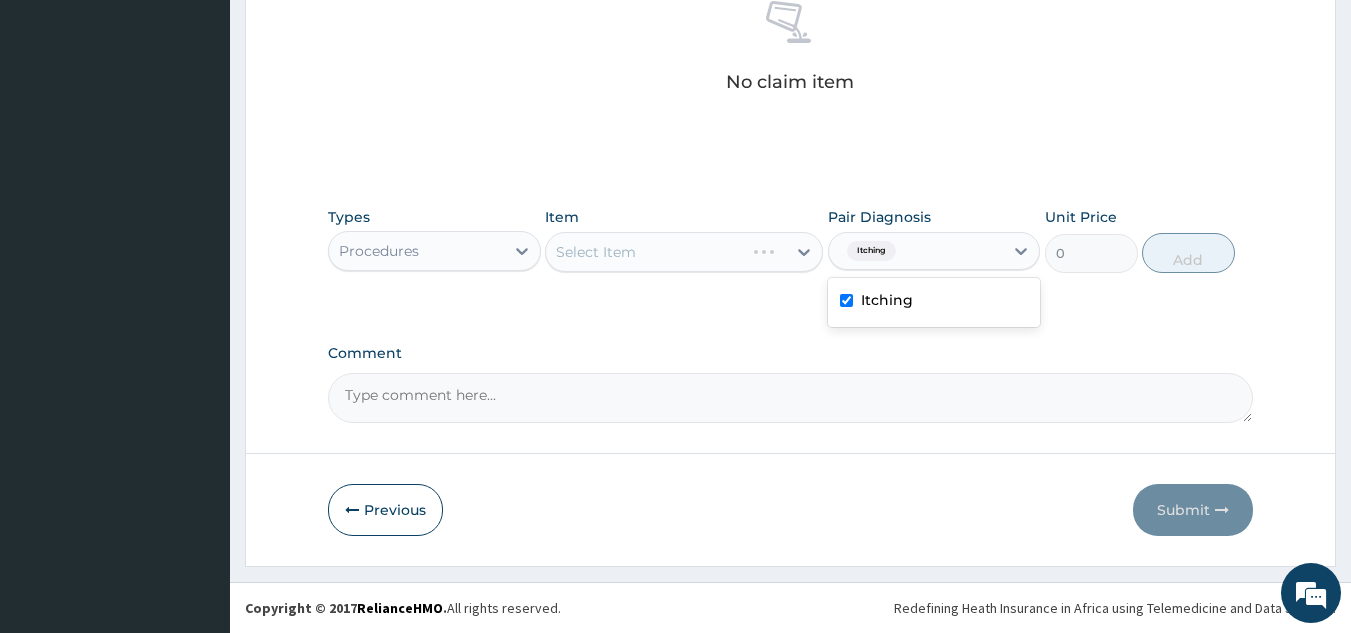 click on "Select Item" at bounding box center (684, 252) 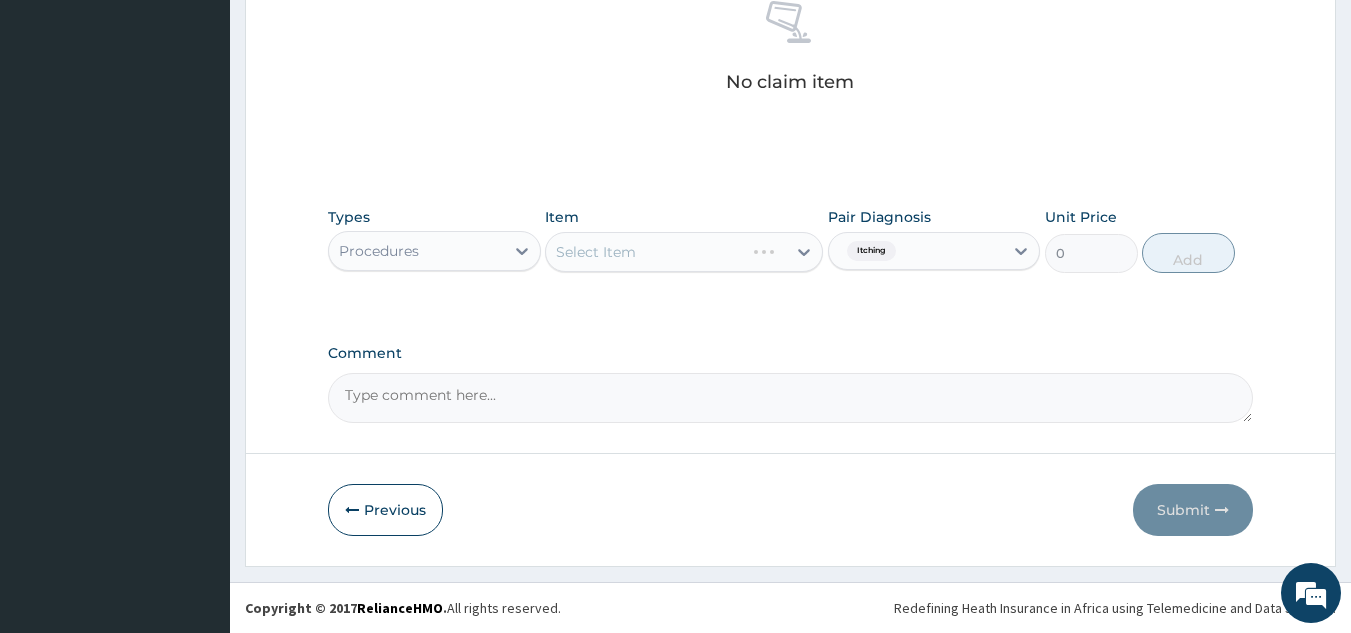 click on "Select Item" at bounding box center (684, 252) 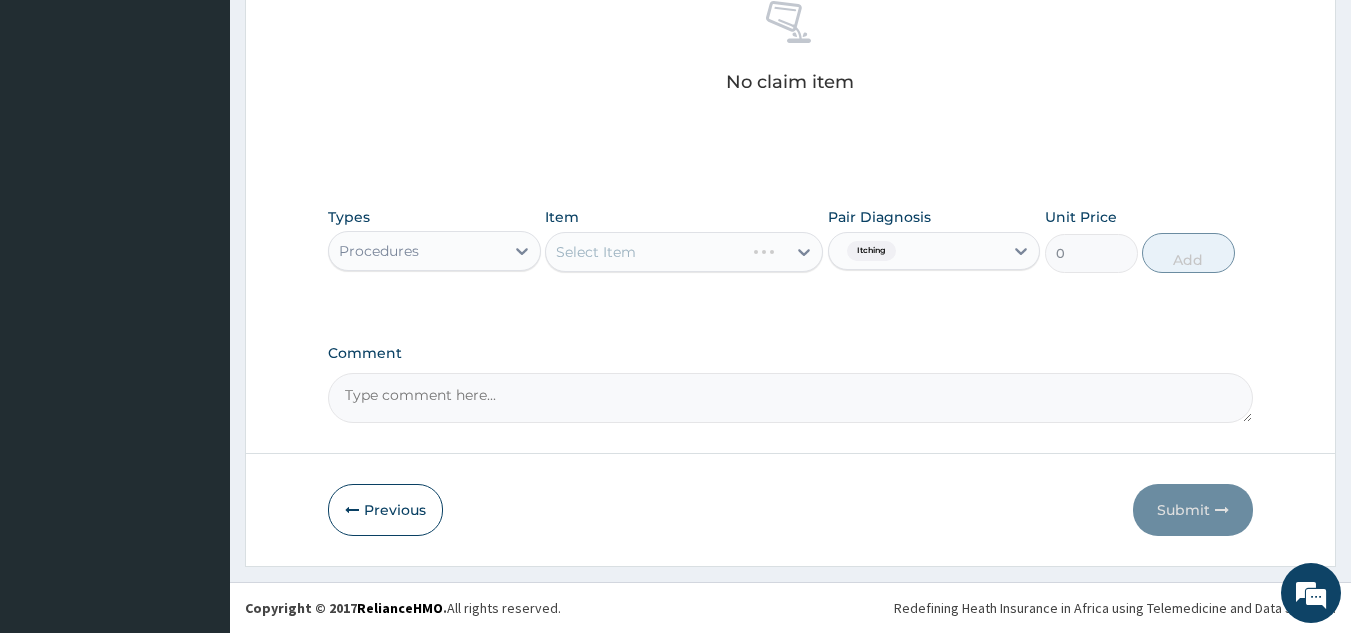 click on "Select Item" at bounding box center [684, 252] 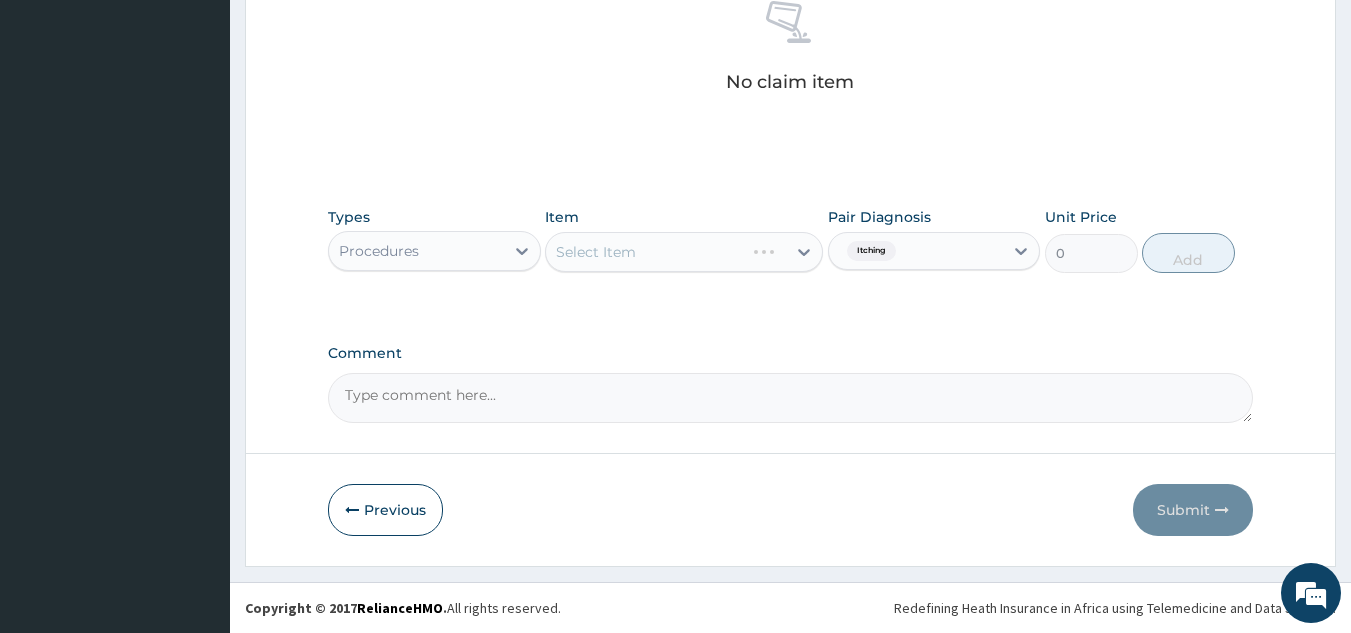 click on "Select Item" at bounding box center [684, 252] 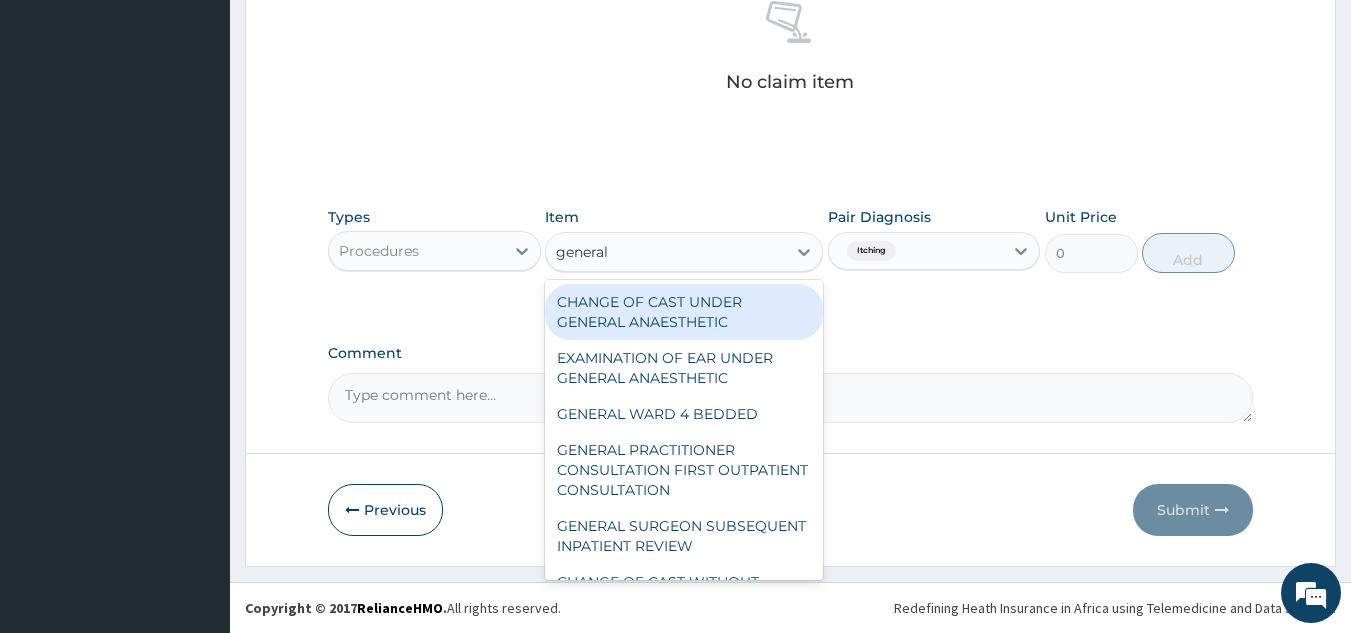 type on "general p" 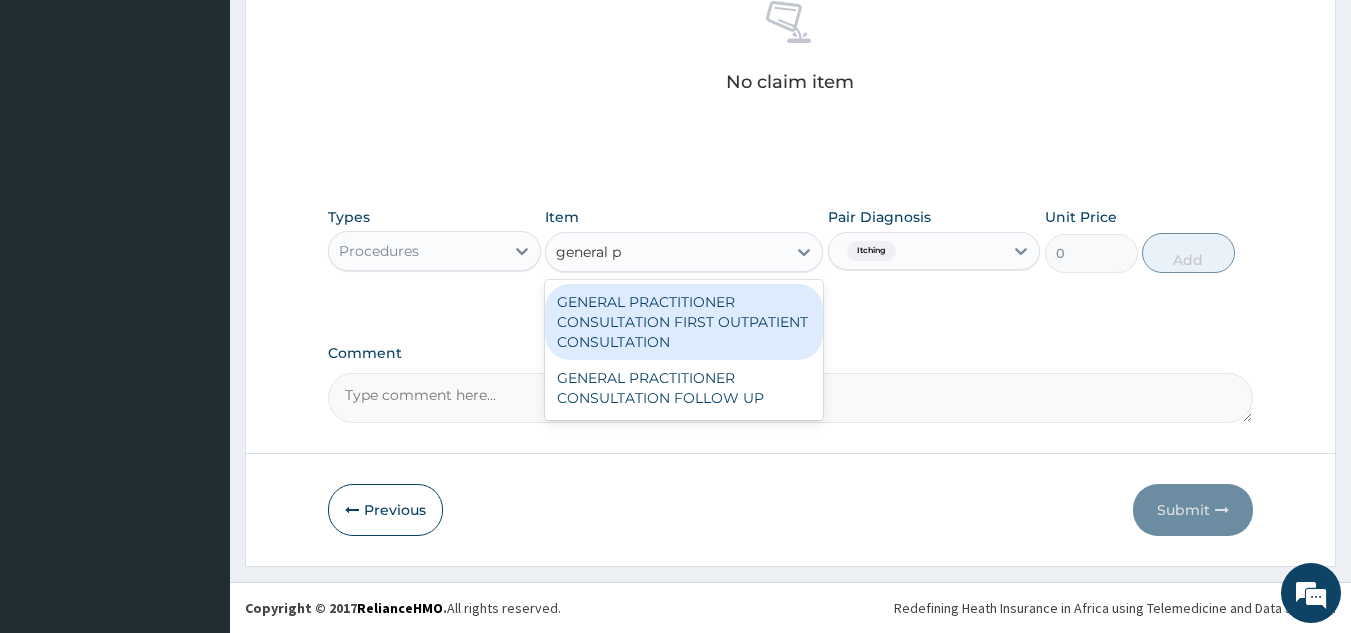 click on "GENERAL PRACTITIONER CONSULTATION FIRST OUTPATIENT CONSULTATION" at bounding box center [684, 322] 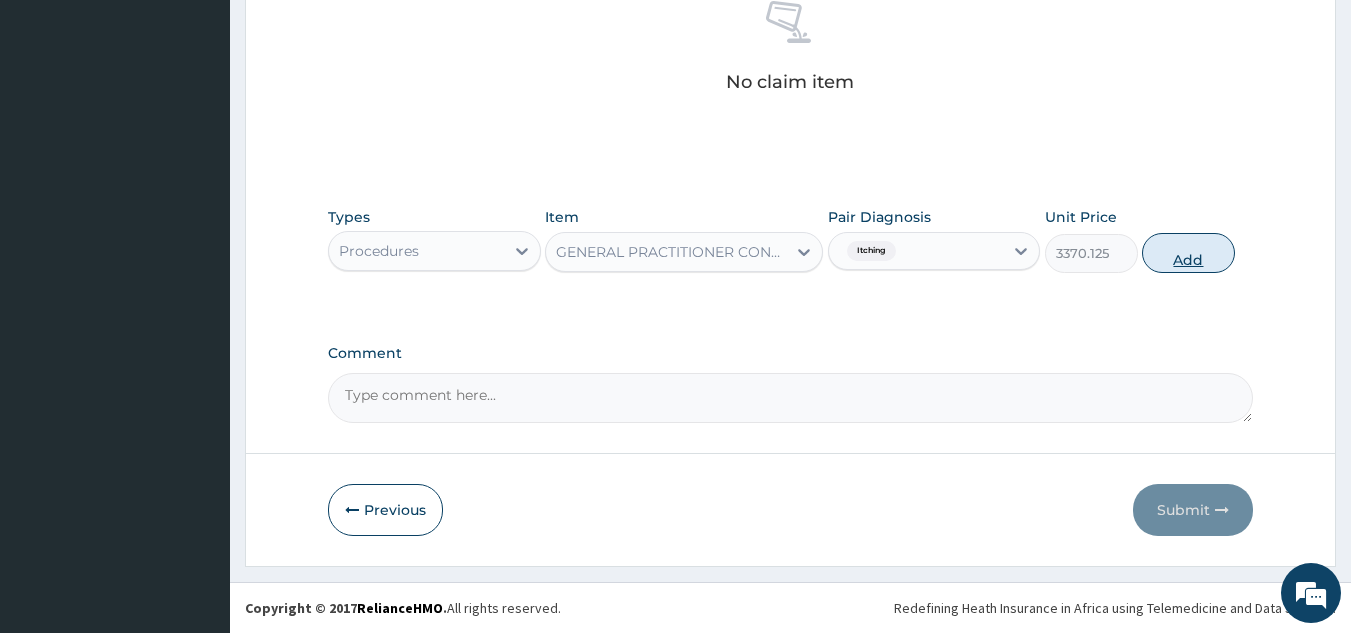 click on "Add" at bounding box center (1188, 253) 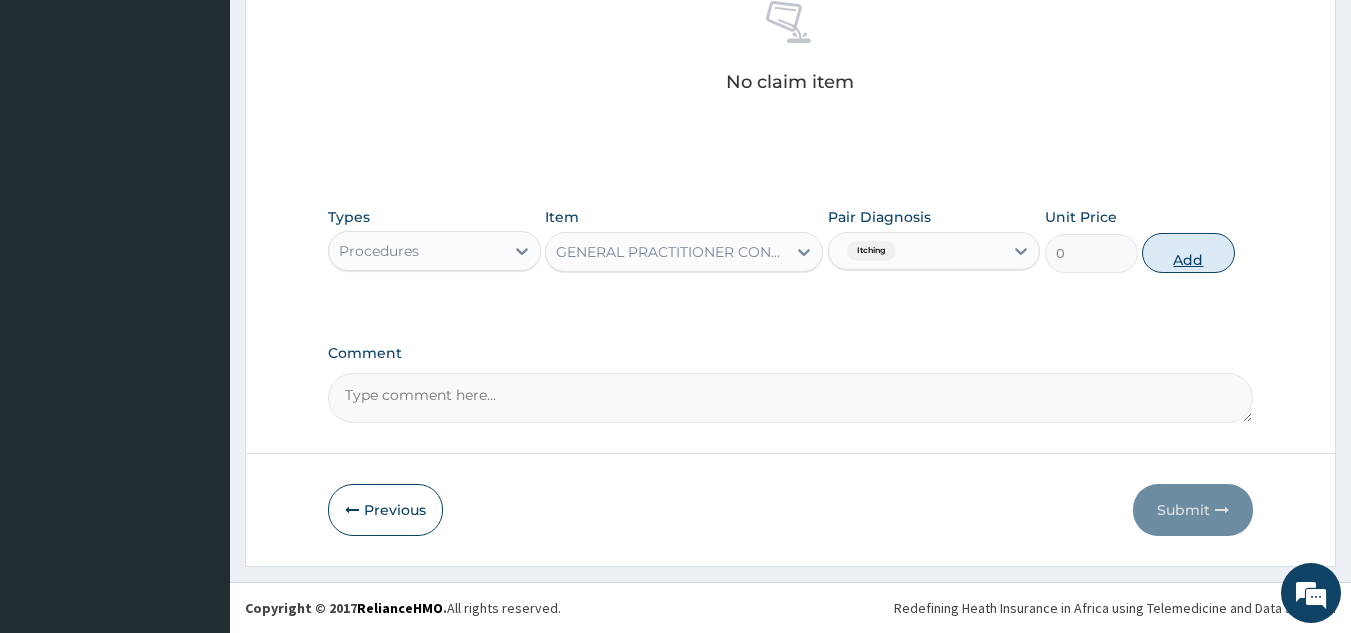 scroll, scrollTop: 760, scrollLeft: 0, axis: vertical 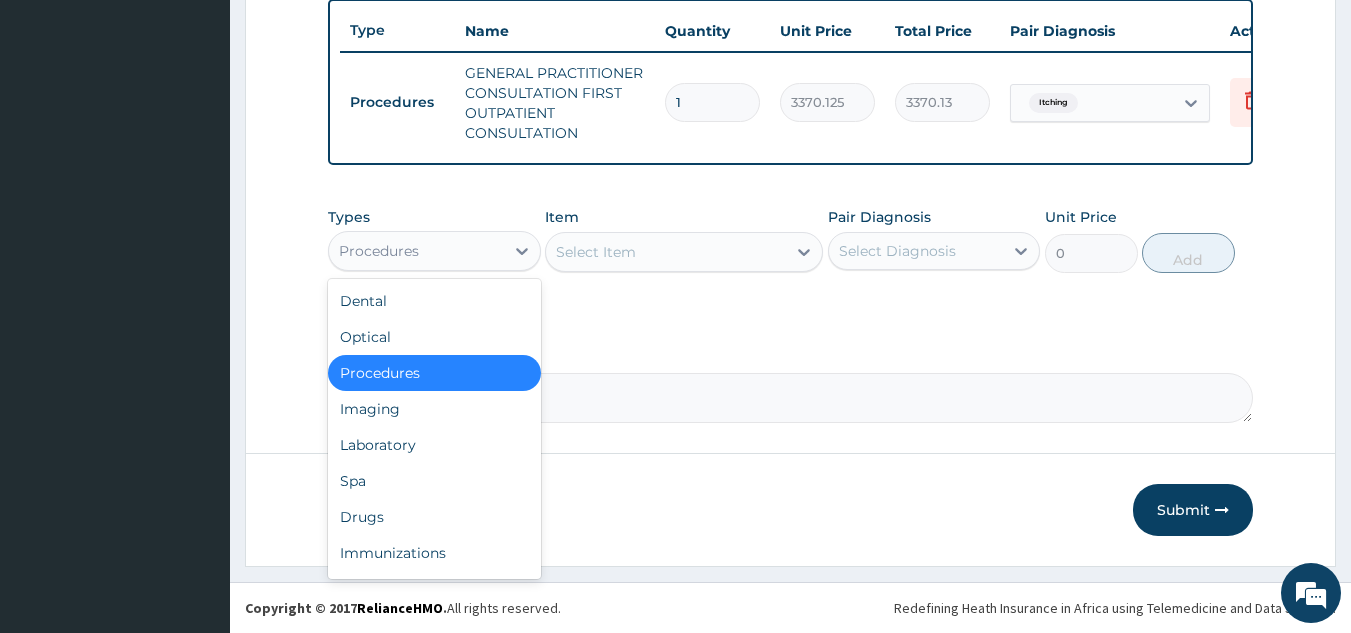 click on "Drugs" at bounding box center [434, 517] 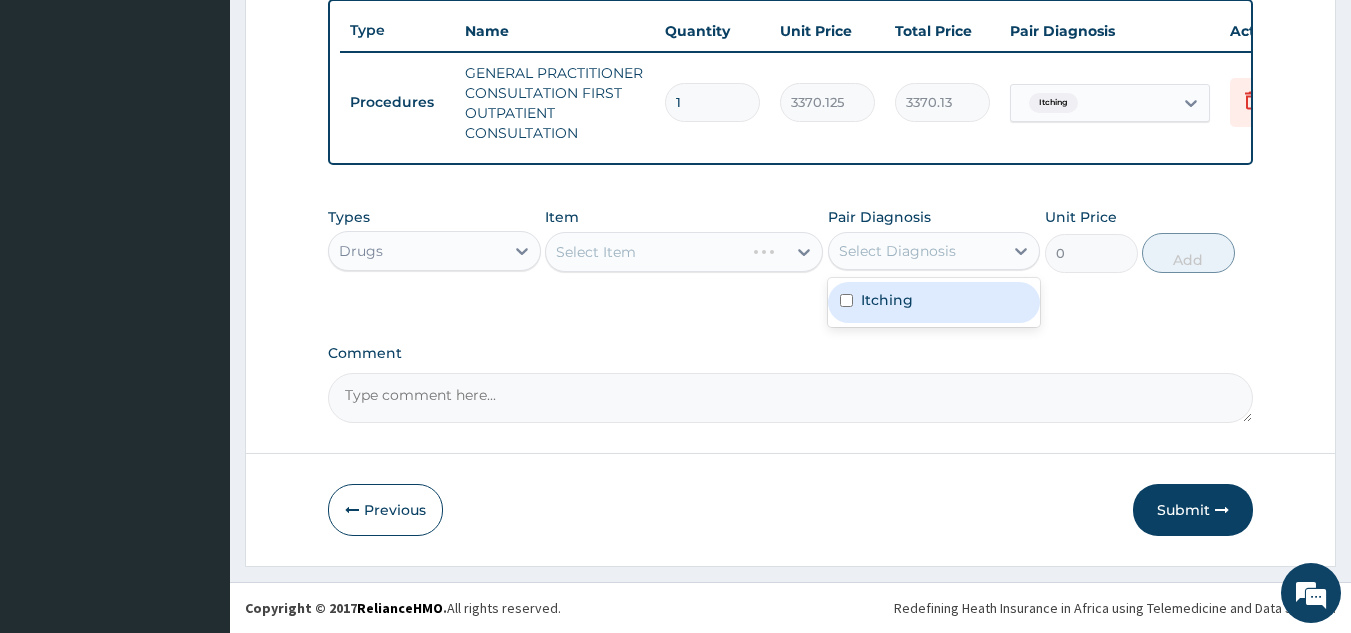 click on "Itching" at bounding box center (934, 302) 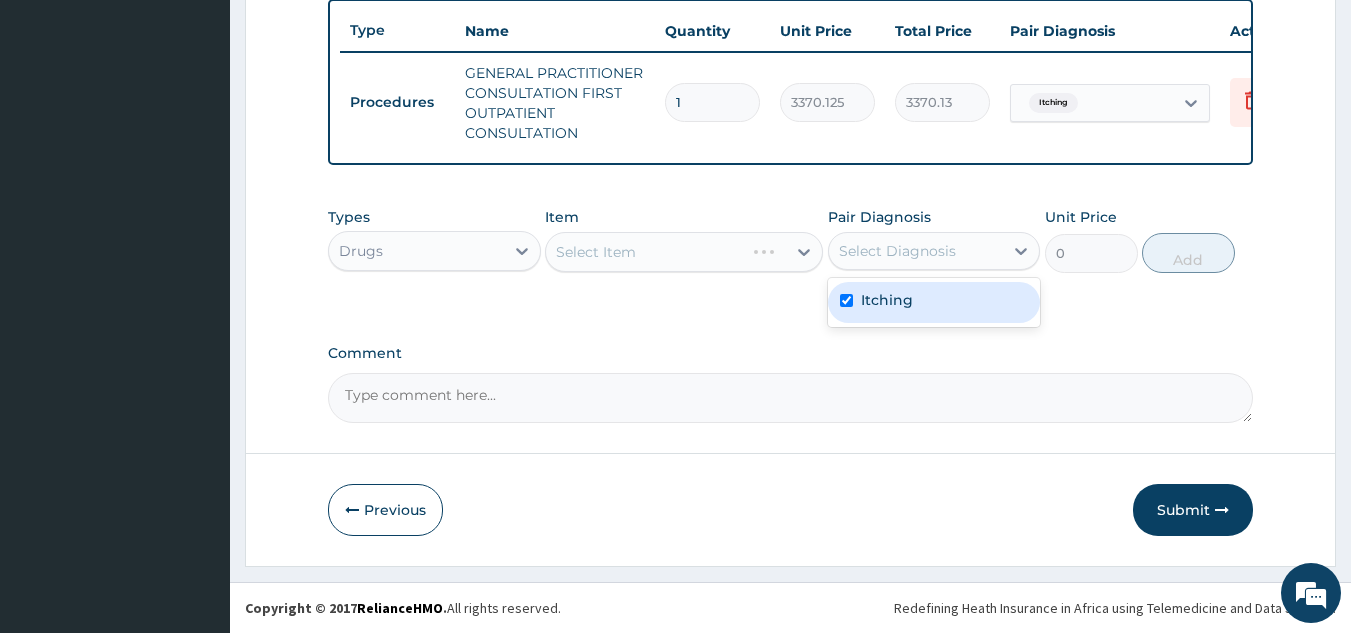 checkbox on "true" 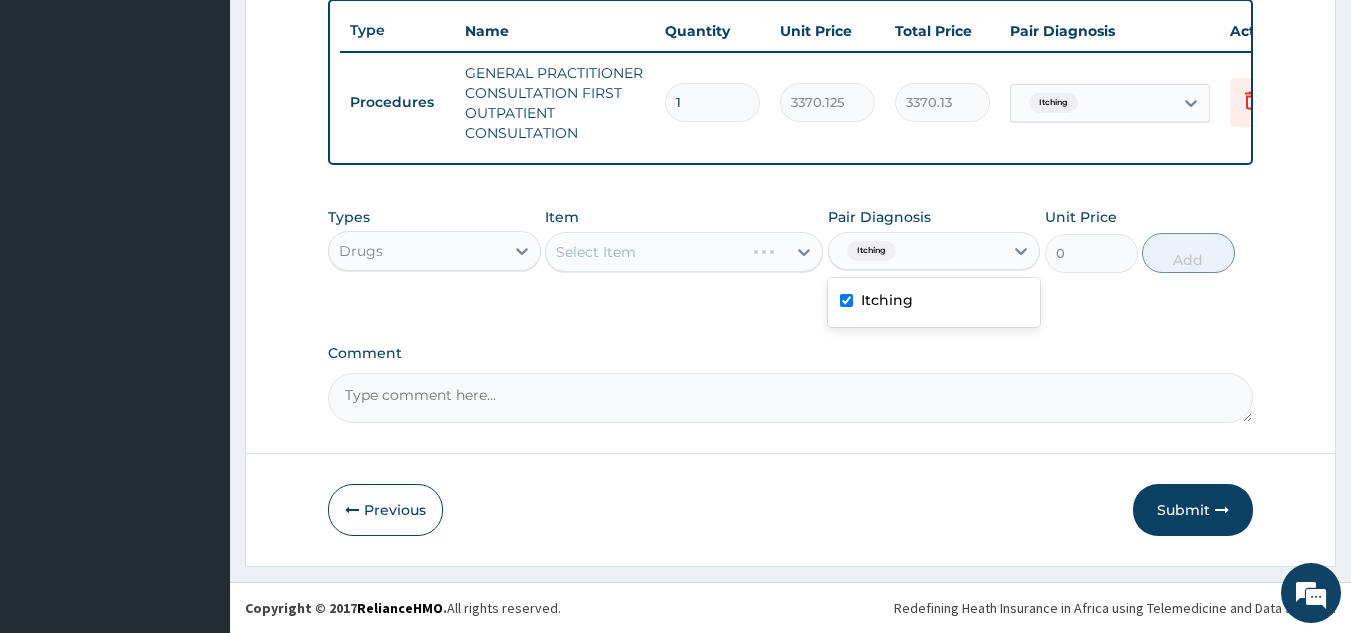 click on "Select Item" at bounding box center [684, 252] 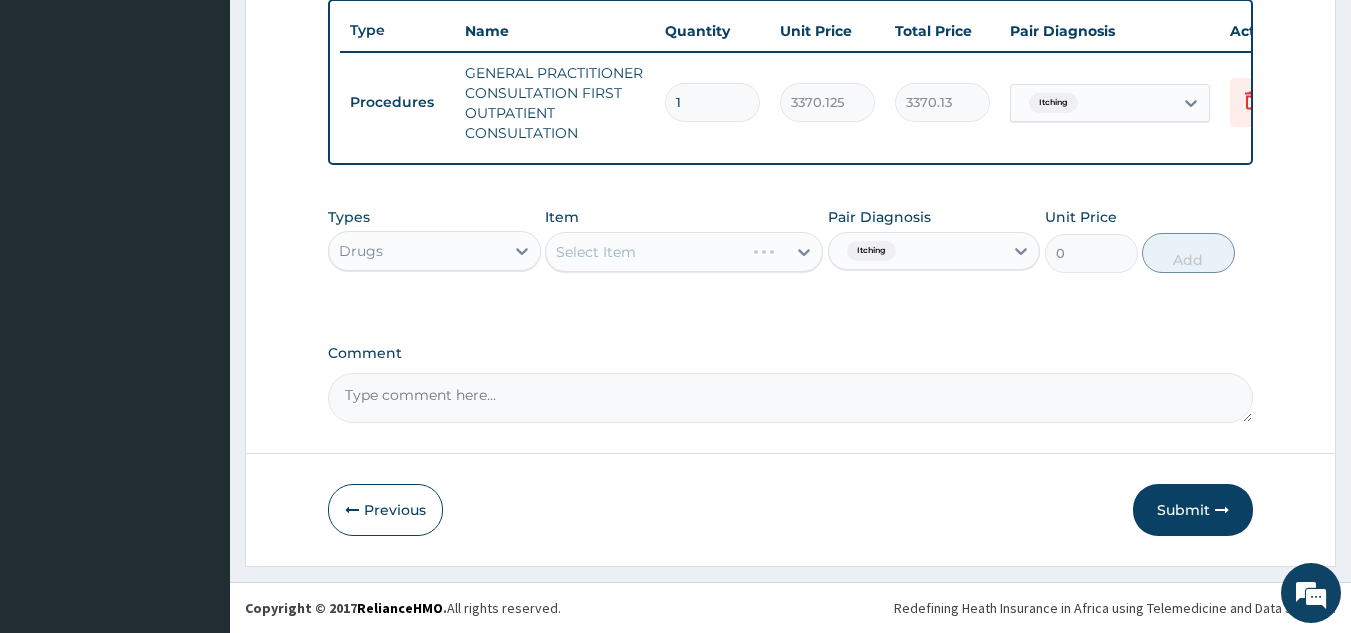 click on "Select Item" at bounding box center [684, 252] 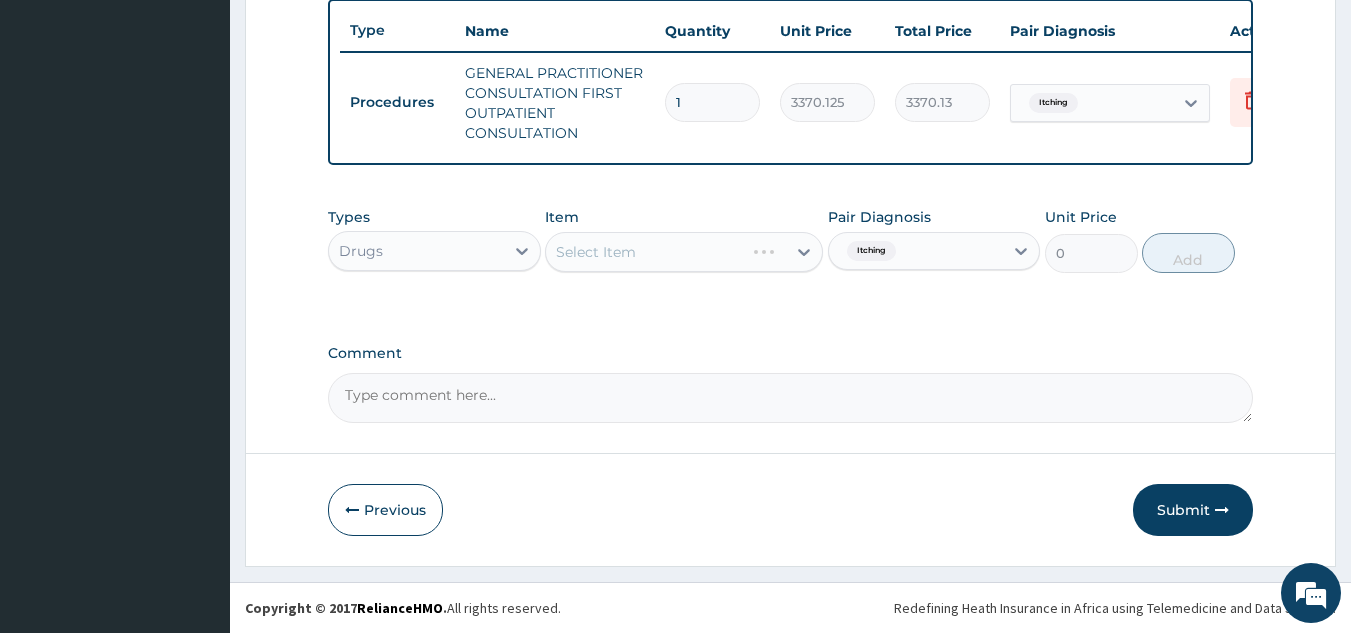 click on "Select Item" at bounding box center [684, 252] 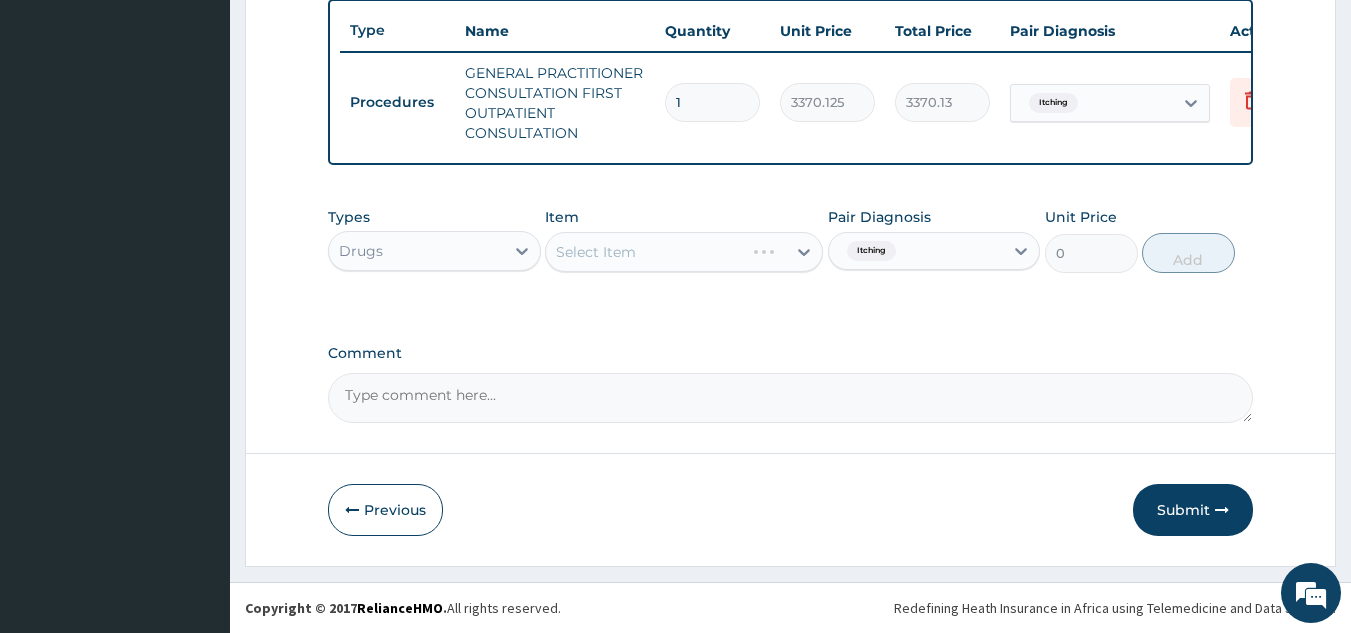 click on "Select Item" at bounding box center (684, 252) 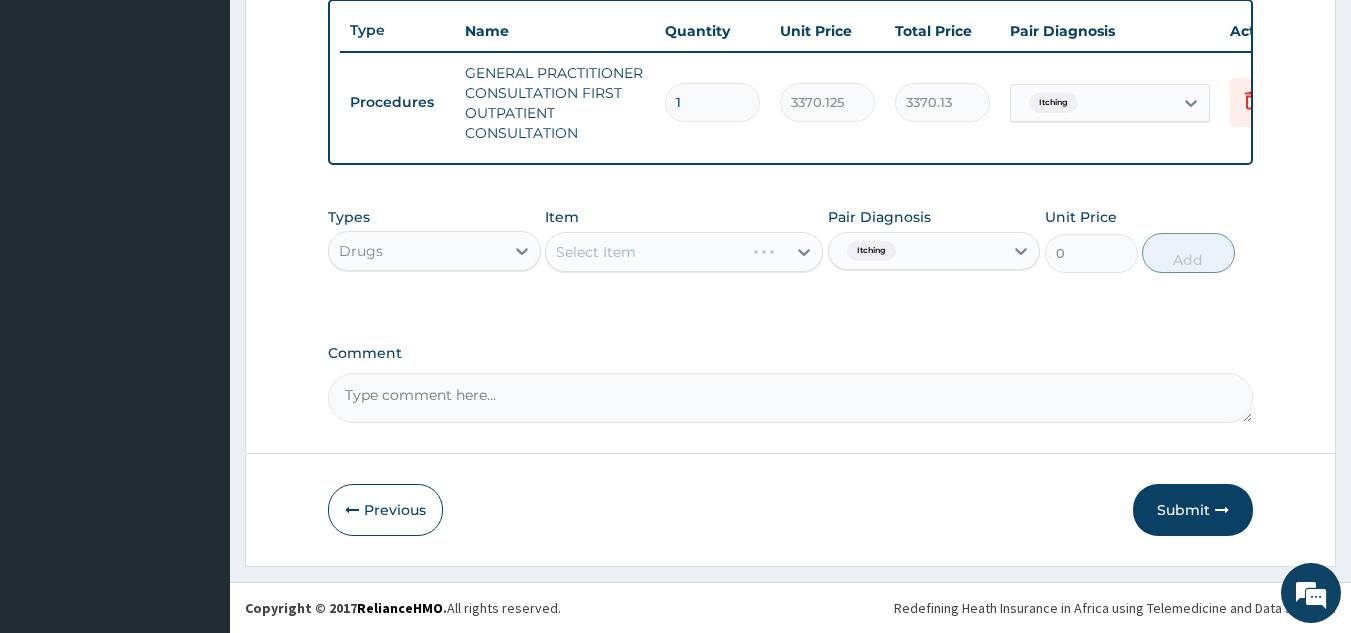 click on "Select Item" at bounding box center [684, 252] 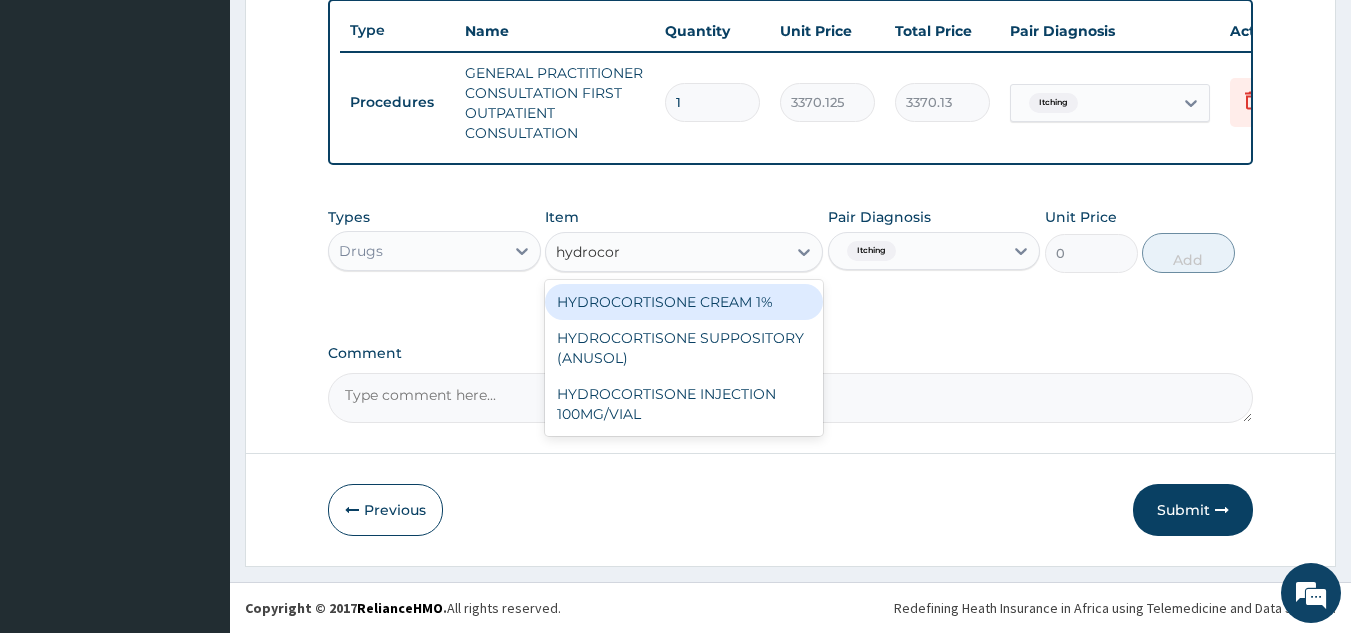 type on "hydrocort" 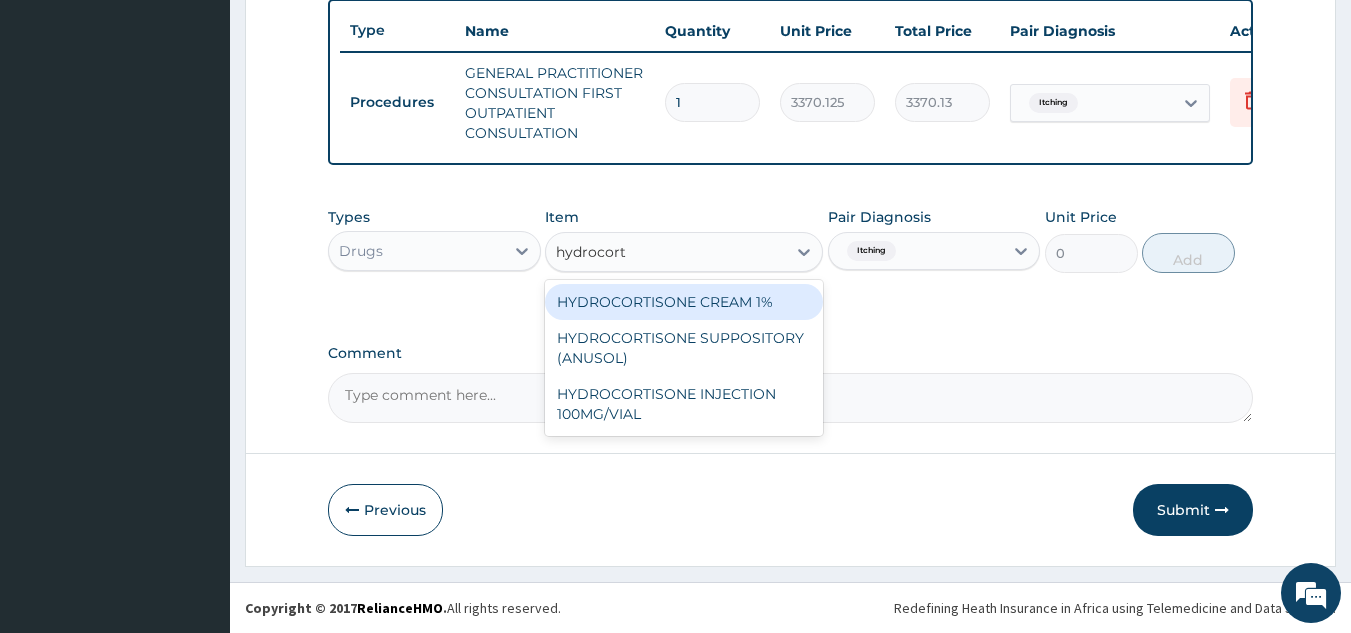click on "HYDROCORTISONE CREAM 1%" at bounding box center [684, 302] 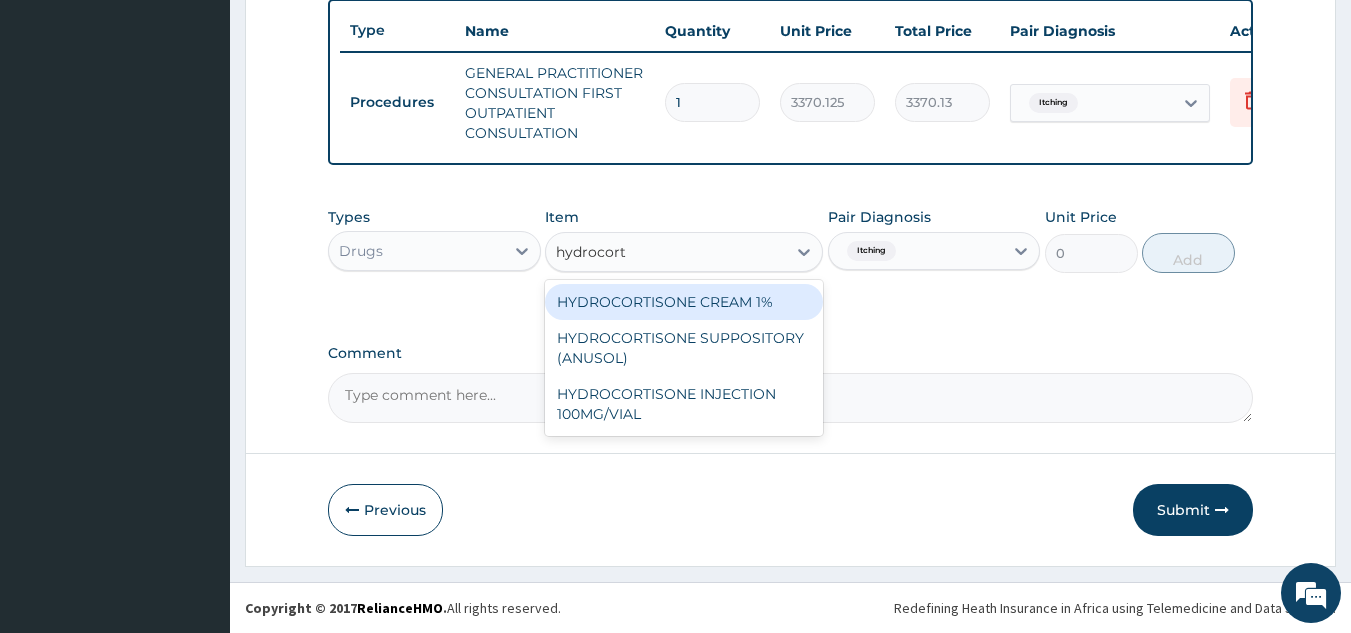 type 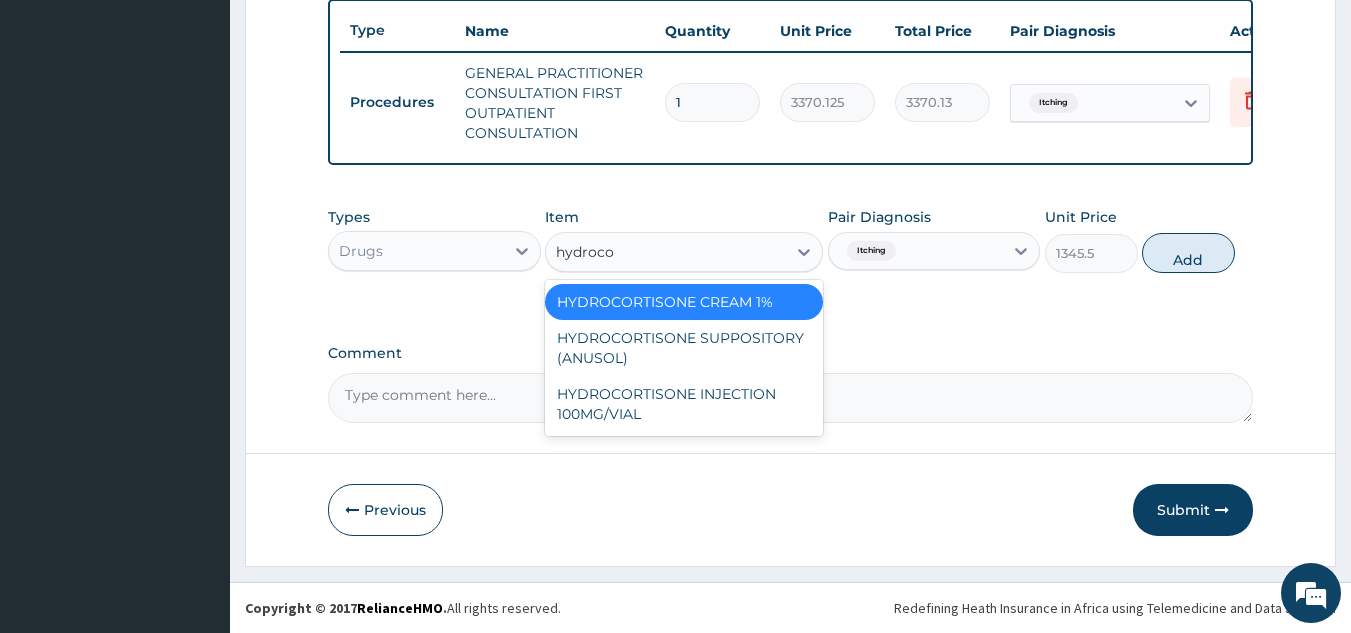 scroll, scrollTop: 0, scrollLeft: 0, axis: both 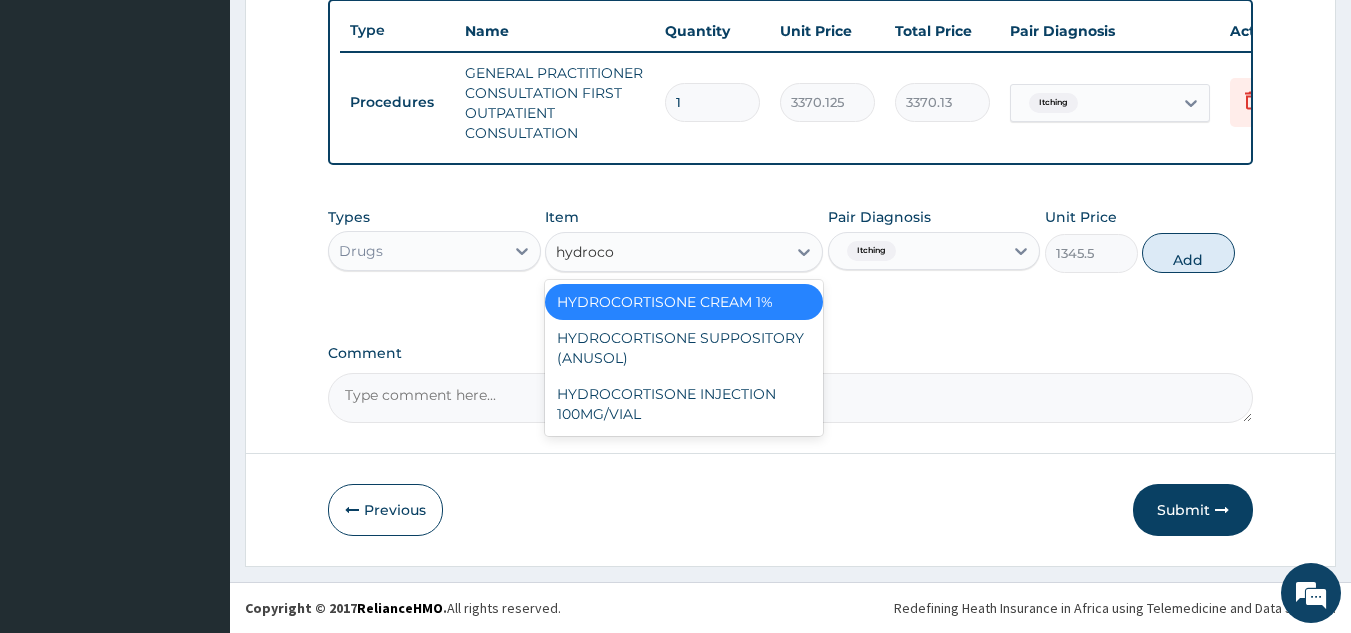 type on "hydrocor" 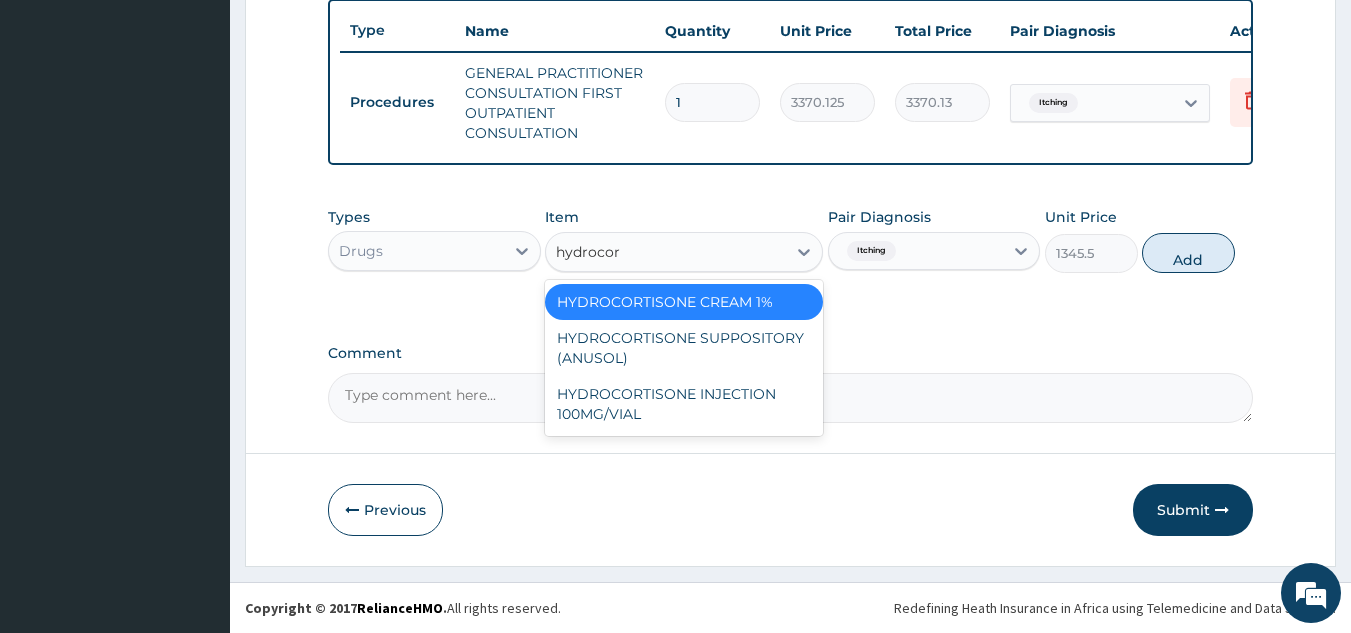 click on "HYDROCORTISONE INJECTION 100MG/VIAL" at bounding box center [684, 404] 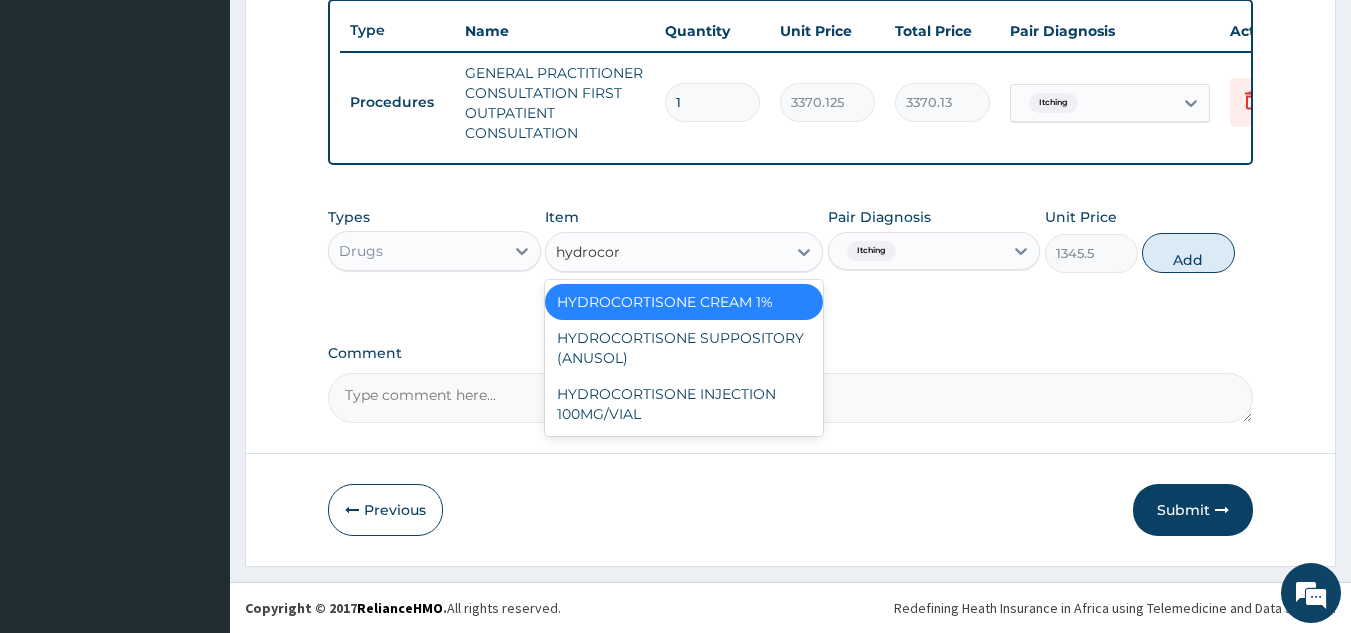 type 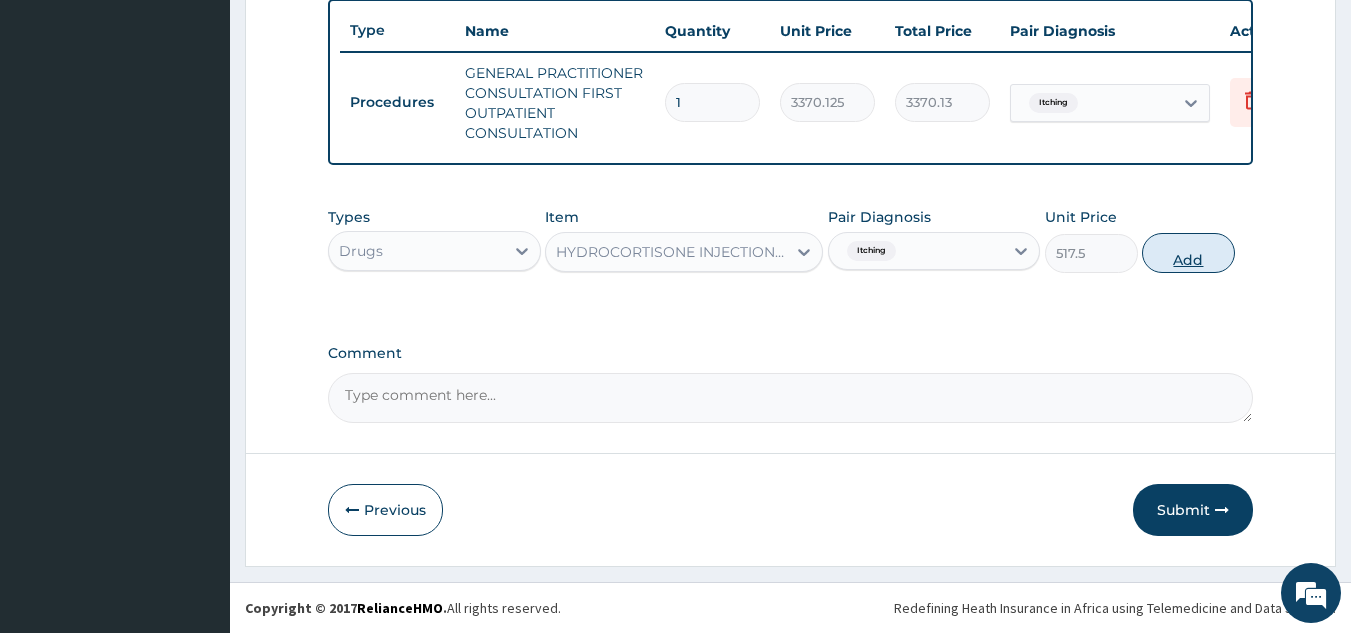 click on "Add" at bounding box center [1188, 253] 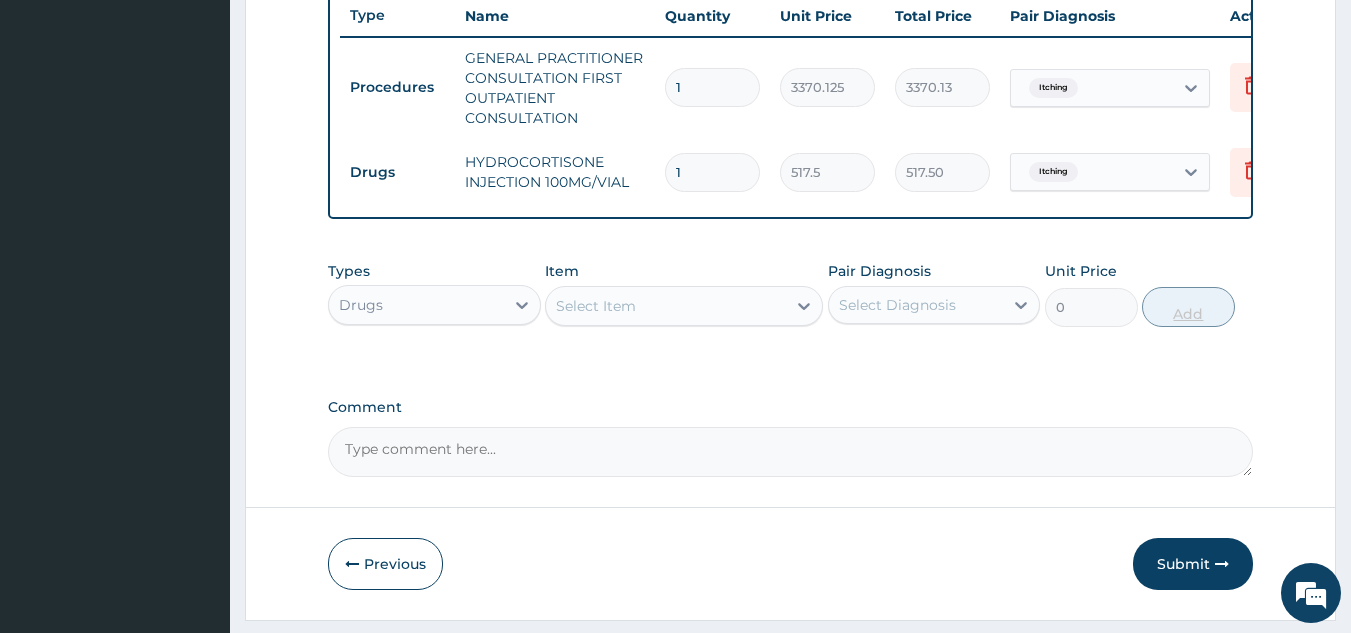 type 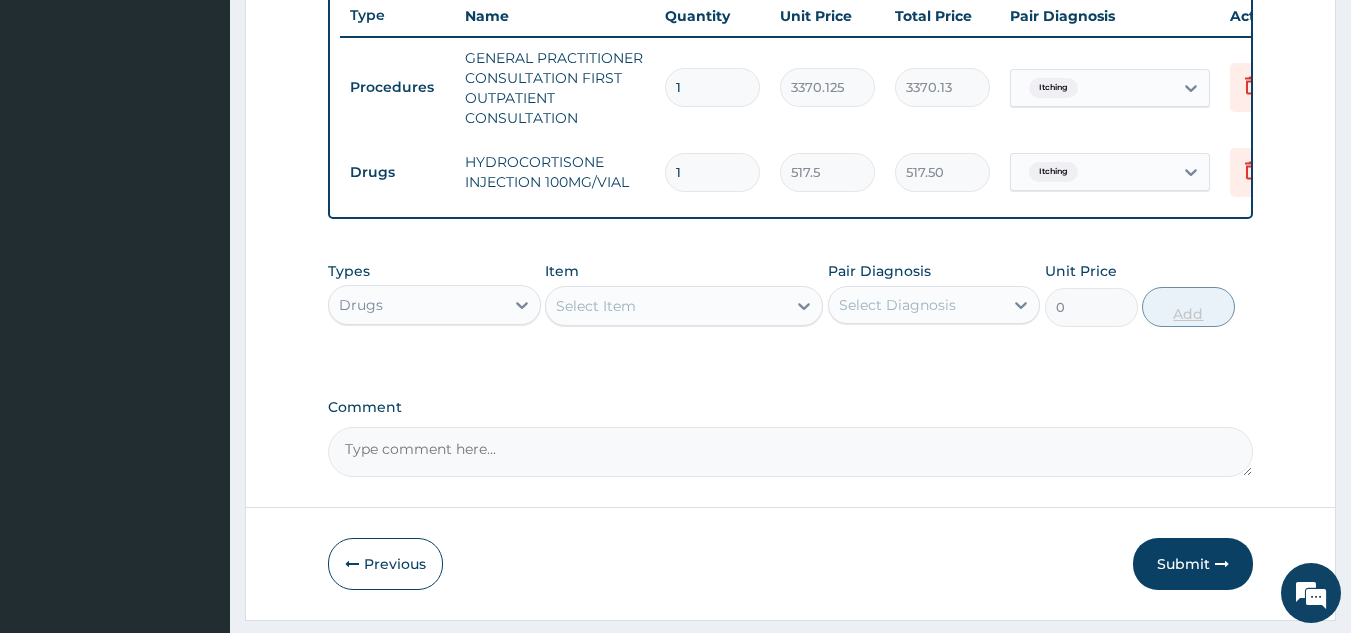 type on "0.00" 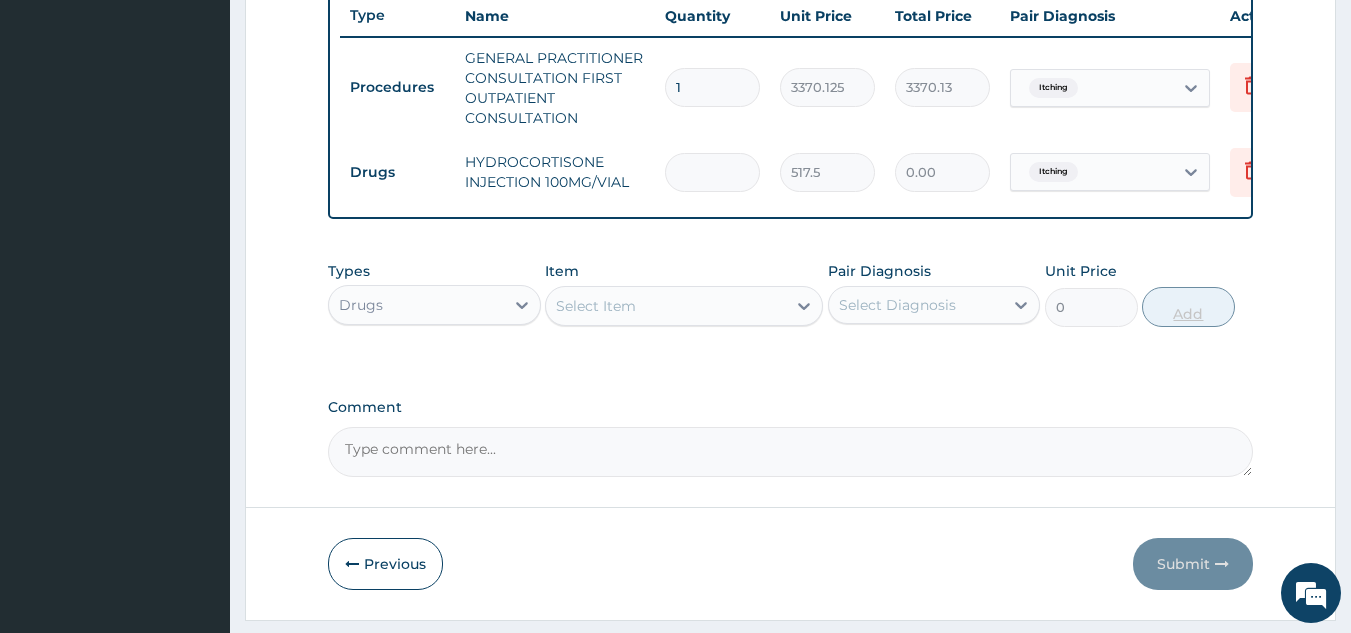 type on "2" 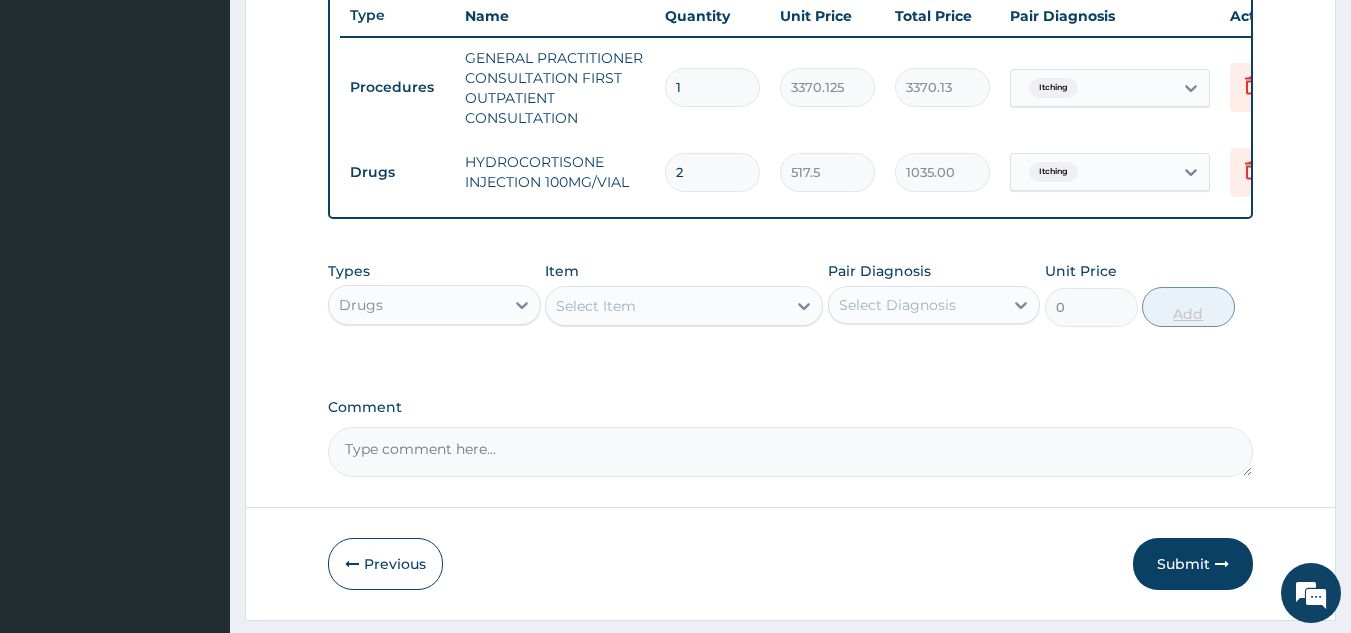 type on "2" 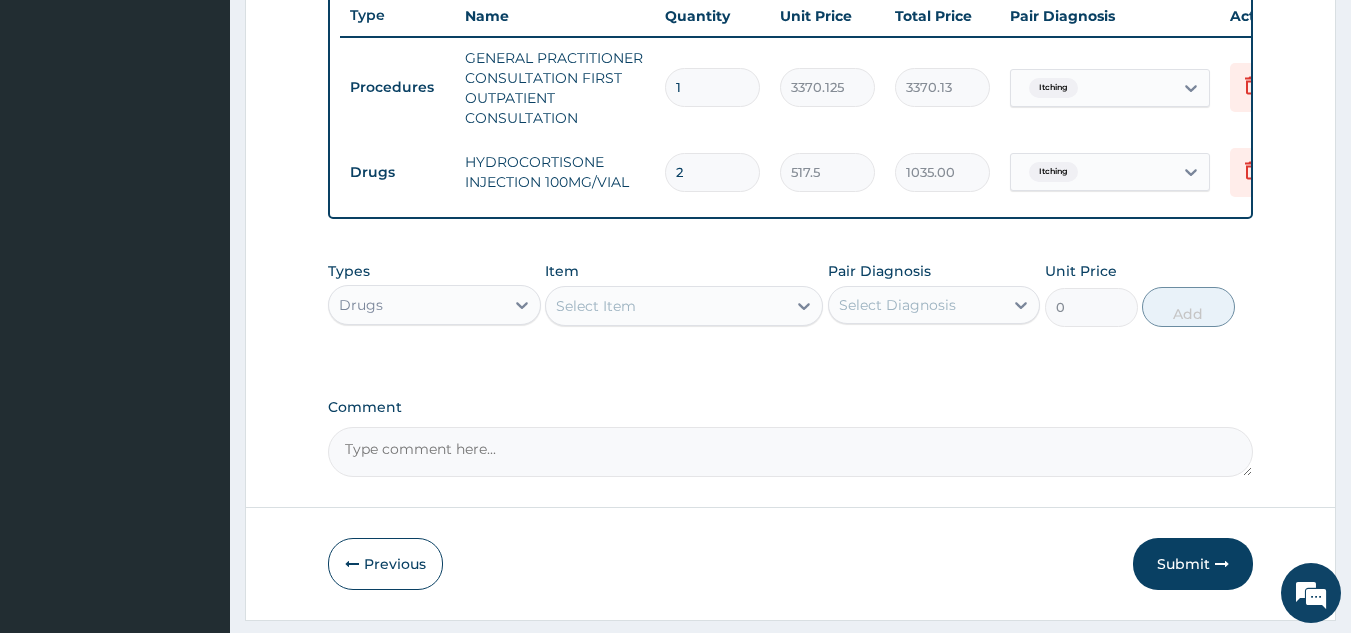 click on "Item Select Item" at bounding box center (684, 294) 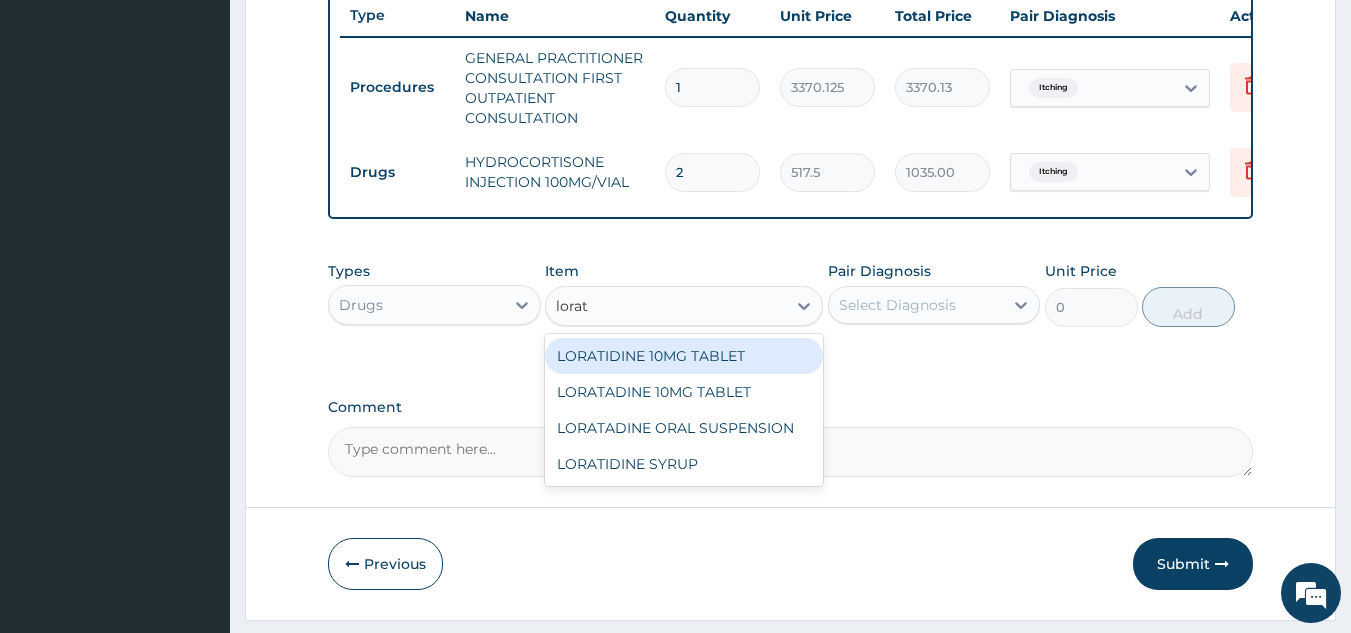 type on "lorata" 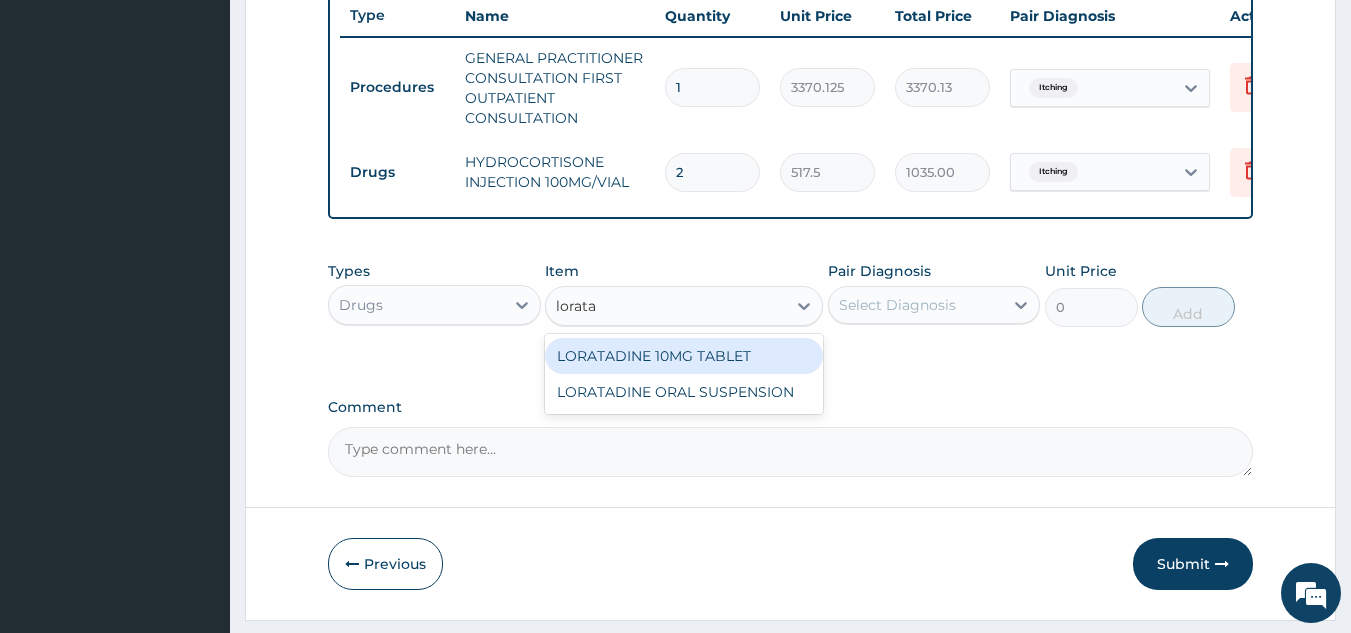 click on "LORATADINE 10MG TABLET" at bounding box center (684, 356) 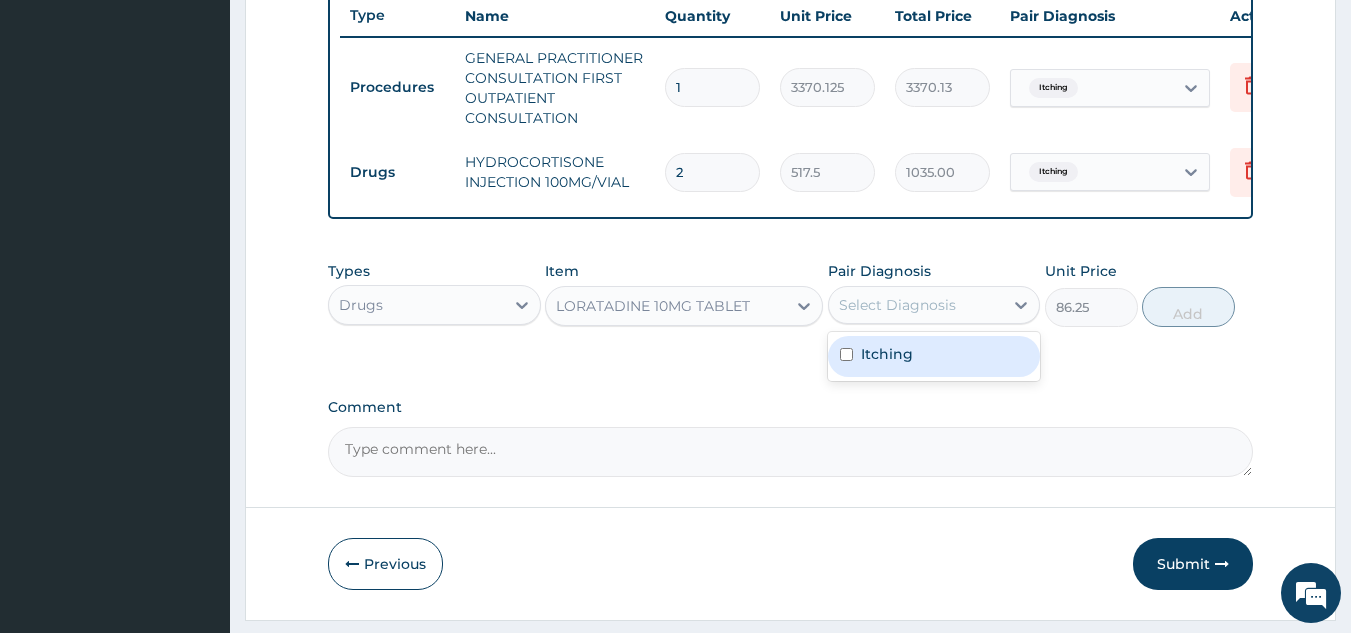 click on "Itching" at bounding box center [934, 356] 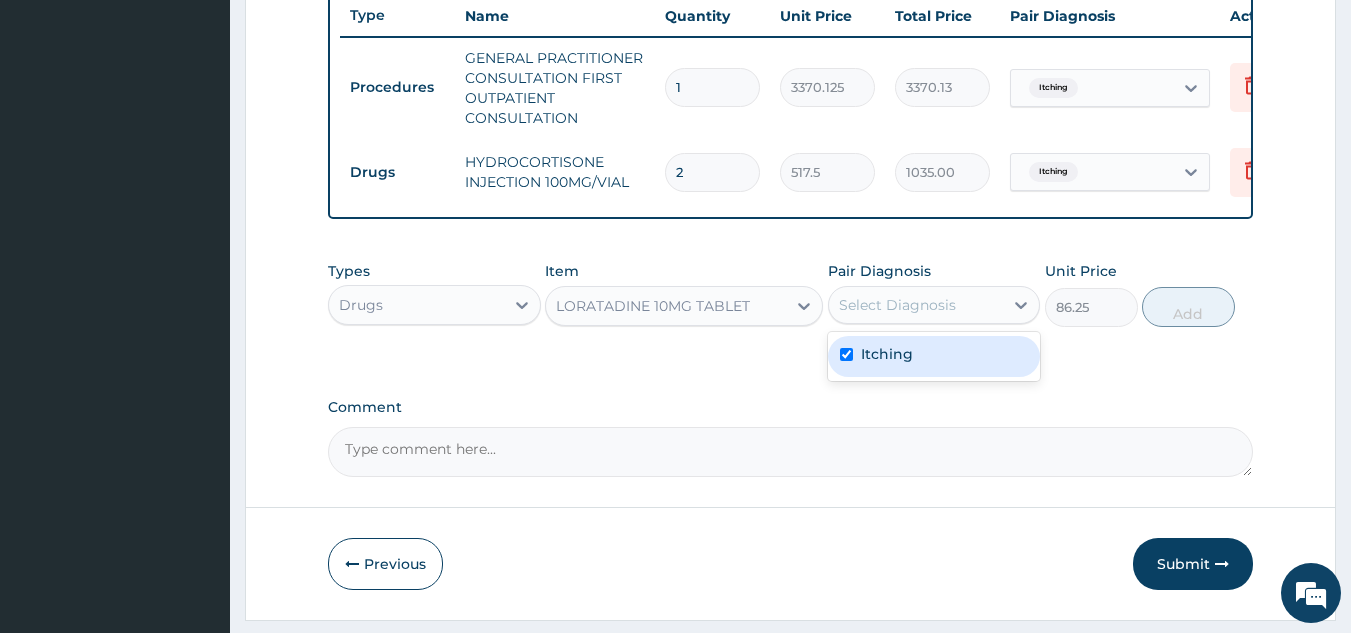 checkbox on "true" 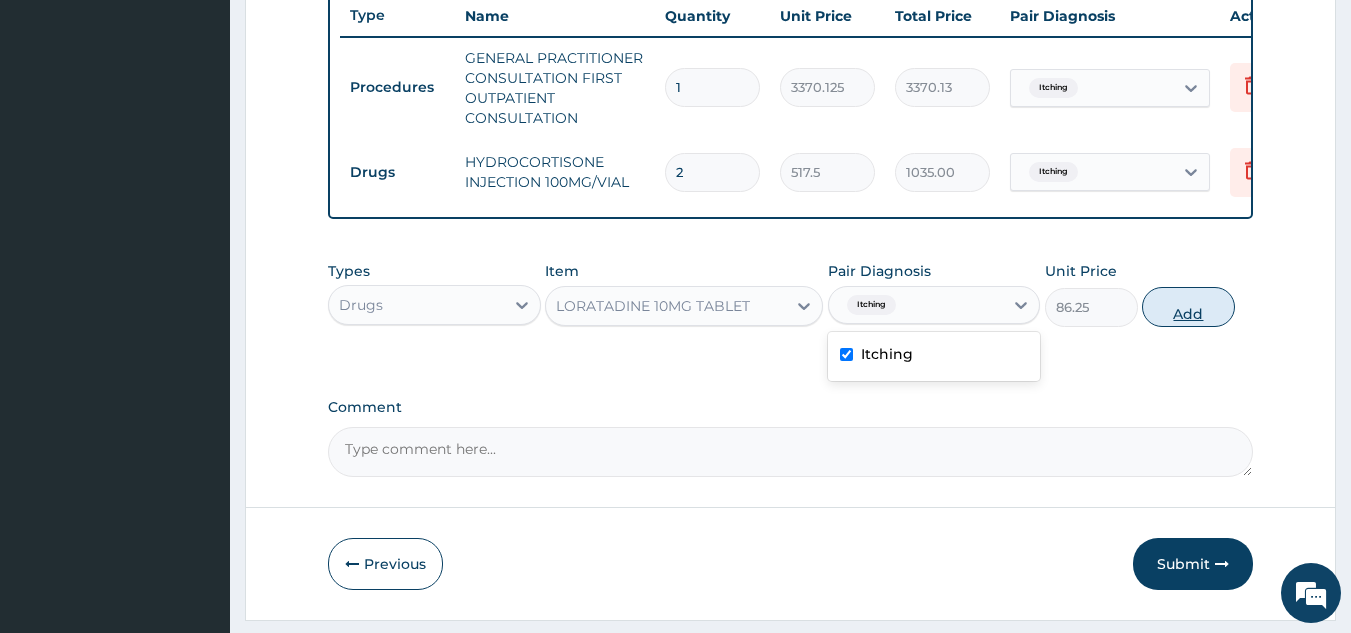 click on "Add" at bounding box center (1188, 307) 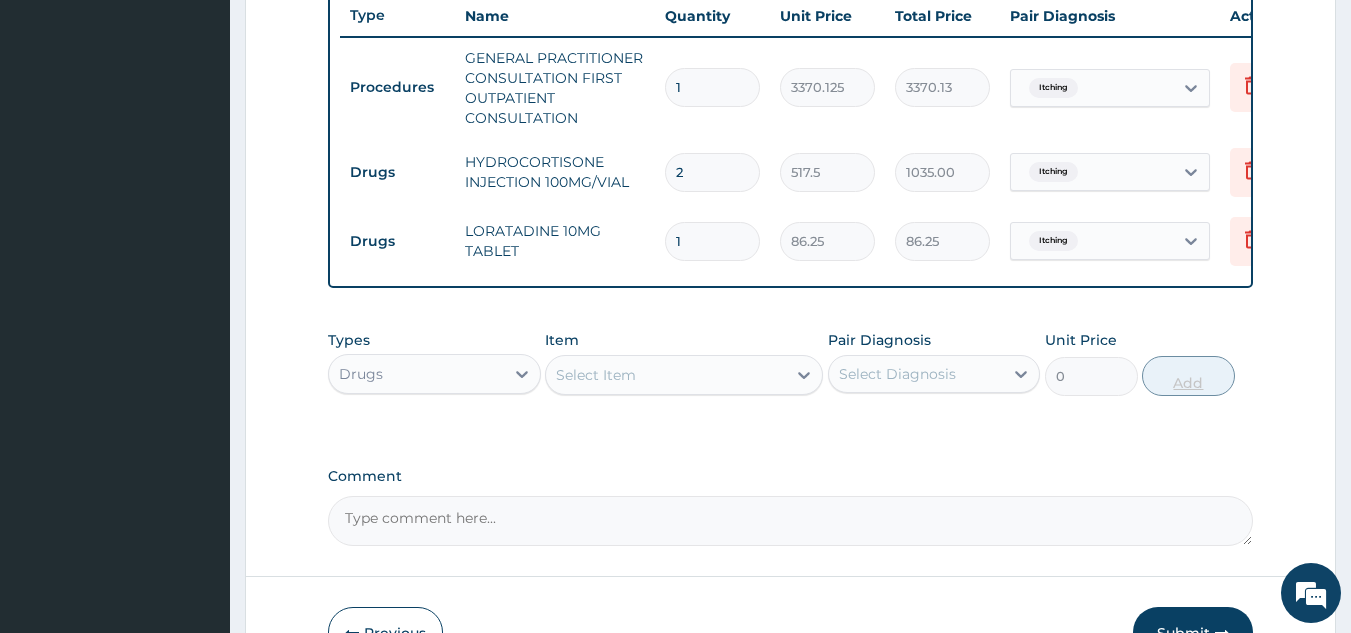 type 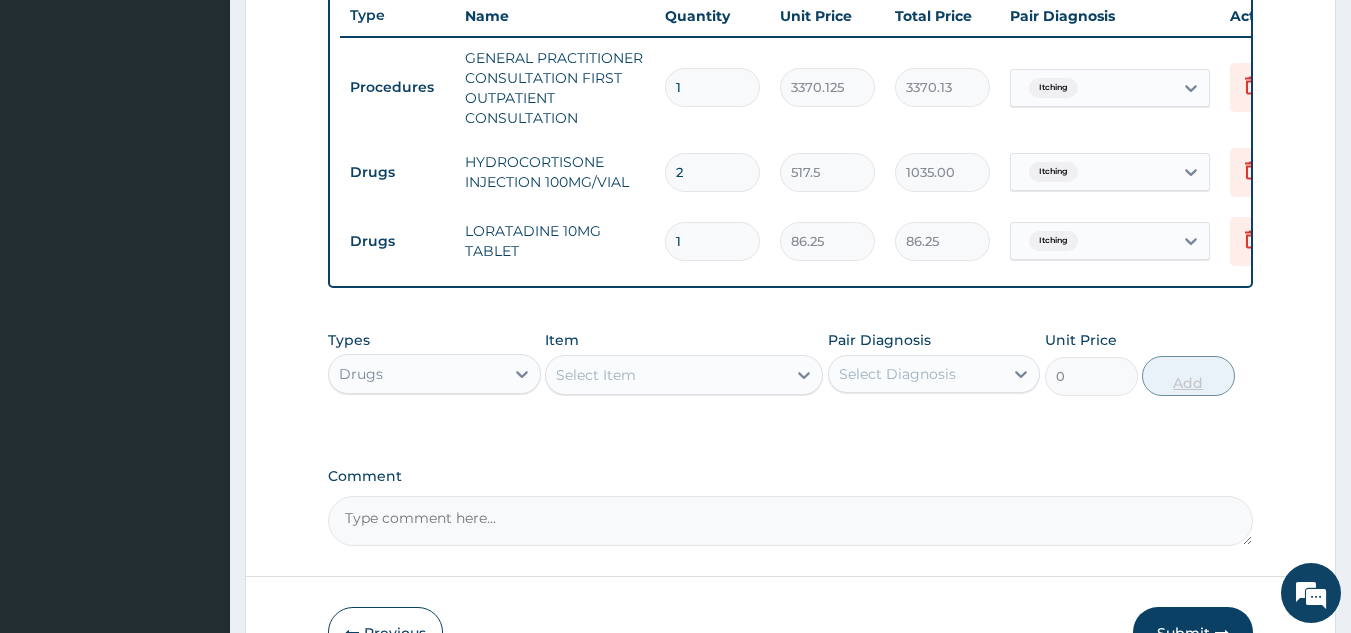 type on "0.00" 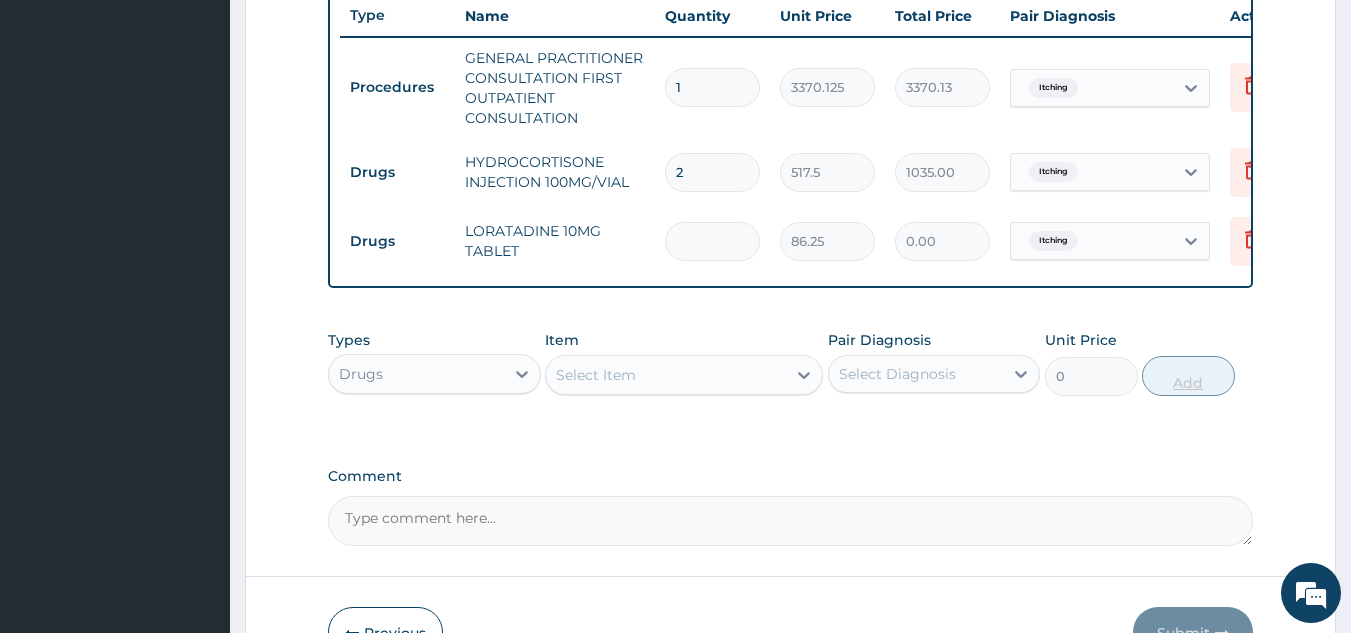 type on "5" 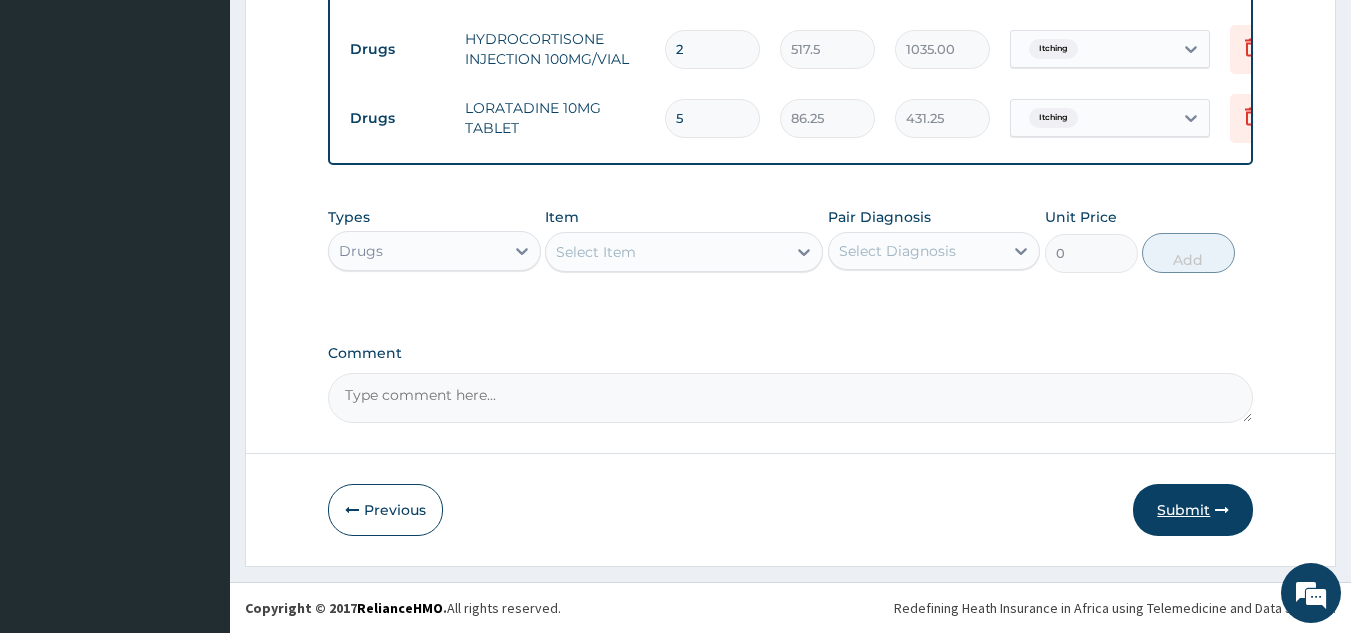 click on "Submit" at bounding box center (1193, 510) 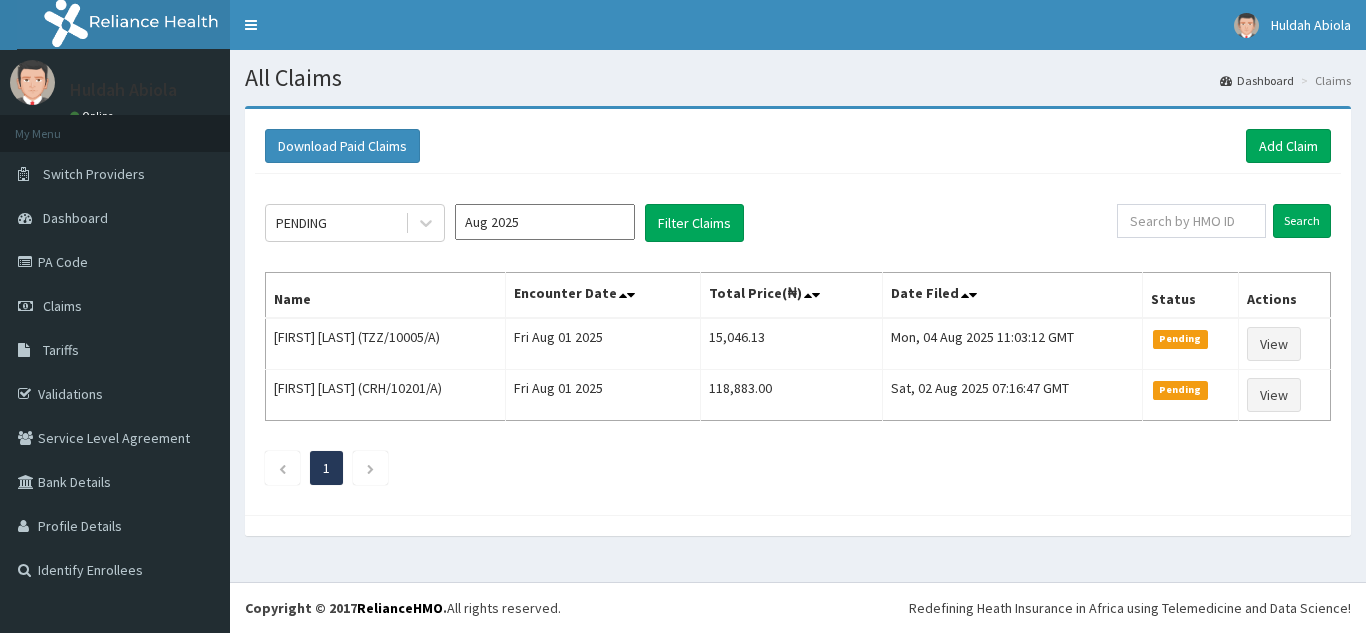 scroll, scrollTop: 0, scrollLeft: 0, axis: both 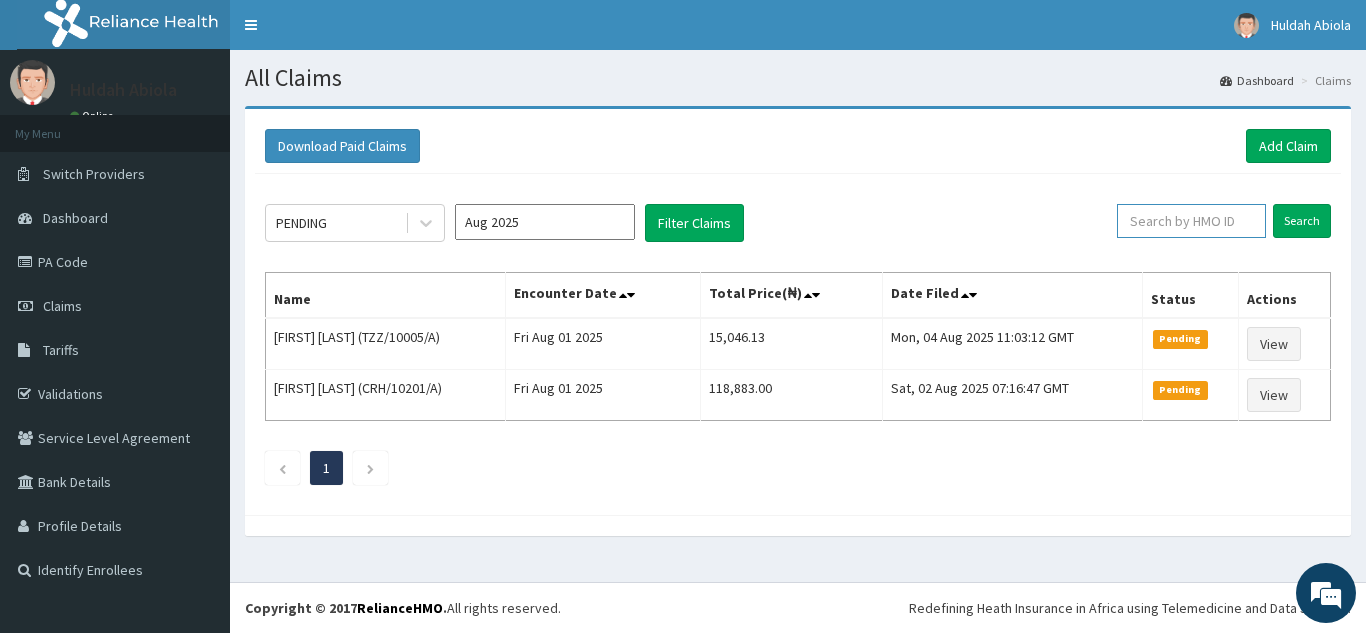 click at bounding box center (1191, 221) 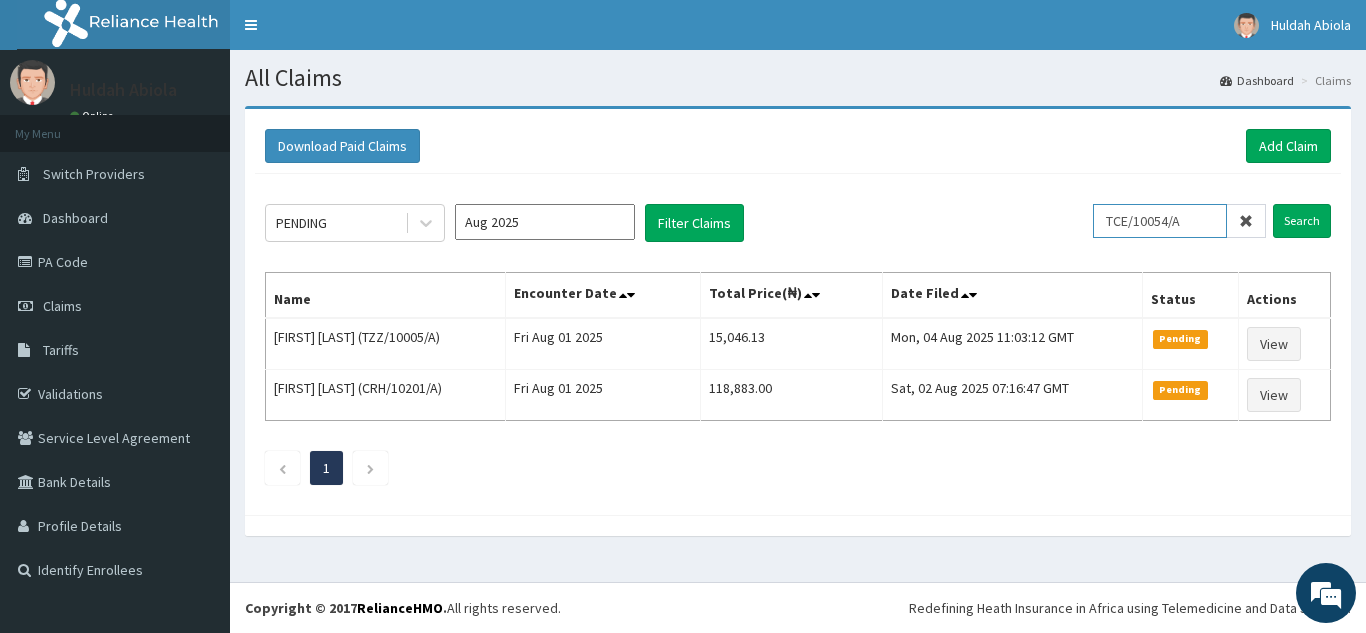 type on "TCE/10054/A" 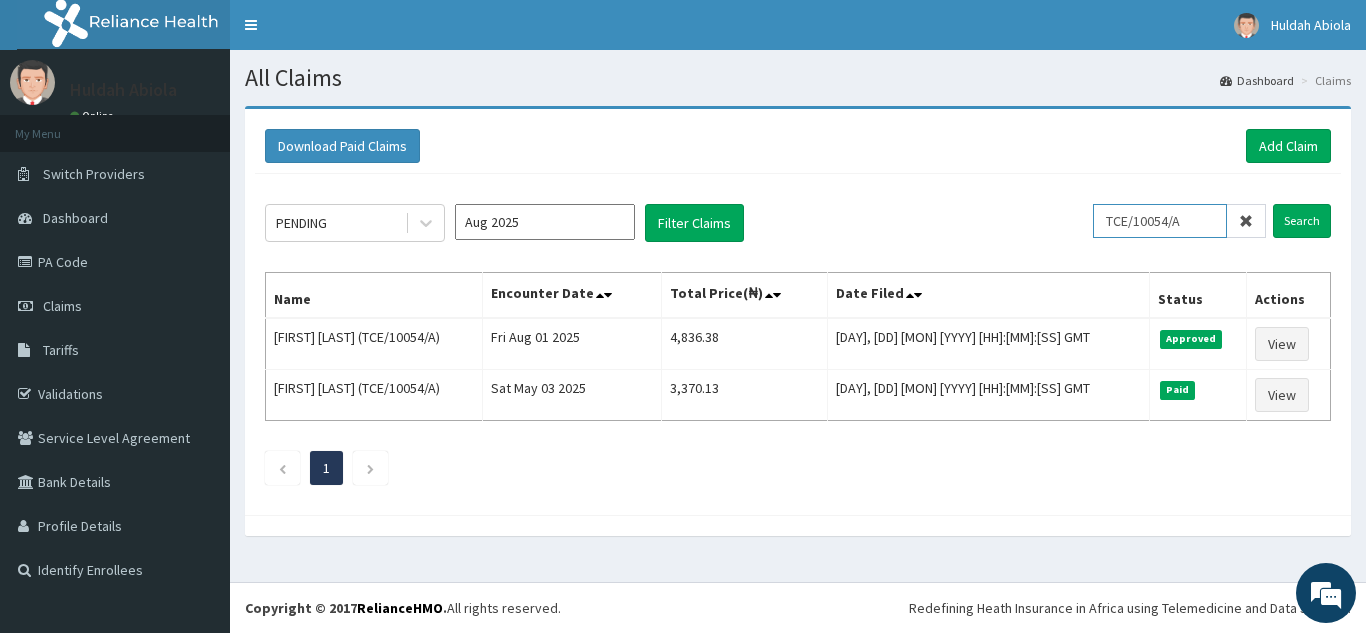 scroll, scrollTop: 0, scrollLeft: 0, axis: both 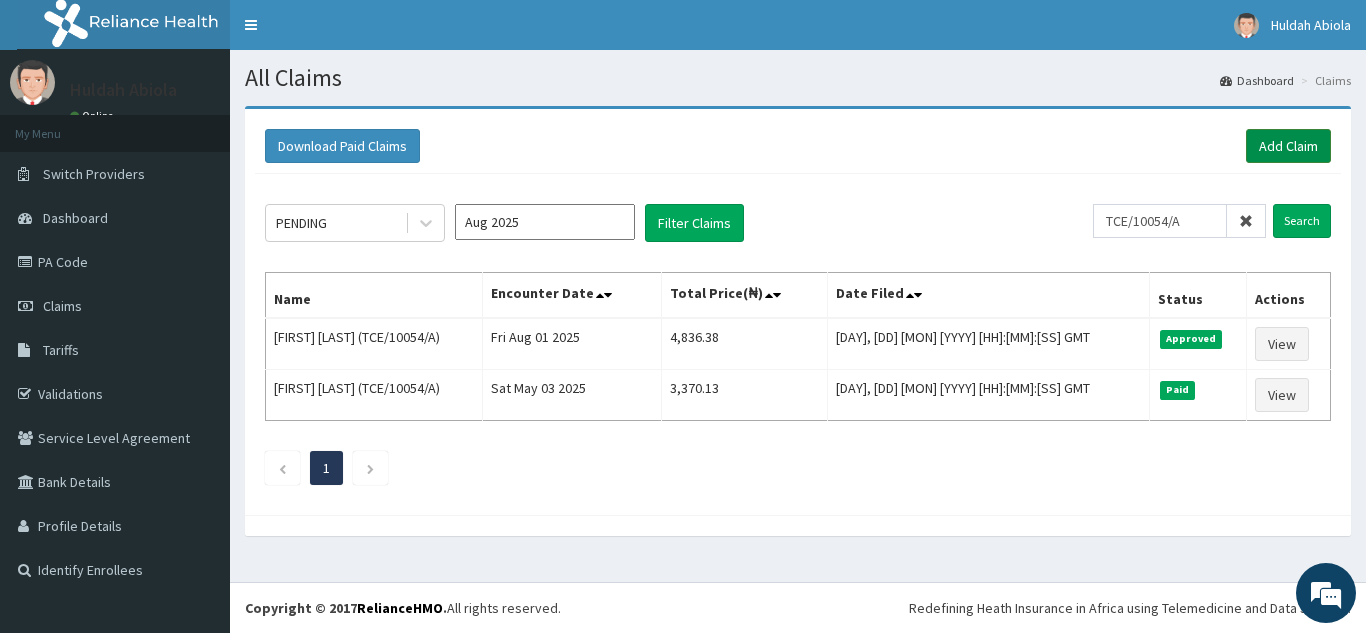 click on "Add Claim" at bounding box center [1288, 146] 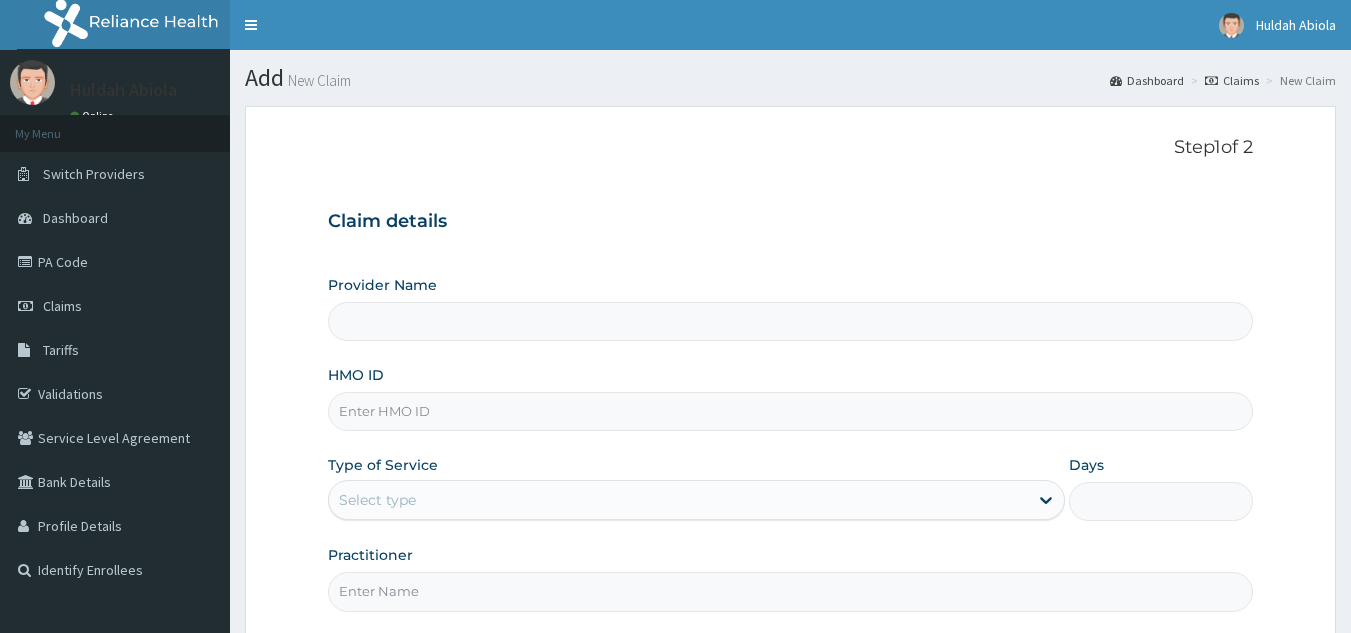 scroll, scrollTop: 0, scrollLeft: 0, axis: both 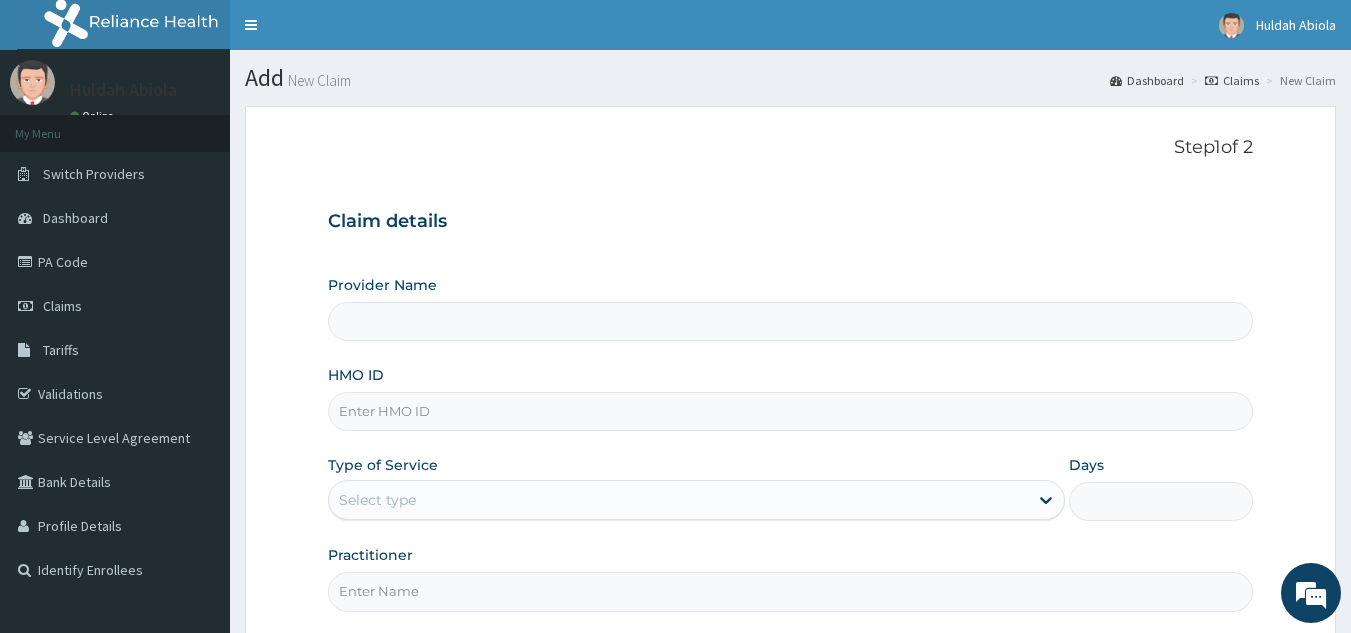 click on "HMO ID" at bounding box center (791, 411) 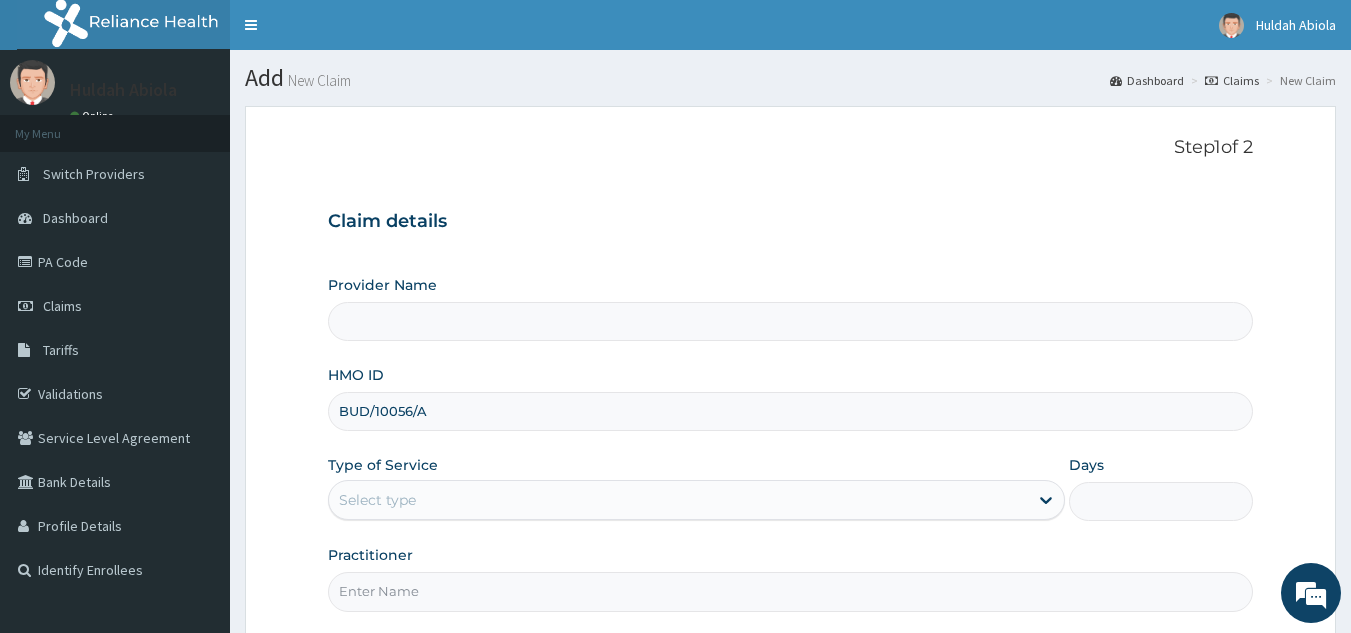 type on "Reliance Family Clinics (RFC) - Lekki" 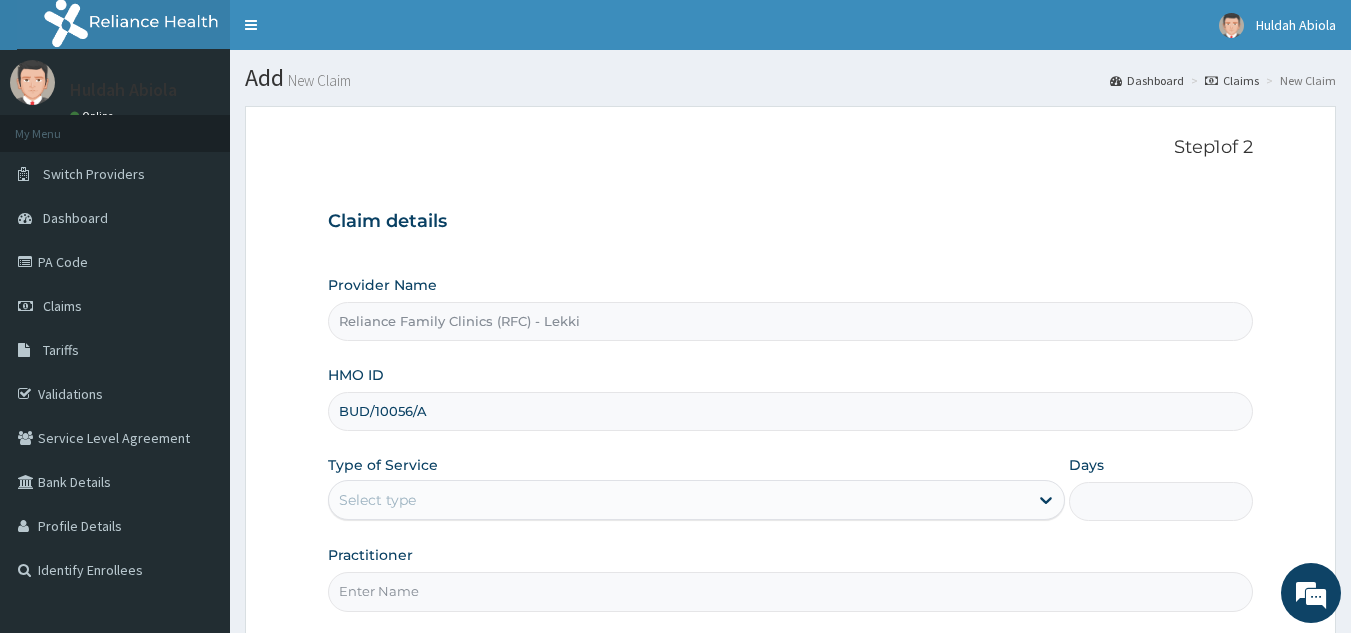 scroll, scrollTop: 189, scrollLeft: 0, axis: vertical 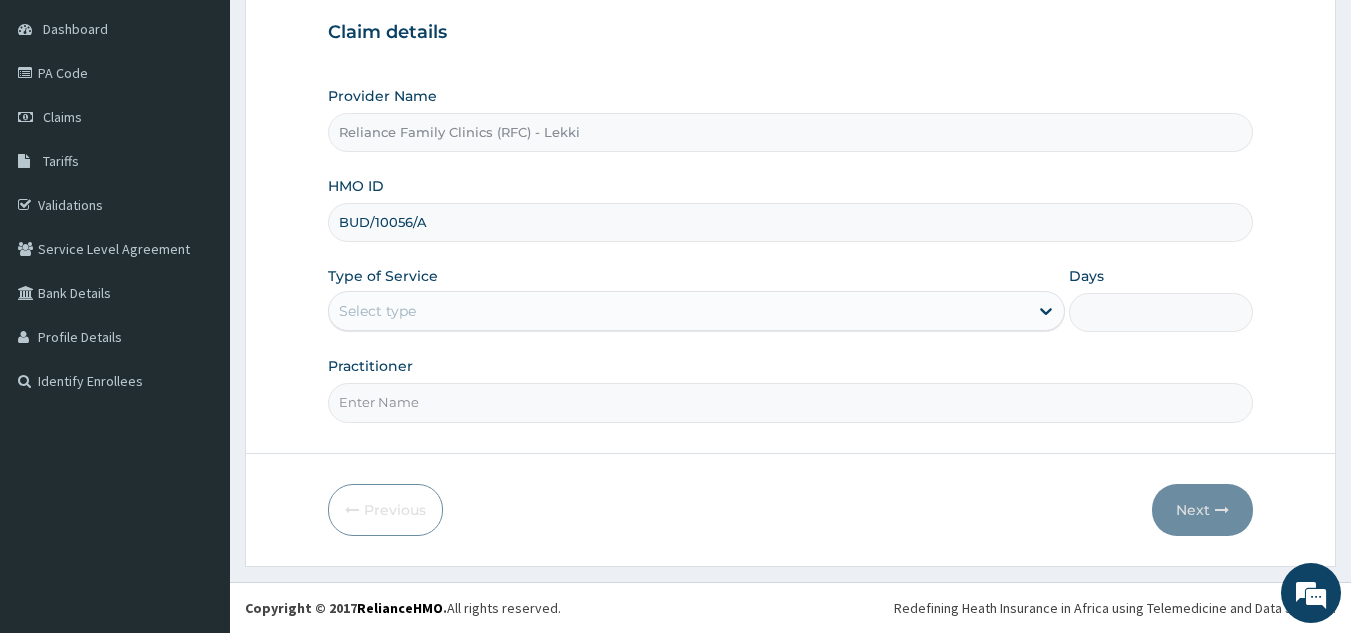 type on "BUD/10056/A" 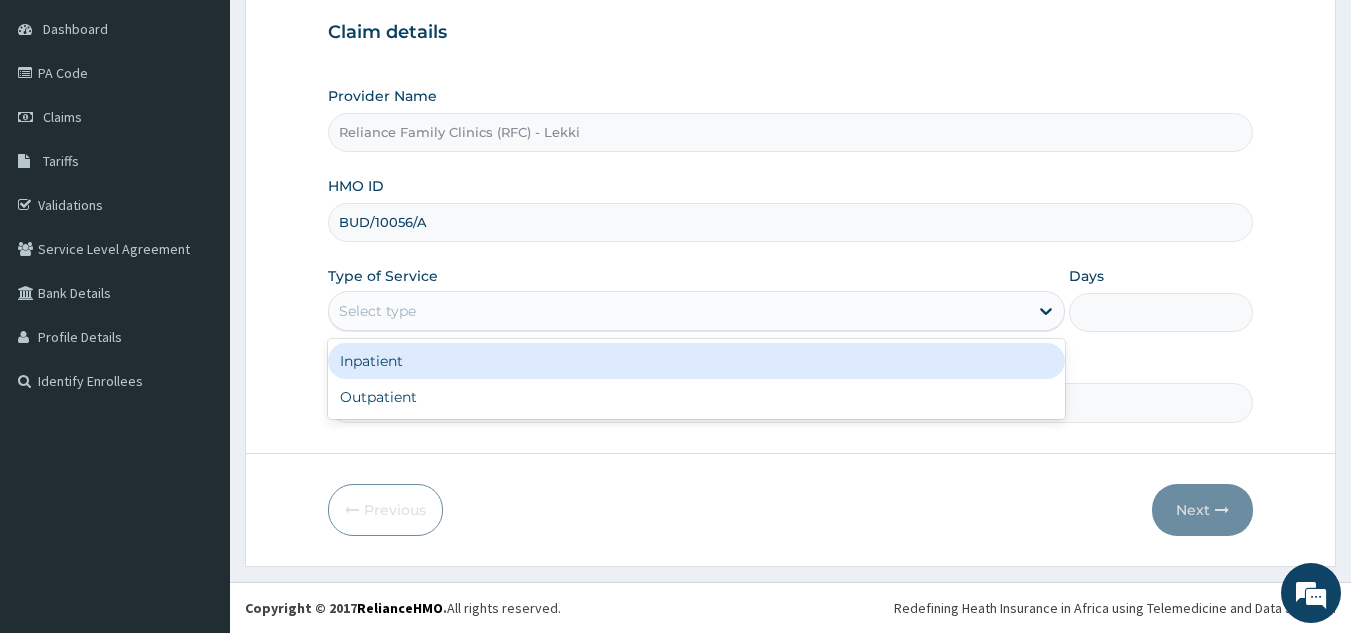 click on "Outpatient" at bounding box center [696, 397] 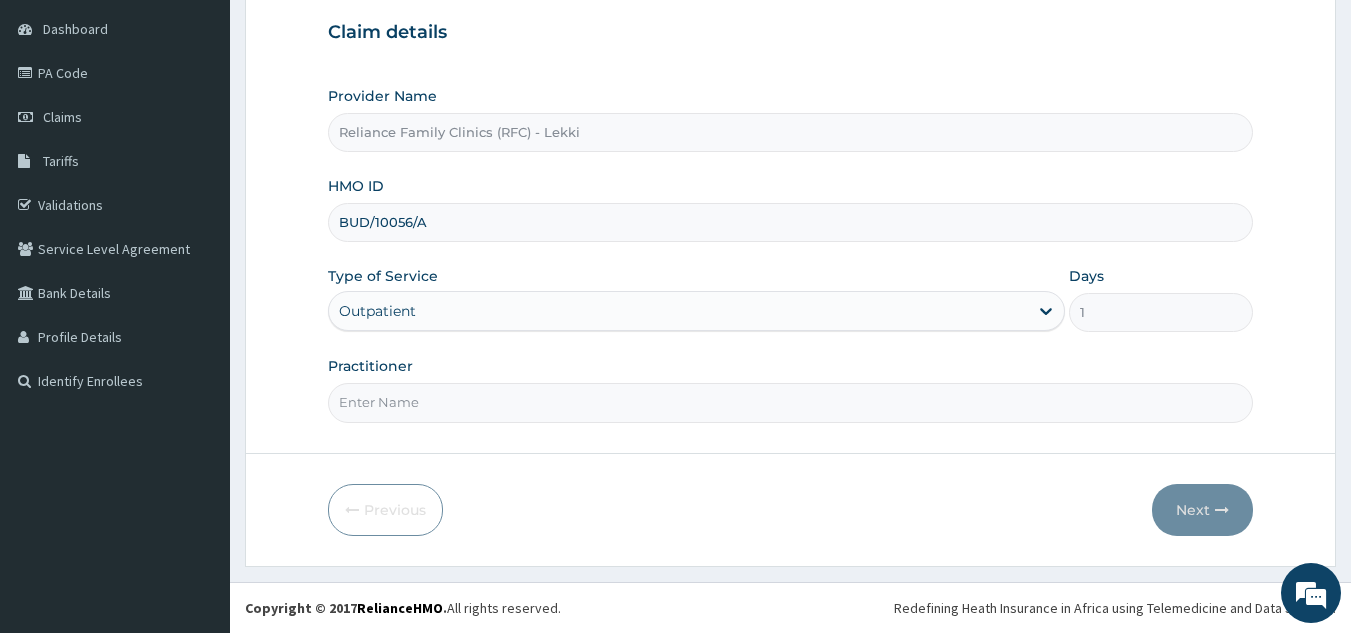 scroll, scrollTop: 0, scrollLeft: 0, axis: both 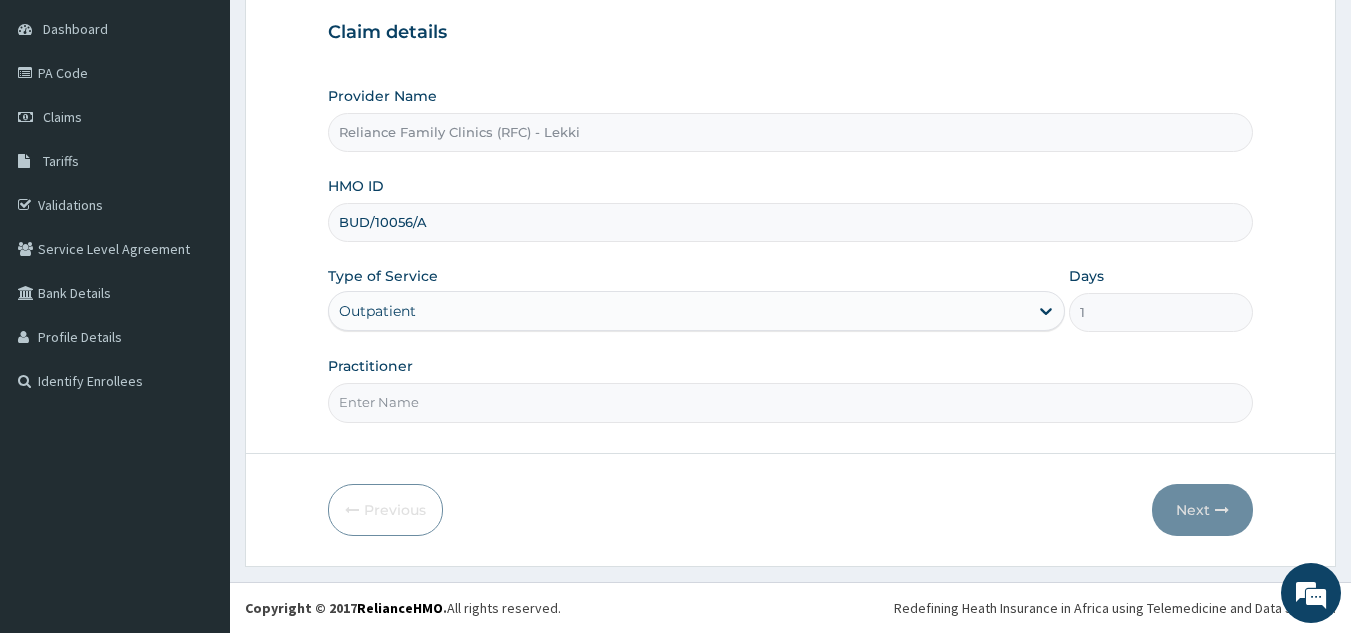 click on "Practitioner" at bounding box center [791, 402] 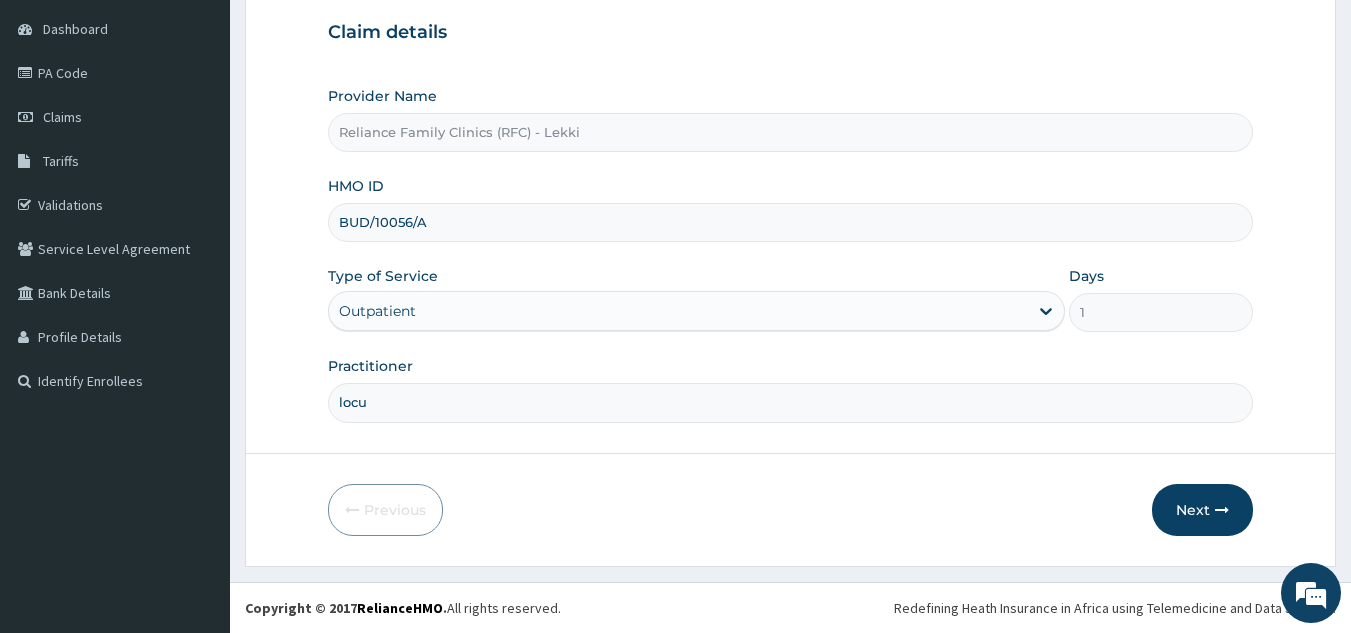 type on "locum" 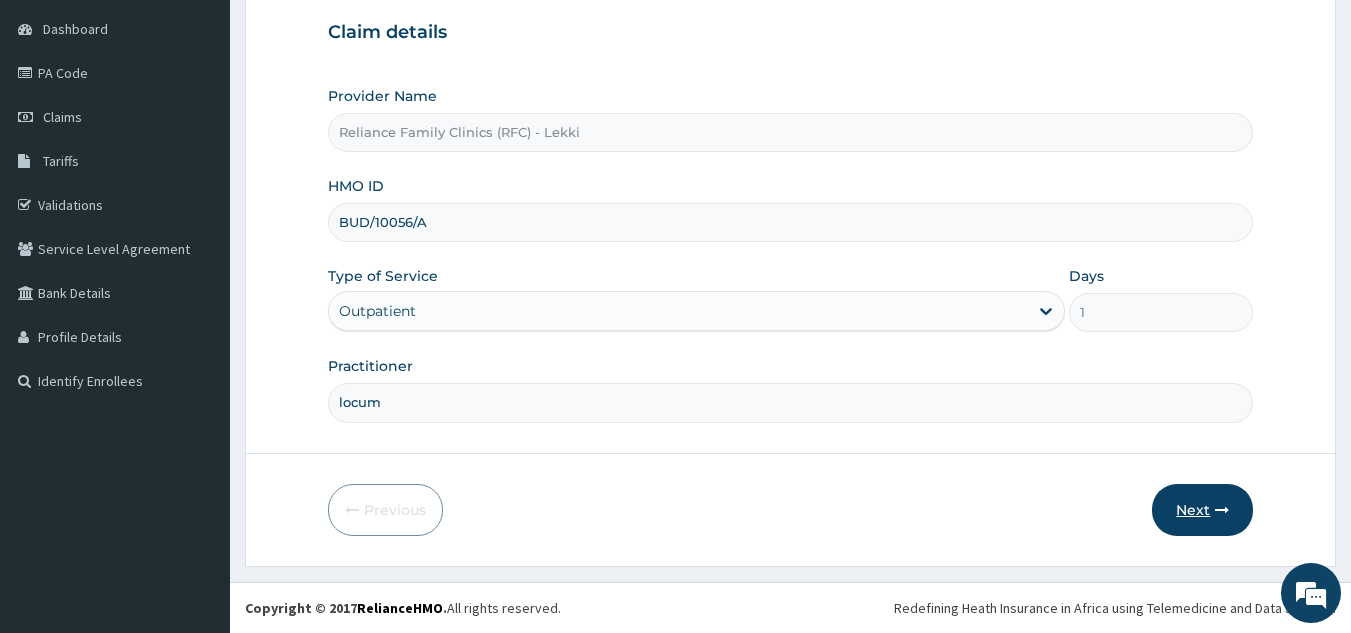 click on "Next" at bounding box center [1202, 510] 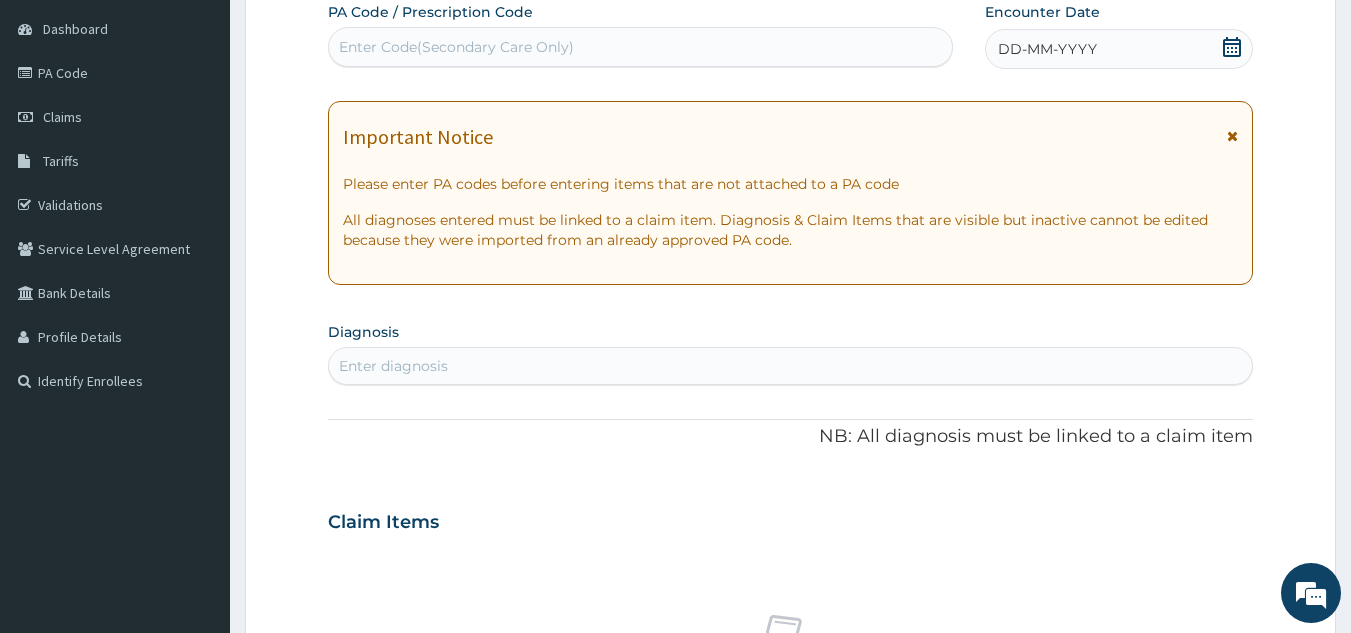 click on "DD-MM-YYYY" at bounding box center (1047, 49) 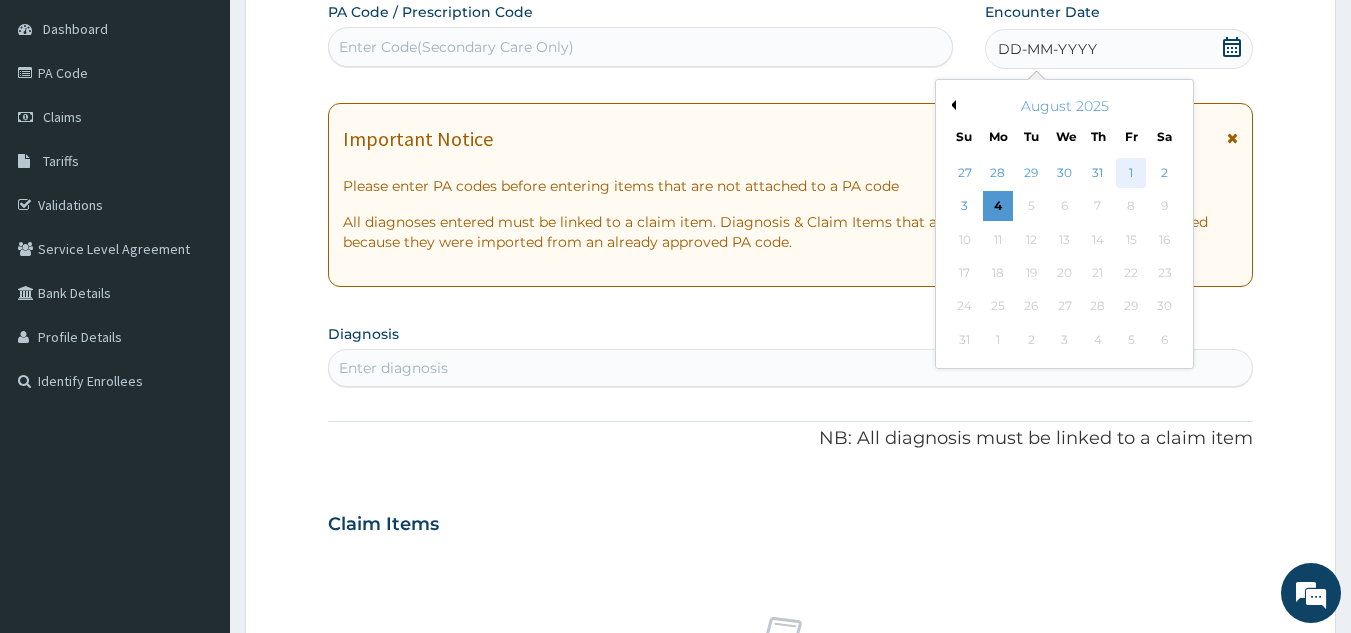 click on "1" at bounding box center (1131, 173) 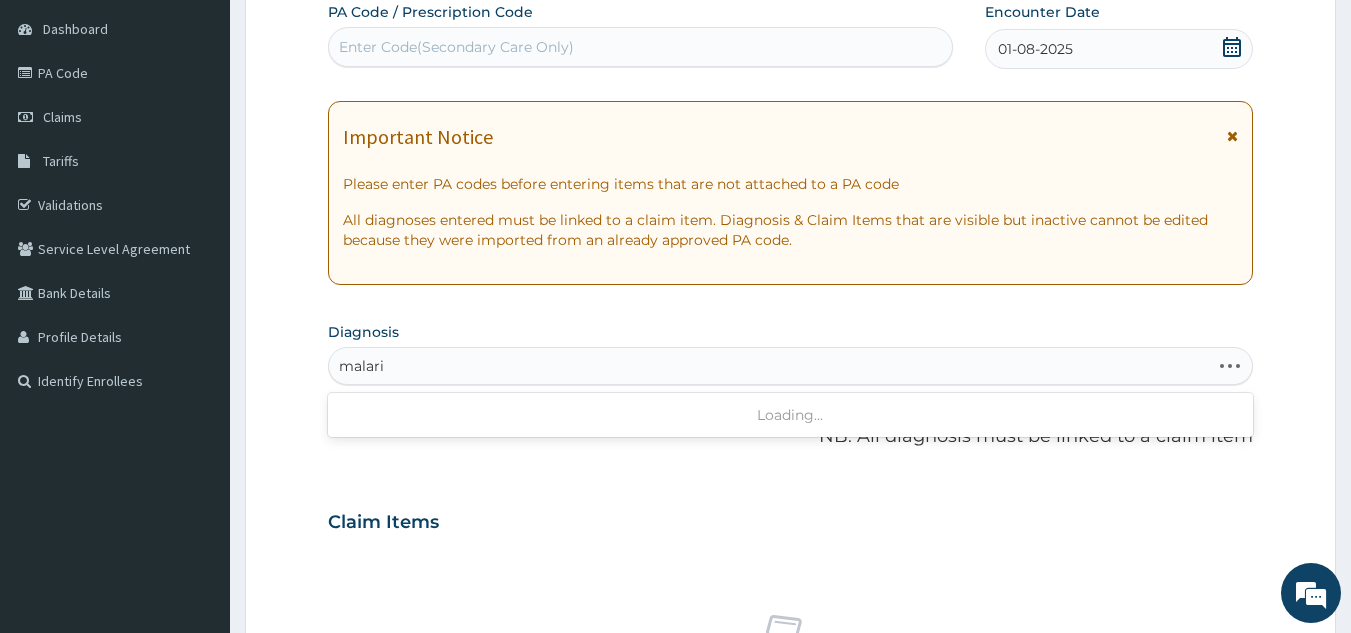 type on "malaria" 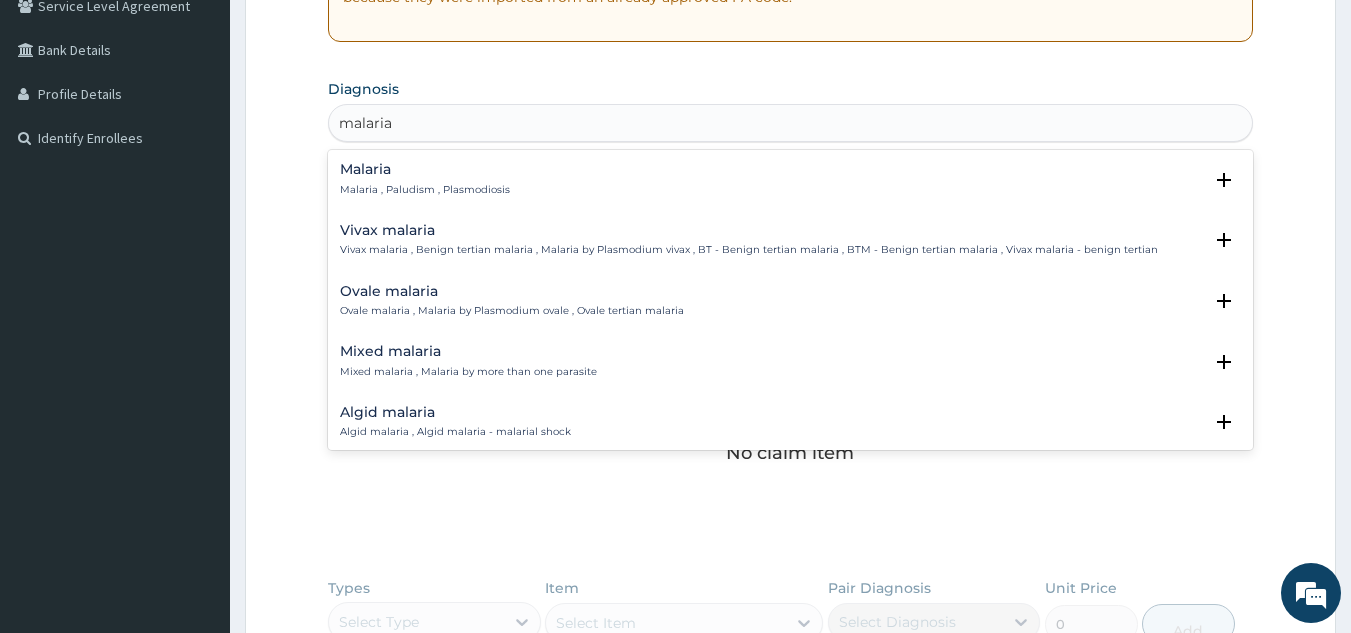 scroll, scrollTop: 433, scrollLeft: 0, axis: vertical 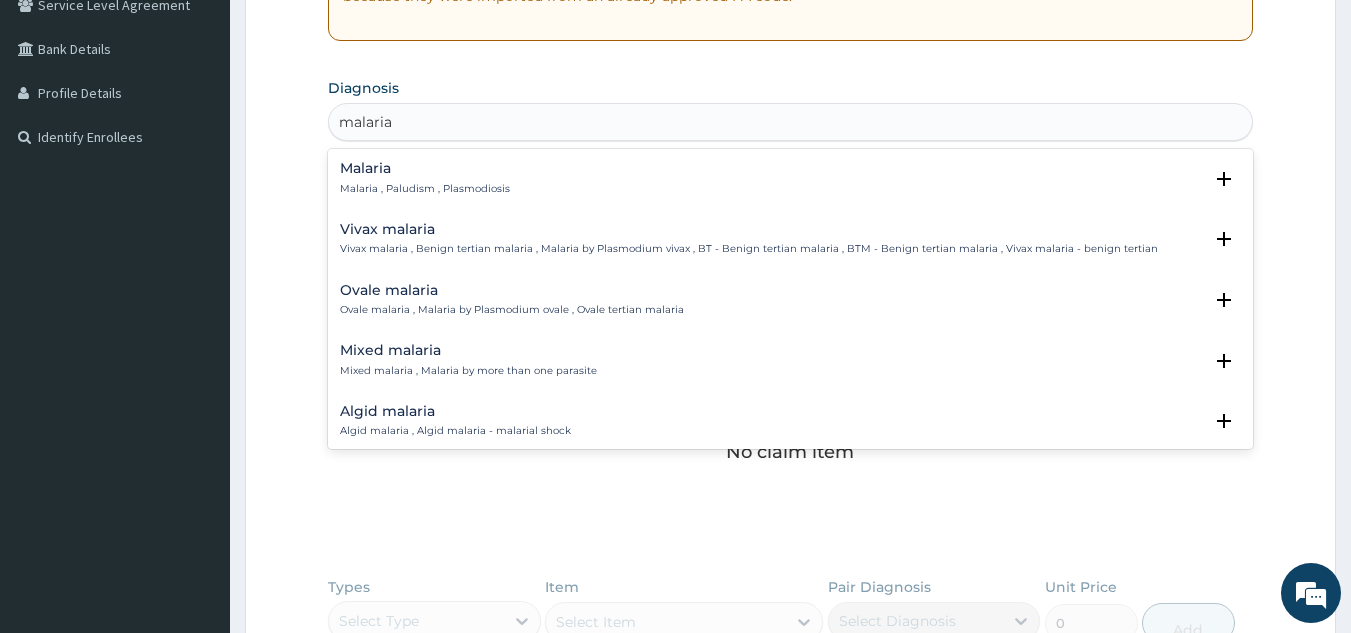 click on "Malaria Malaria , Paludism , Plasmodiosis" at bounding box center (791, 178) 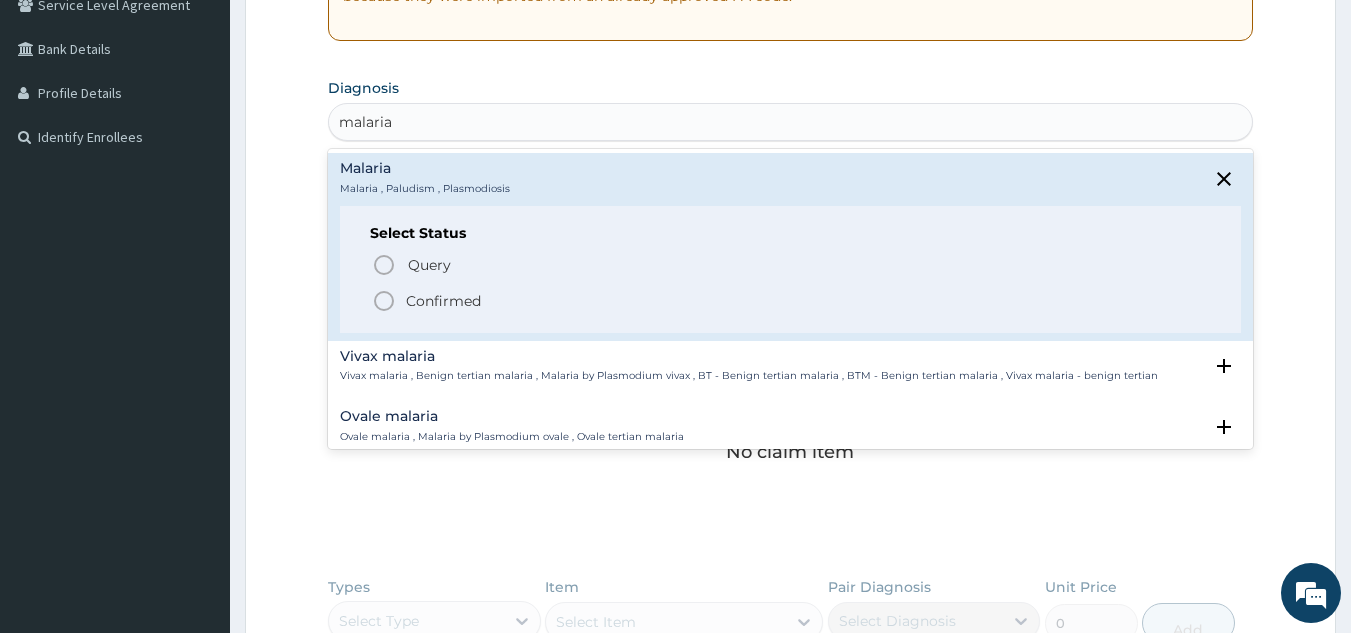 click on "Confirmed" at bounding box center [792, 301] 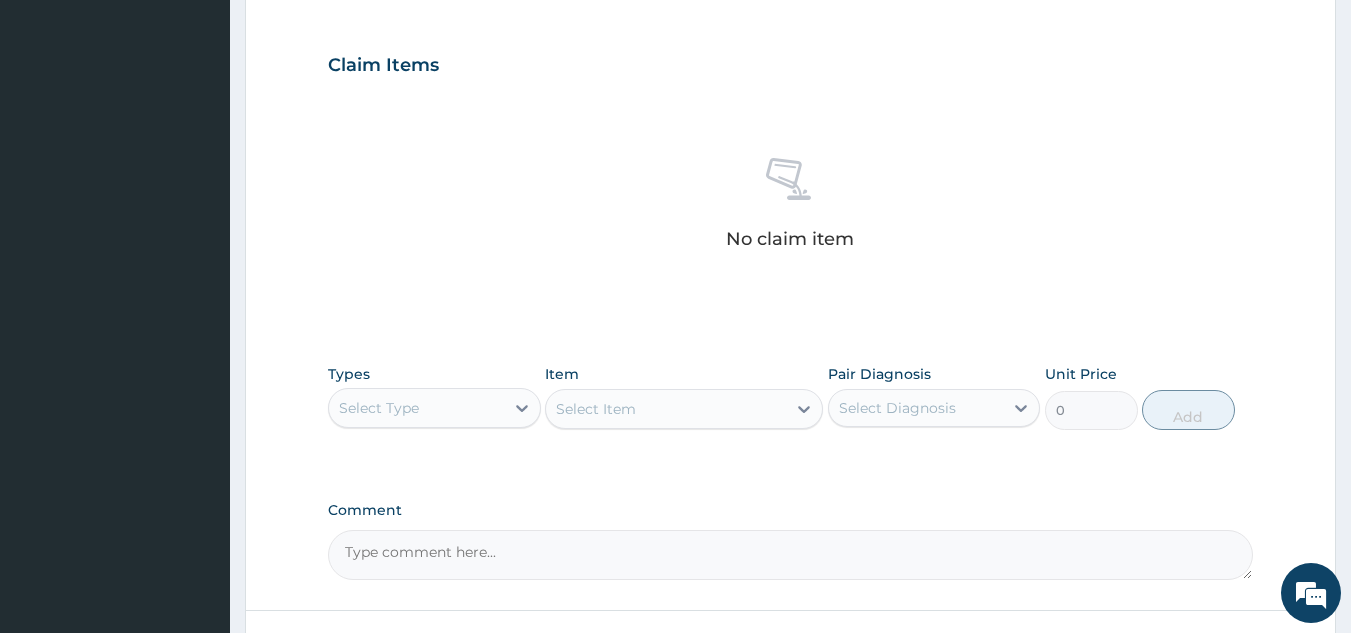 scroll, scrollTop: 809, scrollLeft: 0, axis: vertical 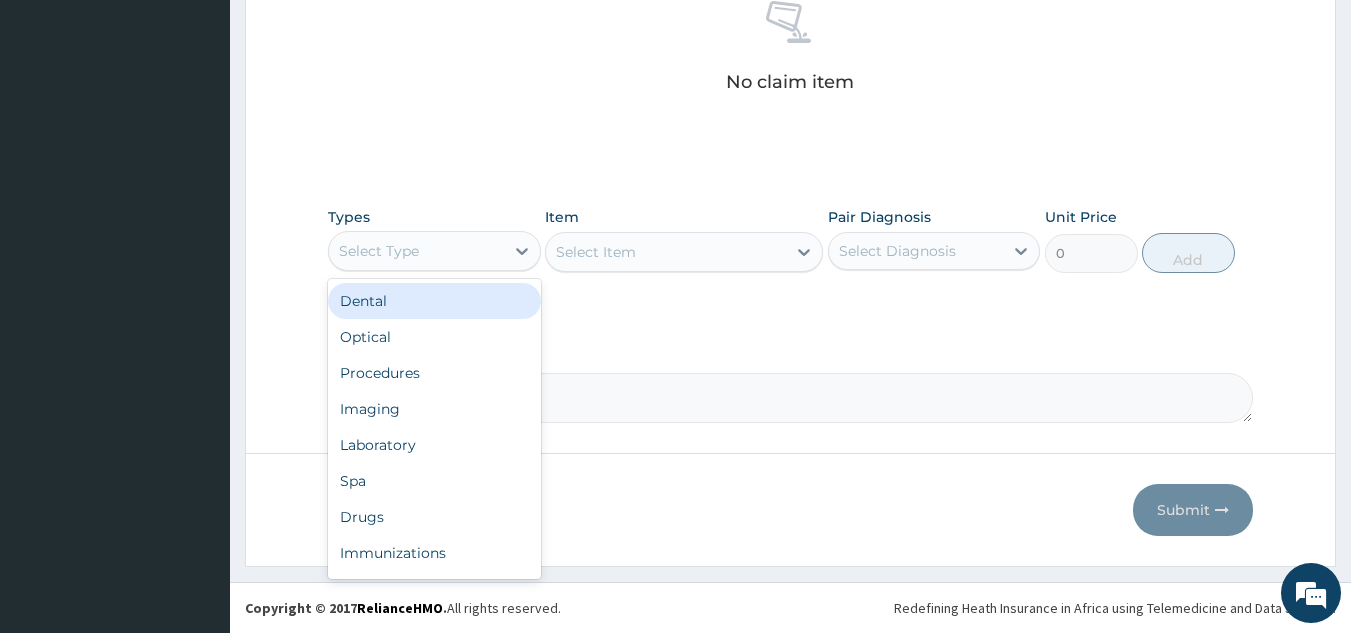 click on "Procedures" at bounding box center [434, 373] 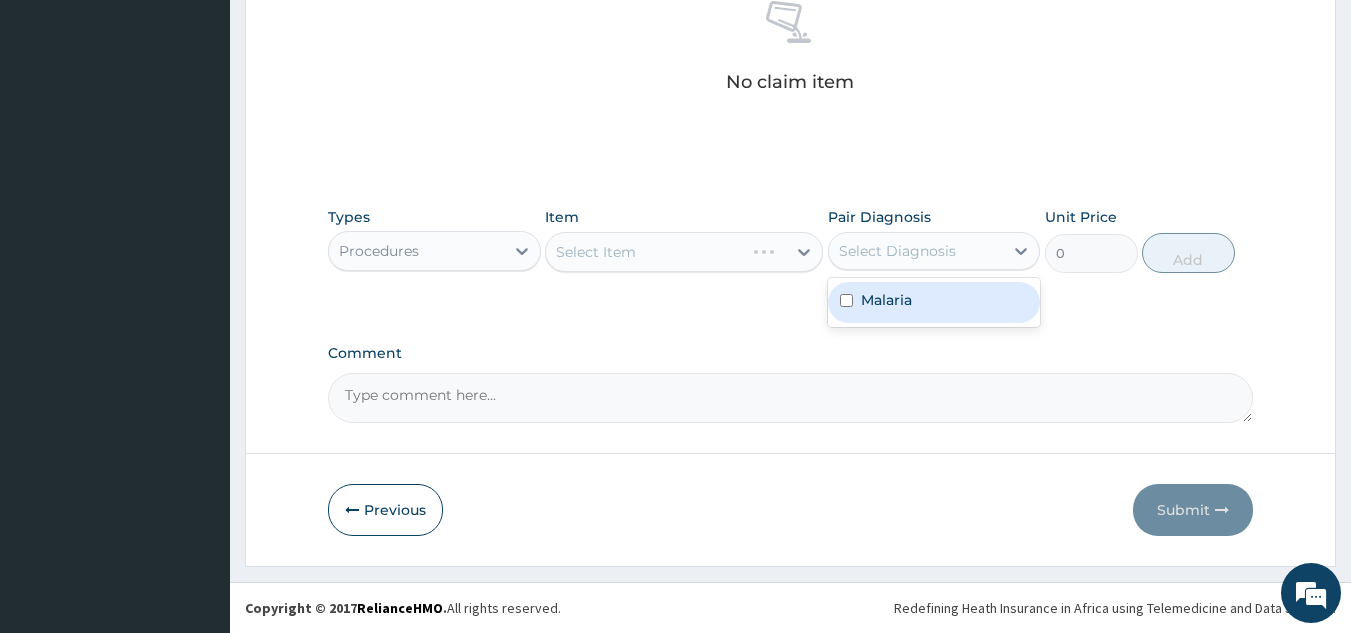 click on "Malaria" at bounding box center [934, 302] 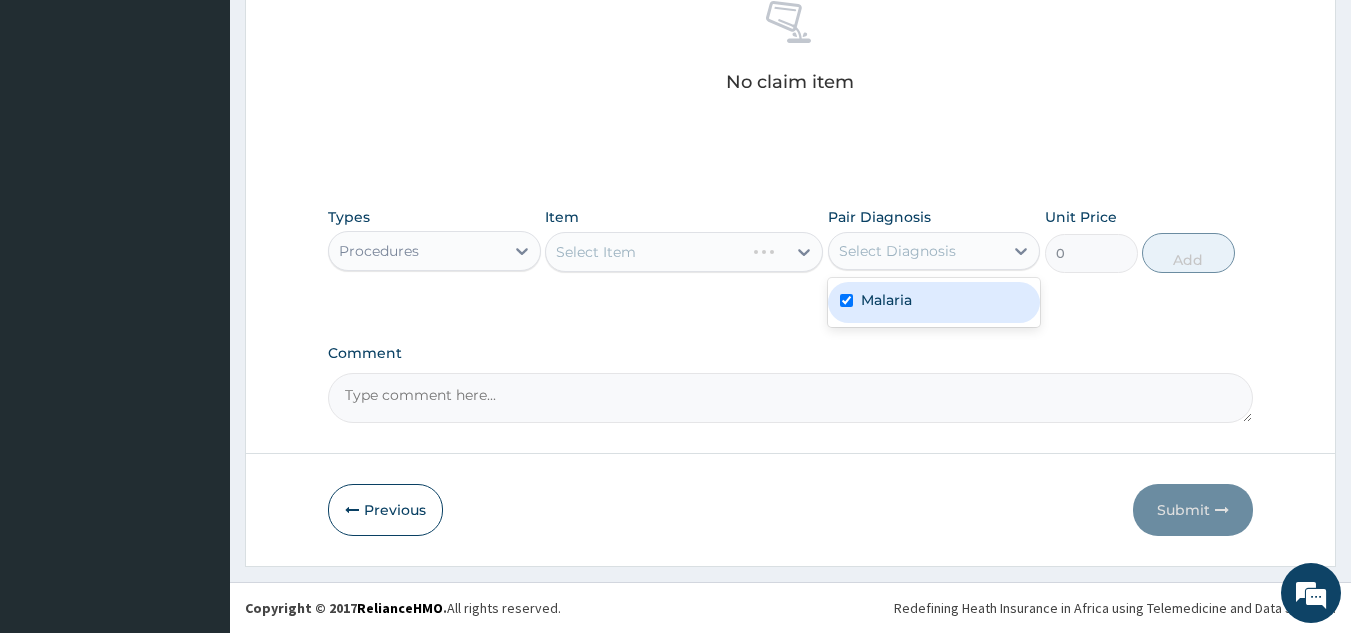 checkbox on "true" 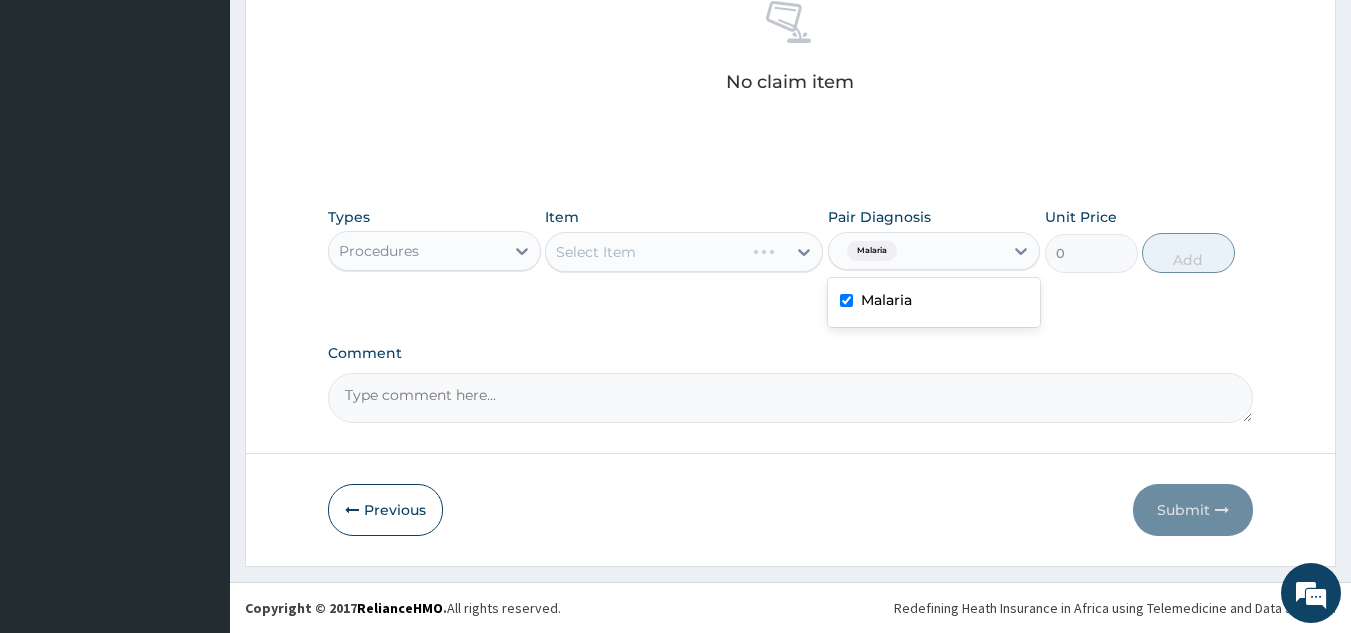 click on "Select Item" at bounding box center [684, 252] 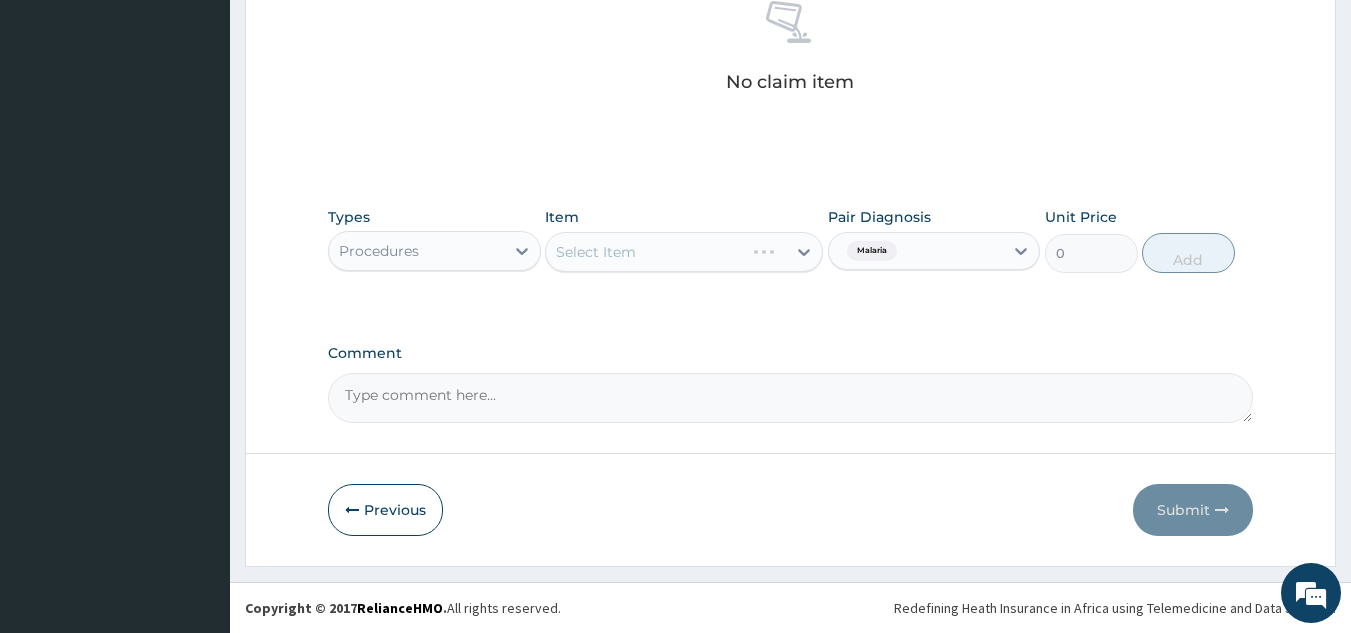 click on "Select Item" at bounding box center (684, 252) 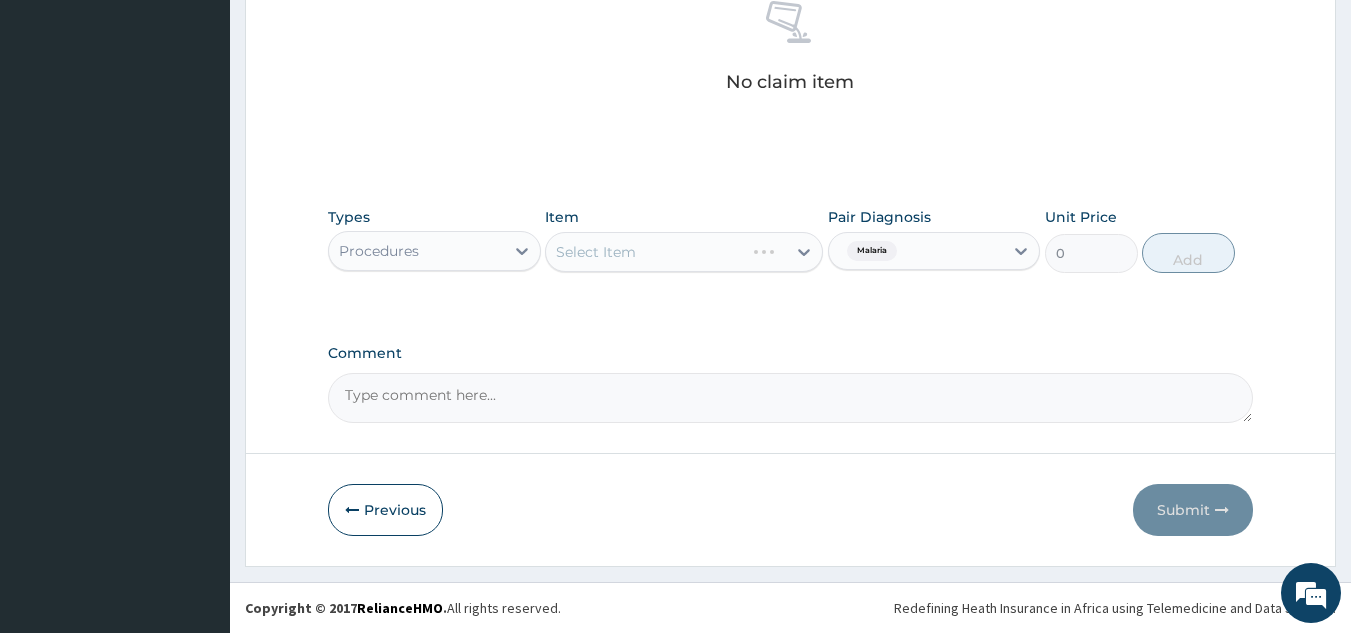 click on "Select Item" at bounding box center (684, 252) 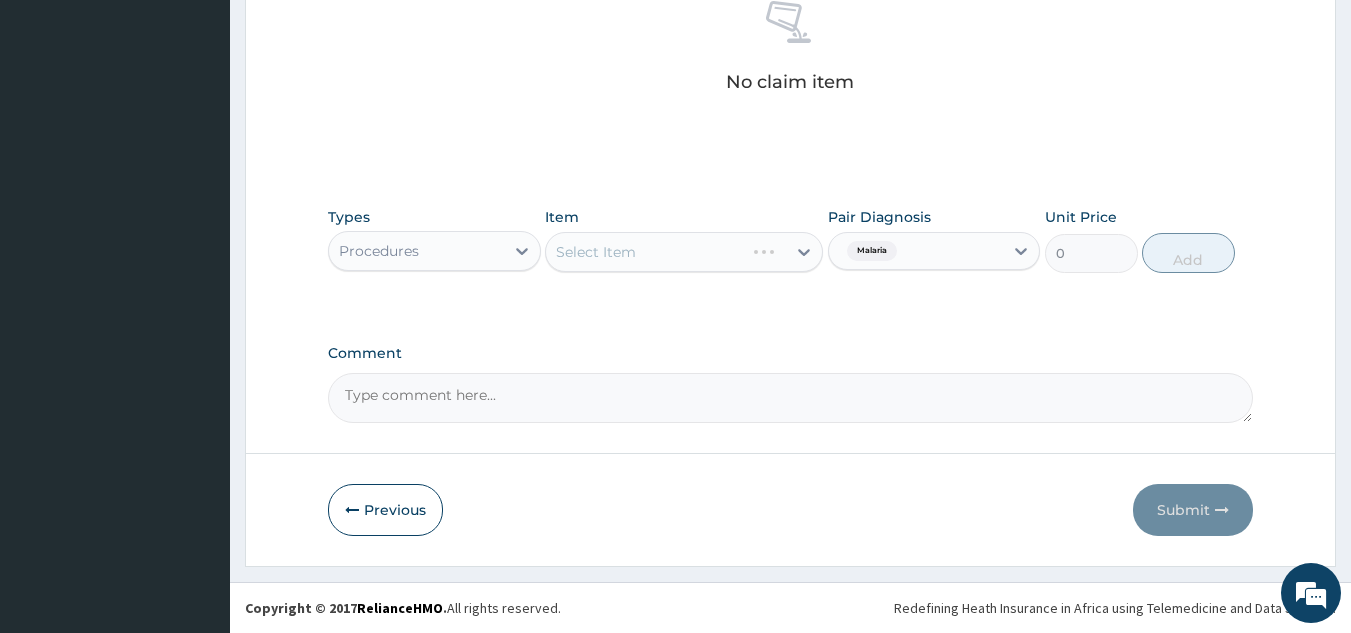 click on "Select Item" at bounding box center (684, 252) 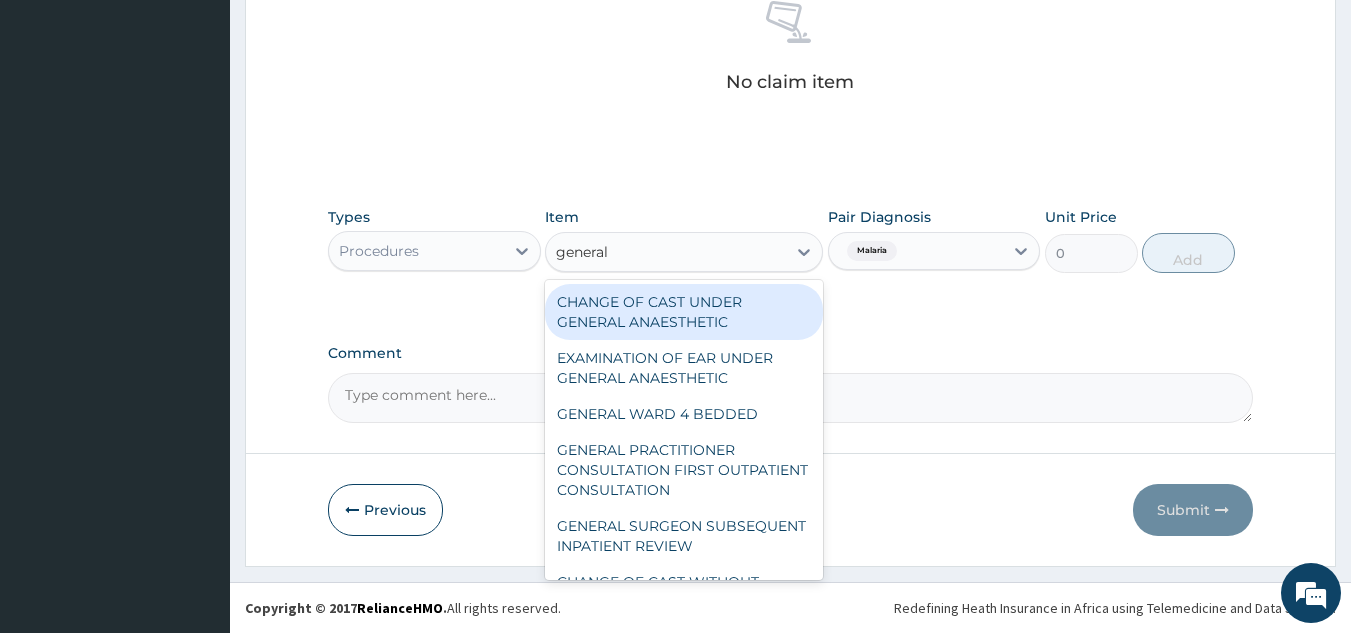 type on "general p" 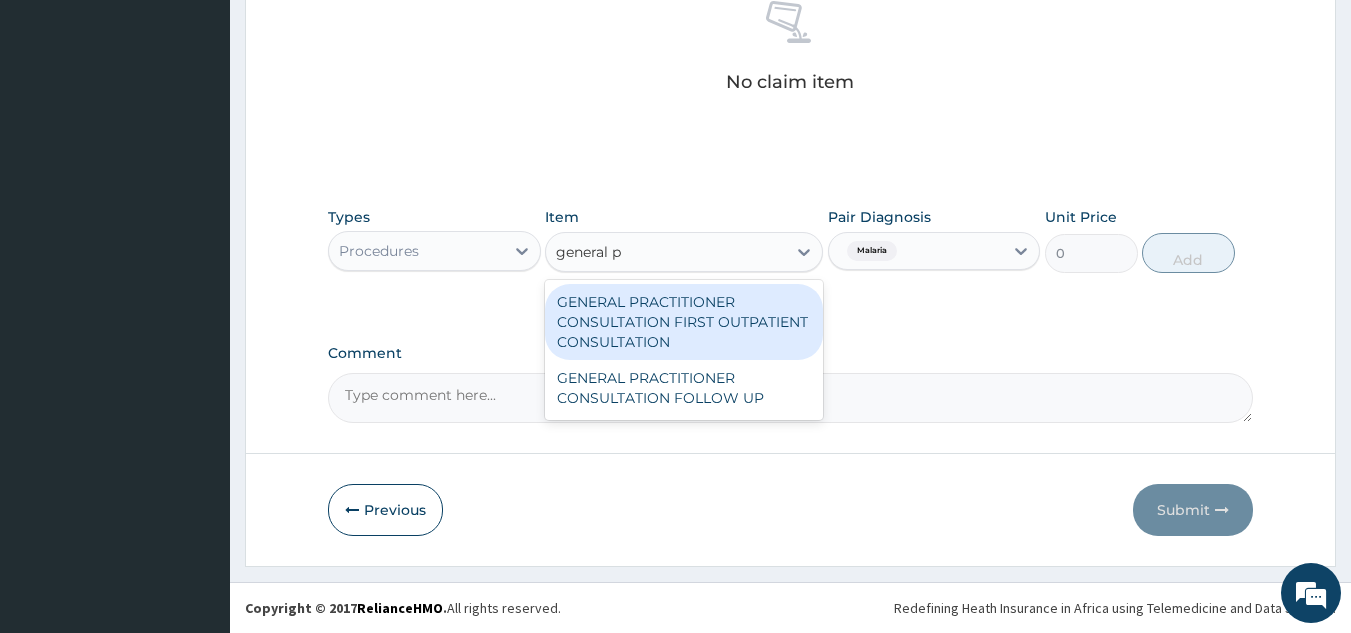 click on "GENERAL PRACTITIONER CONSULTATION FIRST OUTPATIENT CONSULTATION" at bounding box center (684, 322) 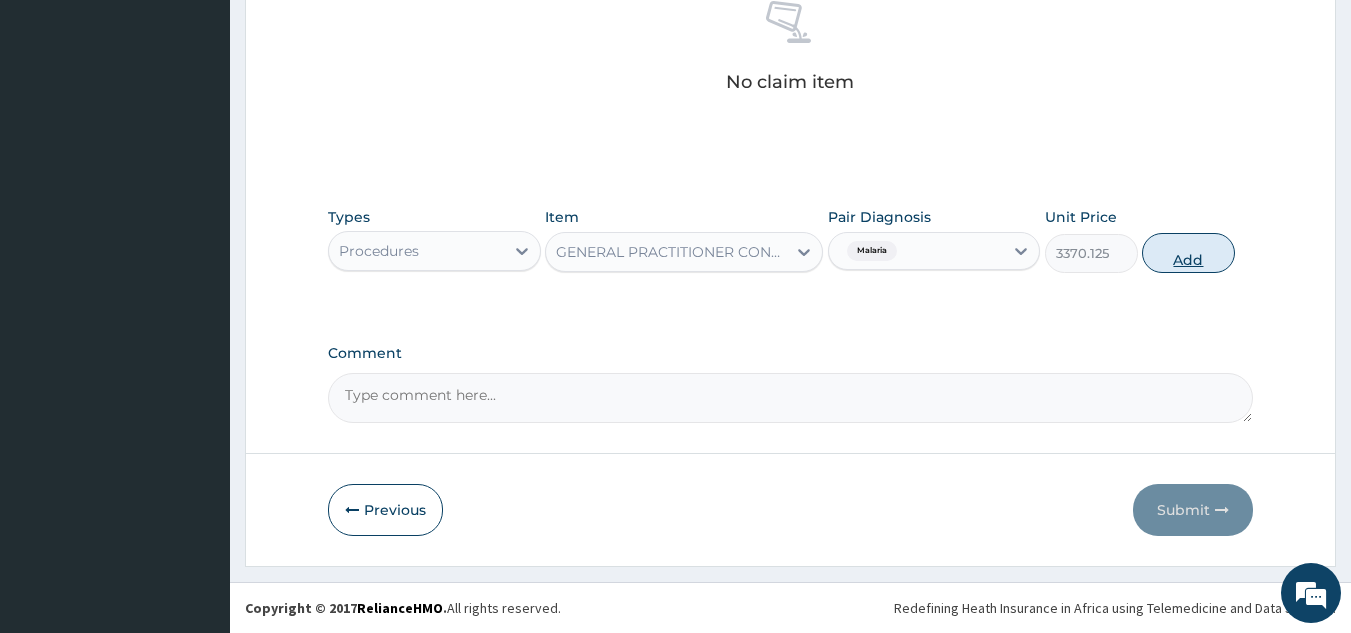 click on "Add" at bounding box center (1188, 253) 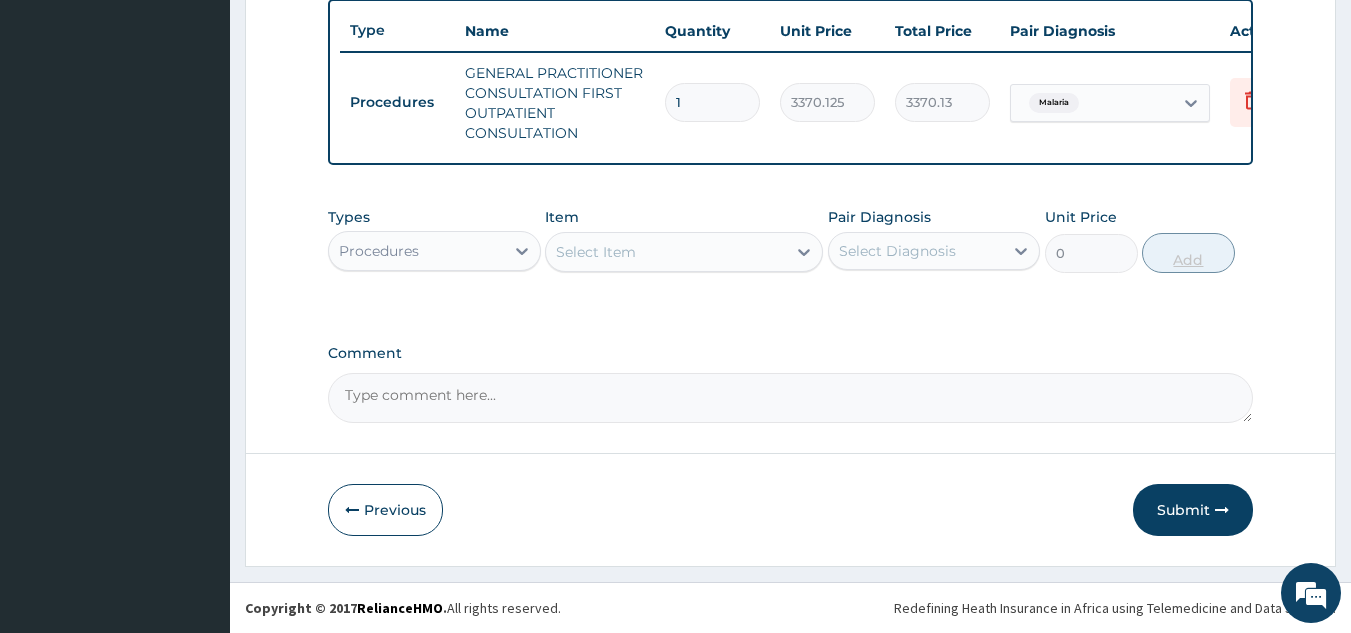 scroll, scrollTop: 760, scrollLeft: 0, axis: vertical 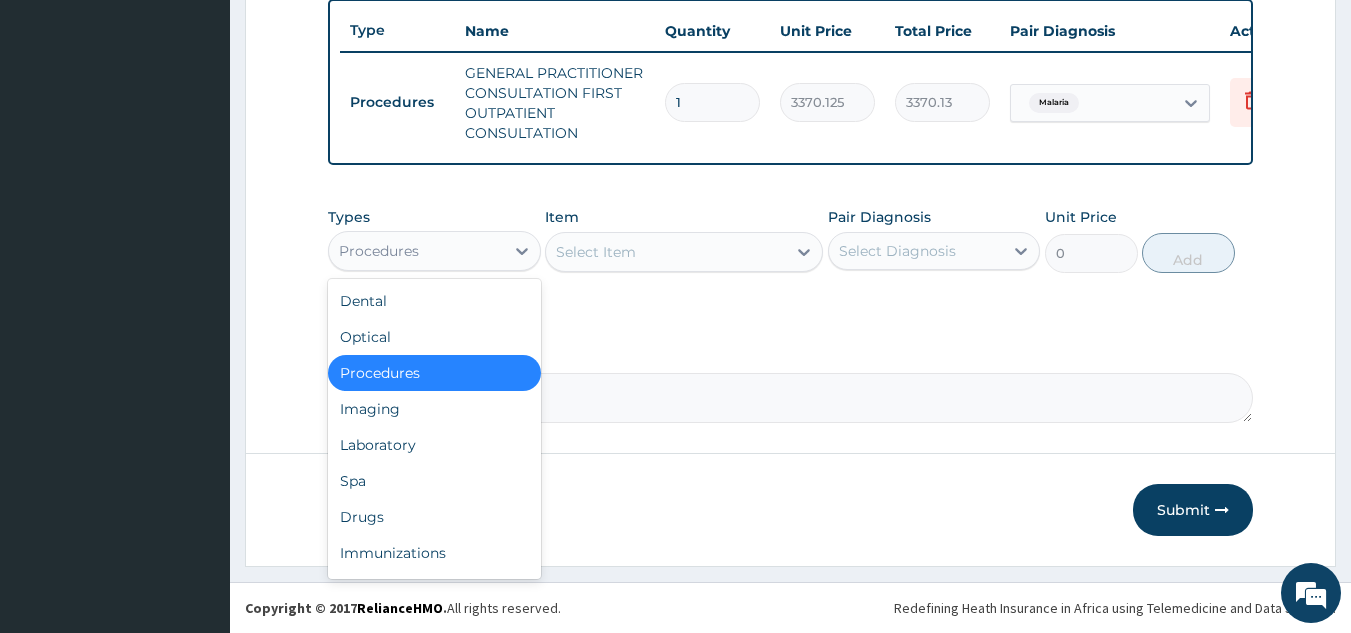 click on "Laboratory" at bounding box center (434, 445) 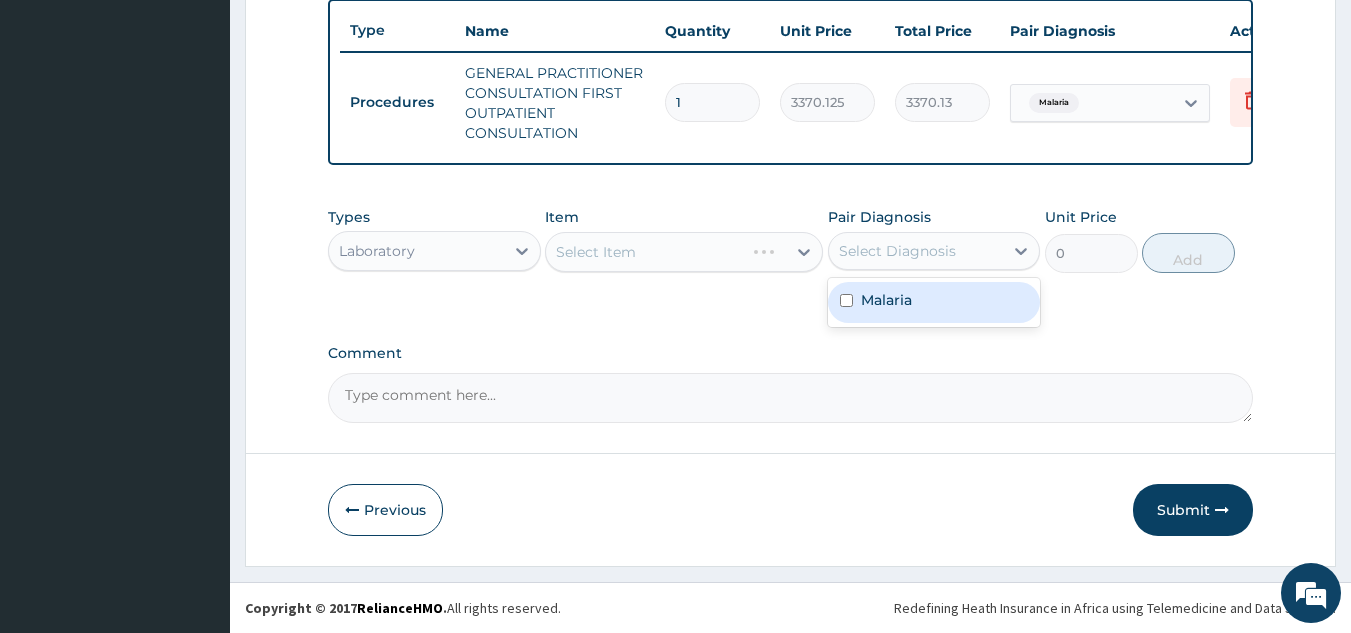 click on "Malaria" at bounding box center (934, 302) 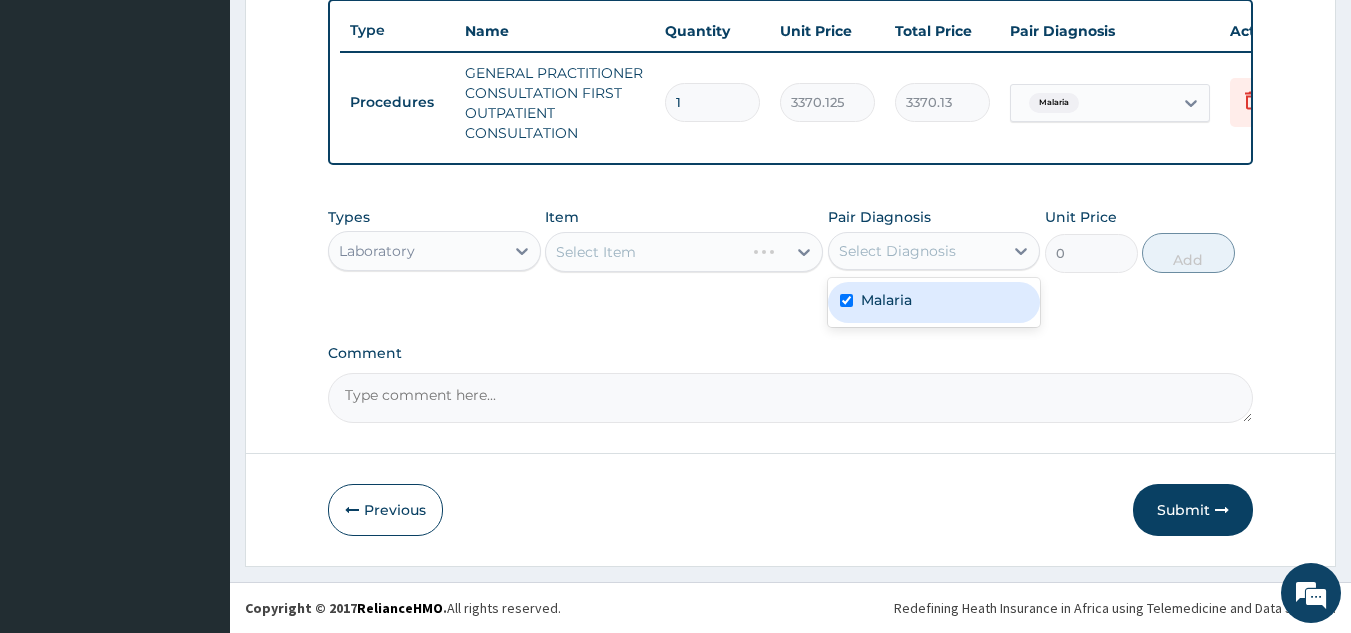 checkbox on "true" 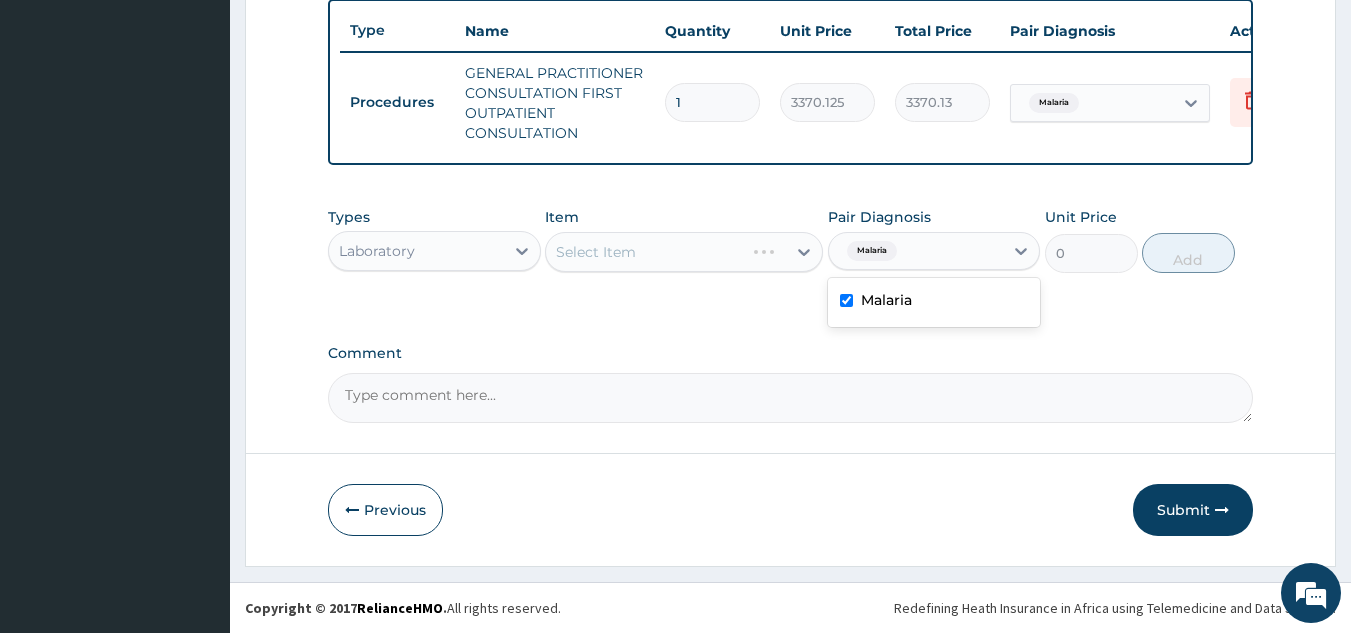 click on "Select Item" at bounding box center [684, 252] 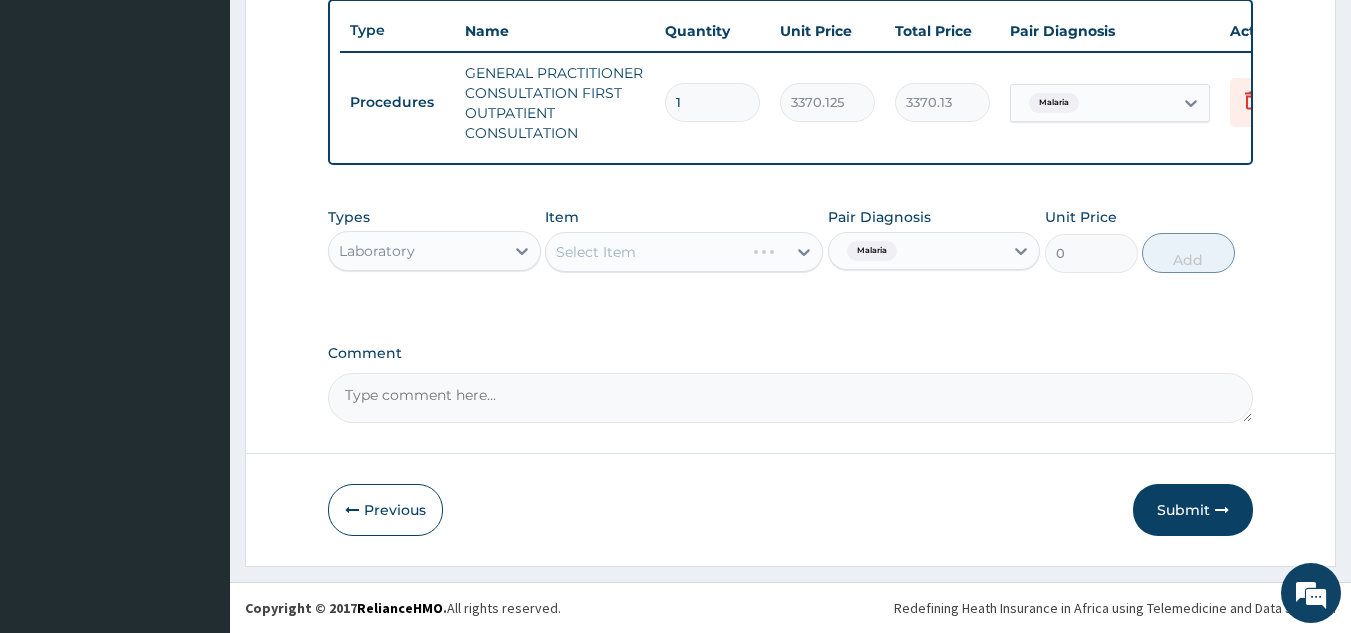 click on "Select Item" at bounding box center (684, 252) 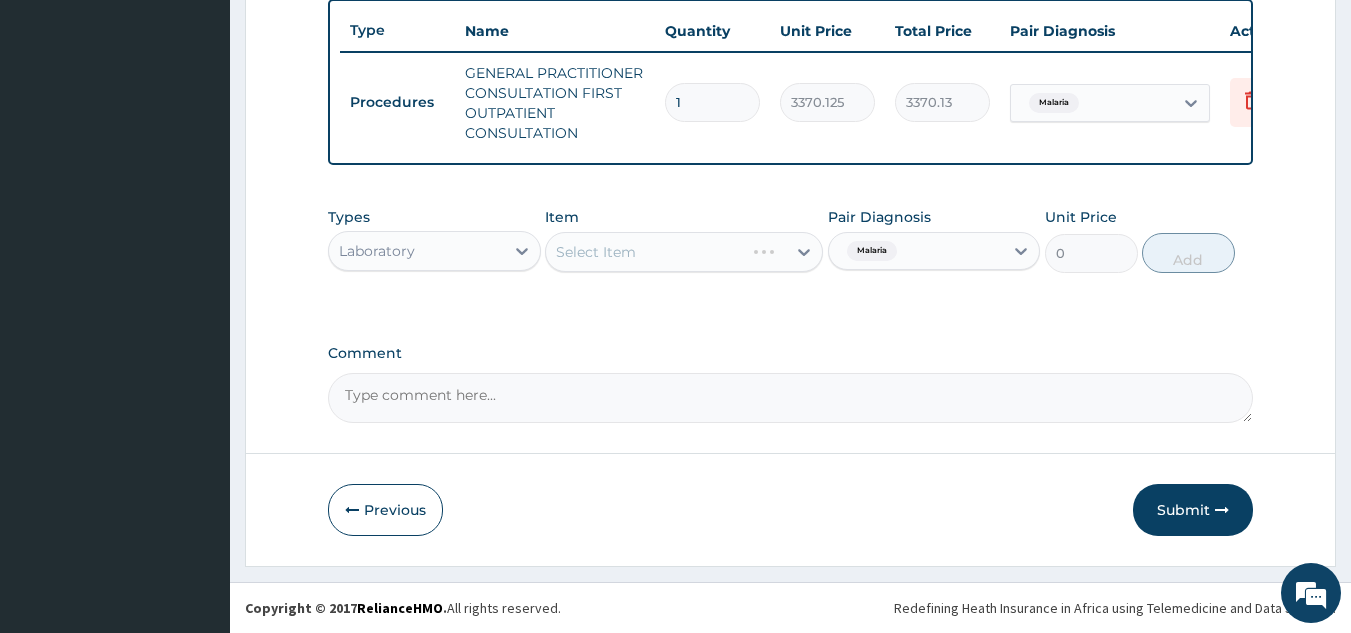 click on "Select Item" at bounding box center (684, 252) 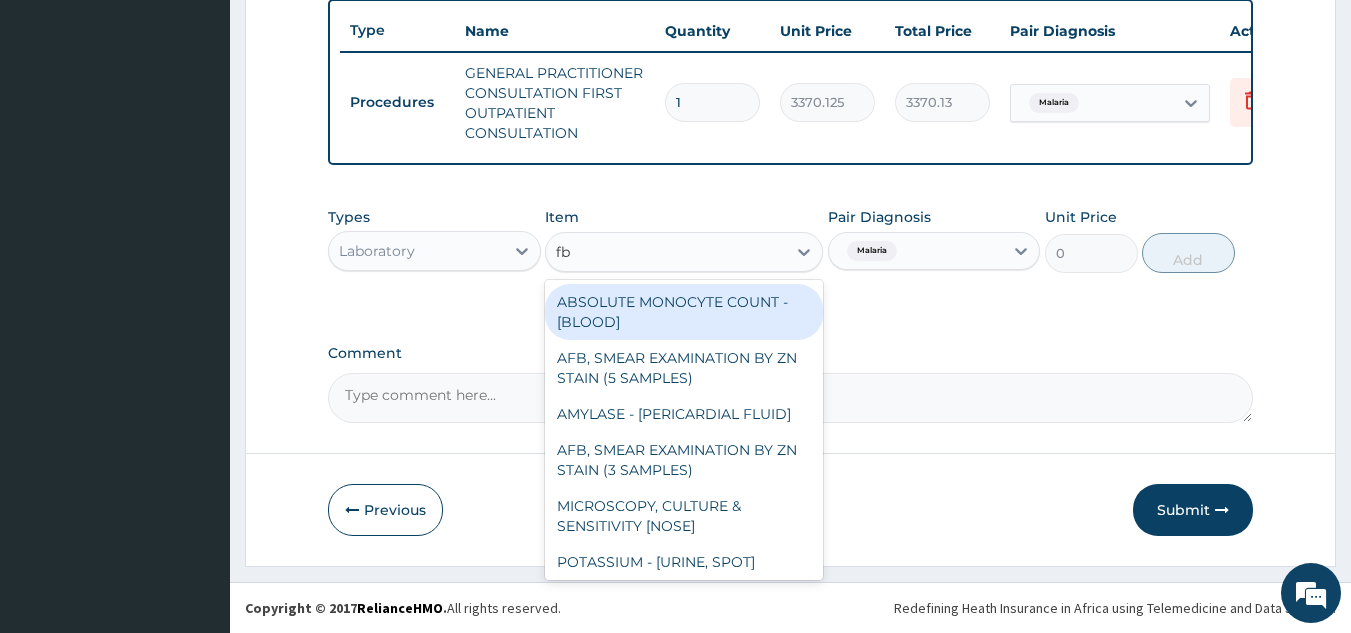 type on "fbc" 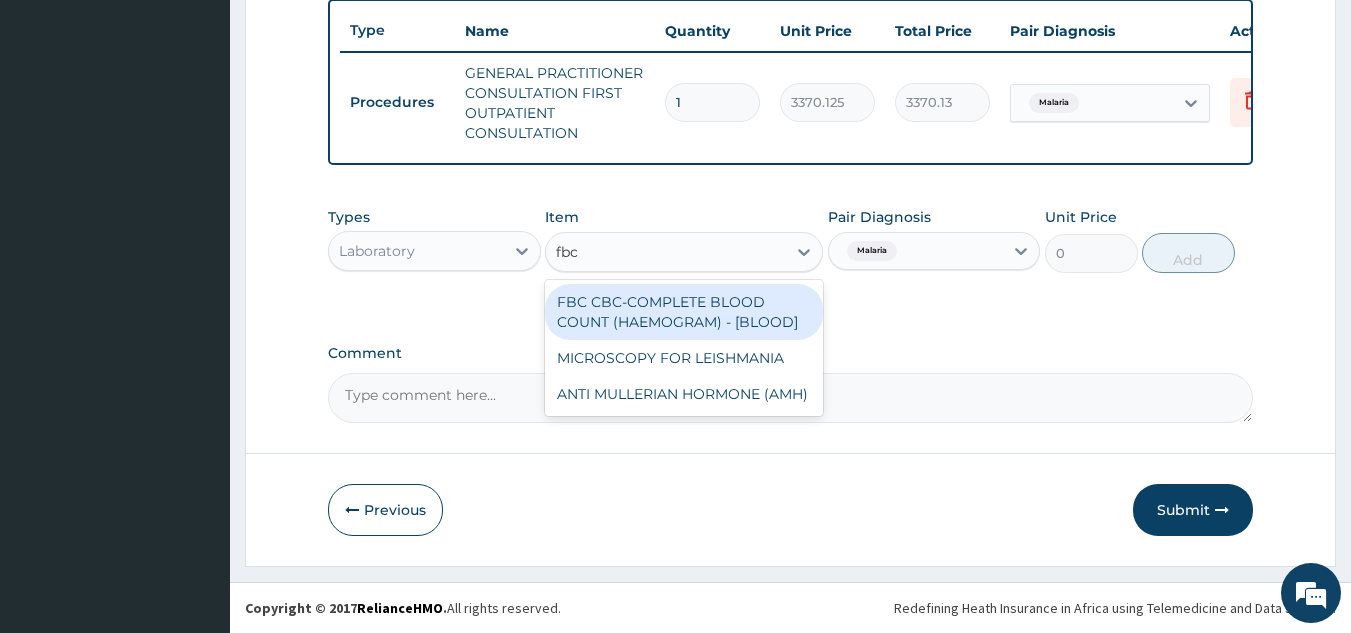 click on "FBC CBC-COMPLETE BLOOD COUNT (HAEMOGRAM) - [BLOOD]" at bounding box center (684, 312) 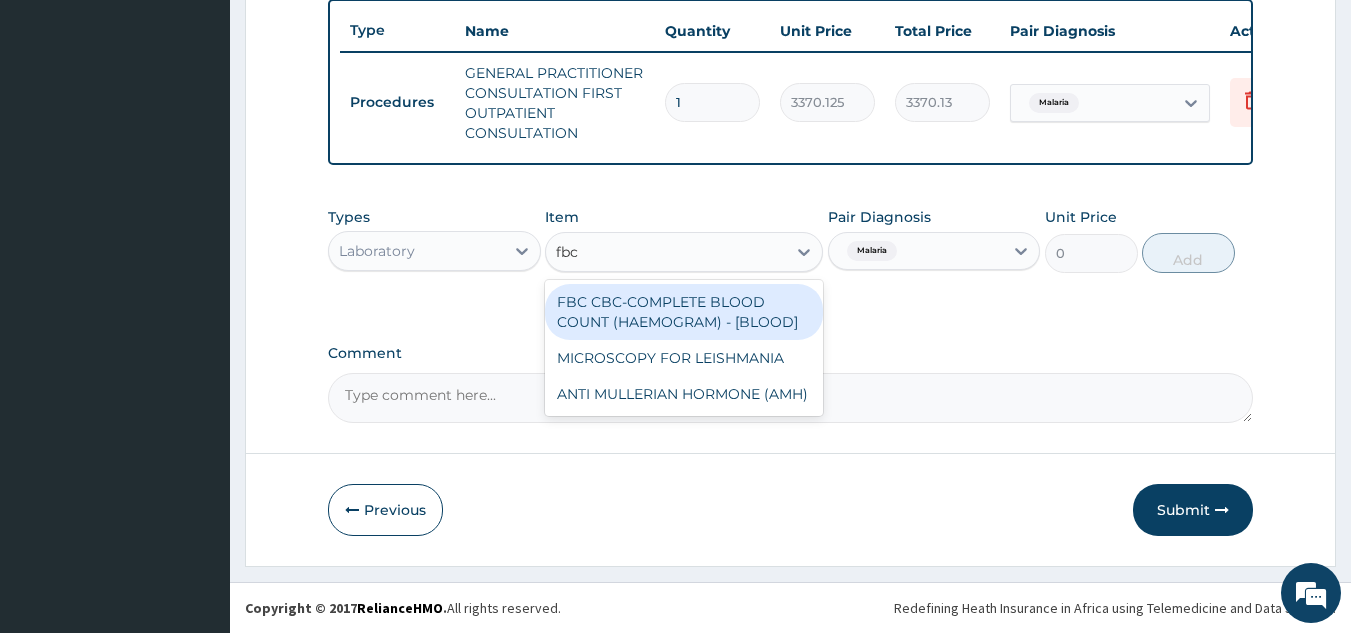 type 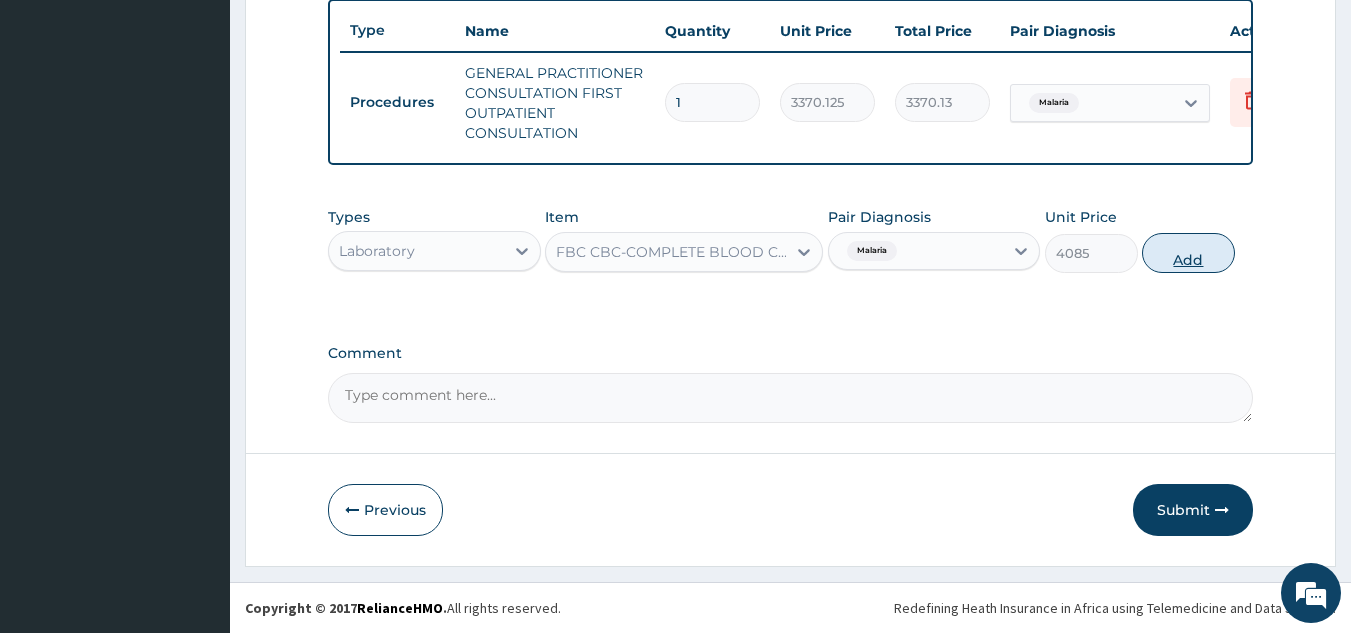 click on "Add" at bounding box center (1188, 253) 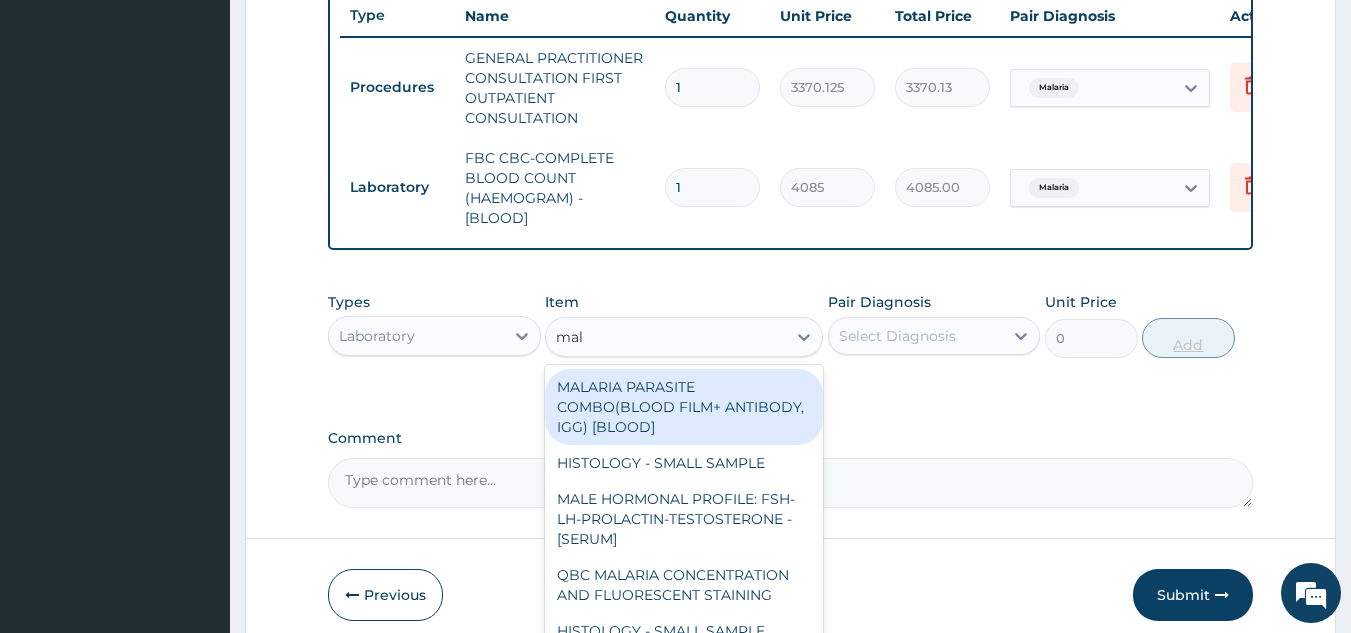 type on "mala" 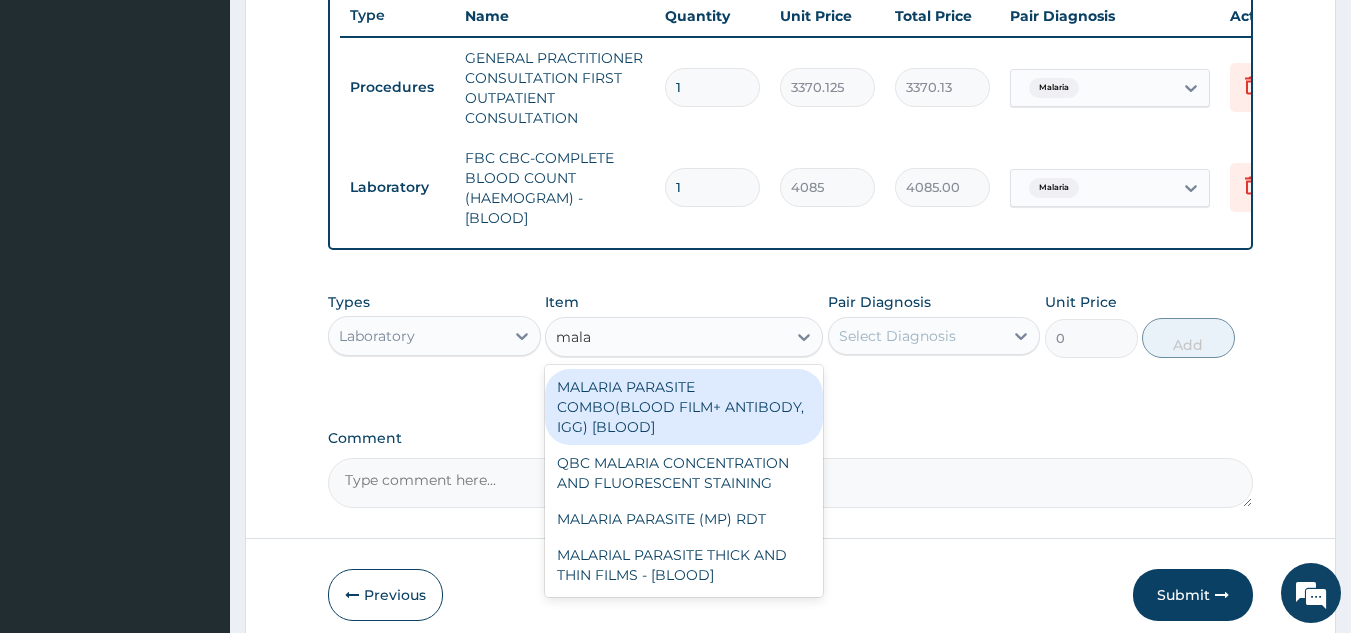 click on "MALARIA PARASITE (MP) RDT" at bounding box center [684, 519] 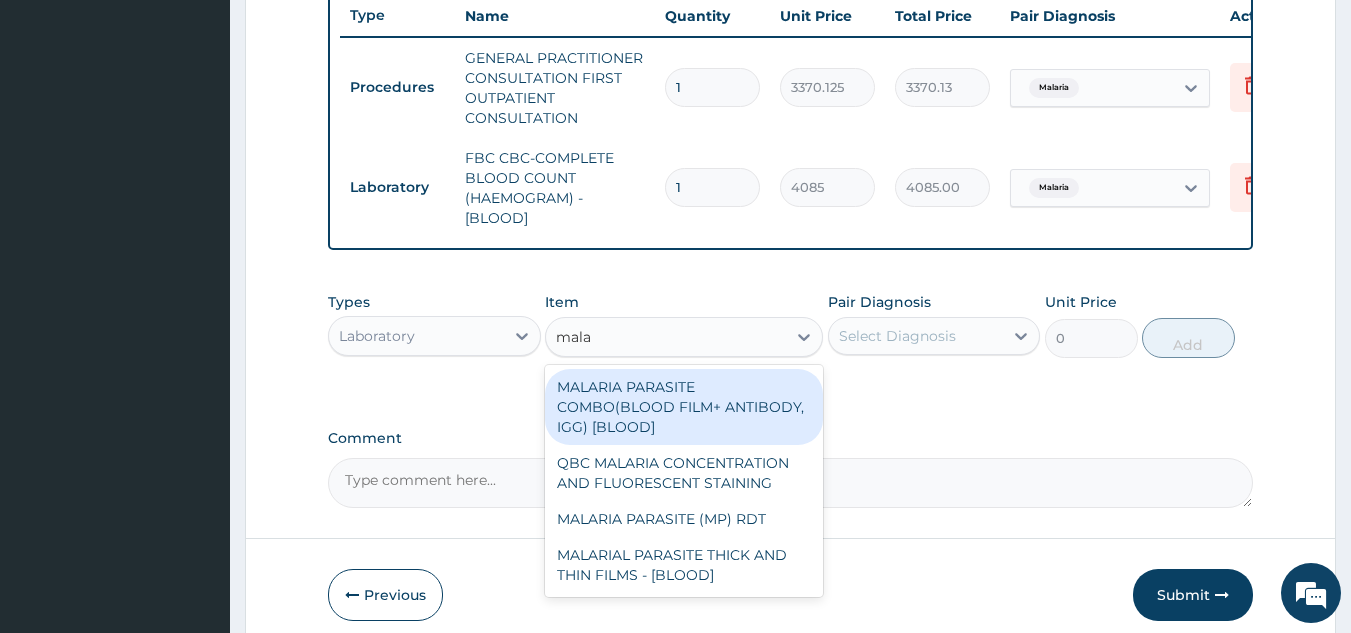 type 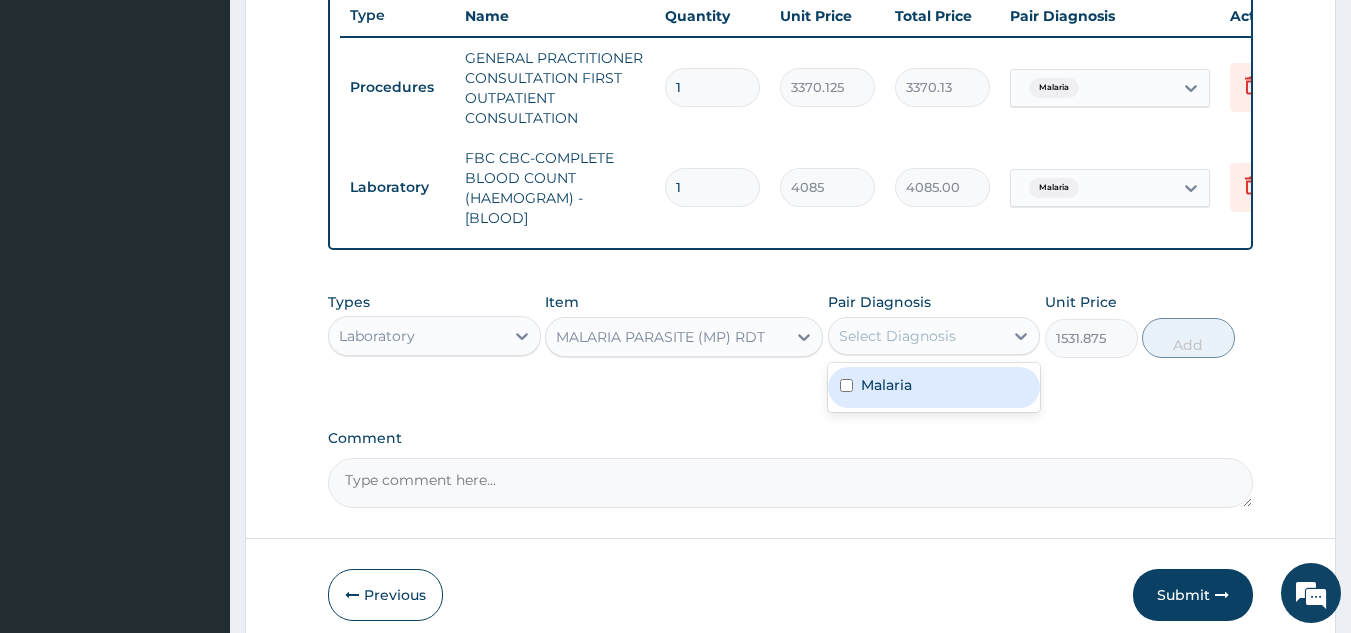 click on "Malaria" at bounding box center (934, 387) 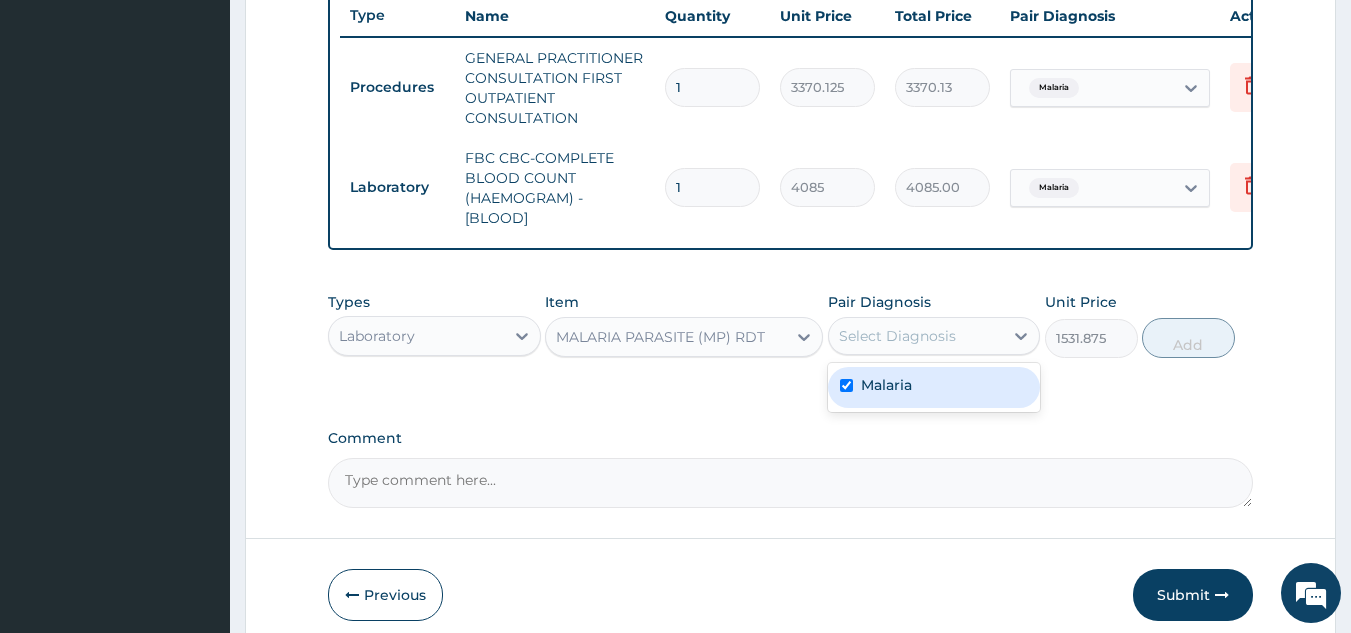 checkbox on "true" 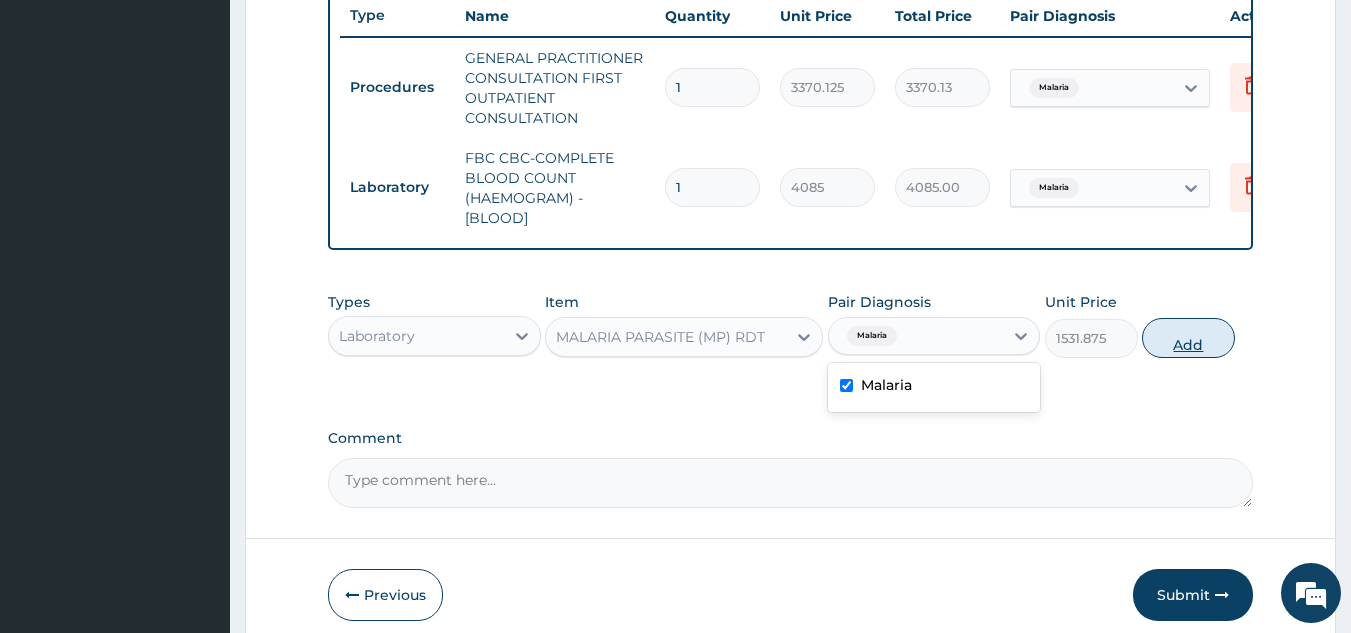 click on "Add" at bounding box center (1188, 338) 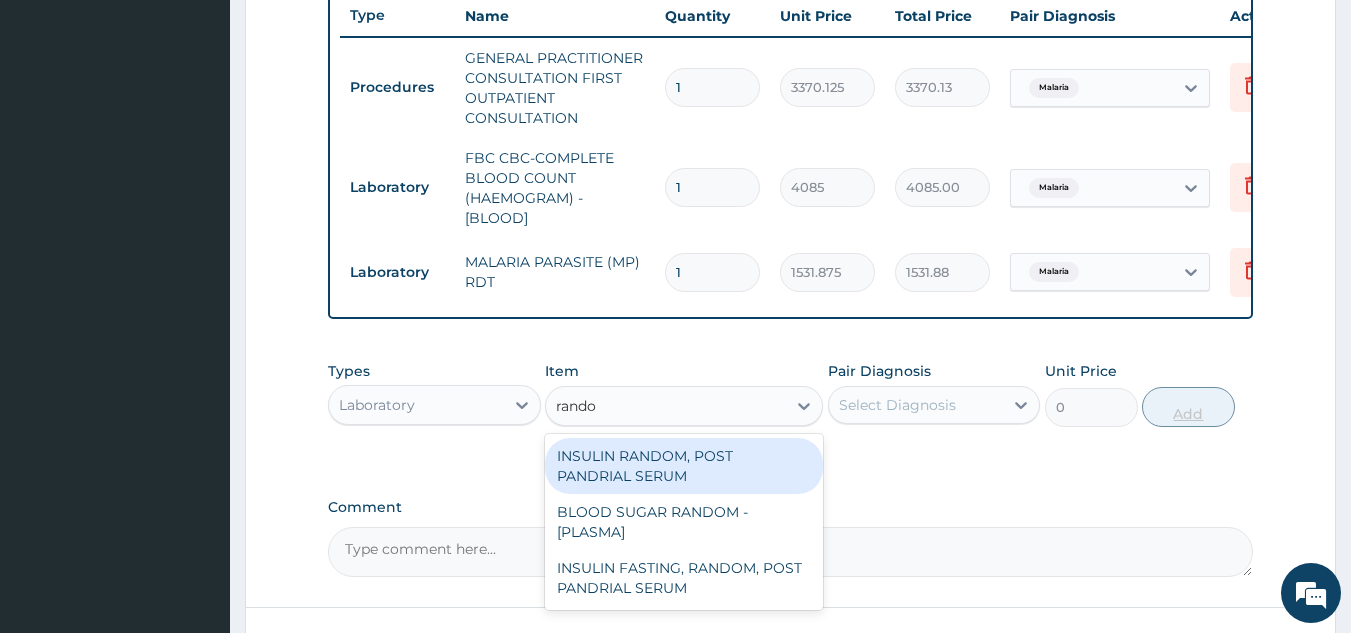 type on "random" 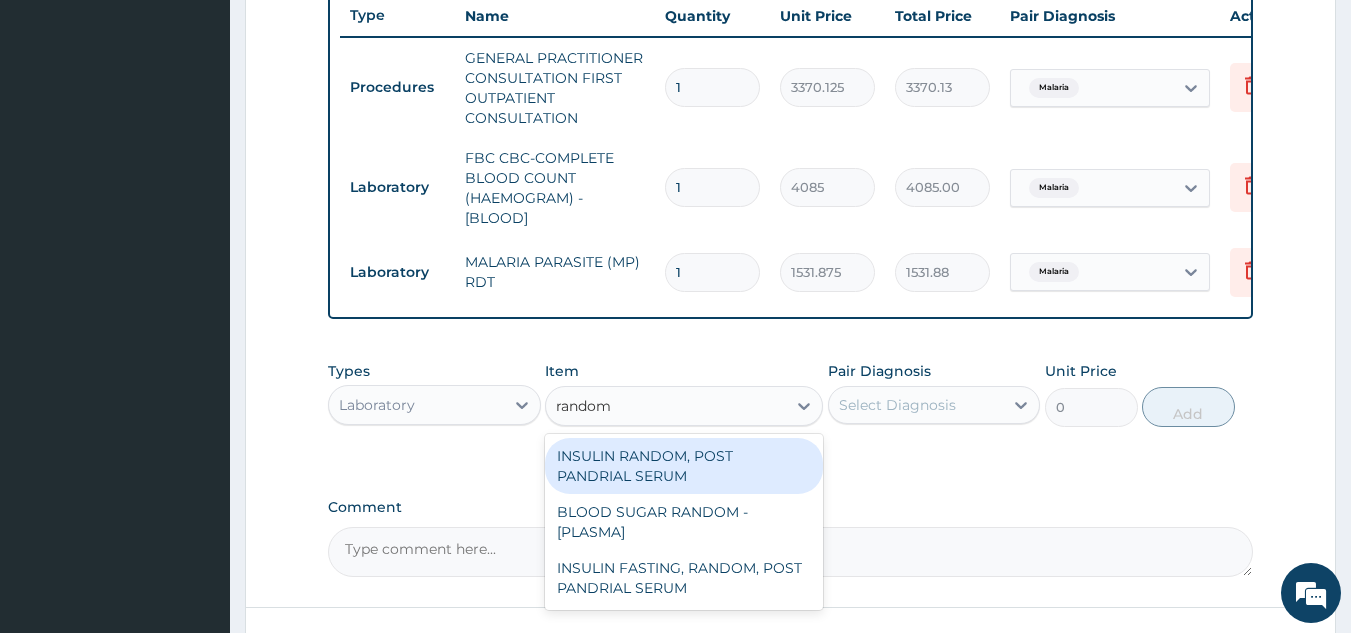 click on "BLOOD SUGAR RANDOM - [PLASMA]" at bounding box center [684, 522] 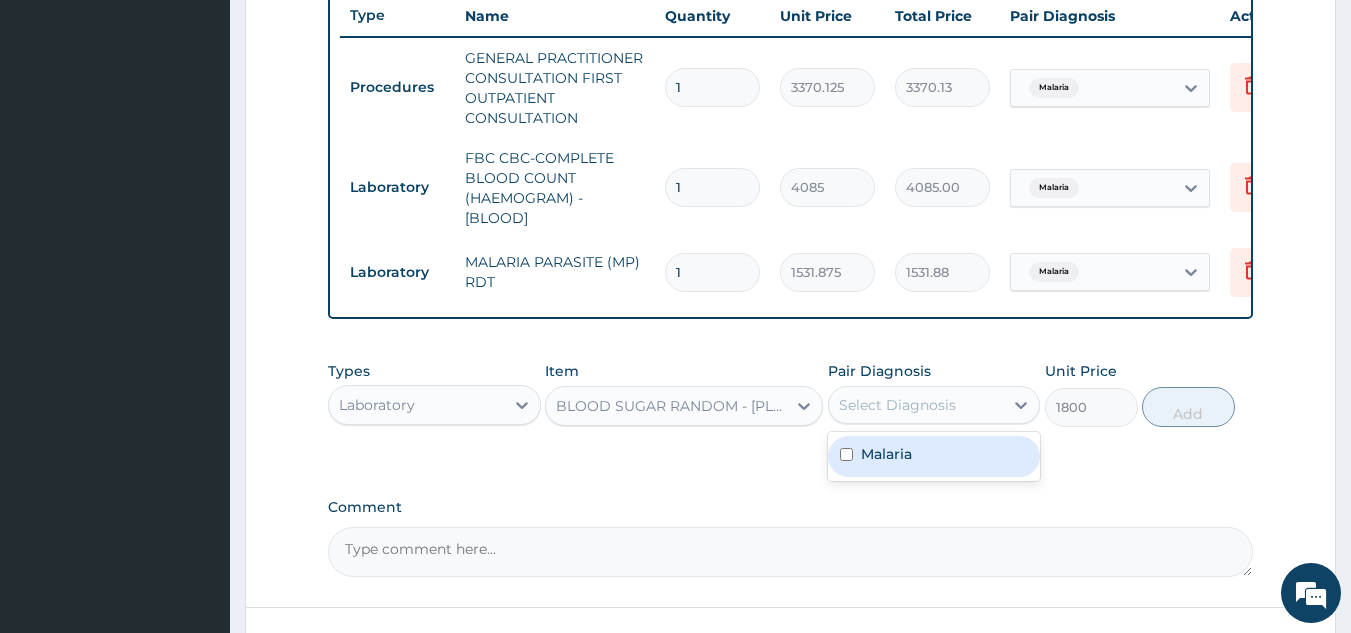 click on "Malaria" at bounding box center [934, 456] 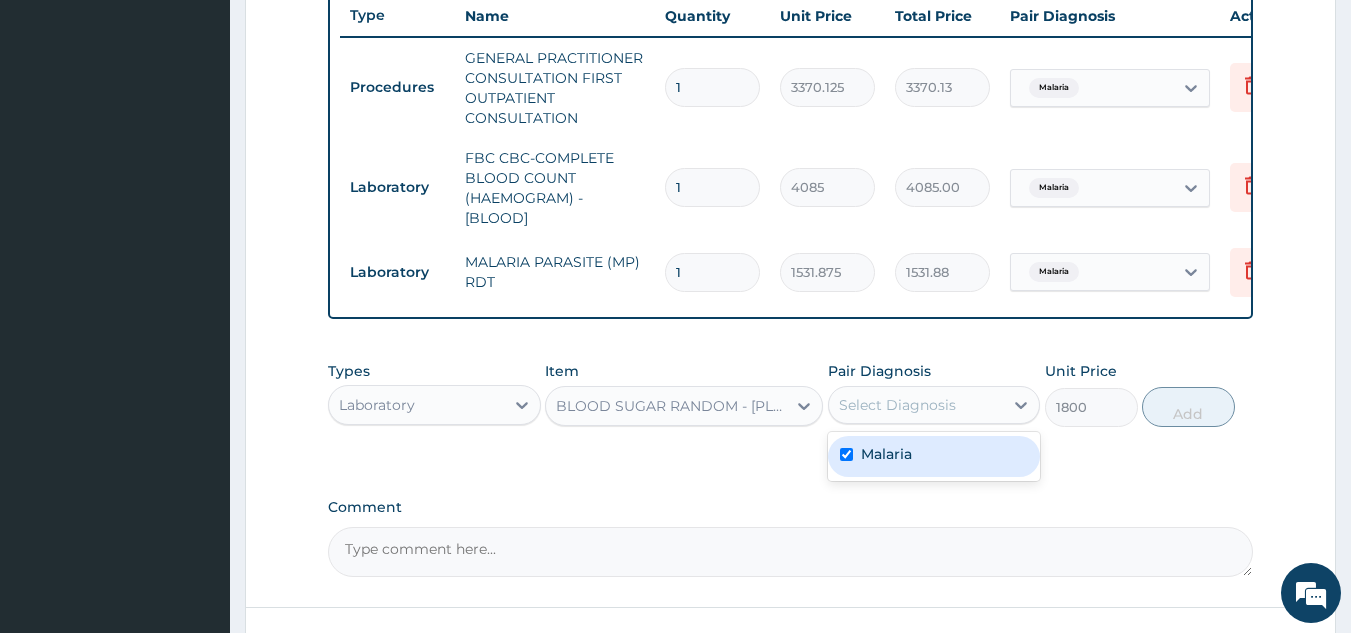 checkbox on "true" 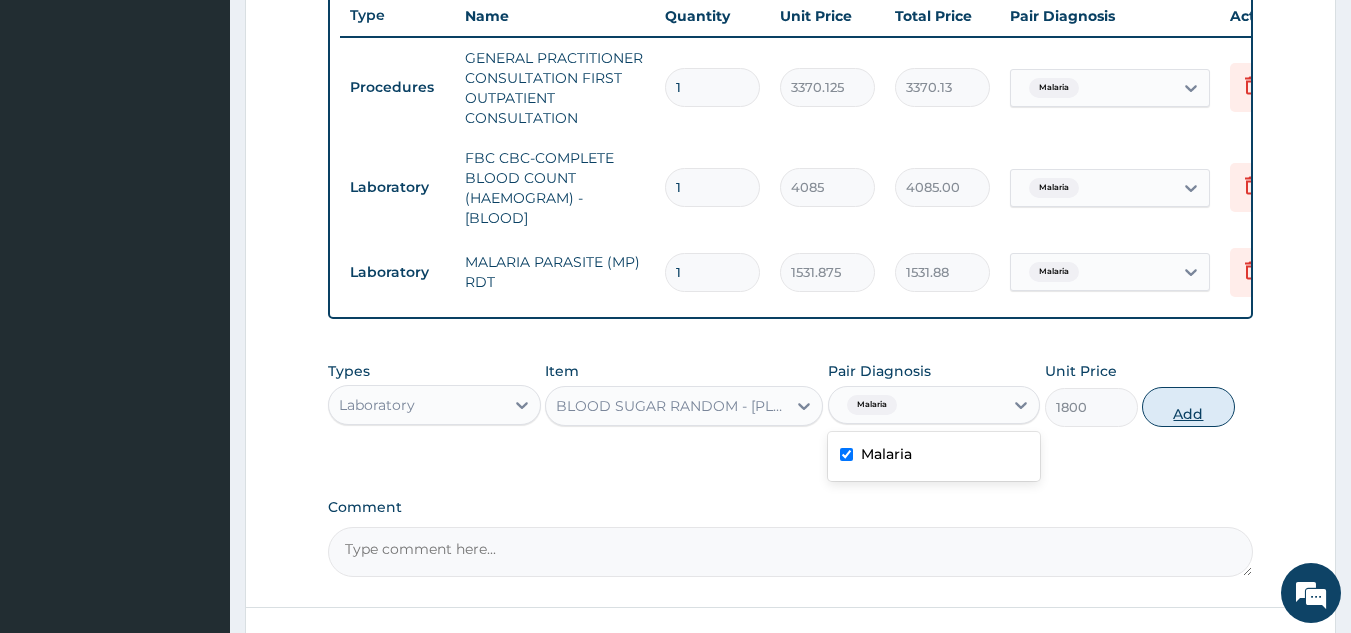 click on "Add" at bounding box center [1188, 407] 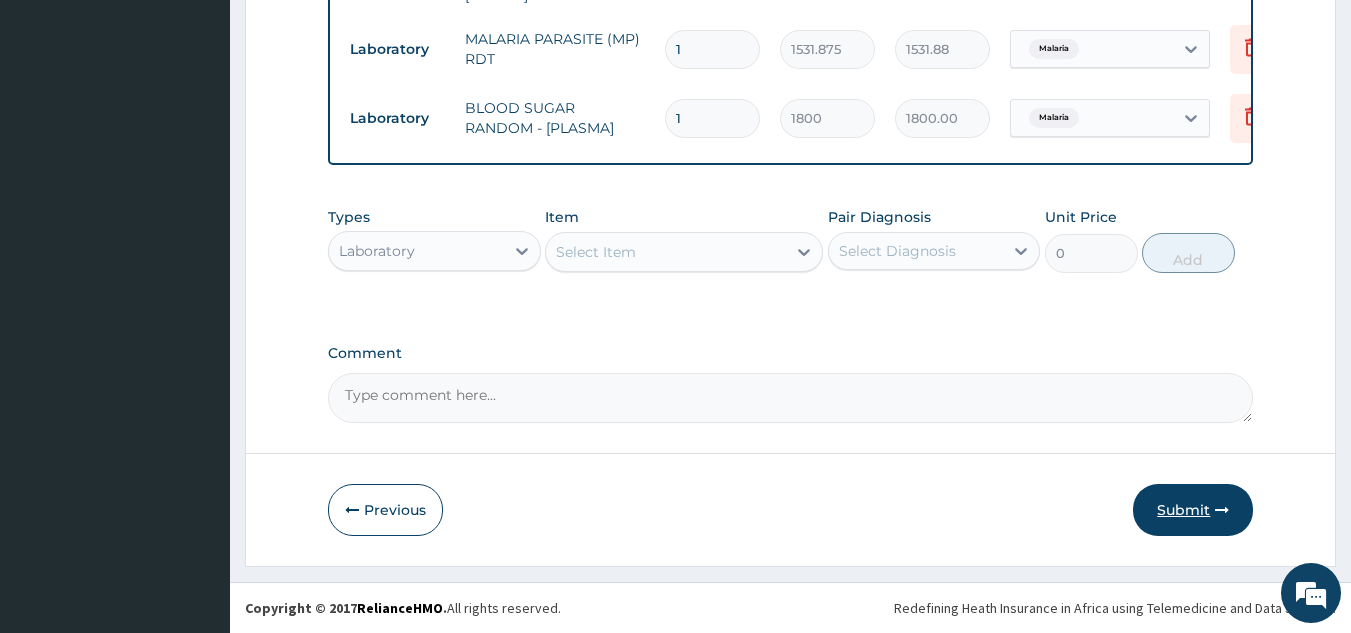 click on "Submit" at bounding box center (1193, 510) 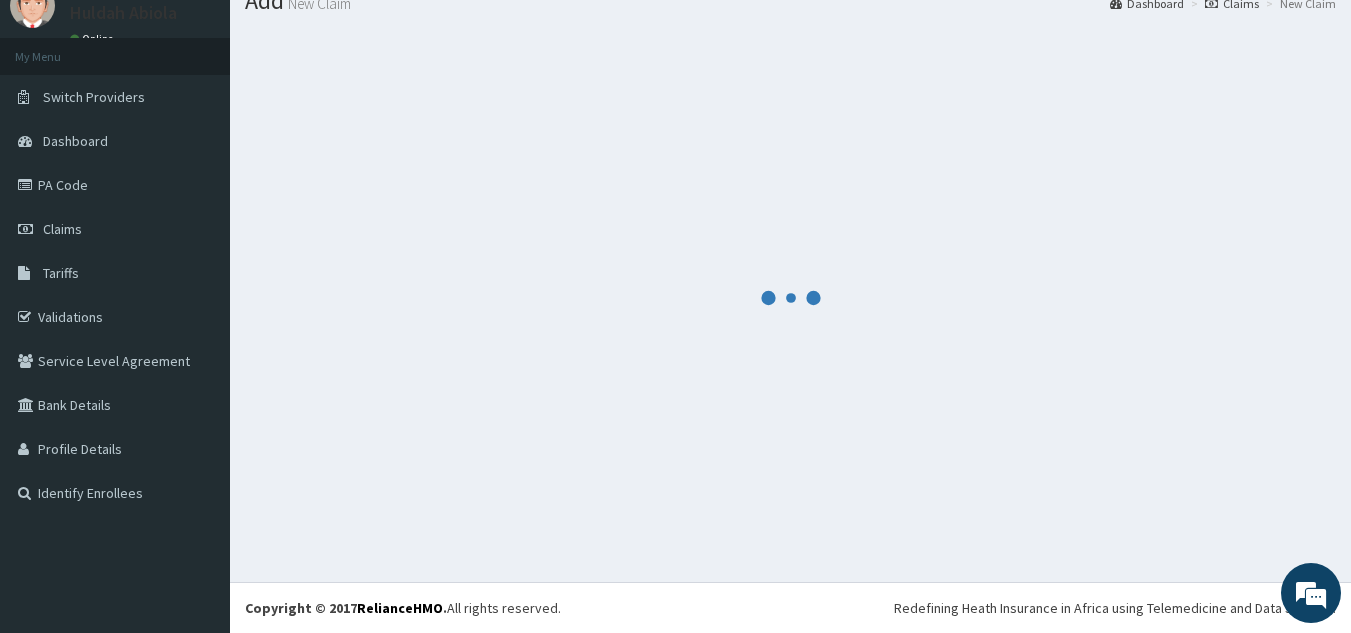 scroll, scrollTop: 998, scrollLeft: 0, axis: vertical 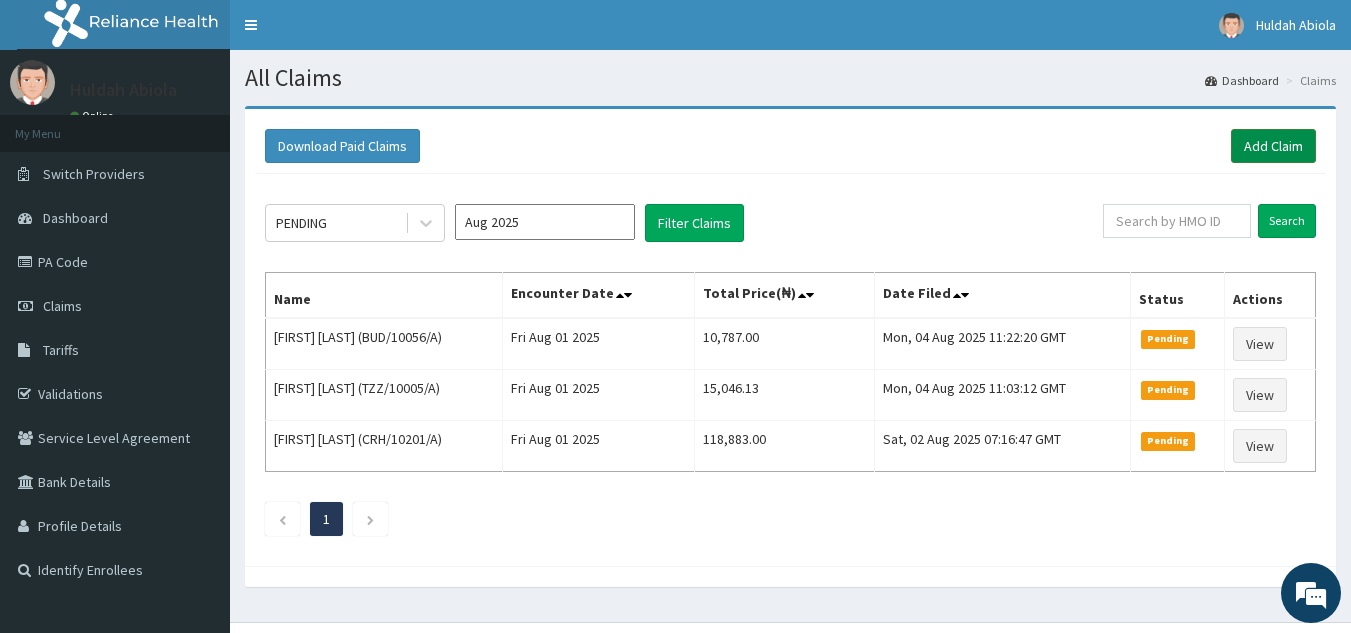 click on "Add Claim" at bounding box center [1273, 146] 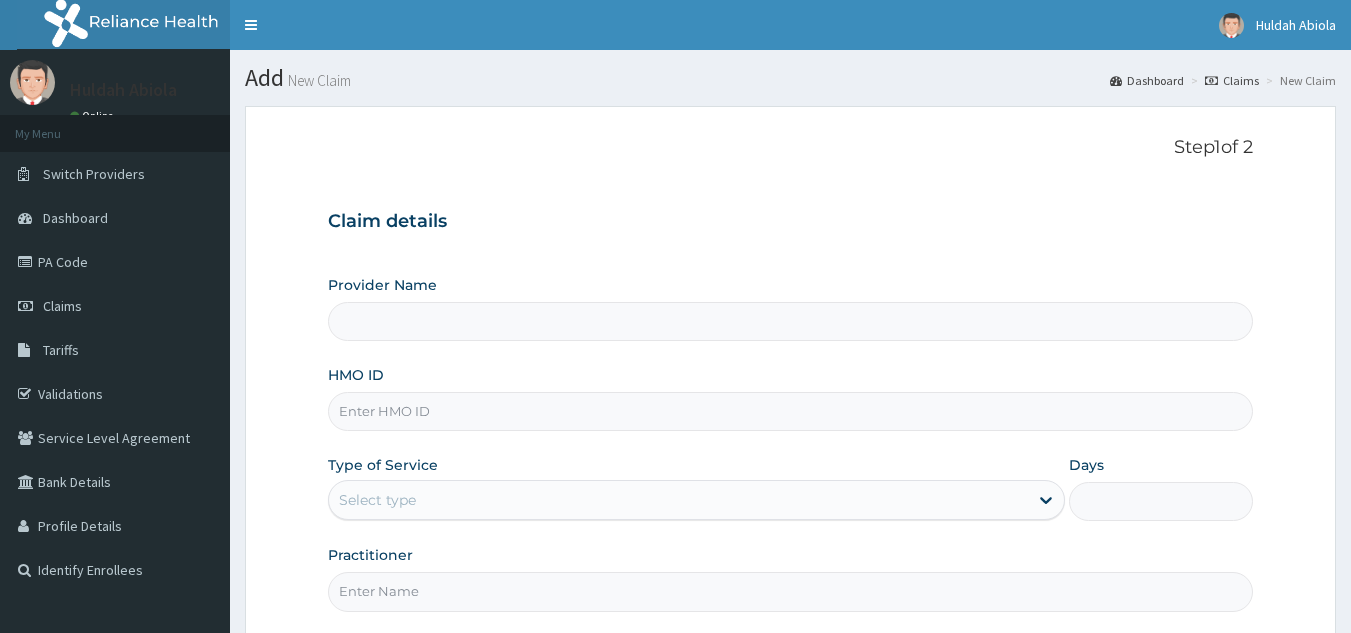 scroll, scrollTop: 0, scrollLeft: 0, axis: both 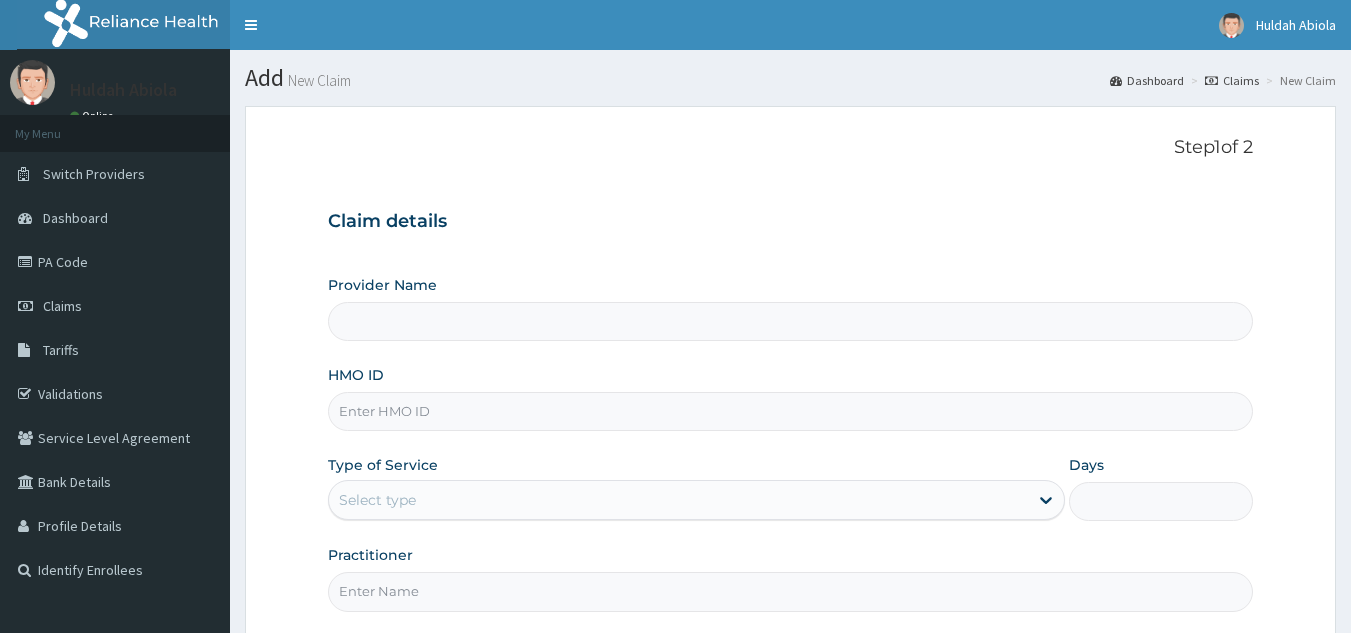 drag, startPoint x: 0, startPoint y: 0, endPoint x: 479, endPoint y: 412, distance: 631.8109 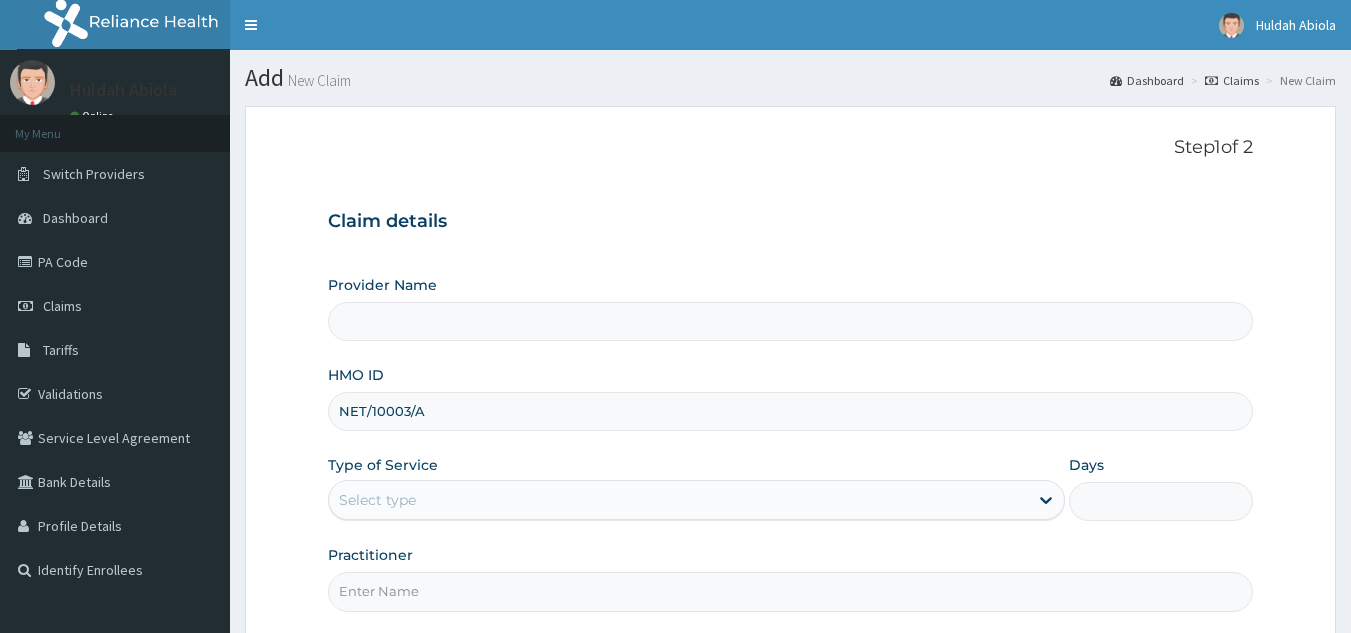 scroll, scrollTop: 189, scrollLeft: 0, axis: vertical 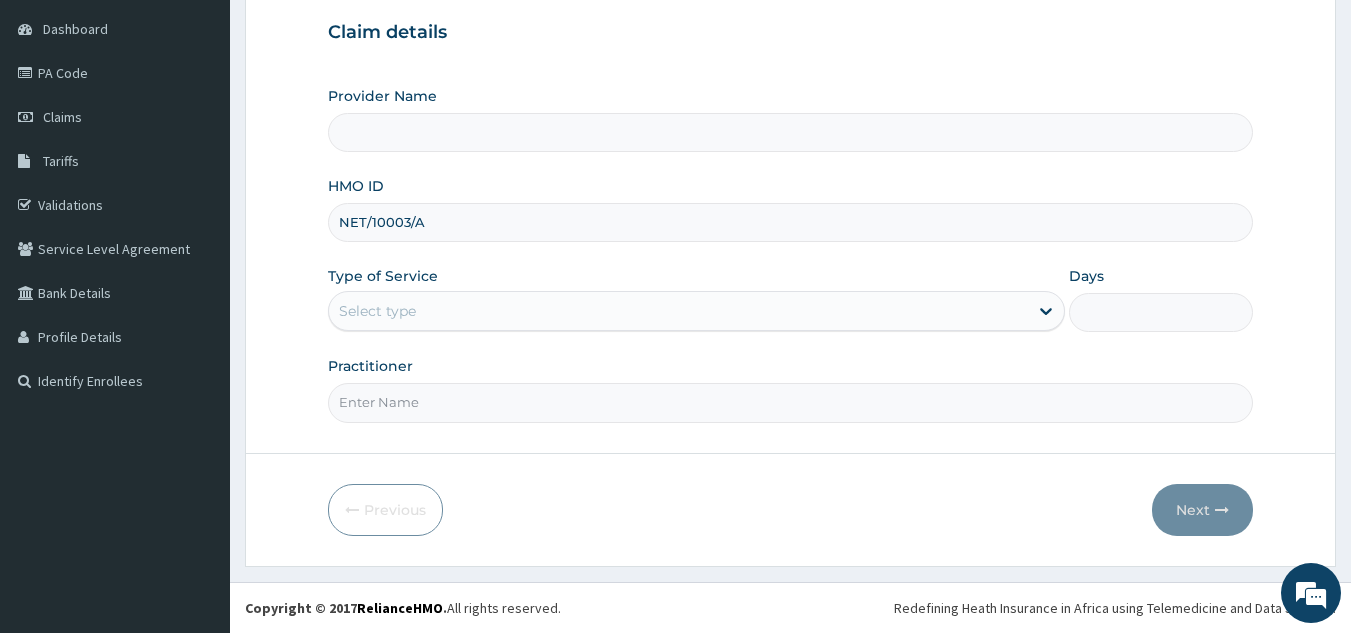 type on "NET/10003/A" 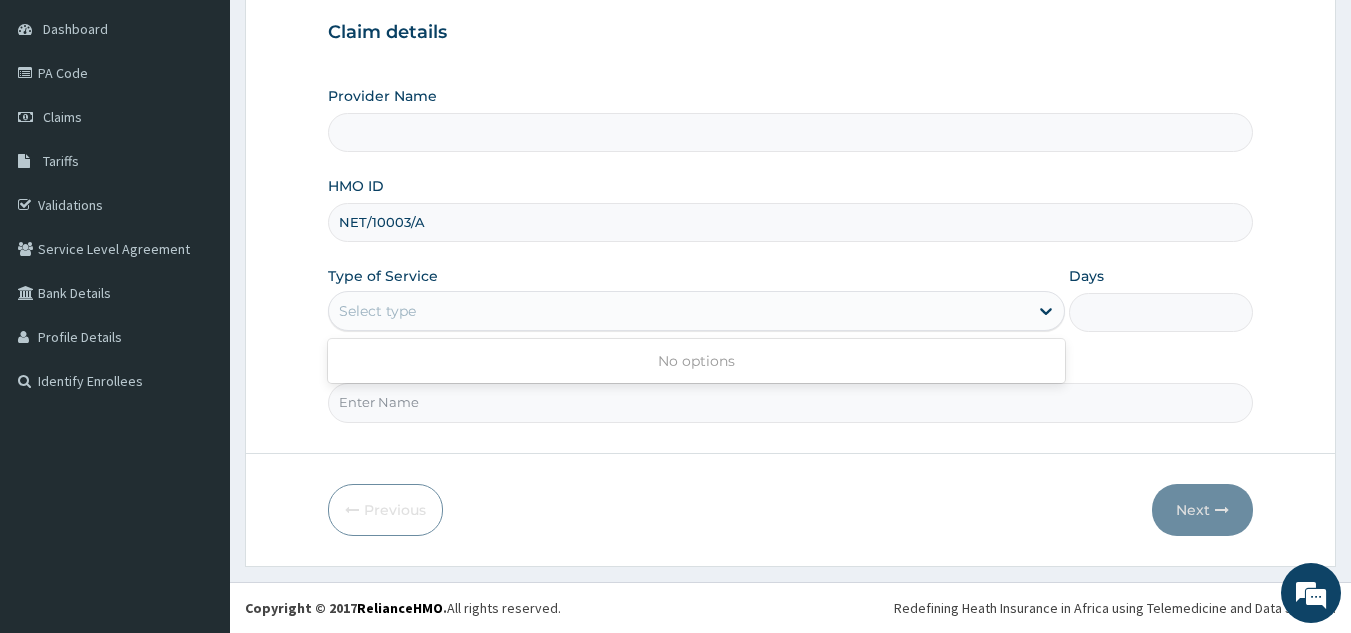click on "Practitioner" at bounding box center (791, 402) 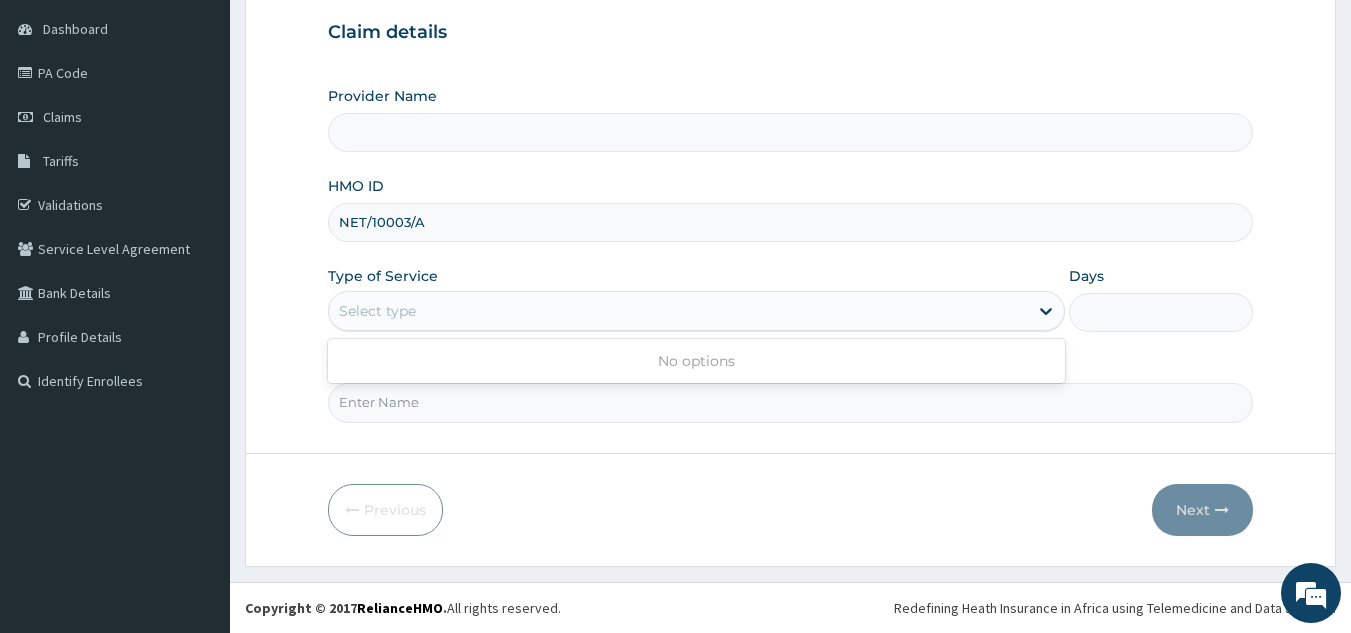 click on "Step  1  of 2 Claim details Provider Name HMO ID NET/10003/A Type of Service   Use Up and Down to choose options, press Enter to select the currently focused option, press Escape to exit the menu, press Tab to select the option and exit the menu. Select type No options Days Practitioner     Previous   Next" at bounding box center [790, 242] 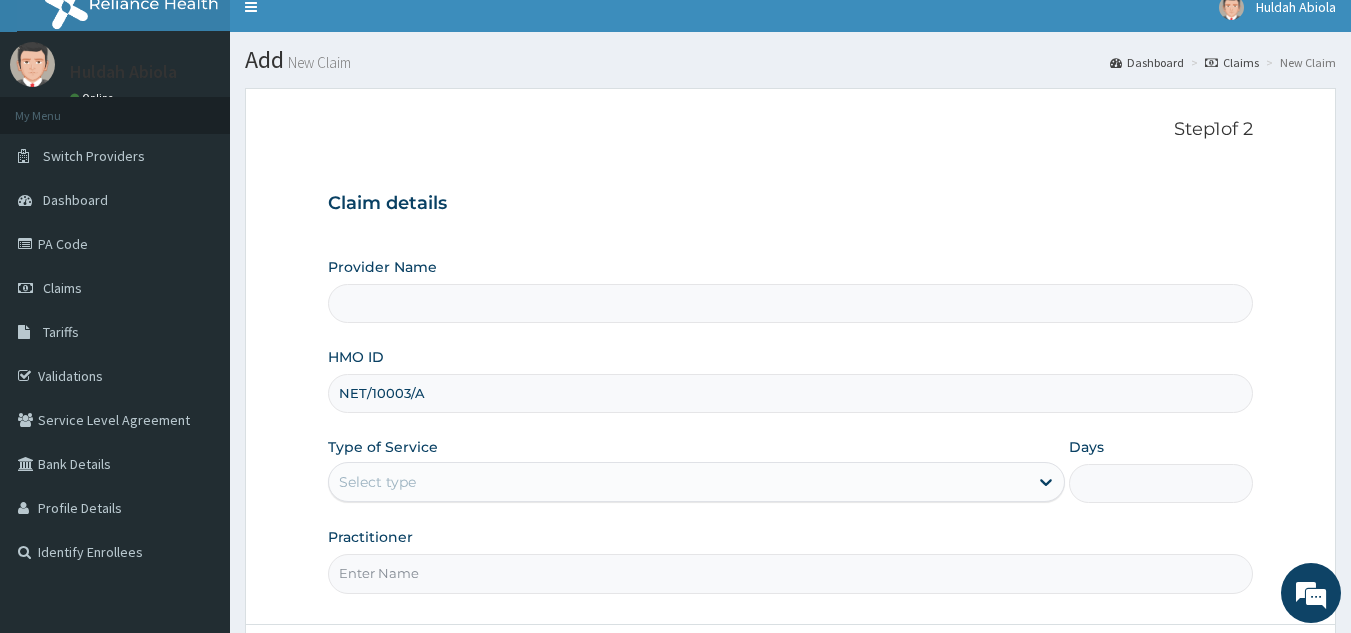 scroll, scrollTop: 0, scrollLeft: 0, axis: both 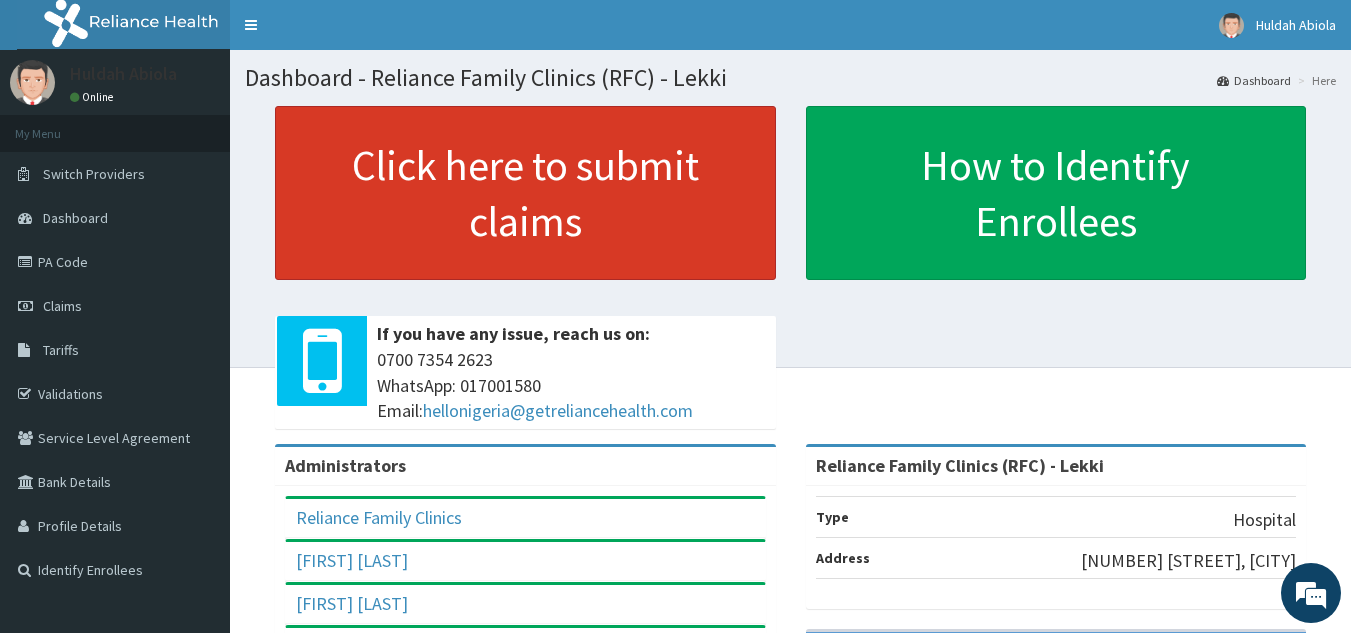 click on "Click here to submit claims" at bounding box center [525, 193] 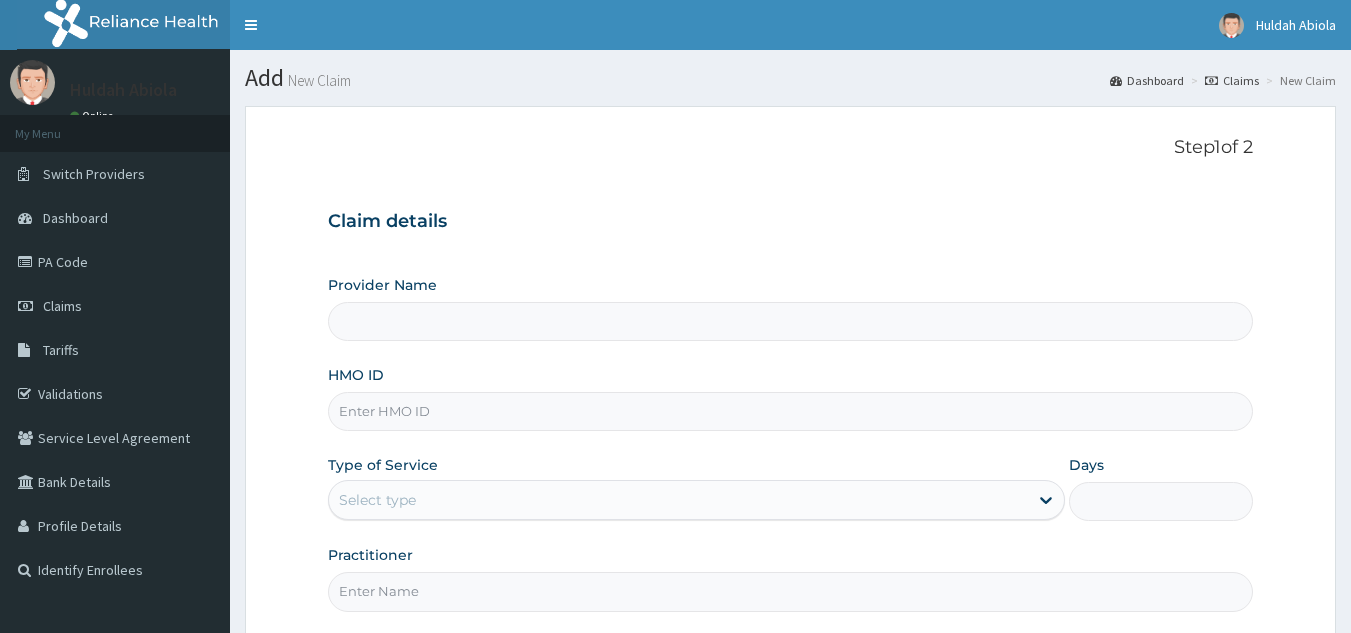 scroll, scrollTop: 0, scrollLeft: 0, axis: both 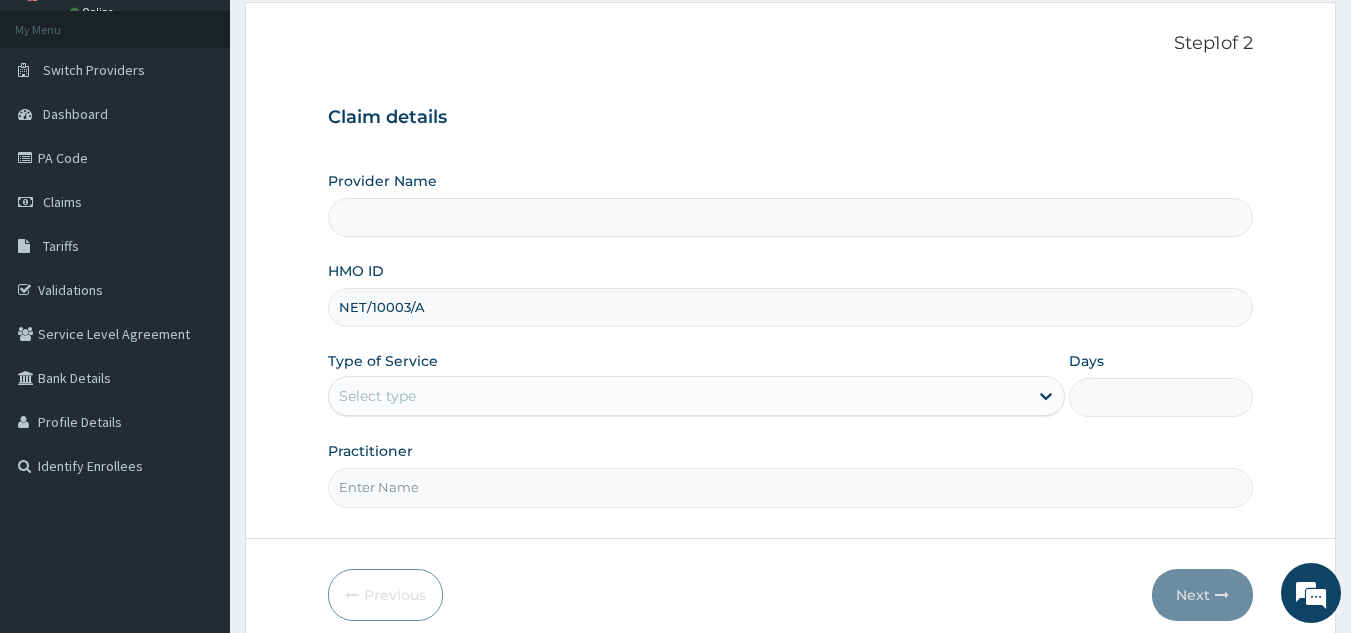 type on "NET/10003/A" 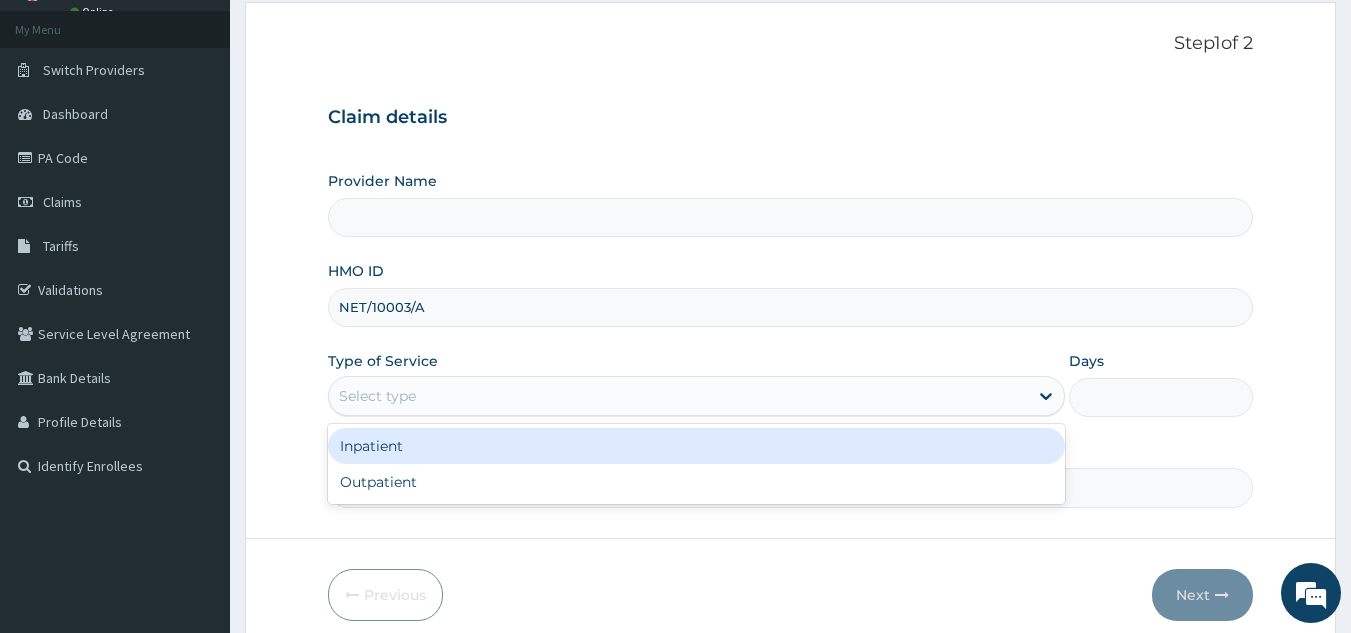type on "Reliance Family Clinics (RFC) - Lekki" 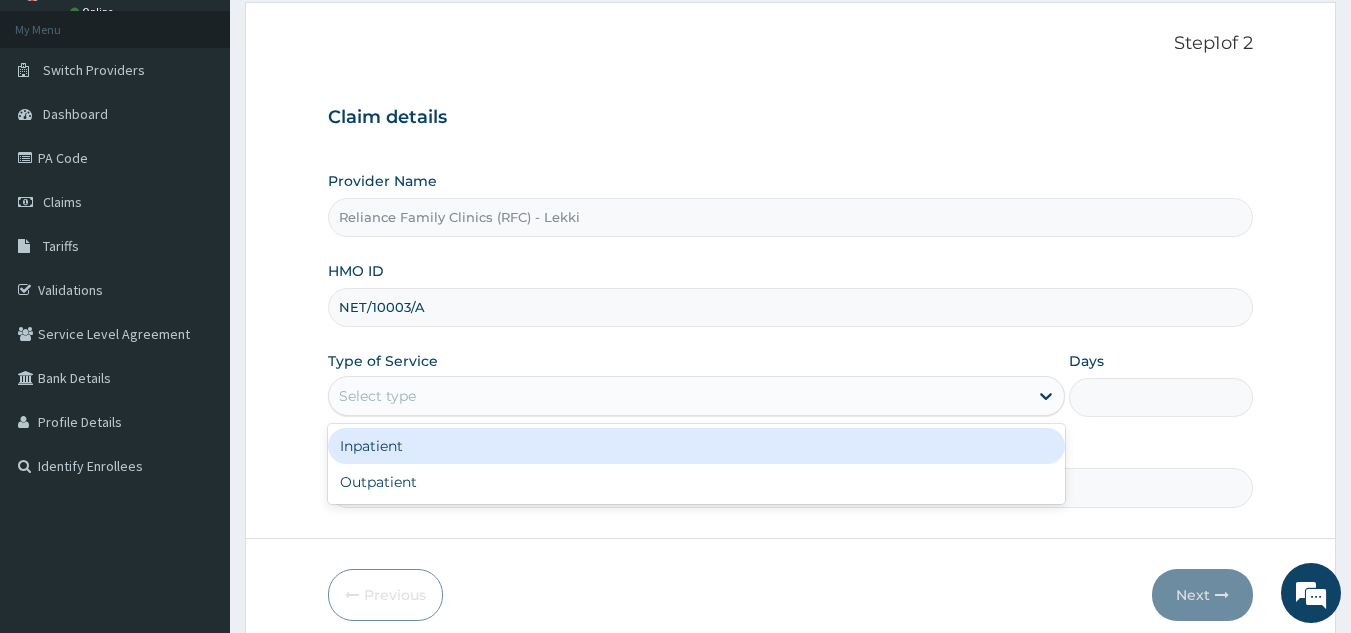 click on "Outpatient" at bounding box center [696, 482] 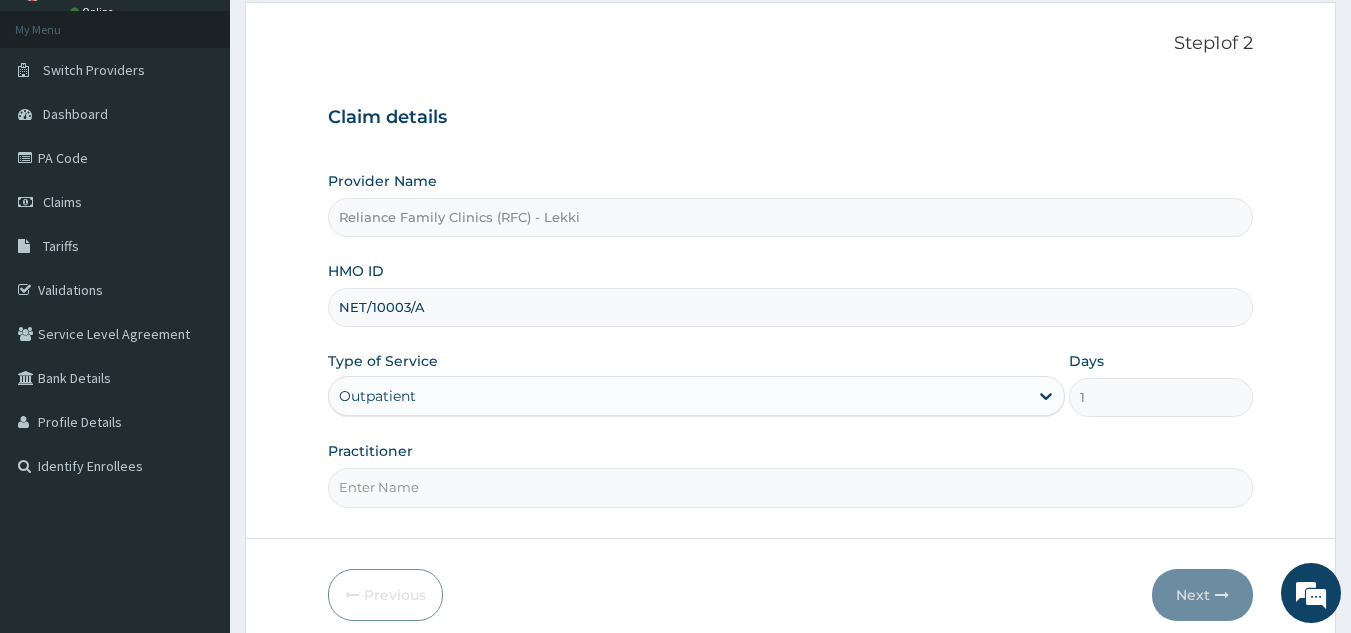 click on "Practitioner" at bounding box center [791, 487] 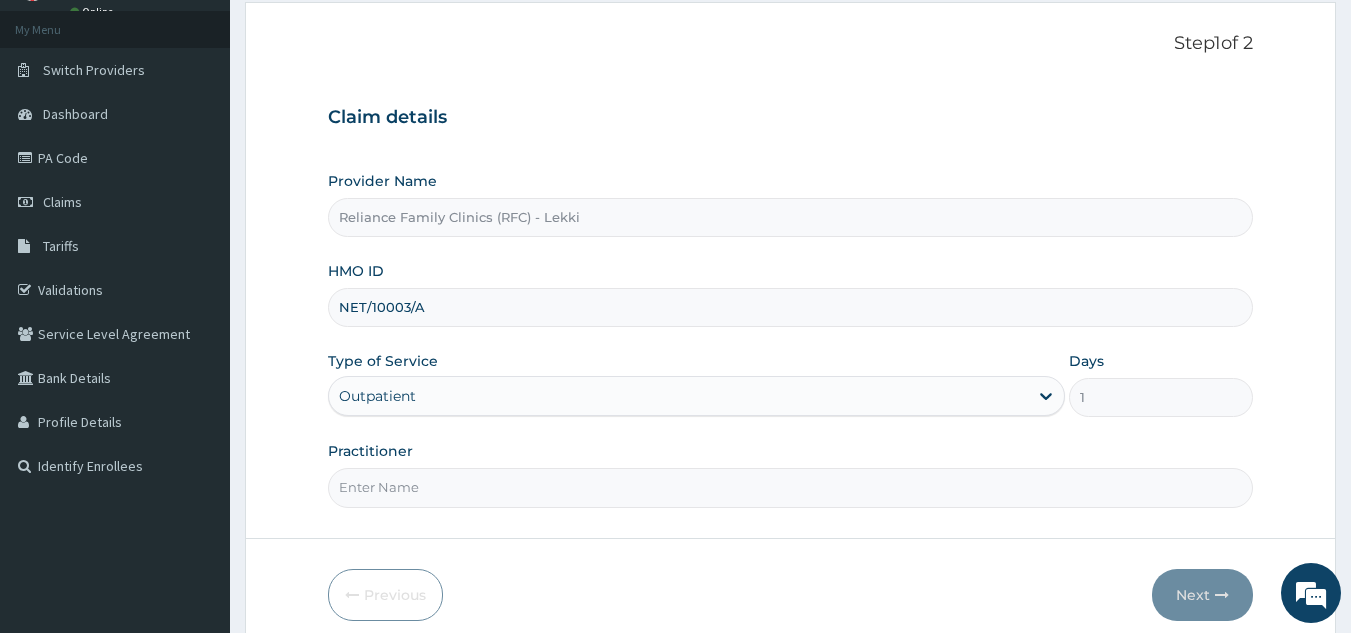 scroll, scrollTop: 0, scrollLeft: 0, axis: both 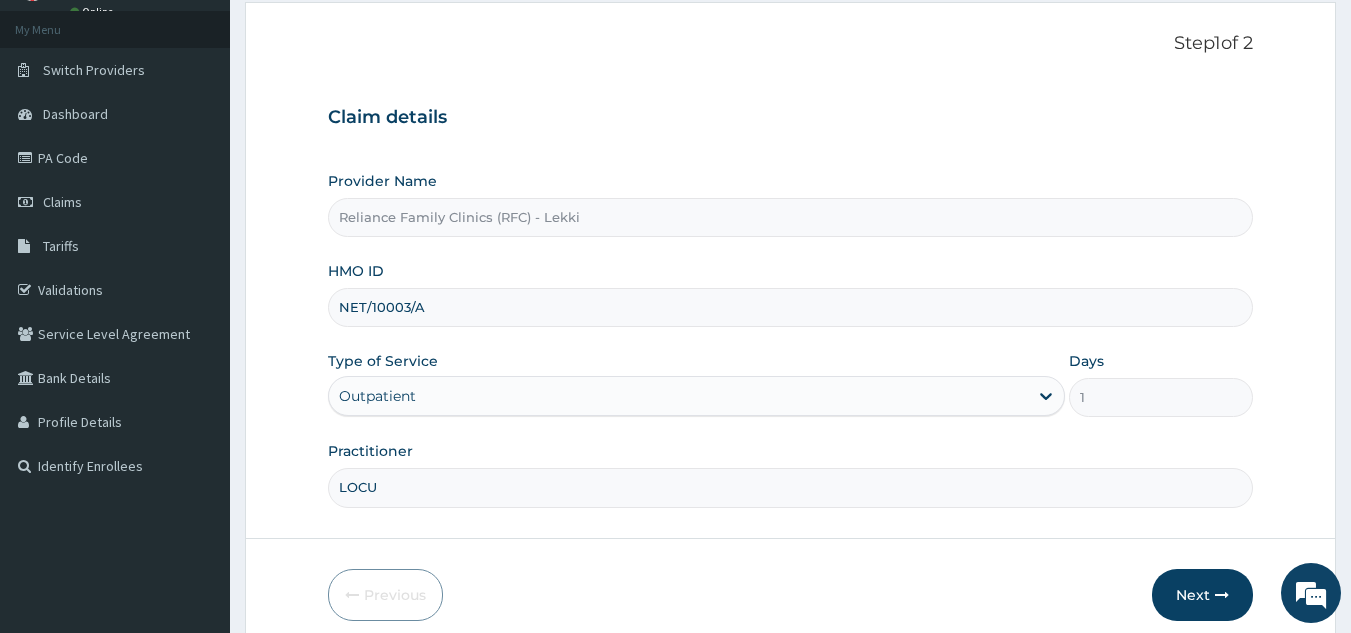 type on "LOCUM" 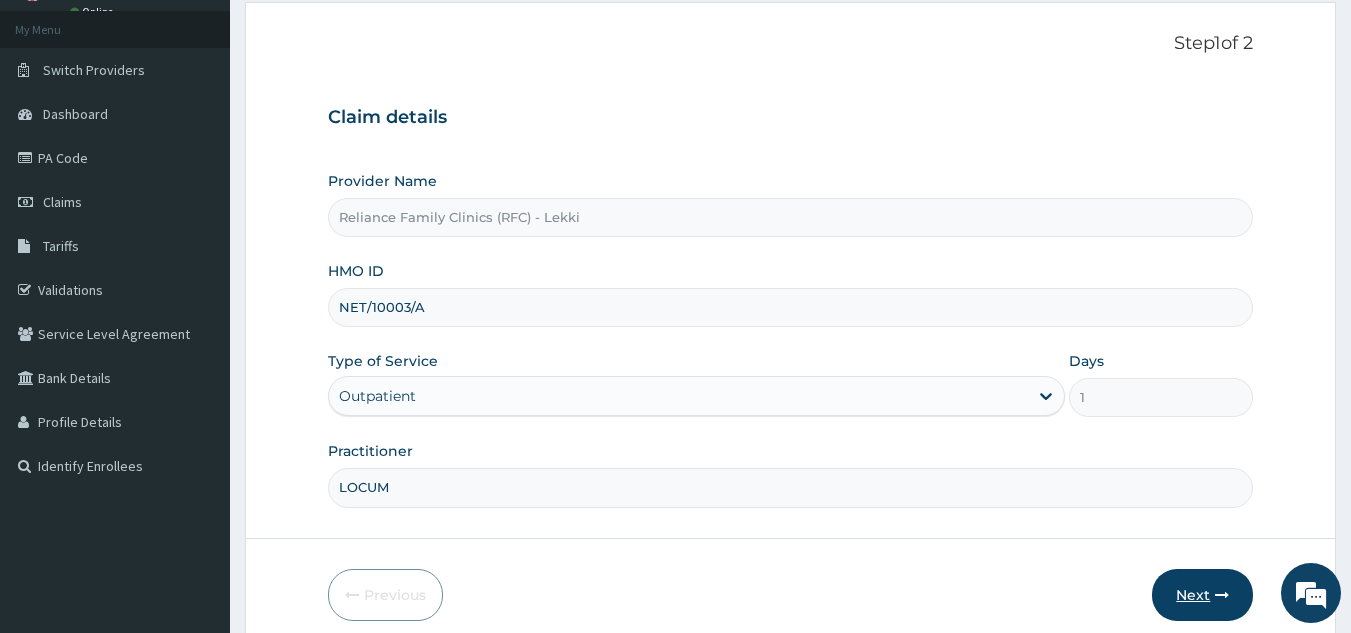click on "Next" at bounding box center [1202, 595] 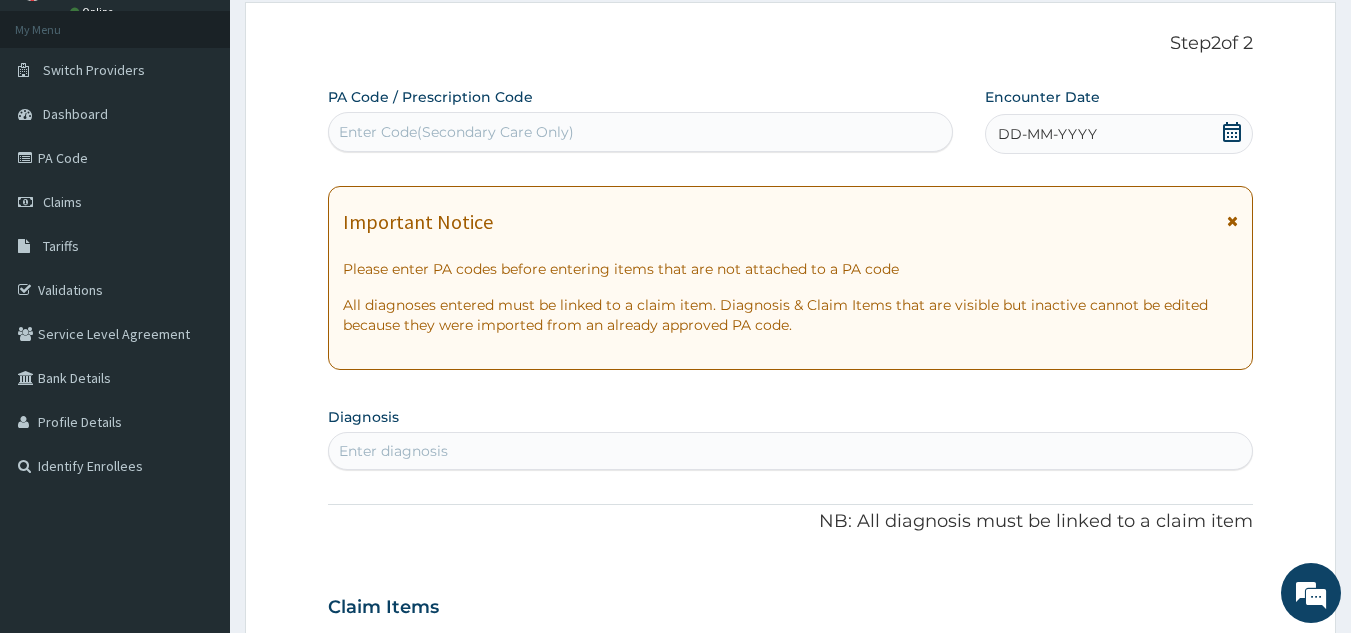 click on "Encounter Date DD-MM-YYYY" at bounding box center [1119, 120] 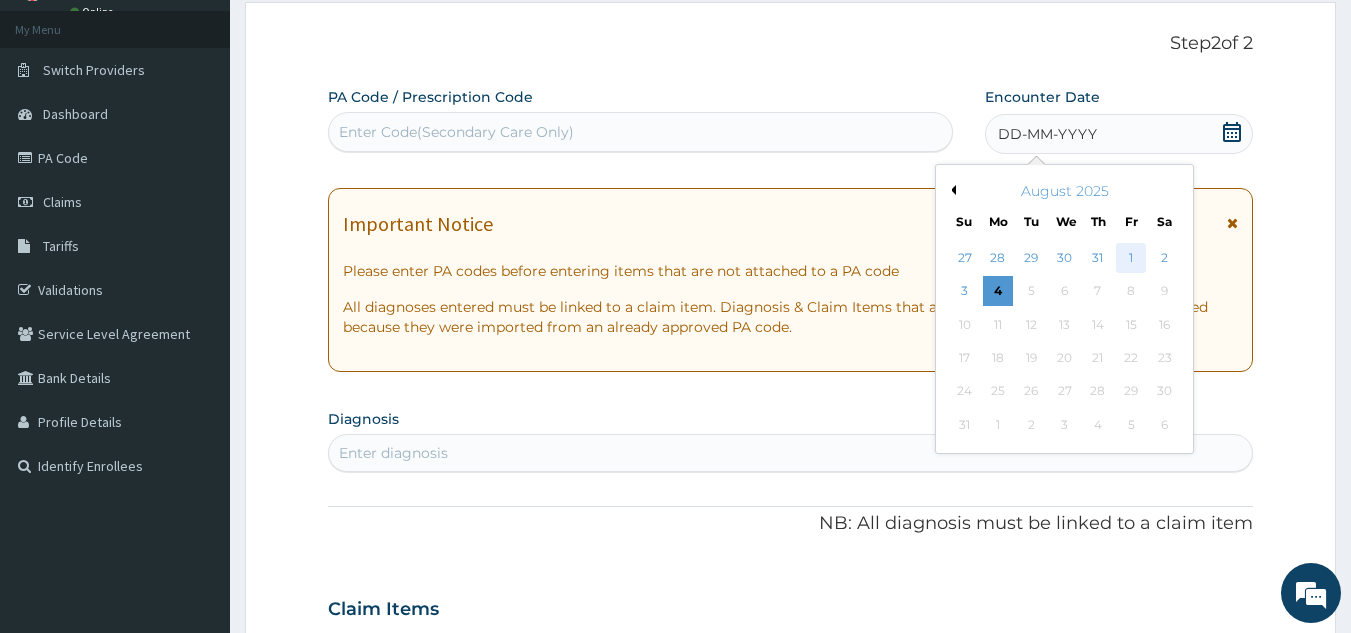 click on "1" at bounding box center [1131, 258] 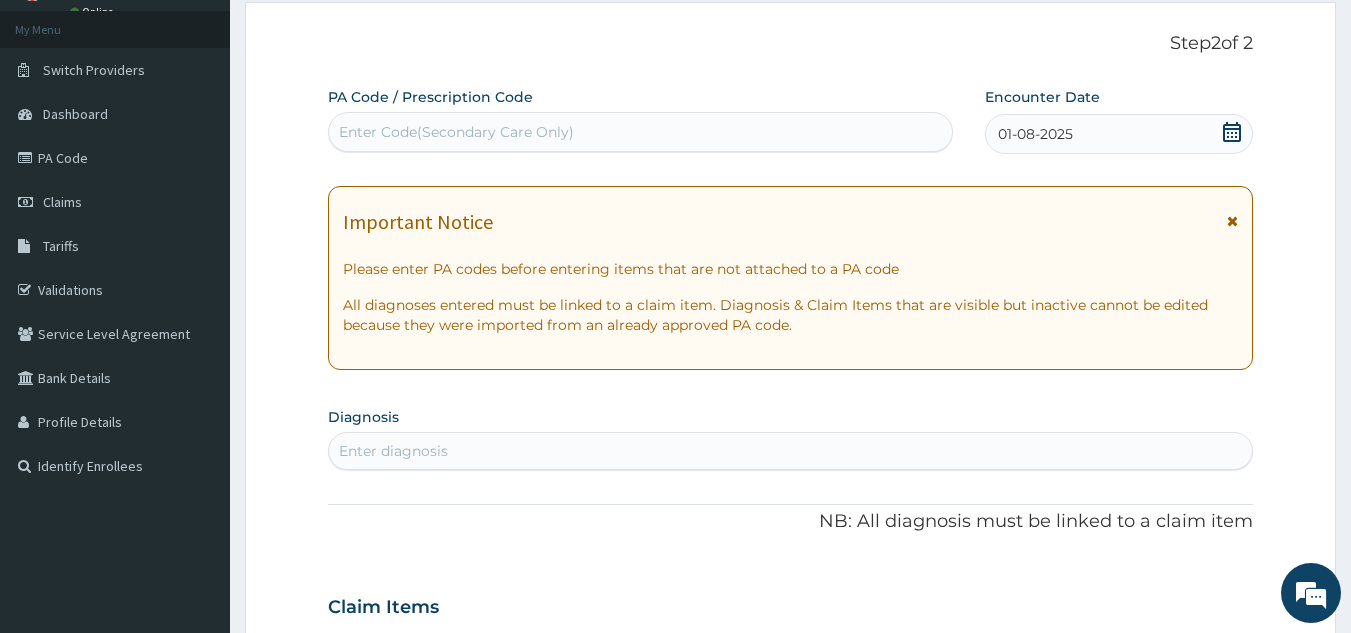 click on "Diagnosis Enter diagnosis" at bounding box center (791, 436) 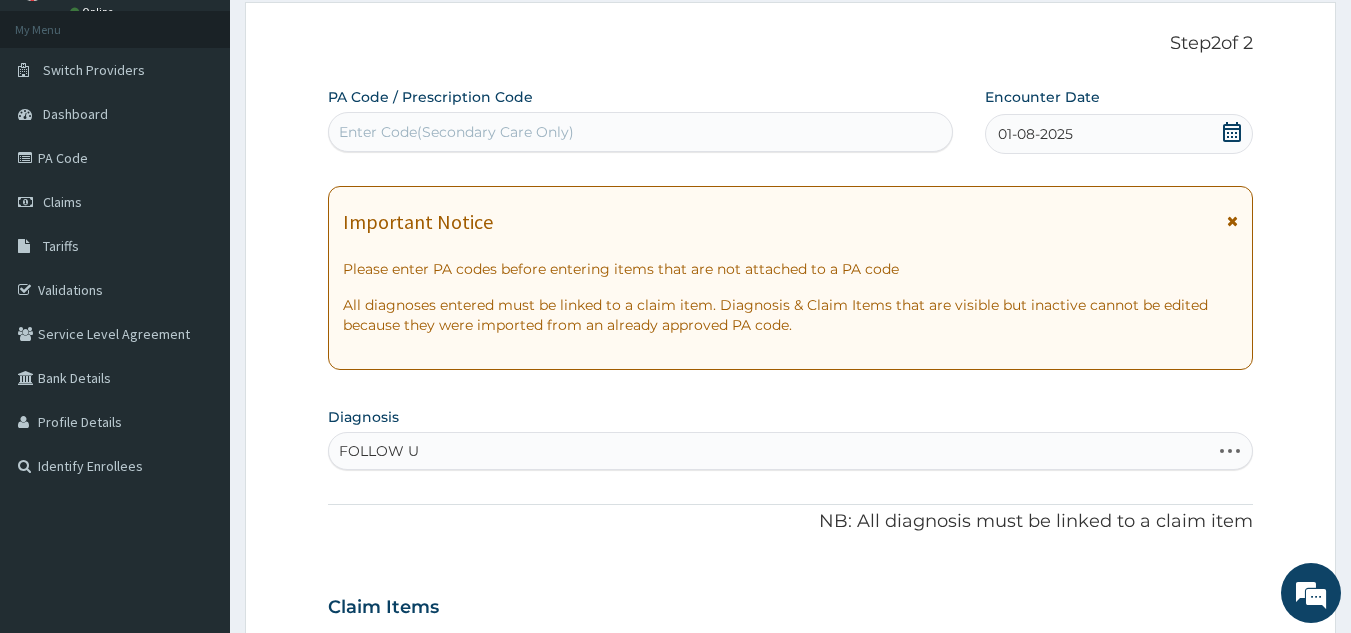 type on "FOLLOW UP" 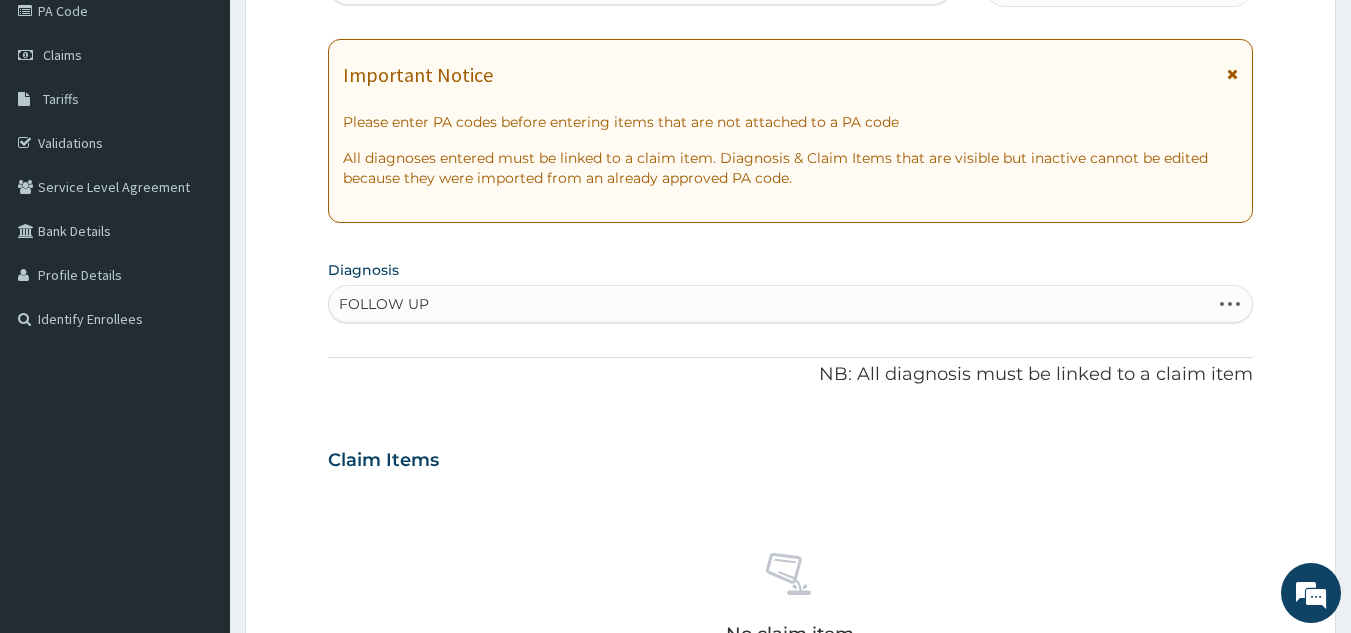 scroll, scrollTop: 254, scrollLeft: 0, axis: vertical 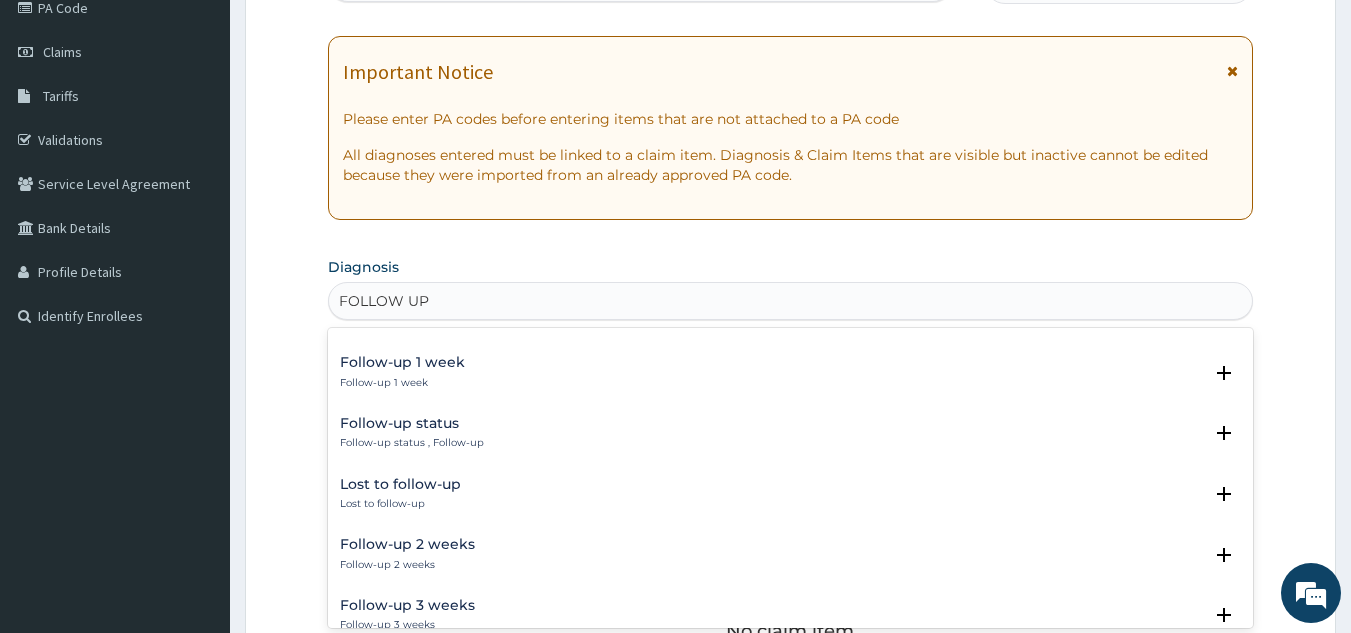 click on "Follow-up status Follow-up status , Follow-up" at bounding box center (412, 433) 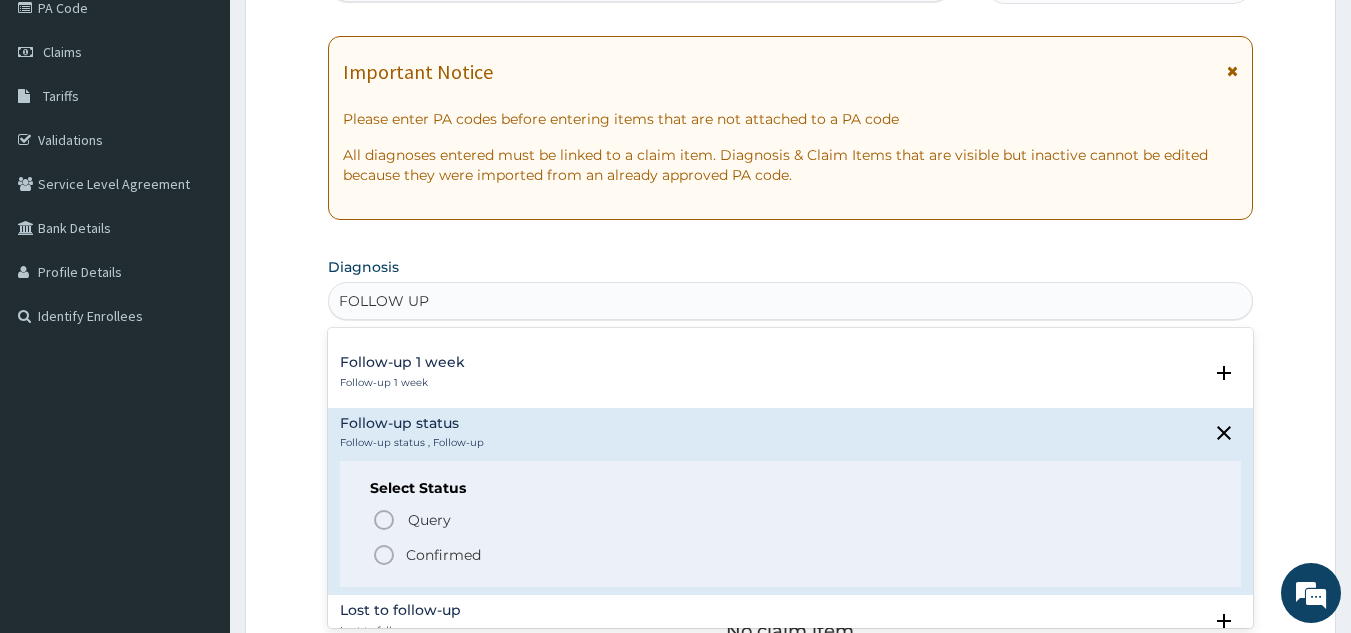 click on "Confirmed" at bounding box center [443, 555] 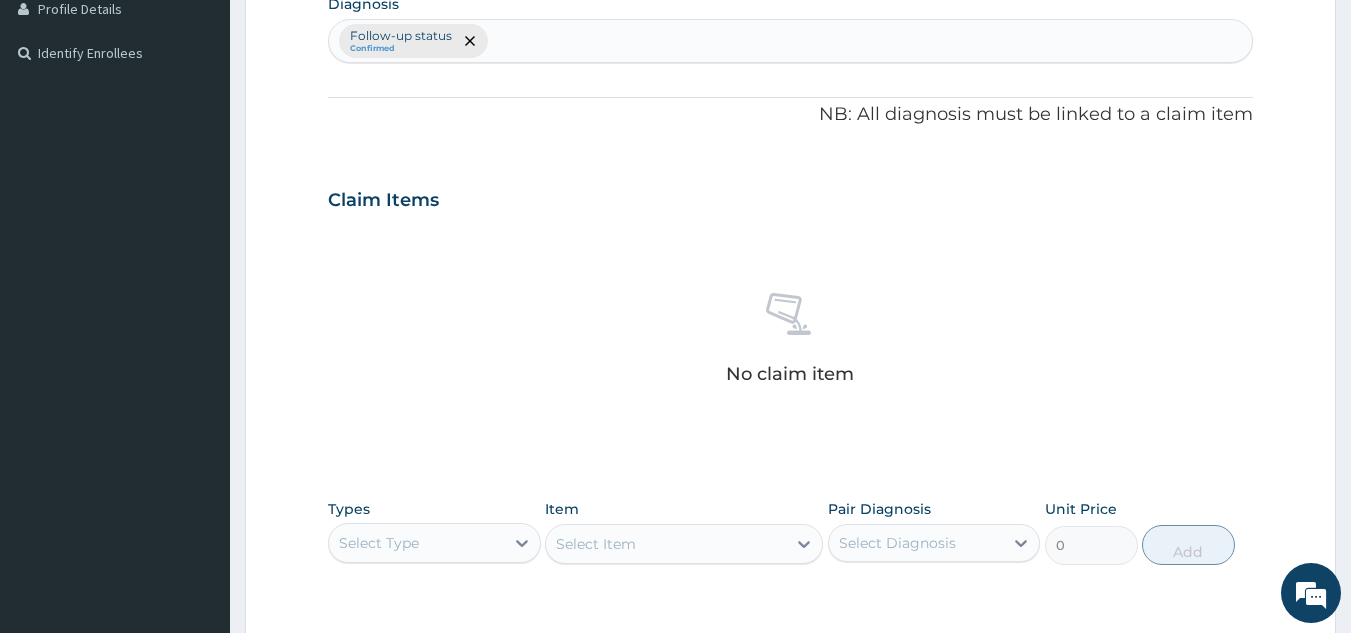 scroll, scrollTop: 809, scrollLeft: 0, axis: vertical 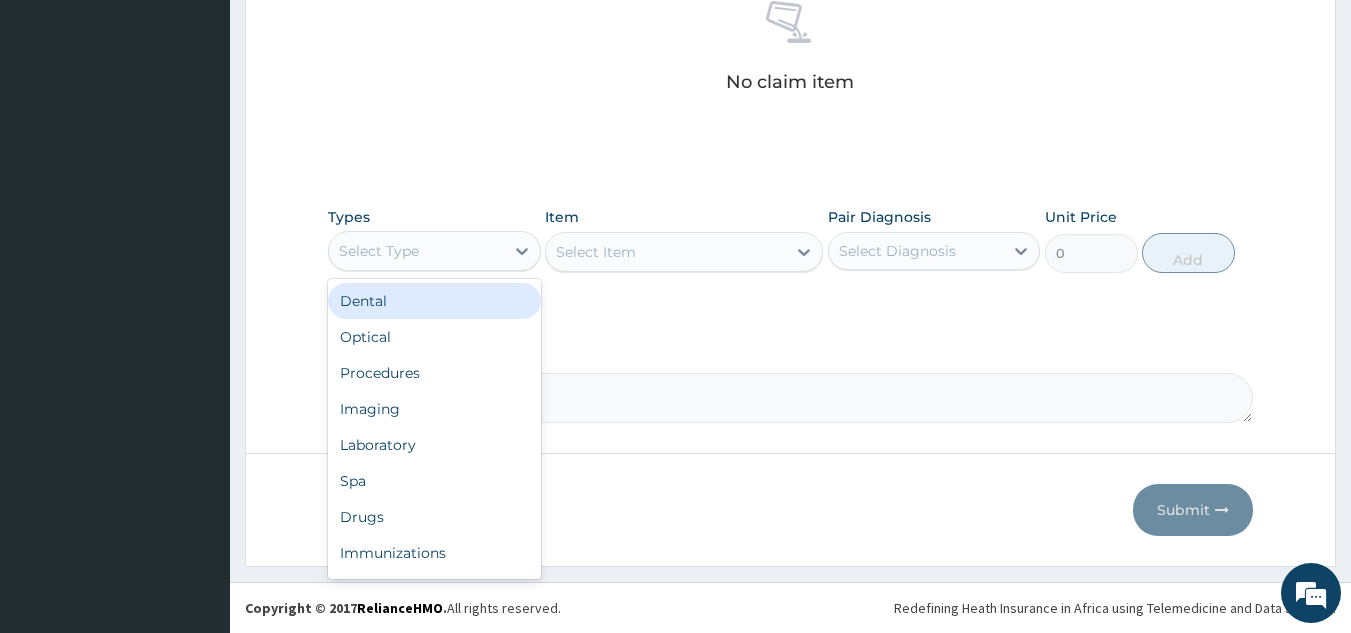 click on "Procedures" at bounding box center (434, 373) 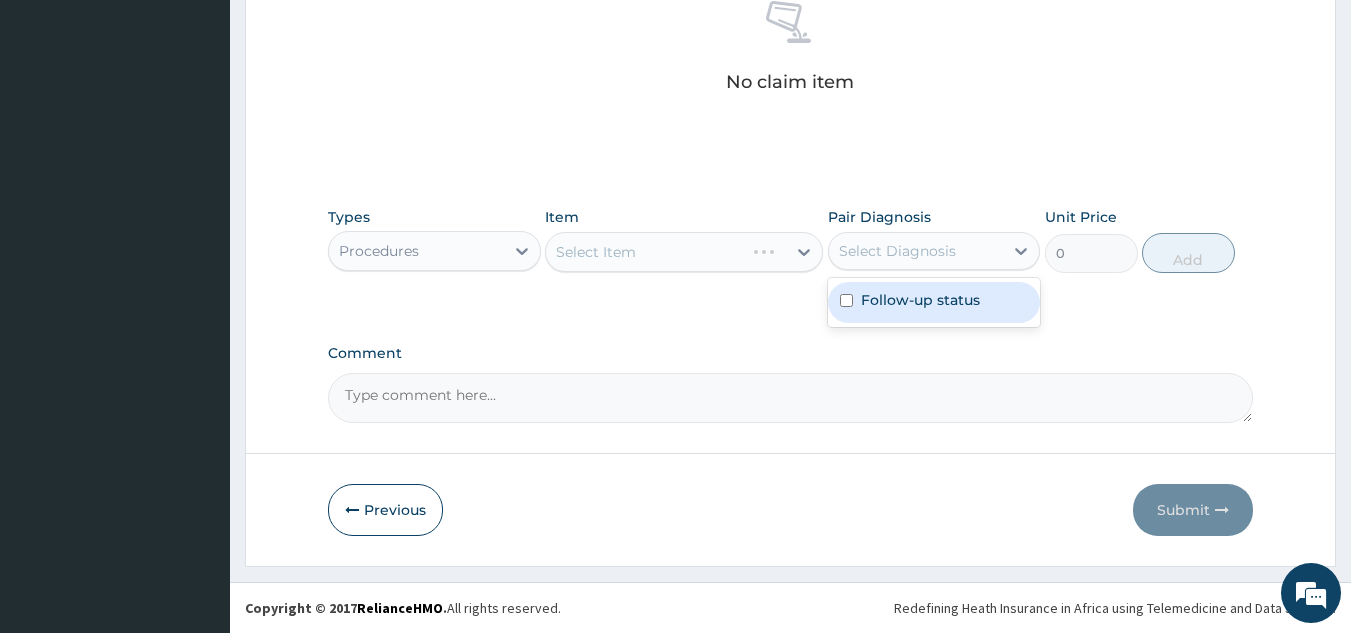 click on "Follow-up status" at bounding box center [920, 300] 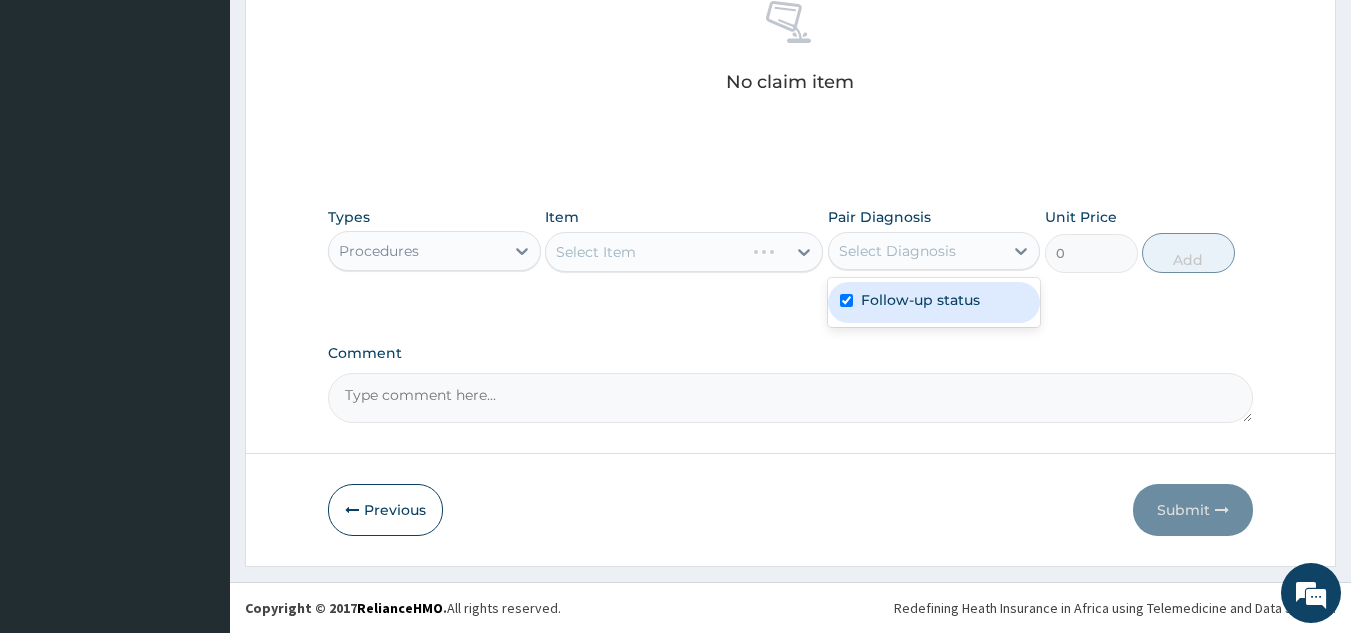 checkbox on "true" 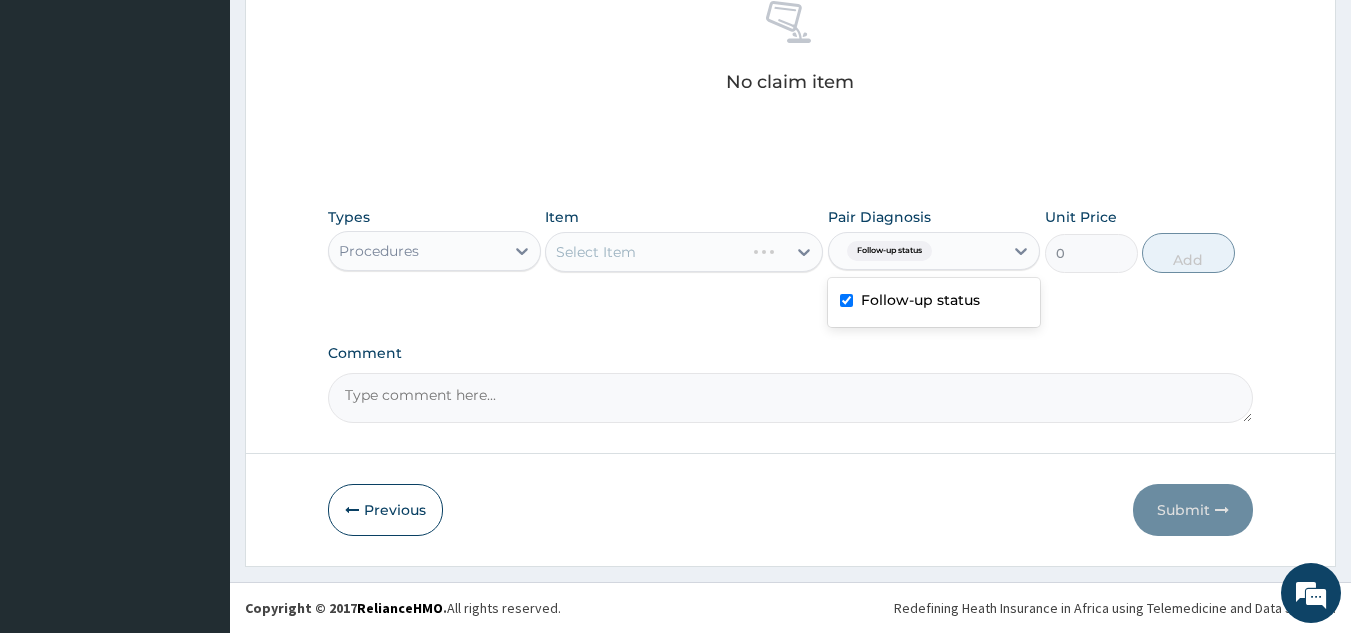 click on "Select Item" at bounding box center [684, 252] 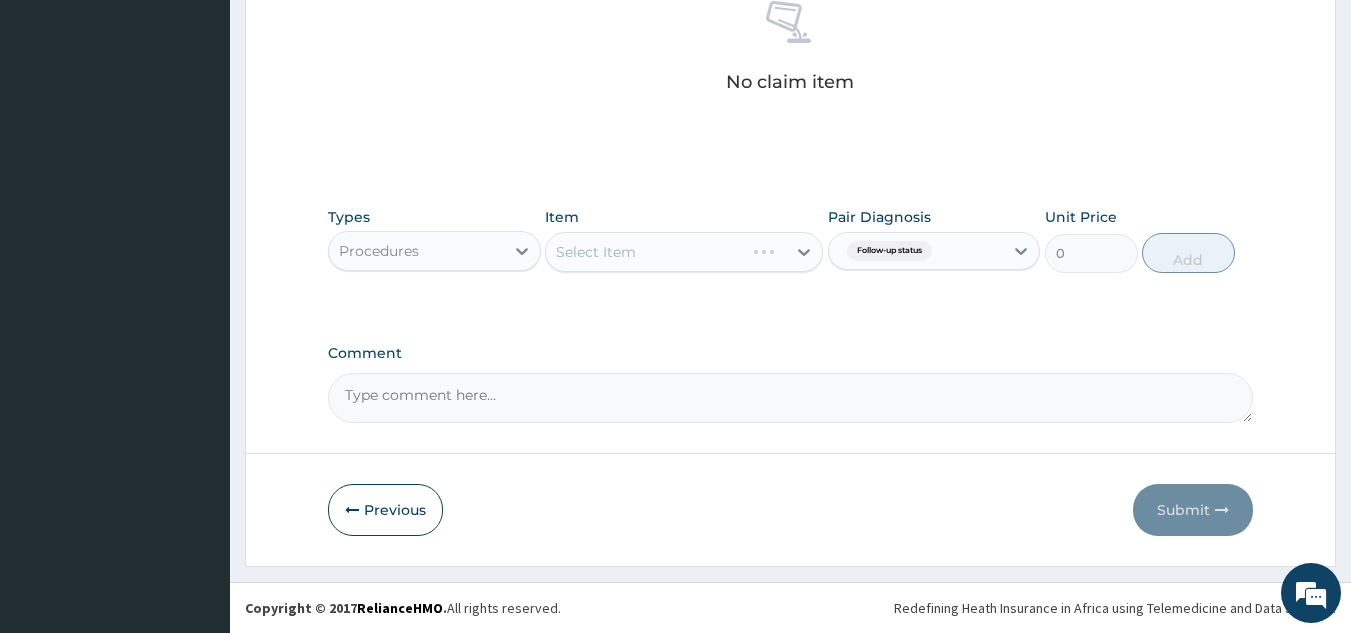click on "Select Item" at bounding box center [684, 252] 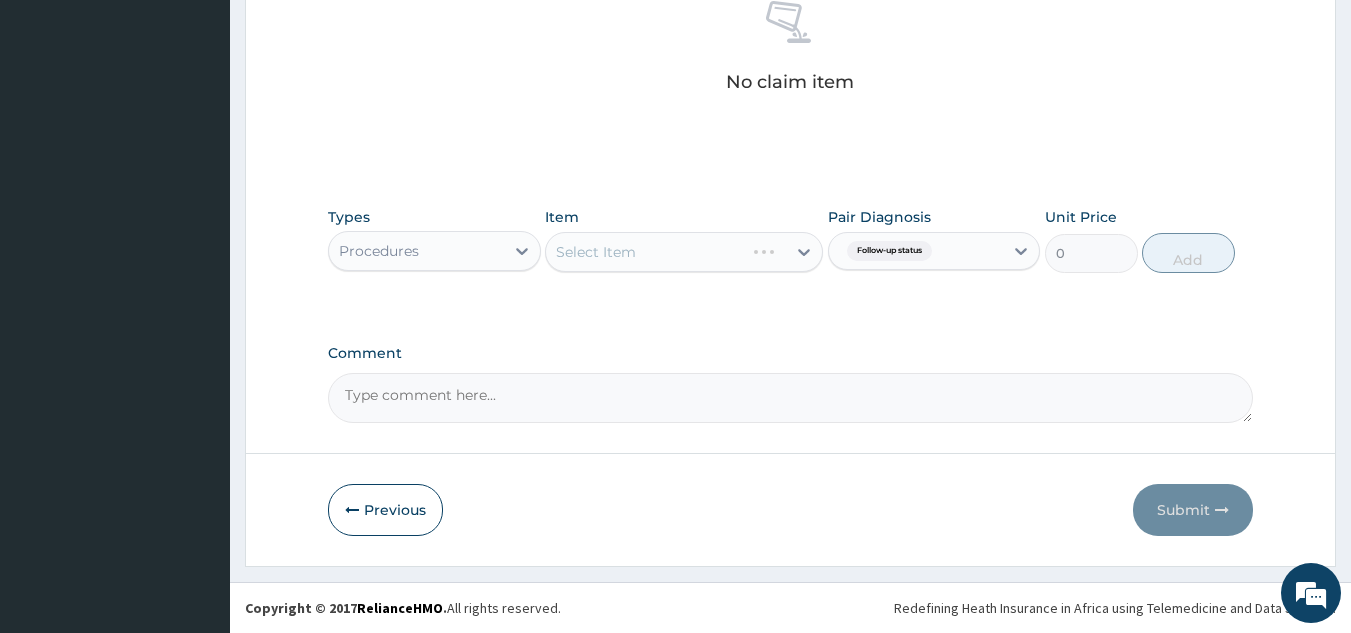 click on "Select Item" at bounding box center [684, 252] 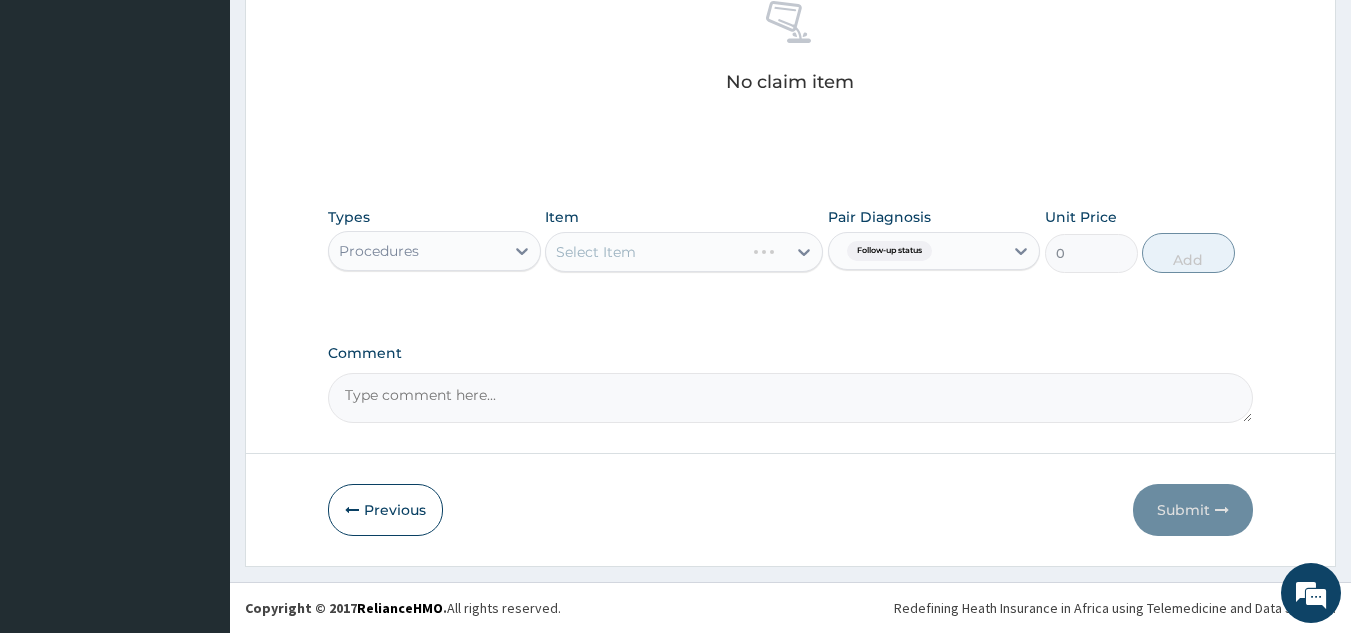 click on "Select Item" at bounding box center (684, 252) 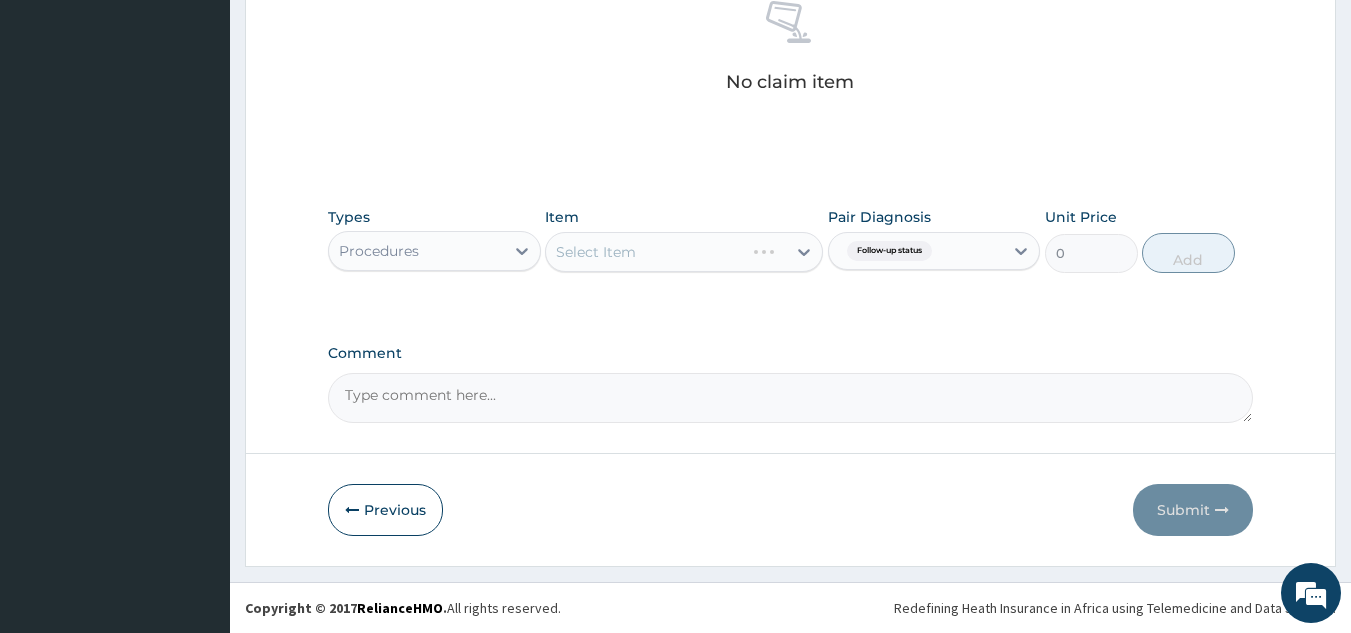 click on "Select Item" at bounding box center (684, 252) 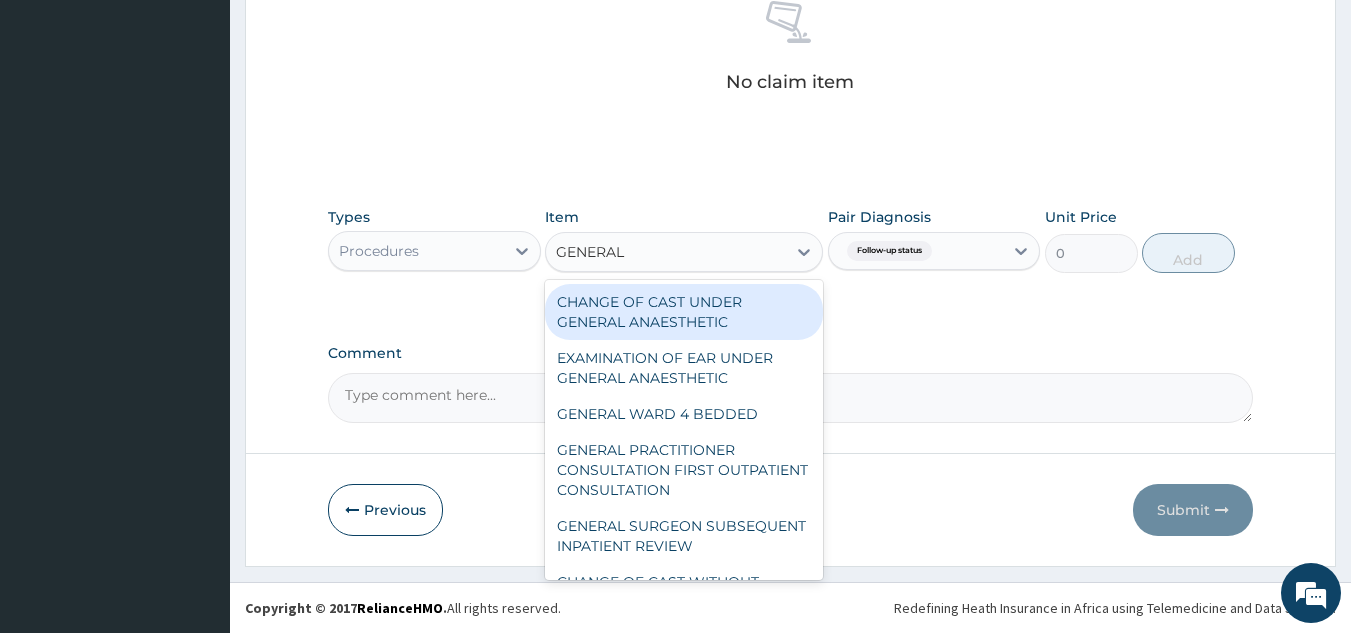 type on "GENERAL P" 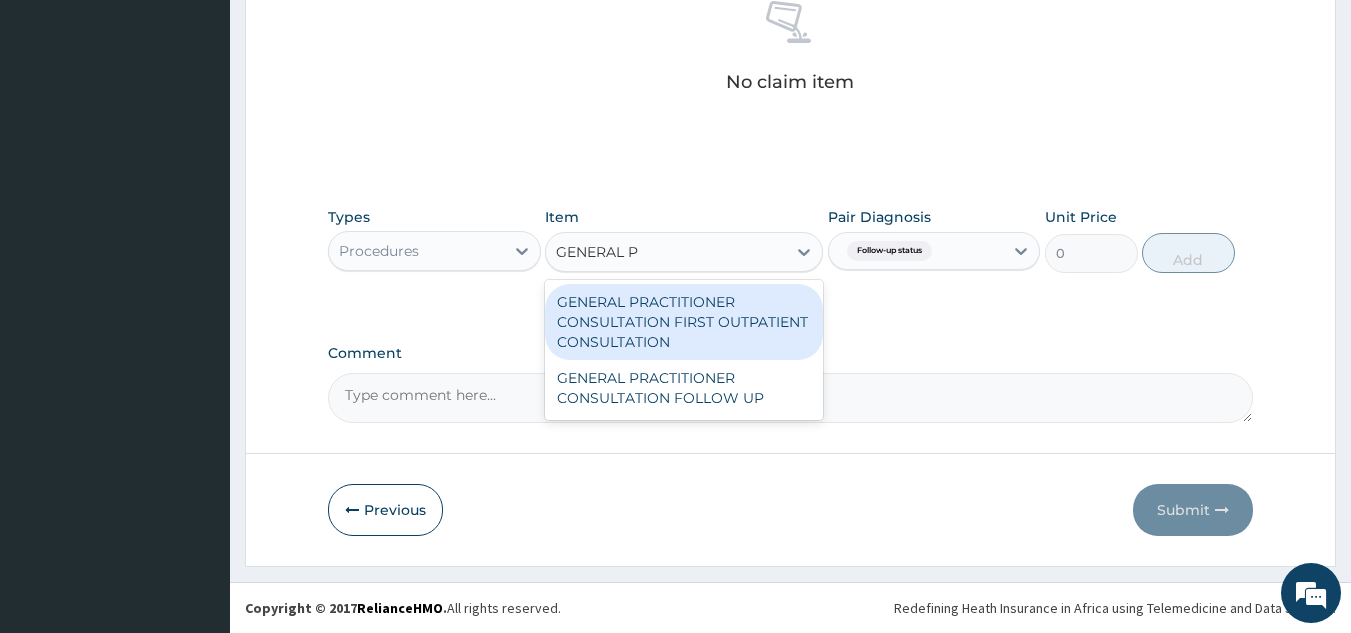 click on "GENERAL PRACTITIONER CONSULTATION FIRST OUTPATIENT CONSULTATION" at bounding box center (684, 322) 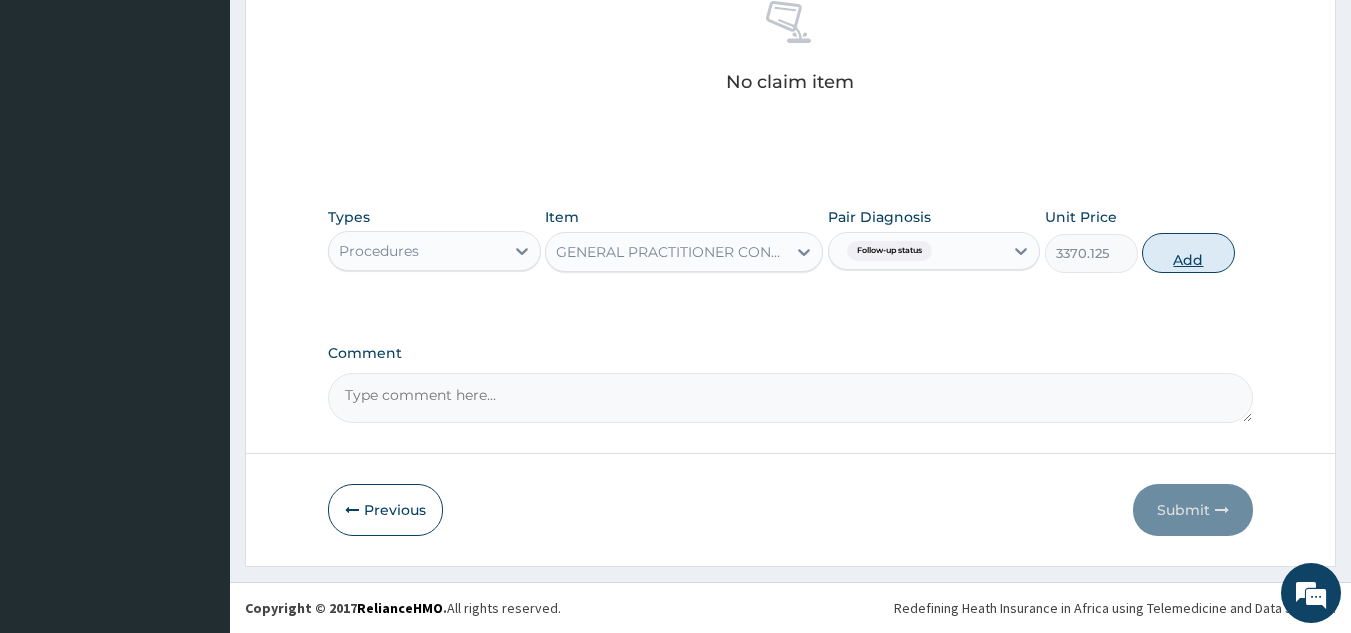 click on "Add" at bounding box center [1188, 253] 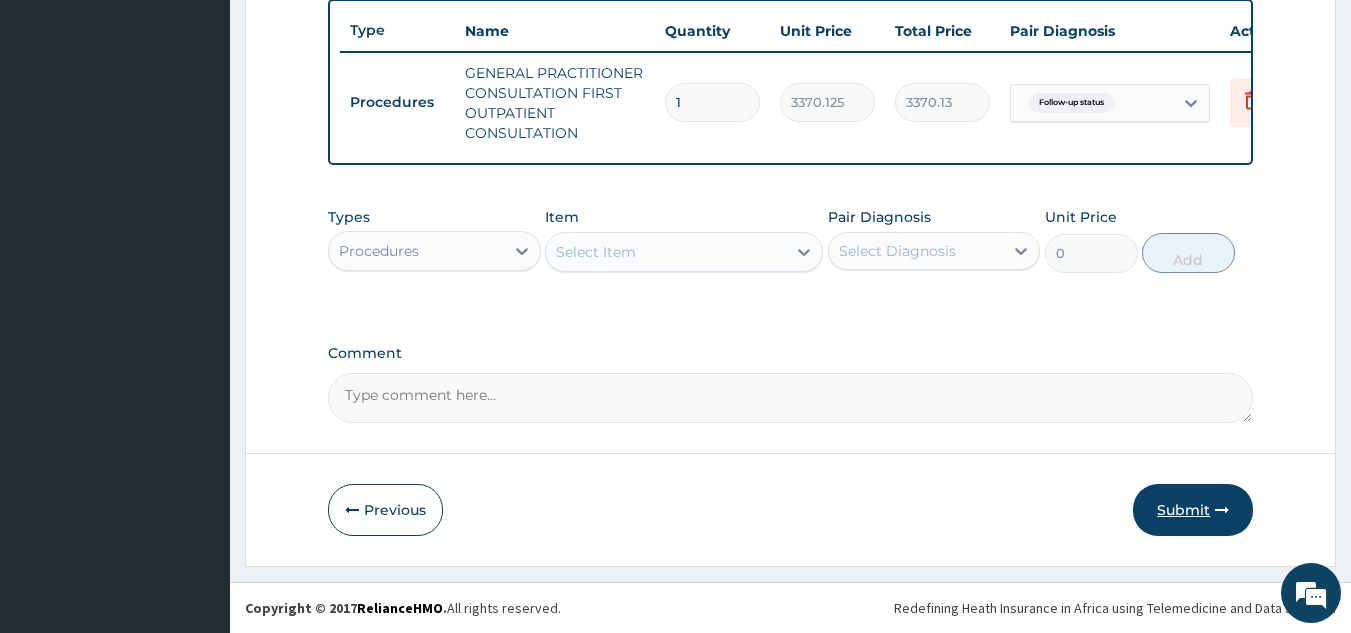 click at bounding box center [1222, 510] 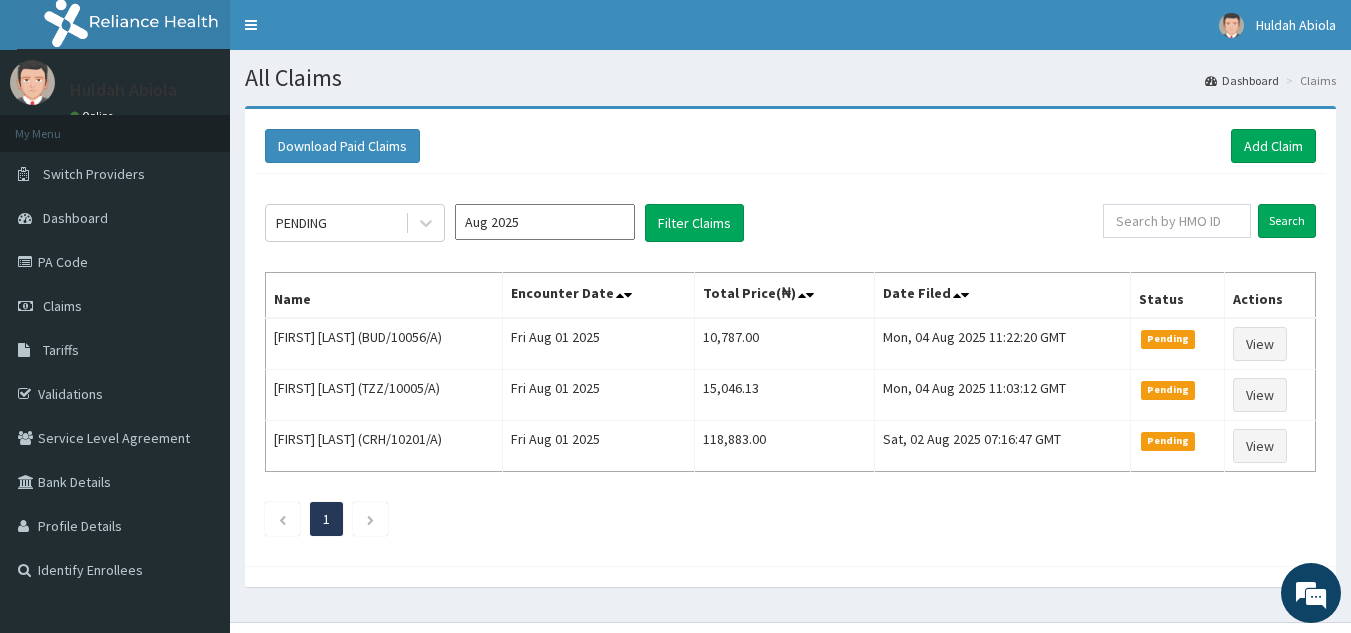 scroll, scrollTop: 0, scrollLeft: 0, axis: both 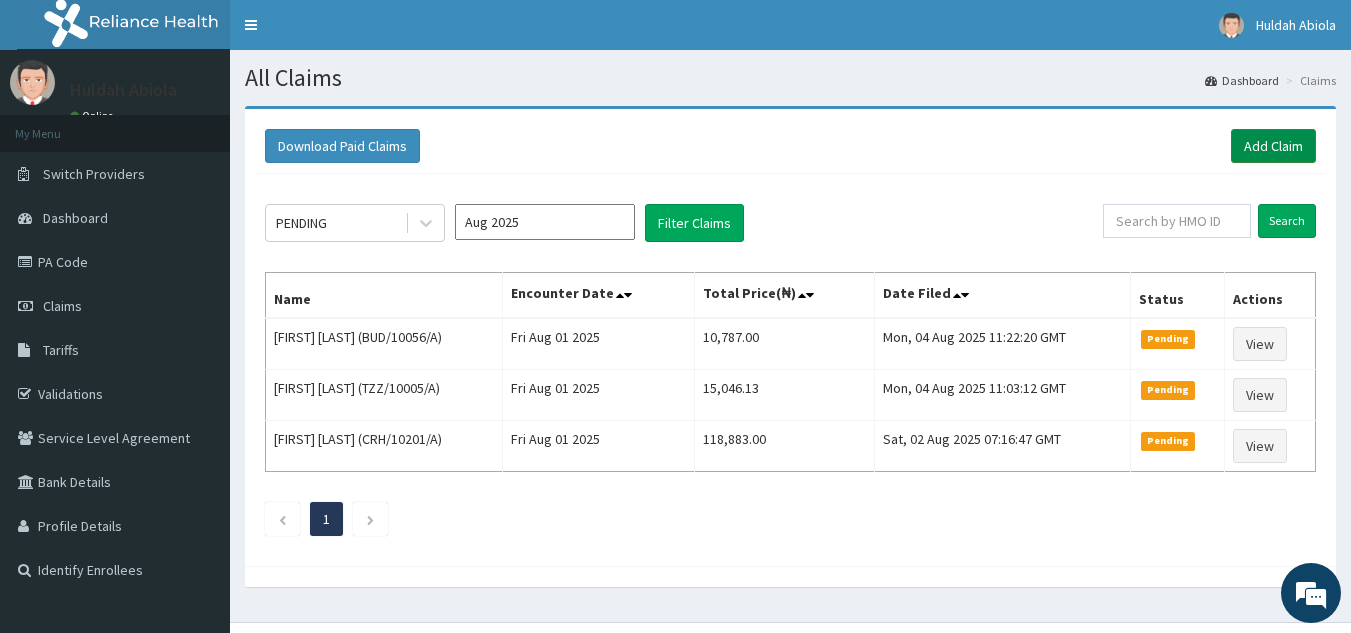 click on "Add Claim" at bounding box center (1273, 146) 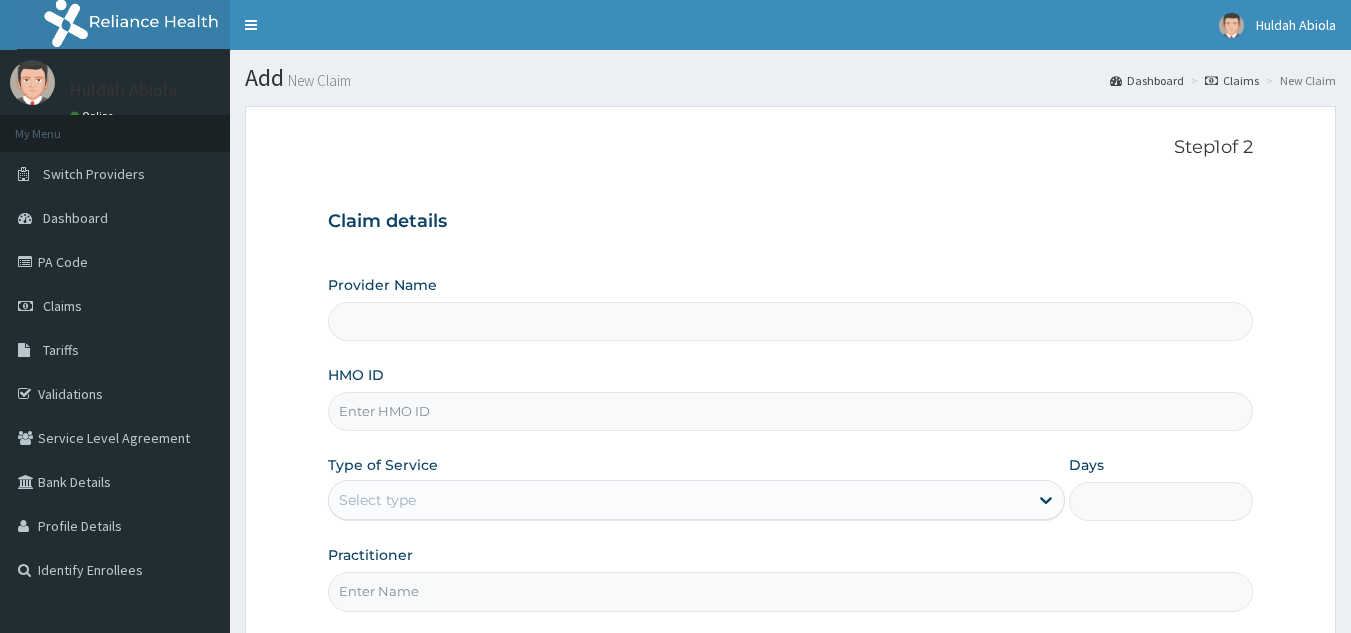 scroll, scrollTop: 37, scrollLeft: 0, axis: vertical 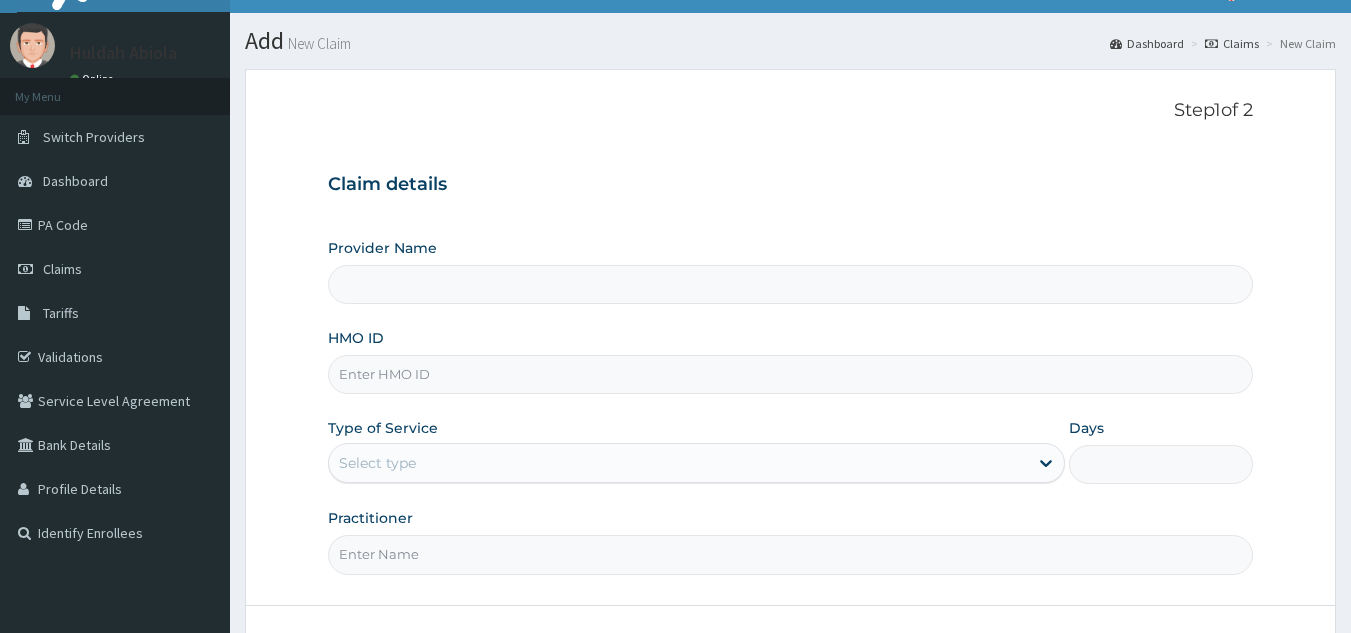 click on "HMO ID" at bounding box center (791, 374) 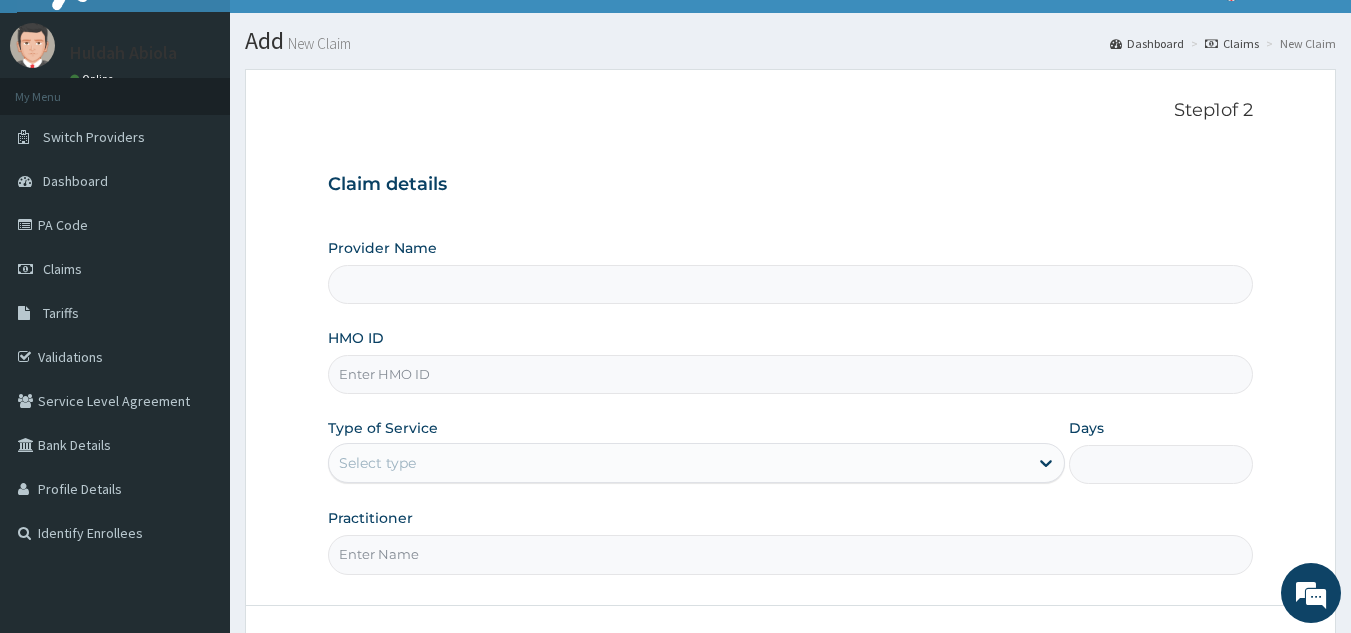 paste on "SUU/10352/A" 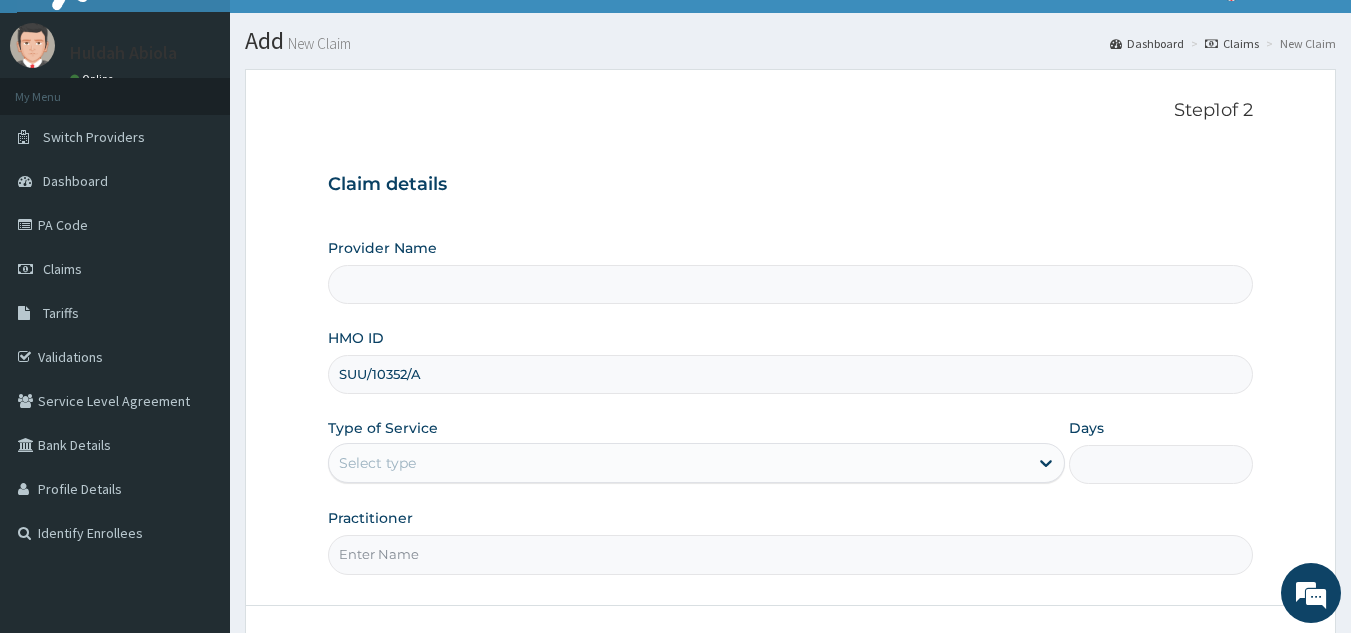 scroll, scrollTop: 189, scrollLeft: 0, axis: vertical 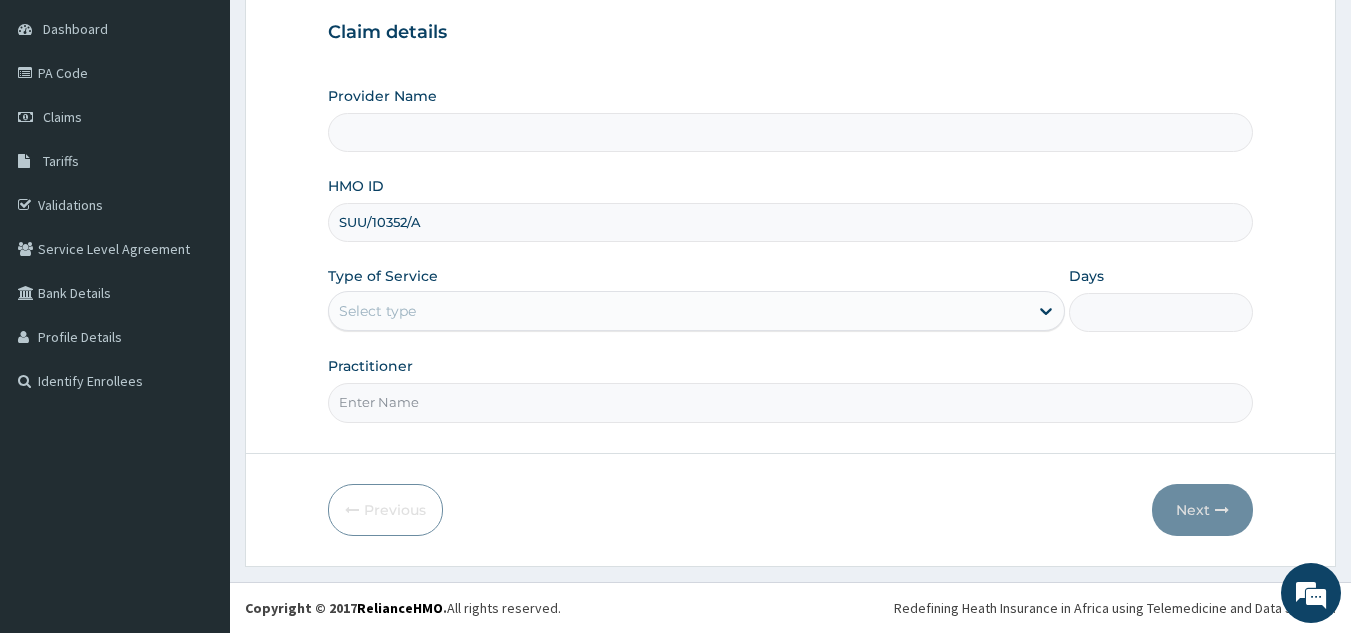 type on "Reliance Family Clinics (RFC) - Lekki" 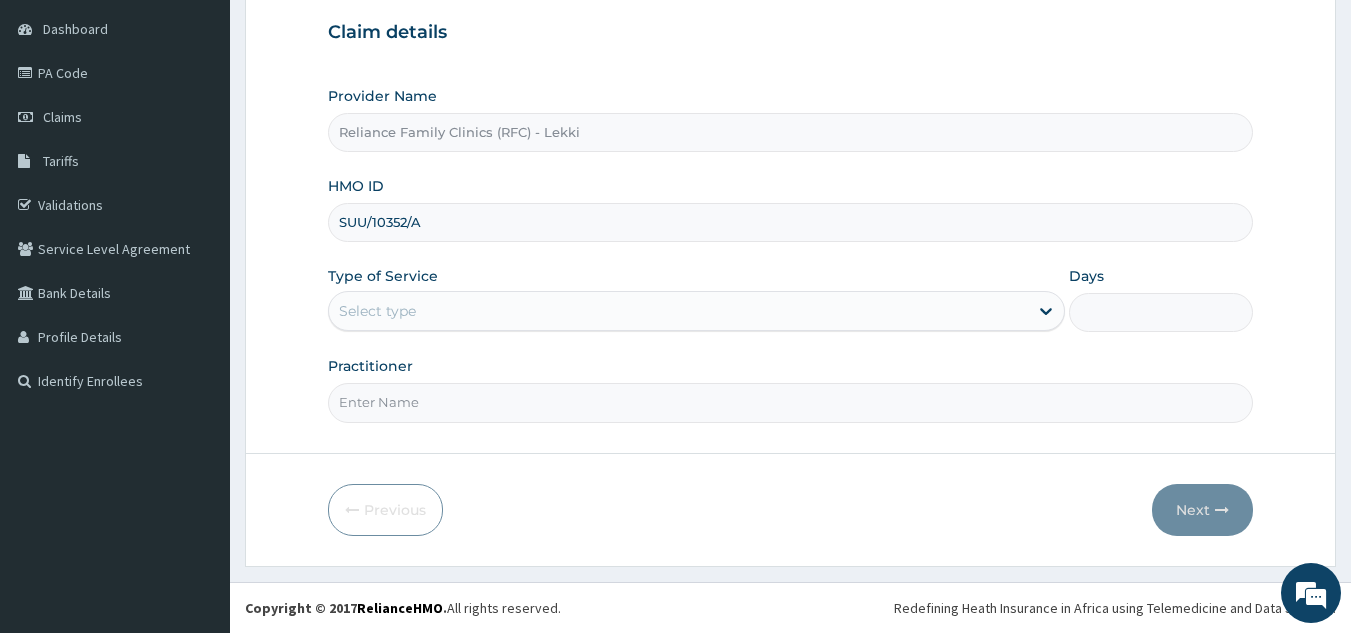 type on "SUU/10352/A" 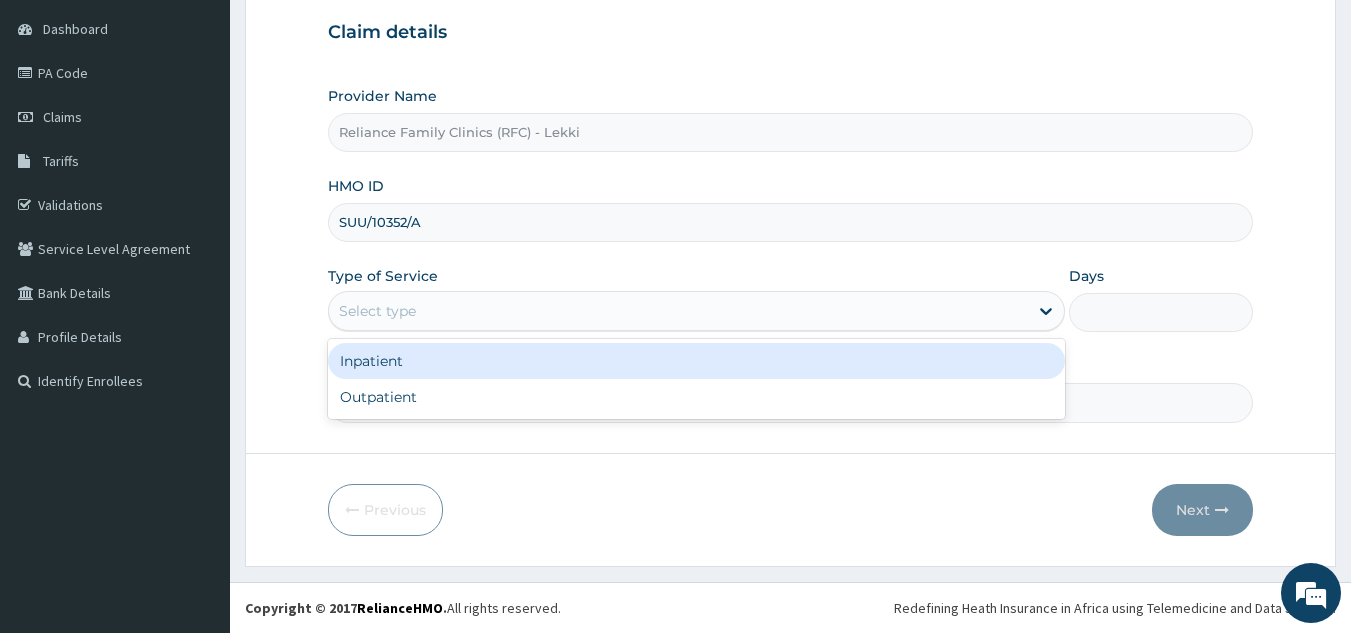 click on "Outpatient" at bounding box center (696, 397) 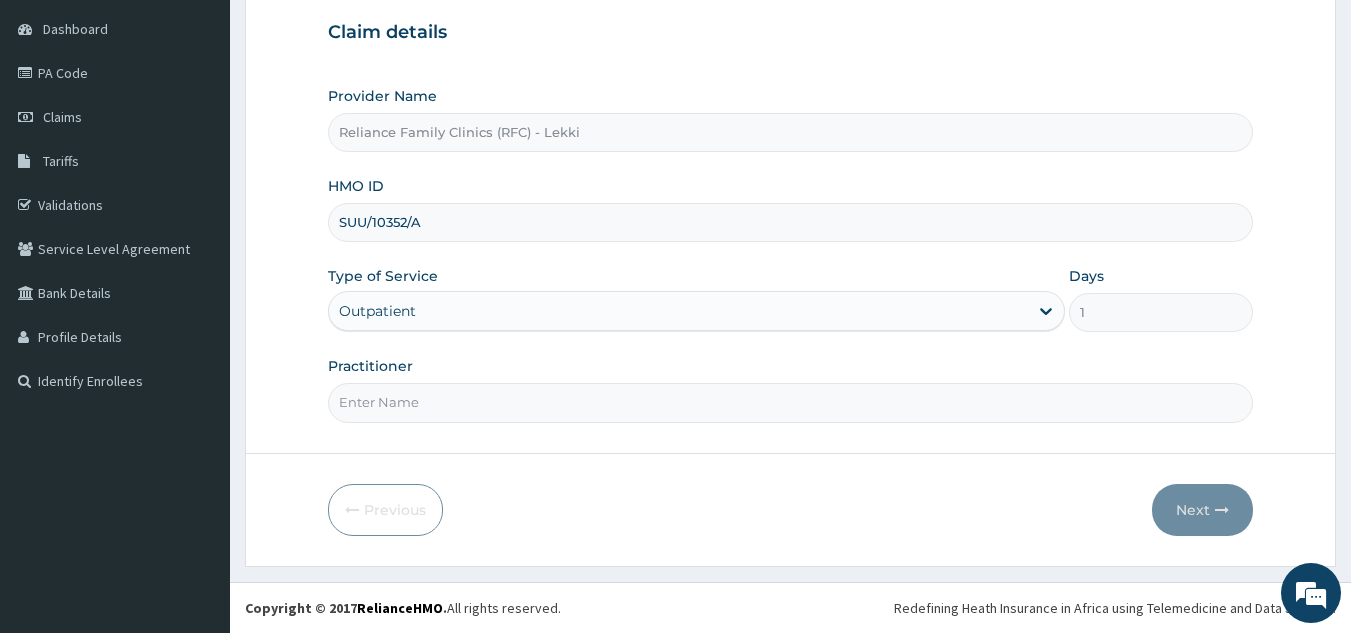 click on "Practitioner" at bounding box center [791, 402] 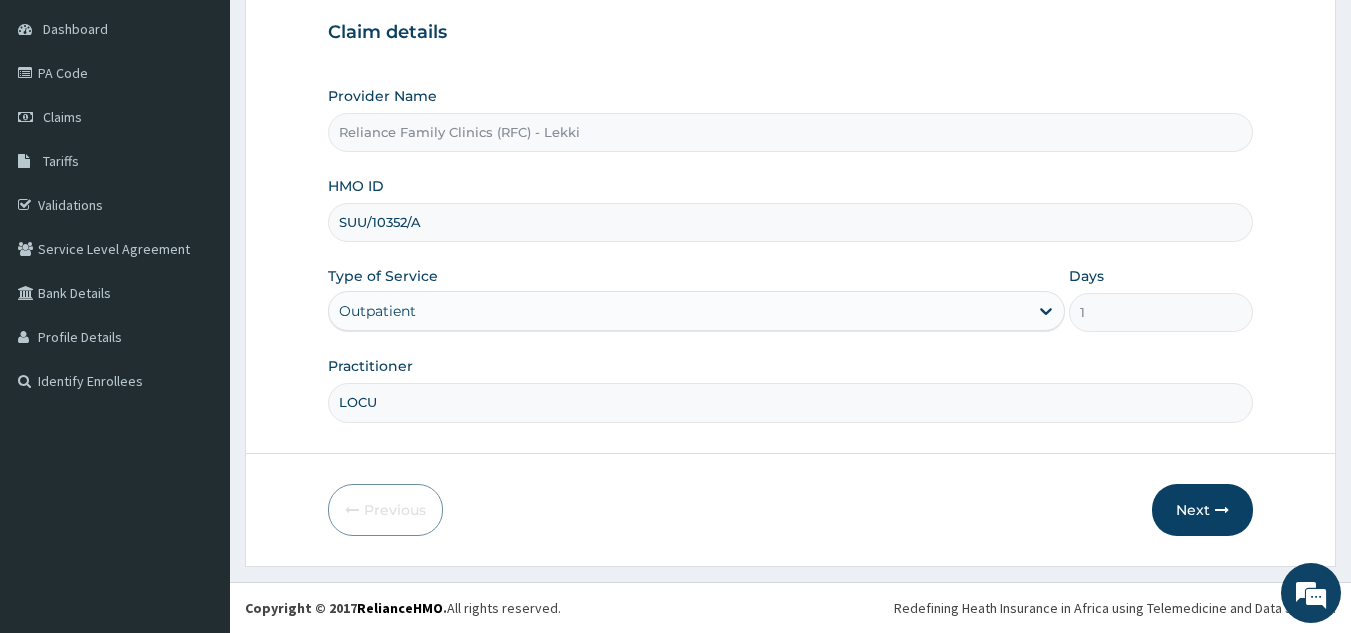 type on "LOCUM" 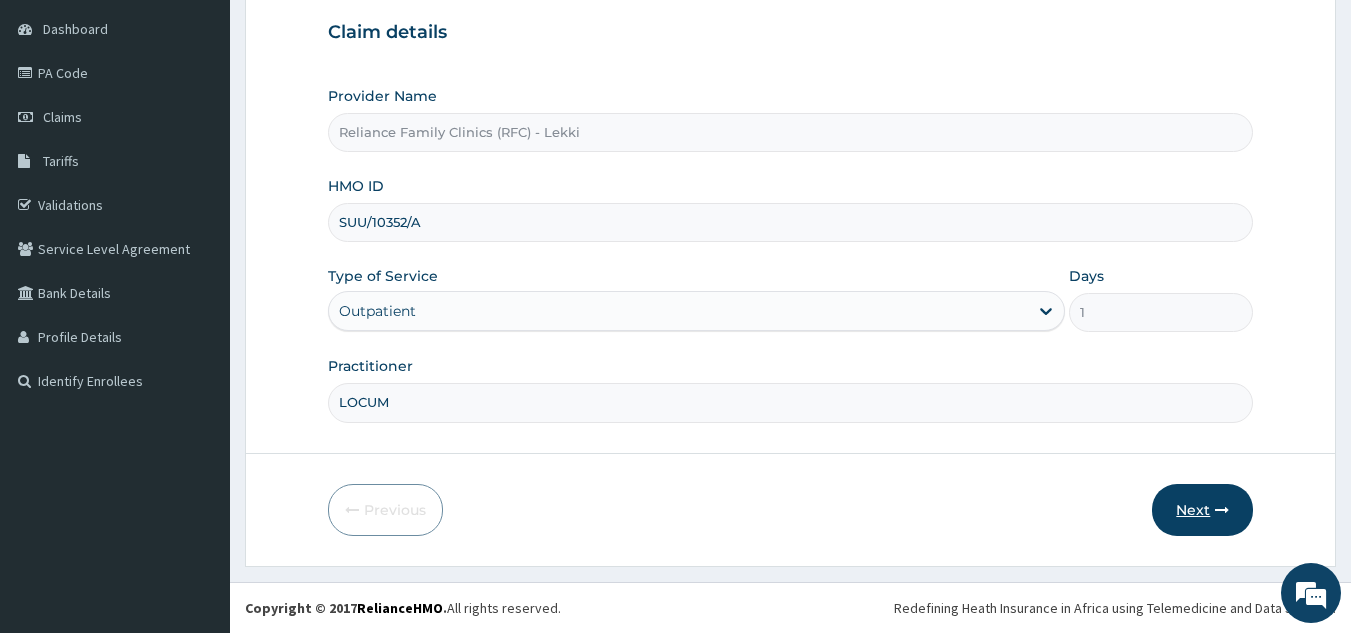 click on "Next" at bounding box center (1202, 510) 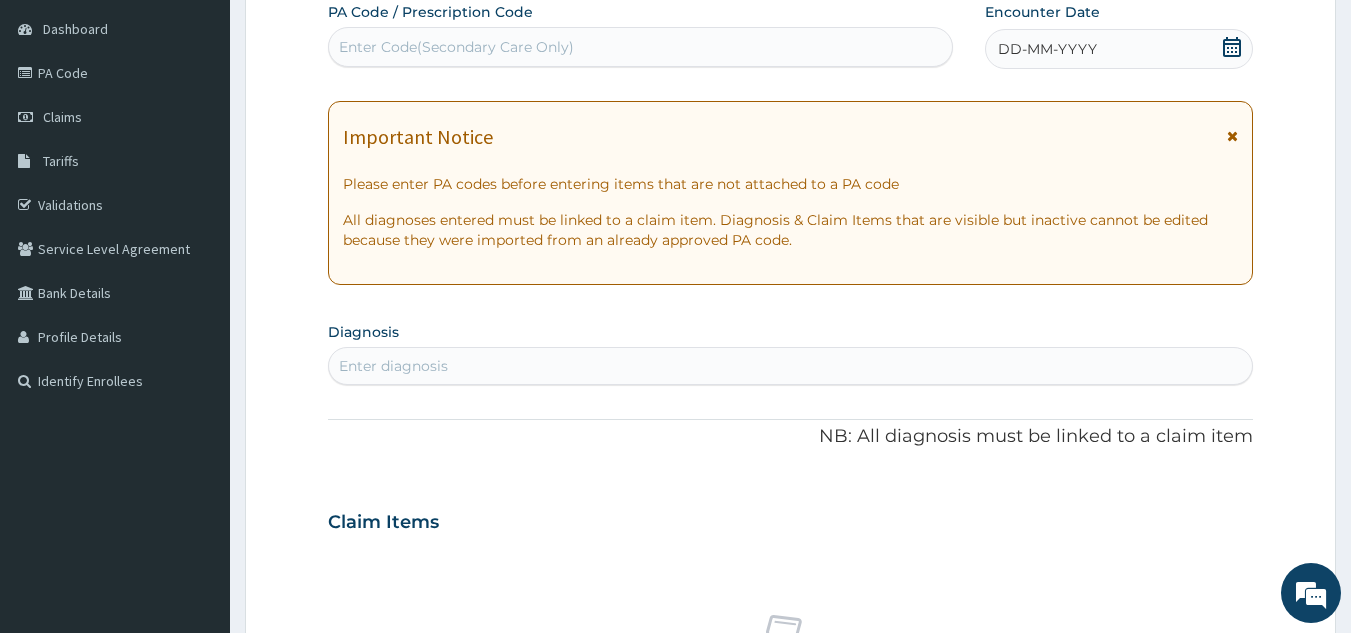 click on "PA Code / Prescription Code Enter Code(Secondary Care Only) Encounter Date DD-MM-YYYY Important Notice Please enter PA codes before entering items that are not attached to a PA code   All diagnoses entered must be linked to a claim item. Diagnosis & Claim Items that are visible but inactive cannot be edited because they were imported from an already approved PA code. Diagnosis Enter diagnosis NB: All diagnosis must be linked to a claim item Claim Items No claim item Types Select Type Item Select Item Pair Diagnosis Select Diagnosis Unit Price 0 Add Comment" at bounding box center (791, 519) 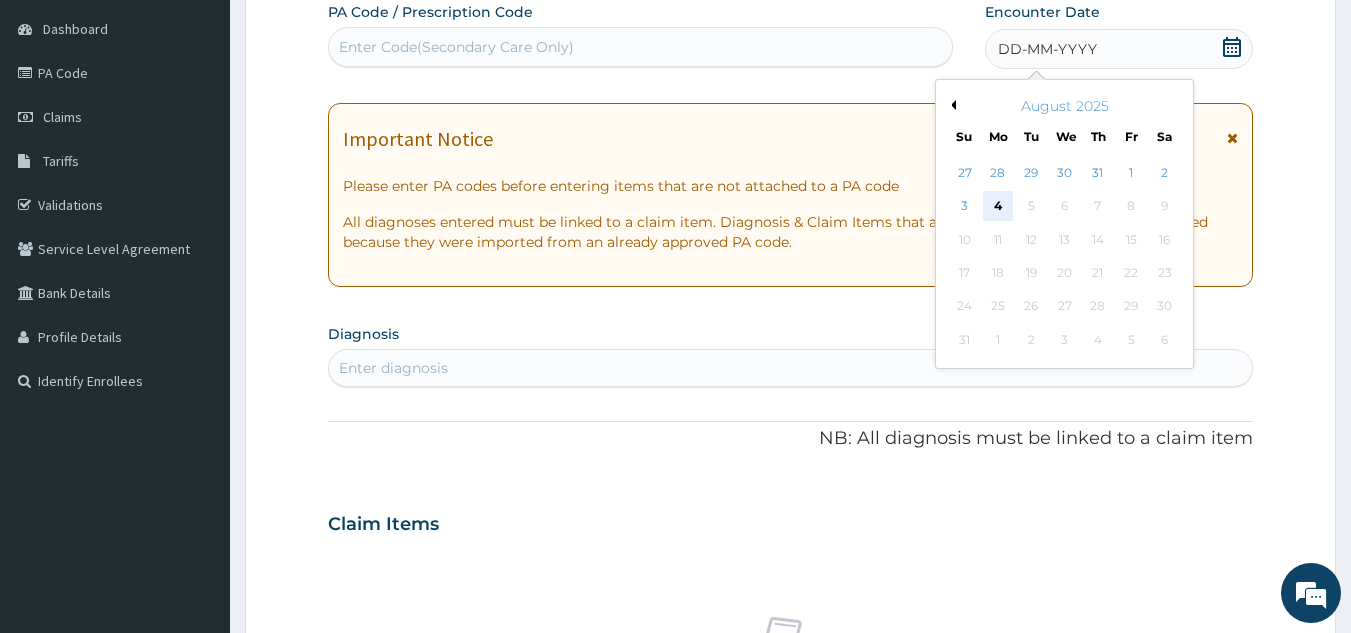 click on "4" at bounding box center [998, 207] 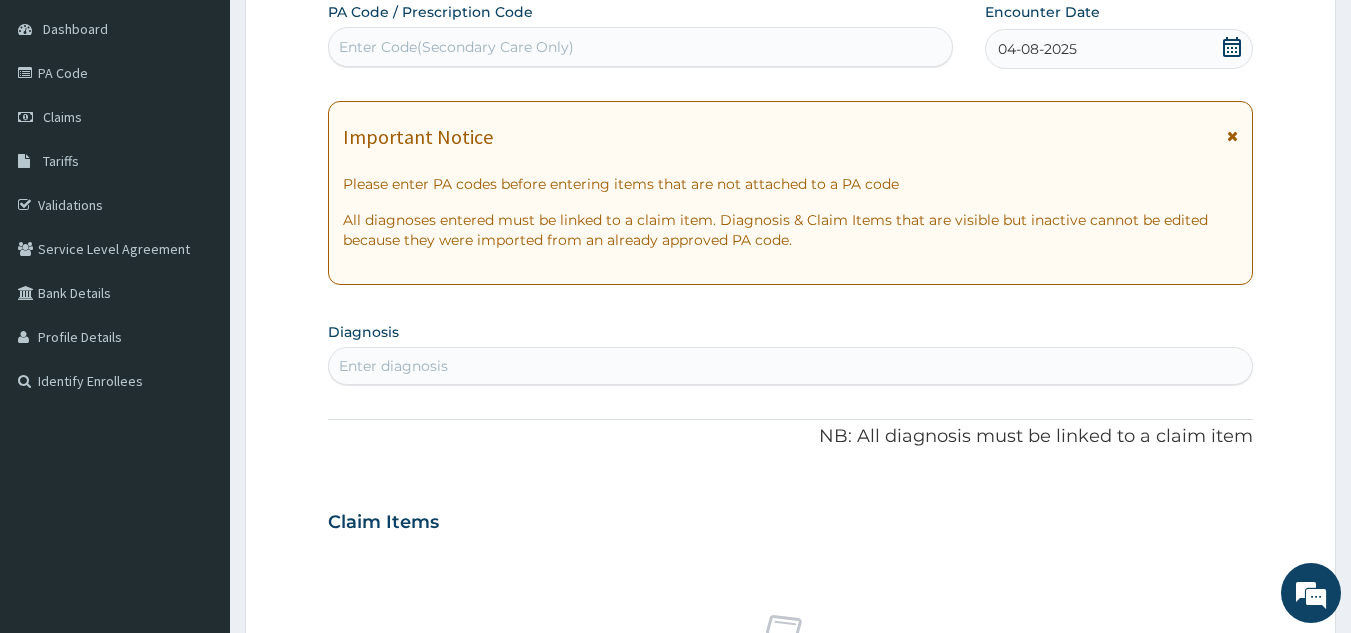 click on "04-08-2025" at bounding box center [1119, 49] 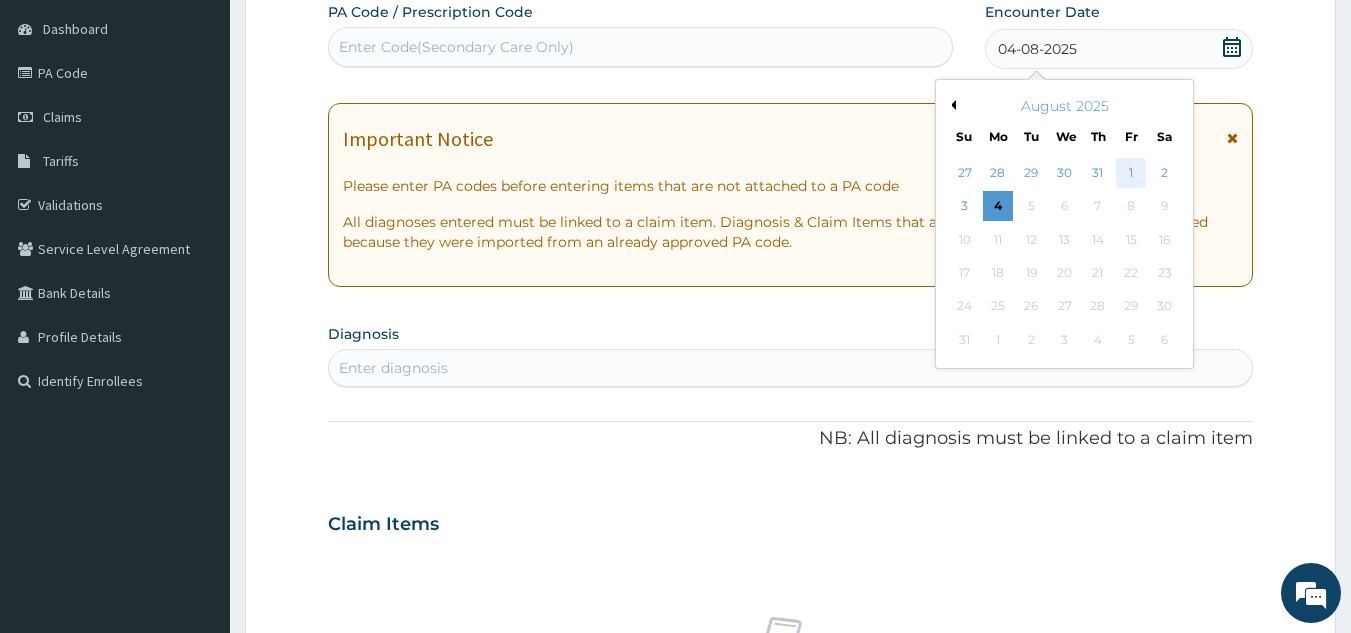 click on "1" at bounding box center (1131, 173) 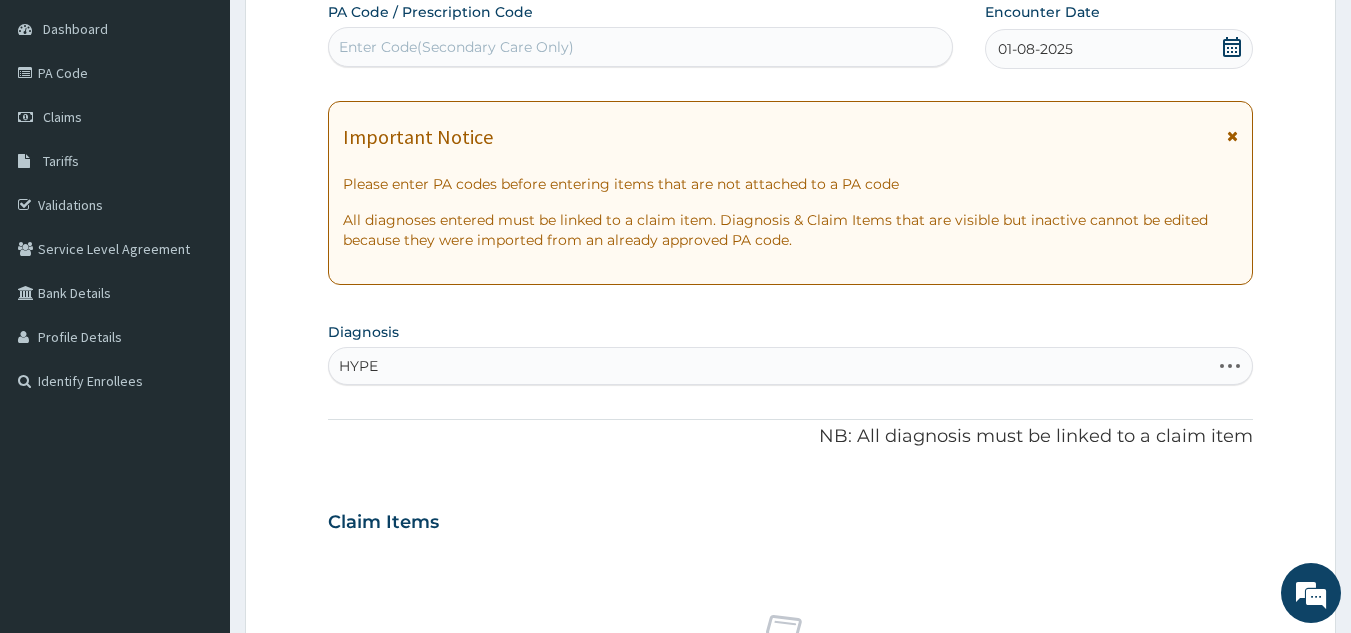 scroll, scrollTop: 0, scrollLeft: 0, axis: both 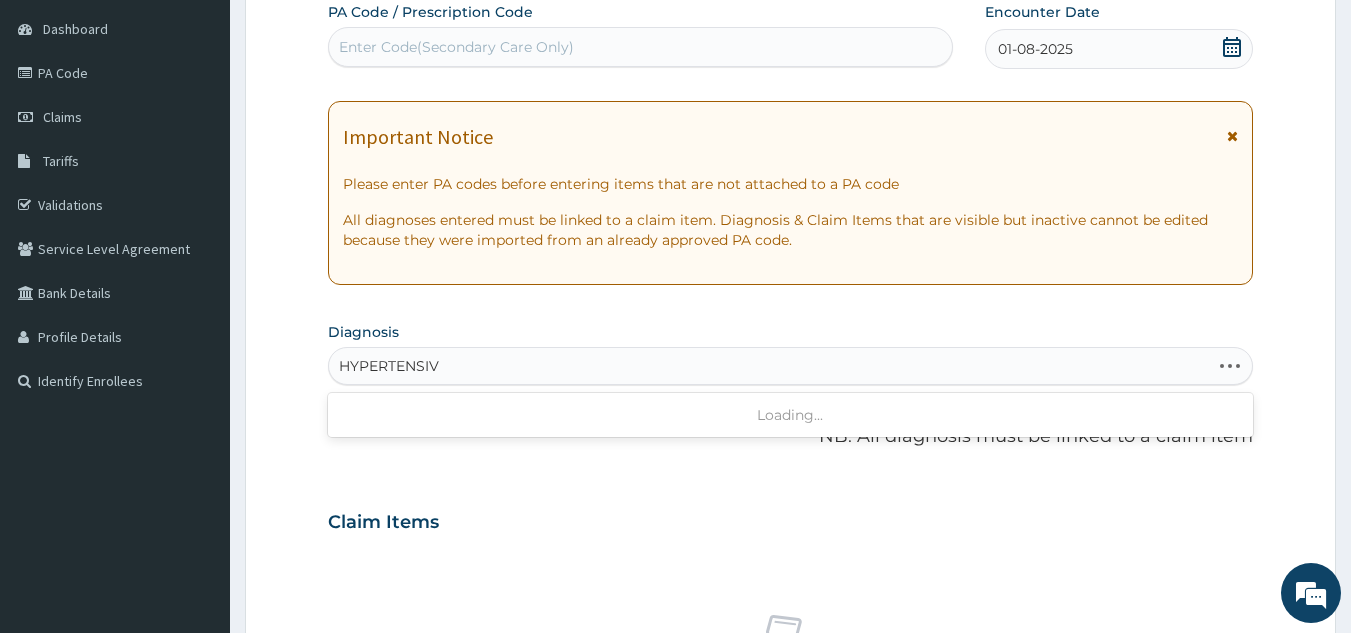 type on "HYPERTENSIVE" 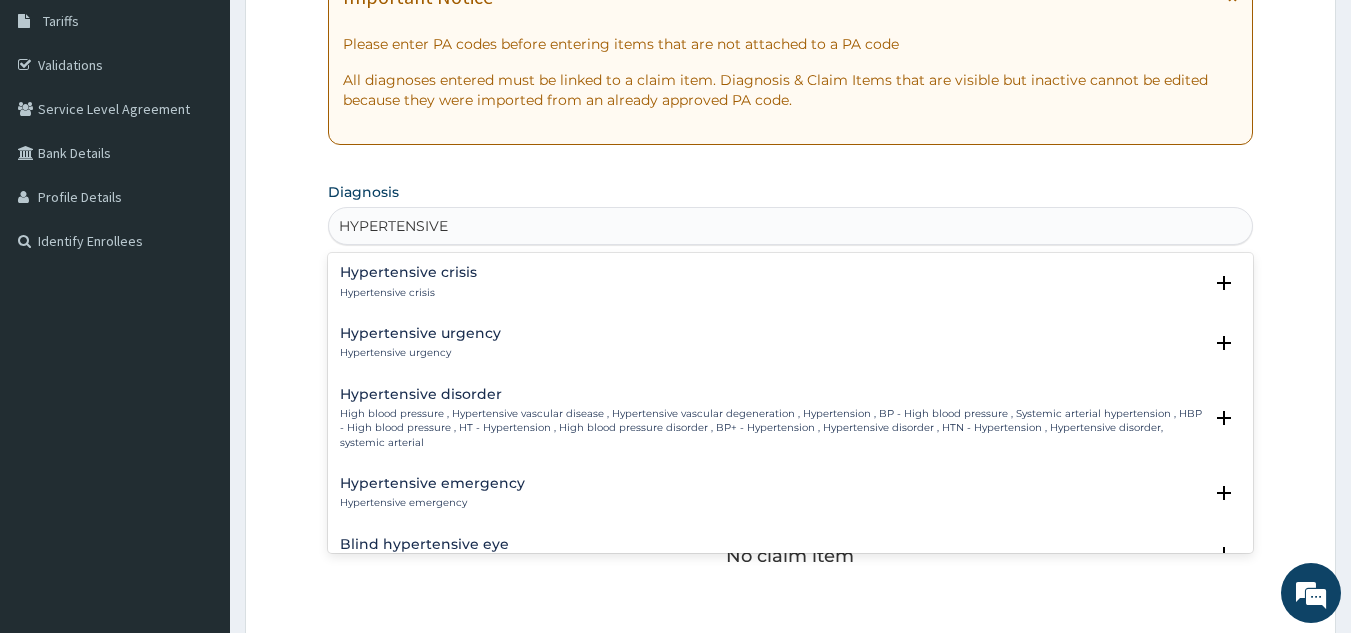 scroll, scrollTop: 336, scrollLeft: 0, axis: vertical 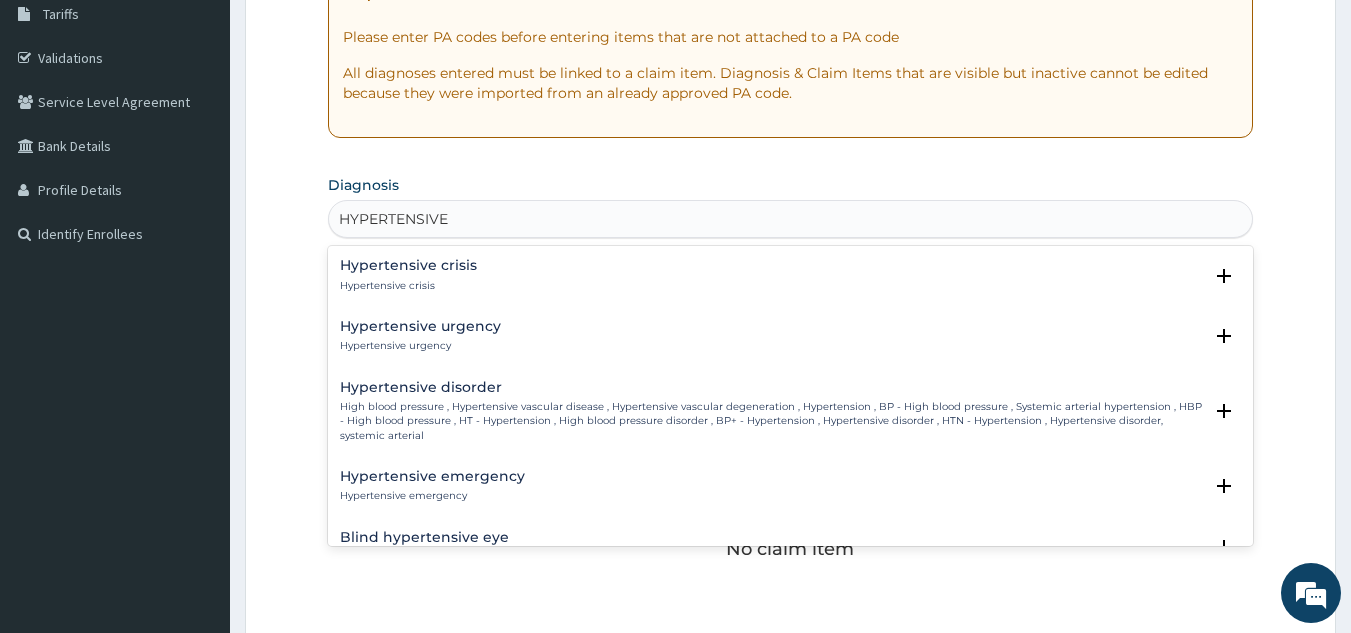 click on "High blood pressure , Hypertensive vascular disease , Hypertensive vascular degeneration , Hypertension , BP - High blood pressure , Systemic arterial hypertension , HBP - High blood pressure , HT - Hypertension , High blood pressure disorder , BP+ - Hypertension , Hypertensive disorder , HTN - Hypertension , Hypertensive disorder, systemic arterial" at bounding box center (771, 421) 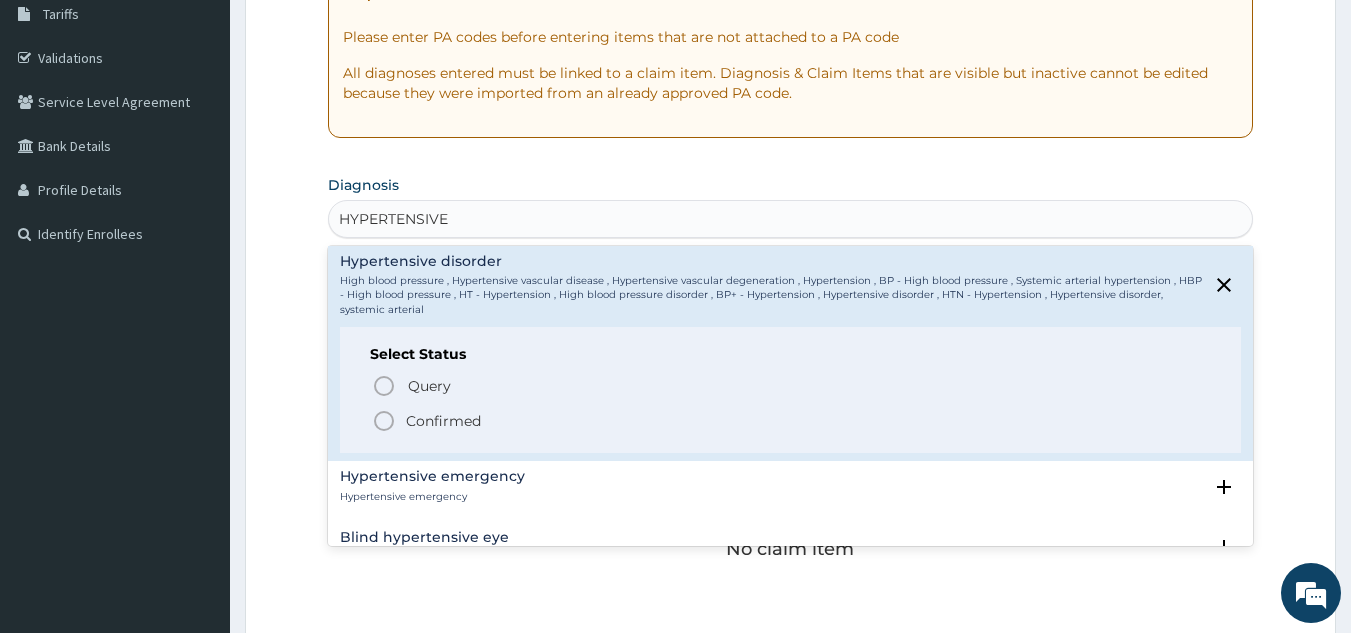 scroll, scrollTop: 128, scrollLeft: 0, axis: vertical 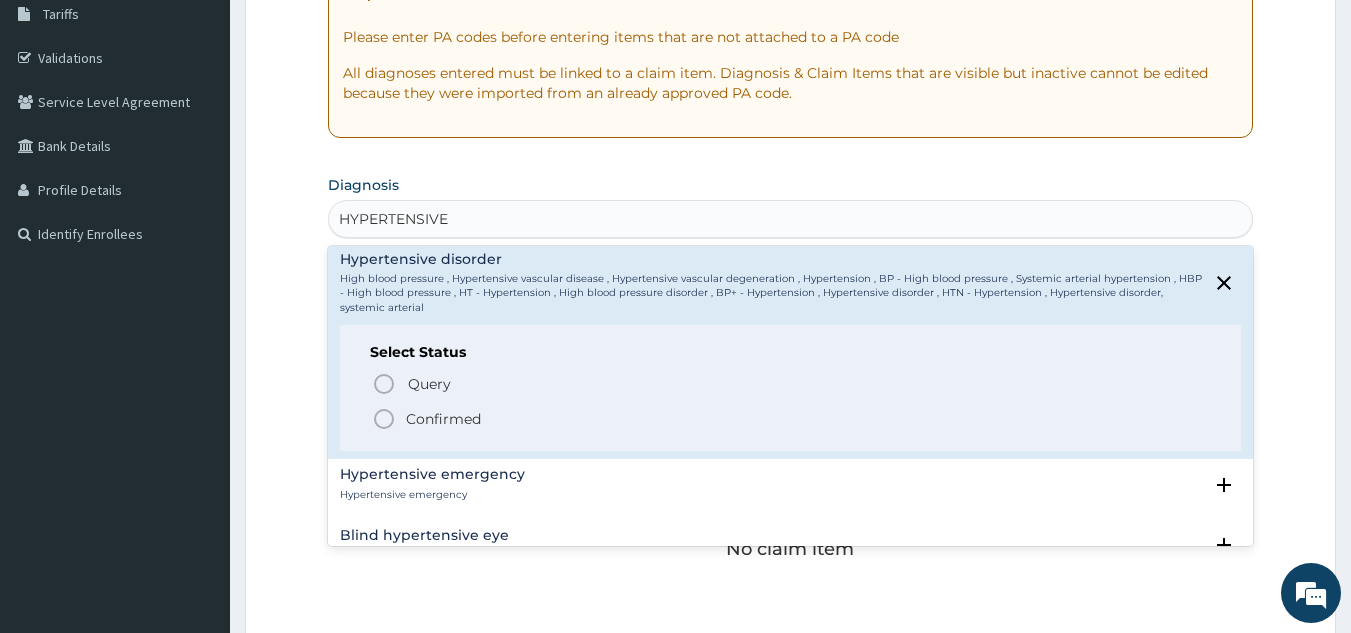 click on "Confirmed" at bounding box center [792, 419] 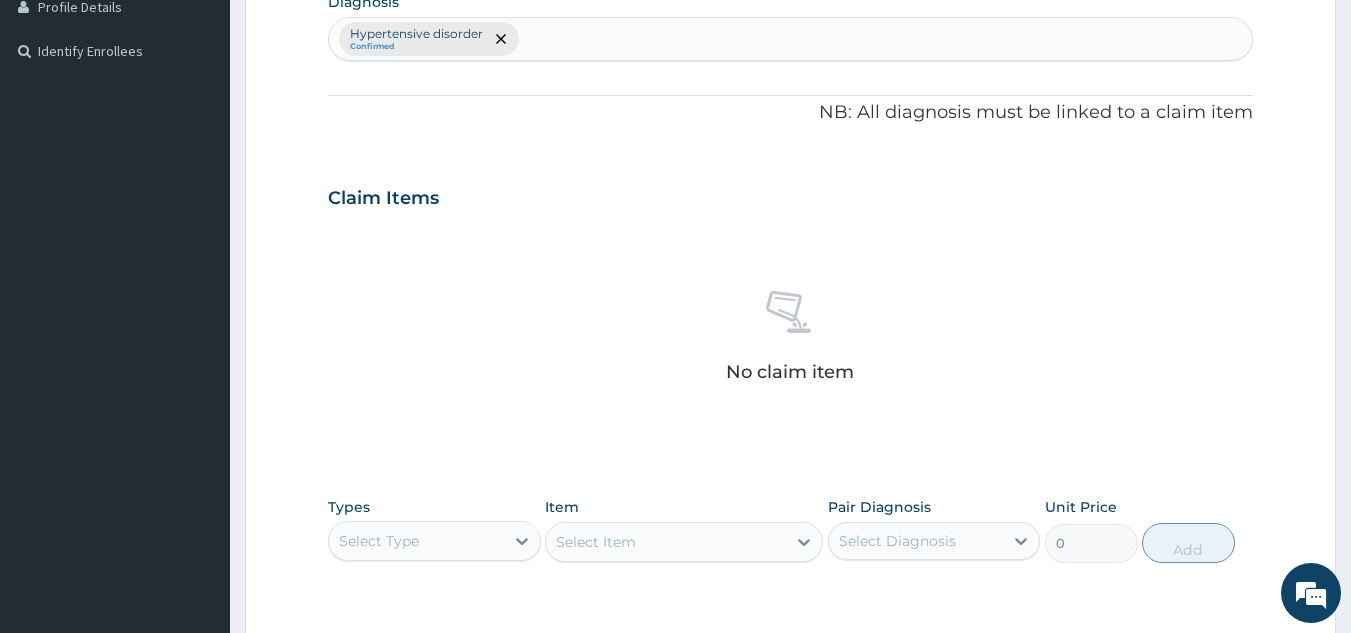 scroll, scrollTop: 809, scrollLeft: 0, axis: vertical 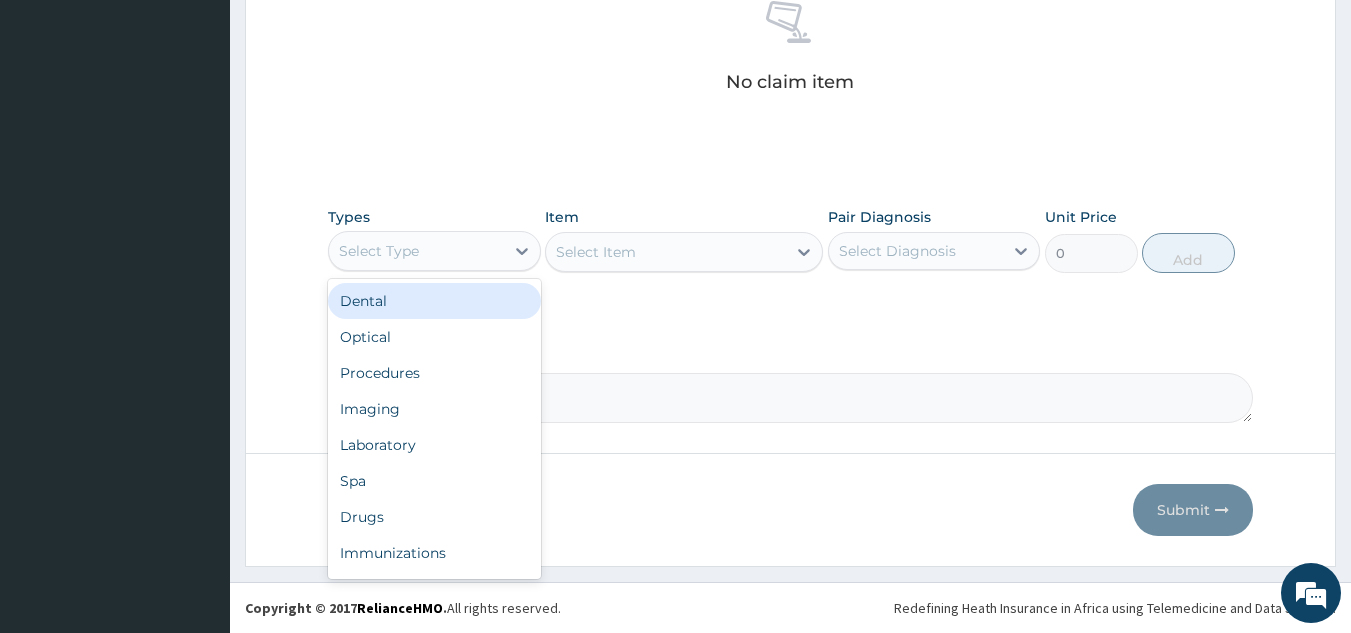 click on "Procedures" at bounding box center (434, 373) 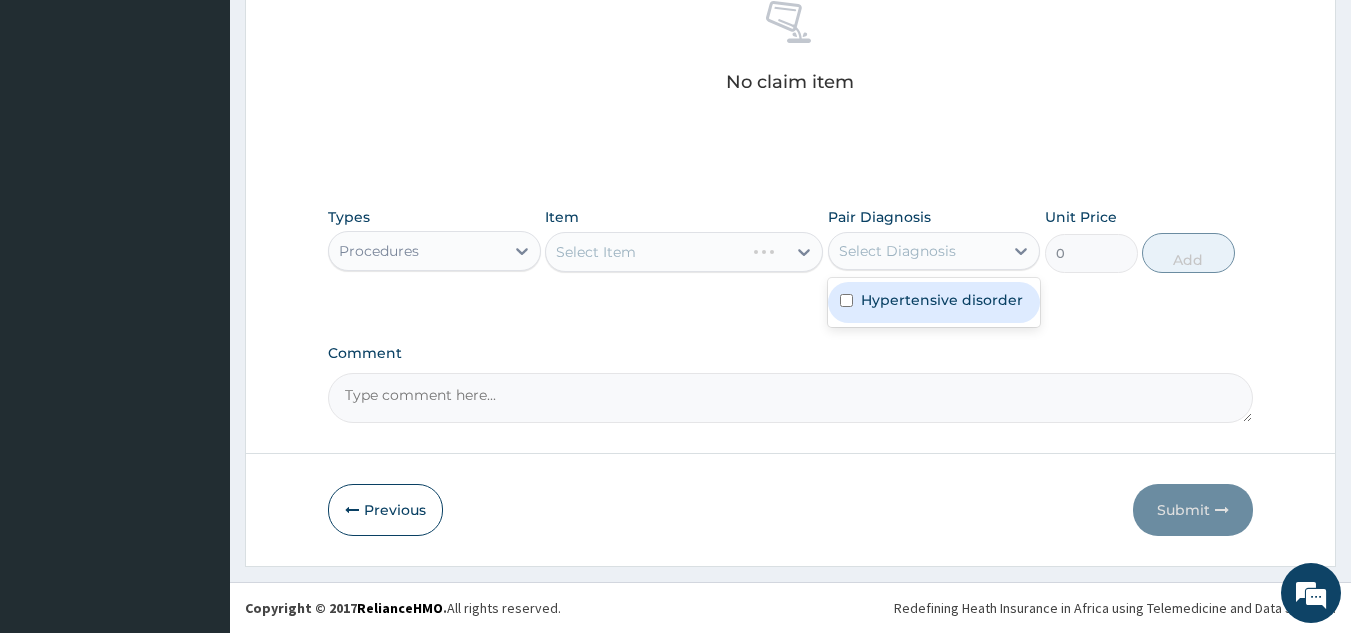 click on "Hypertensive disorder" at bounding box center (934, 302) 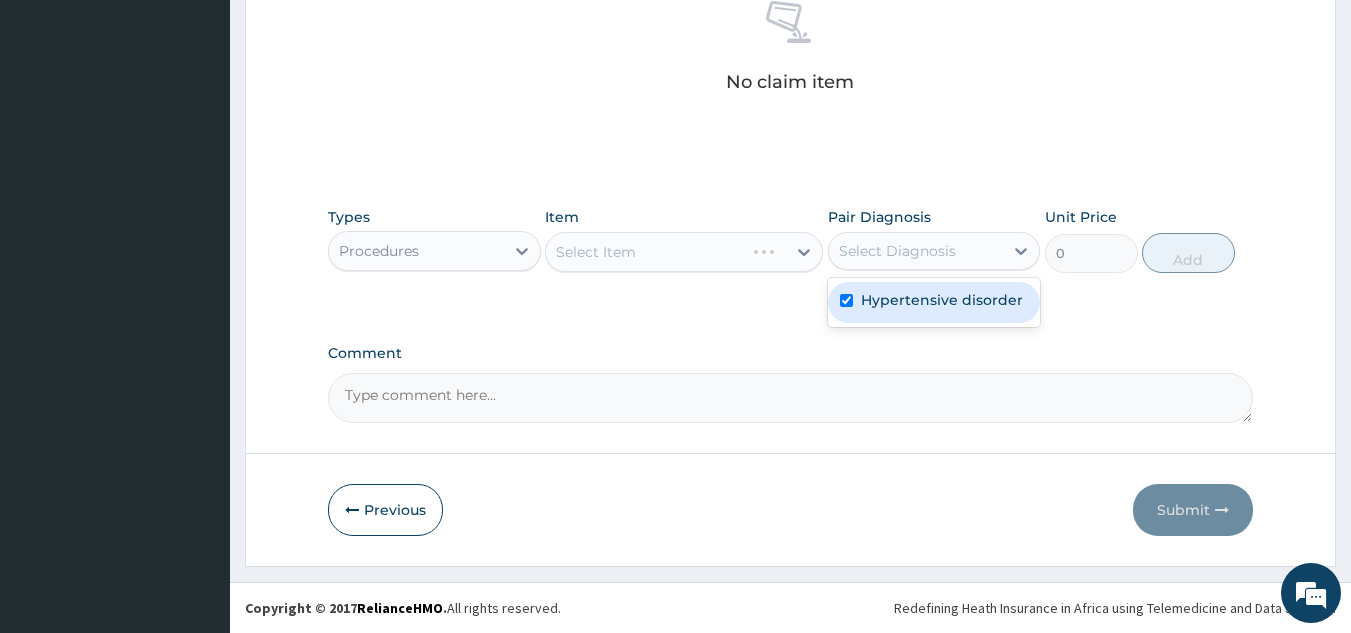 checkbox on "true" 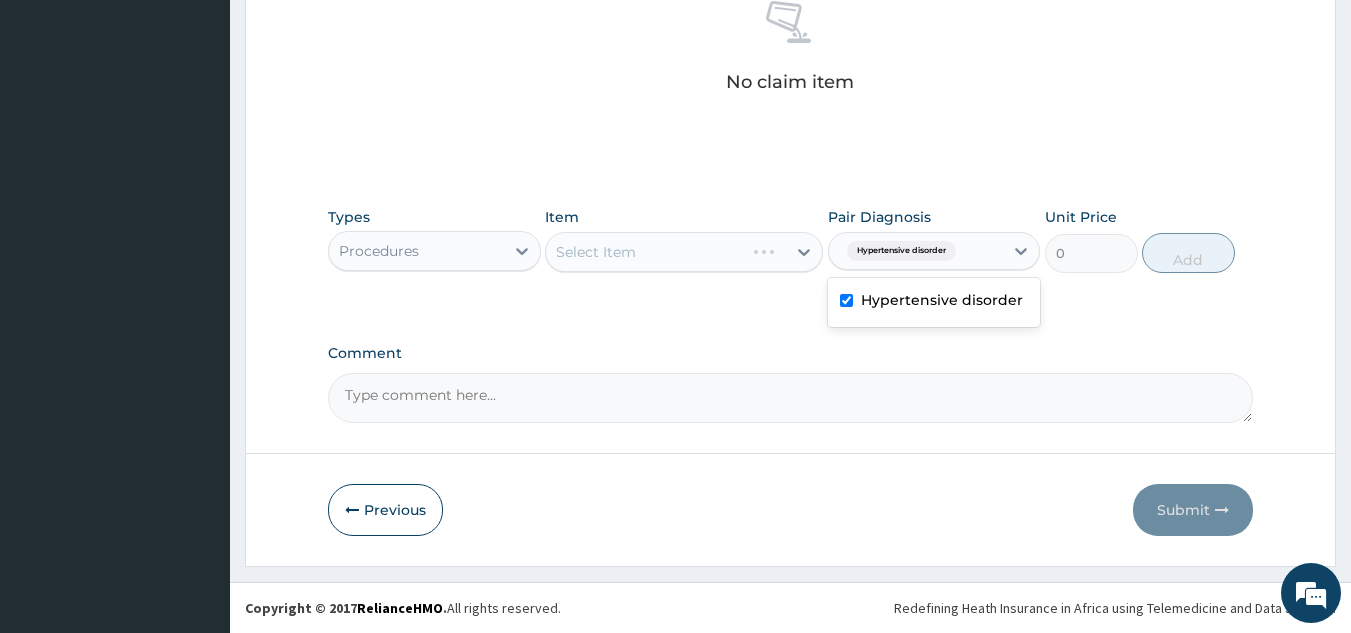 click on "Select Item" at bounding box center (684, 252) 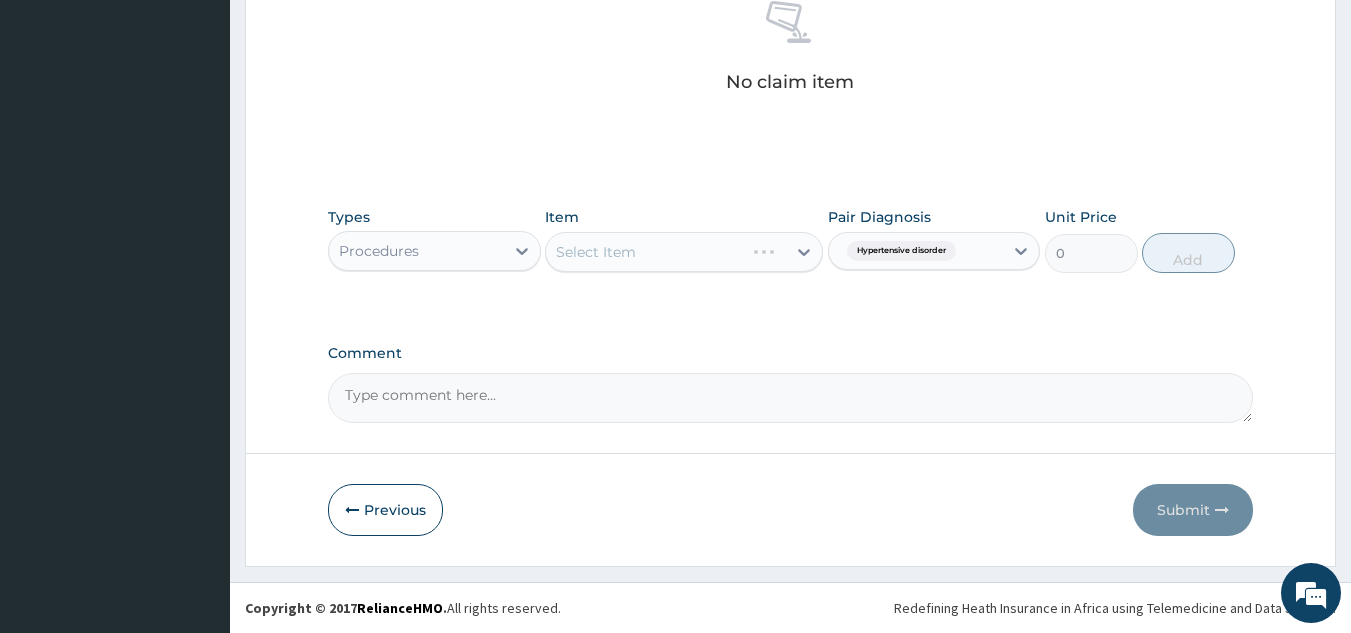 click on "Select Item" at bounding box center (684, 252) 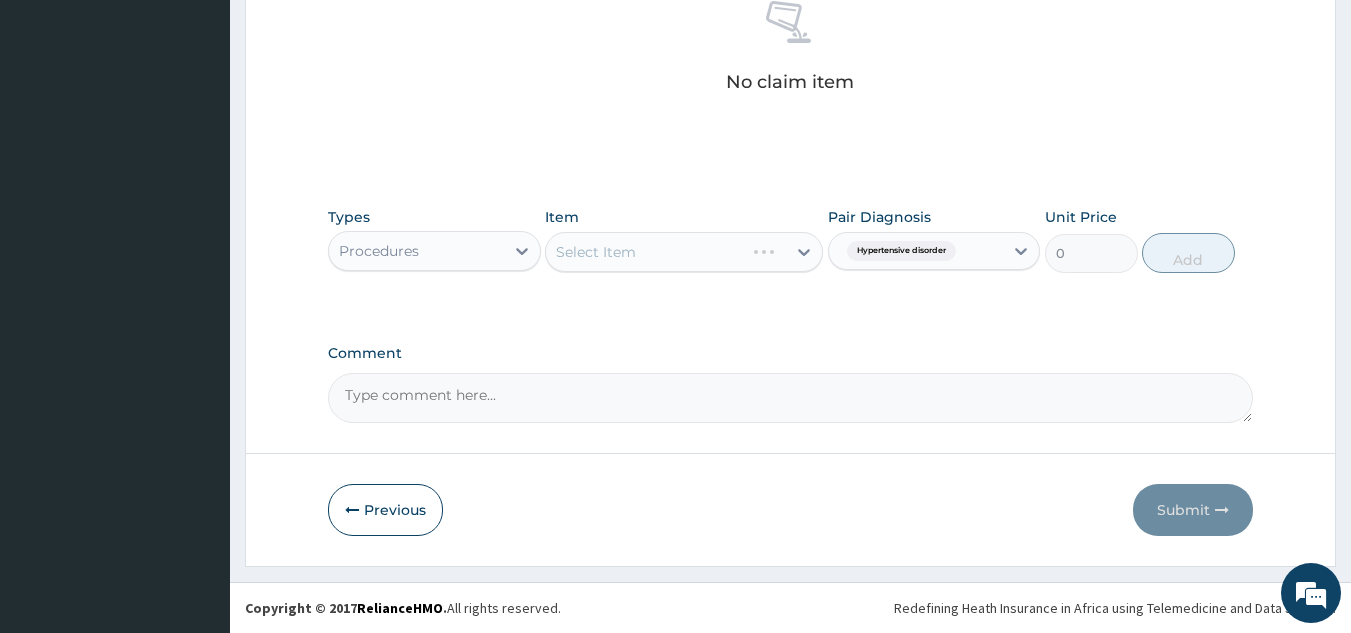 click on "Select Item" at bounding box center [684, 252] 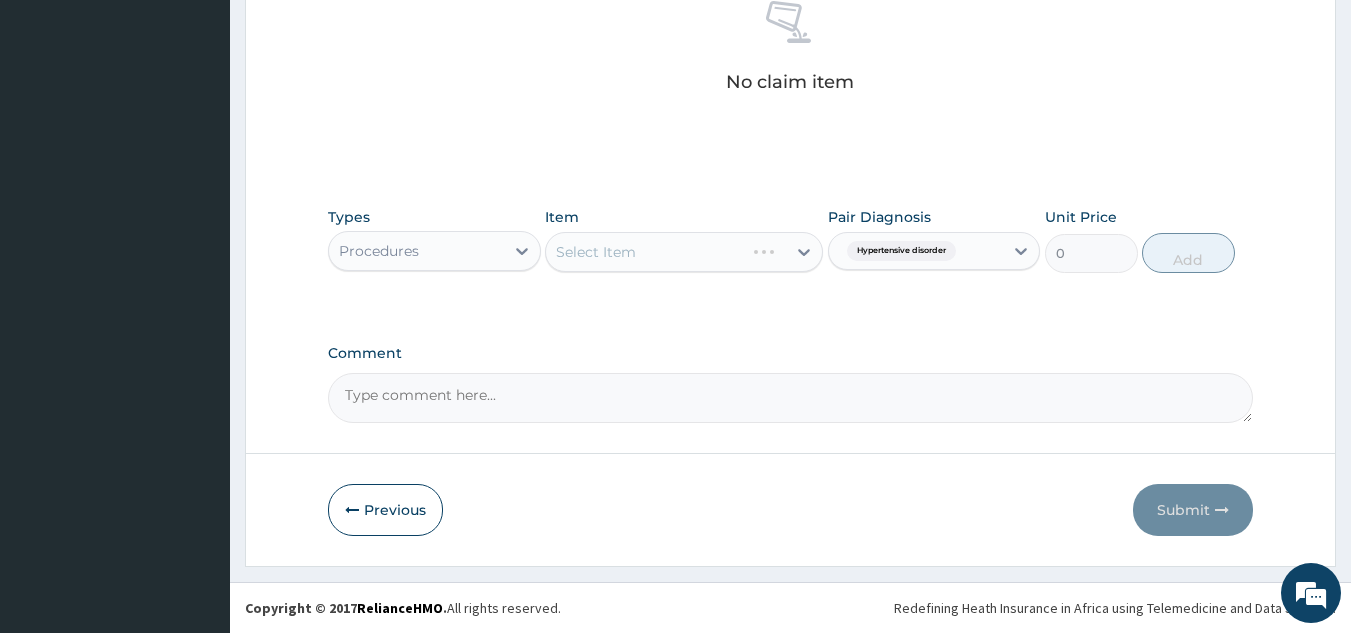 click on "Select Item" at bounding box center [684, 252] 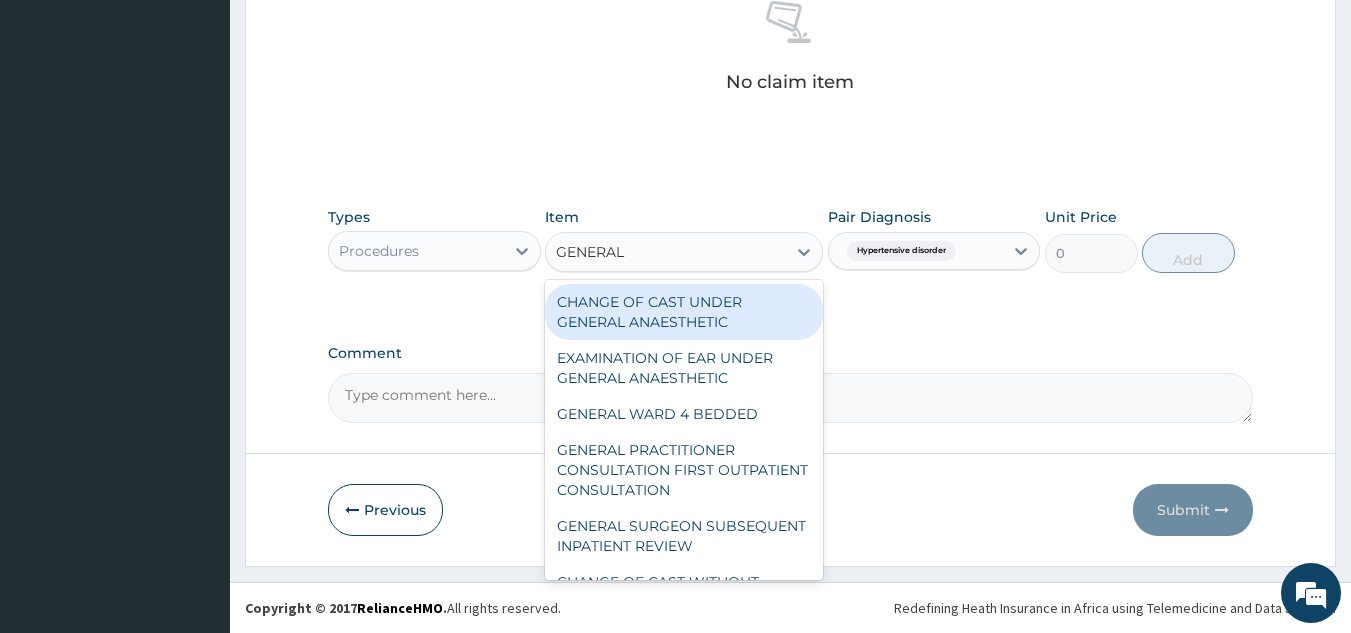 type on "GENERAL P" 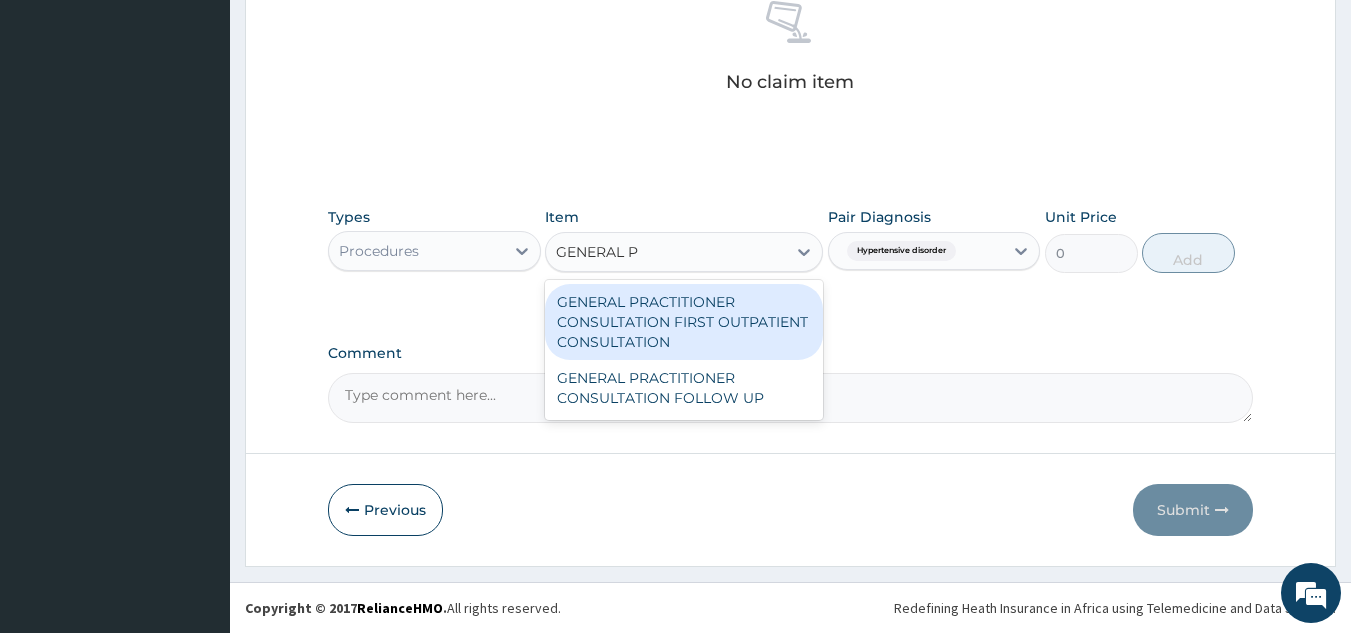 click on "GENERAL PRACTITIONER CONSULTATION FIRST OUTPATIENT CONSULTATION" at bounding box center [684, 322] 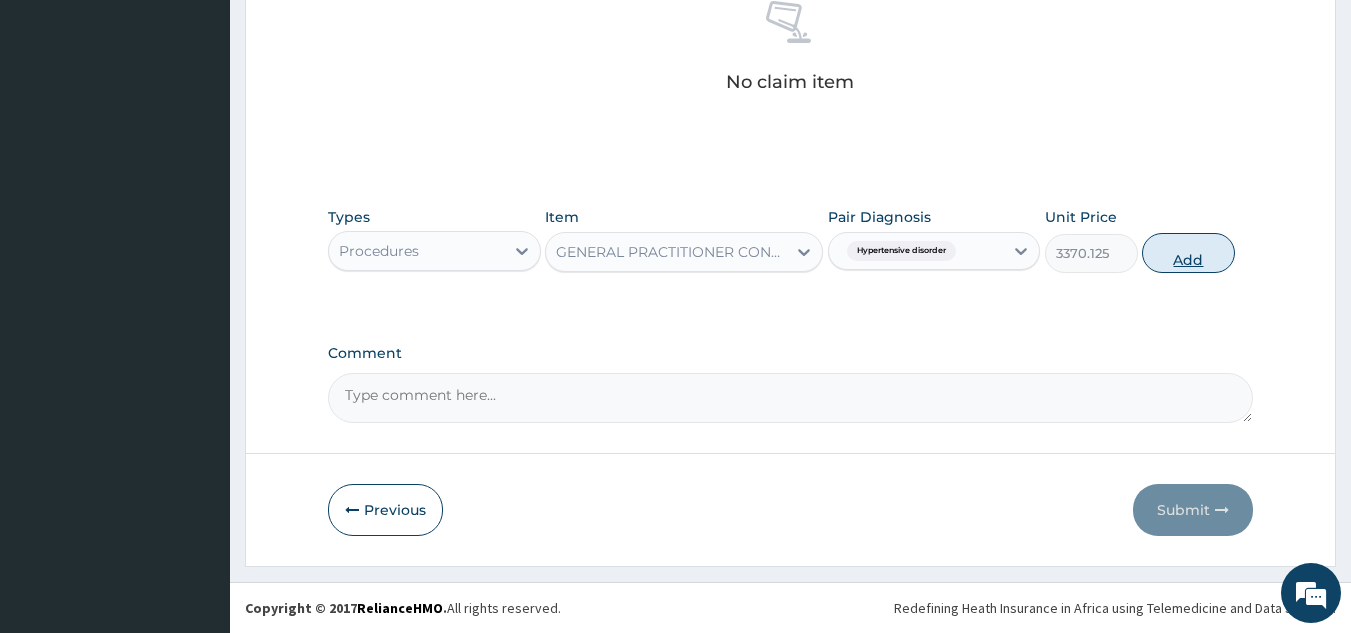 click on "Add" at bounding box center [1188, 253] 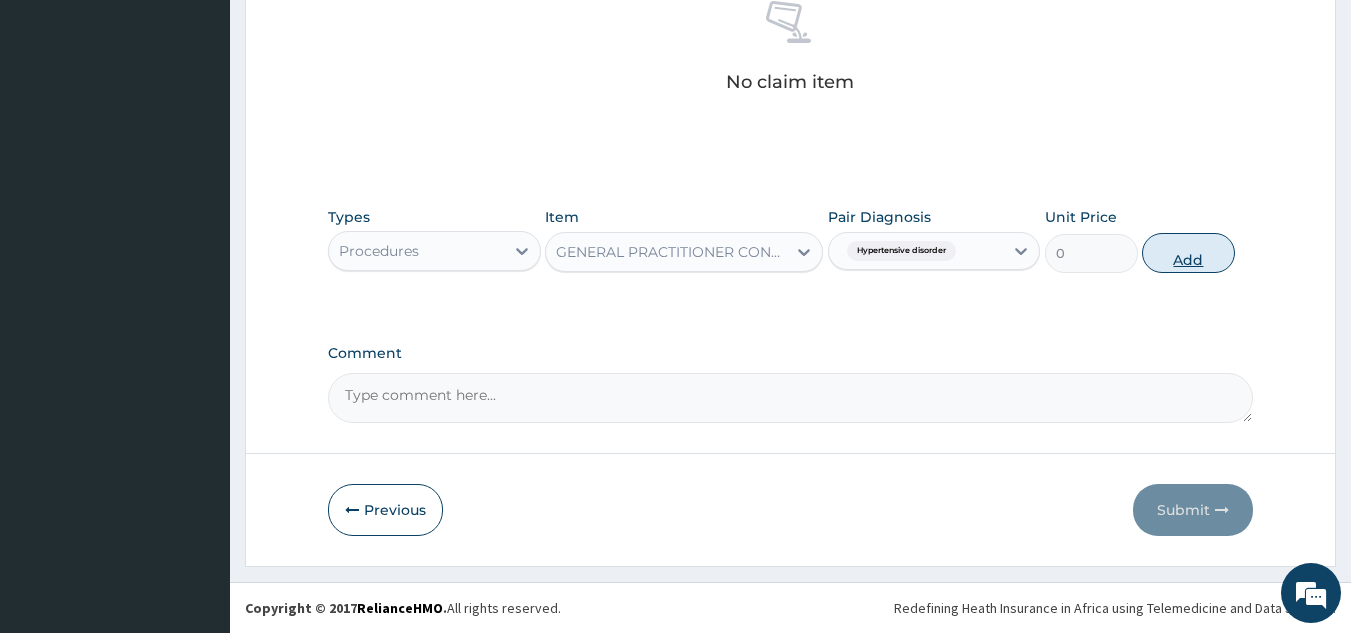 scroll, scrollTop: 760, scrollLeft: 0, axis: vertical 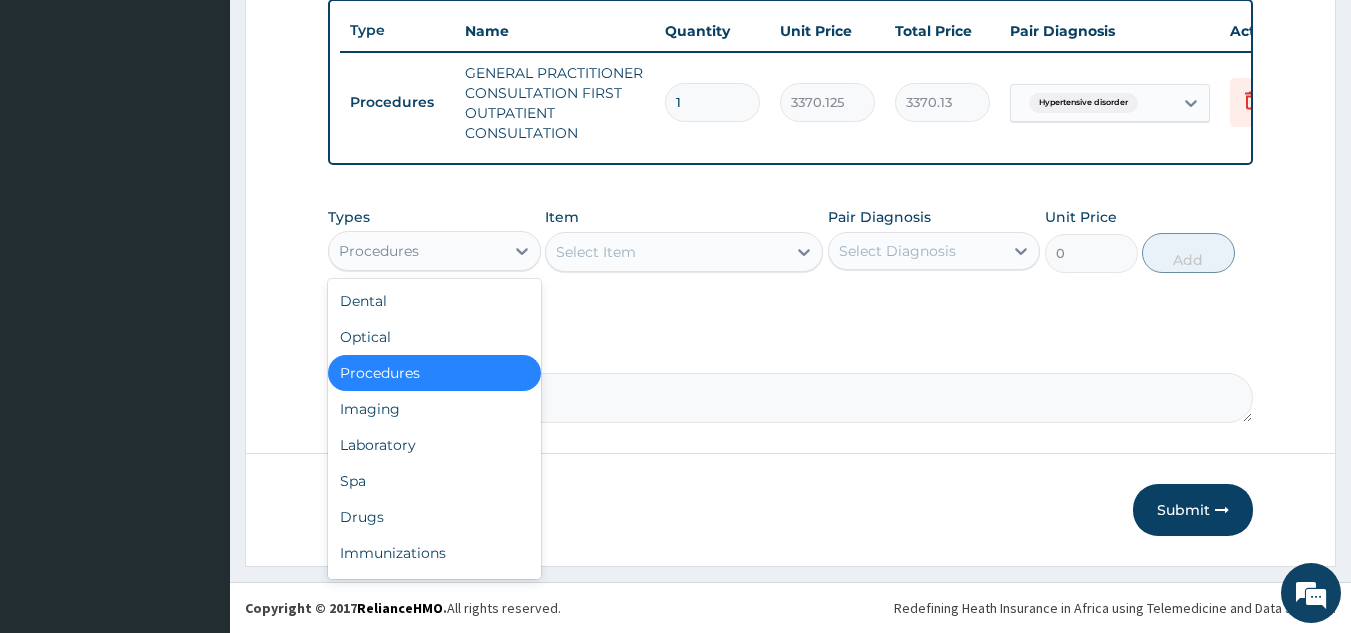 click on "Drugs" at bounding box center (434, 517) 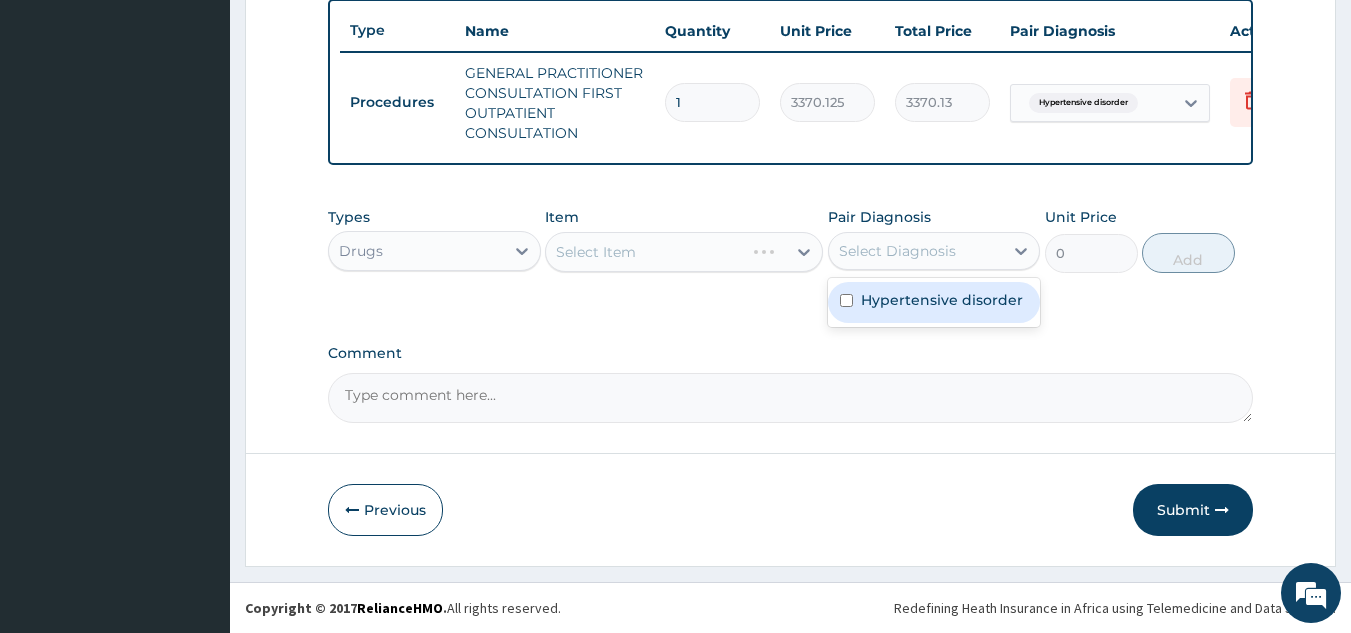 click on "Hypertensive disorder" at bounding box center (934, 302) 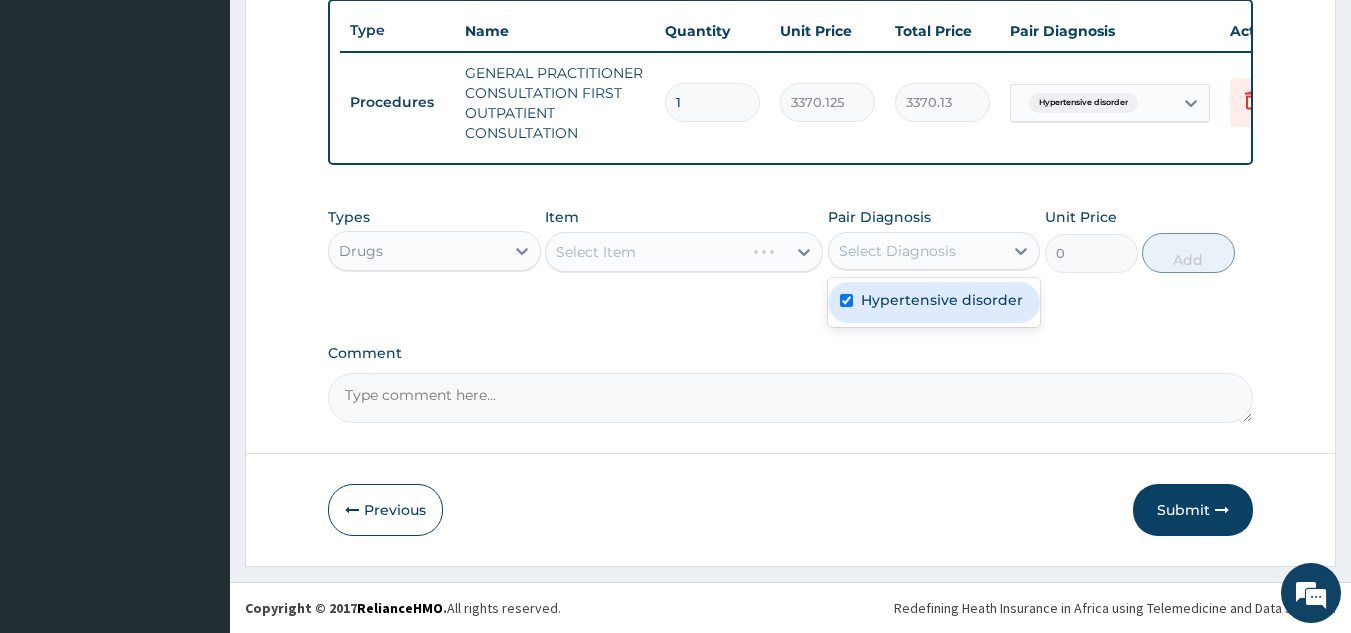 checkbox on "true" 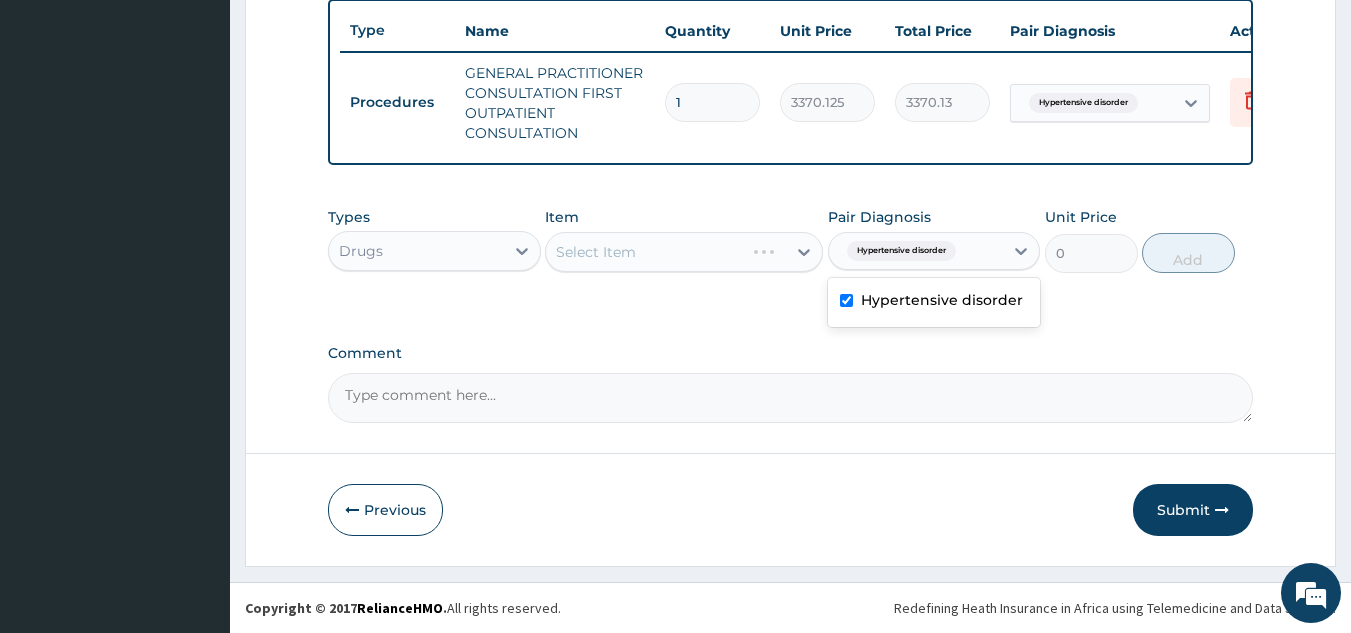 click on "Select Item" at bounding box center [684, 252] 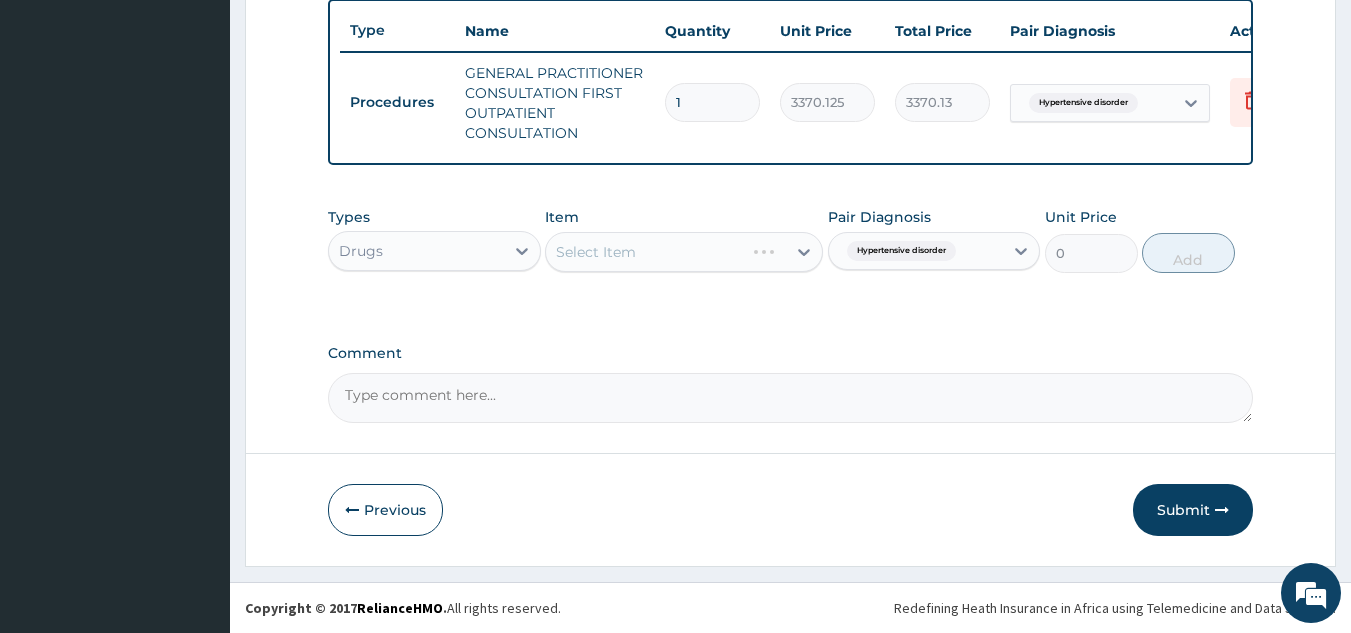 click on "Select Item" at bounding box center (684, 252) 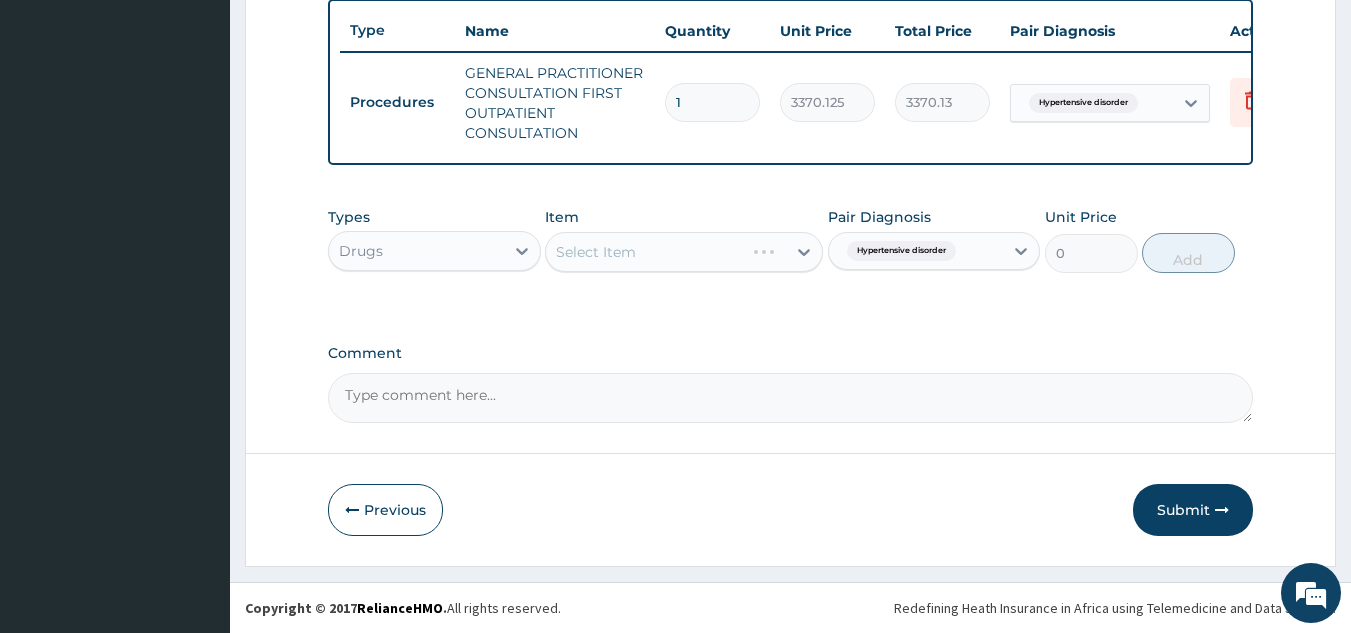 click on "Select Item" at bounding box center (684, 252) 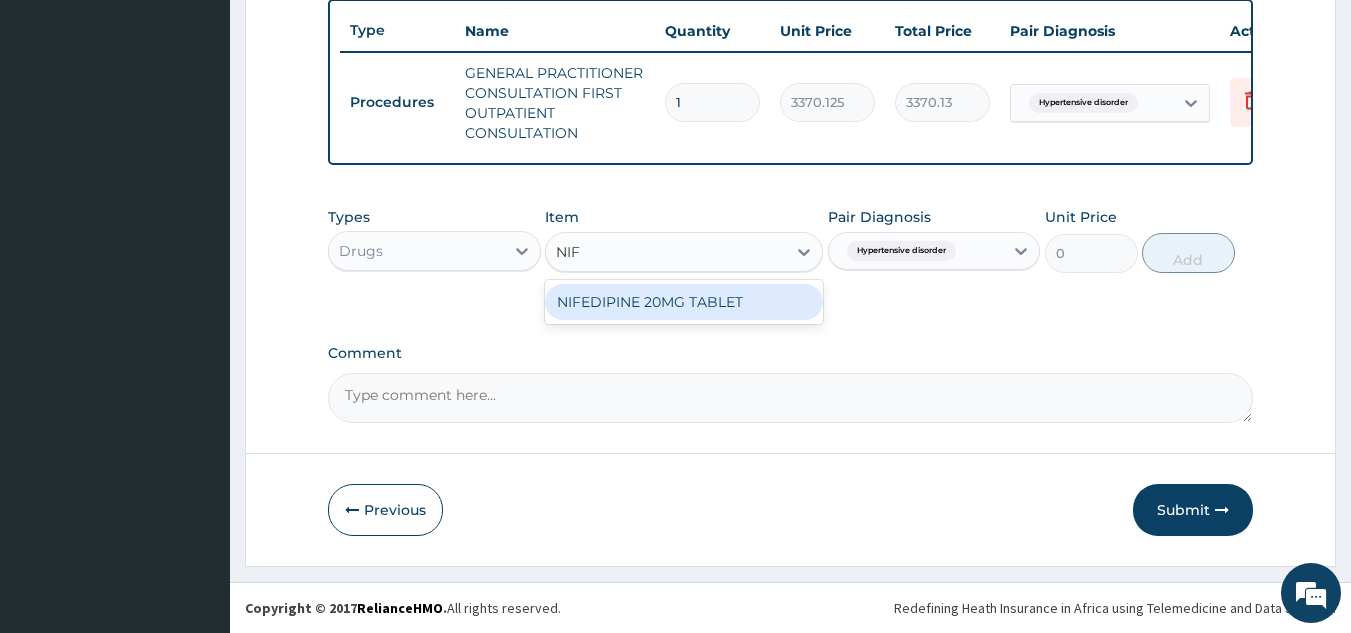 type on "NIFE" 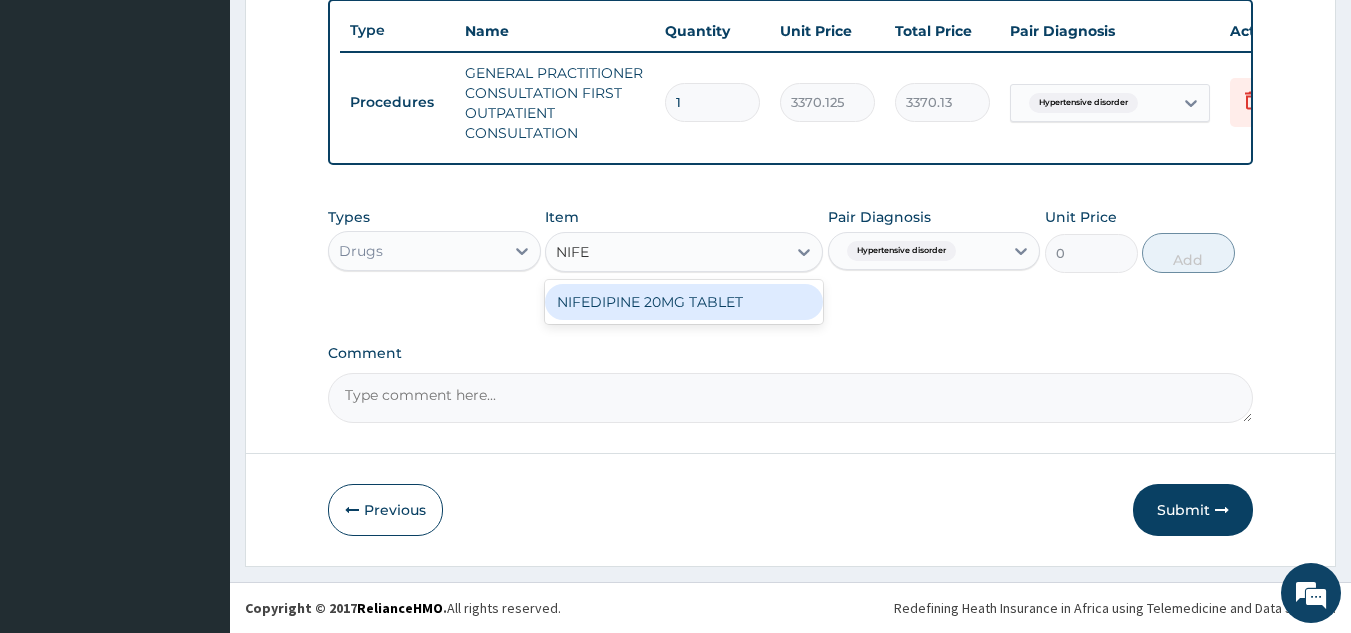click on "NIFEDIPINE 20MG TABLET" at bounding box center (684, 302) 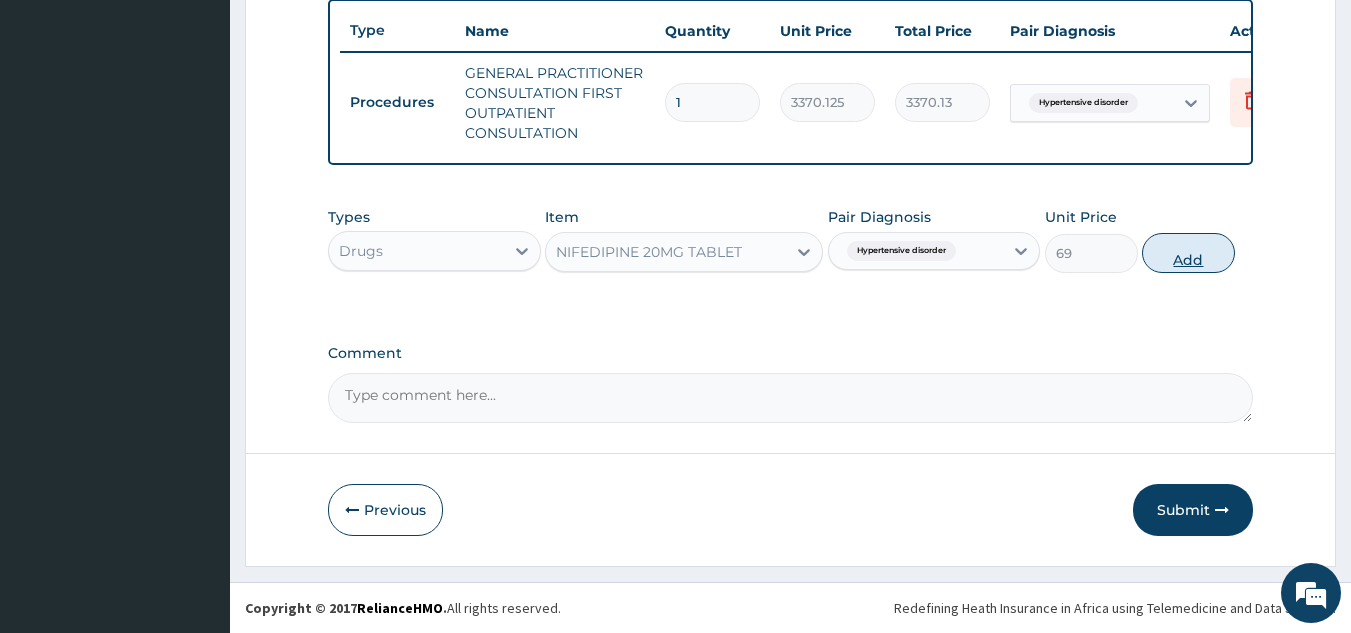 click on "Add" at bounding box center (1188, 253) 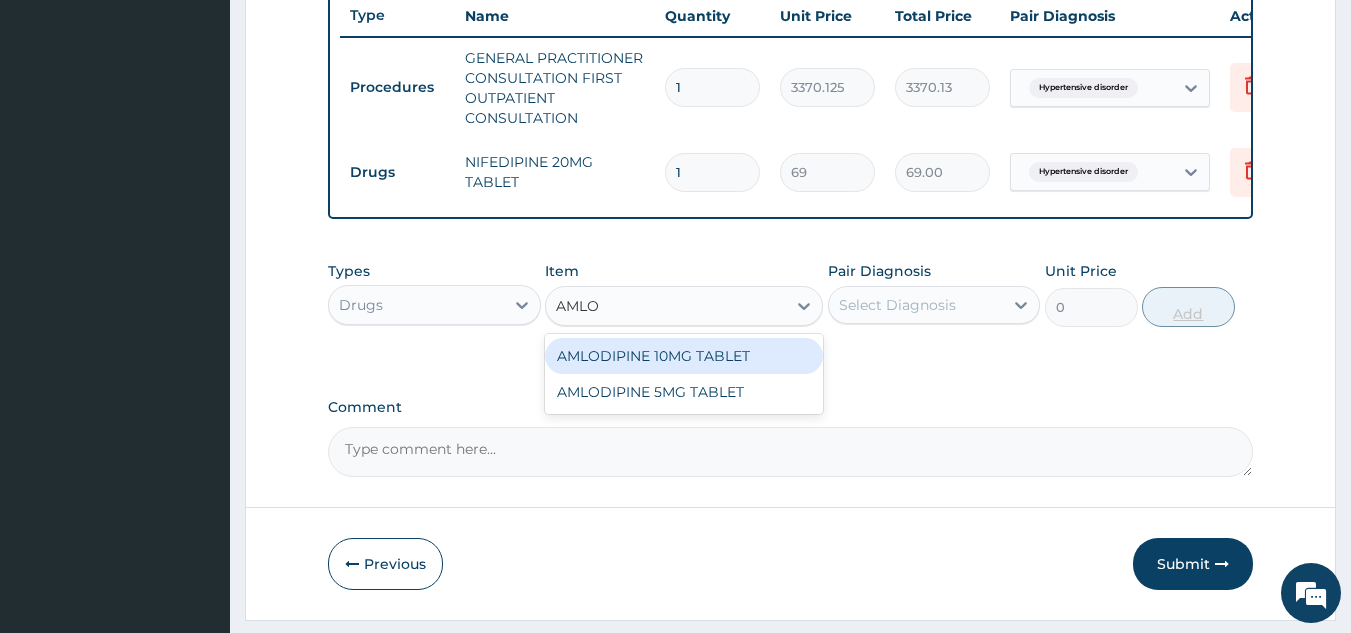 type on "AMLOD" 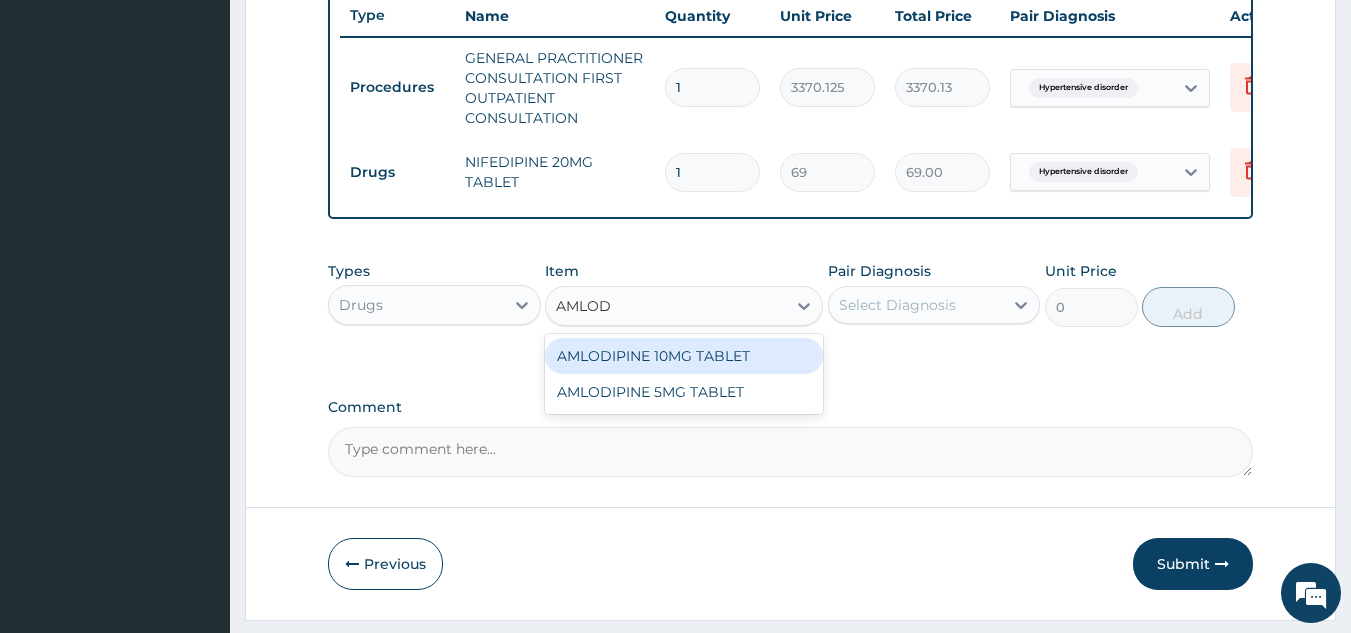click on "AMLODIPINE 10MG TABLET" at bounding box center [684, 356] 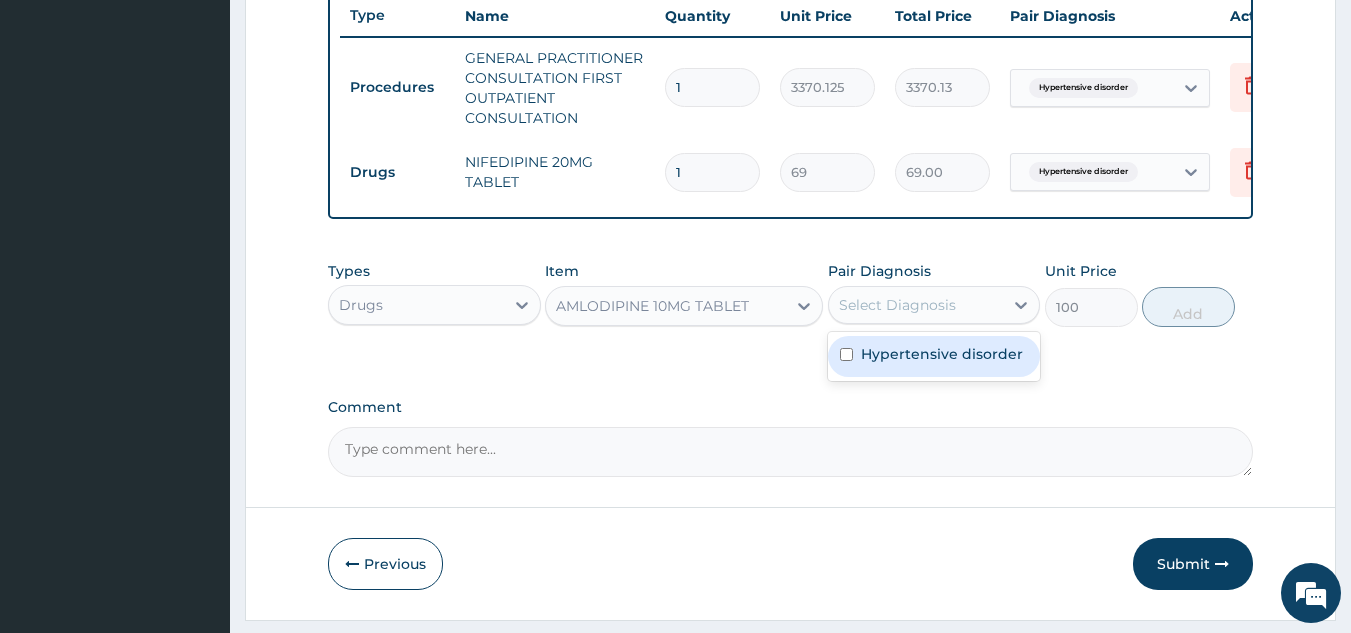 click on "Hypertensive disorder" at bounding box center [942, 354] 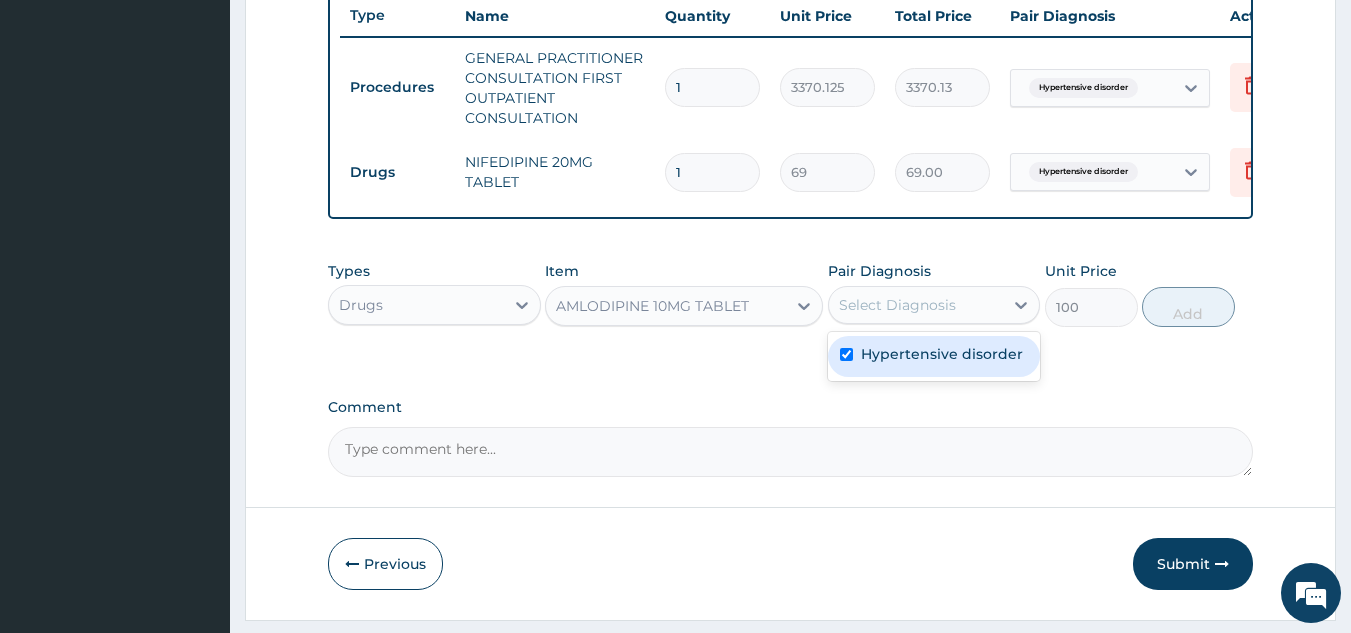 checkbox on "true" 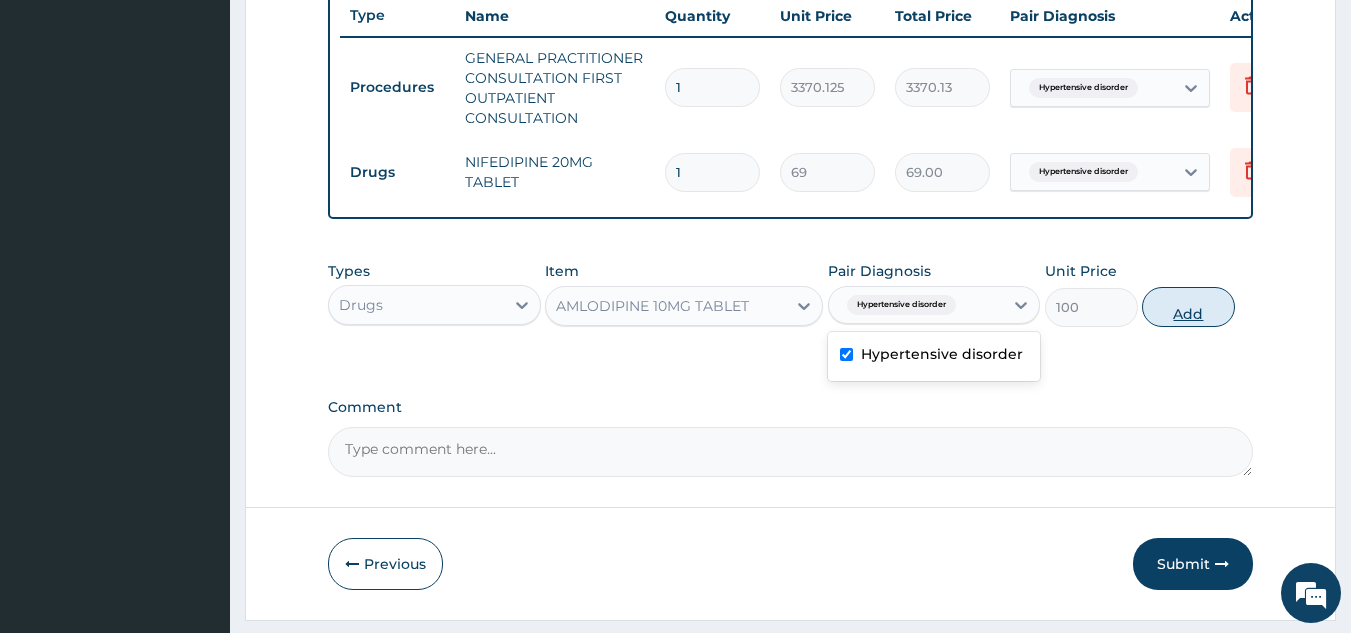 click on "Add" at bounding box center [1188, 307] 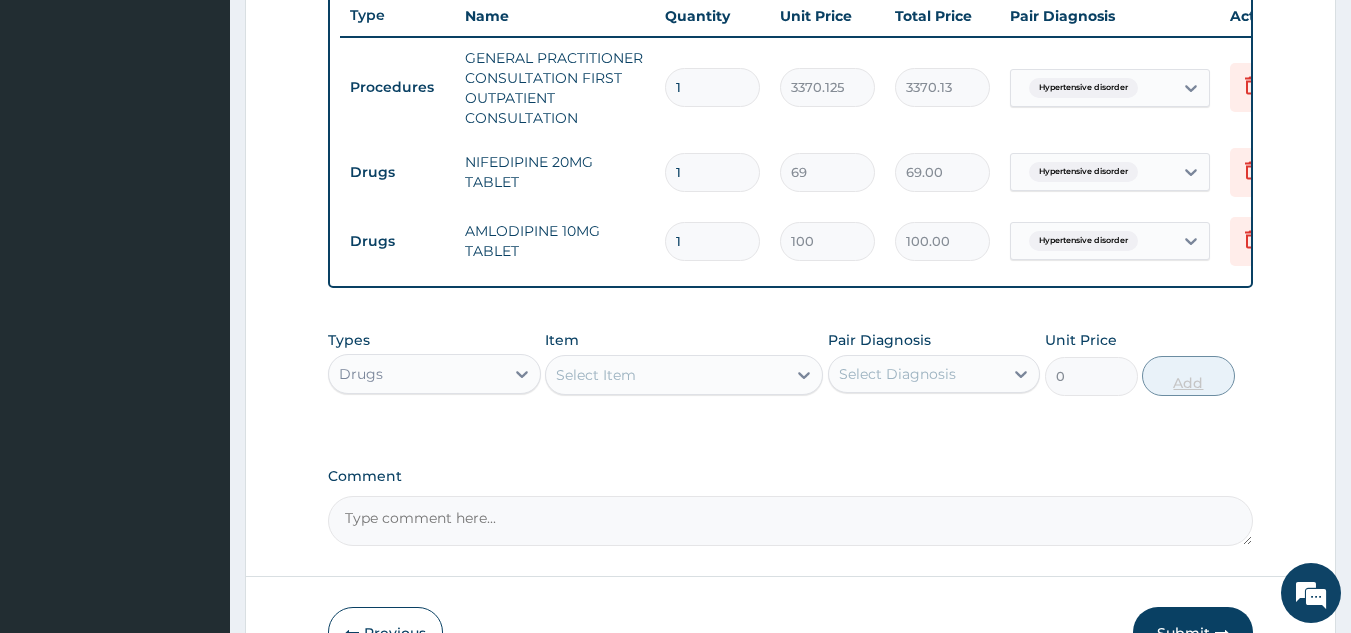 type on "14" 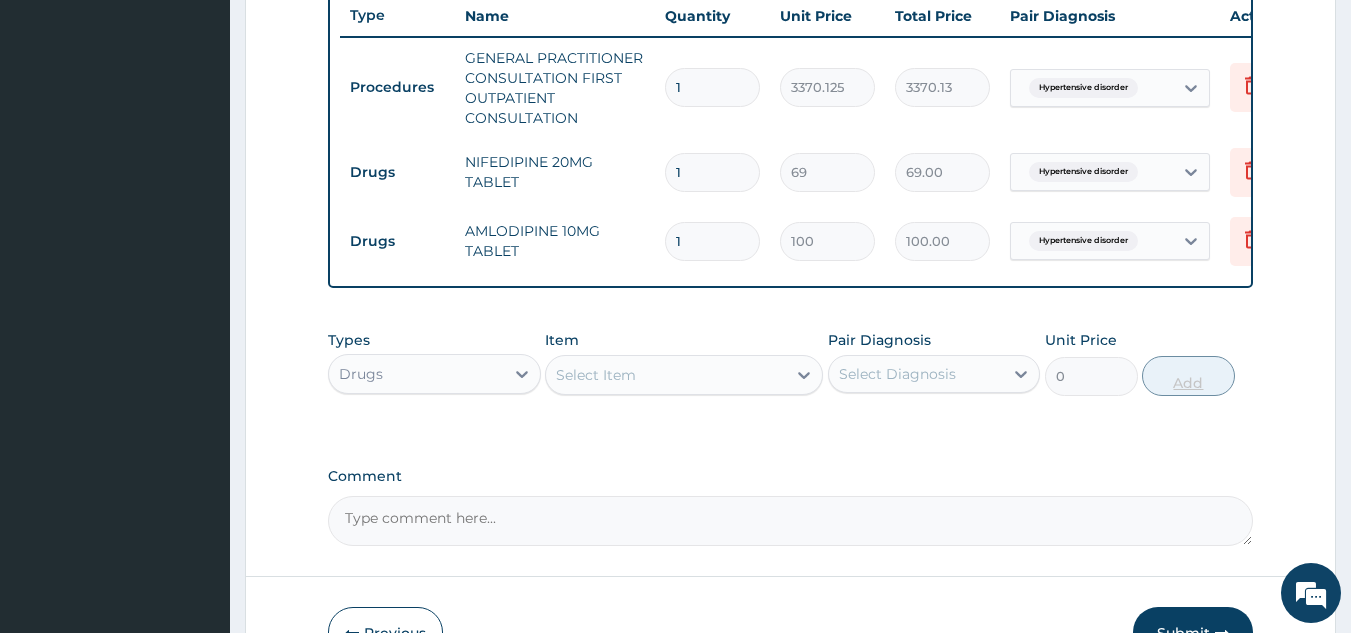 type on "1400.00" 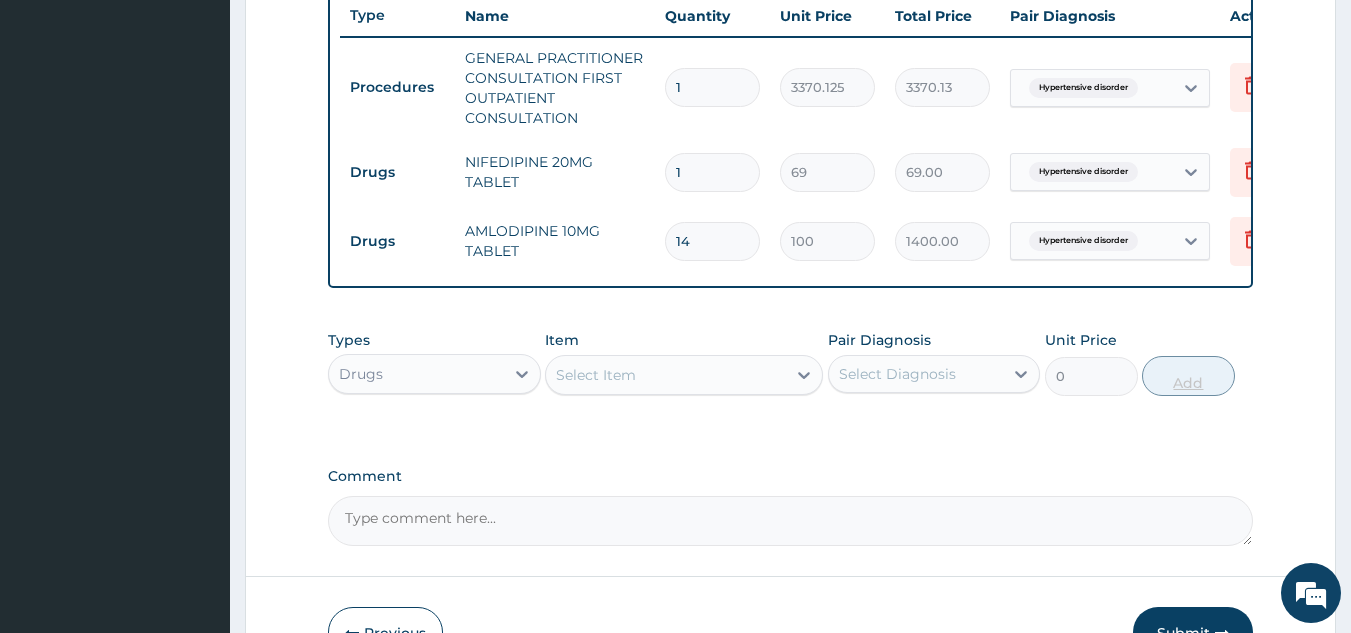 type on "14" 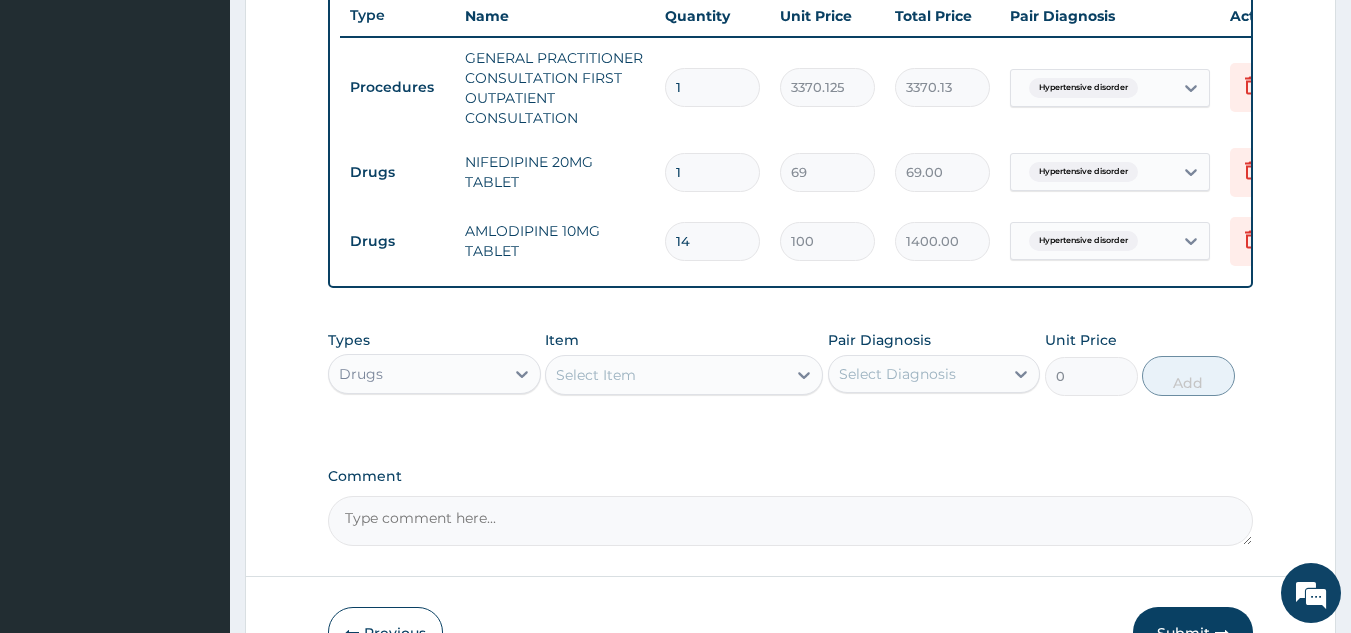 click on "1" at bounding box center [712, 172] 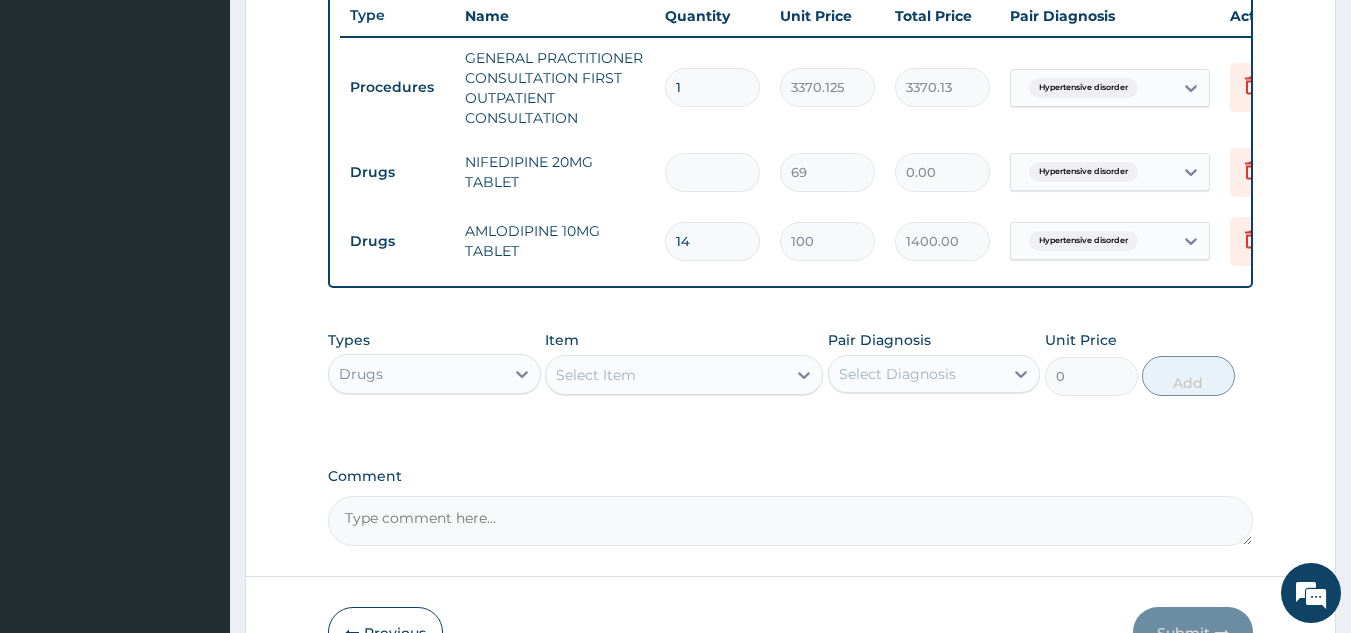 type on "2" 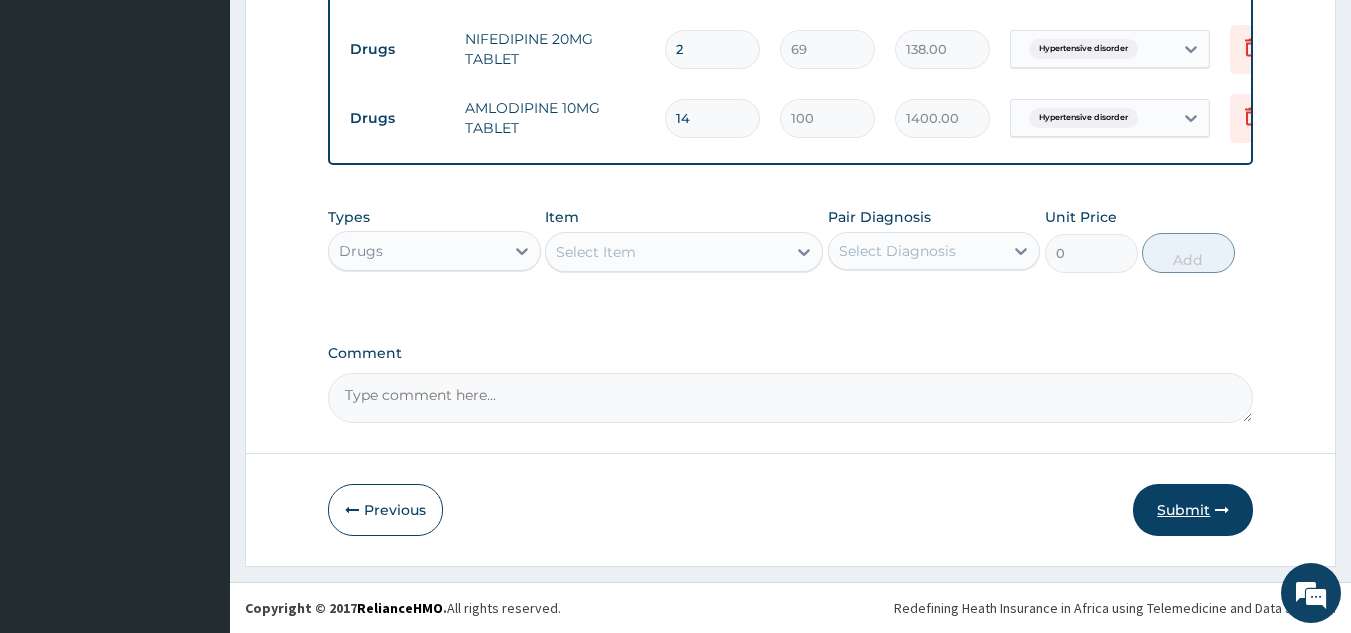 click on "Submit" at bounding box center (1193, 510) 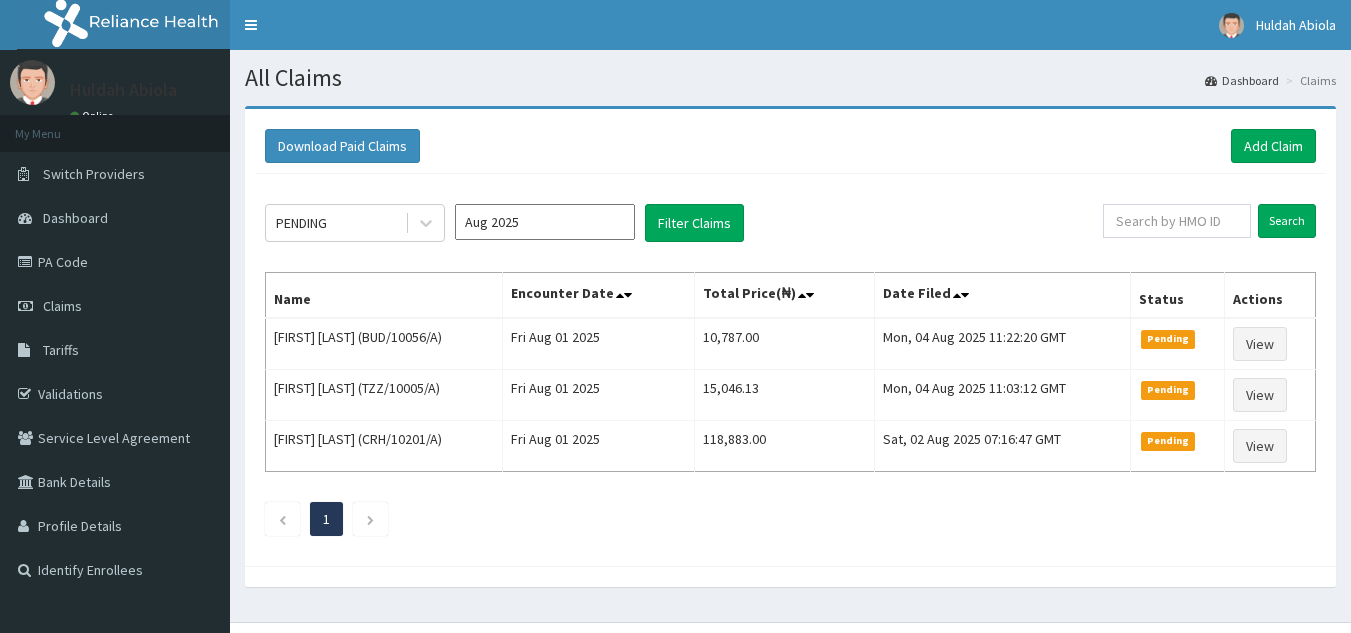 scroll, scrollTop: 0, scrollLeft: 0, axis: both 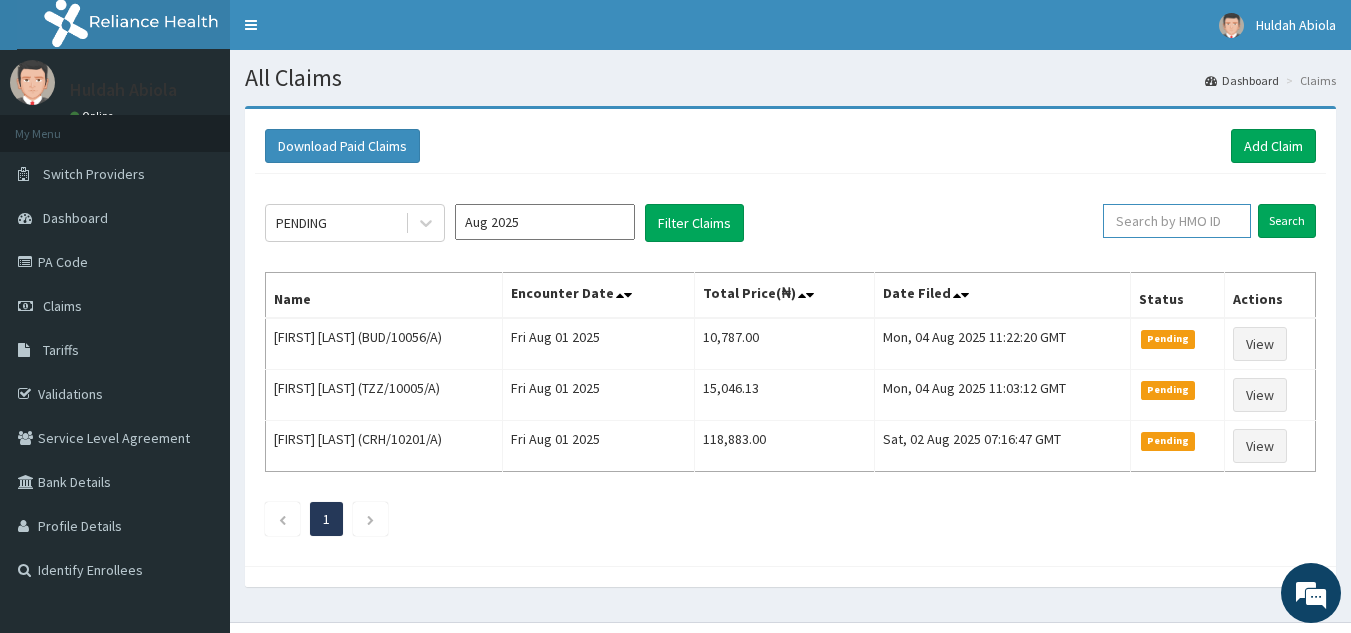 click at bounding box center [1177, 221] 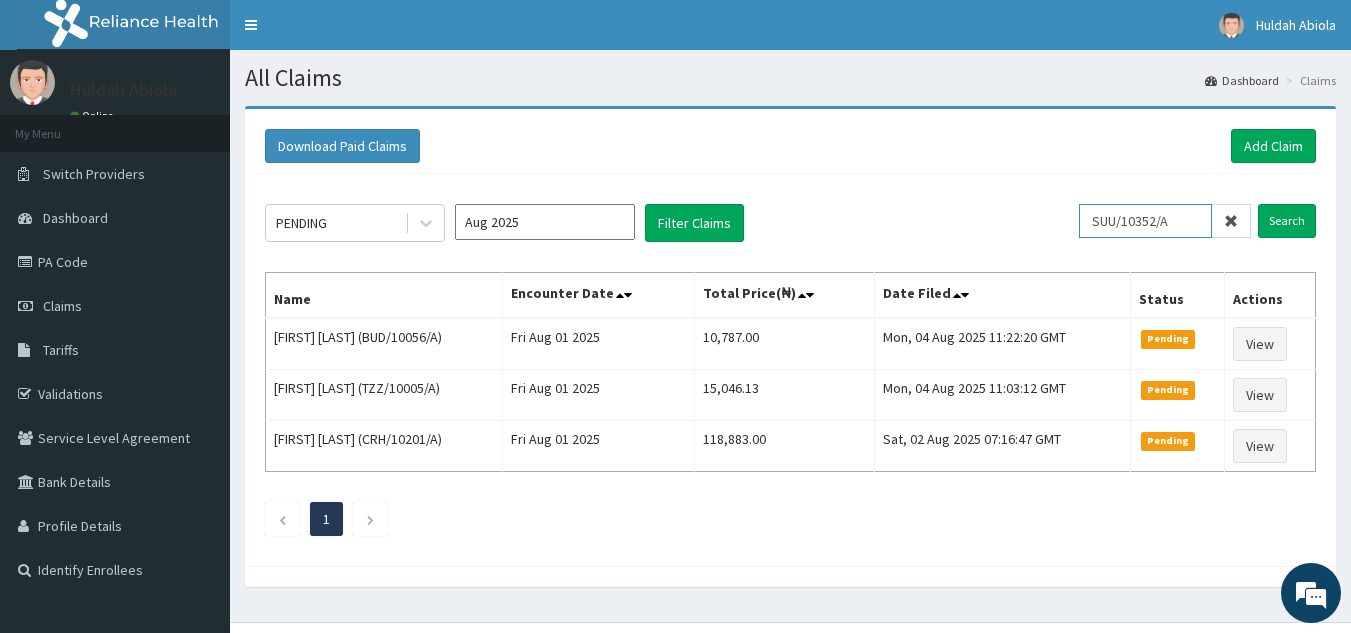 type on "SUU/10352/A" 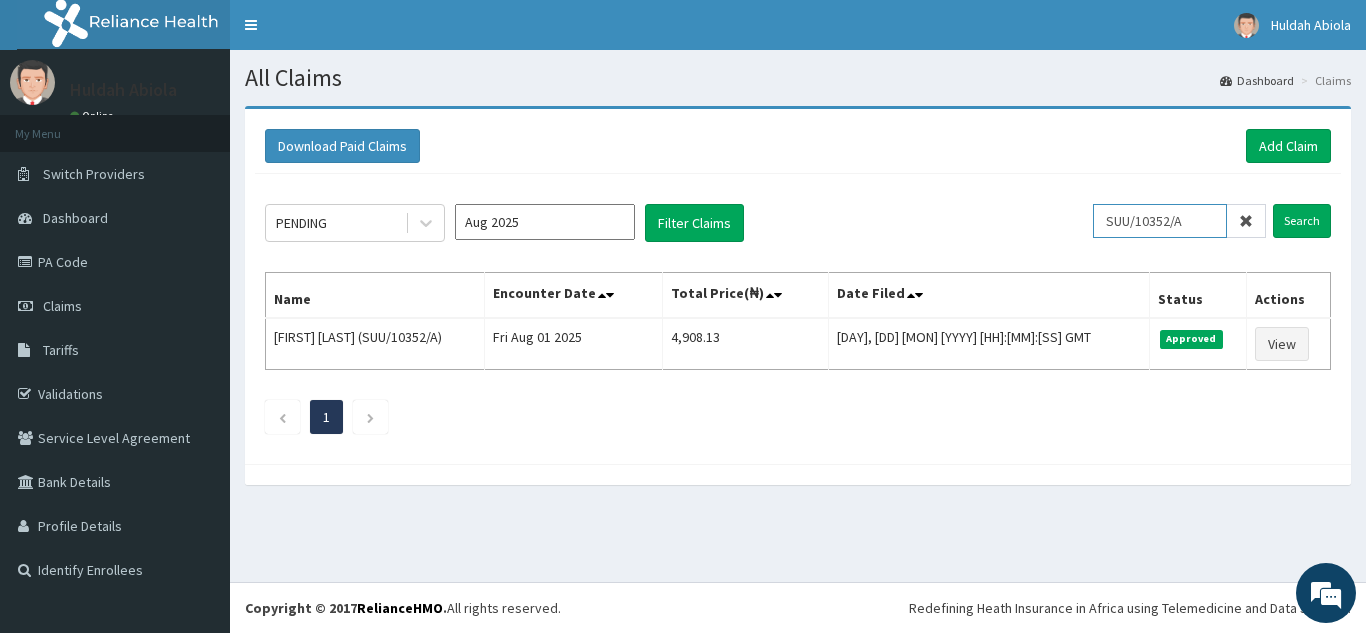 scroll, scrollTop: 0, scrollLeft: 0, axis: both 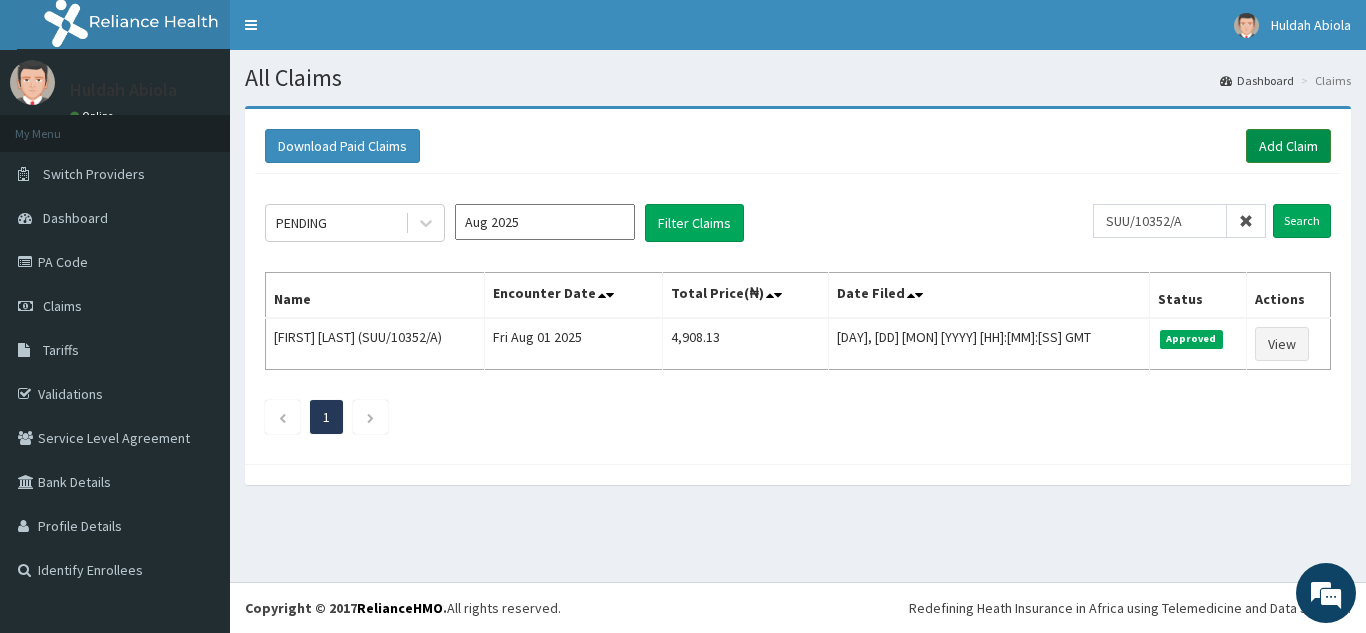 click on "Add Claim" at bounding box center (1288, 146) 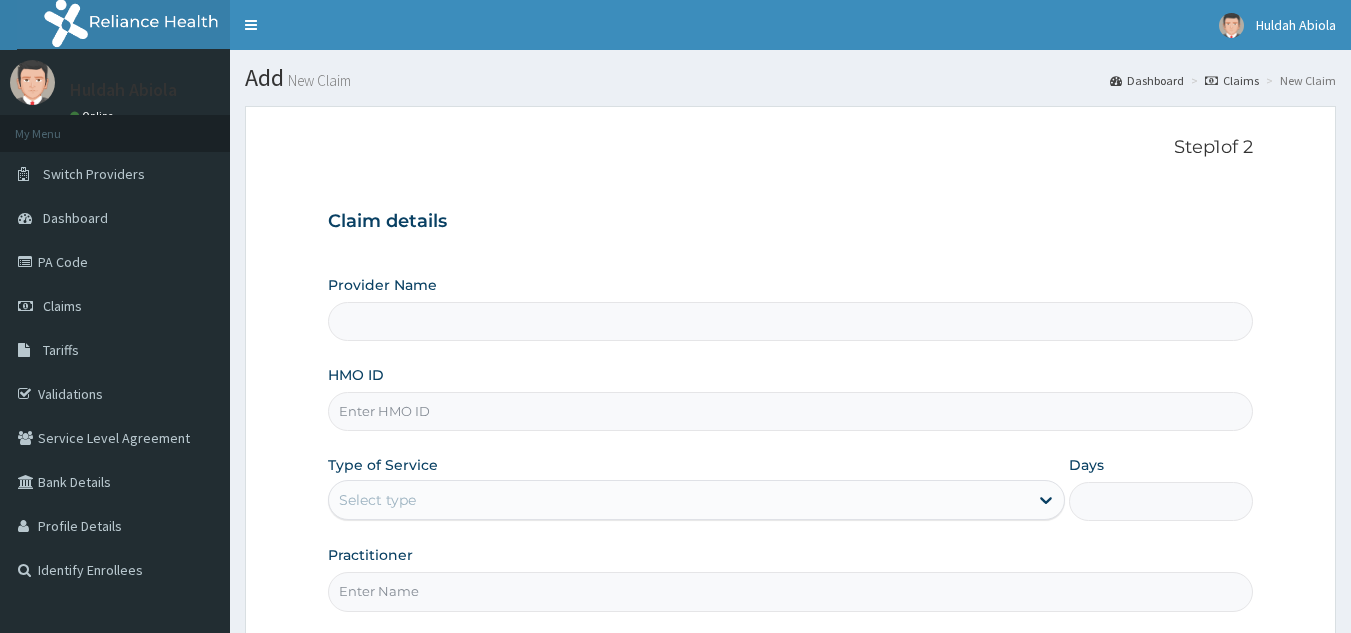 scroll, scrollTop: 0, scrollLeft: 0, axis: both 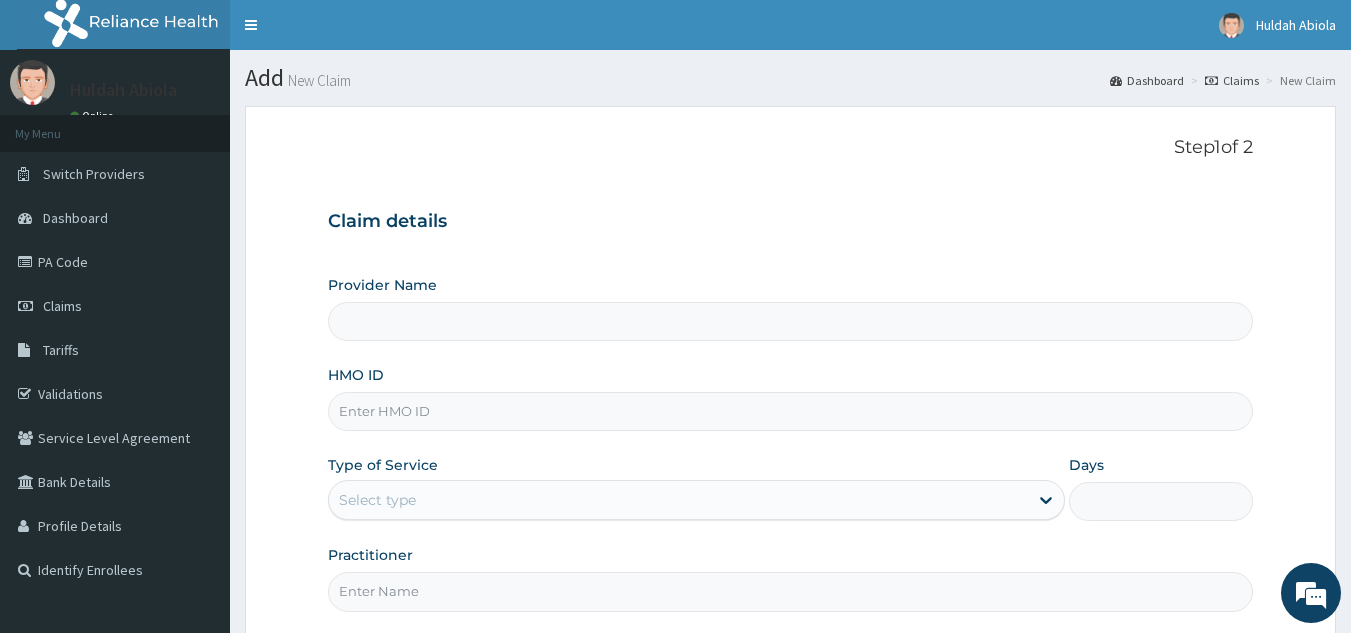 type on "Reliance Family Clinics (RFC) - Lekki" 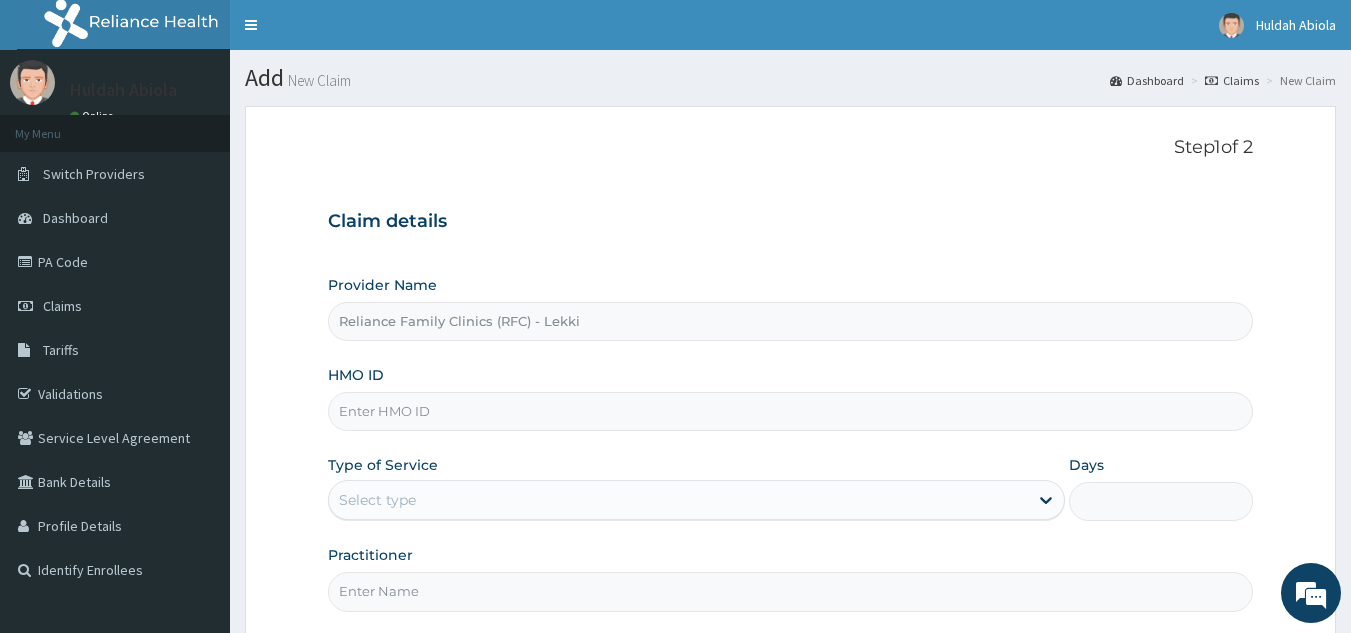 scroll, scrollTop: 0, scrollLeft: 0, axis: both 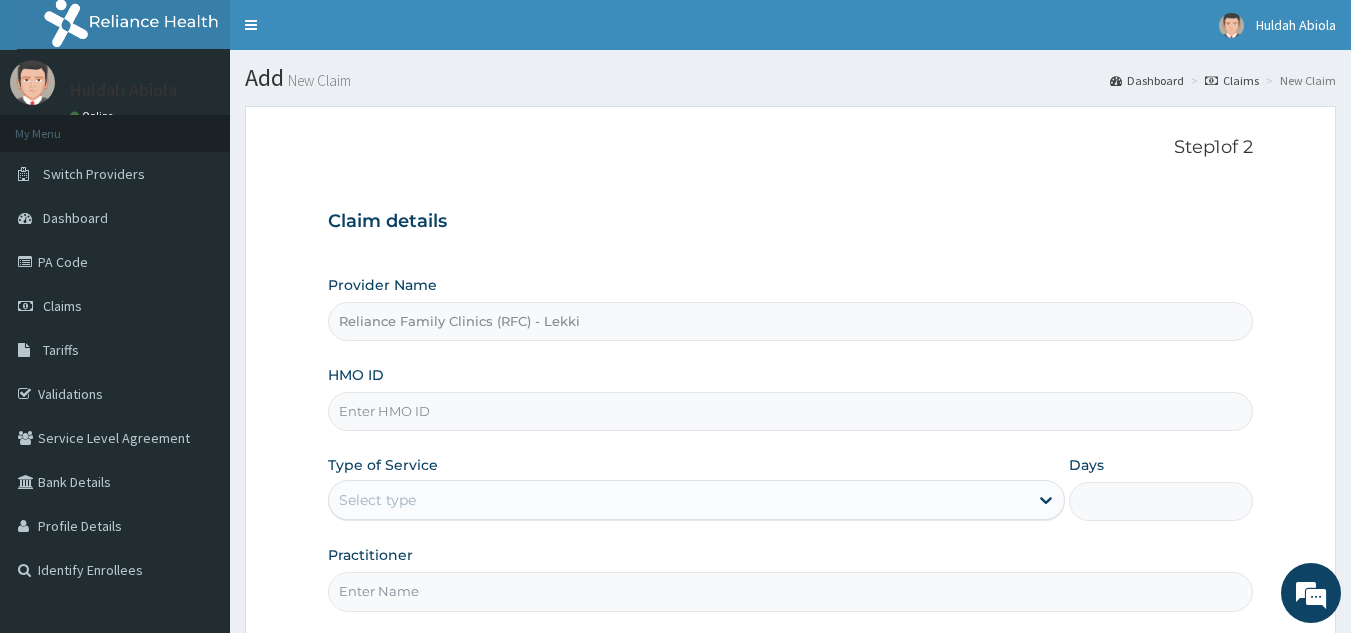 click on "HMO ID" at bounding box center (791, 411) 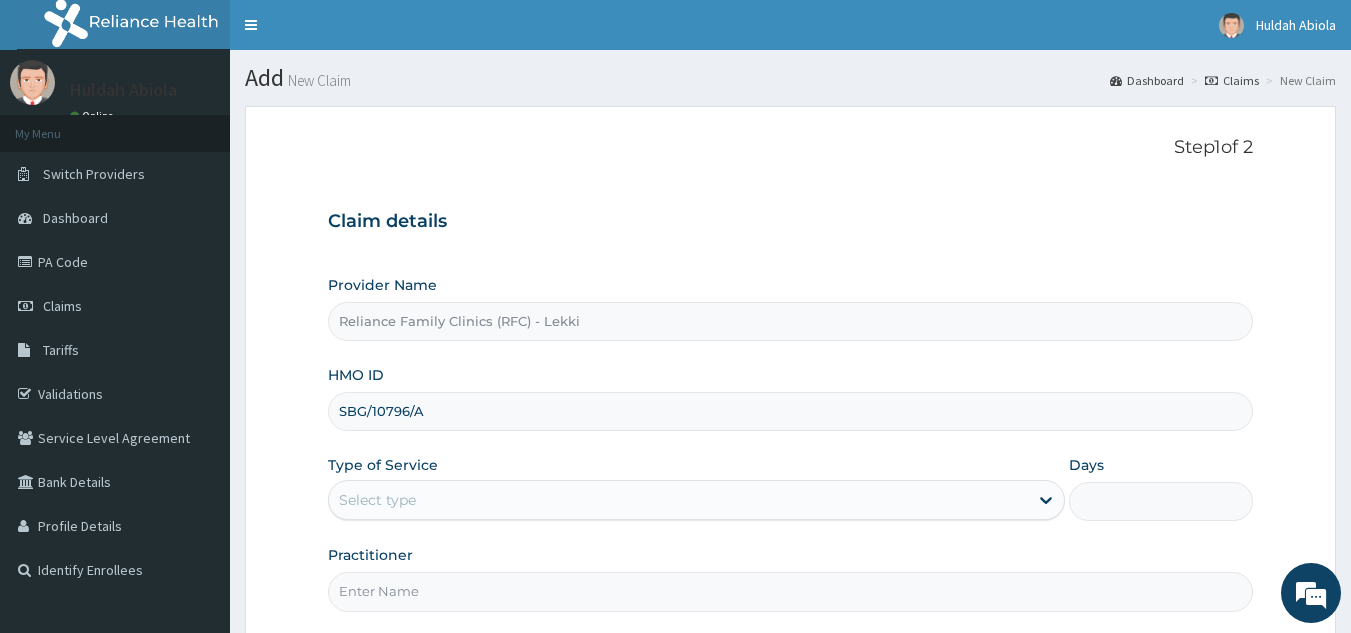 scroll, scrollTop: 189, scrollLeft: 0, axis: vertical 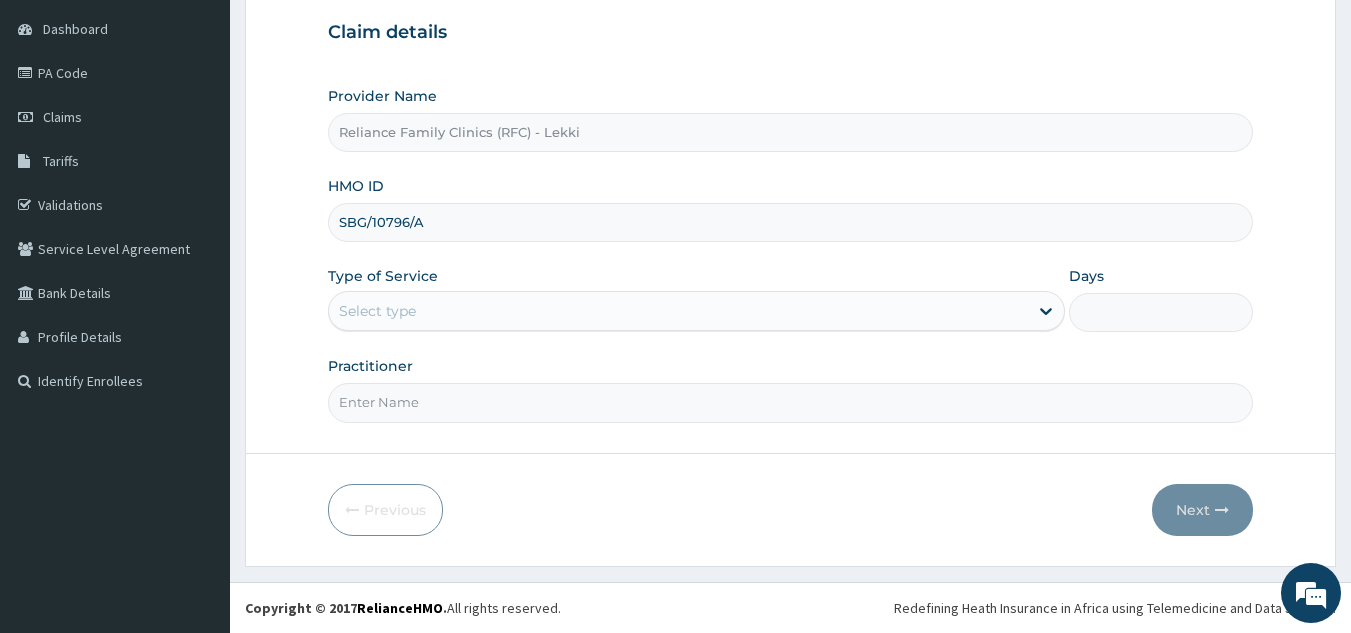 type on "SBG/10796/A" 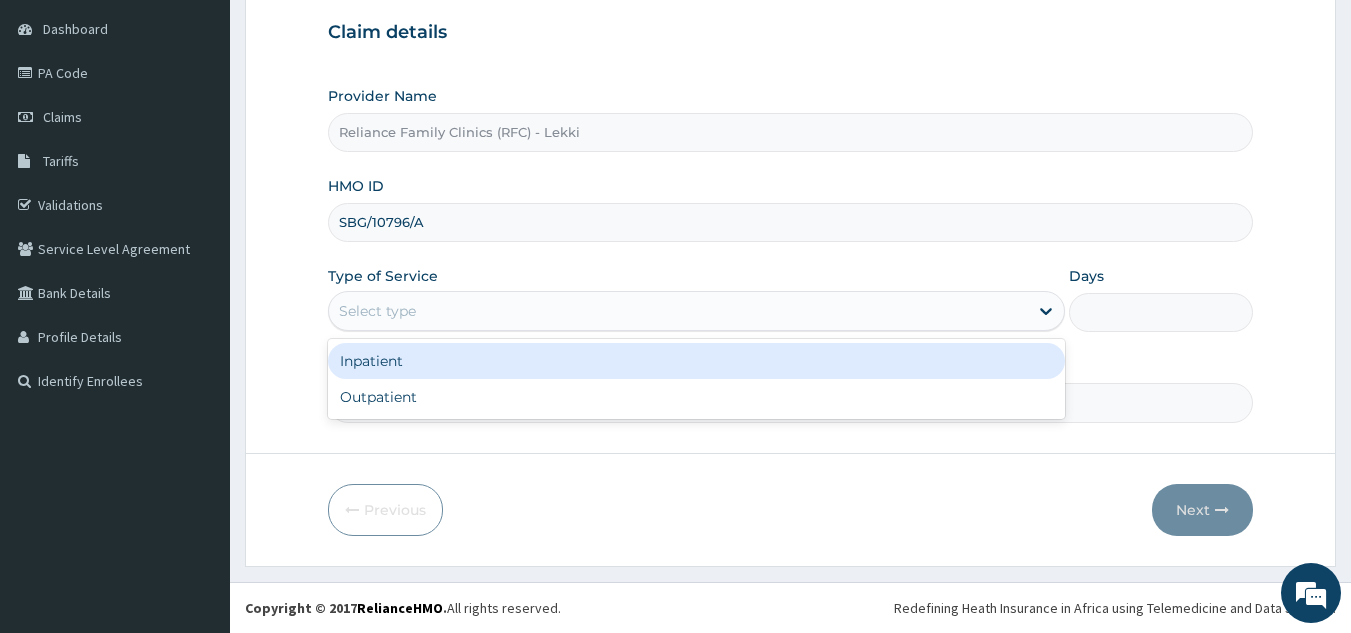 click on "Outpatient" at bounding box center (696, 397) 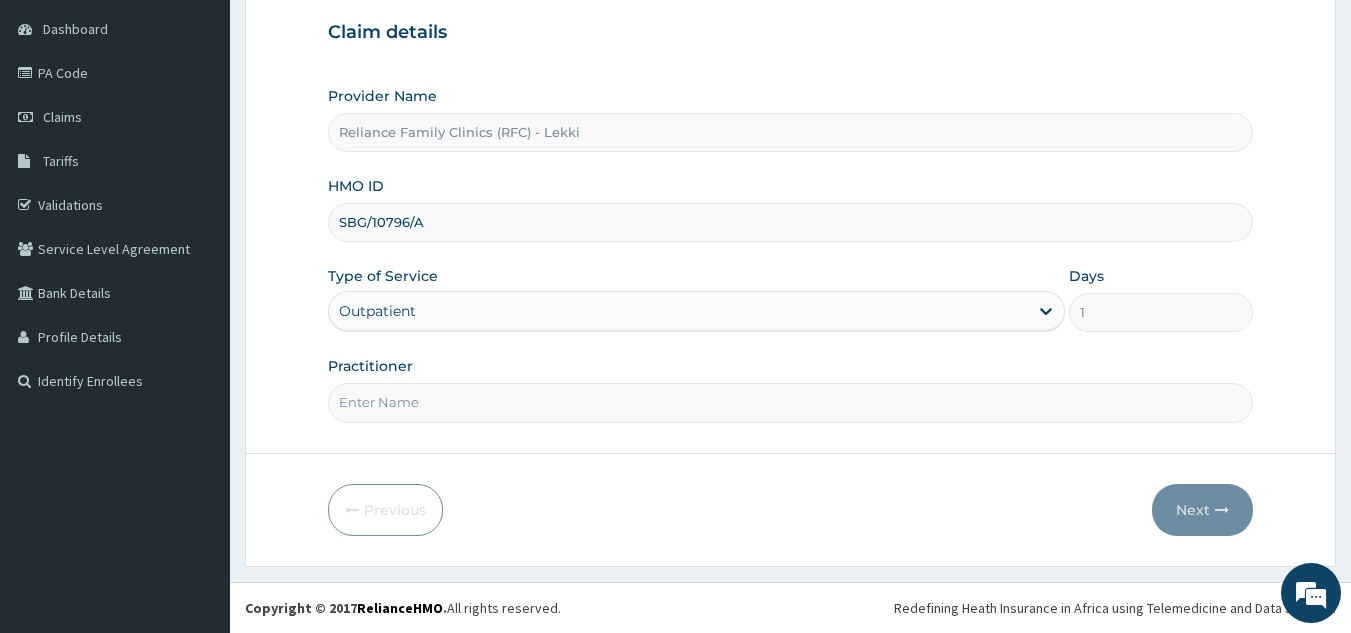 click on "Practitioner" at bounding box center [791, 402] 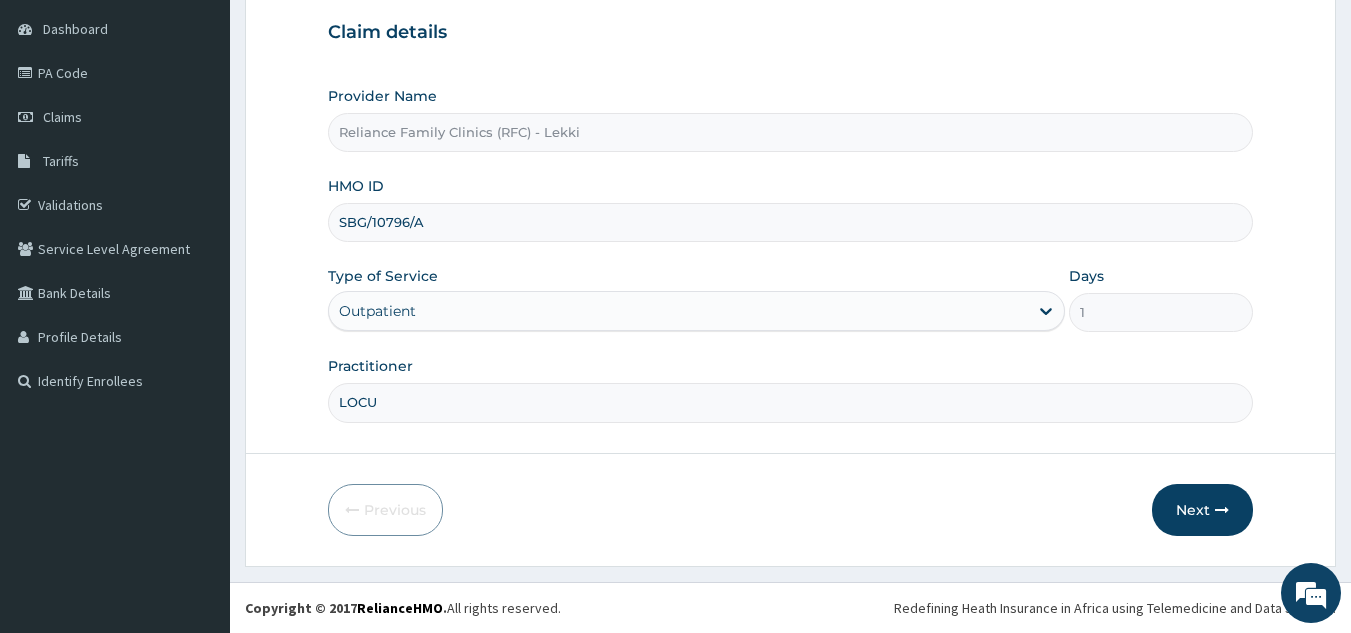 type on "LOCUM" 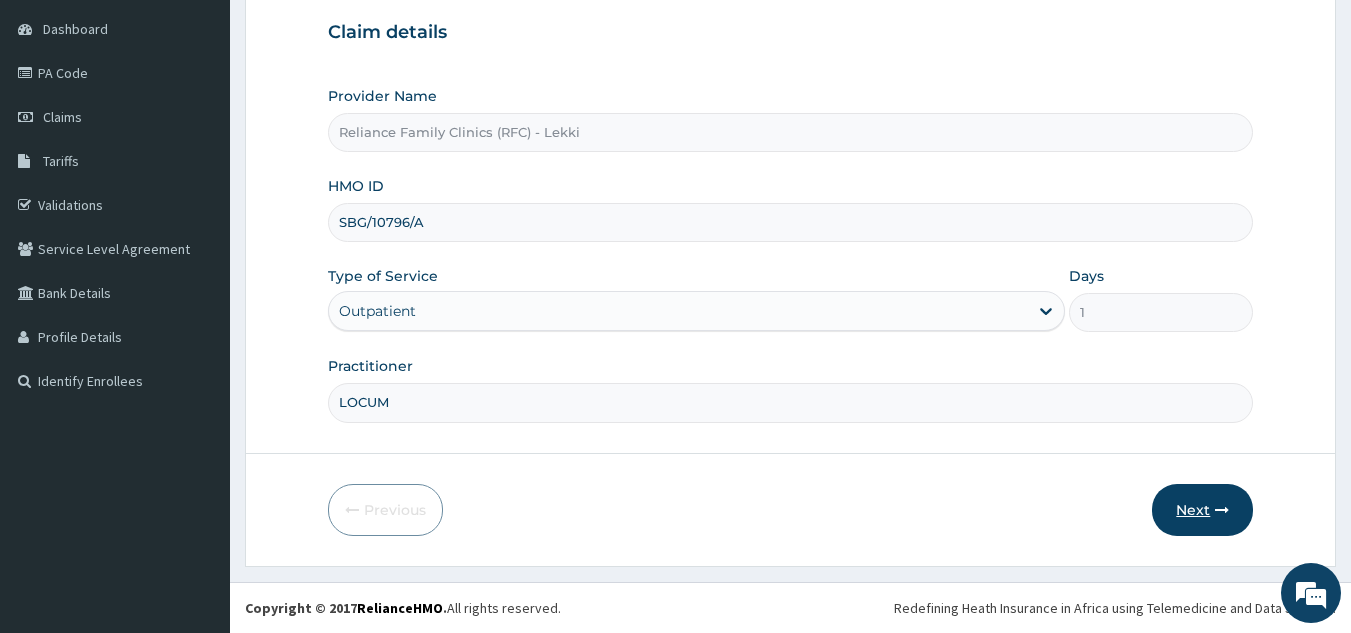 click on "Next" at bounding box center [1202, 510] 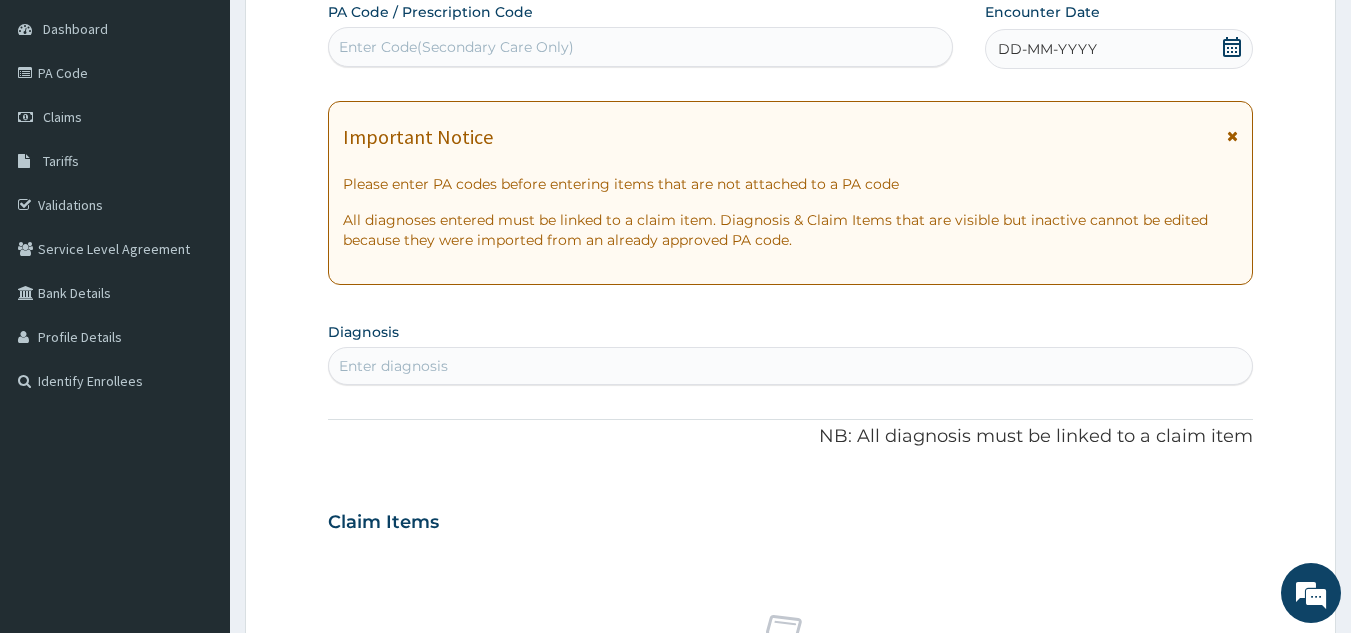 click on "DD-MM-YYYY" at bounding box center (1047, 49) 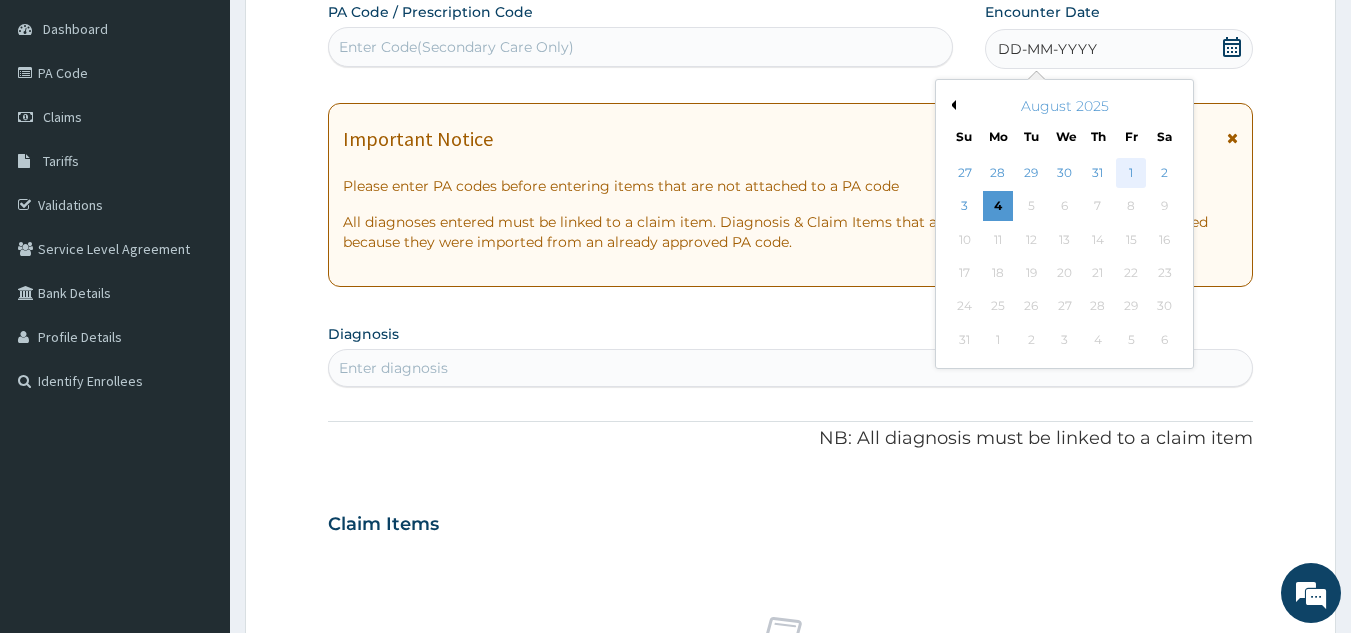 click on "1" at bounding box center (1131, 173) 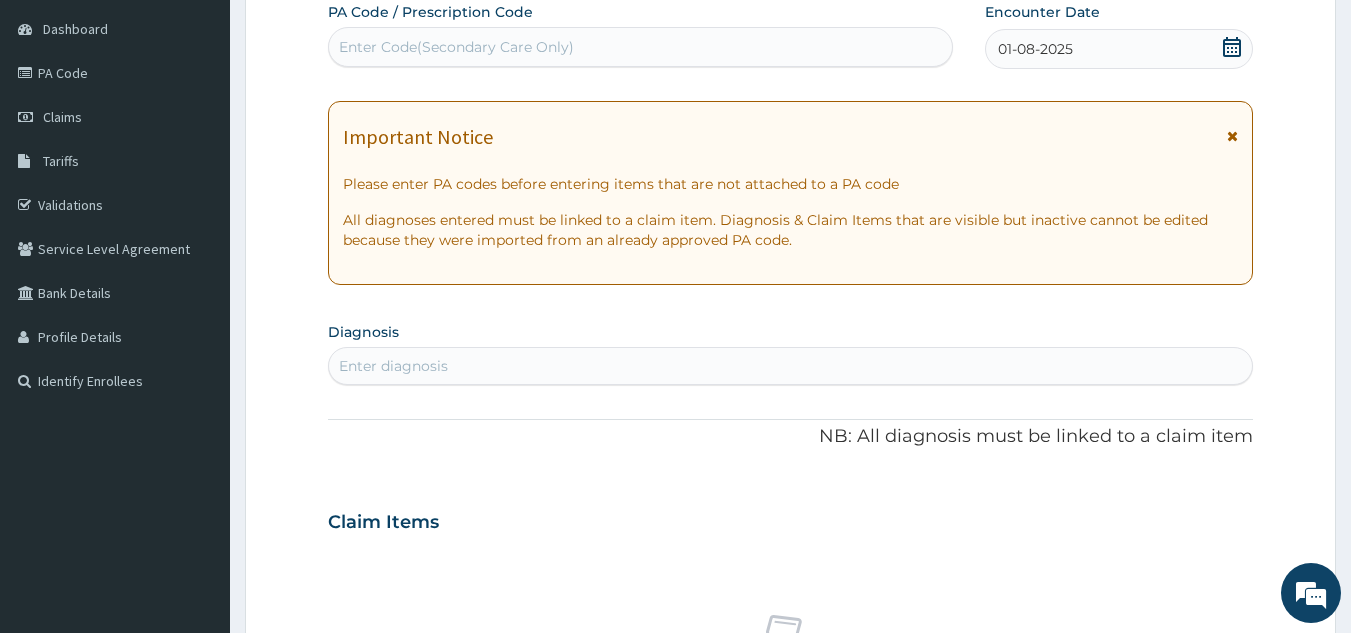 type on "L" 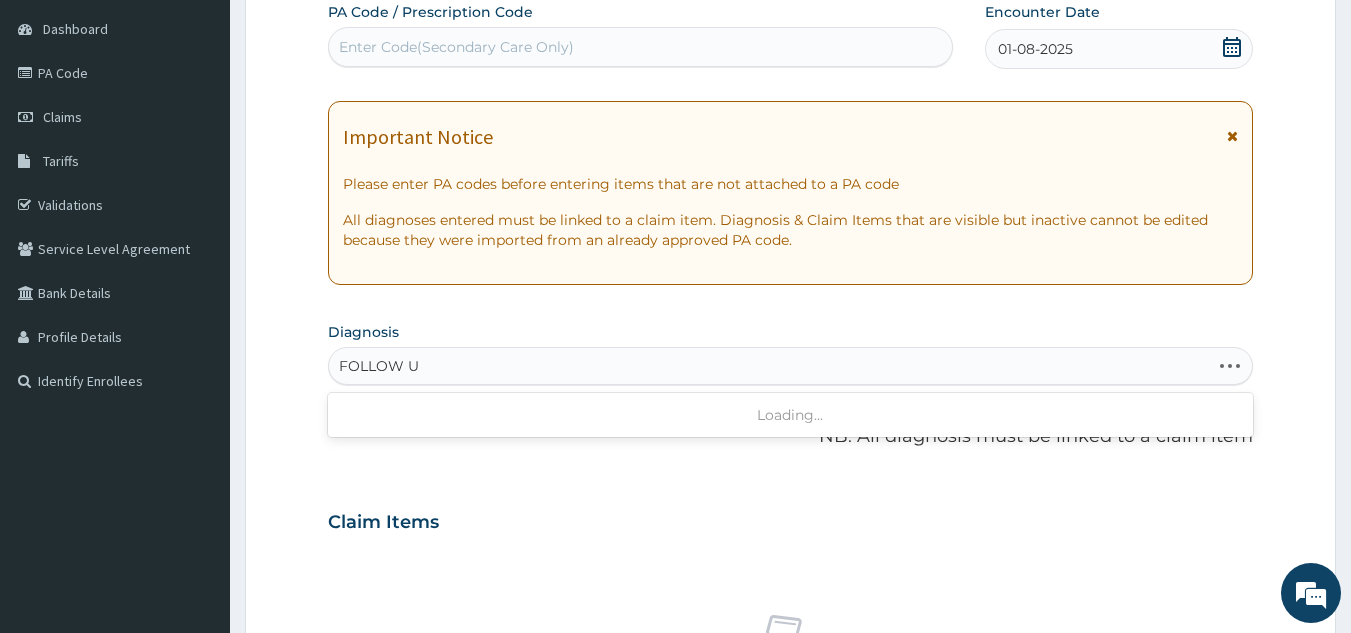 type on "FOLLOW UP" 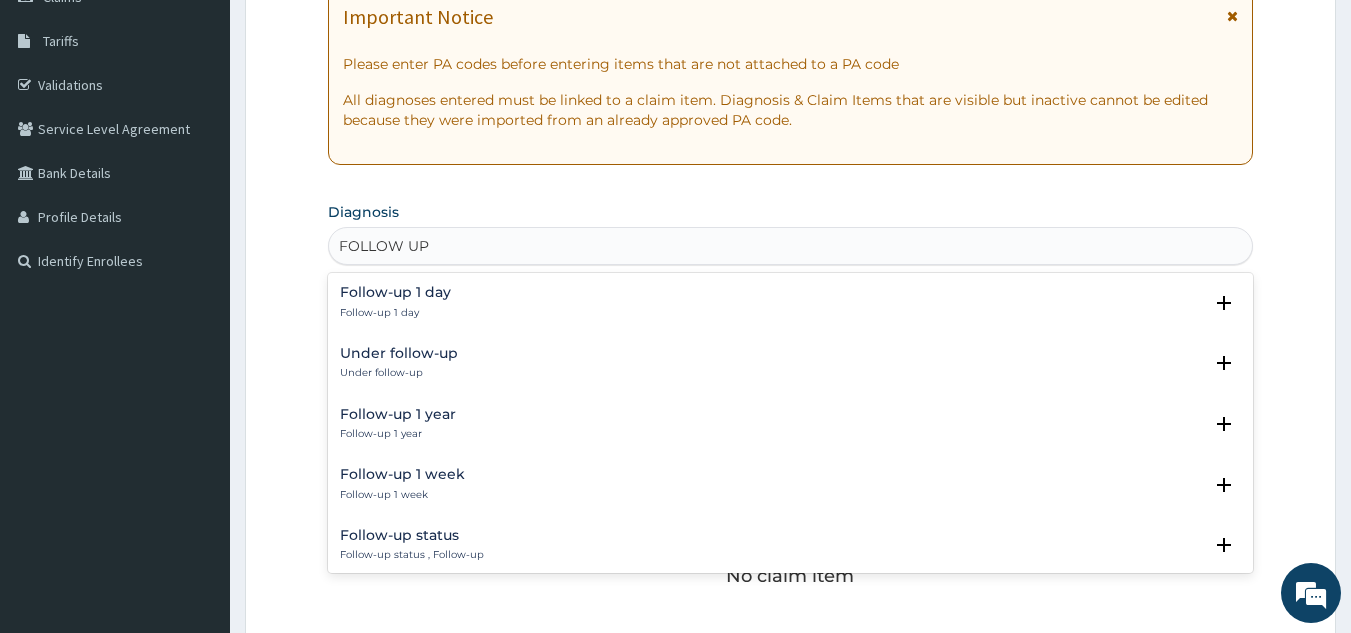 scroll, scrollTop: 311, scrollLeft: 0, axis: vertical 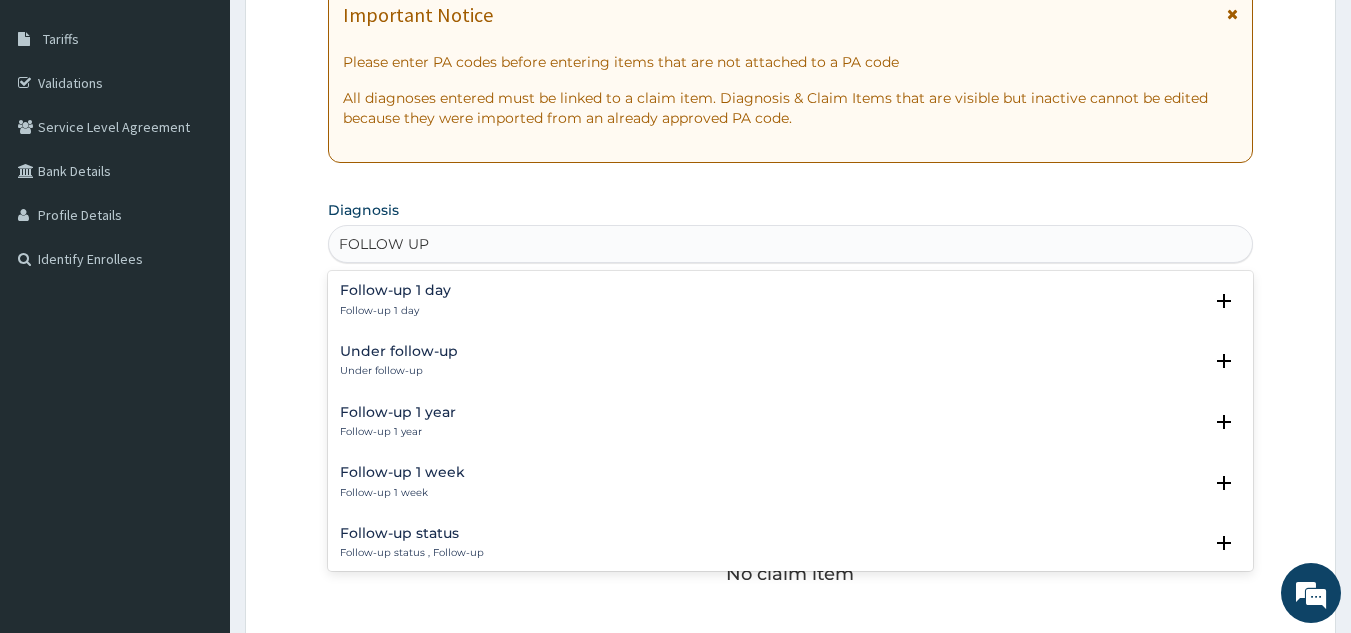 click on "Follow-up 1 day Follow-up 1 day" at bounding box center (791, 300) 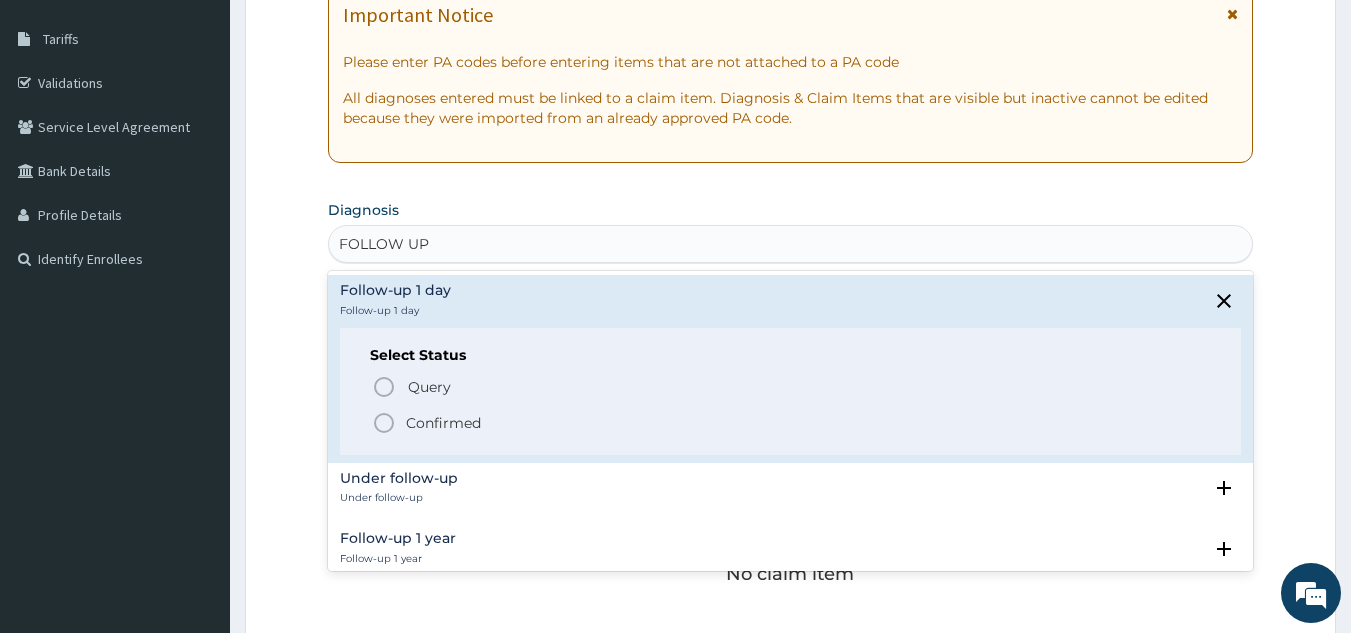 click on "Confirmed" at bounding box center [792, 423] 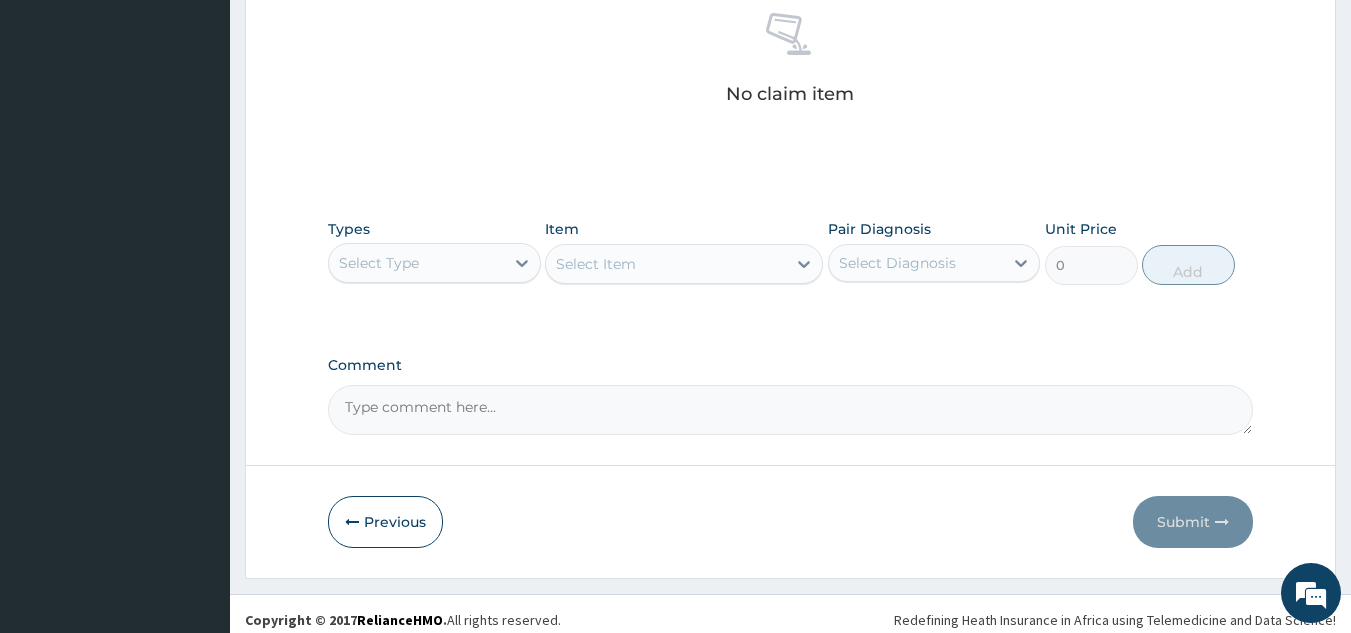 scroll, scrollTop: 809, scrollLeft: 0, axis: vertical 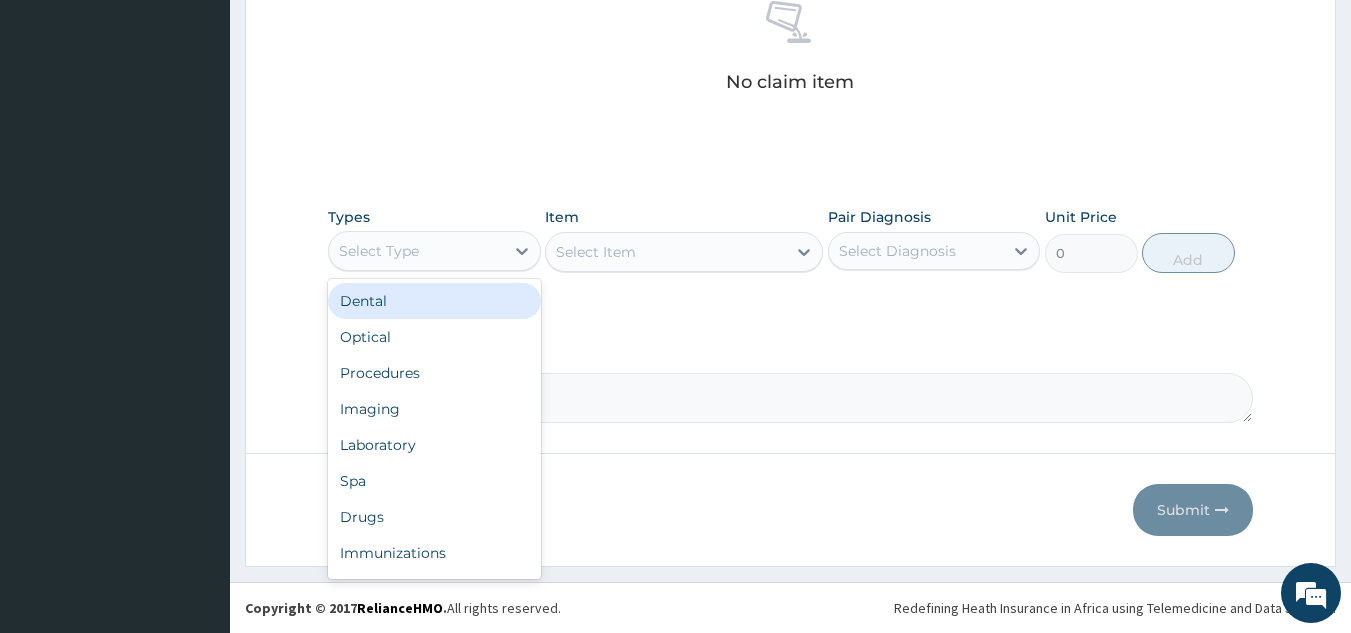 click on "Procedures" at bounding box center (434, 373) 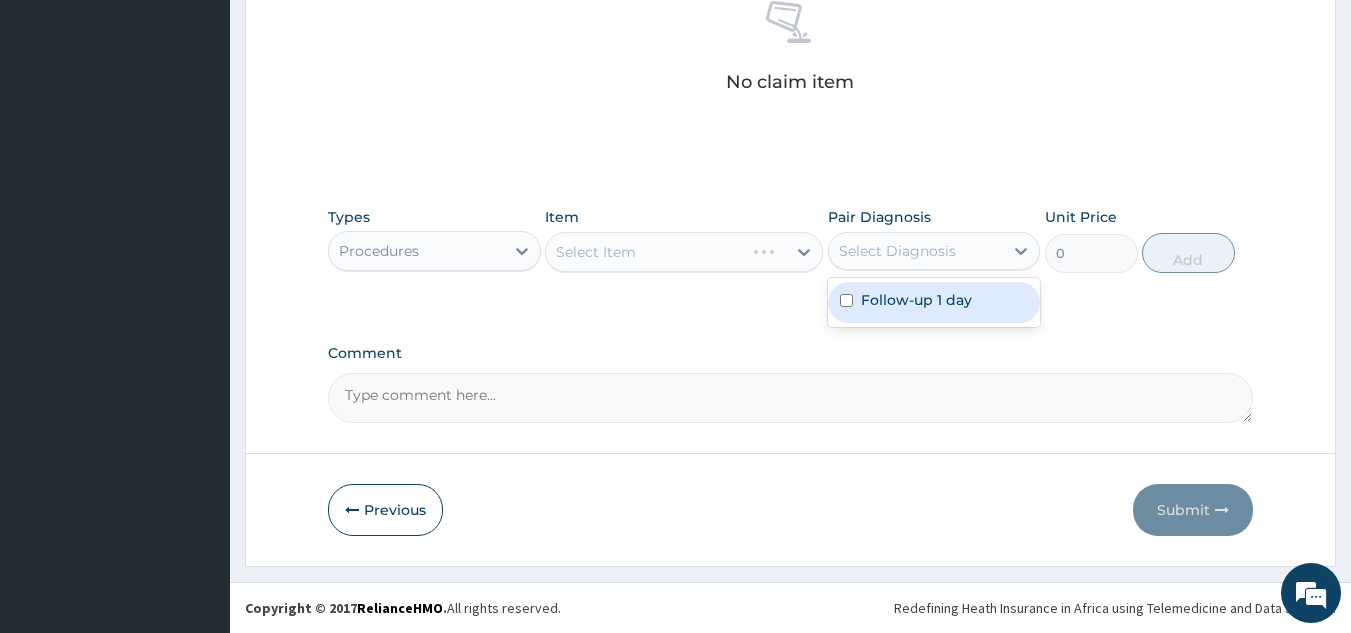 click on "Follow-up 1 day" at bounding box center [934, 302] 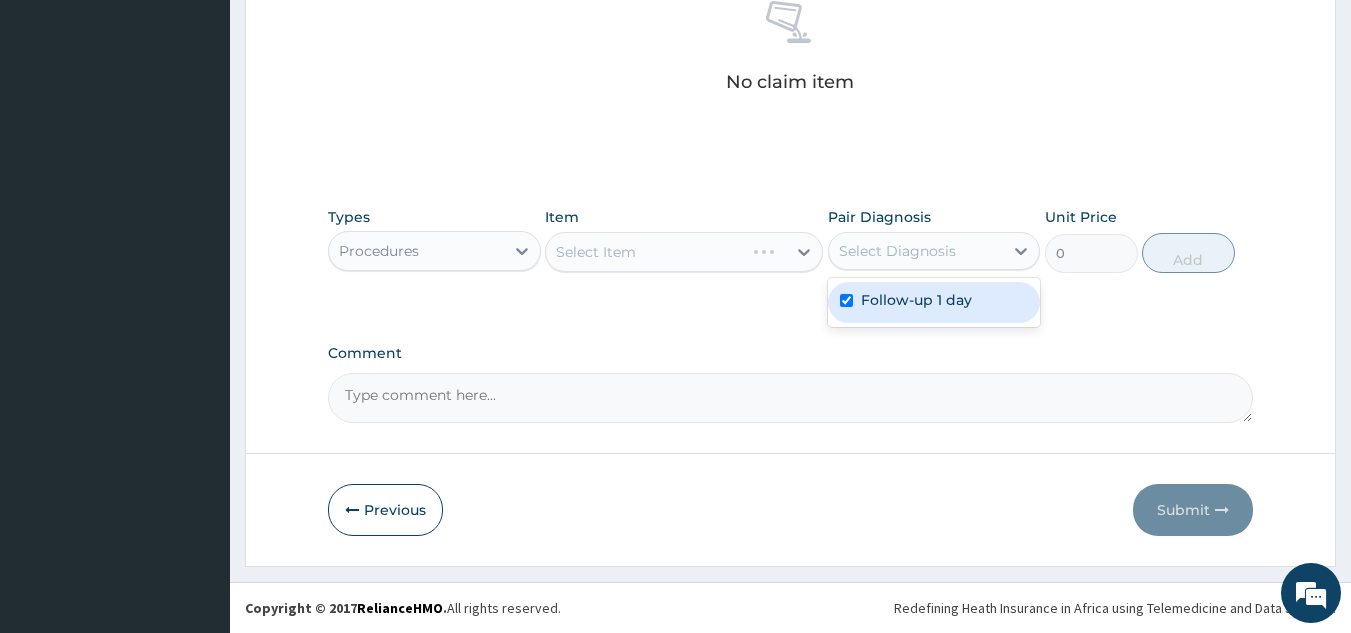 checkbox on "true" 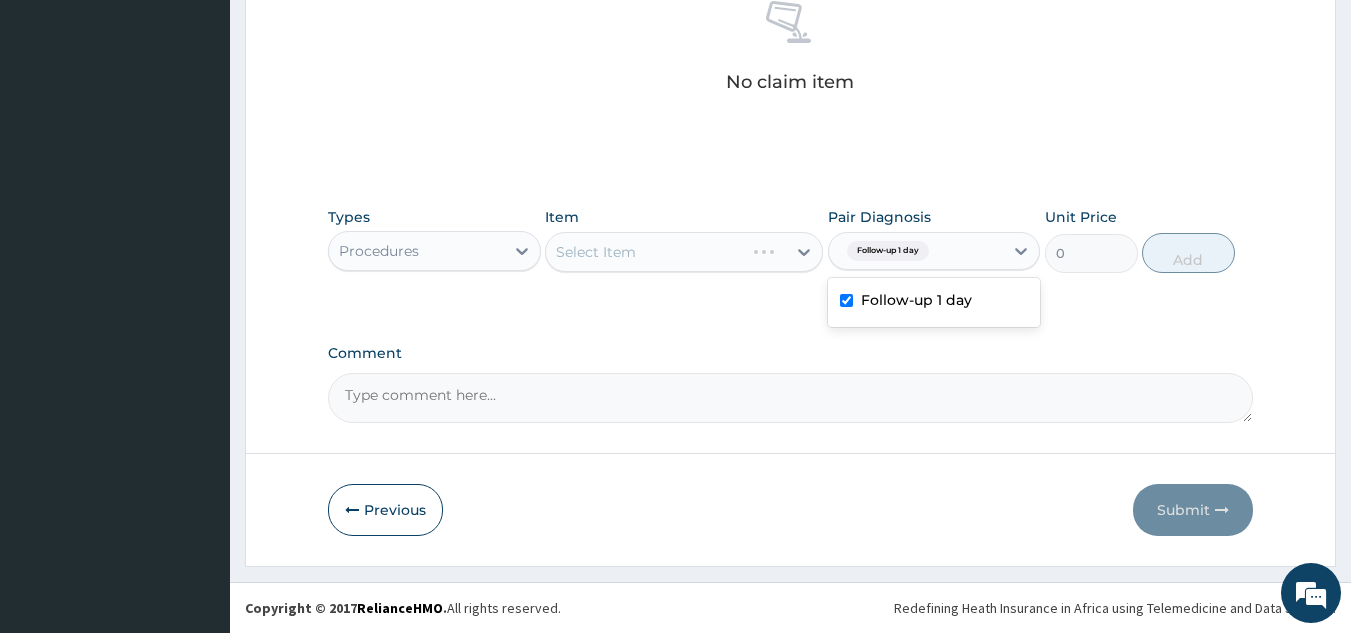 click on "Types Procedures Item Select Item Pair Diagnosis option Follow-up 1 day, selected. option Follow-up 1 day selected, 1 of 1. 1 result available. Use Up and Down to choose options, press Enter to select the currently focused option, press Escape to exit the menu, press Tab to select the option and exit the menu. Follow-up 1 day Follow-up 1 day Unit Price 0 Add" at bounding box center (791, 240) 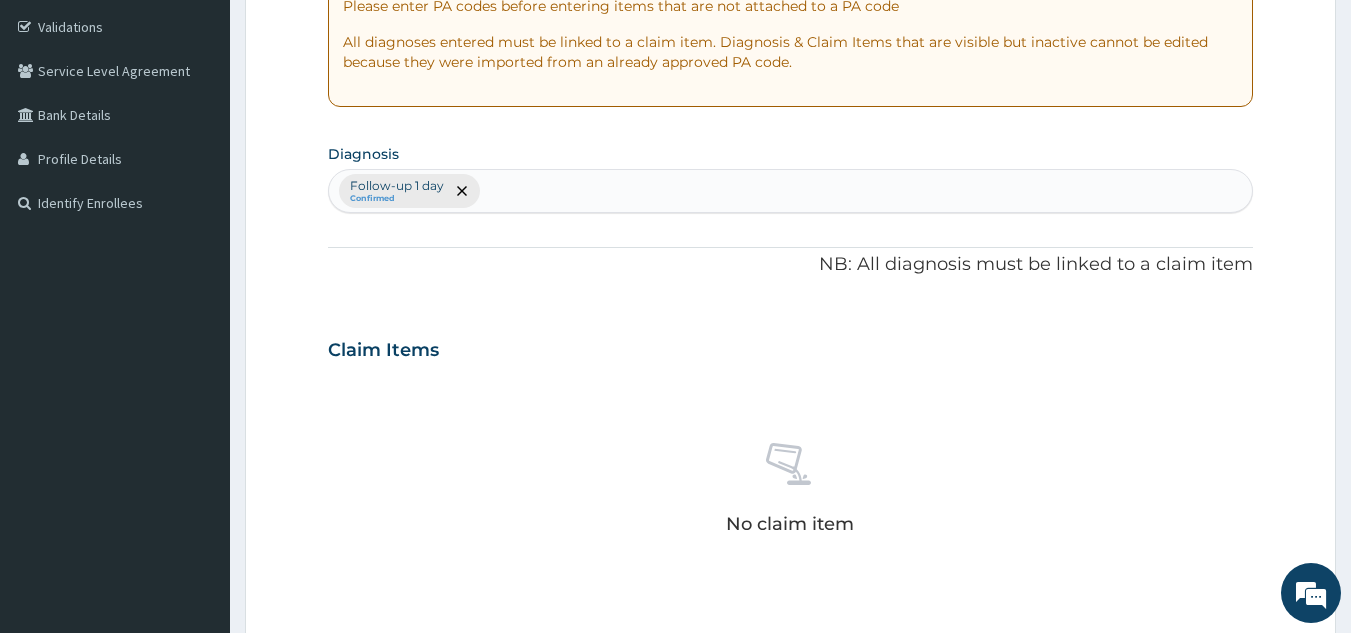 scroll, scrollTop: 362, scrollLeft: 0, axis: vertical 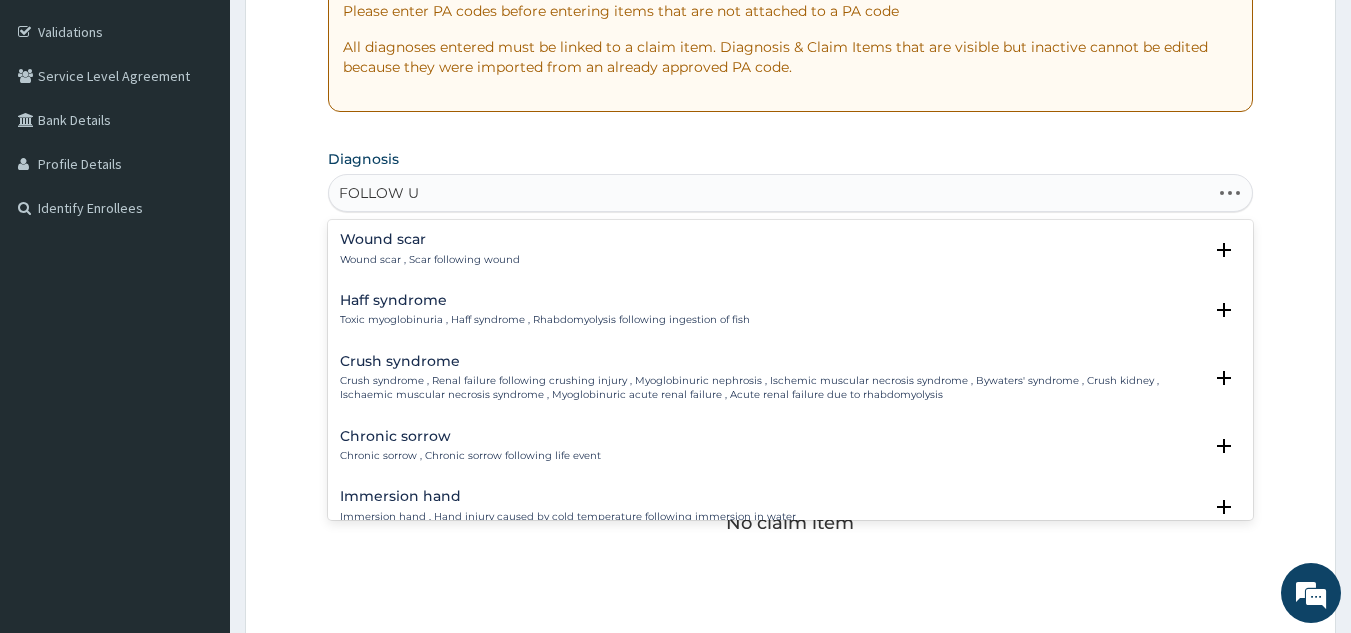 type on "FOLLOW UP" 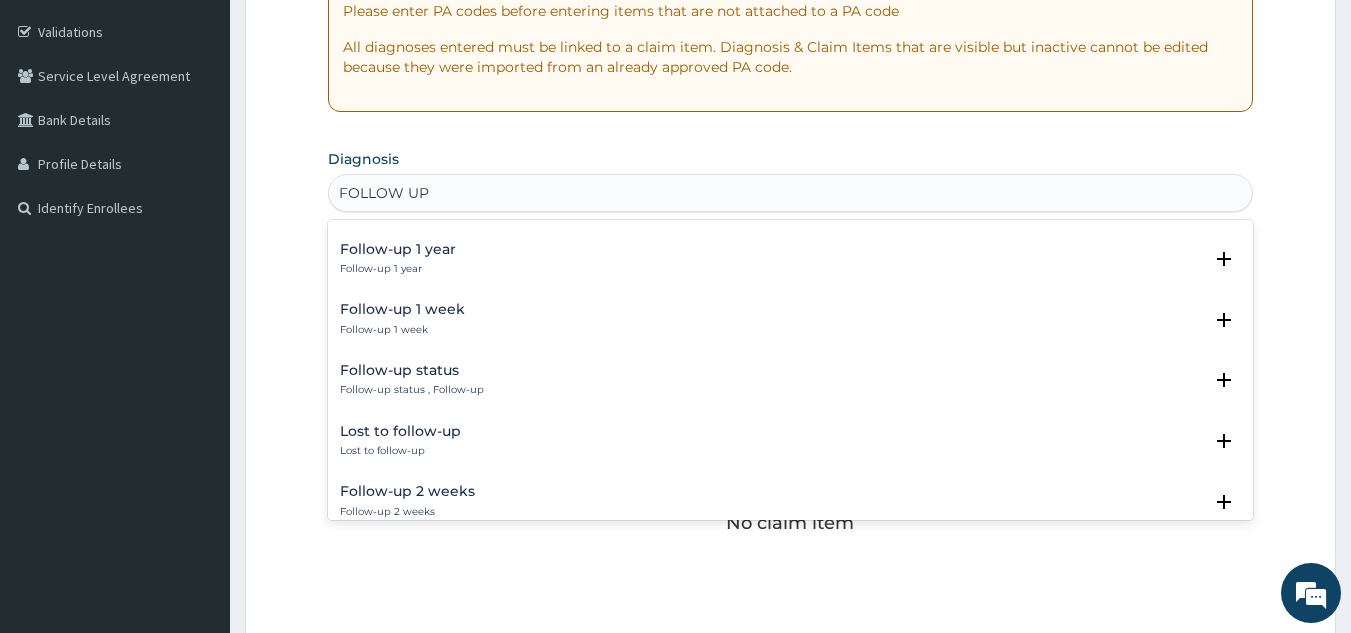 scroll, scrollTop: 121, scrollLeft: 0, axis: vertical 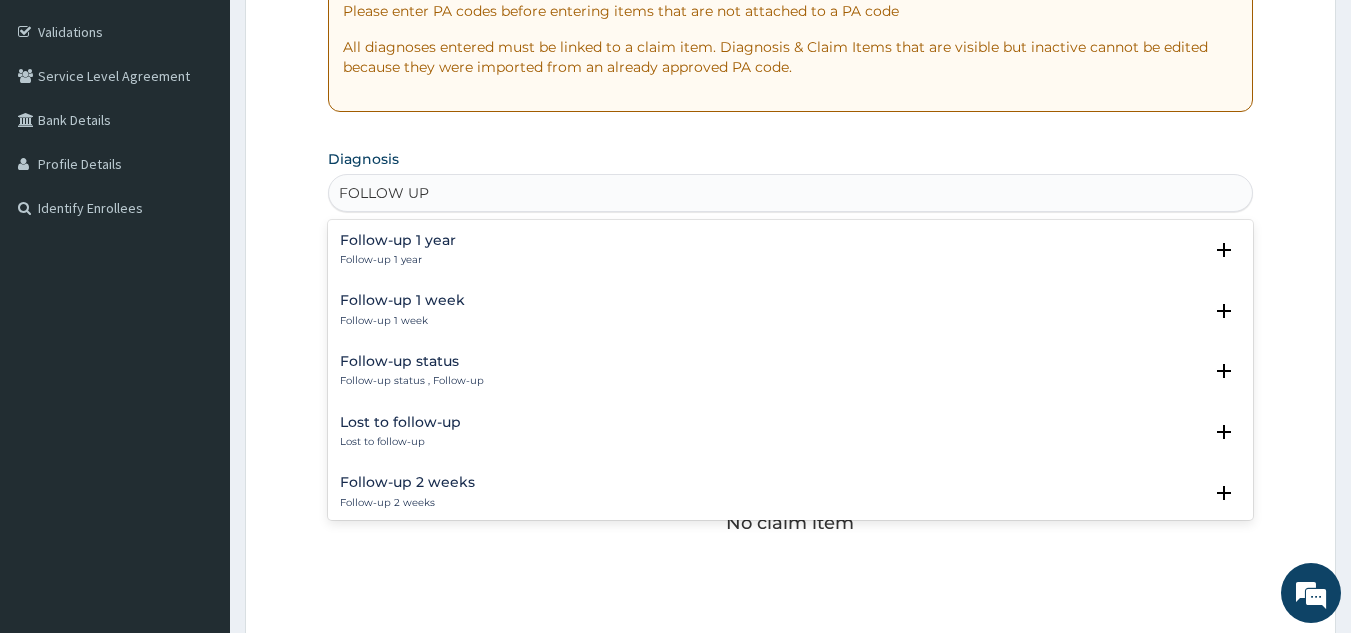 click on "Follow-up status" at bounding box center (412, 361) 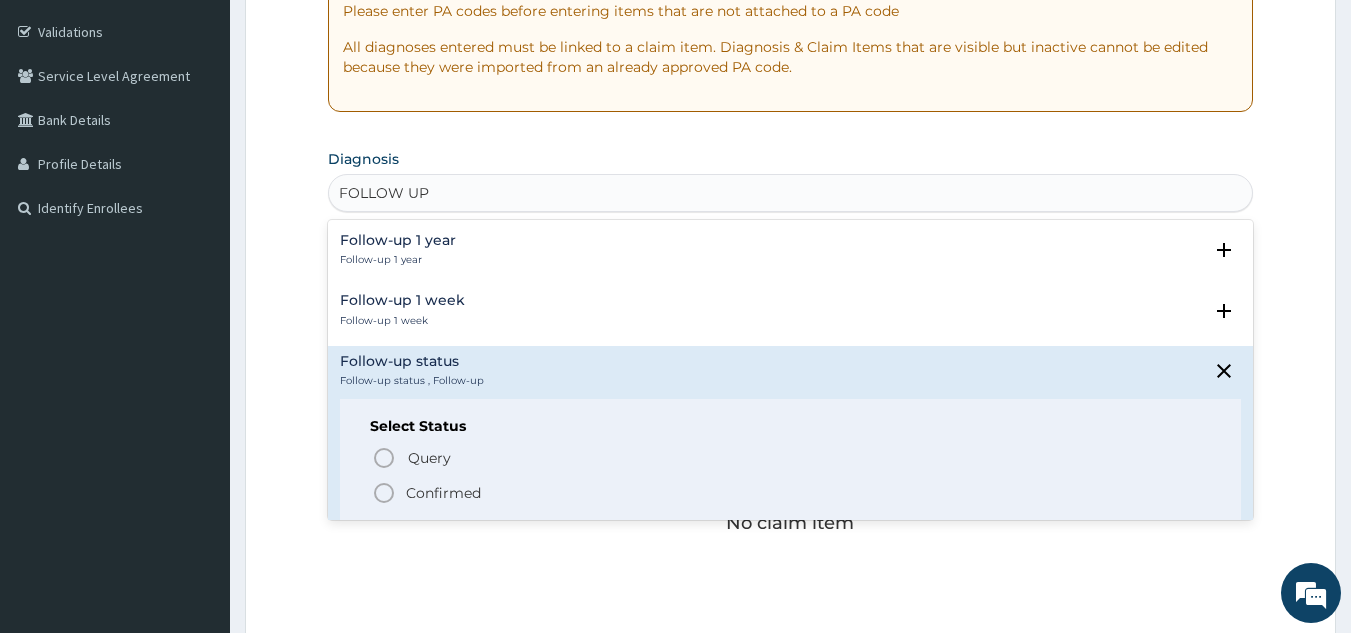 click on "Confirmed" at bounding box center [443, 493] 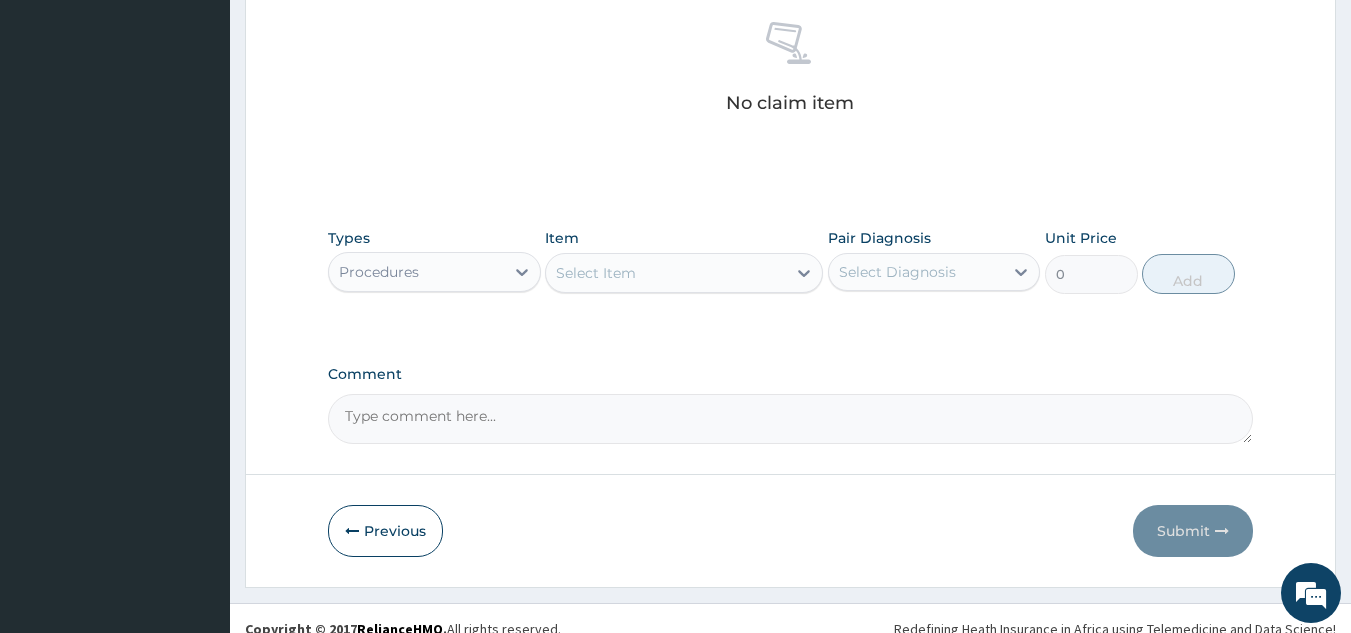 scroll, scrollTop: 809, scrollLeft: 0, axis: vertical 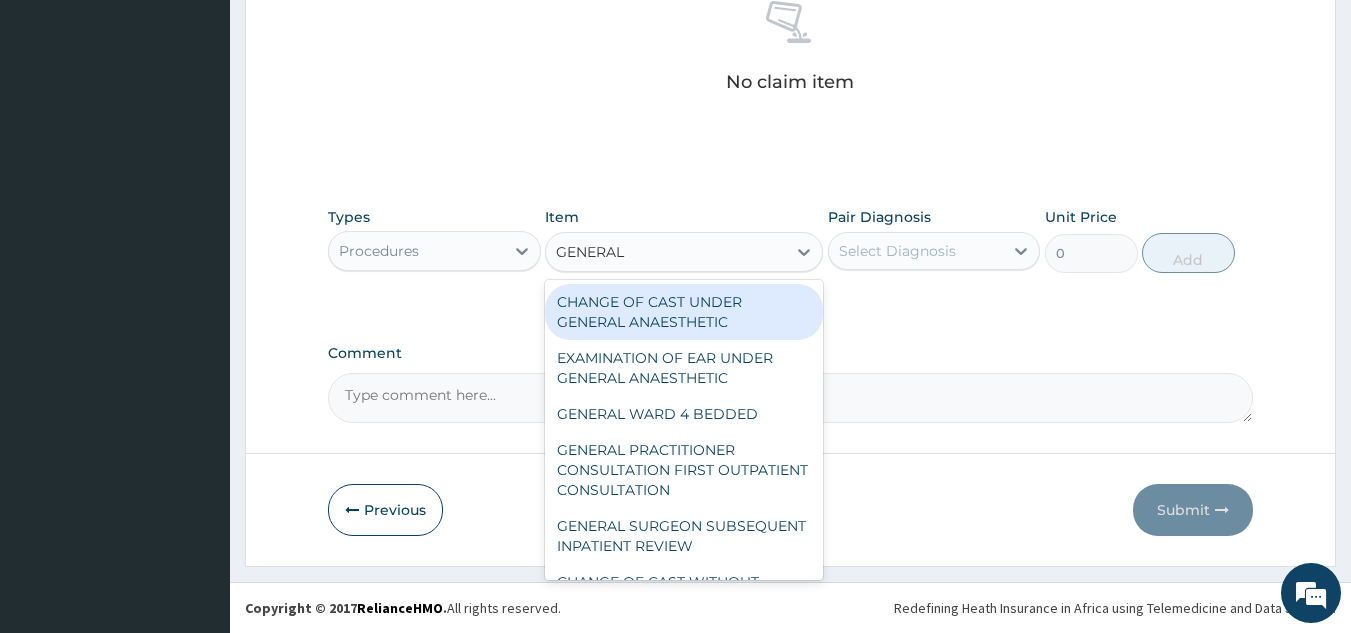 type on "GENERAL P" 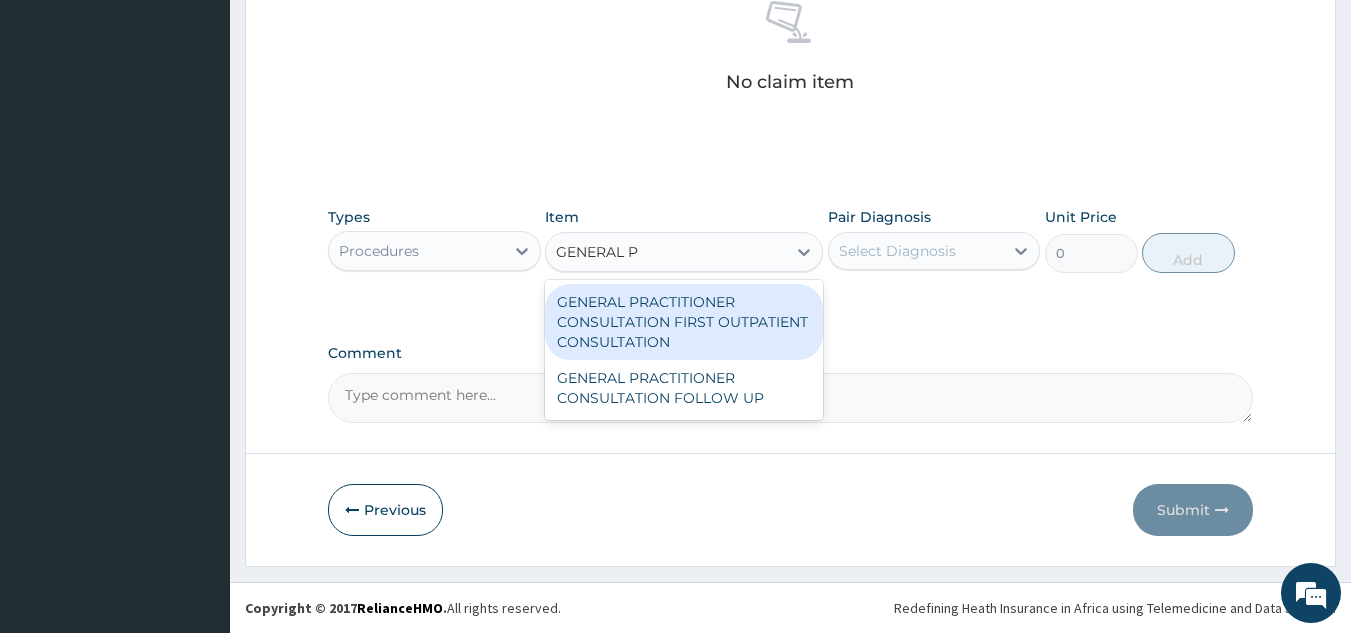 click on "GENERAL PRACTITIONER CONSULTATION FIRST OUTPATIENT CONSULTATION" at bounding box center [684, 322] 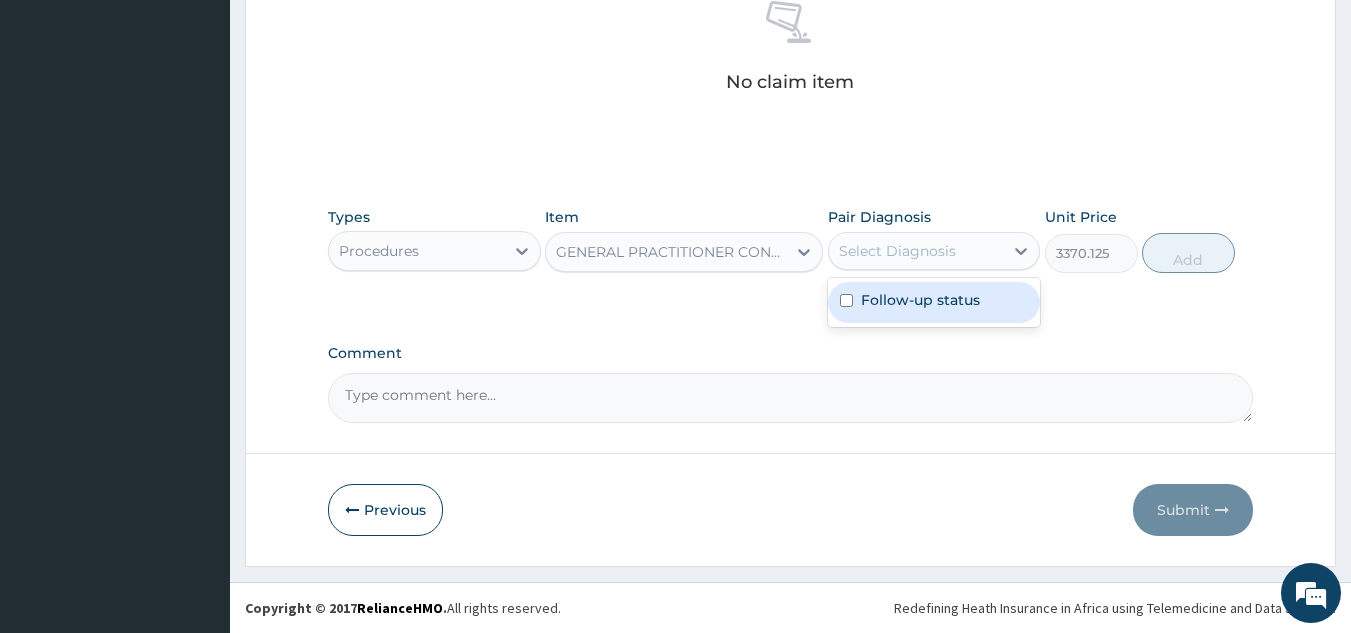 click on "Follow-up status" at bounding box center (920, 300) 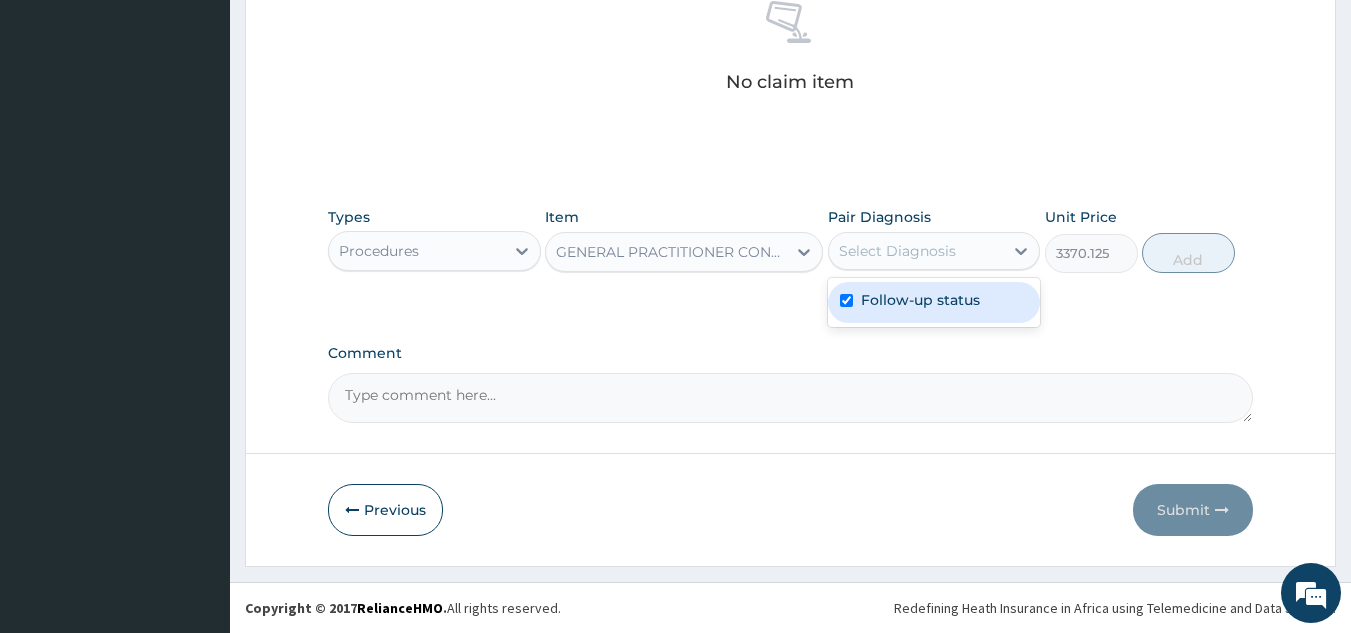checkbox on "true" 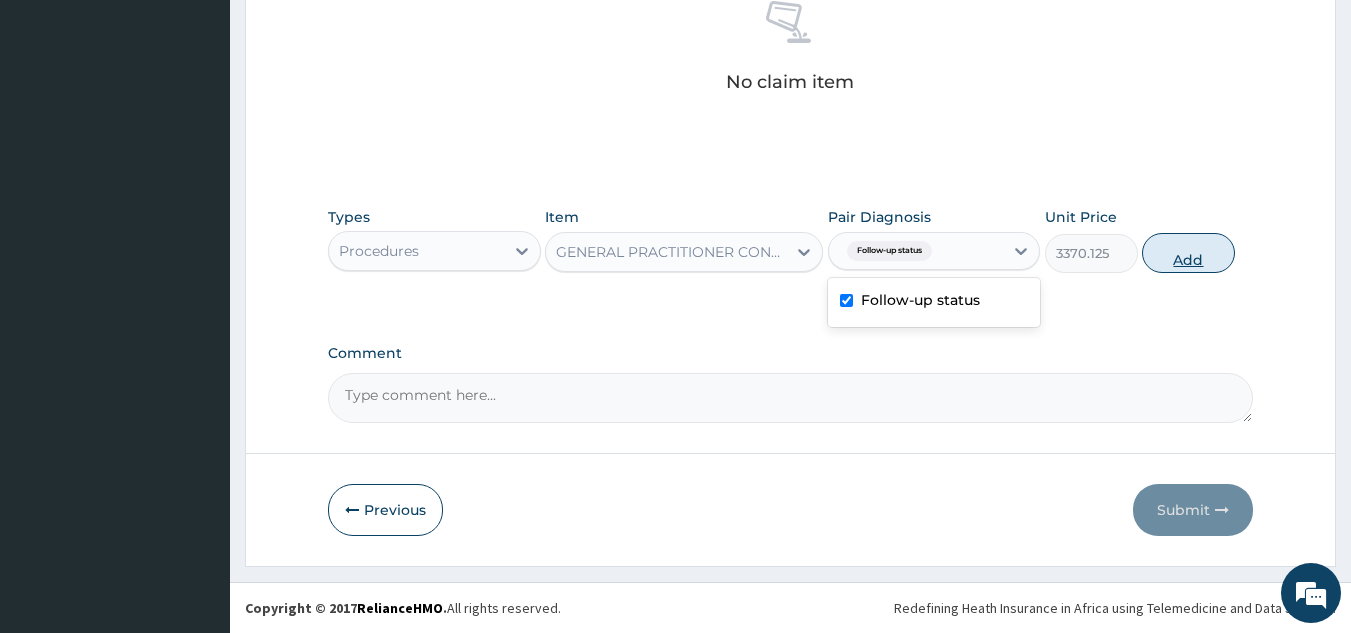 click on "Add" at bounding box center (1188, 253) 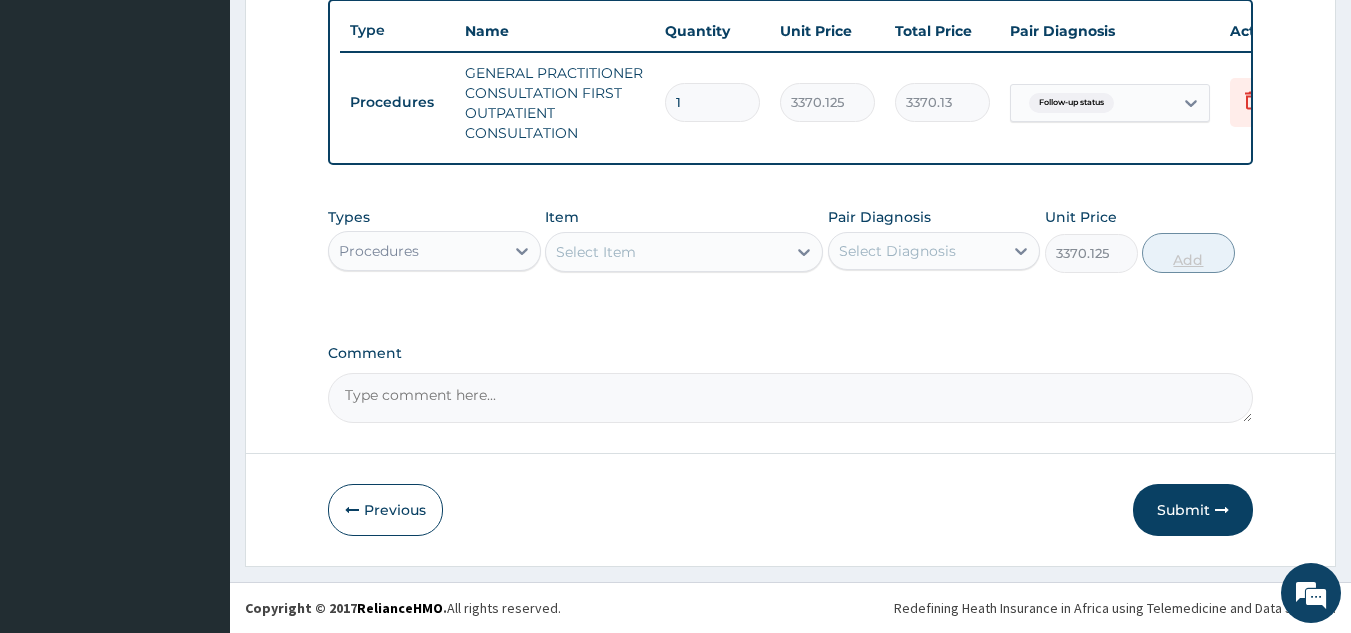 type on "0" 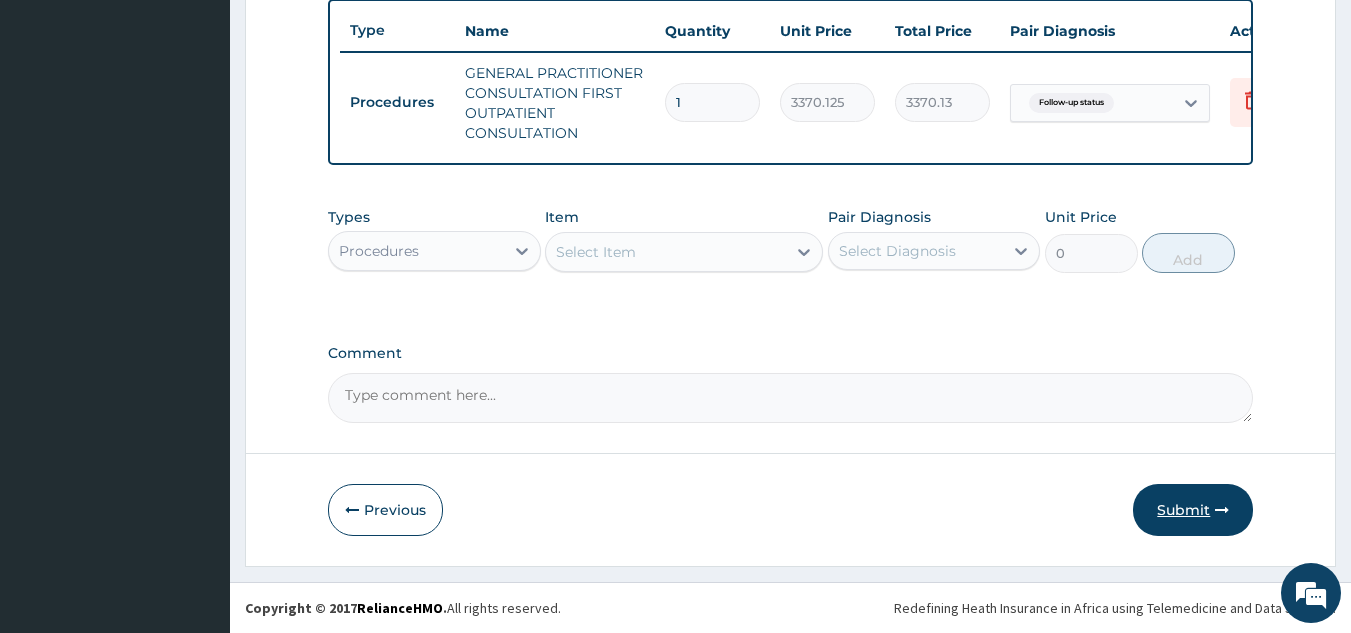 click on "Submit" at bounding box center [1193, 510] 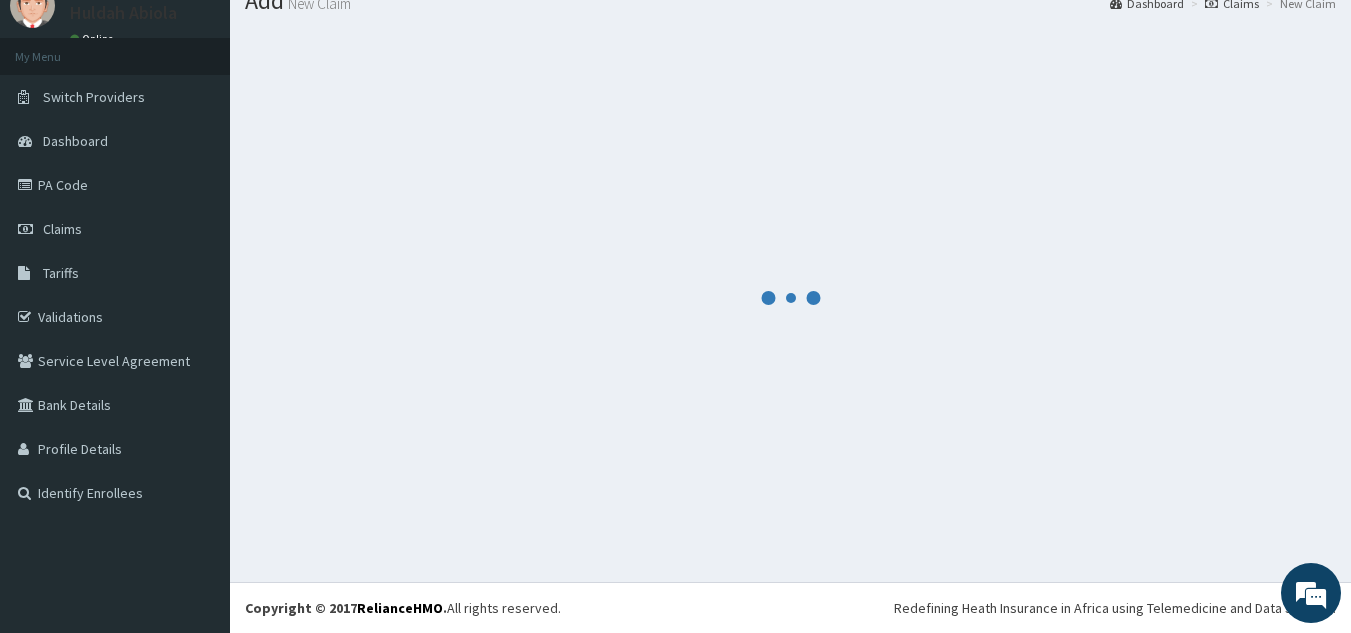 scroll, scrollTop: 77, scrollLeft: 0, axis: vertical 